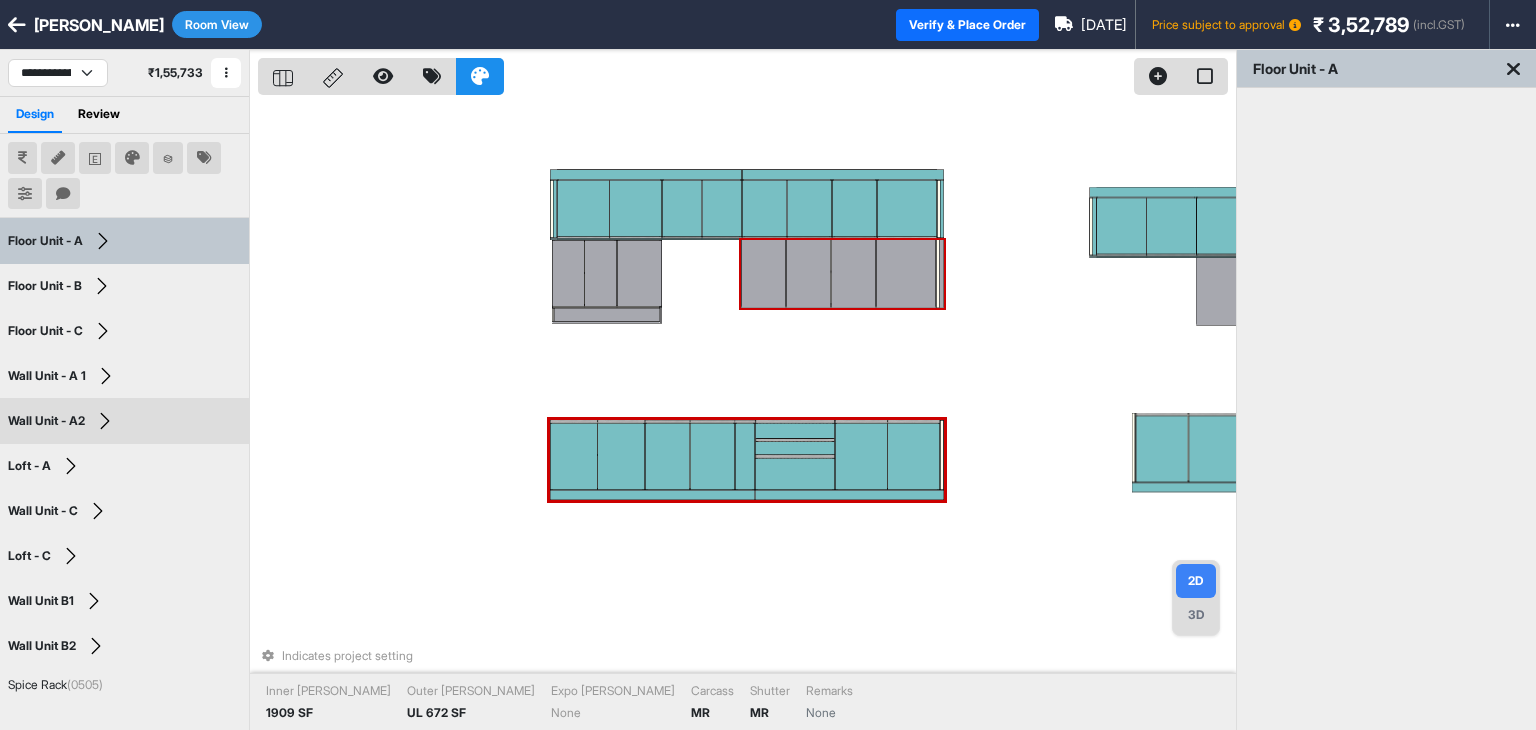 select on "****" 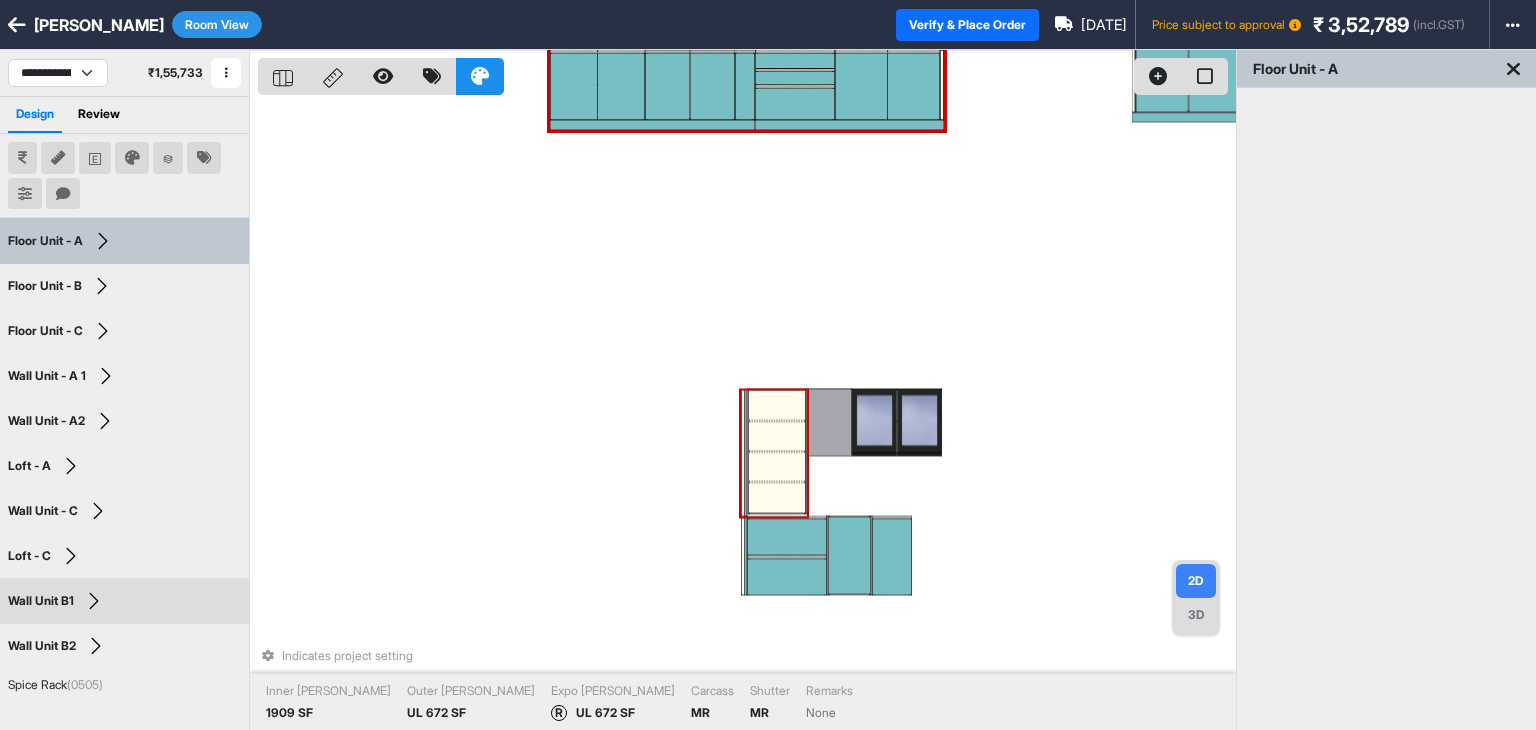 click on "3D" at bounding box center [1196, 615] 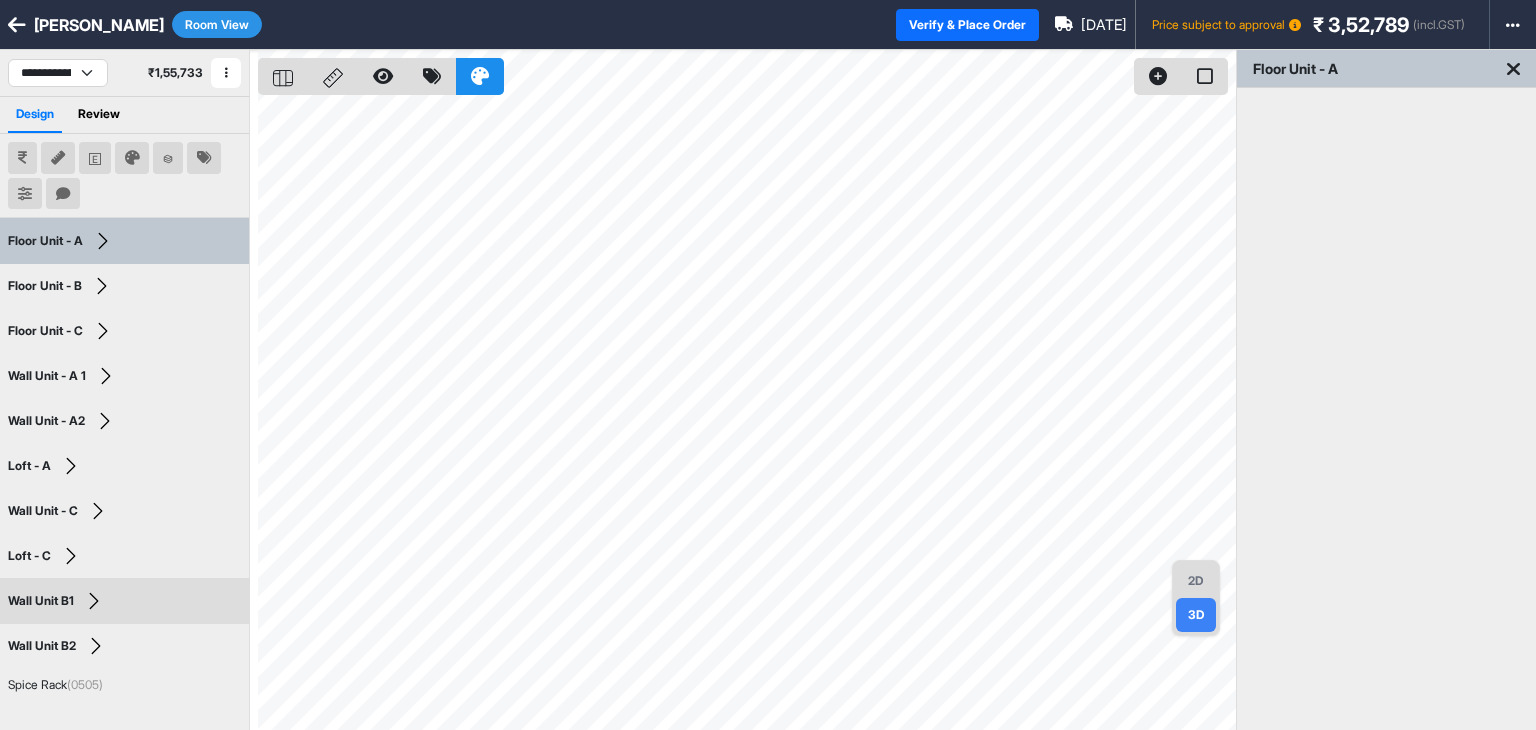 click on "Room View" at bounding box center [217, 24] 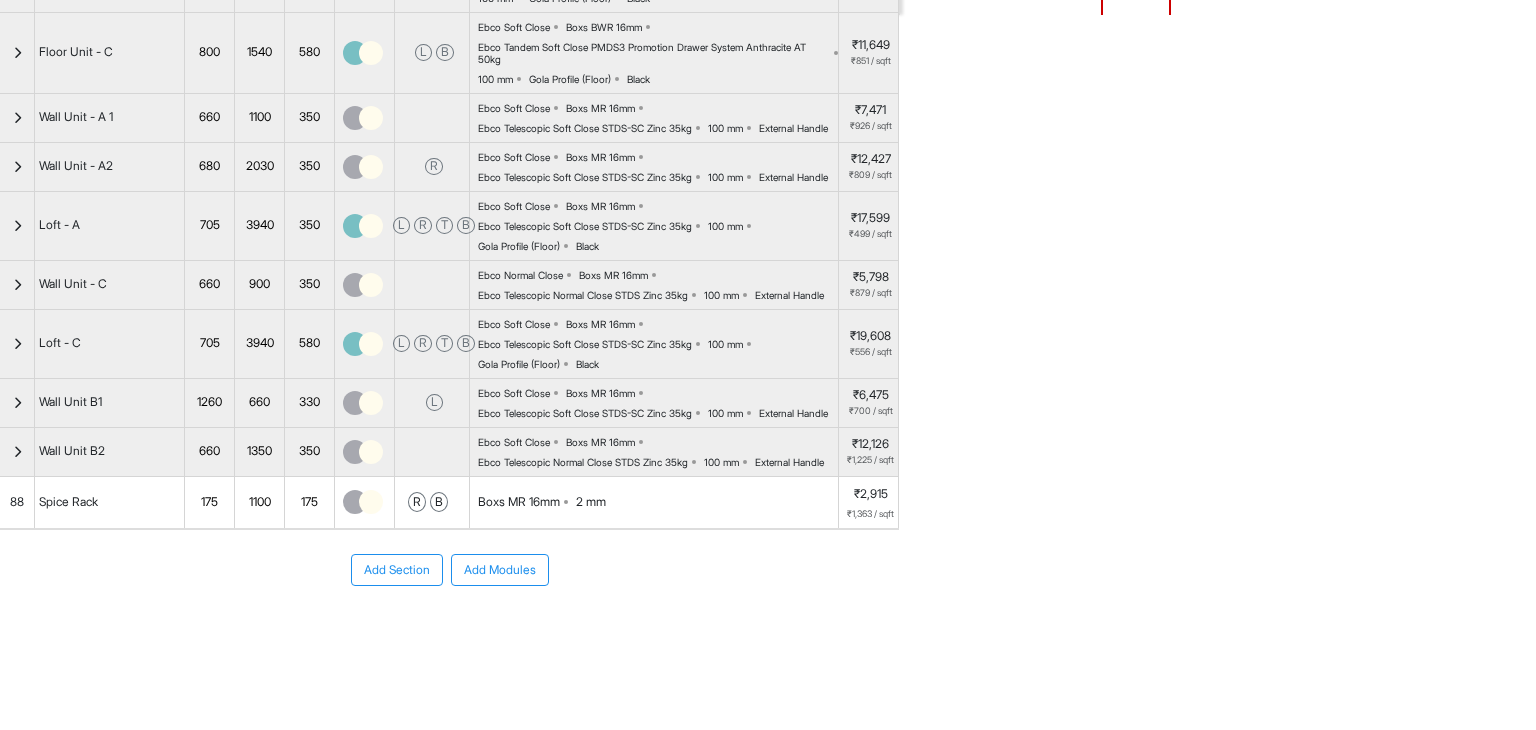 scroll, scrollTop: 874, scrollLeft: 0, axis: vertical 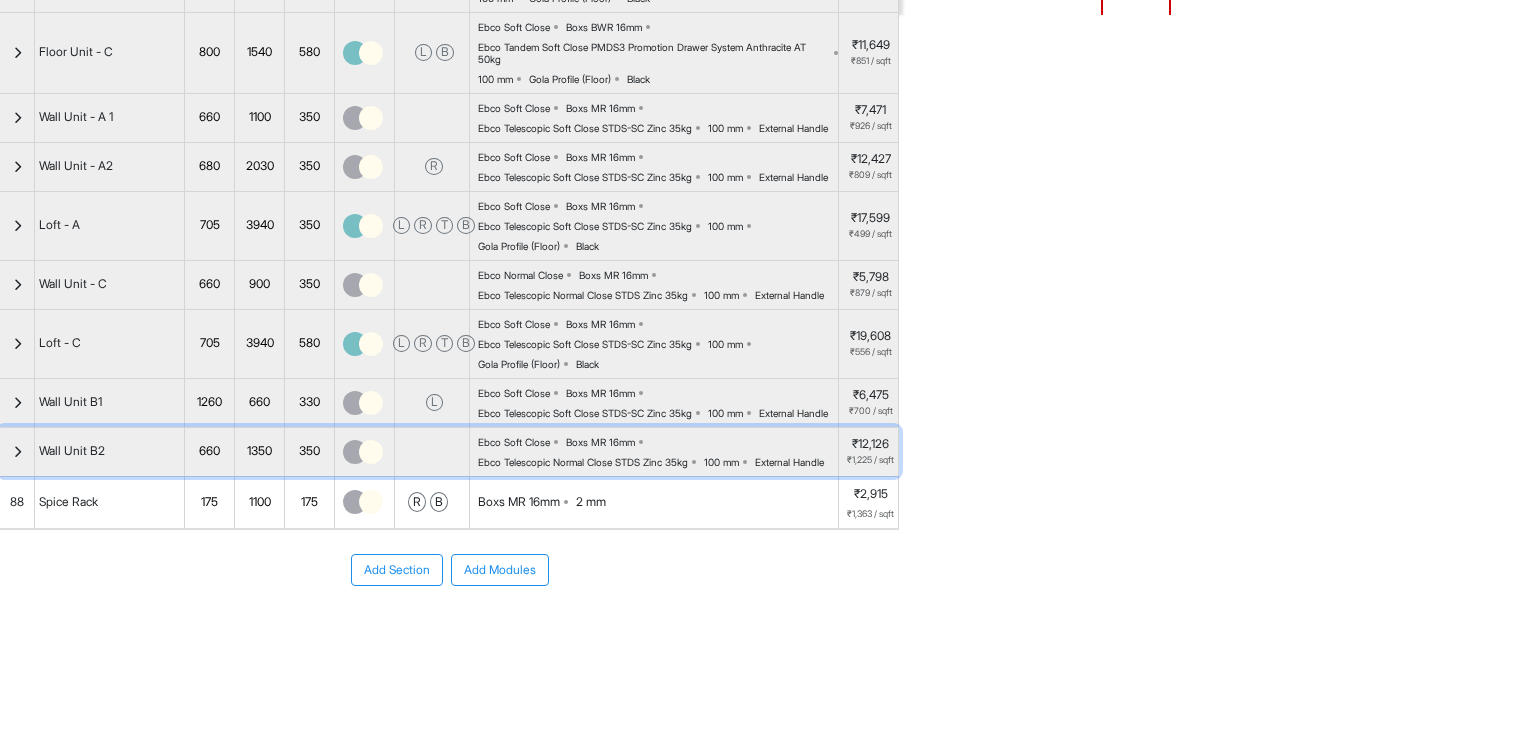 click on "Wall Unit B2" at bounding box center [110, 452] 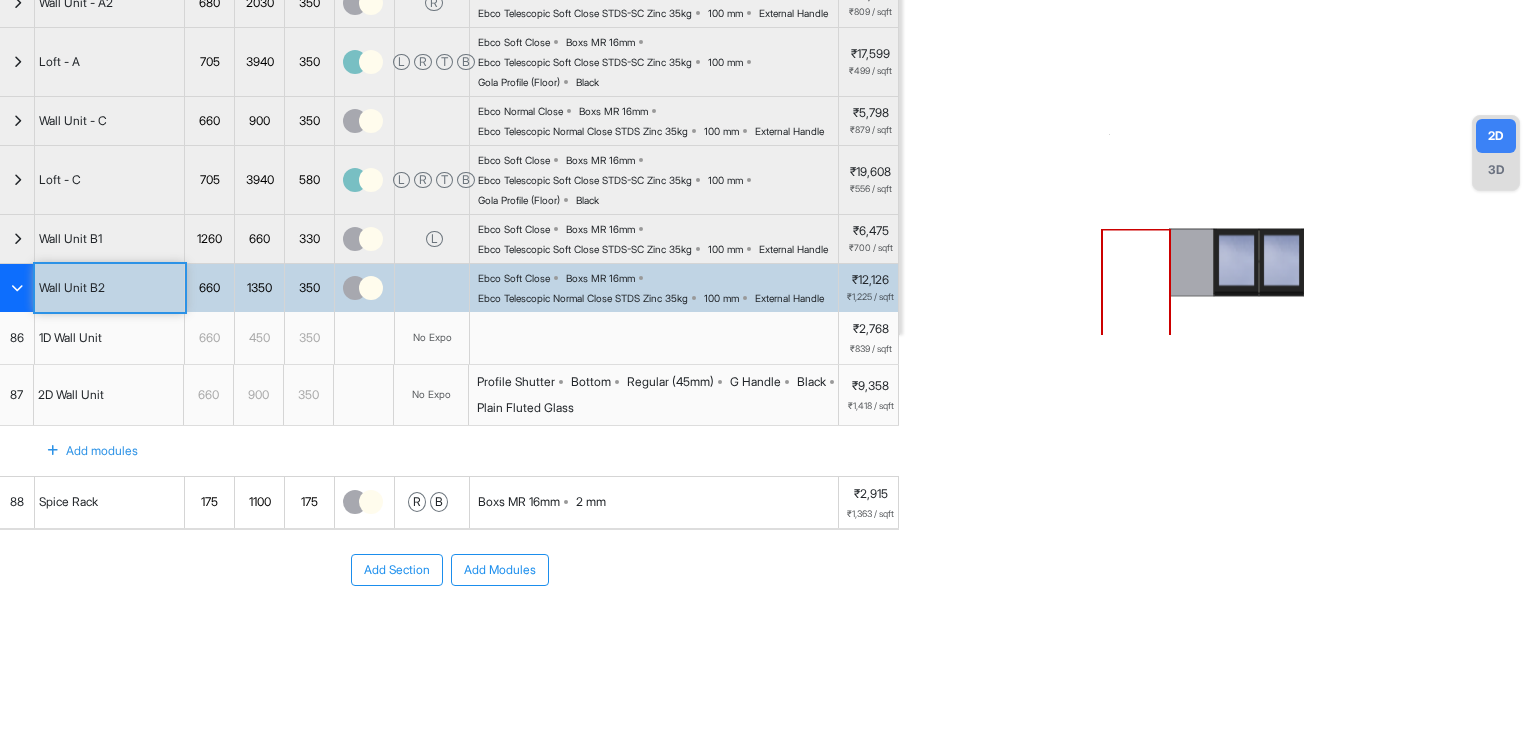scroll, scrollTop: 392, scrollLeft: 0, axis: vertical 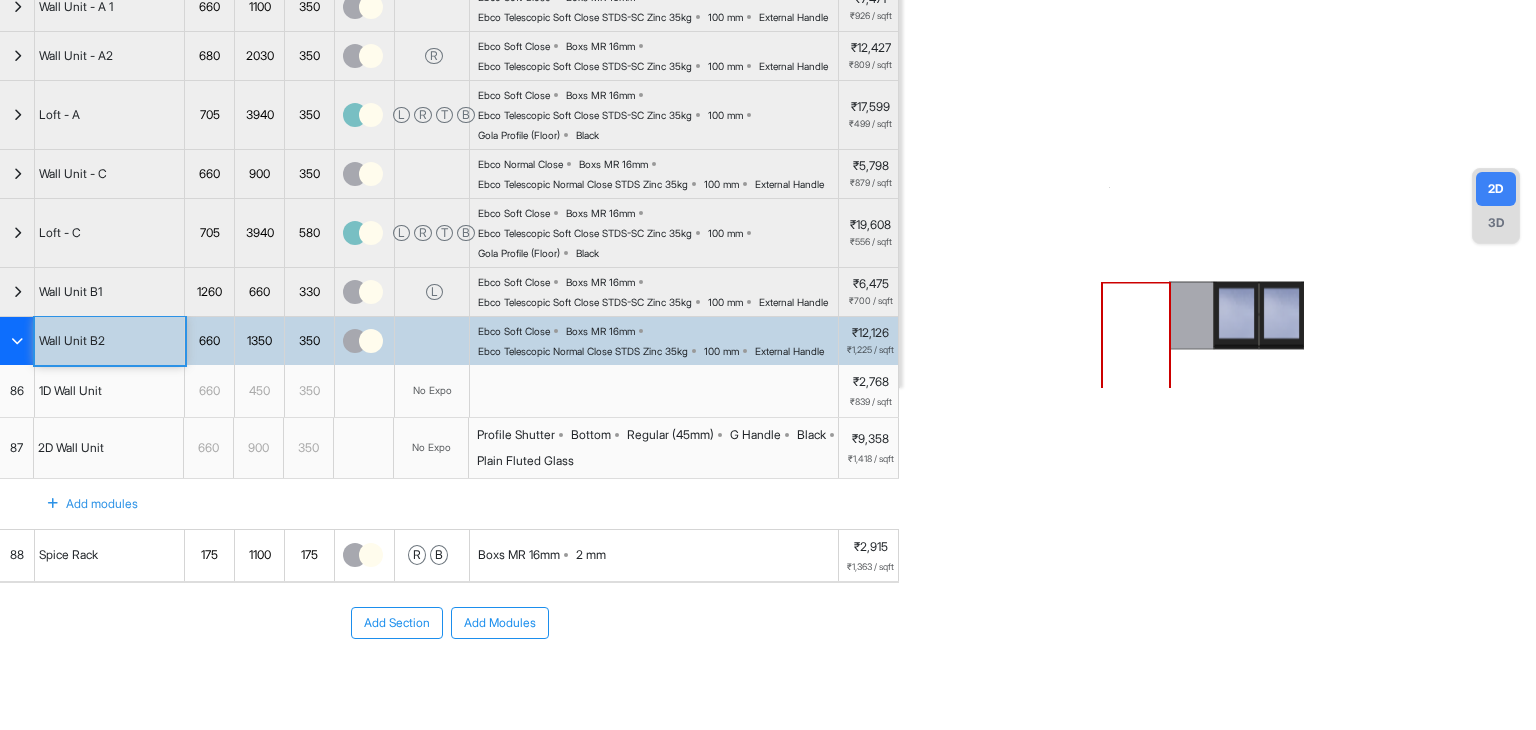 click on "330" at bounding box center (309, 292) 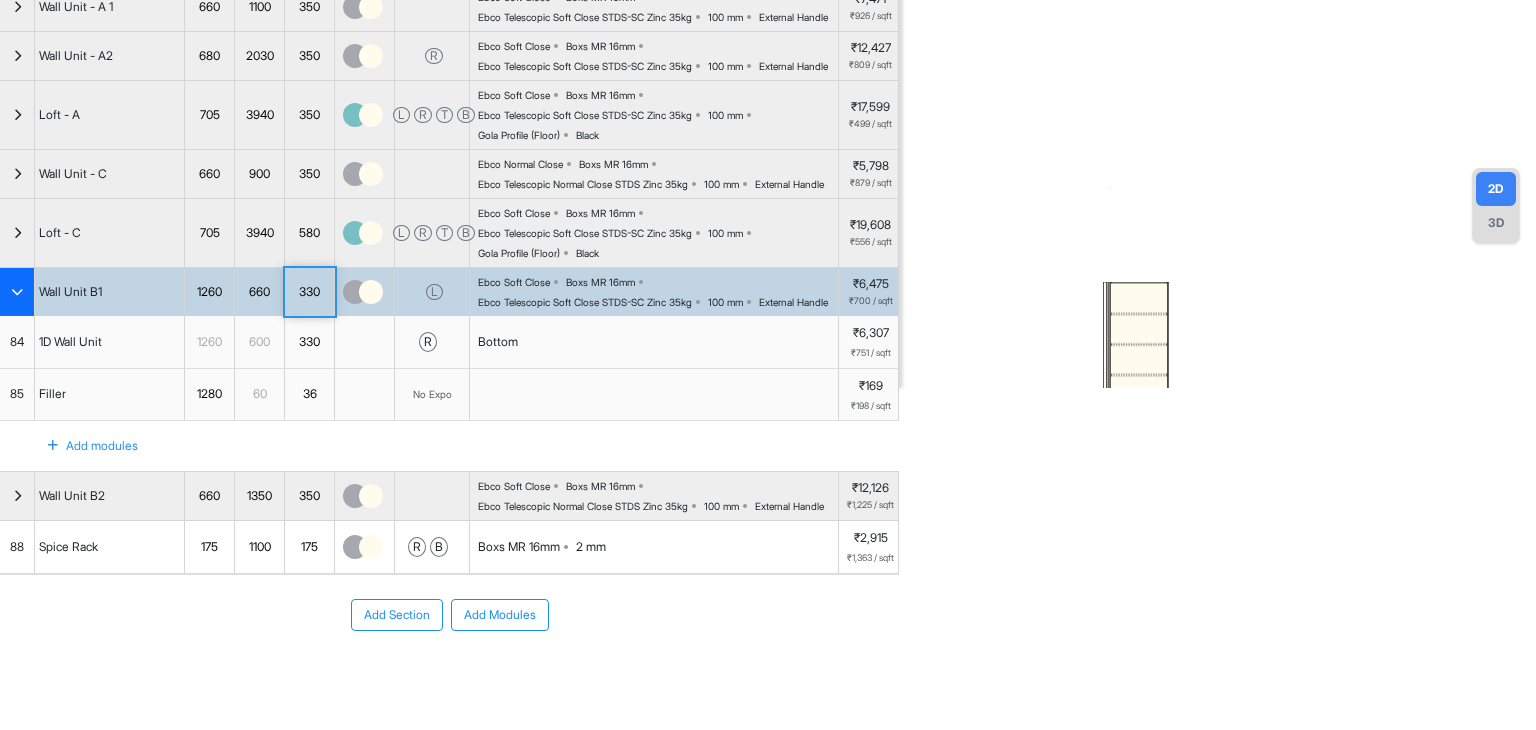 click on "330" at bounding box center [309, 292] 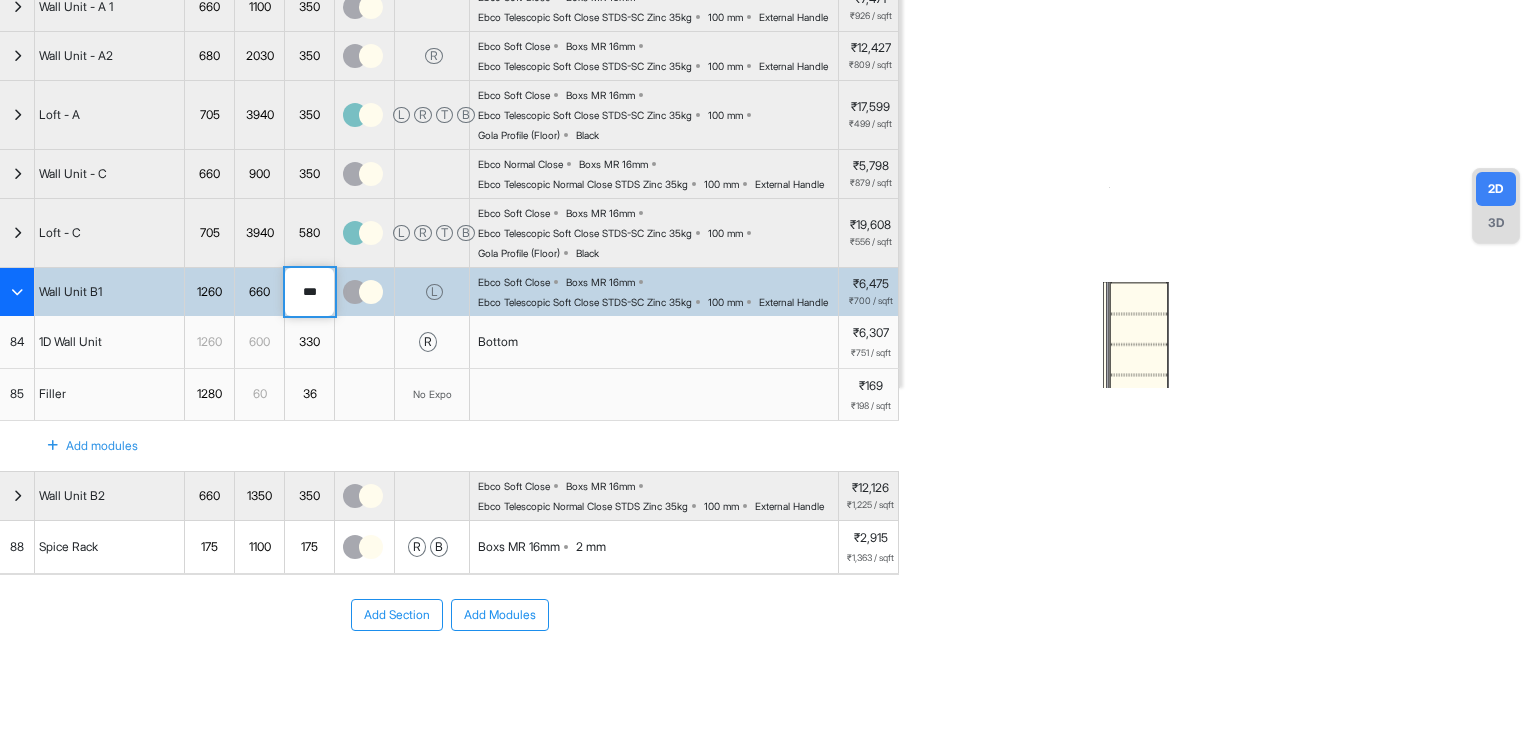 drag, startPoint x: 322, startPoint y: 357, endPoint x: 197, endPoint y: 350, distance: 125.19585 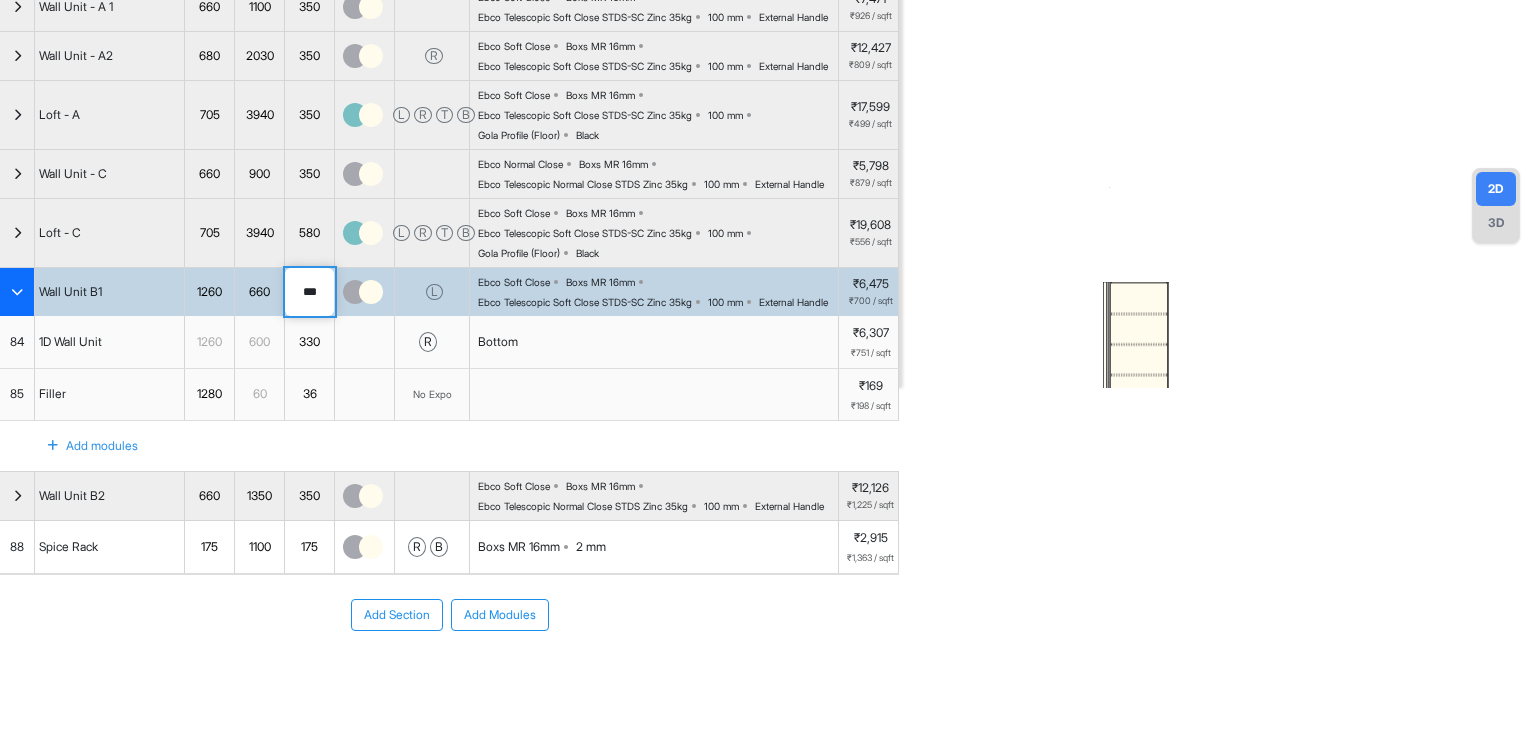 type on "***" 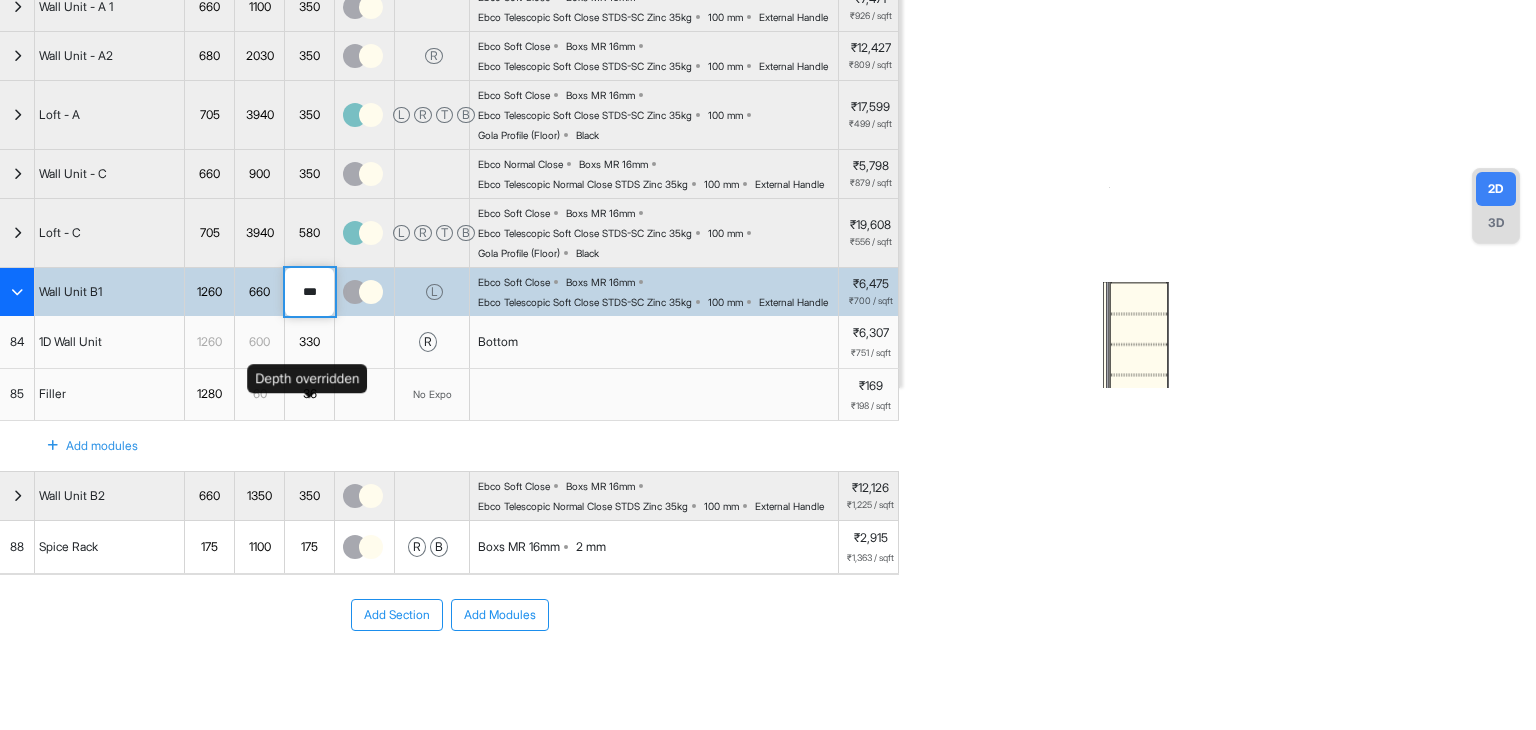 click on "330" at bounding box center [309, 342] 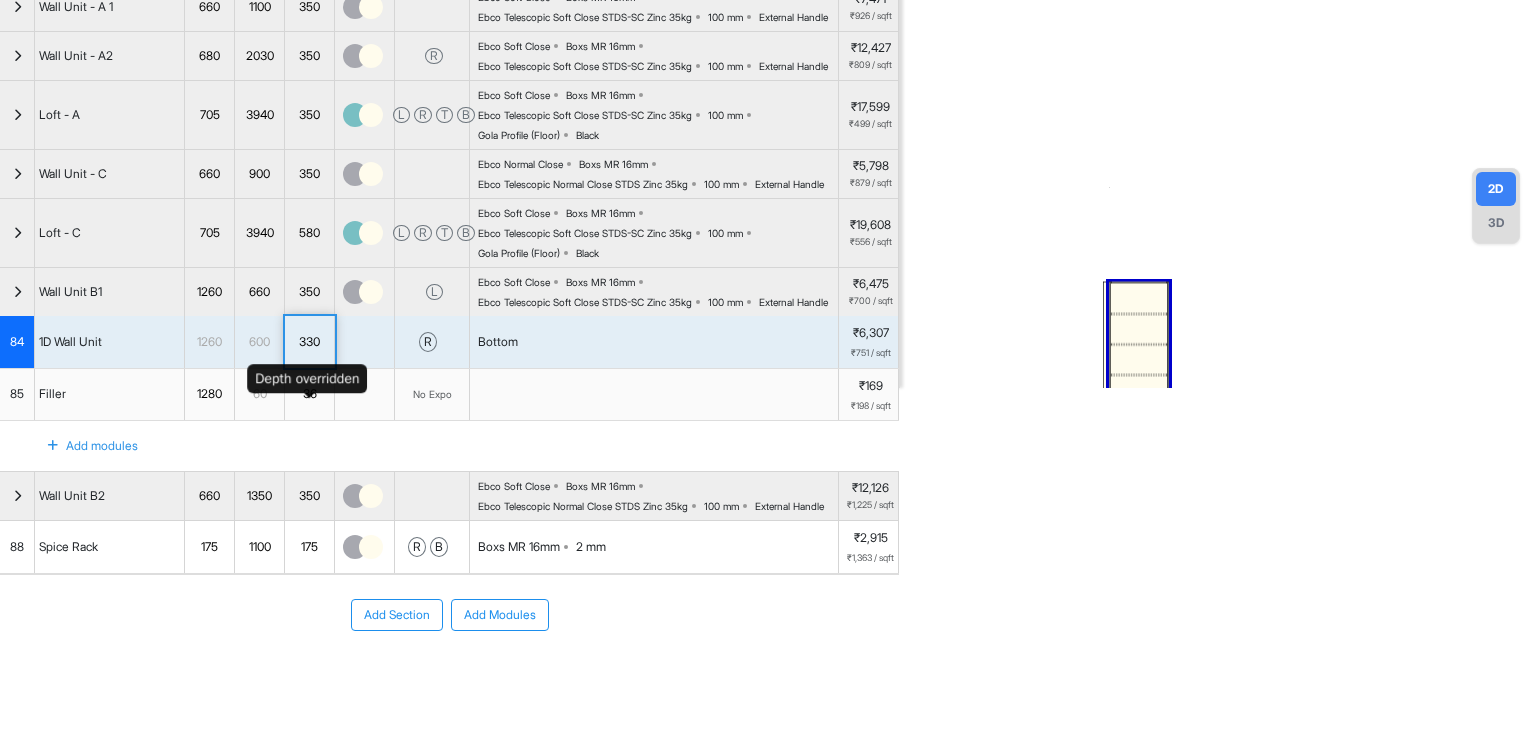 click on "330" at bounding box center [309, 342] 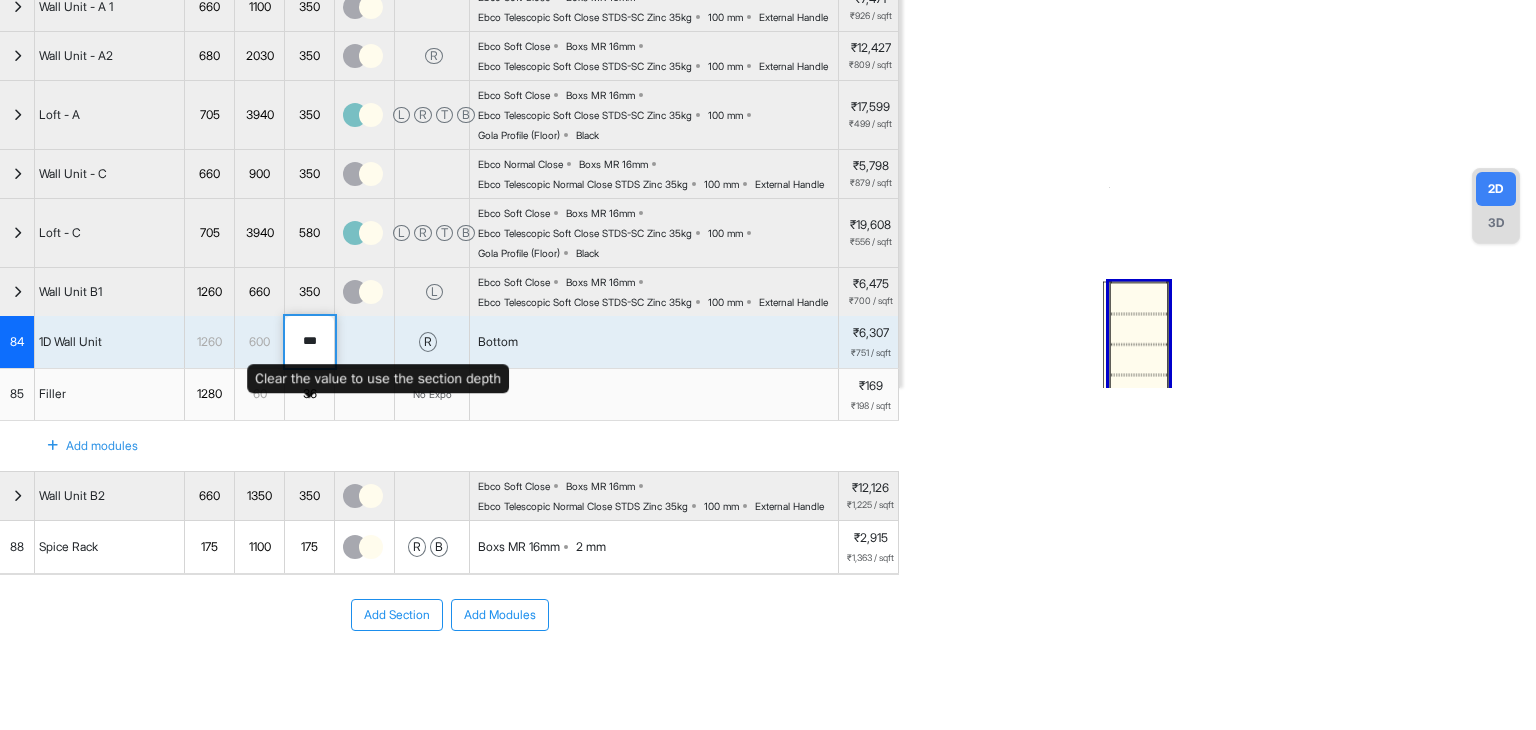 drag, startPoint x: 301, startPoint y: 421, endPoint x: 236, endPoint y: 421, distance: 65 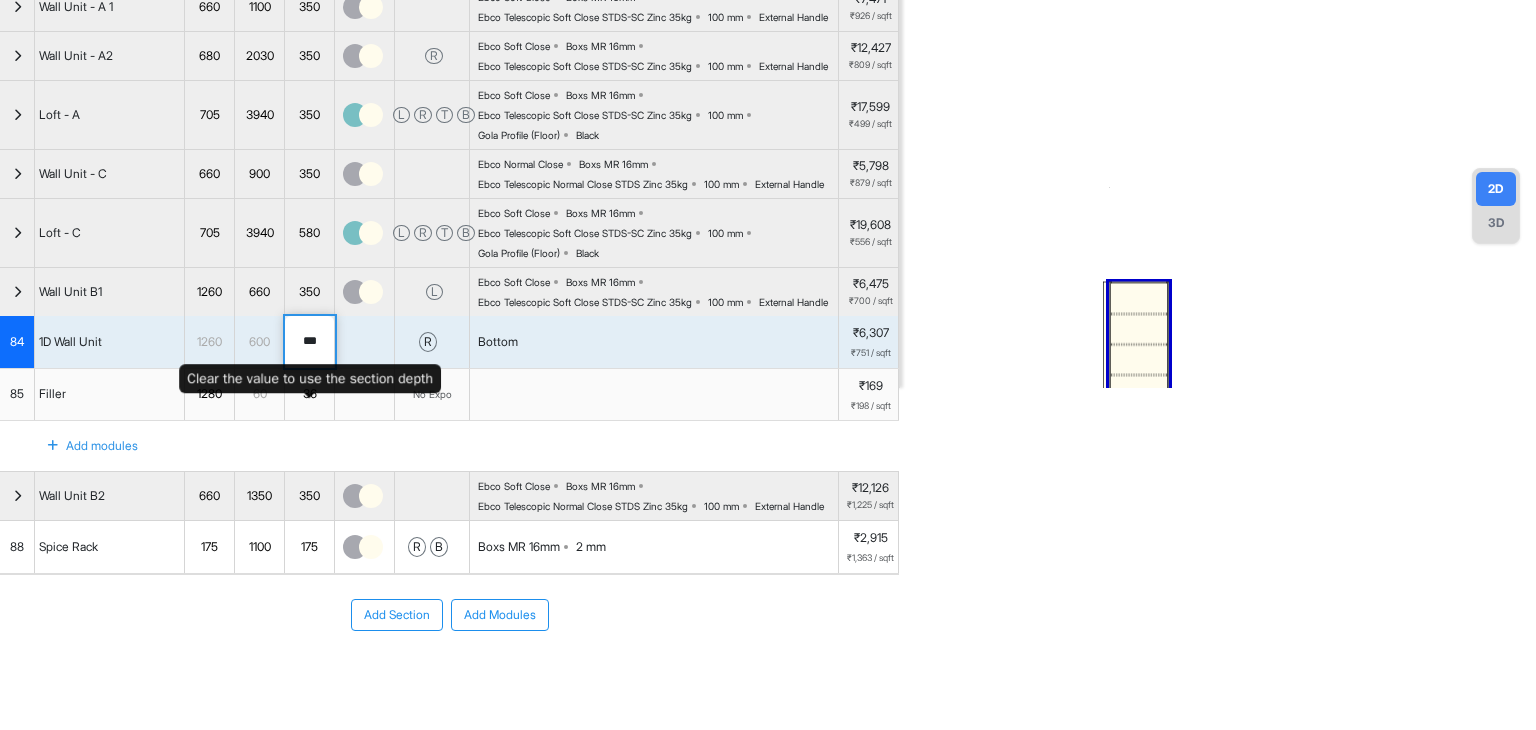 click on "***" at bounding box center (309, 342) 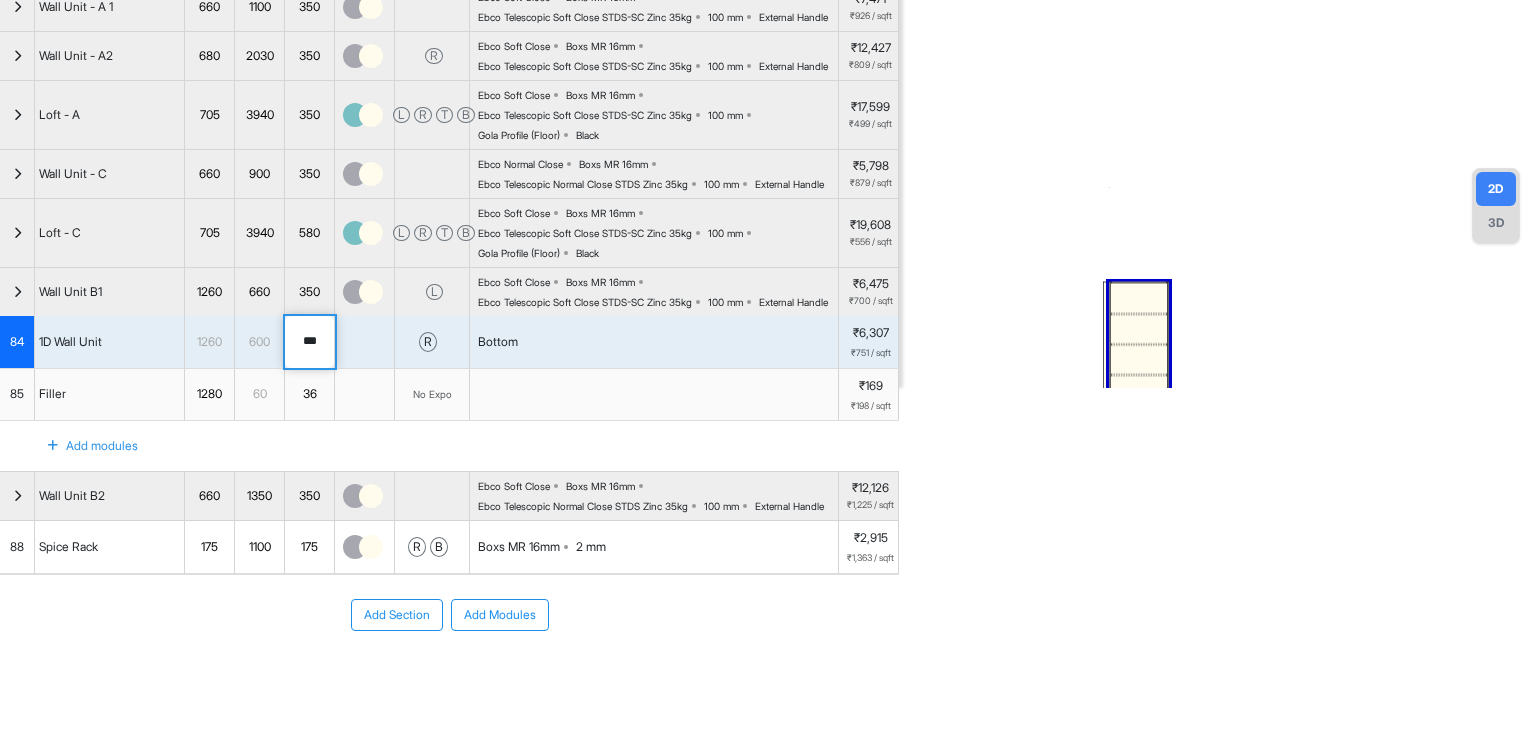 type on "***" 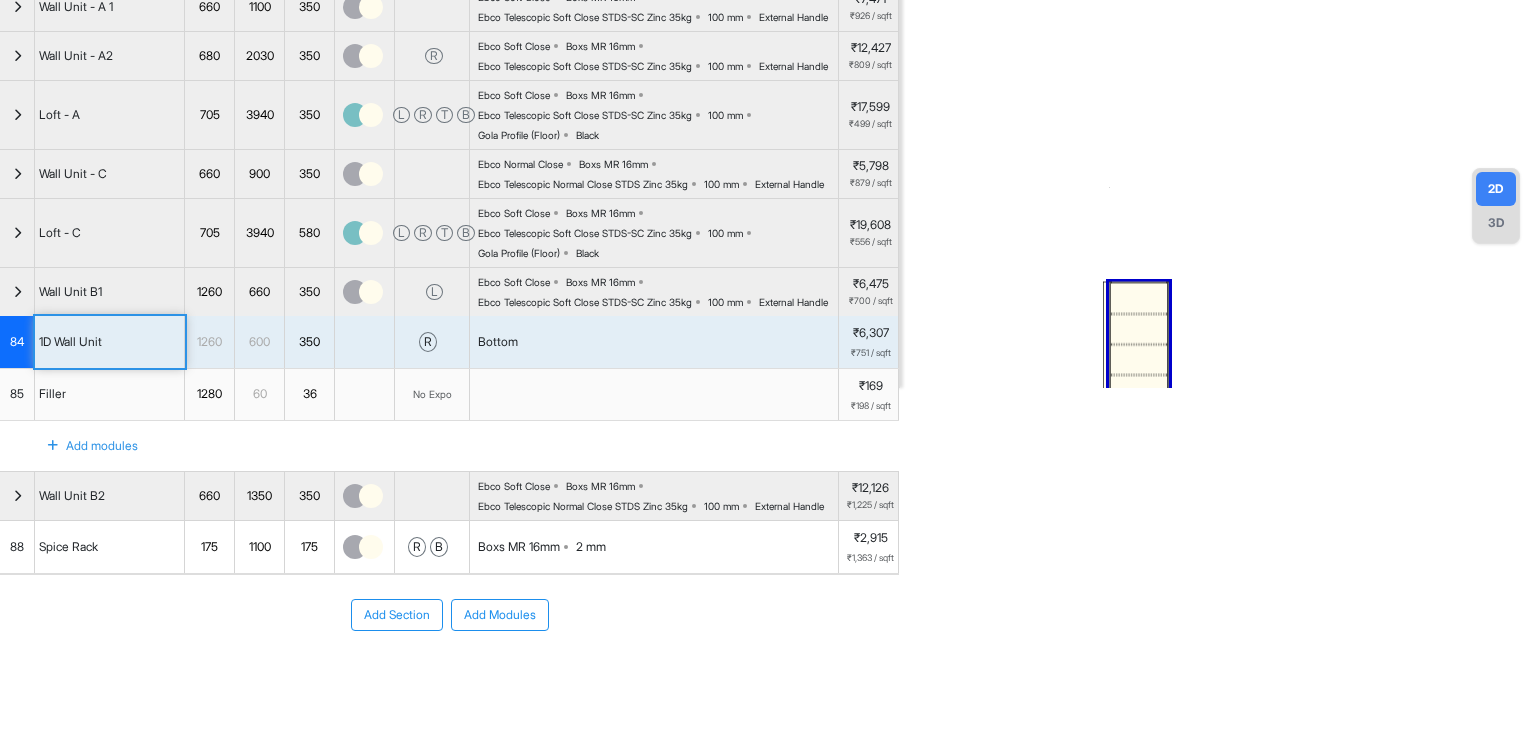 click on "Bottom" at bounding box center [654, 342] 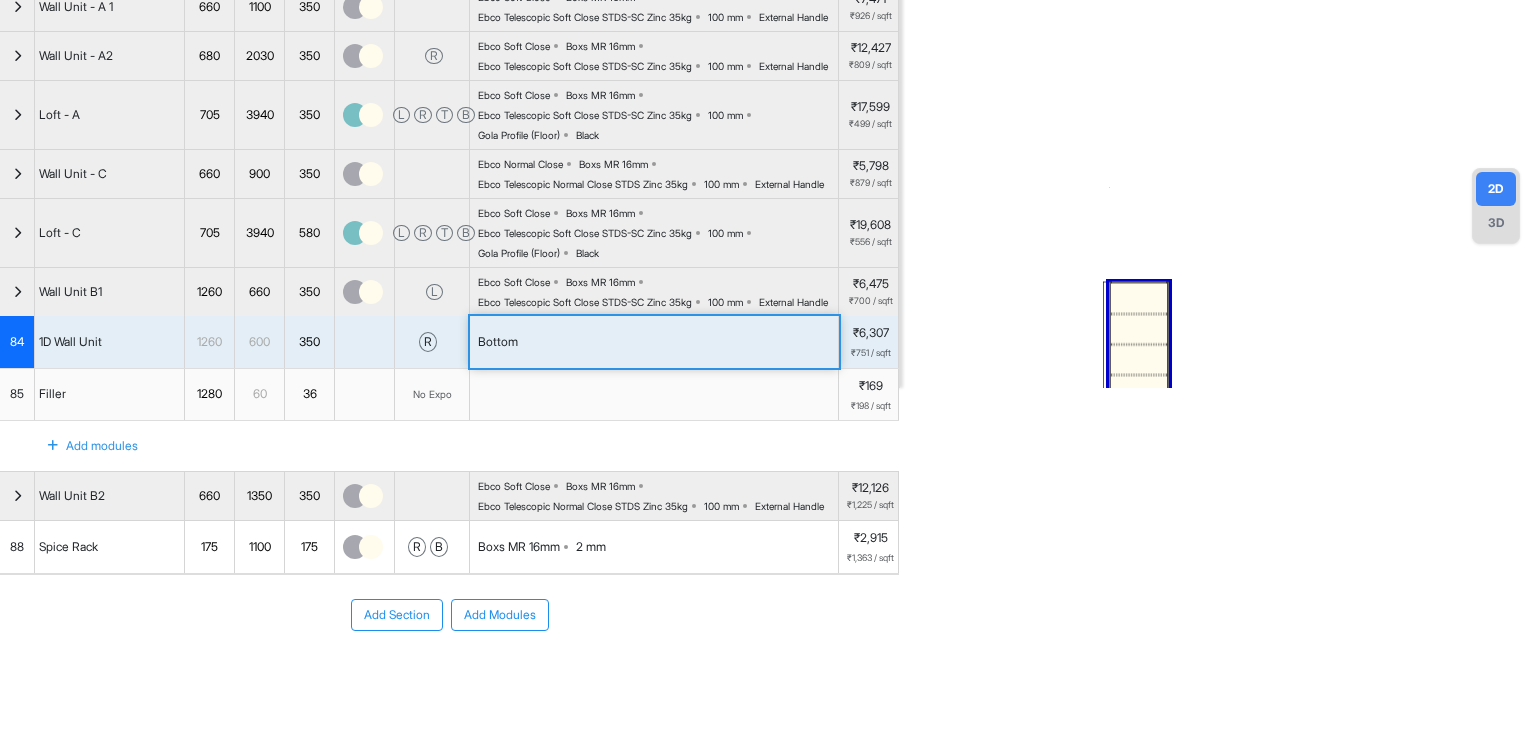 click on "Bottom" at bounding box center (654, 342) 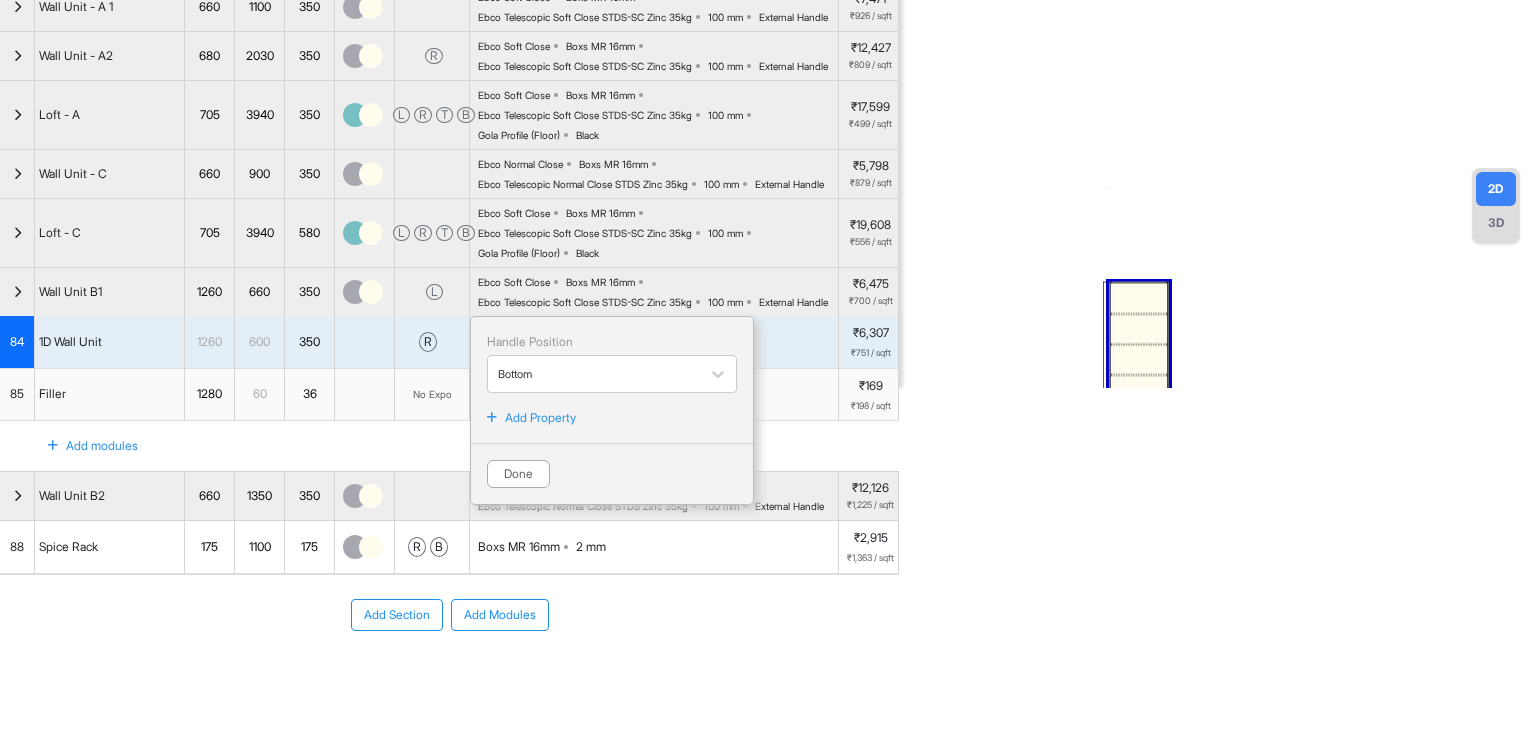 click on "Add Property" at bounding box center [540, 418] 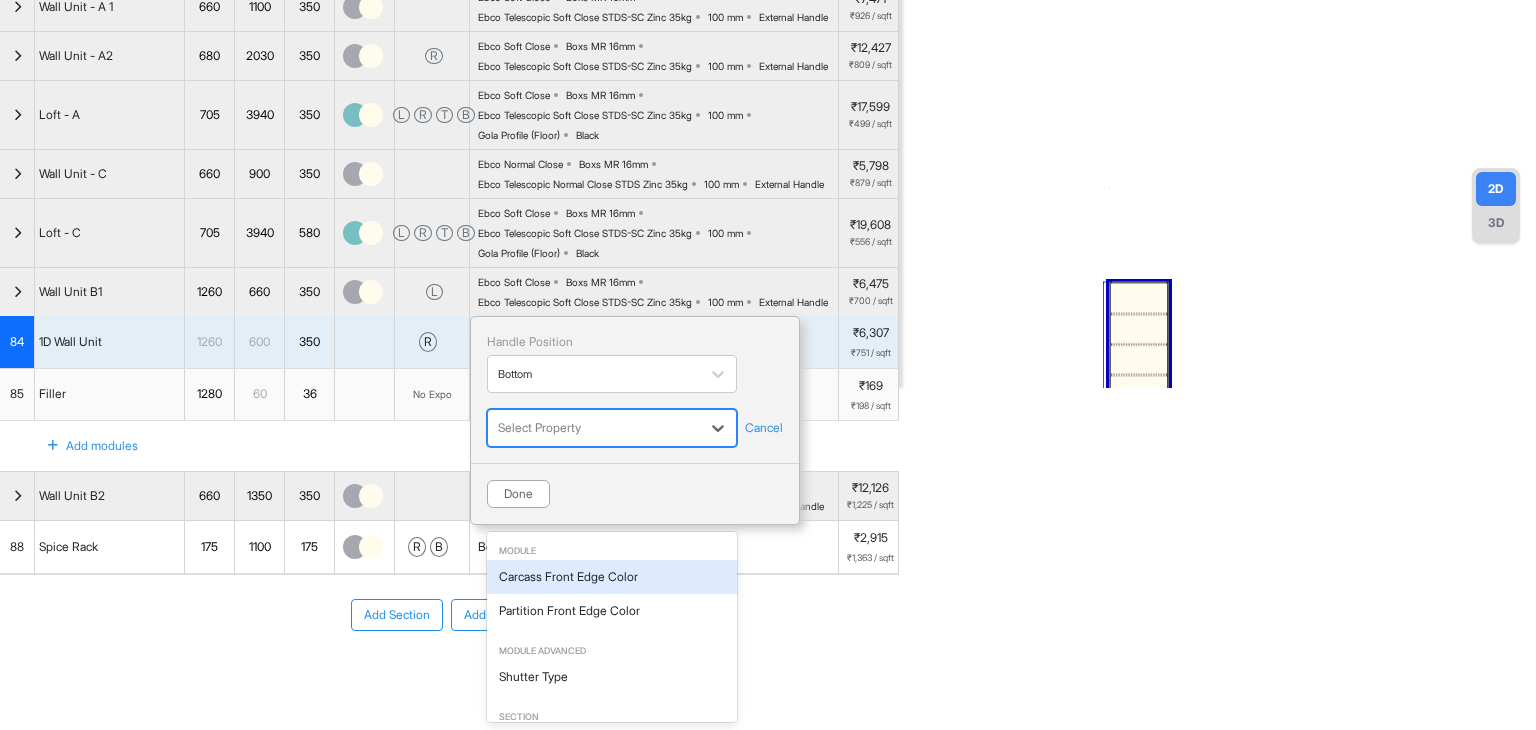 click at bounding box center [594, 428] 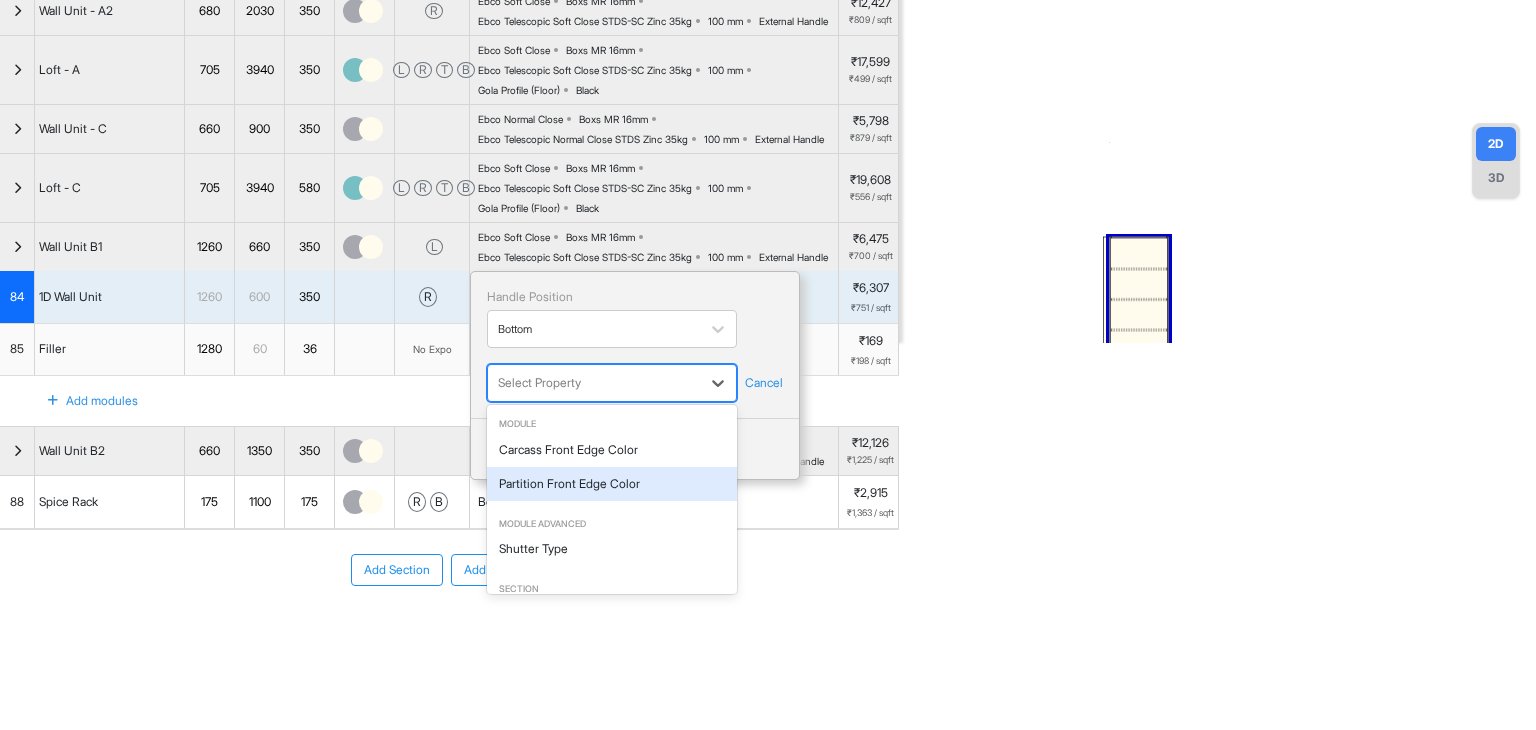 scroll, scrollTop: 547, scrollLeft: 0, axis: vertical 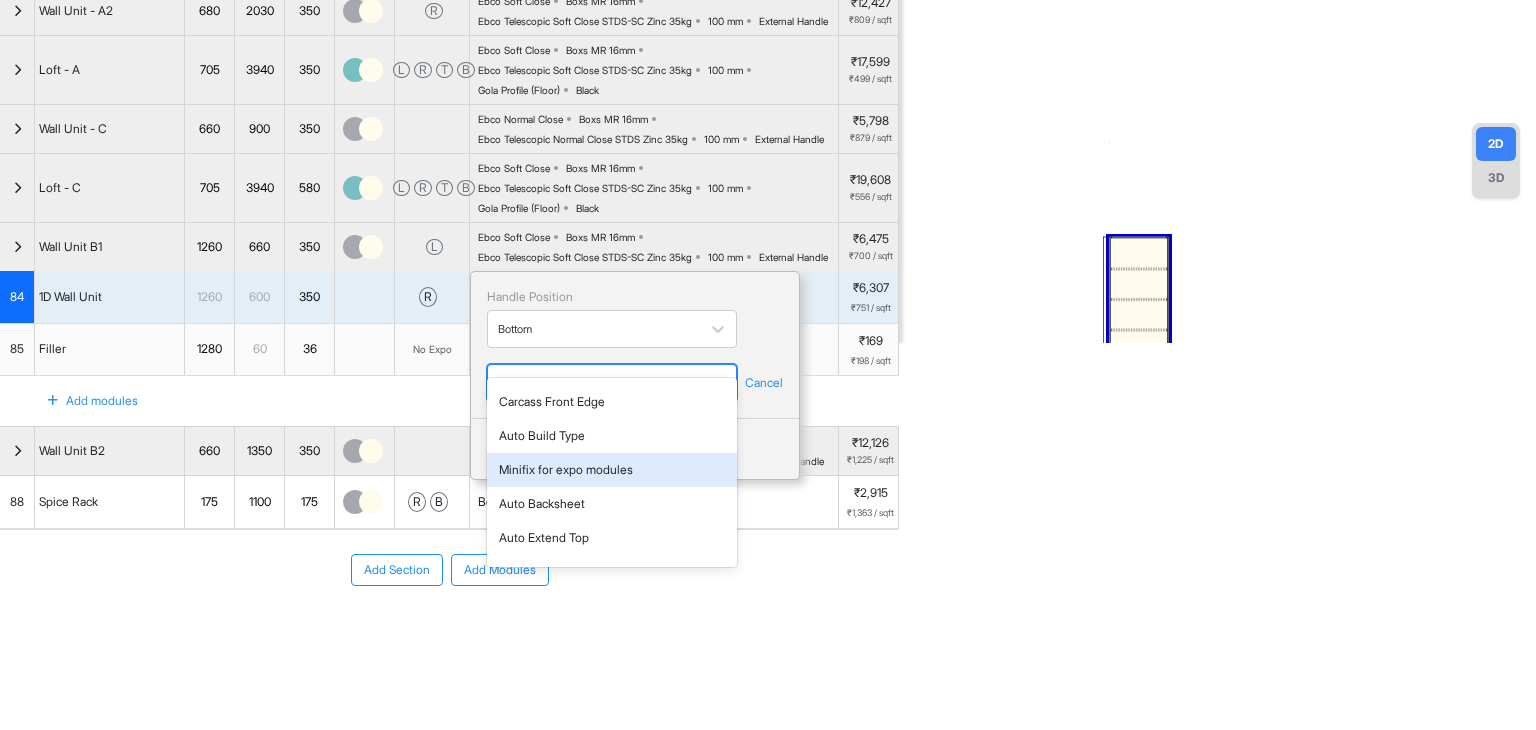 click on "**********" at bounding box center [768, 365] 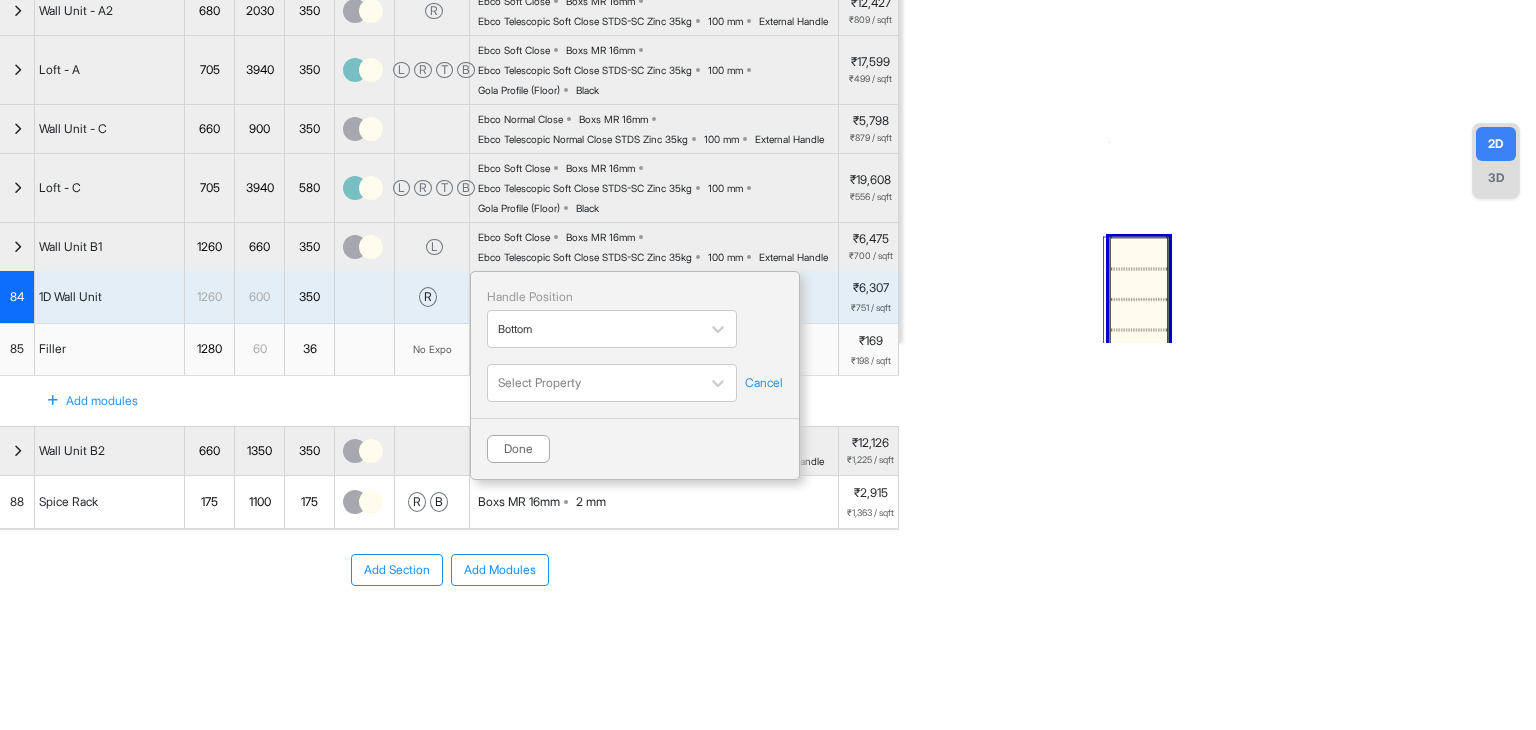 click on "Cancel" at bounding box center (764, 383) 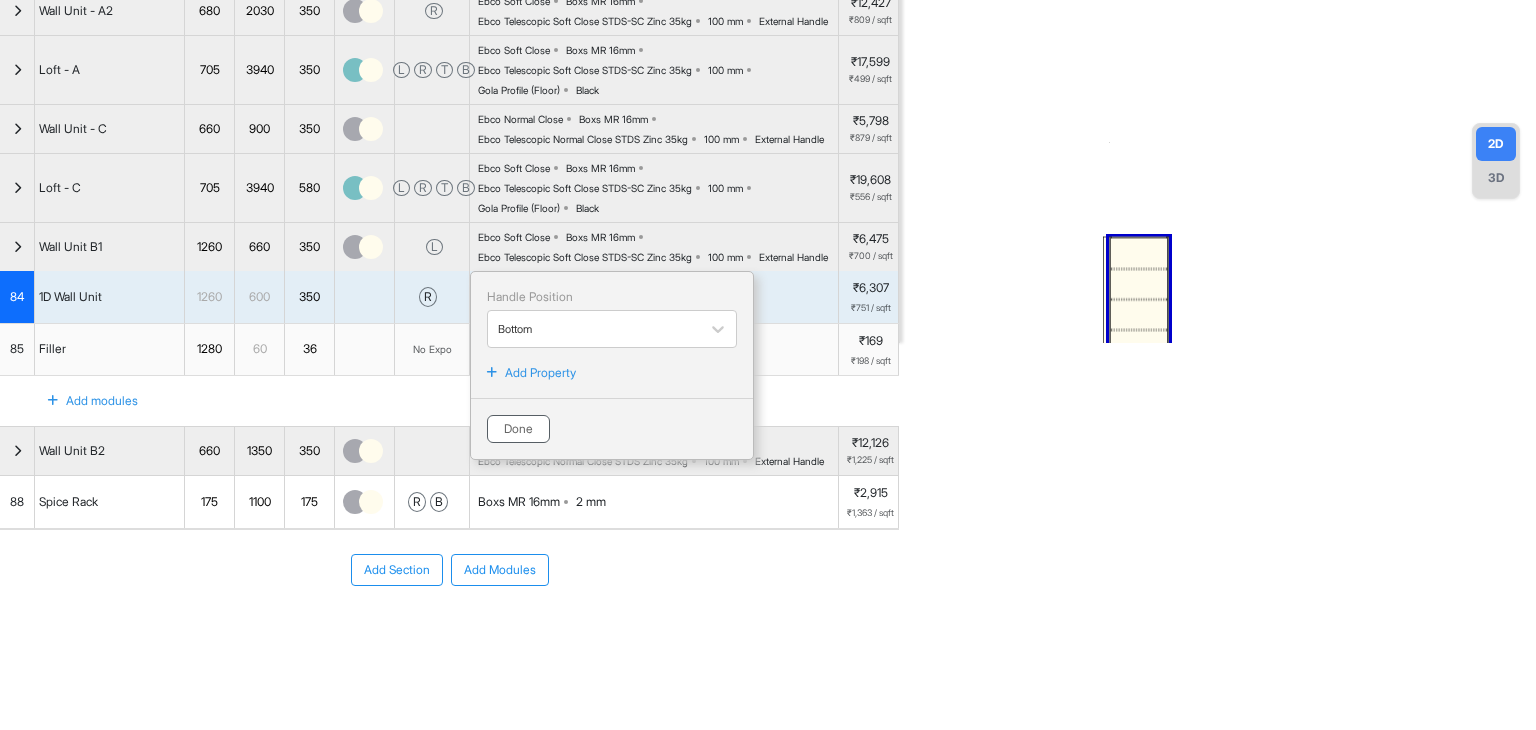 click on "Done" at bounding box center [518, 429] 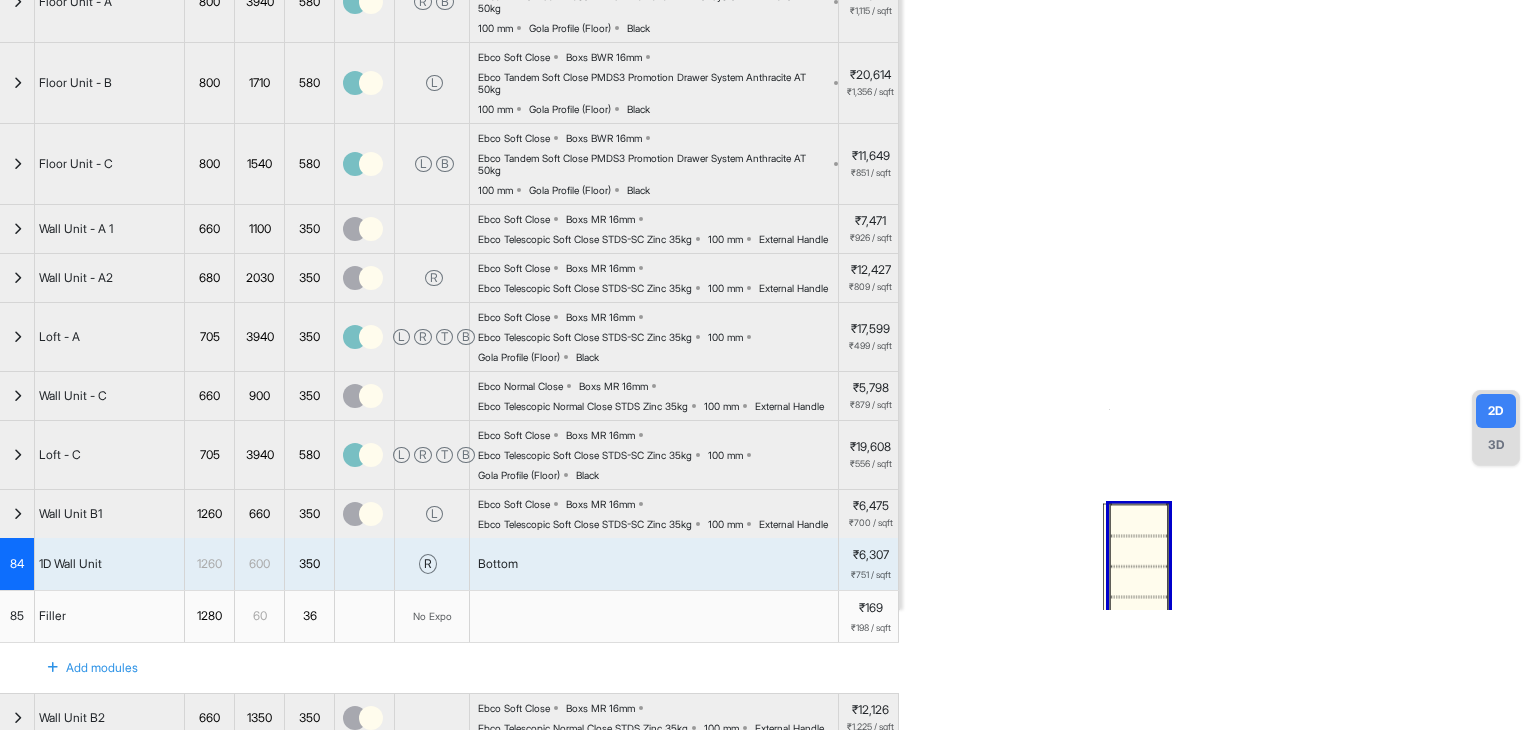 scroll, scrollTop: 447, scrollLeft: 0, axis: vertical 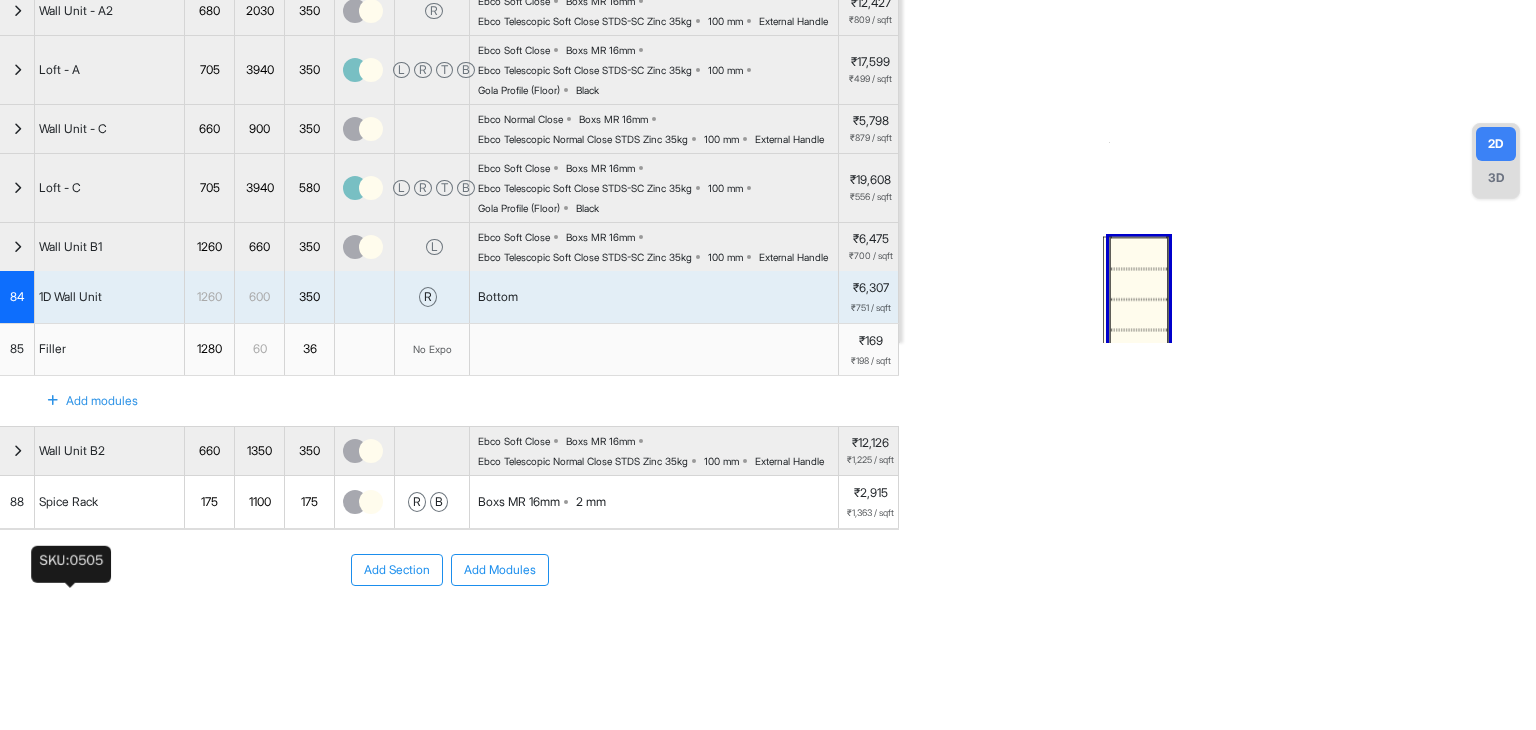 click on "Spice Rack" at bounding box center [68, 502] 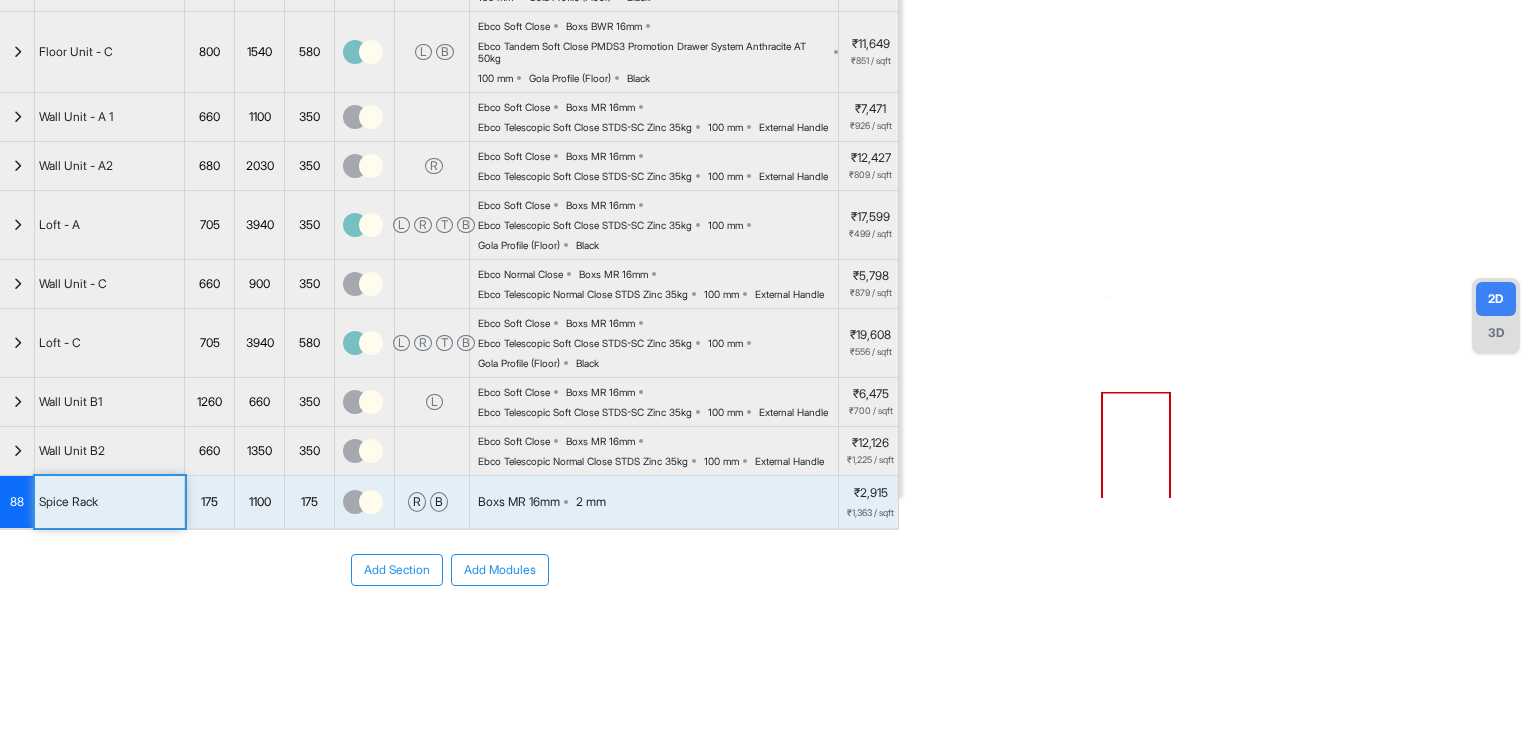 click on "Boxs MR 16mm 2 mm" at bounding box center [654, 502] 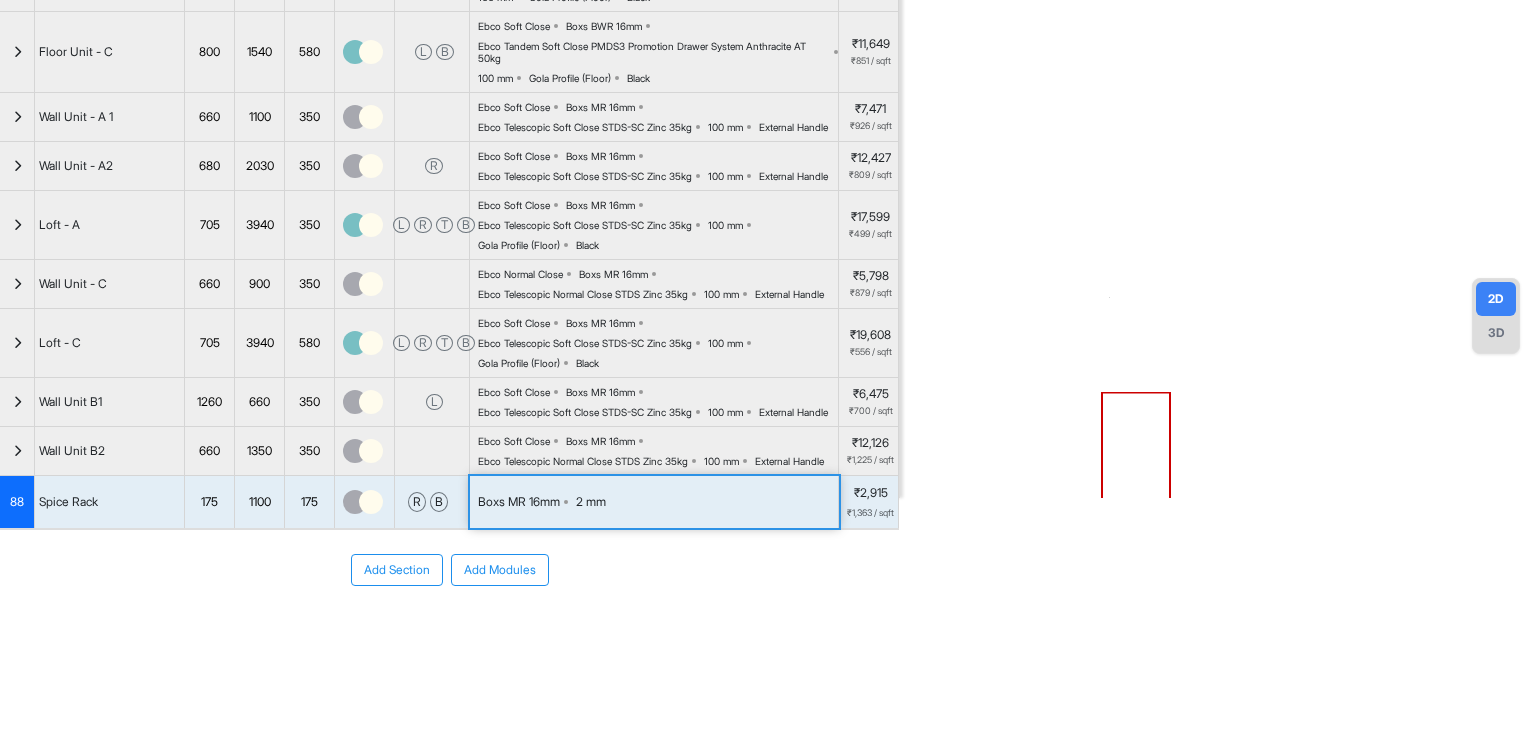 click on "Boxs MR 16mm 2 mm" at bounding box center [654, 502] 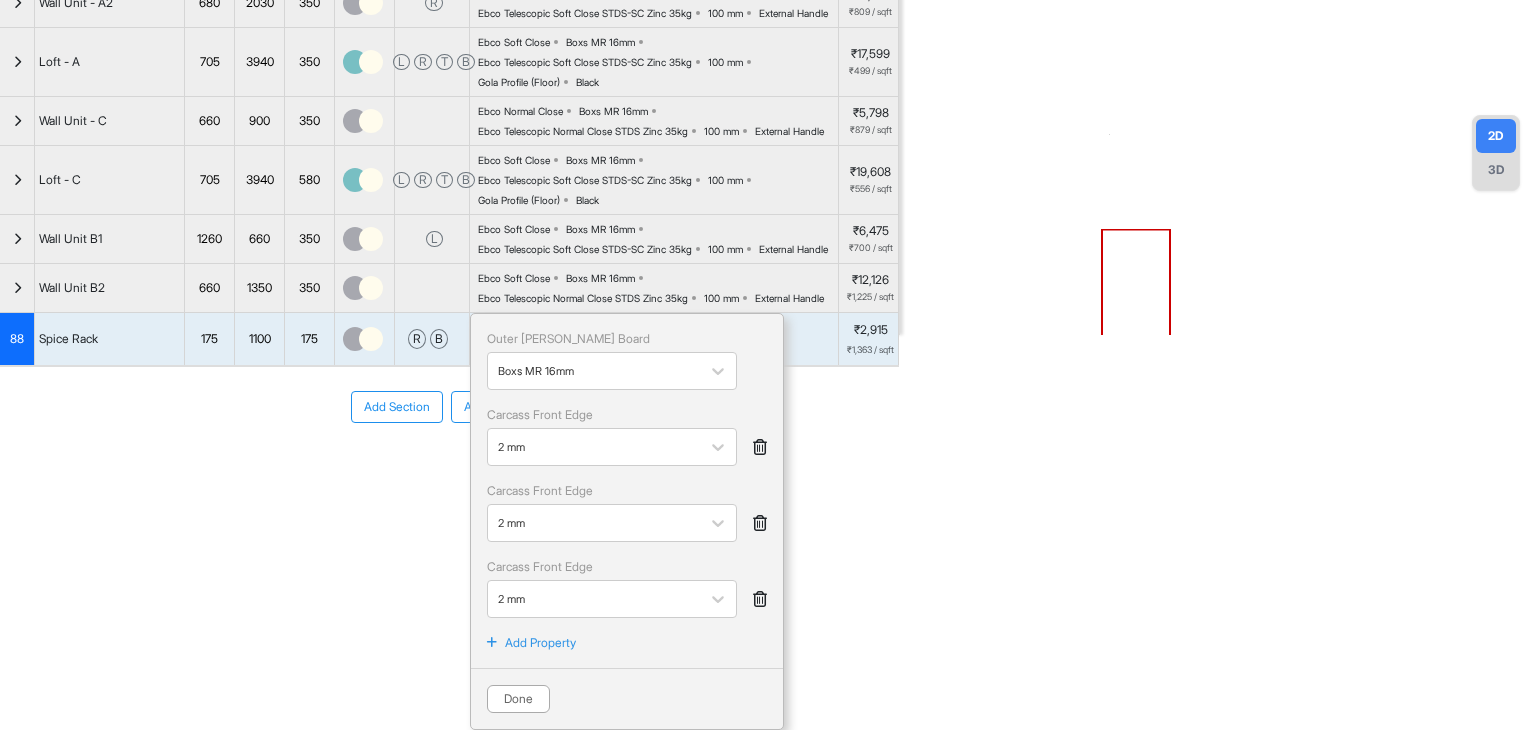 scroll, scrollTop: 542, scrollLeft: 0, axis: vertical 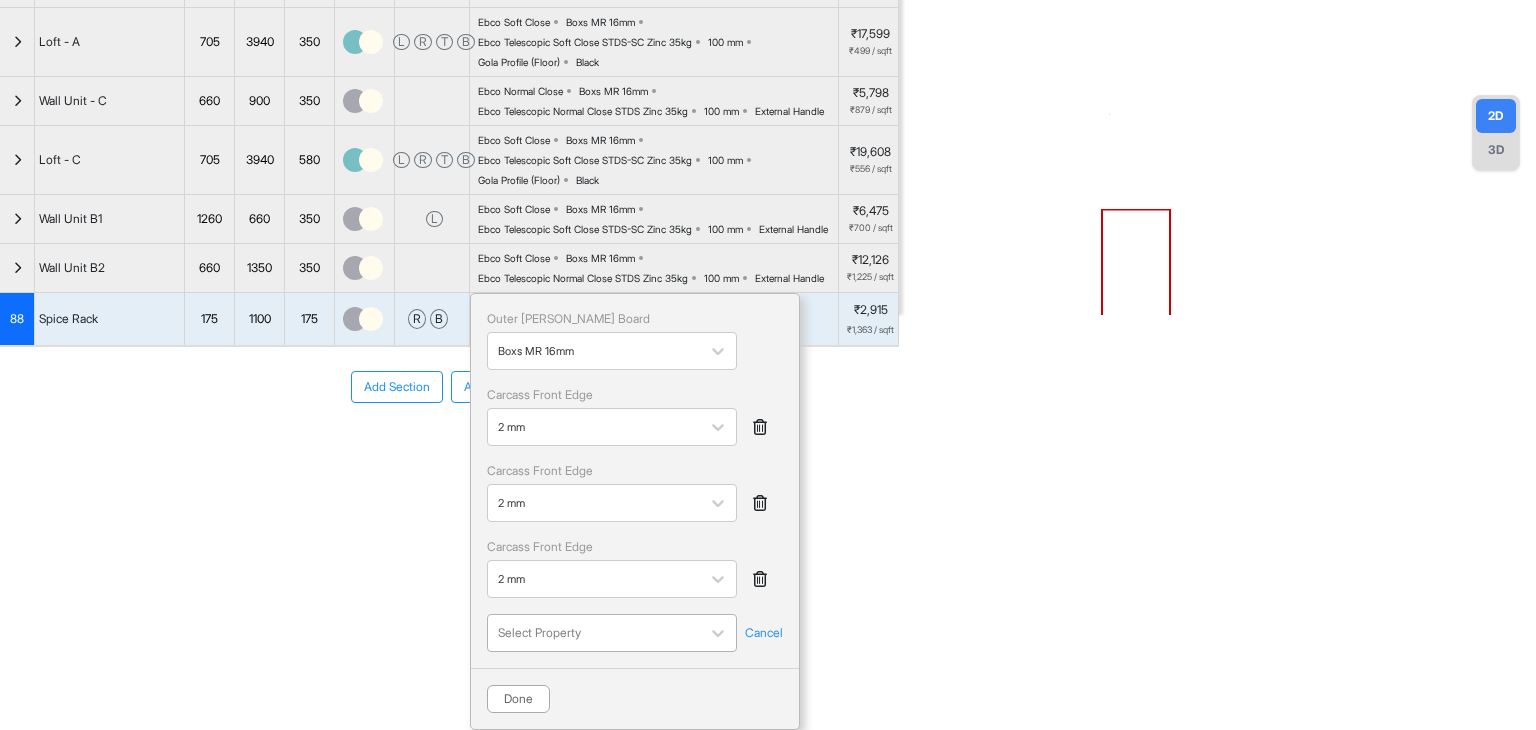 click at bounding box center [594, 633] 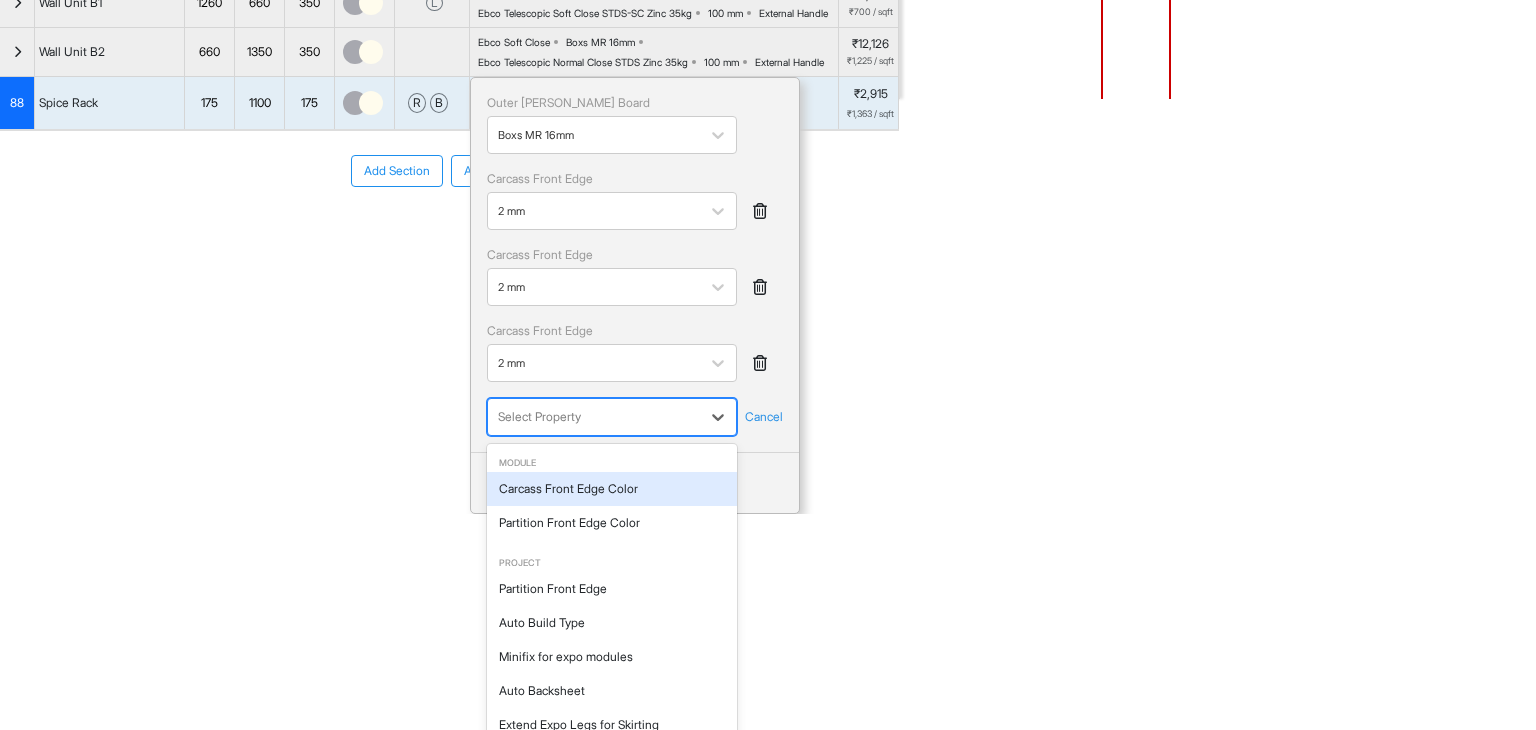 scroll, scrollTop: 230, scrollLeft: 0, axis: vertical 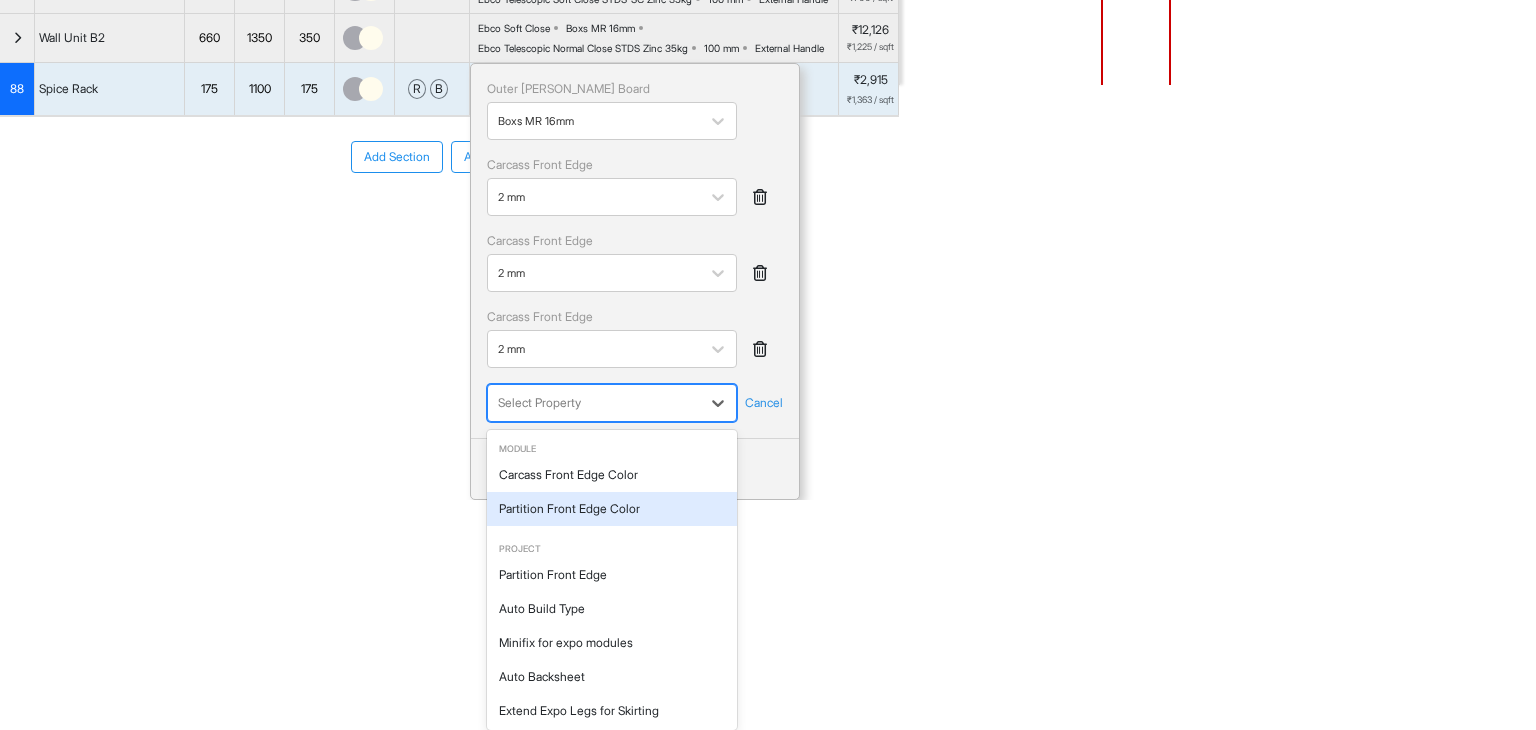 click on "Partition Front Edge Color" at bounding box center [612, 509] 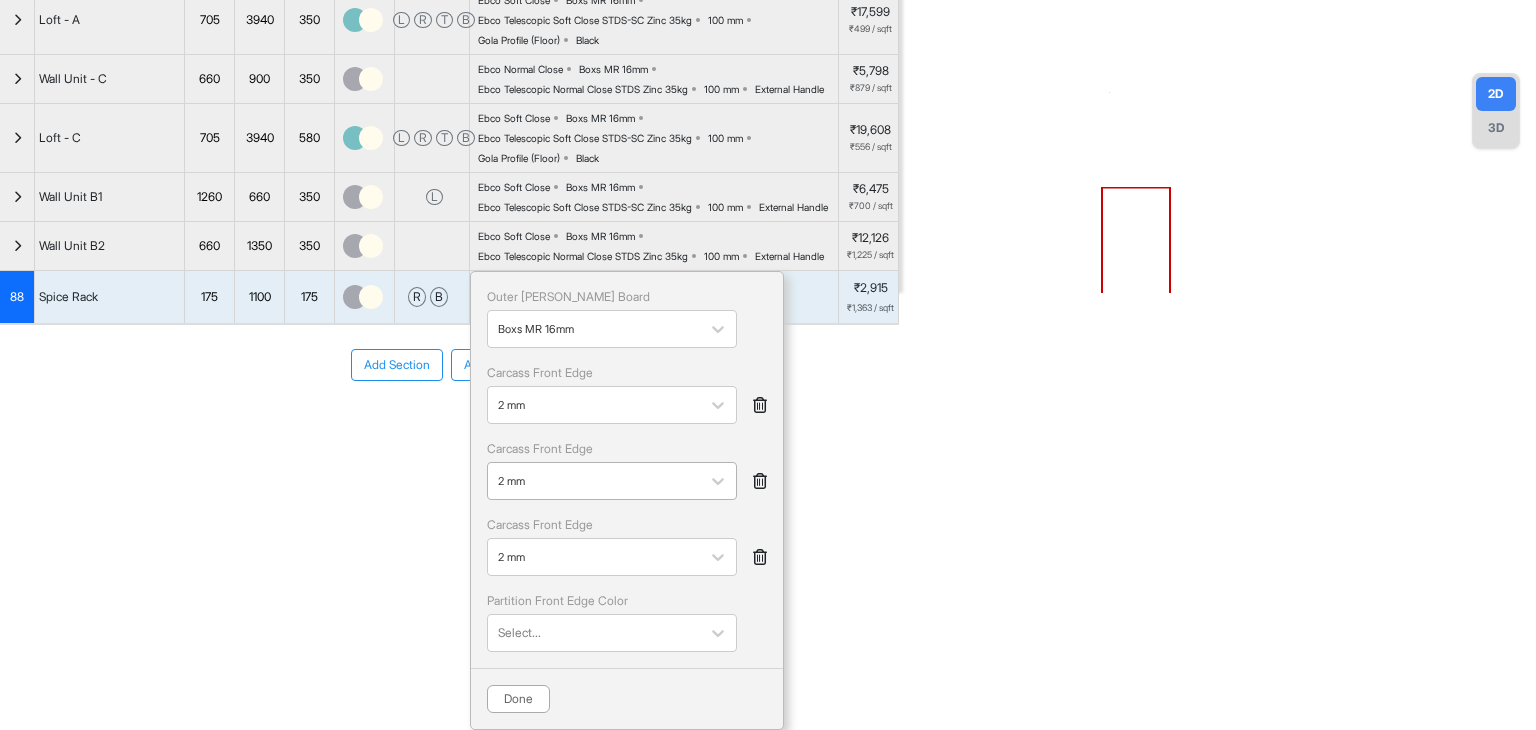 scroll, scrollTop: 584, scrollLeft: 0, axis: vertical 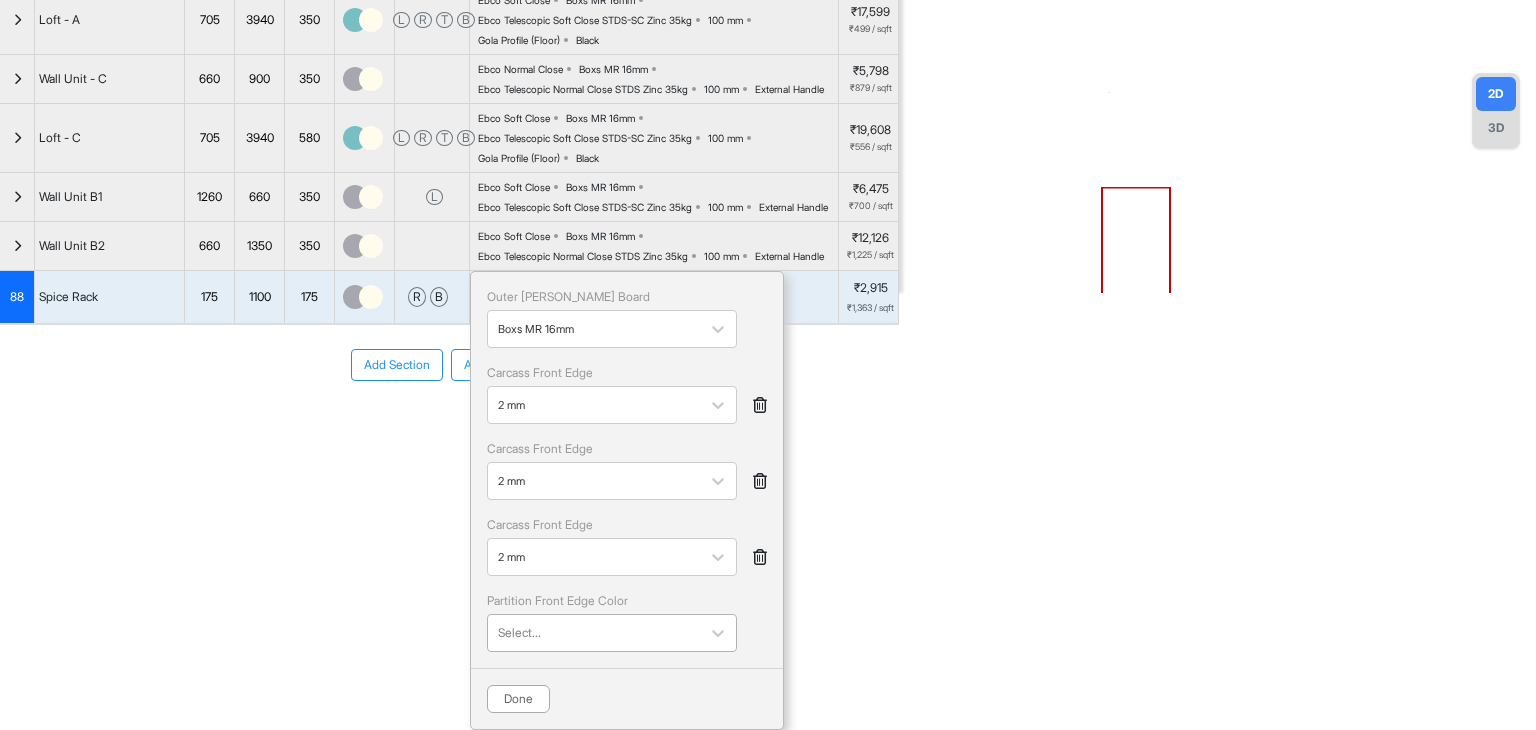 click at bounding box center (594, 633) 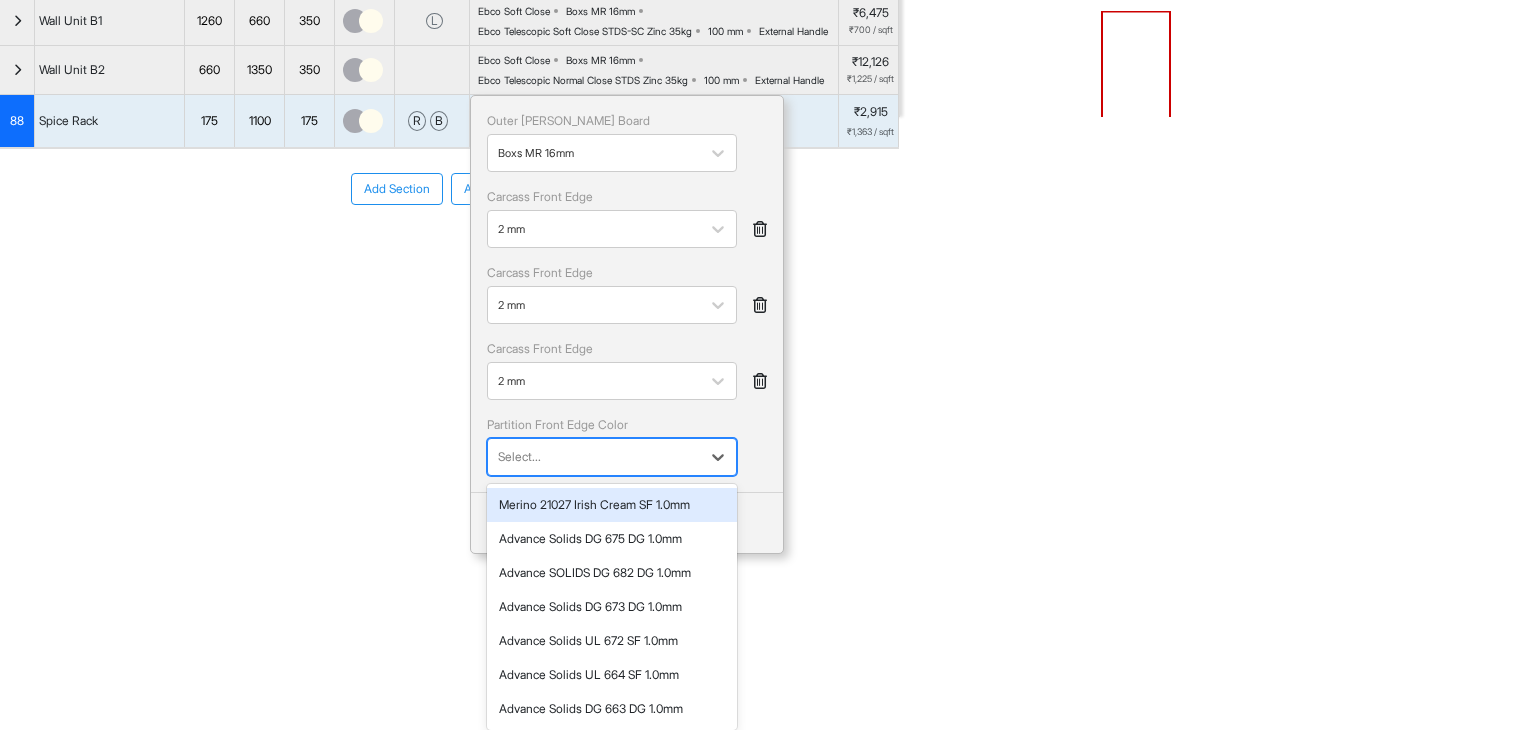 scroll, scrollTop: 760, scrollLeft: 0, axis: vertical 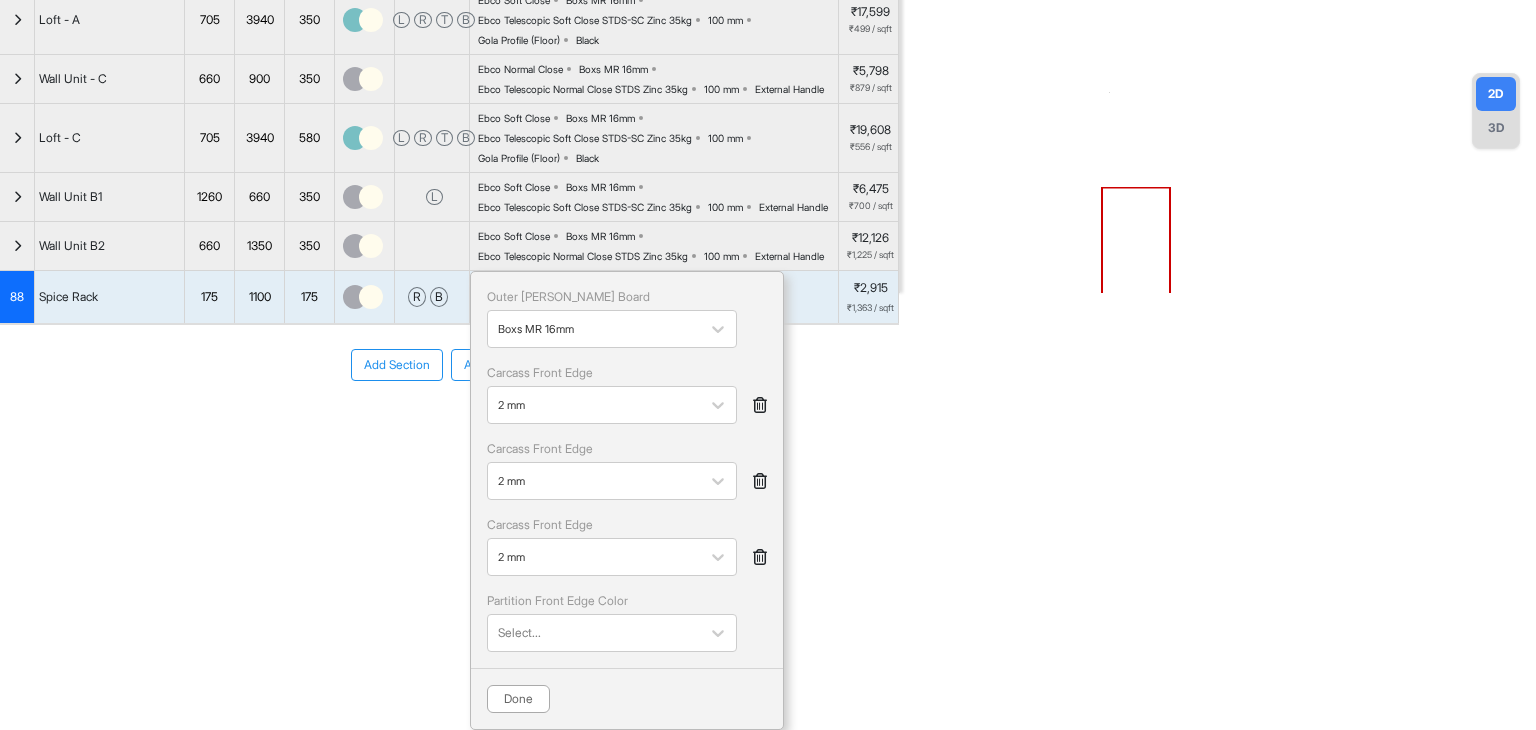 click on "Floor Unit - A 800 3940 580 R B Ebco Soft Close Boxs BWR 16mm Ebco Tandem Soft Close PMDS3 Promotion Drawer System Anthracite AT 50kg 100 mm Gola Profile (Floor) Black ₹39,051 ₹1,115 / sqft Floor Unit - B 800 1710 580 L Ebco Soft Close Boxs BWR 16mm Ebco Tandem Soft Close PMDS3 Promotion Drawer System Anthracite AT 50kg 100 mm Gola Profile (Floor) Black ₹20,614 ₹1,356 / sqft Floor Unit - C 800 1540 580 L B Ebco Soft Close Boxs BWR 16mm Ebco Tandem Soft Close PMDS3 Promotion Drawer System Anthracite AT 50kg 100 mm Gola Profile (Floor) Black ₹11,649 ₹851 / sqft Wall  Unit - A 1 660 1100 350 Ebco Soft Close Boxs MR 16mm Ebco Telescopic Soft Close STDS-SC Zinc 35kg 100 mm External Handle ₹7,471 ₹926 / sqft Wall Unit - A2 680 2030 350 R Ebco Soft Close Boxs MR 16mm Ebco Telescopic Soft Close STDS-SC Zinc 35kg 100 mm External Handle ₹12,427 ₹809 / sqft Loft - A  705 3940 350 L R T B Ebco Soft Close Boxs MR 16mm Ebco Telescopic Soft Close STDS-SC Zinc 35kg 100 mm Gola Profile (Floor) Black 660 L" at bounding box center [449, -16] 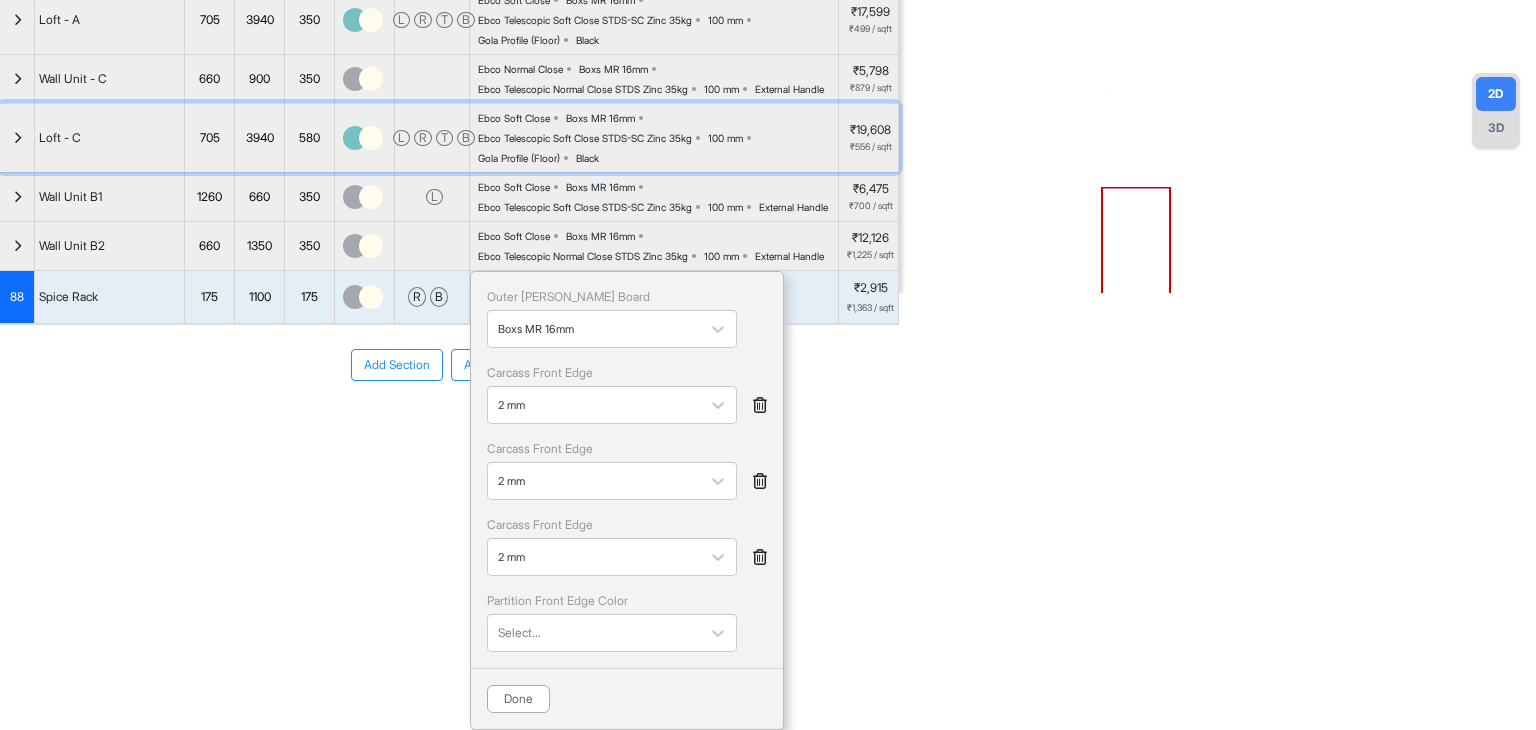 click at bounding box center [365, 138] 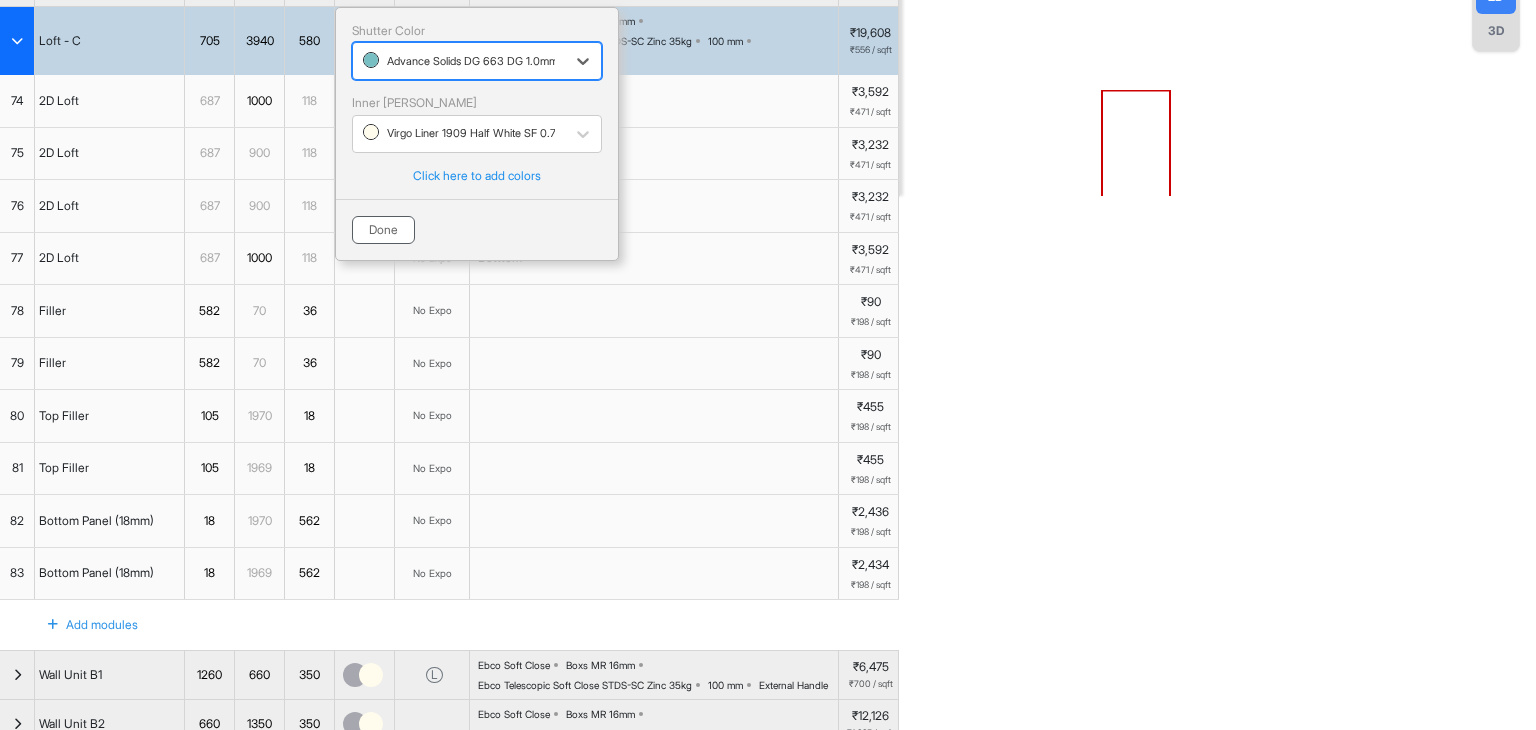 click on "Done" at bounding box center [383, 230] 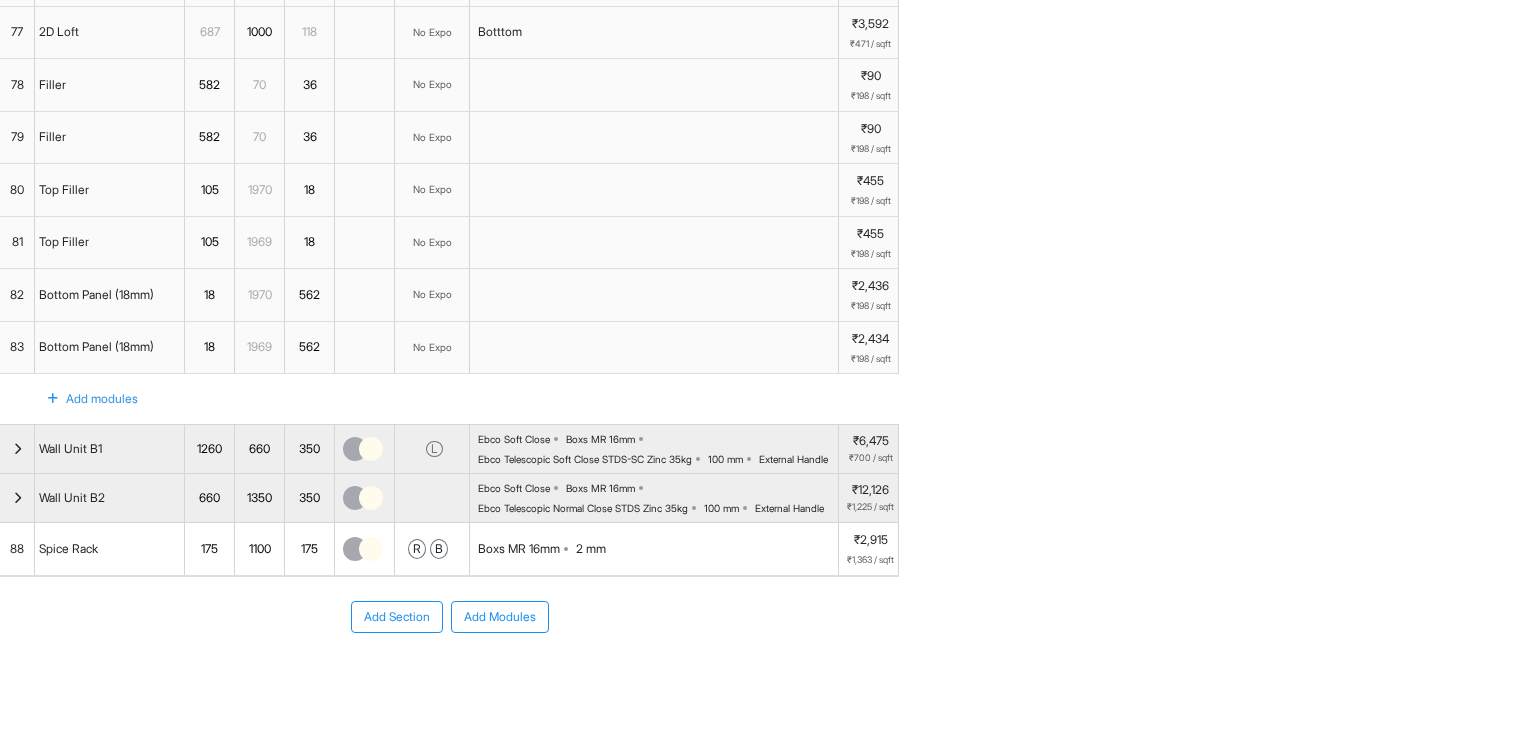 scroll, scrollTop: 965, scrollLeft: 0, axis: vertical 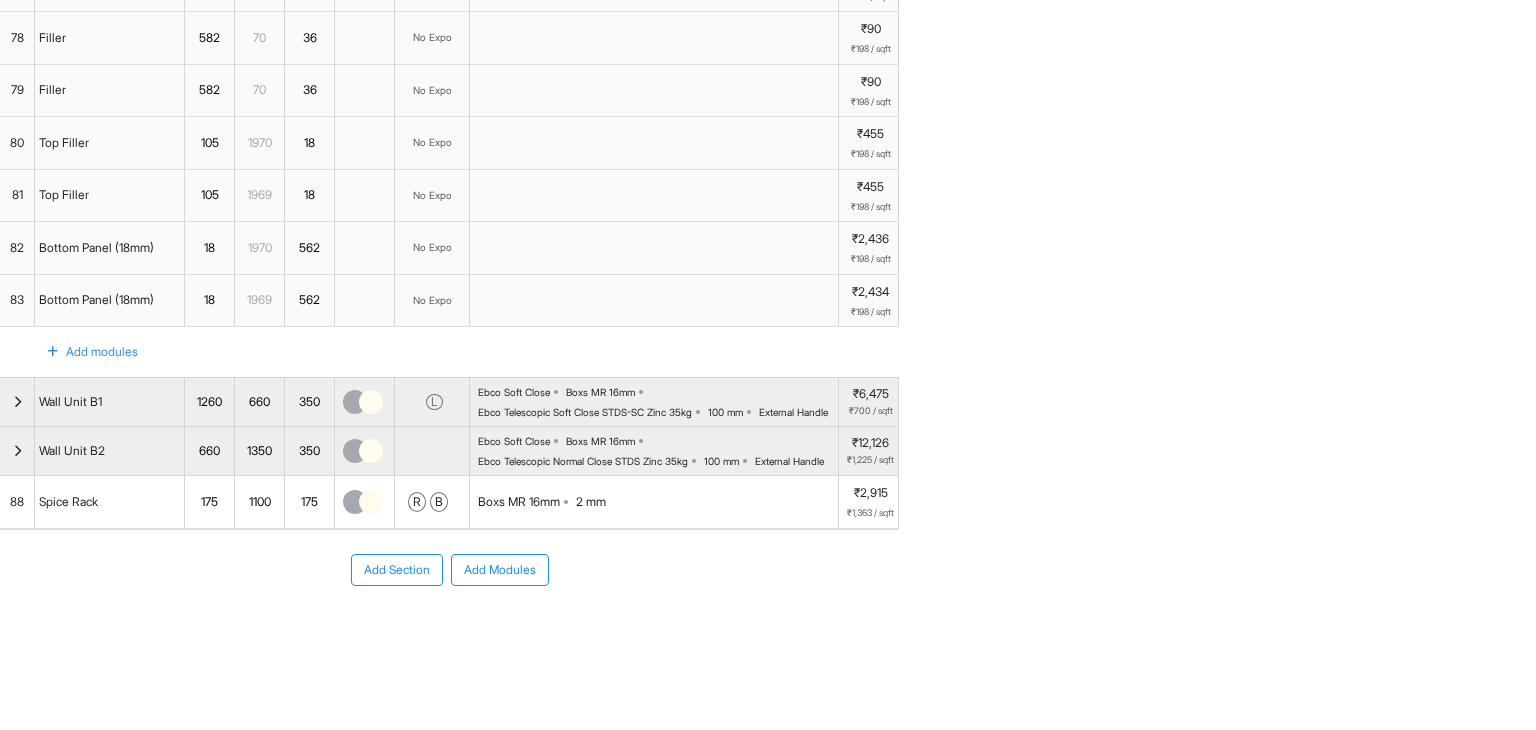 click at bounding box center (355, 502) 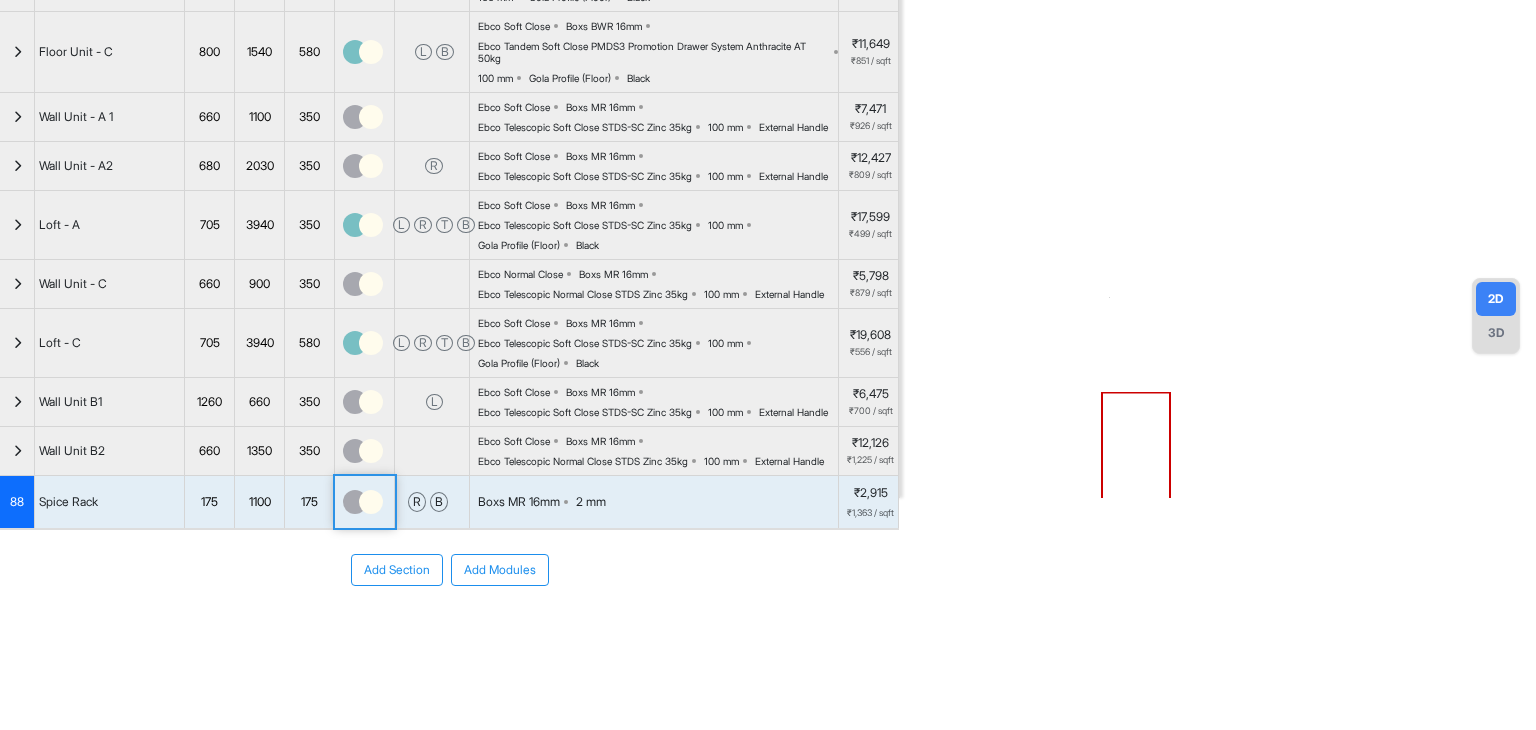 scroll, scrollTop: 392, scrollLeft: 0, axis: vertical 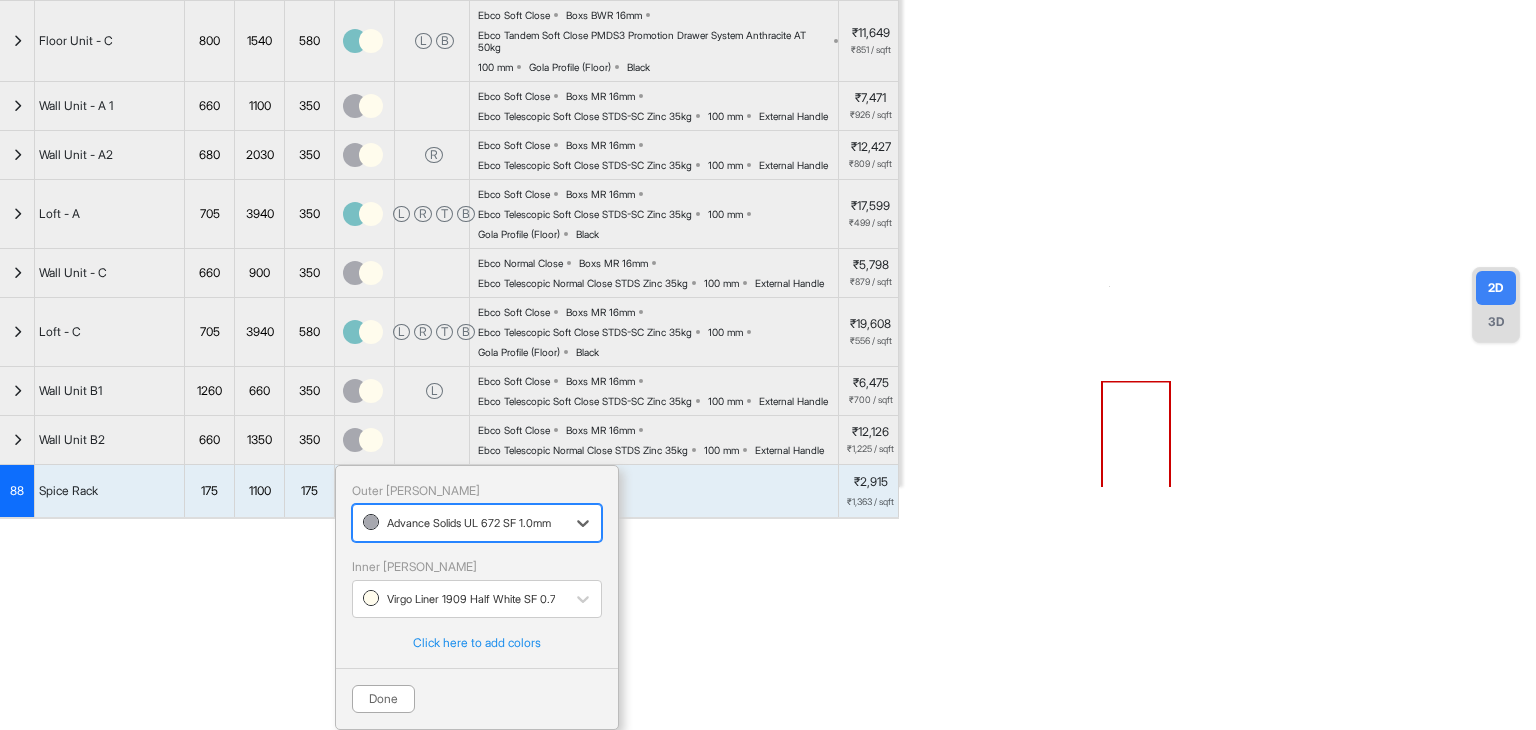 click on "Add Section Add Modules" at bounding box center (449, 619) 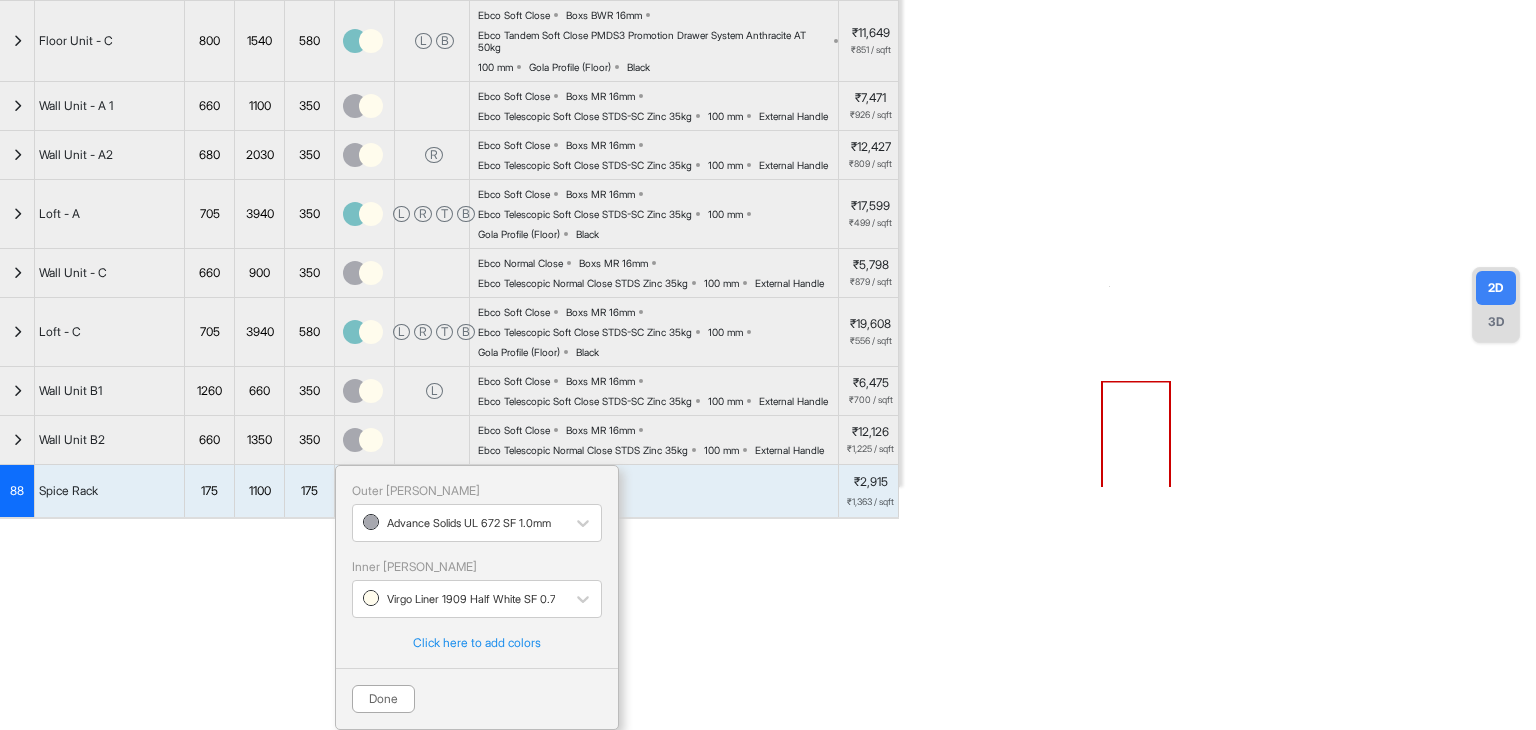 click on "Add Section Add Modules" at bounding box center (449, 619) 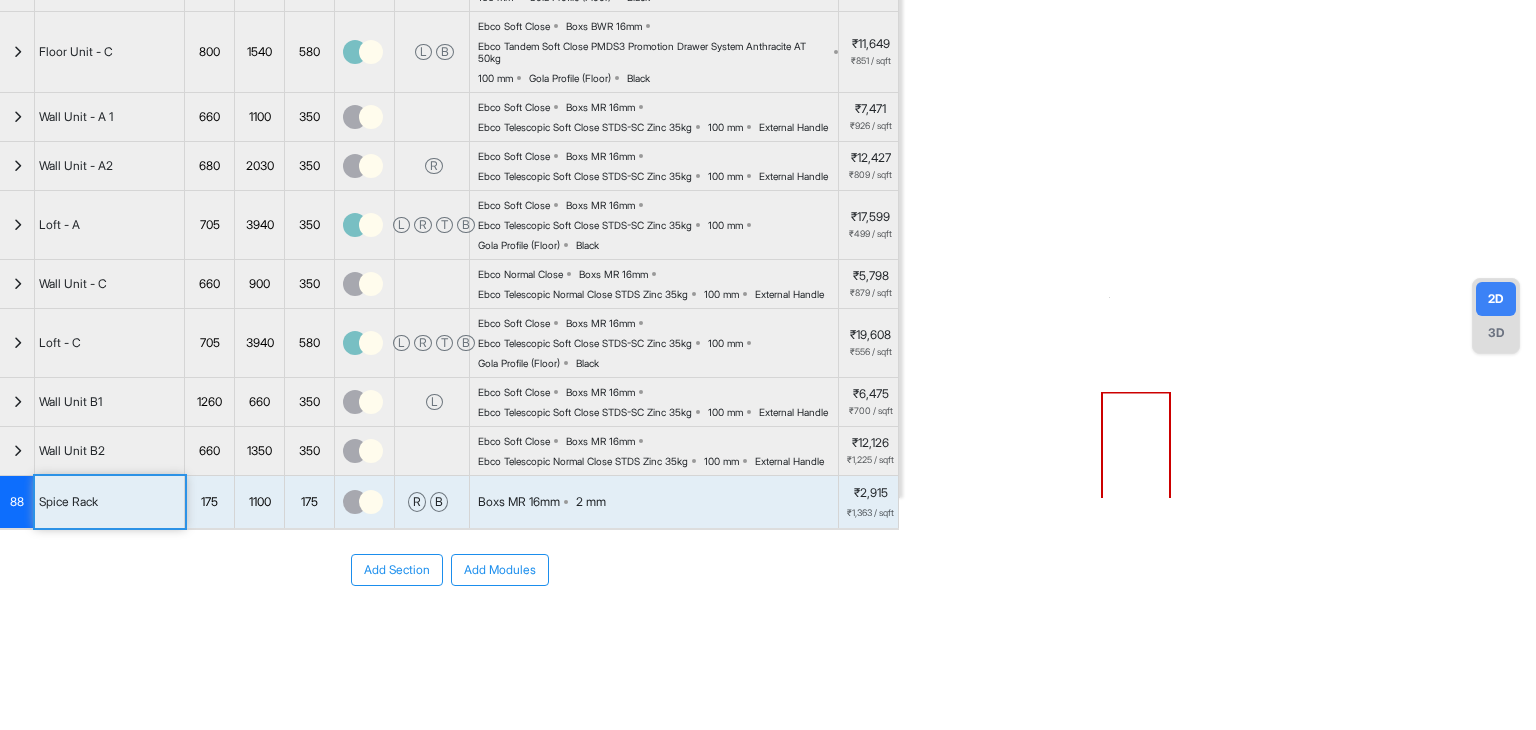 click on "Boxs MR 16mm 2 mm" at bounding box center (654, 502) 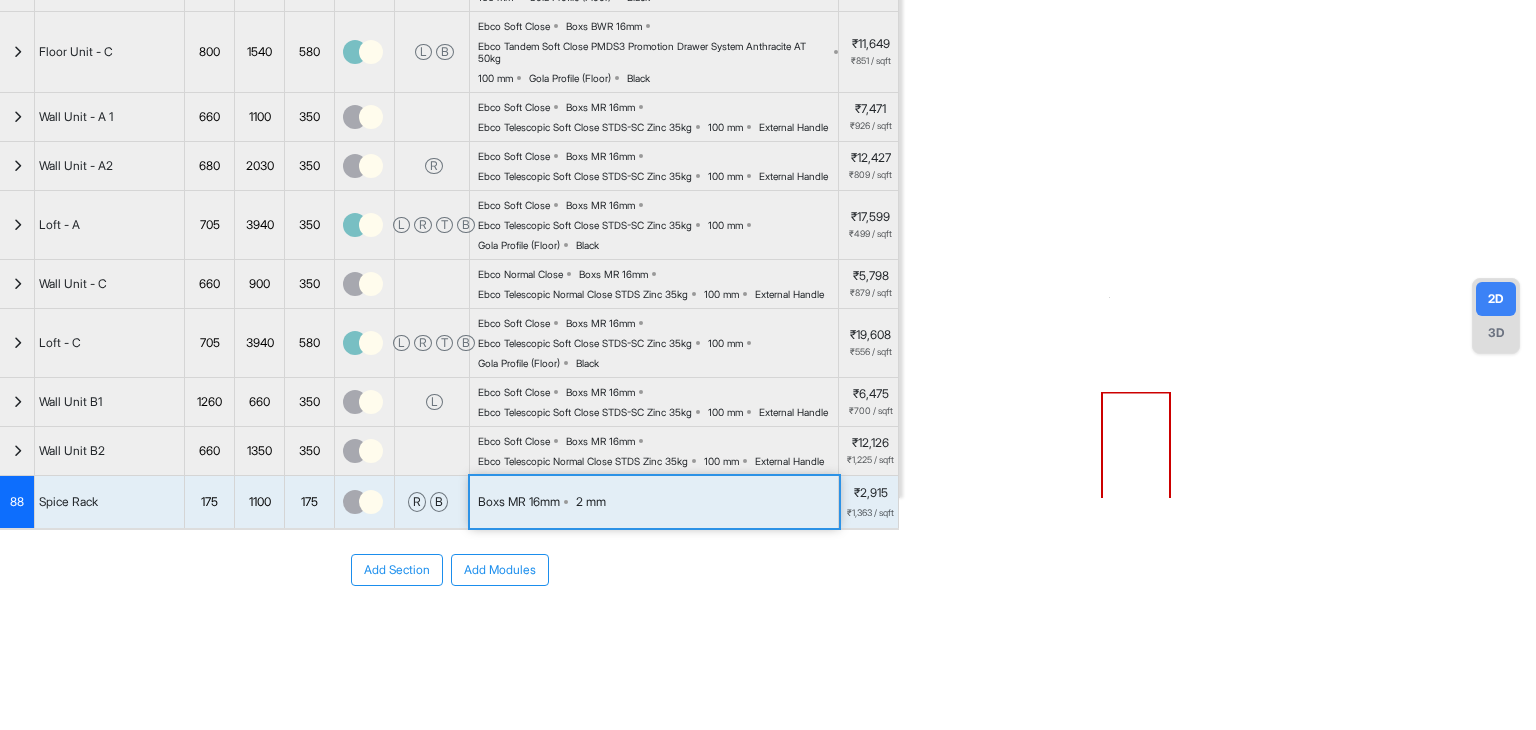 click on "Boxs MR 16mm 2 mm" at bounding box center [654, 502] 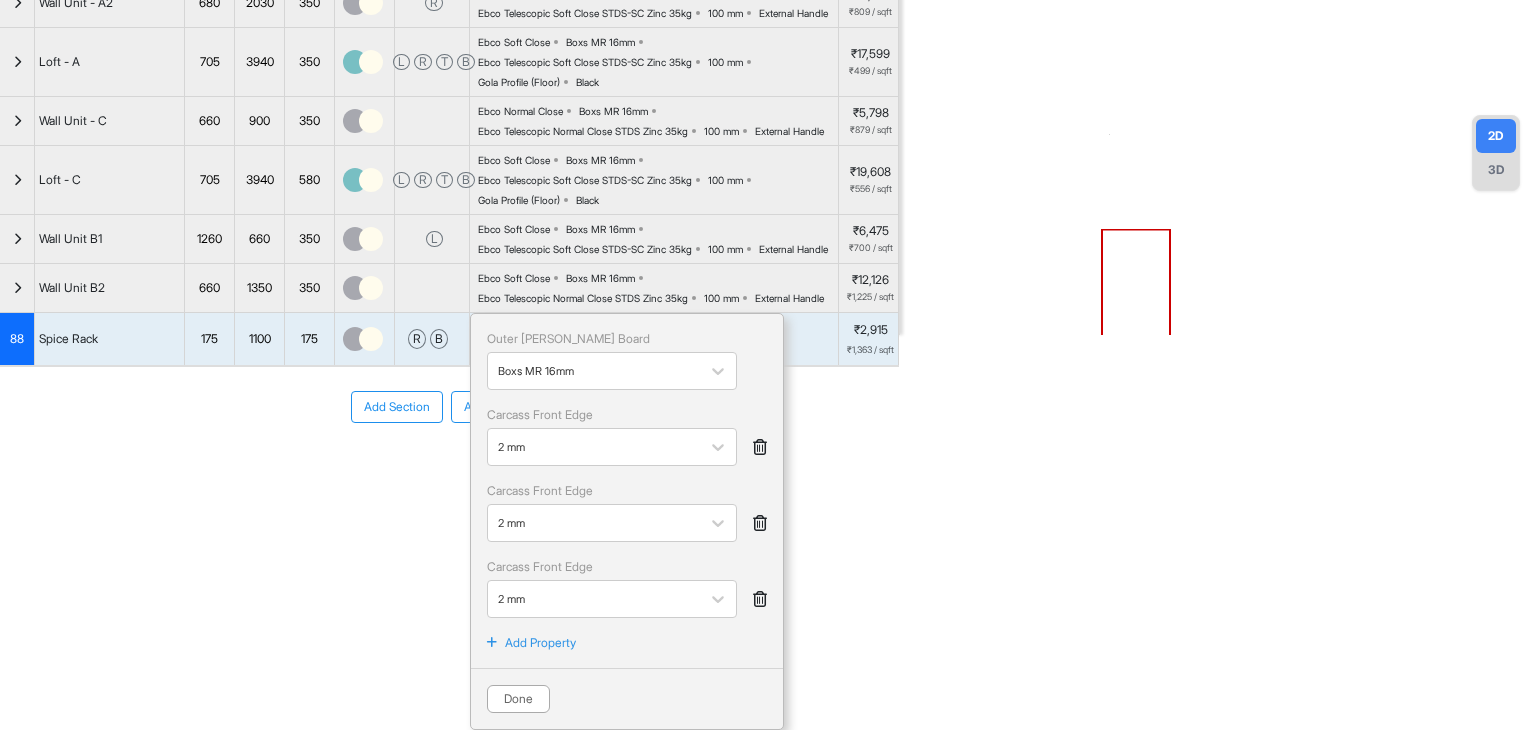 scroll, scrollTop: 542, scrollLeft: 0, axis: vertical 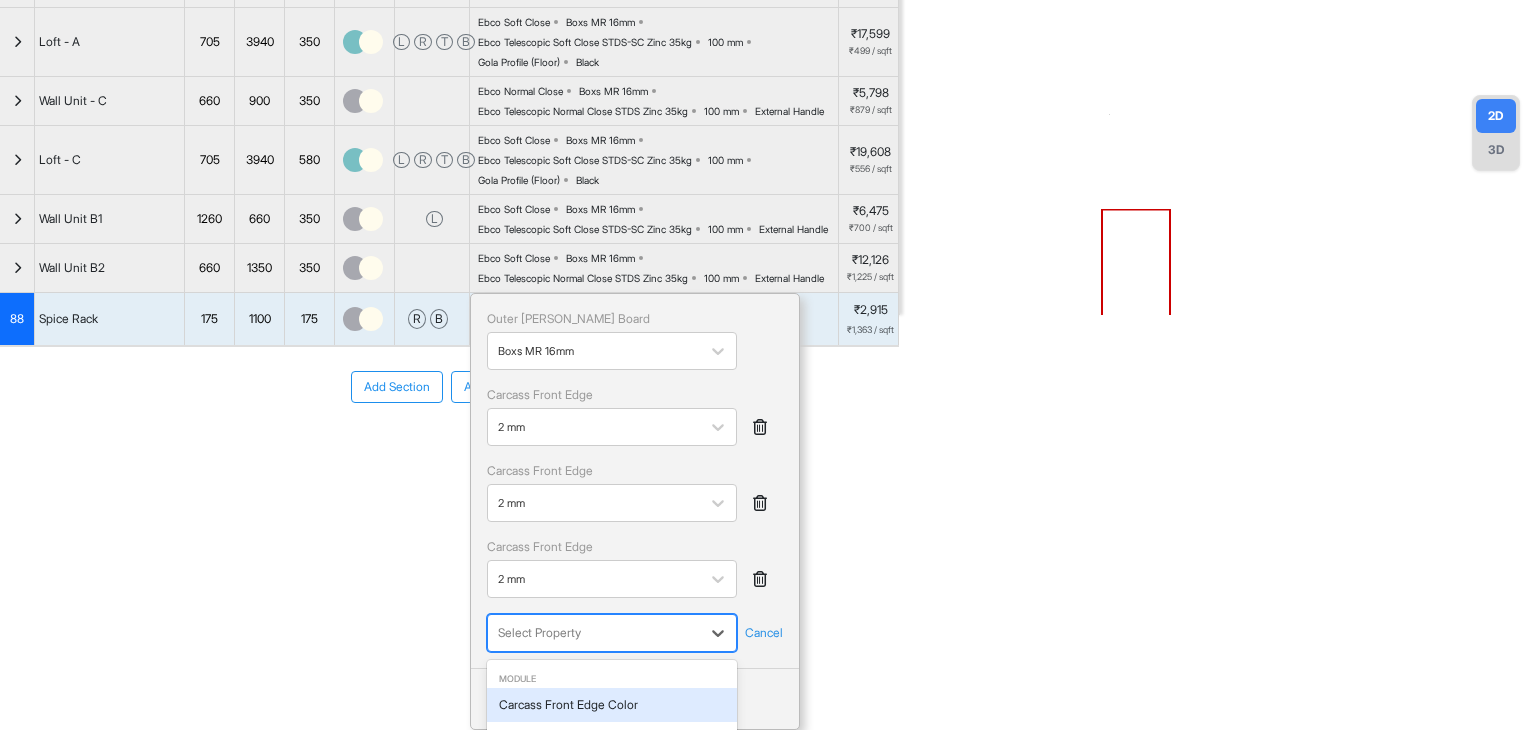 click at bounding box center (594, 633) 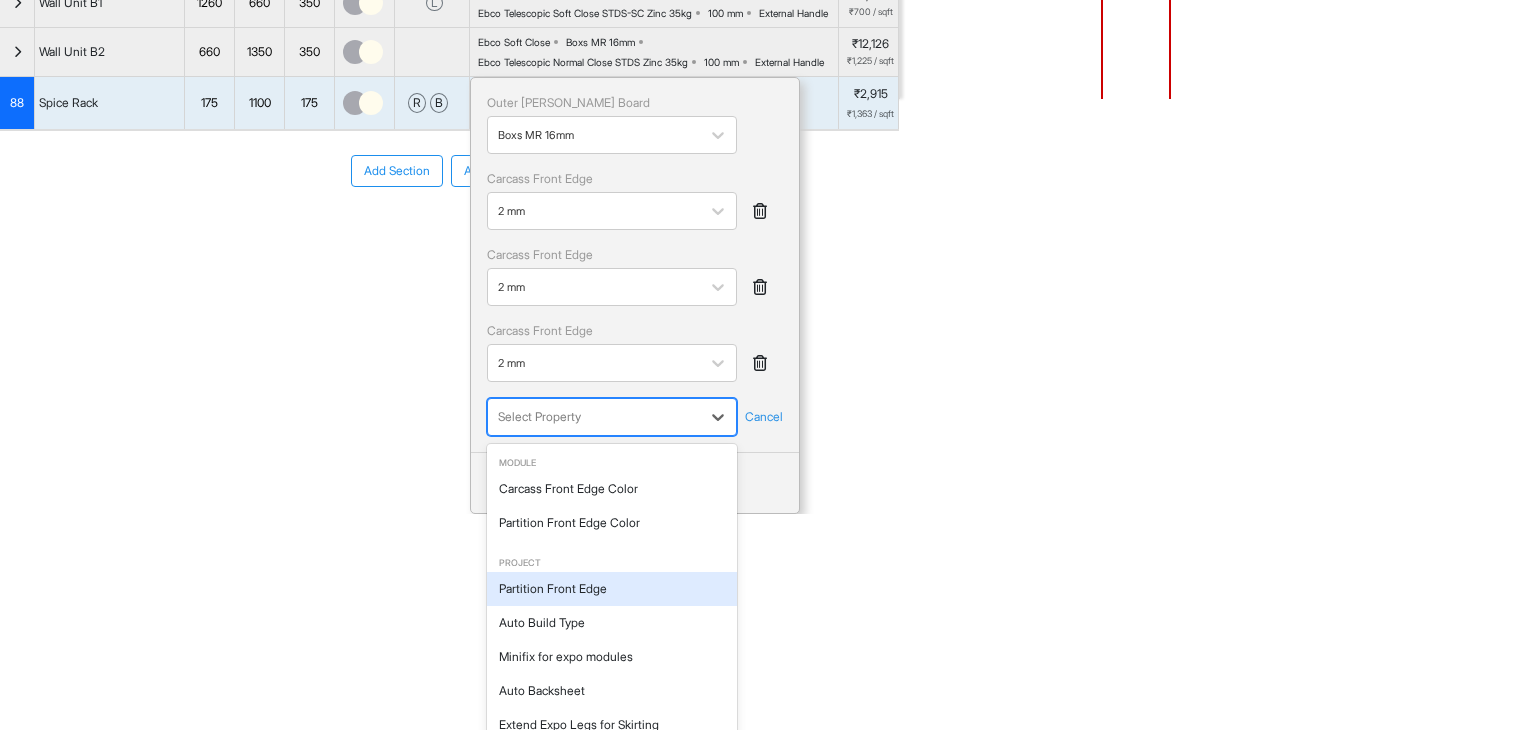 scroll, scrollTop: 230, scrollLeft: 0, axis: vertical 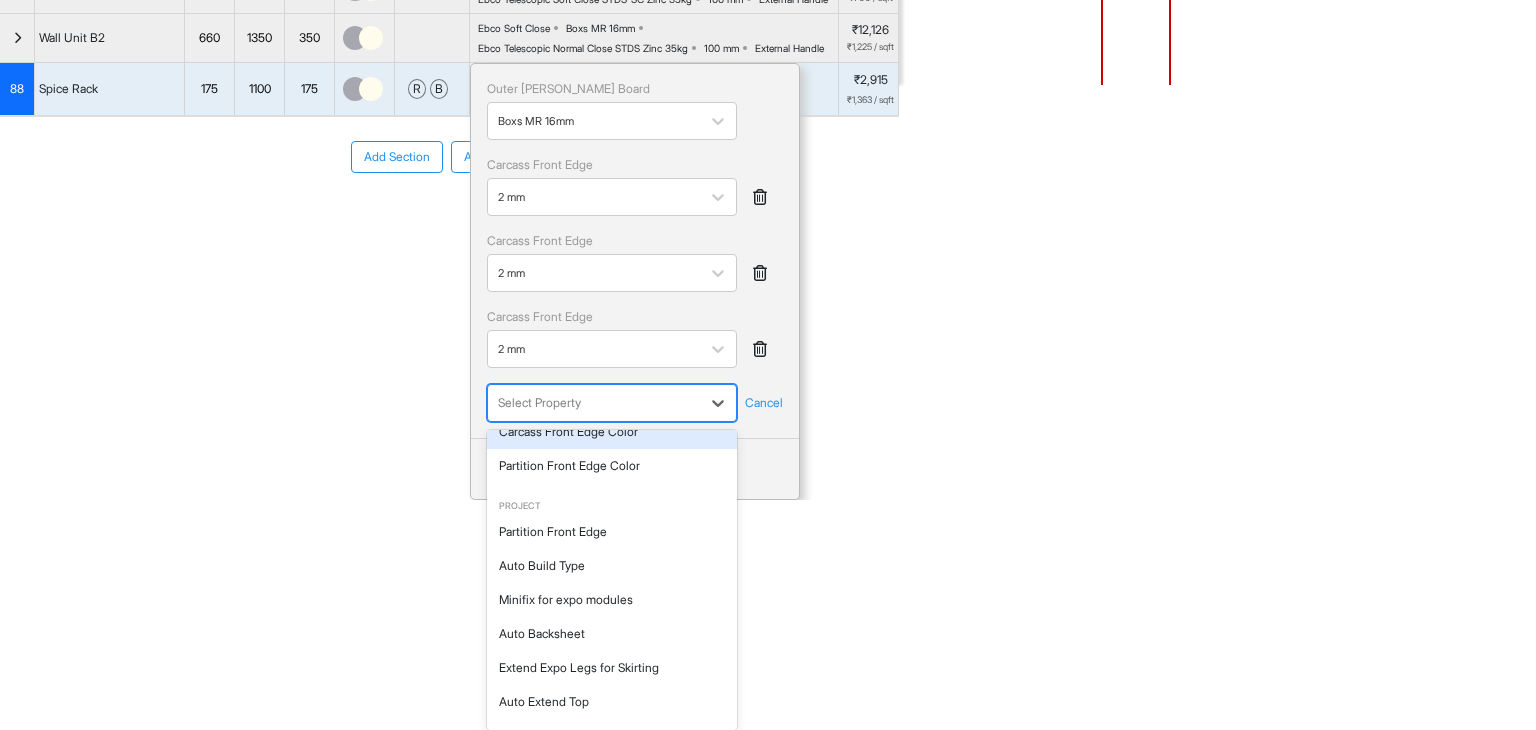 click on "Carcass Front Edge Color" at bounding box center (612, 432) 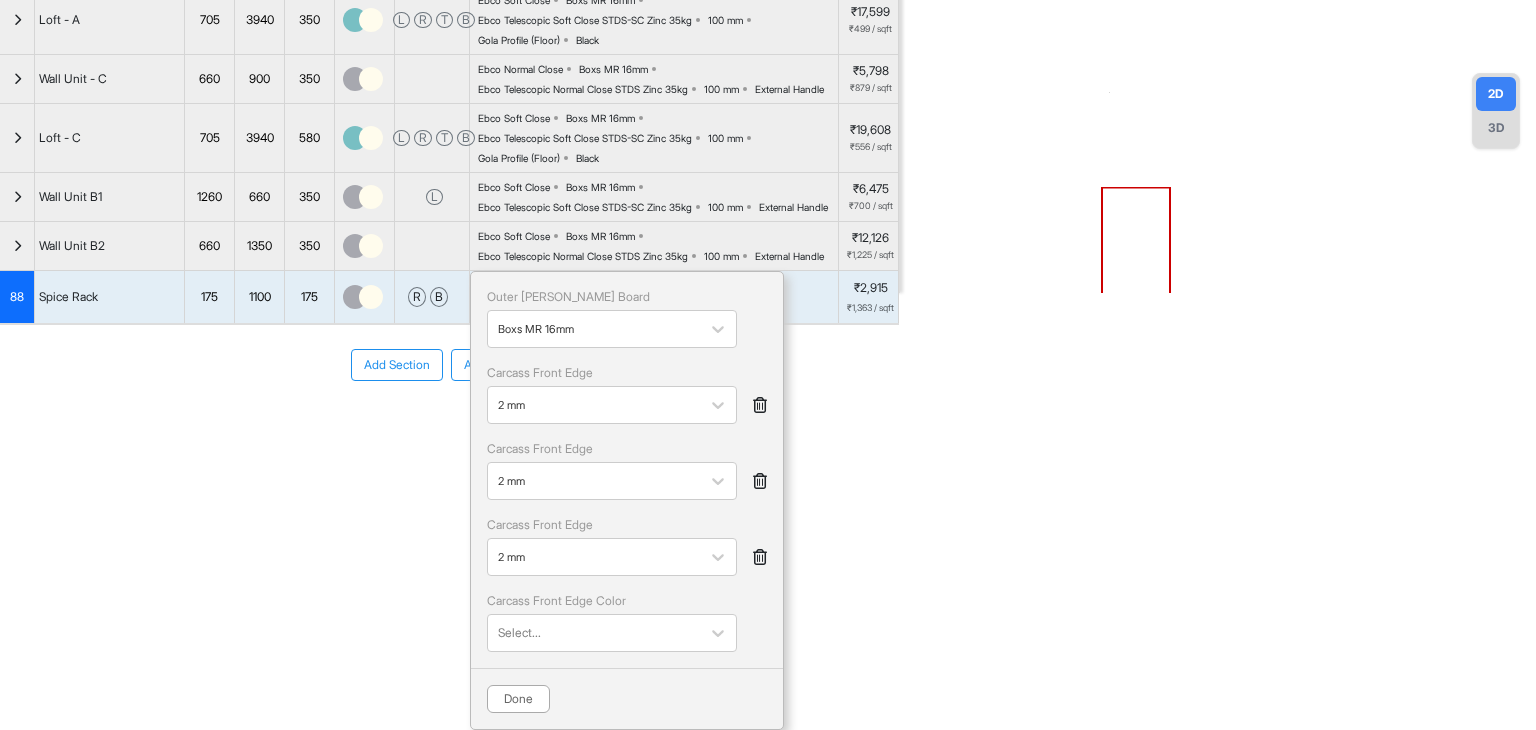scroll, scrollTop: 0, scrollLeft: 0, axis: both 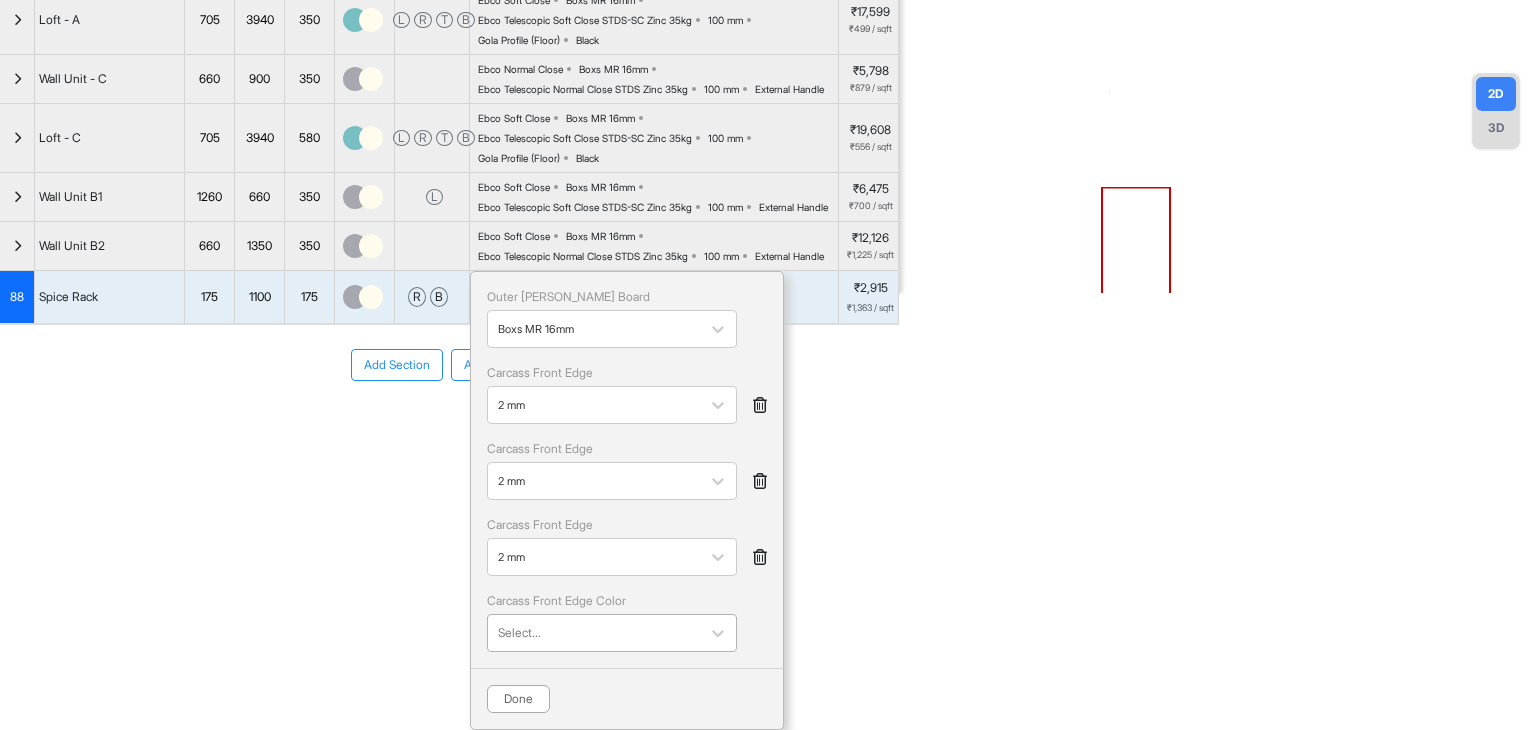 click at bounding box center [594, 633] 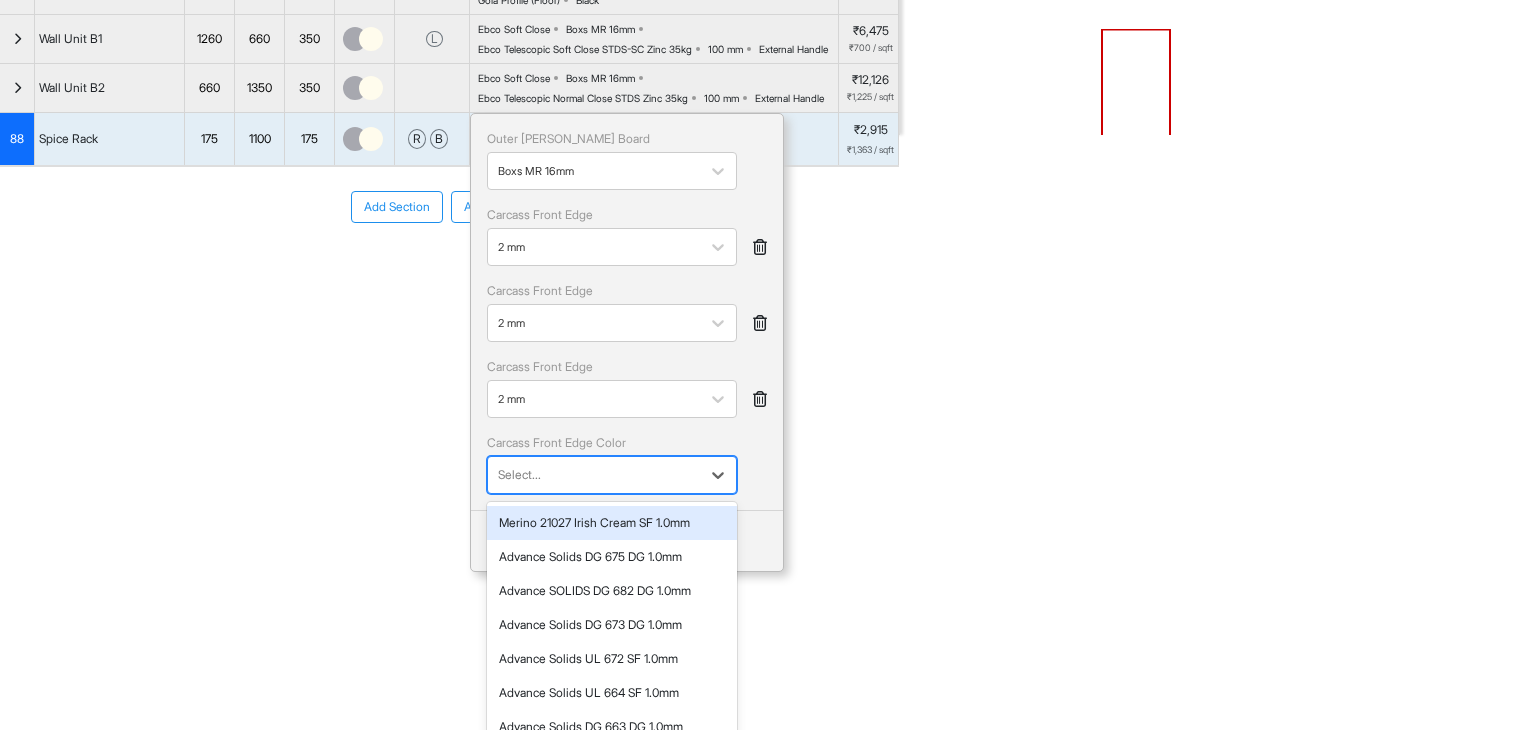 scroll, scrollTop: 760, scrollLeft: 0, axis: vertical 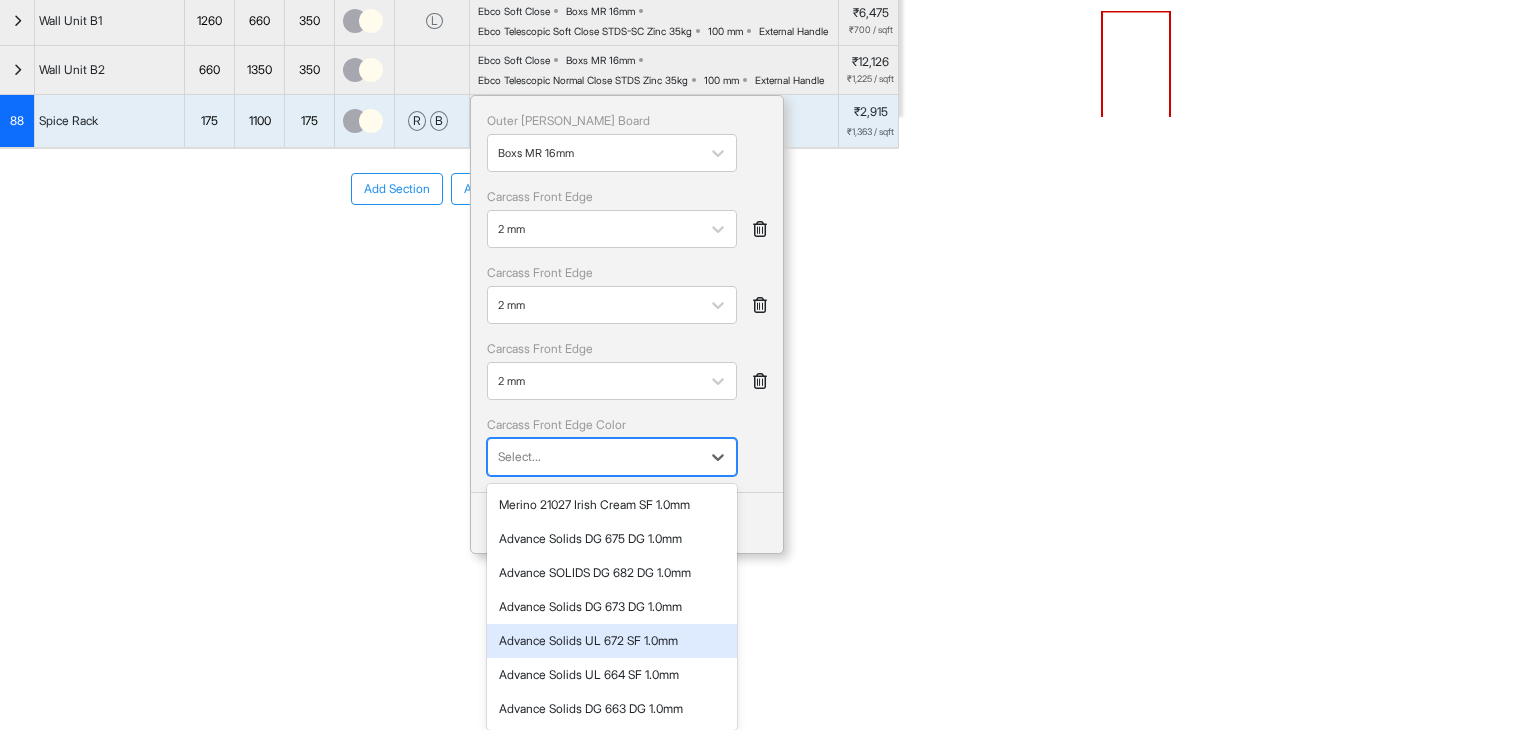 click on "Advance Solids UL 672 SF 1.0mm" at bounding box center (612, 641) 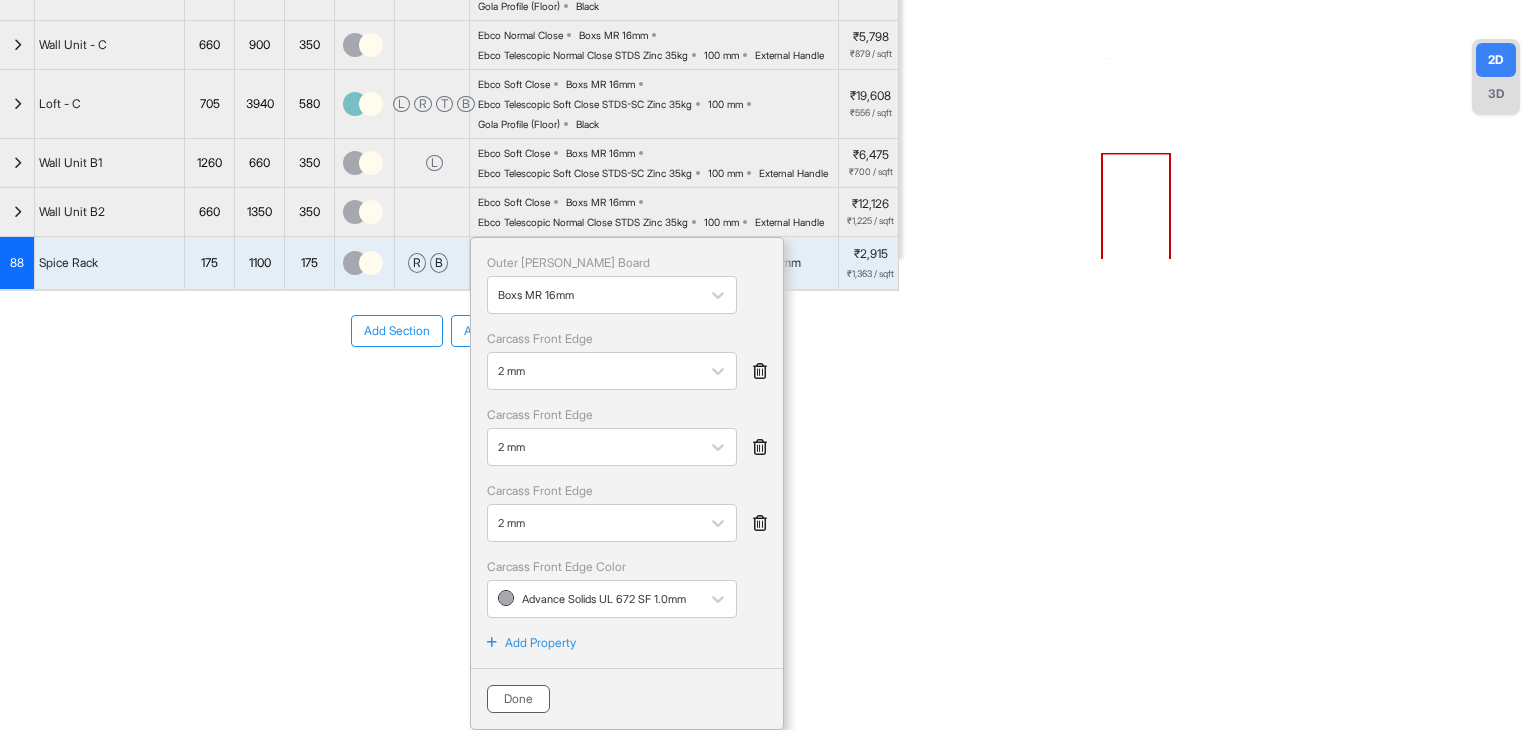 click on "Done" at bounding box center (518, 699) 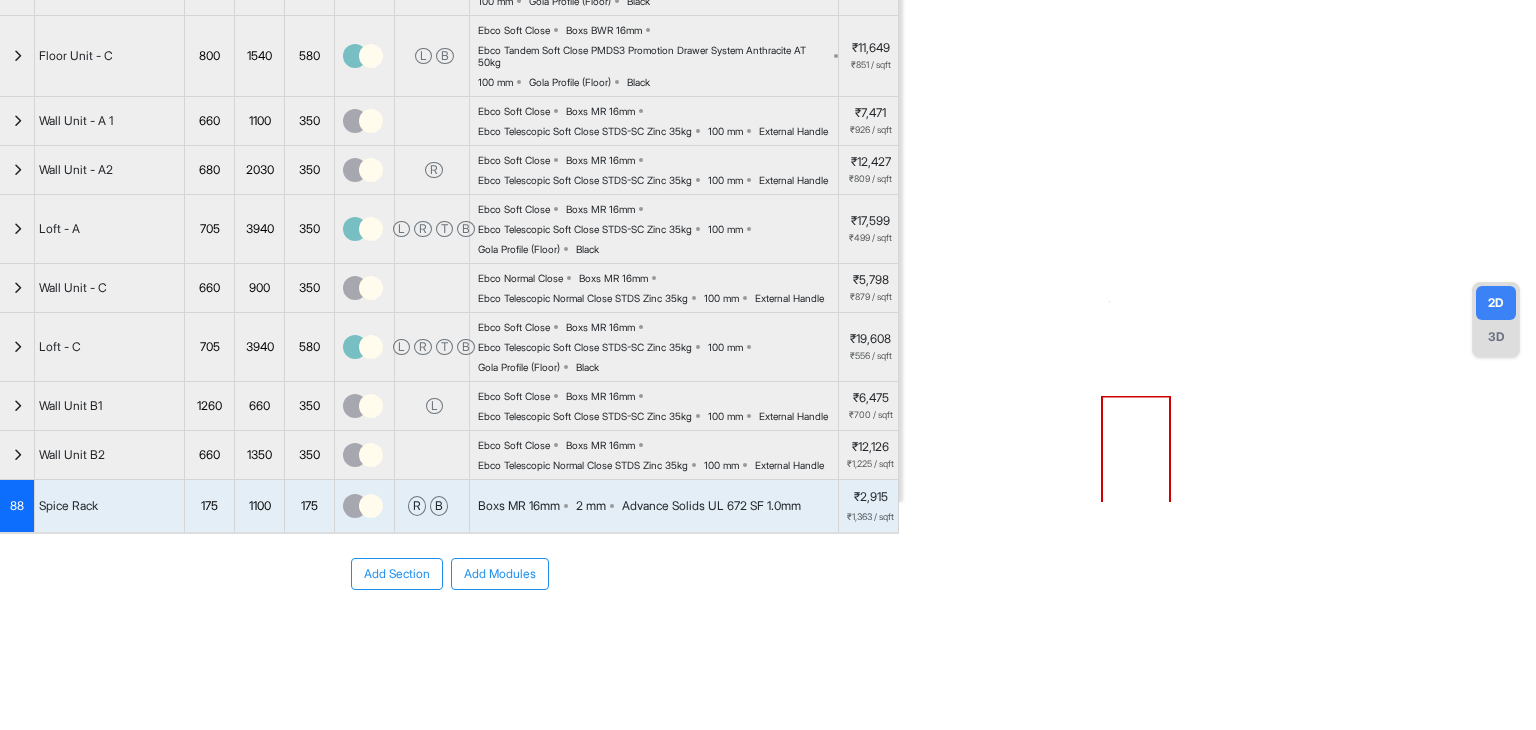 scroll, scrollTop: 0, scrollLeft: 0, axis: both 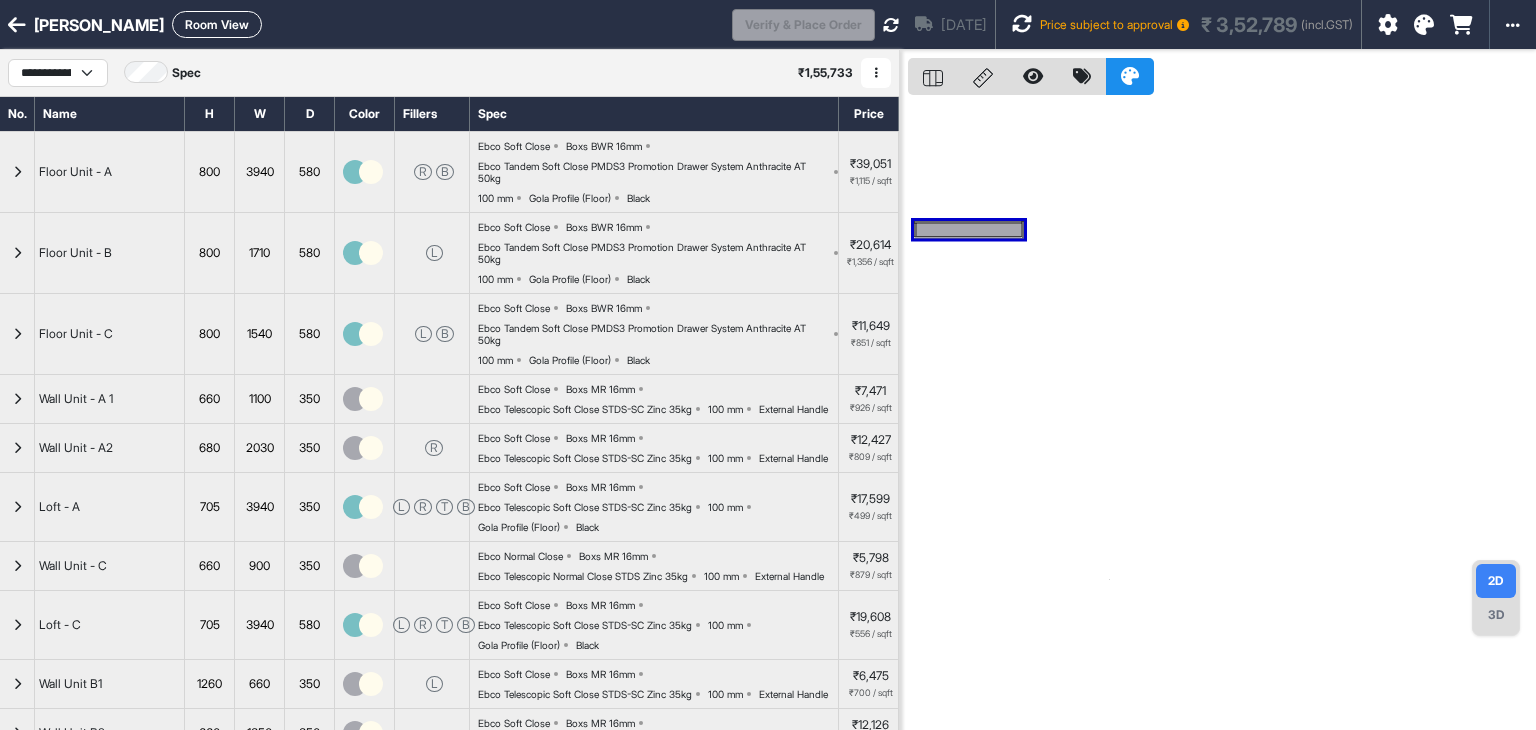 click on "Price subject to approval ₹   3,52,789 (incl.GST)" at bounding box center [1182, 24] 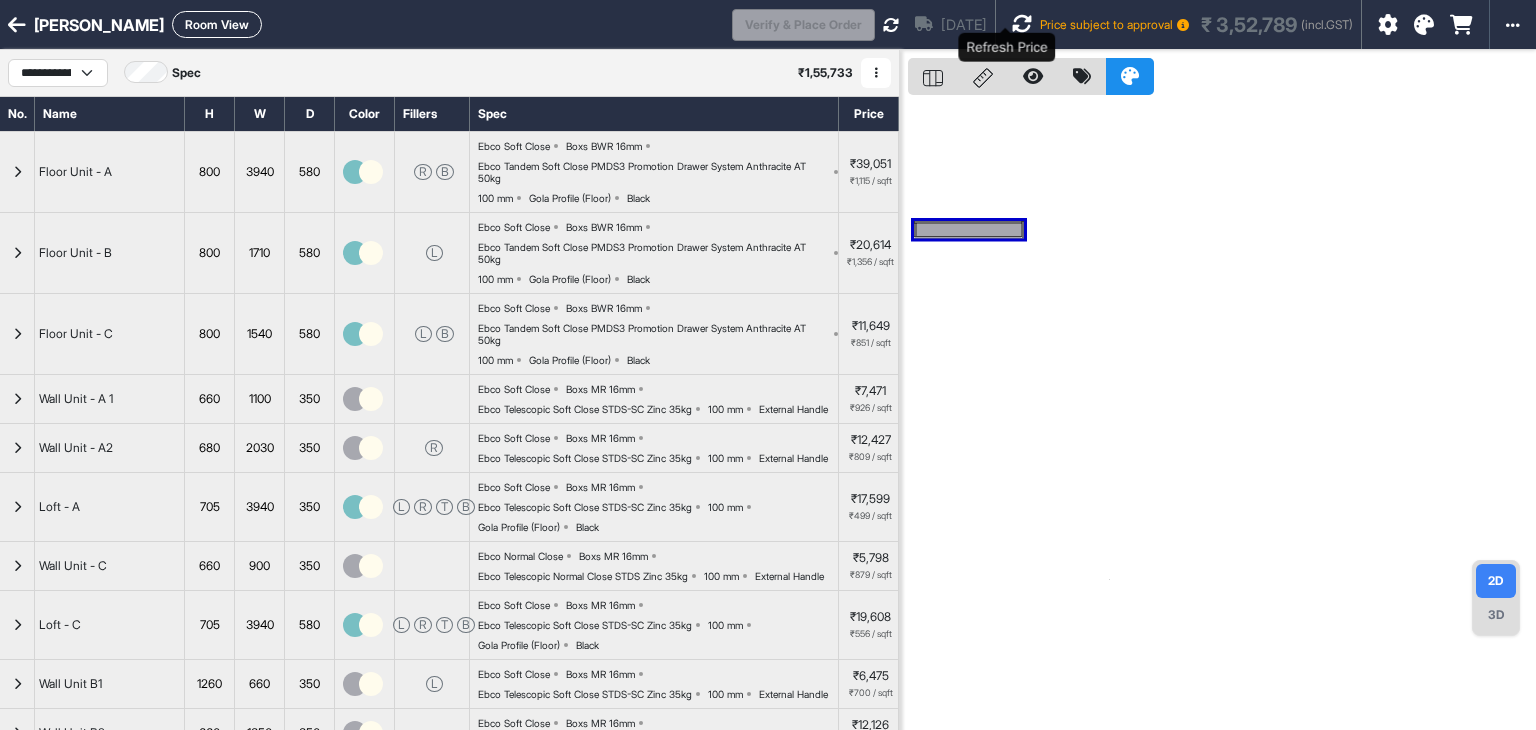 click at bounding box center (1022, 24) 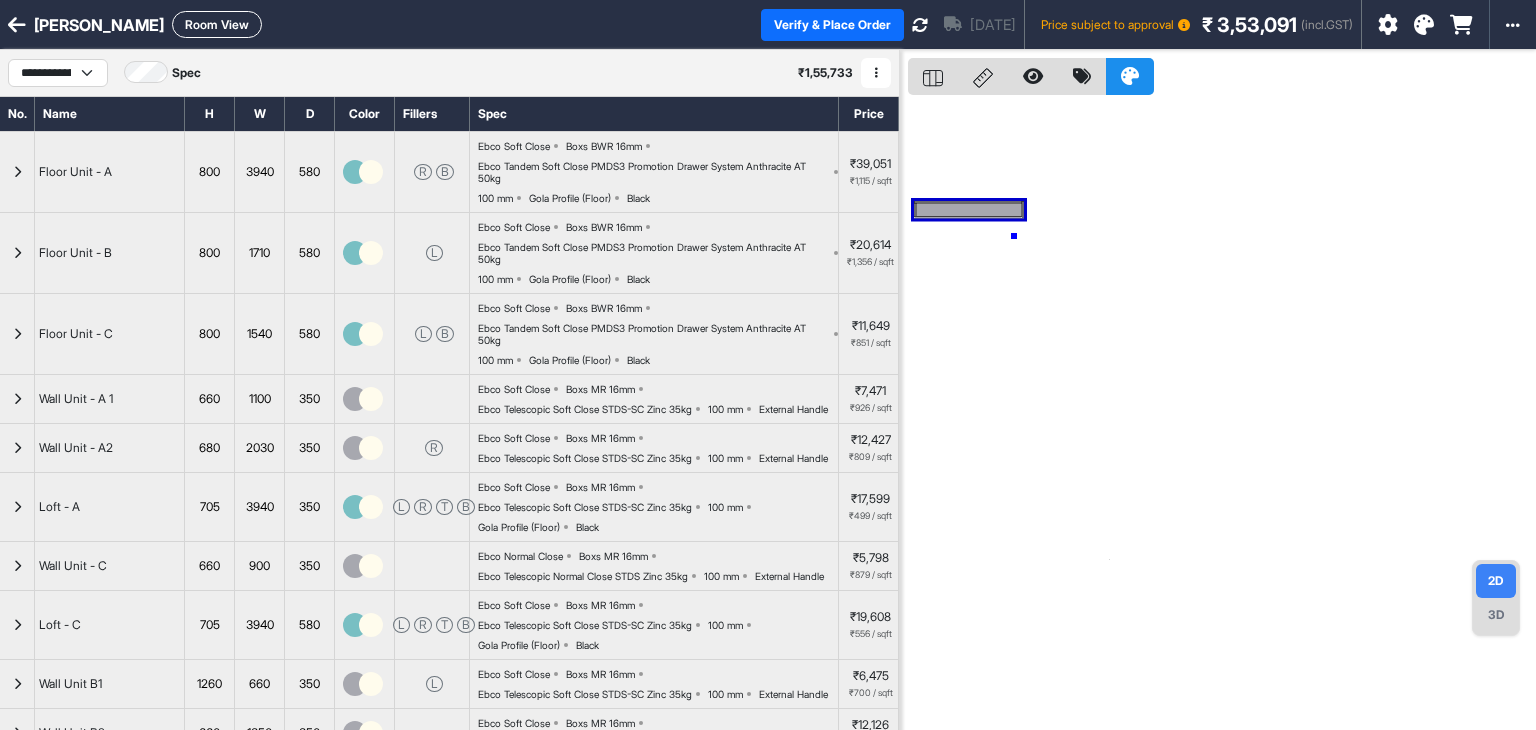 click at bounding box center [1222, 415] 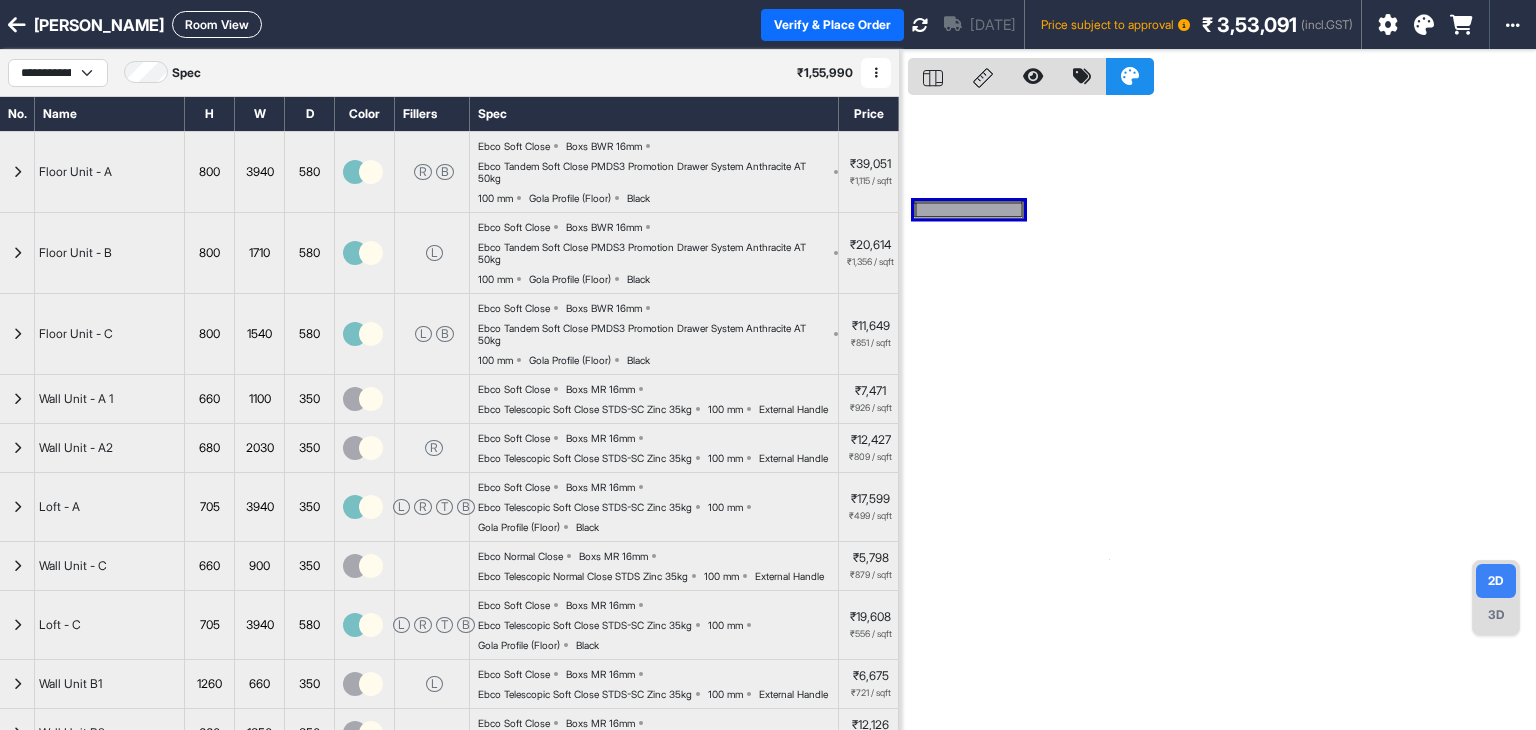 click at bounding box center [1222, 415] 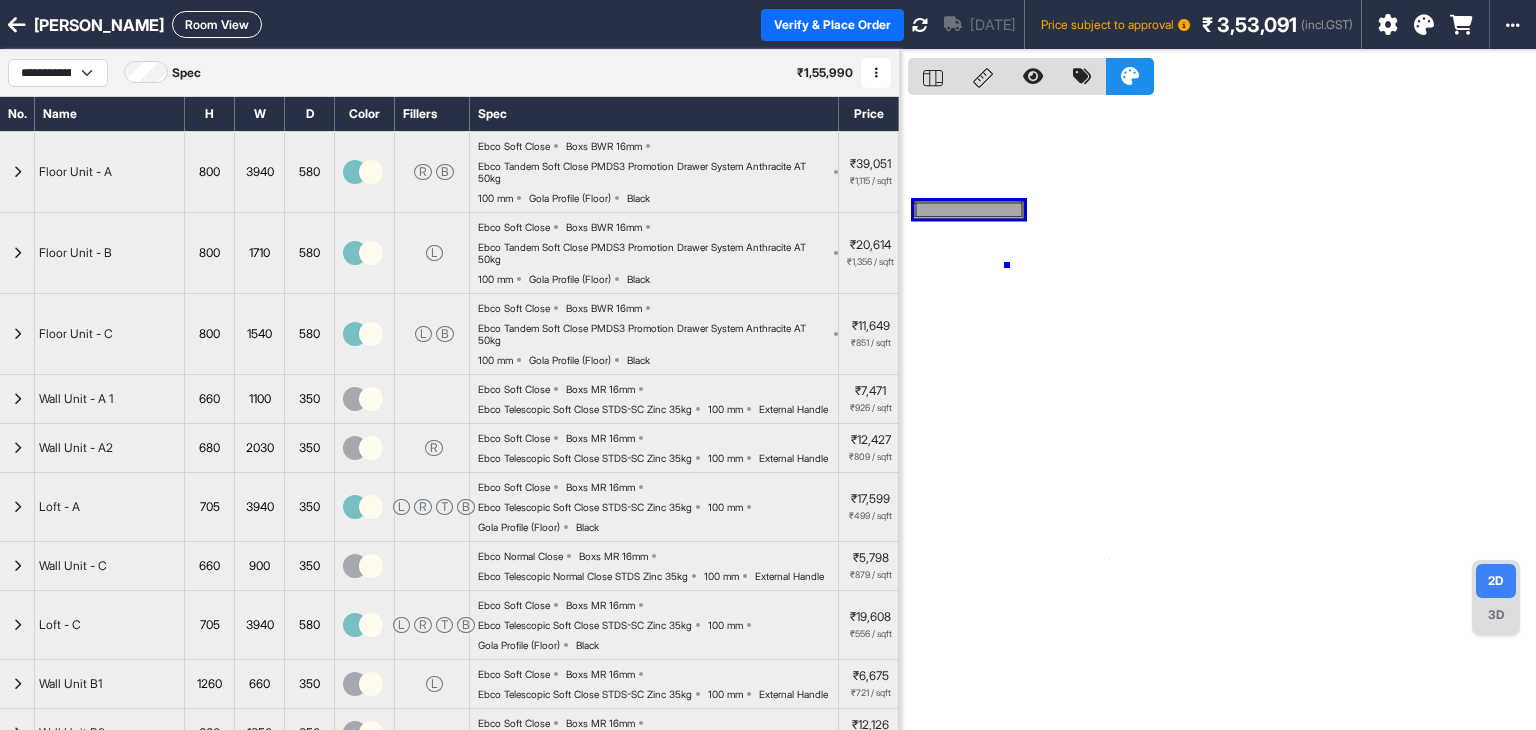 click at bounding box center [1222, 415] 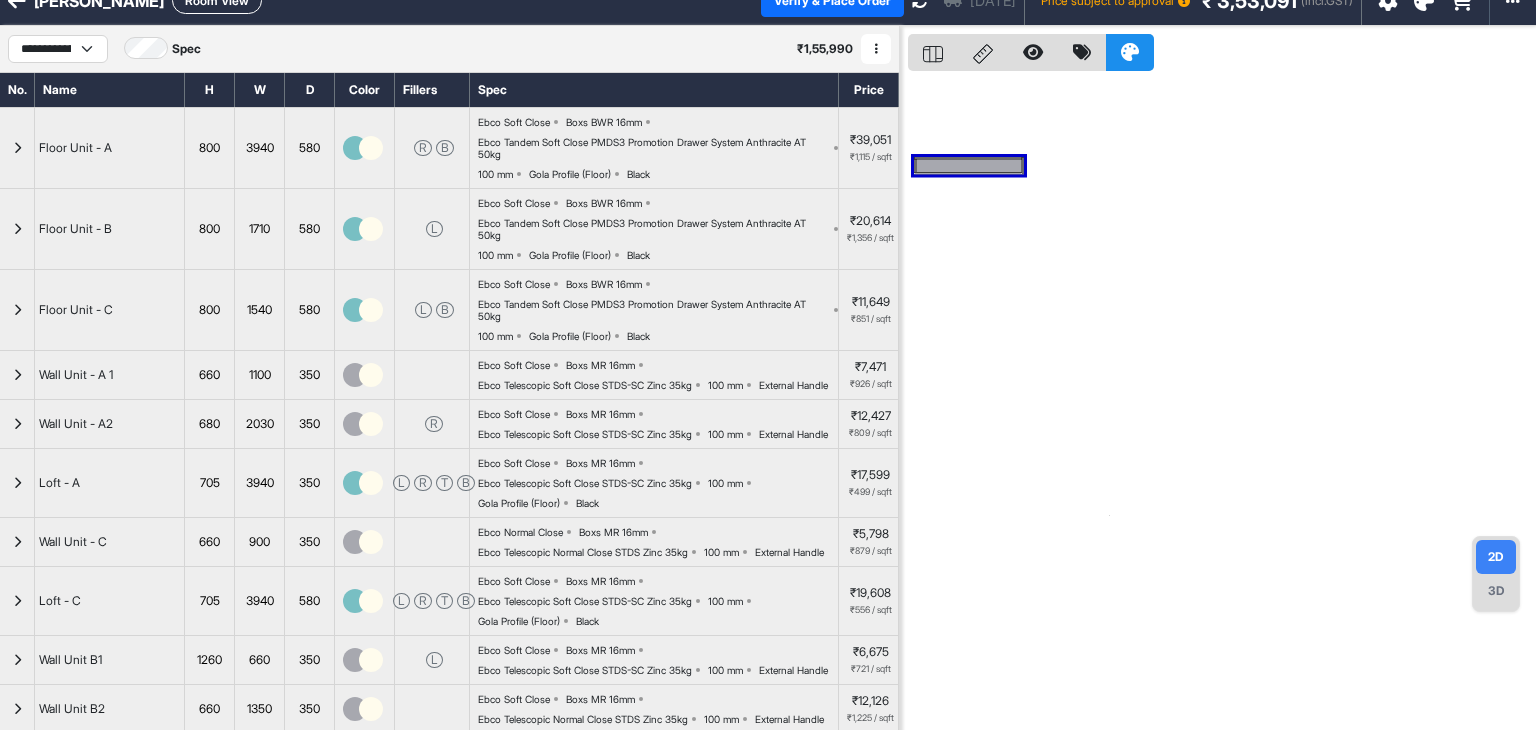 scroll, scrollTop: 0, scrollLeft: 0, axis: both 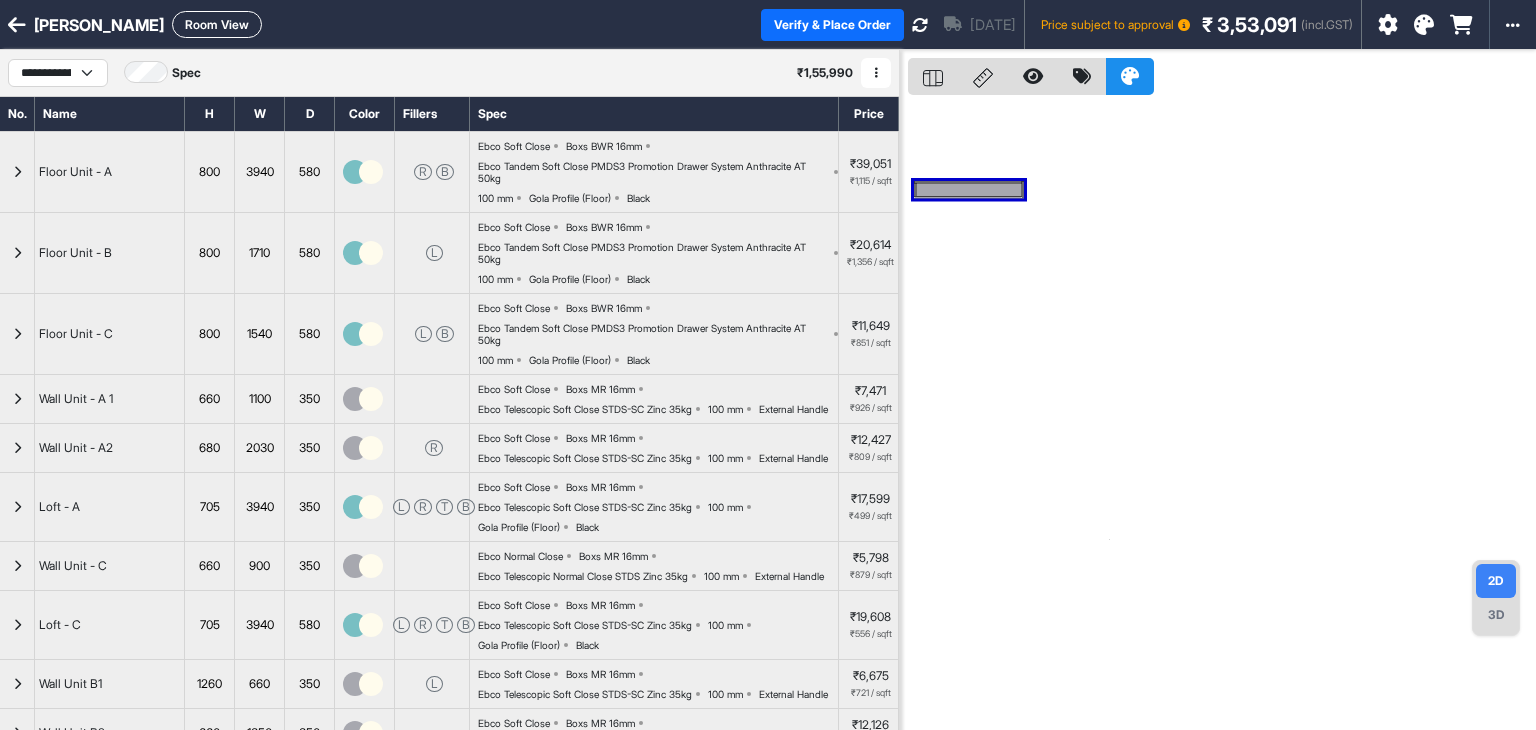 click on "3D" at bounding box center [1496, 615] 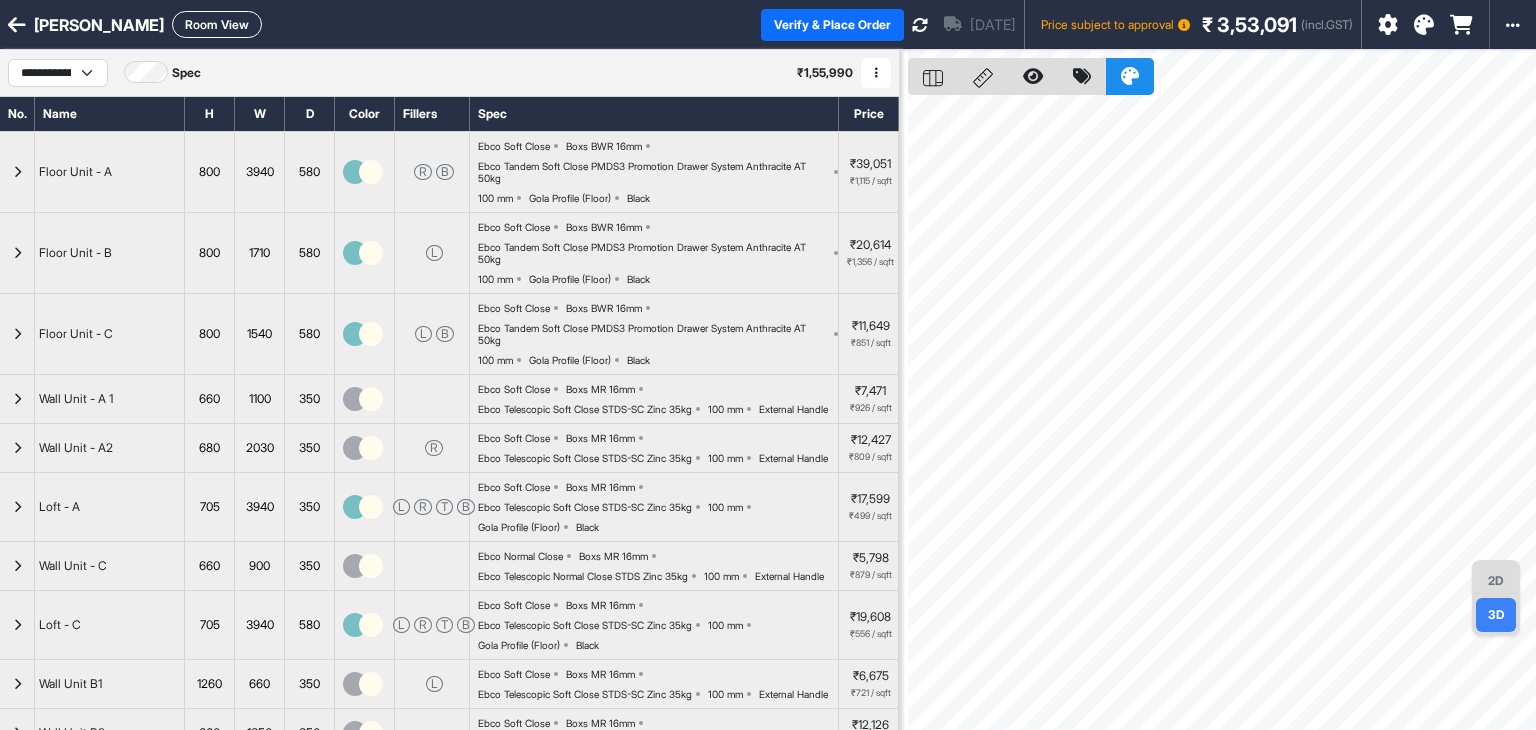 click on "2D" at bounding box center (1496, 581) 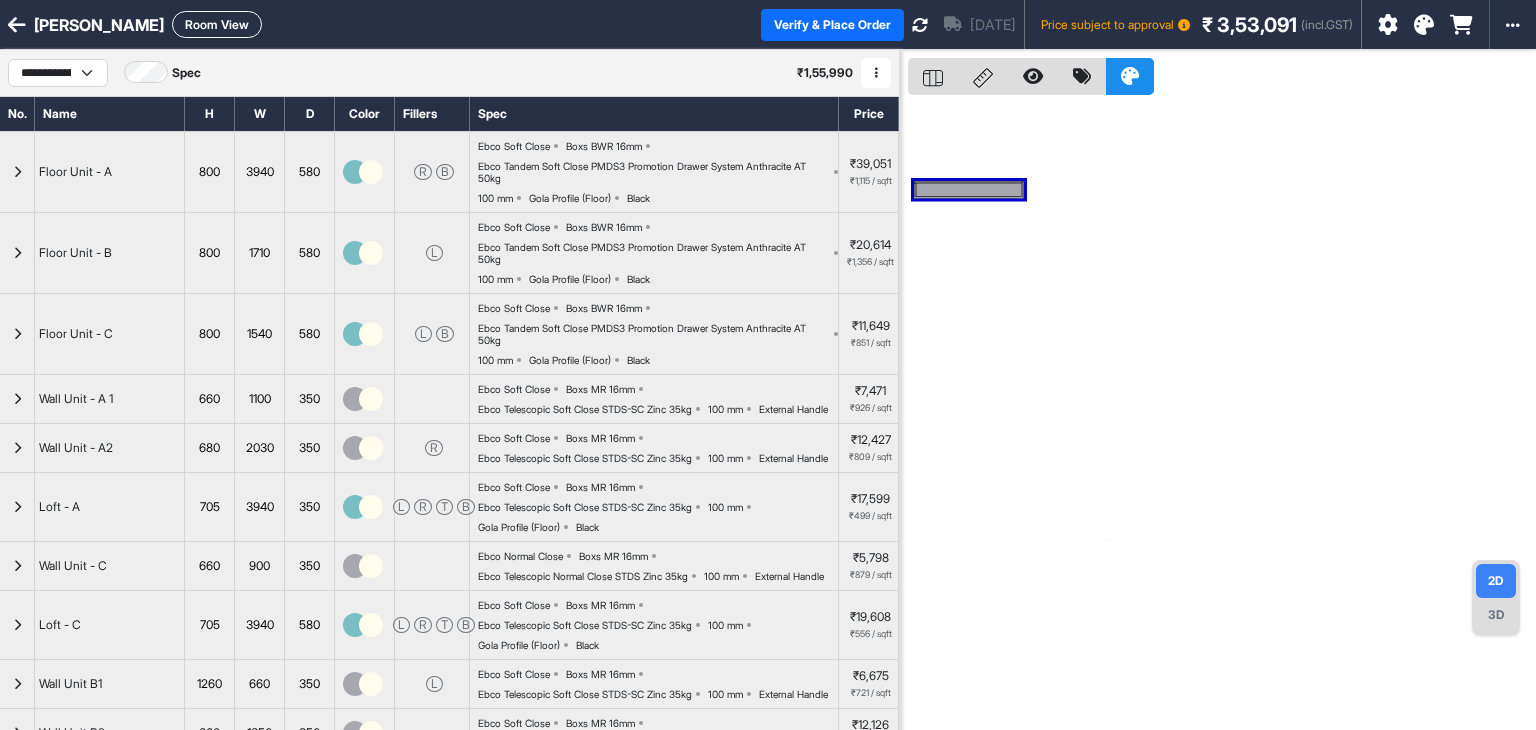 drag, startPoint x: 897, startPoint y: 21, endPoint x: 916, endPoint y: 63, distance: 46.09772 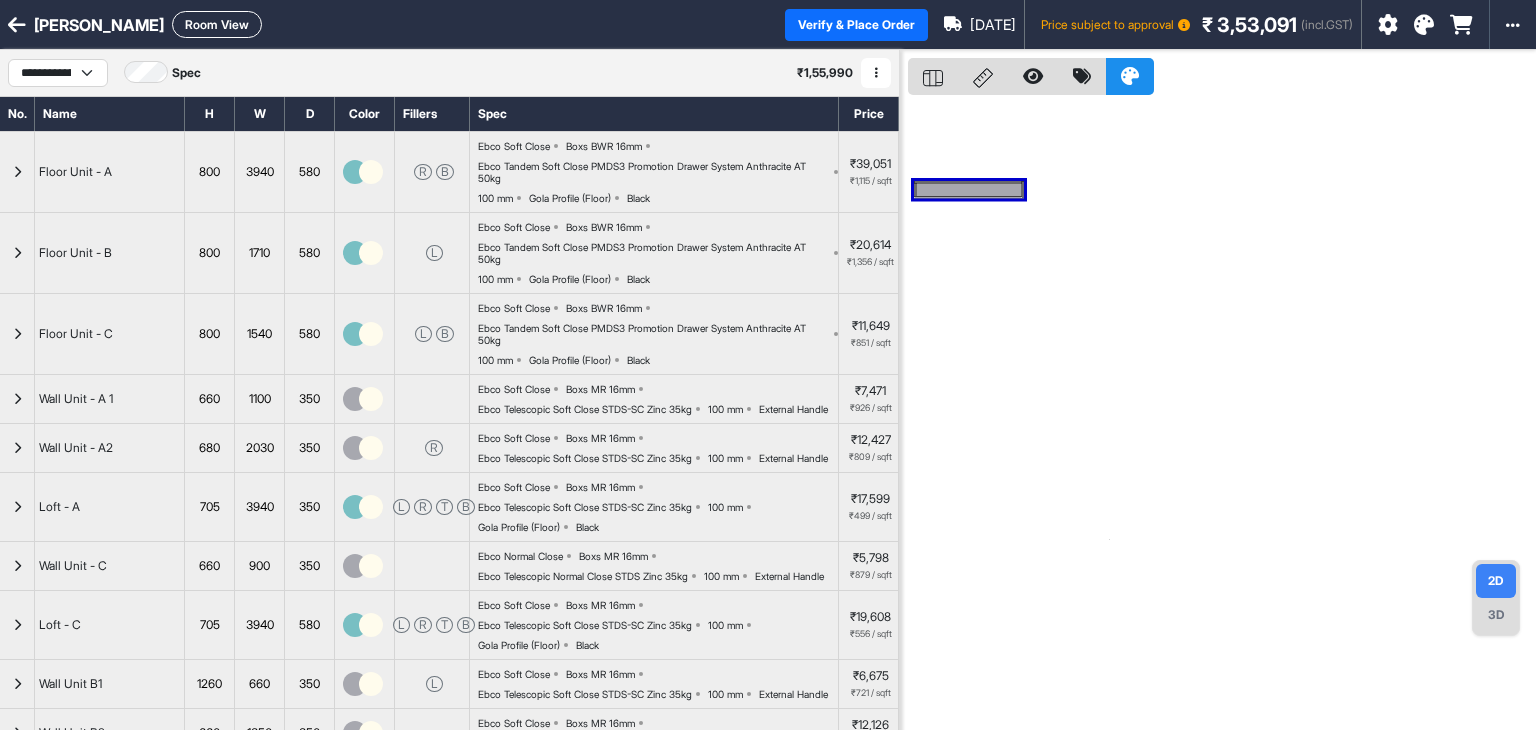 click at bounding box center (17, 25) 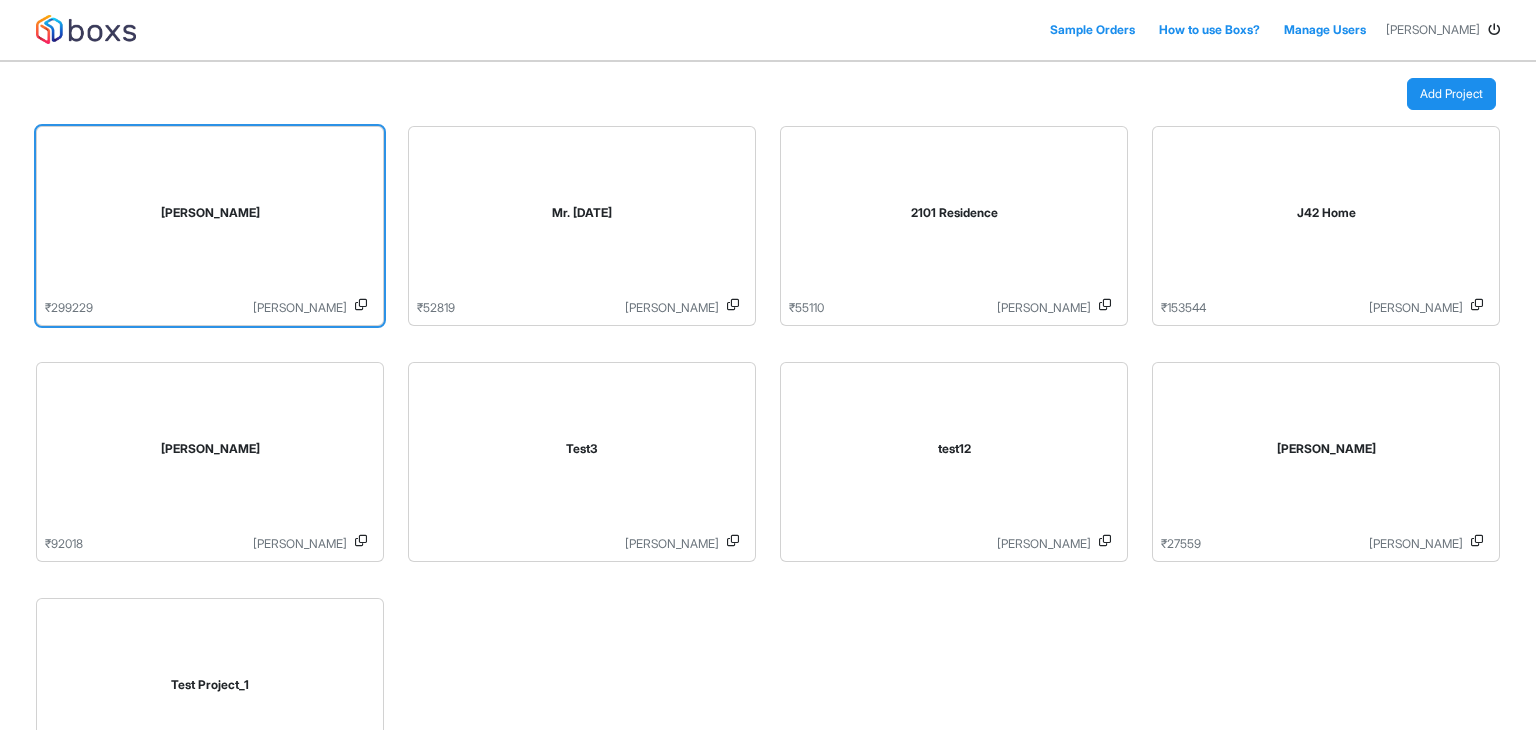 click on "[PERSON_NAME]" at bounding box center (210, 217) 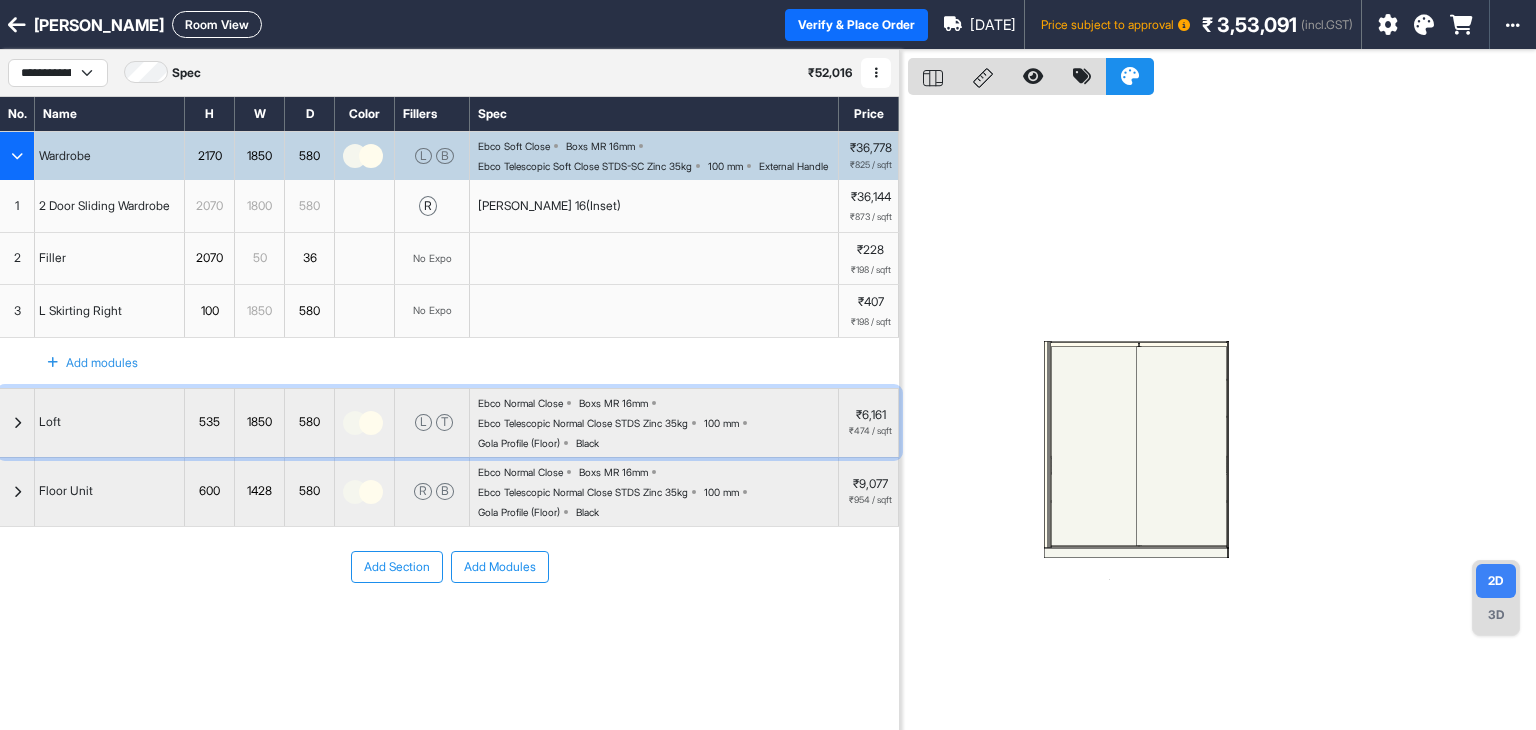 click on "Ebco Telescopic Normal Close STDS Zinc 35kg" at bounding box center (583, 423) 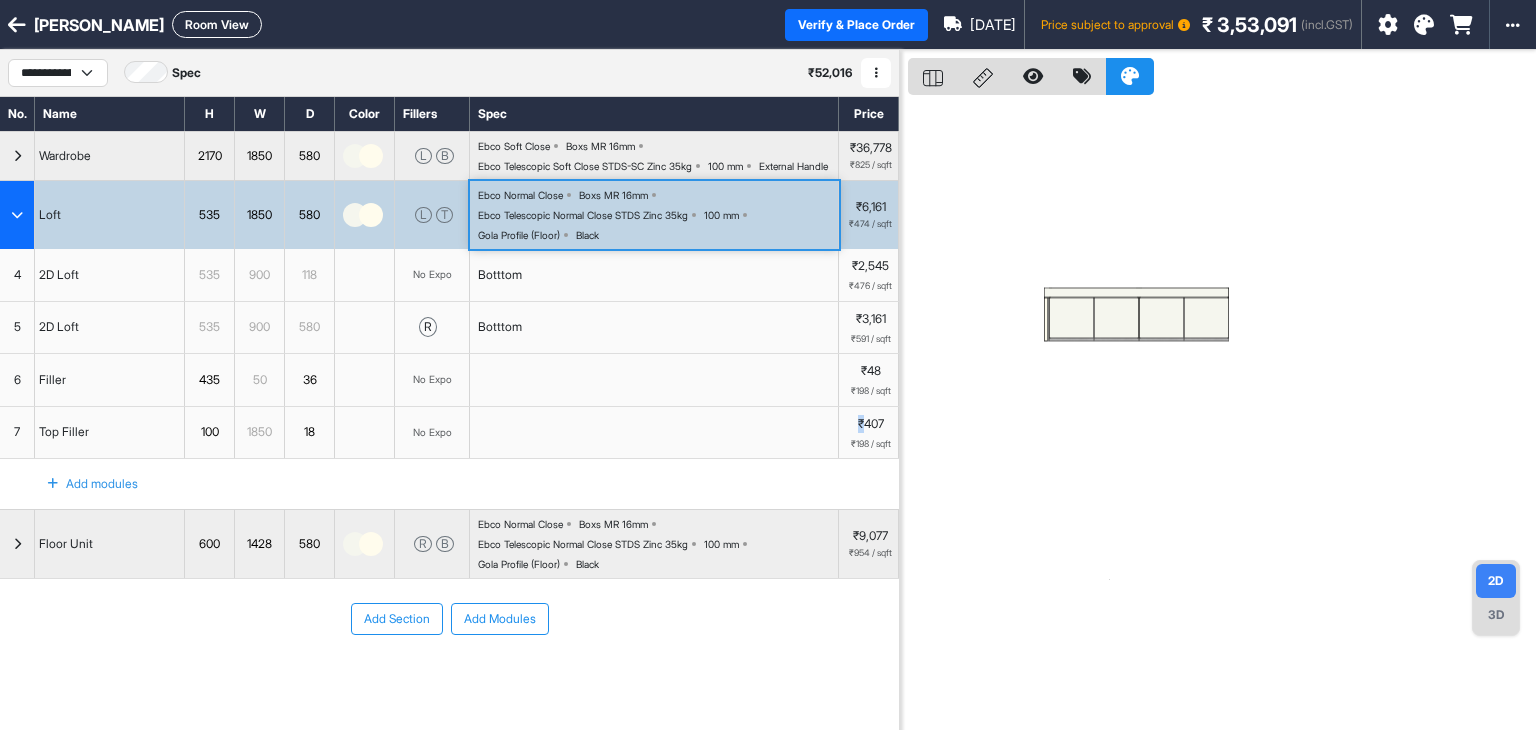 click at bounding box center (654, 433) 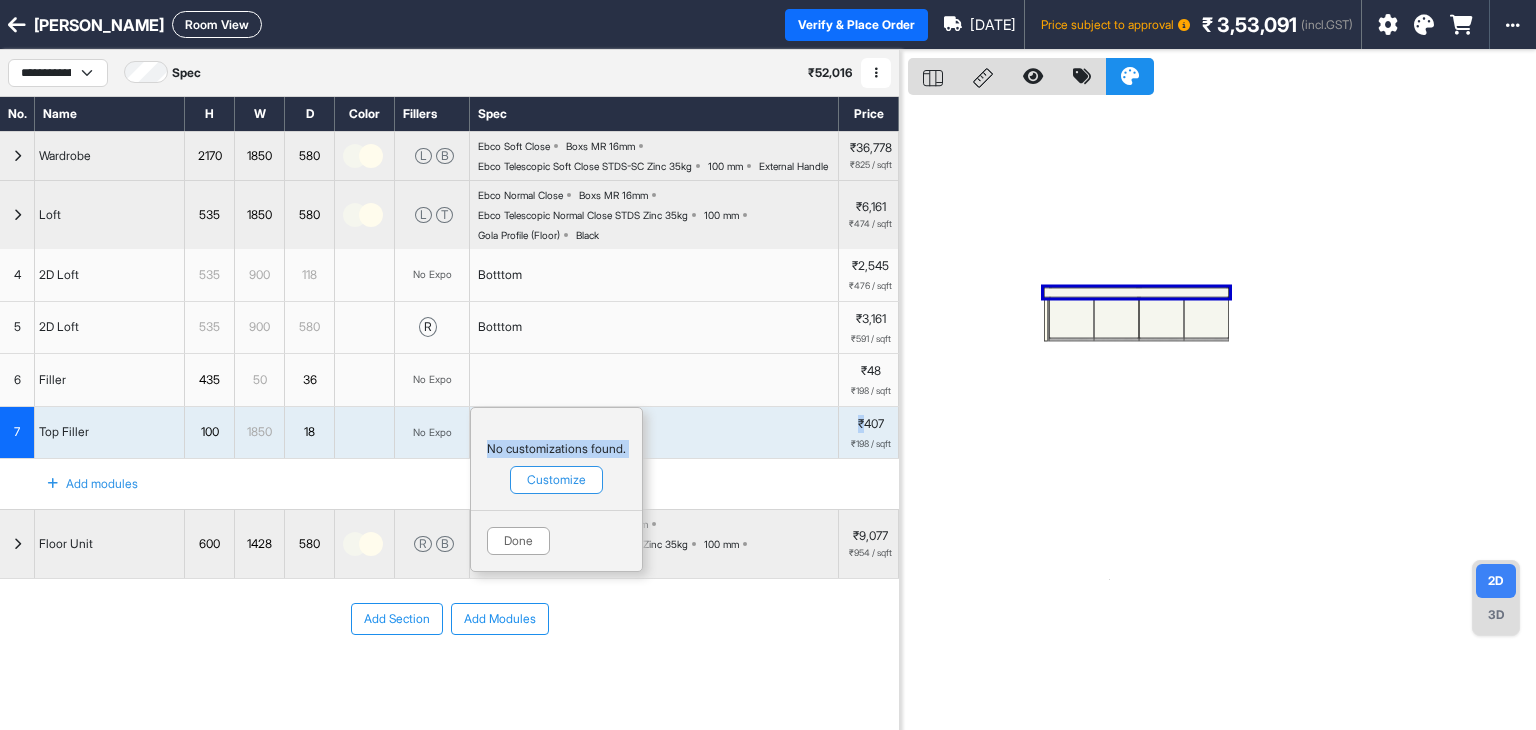 click on "Ebco Telescopic Normal Close STDS Zinc 35kg" at bounding box center [583, 215] 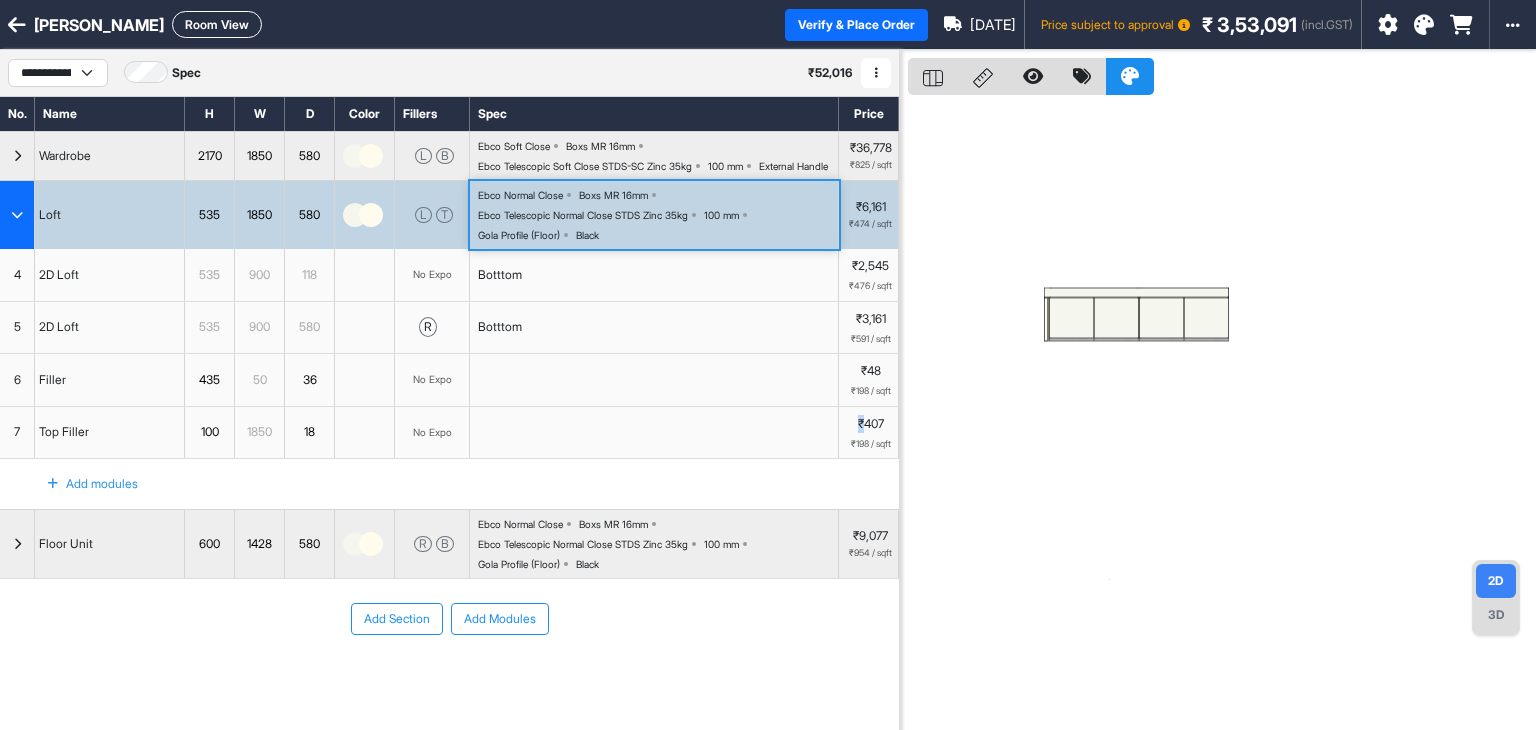 click on "Ebco Telescopic Normal Close STDS Zinc 35kg" at bounding box center [583, 215] 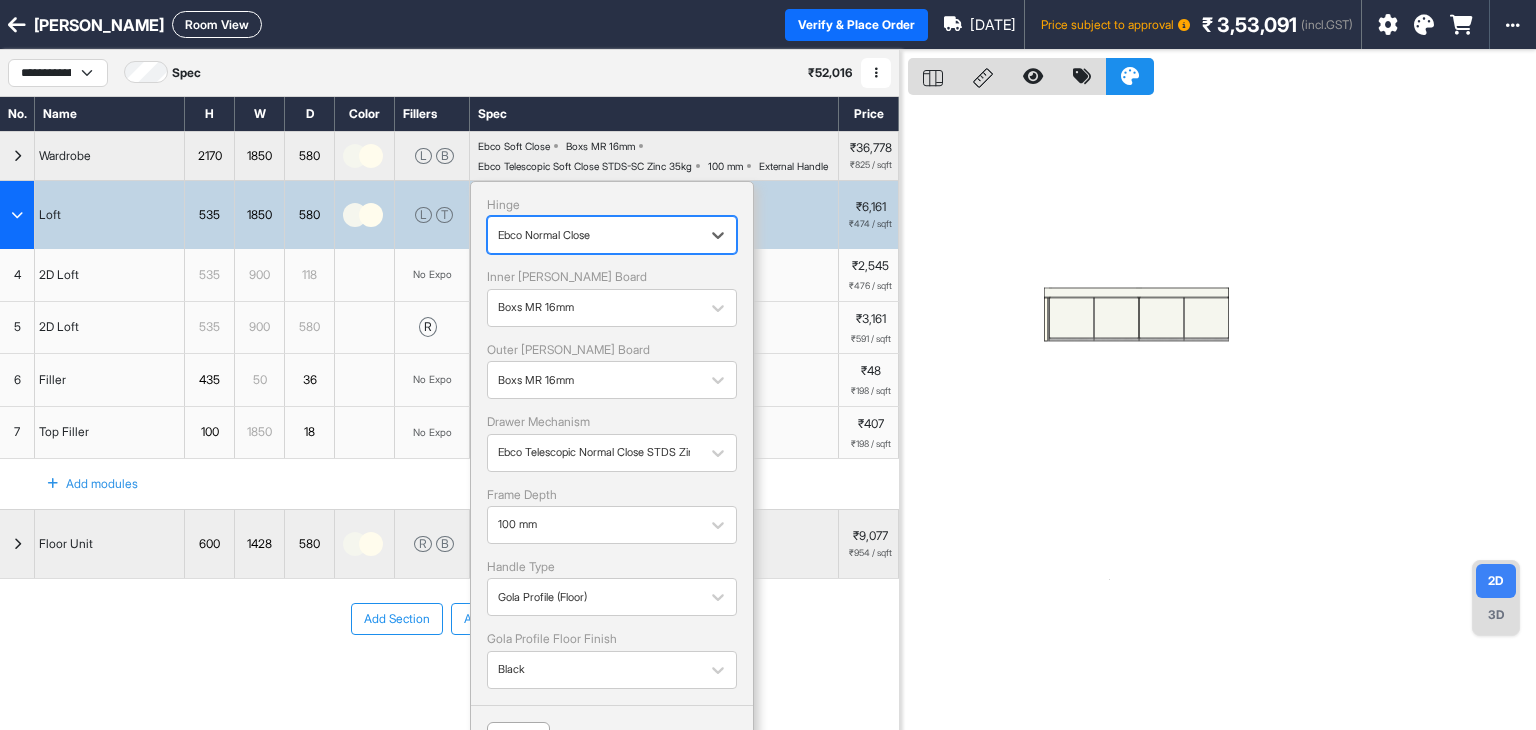click at bounding box center [594, 235] 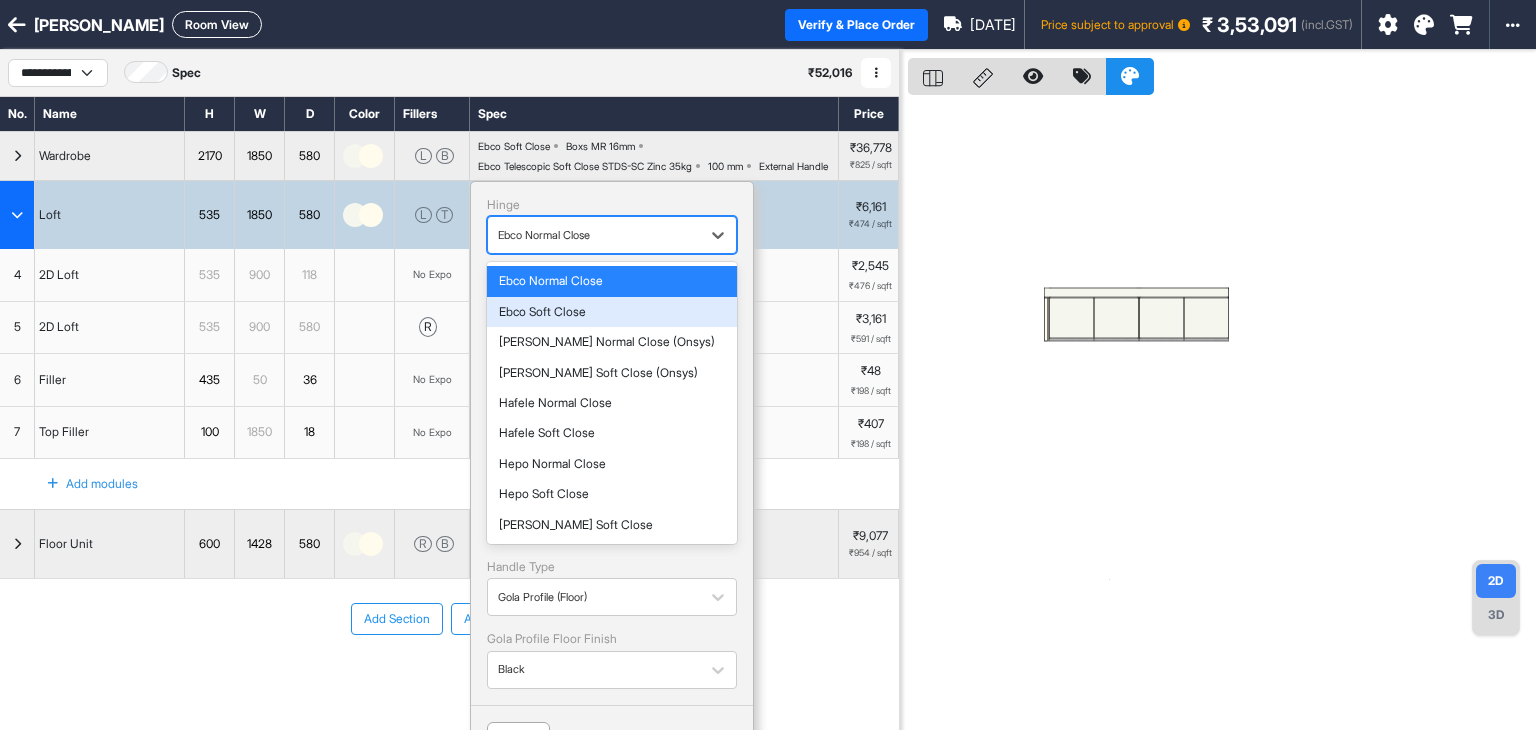 click on "Ebco Soft Close" at bounding box center [612, 312] 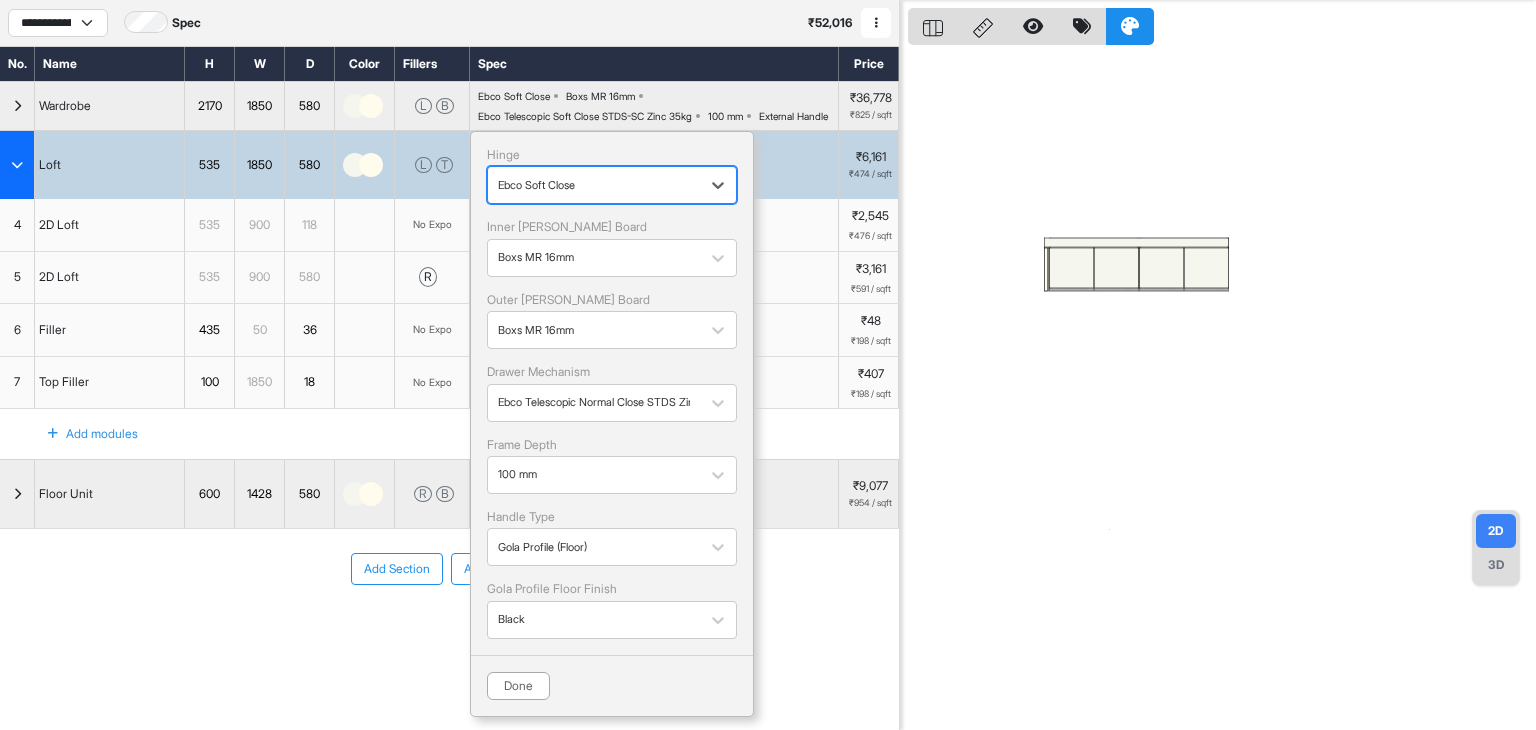 scroll, scrollTop: 68, scrollLeft: 0, axis: vertical 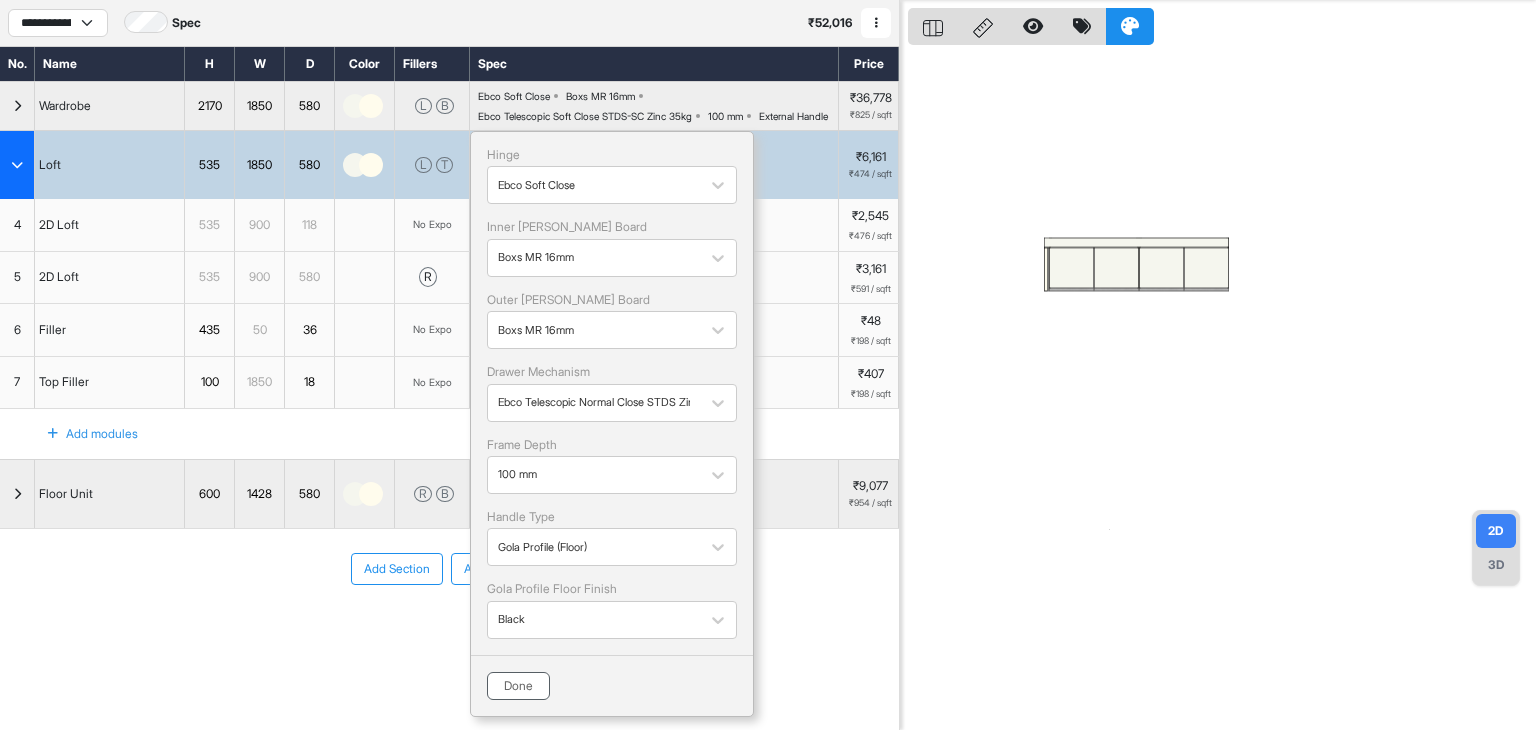 click on "Done" at bounding box center (518, 686) 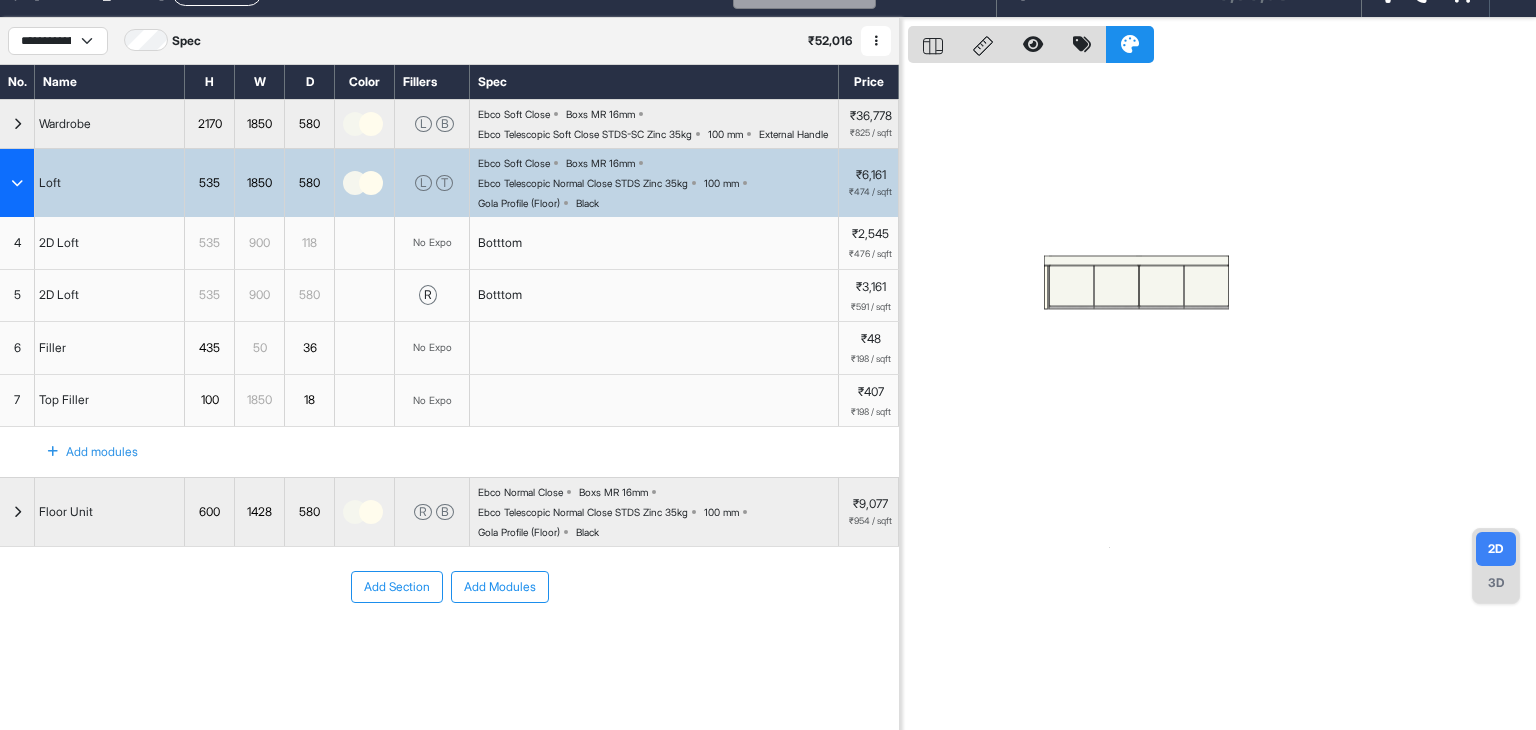 scroll, scrollTop: 0, scrollLeft: 0, axis: both 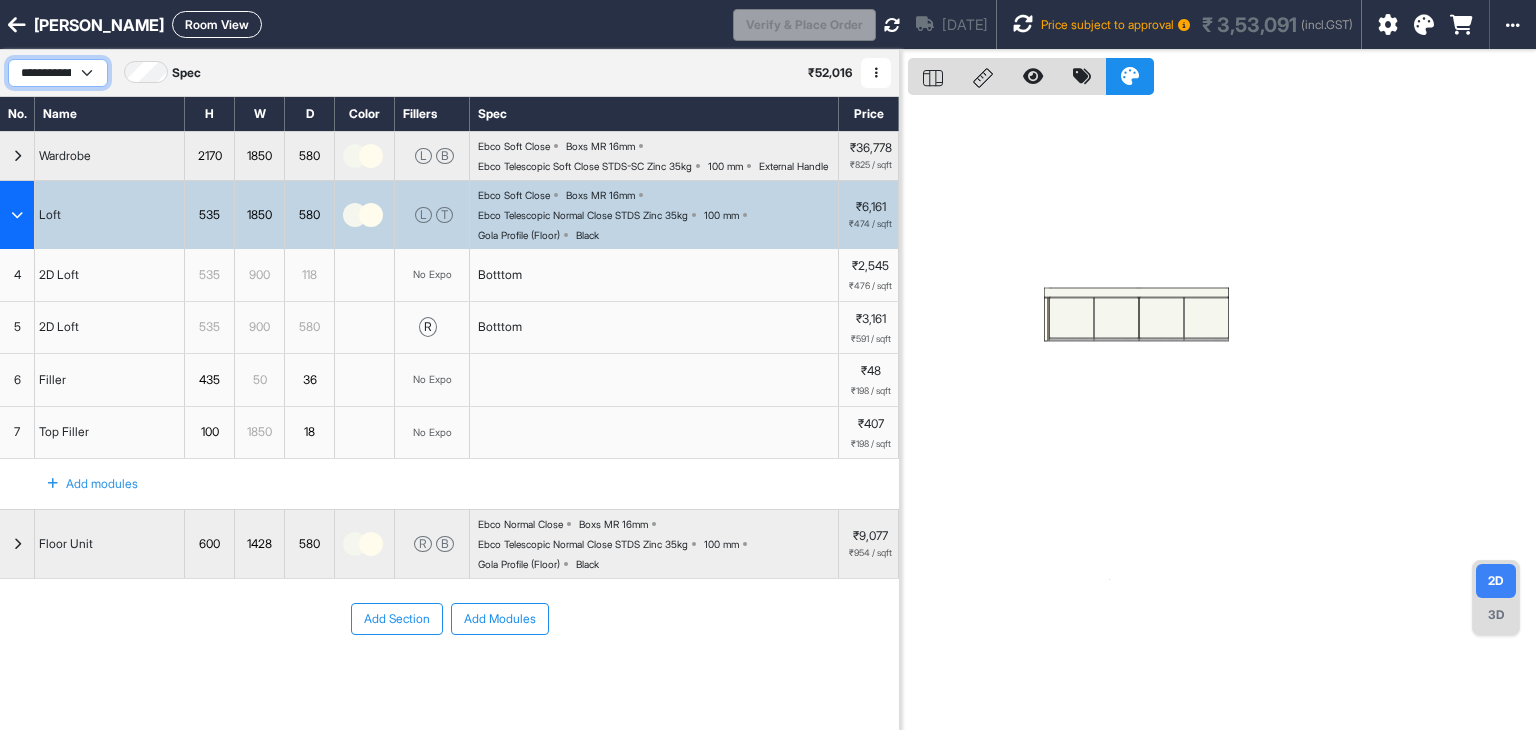 click on "**********" at bounding box center [58, 73] 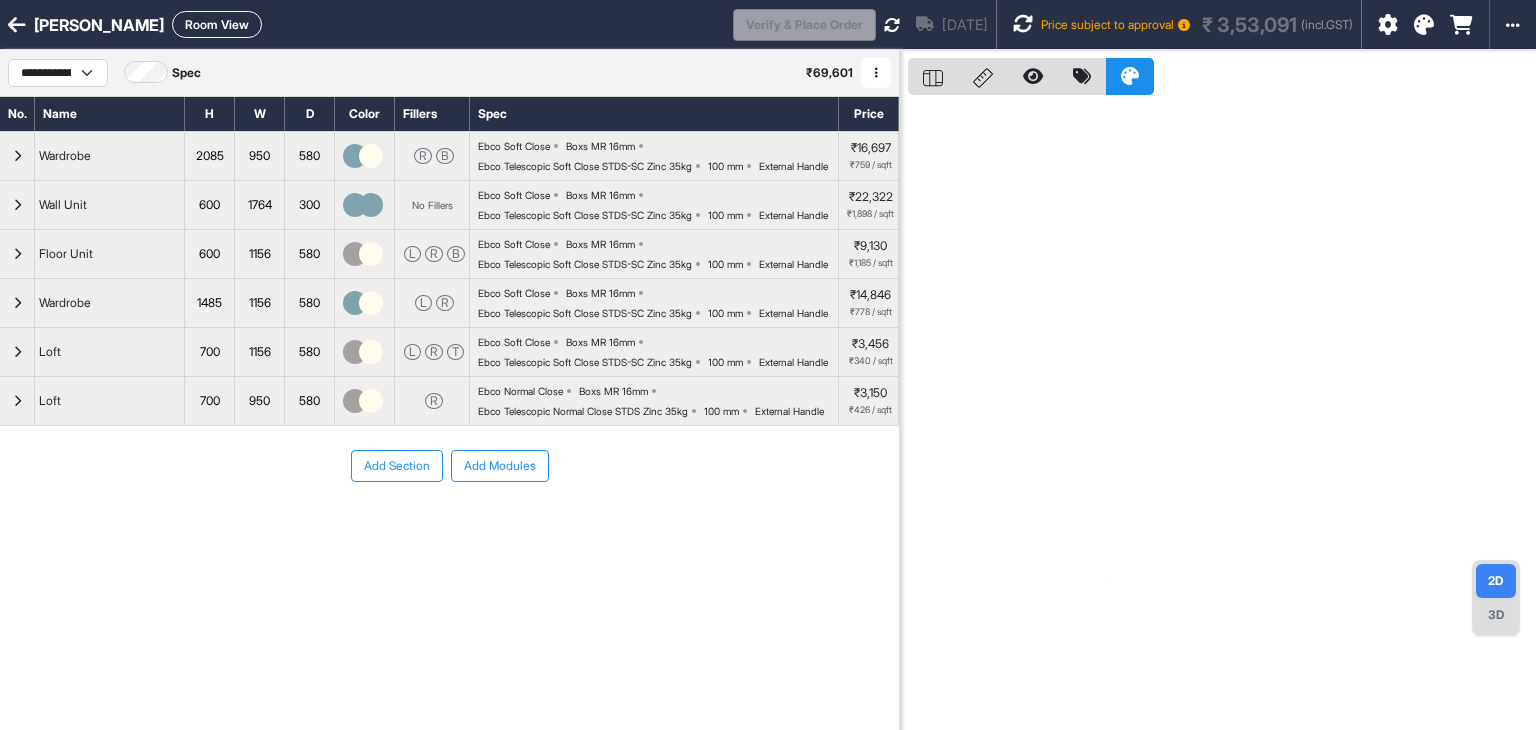 click at bounding box center (1388, 25) 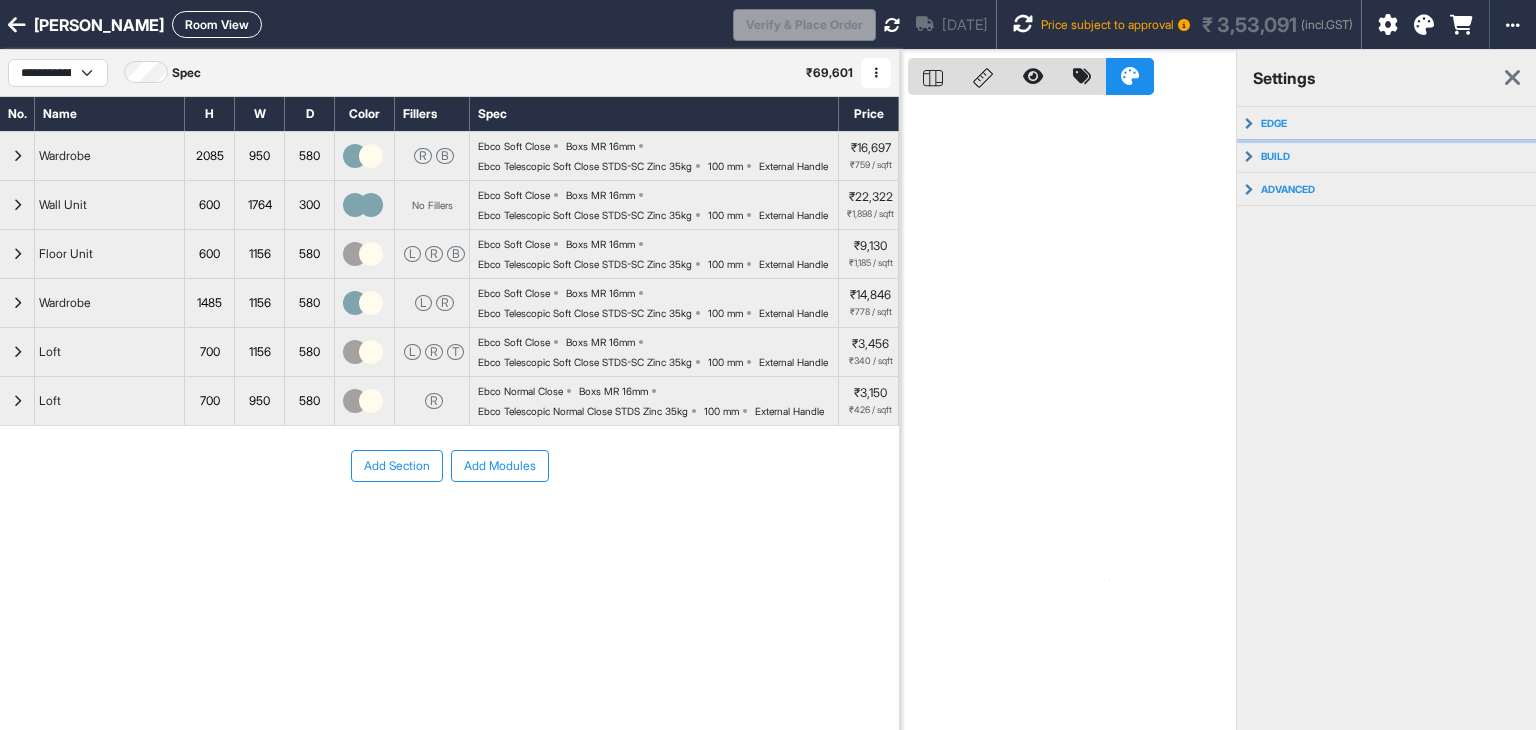 click on "edge" at bounding box center [1387, 123] 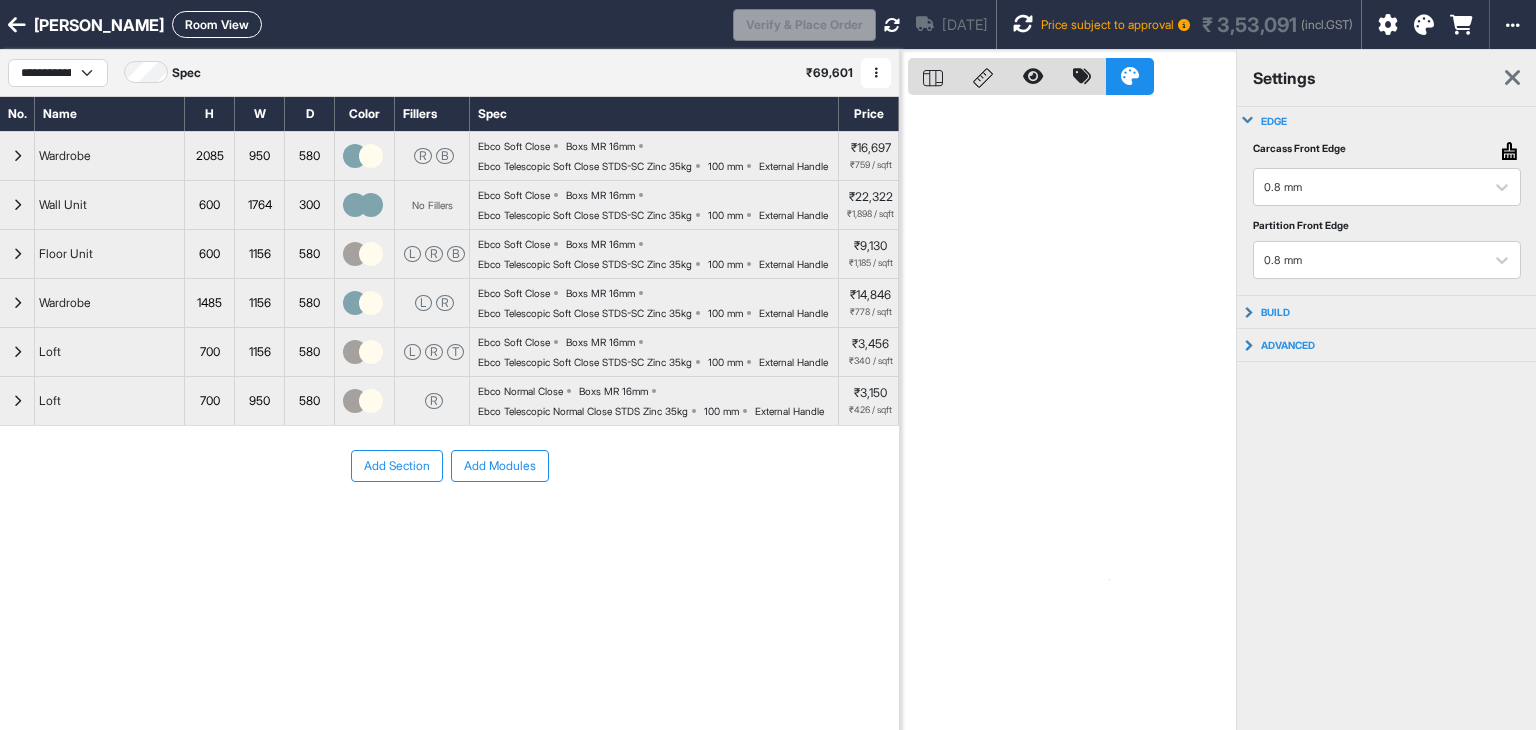 click on "edge" at bounding box center [1387, 121] 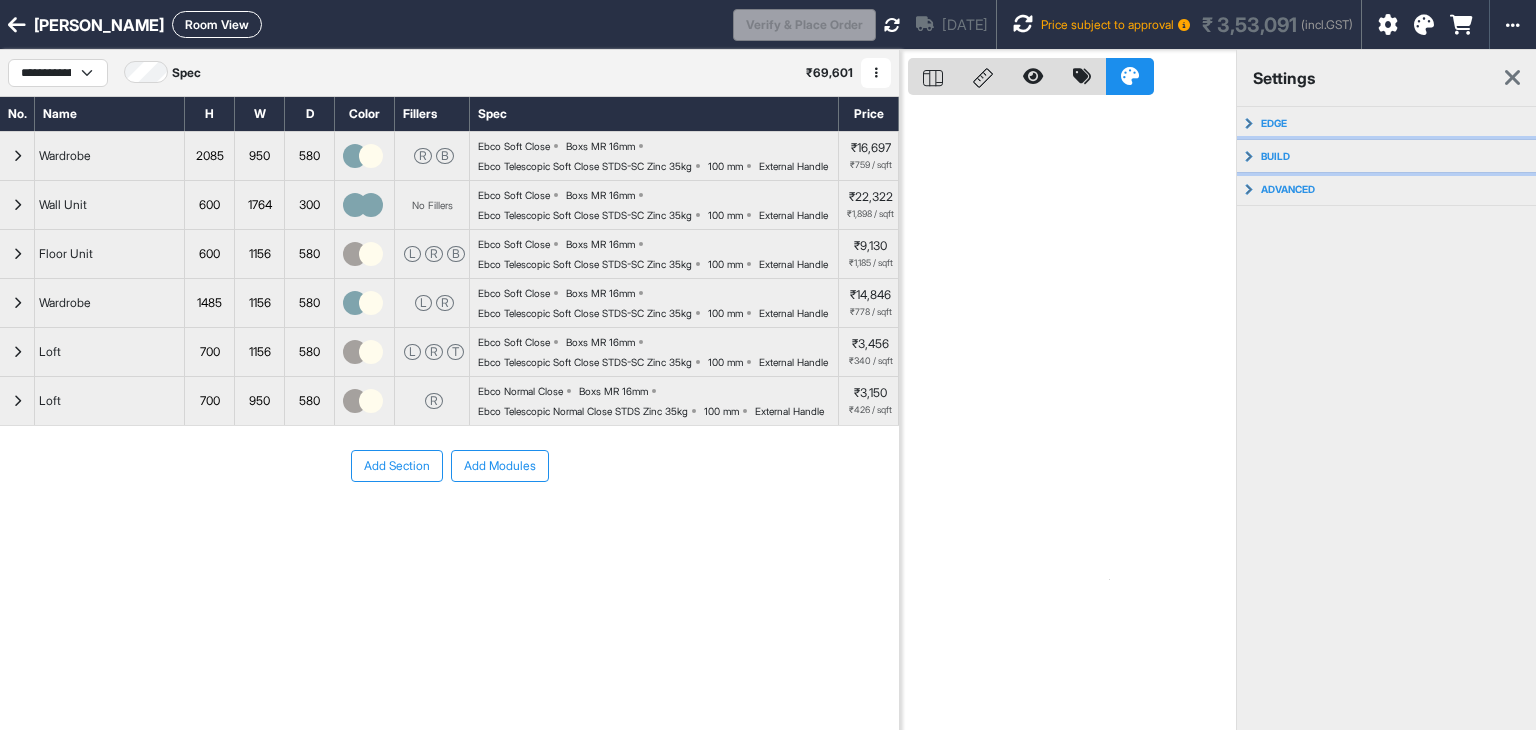 click on "build" at bounding box center (1387, 156) 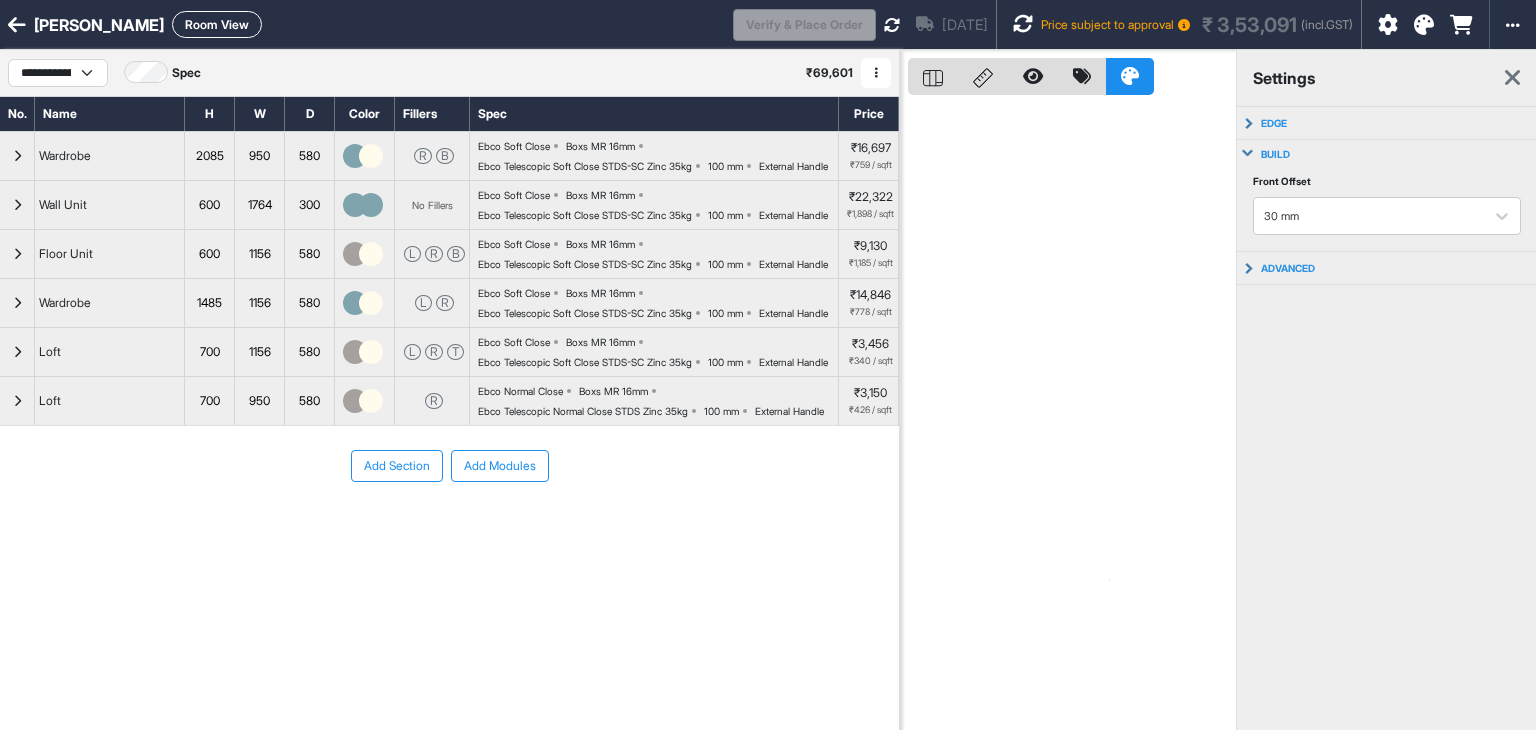 click on "build" at bounding box center [1387, 154] 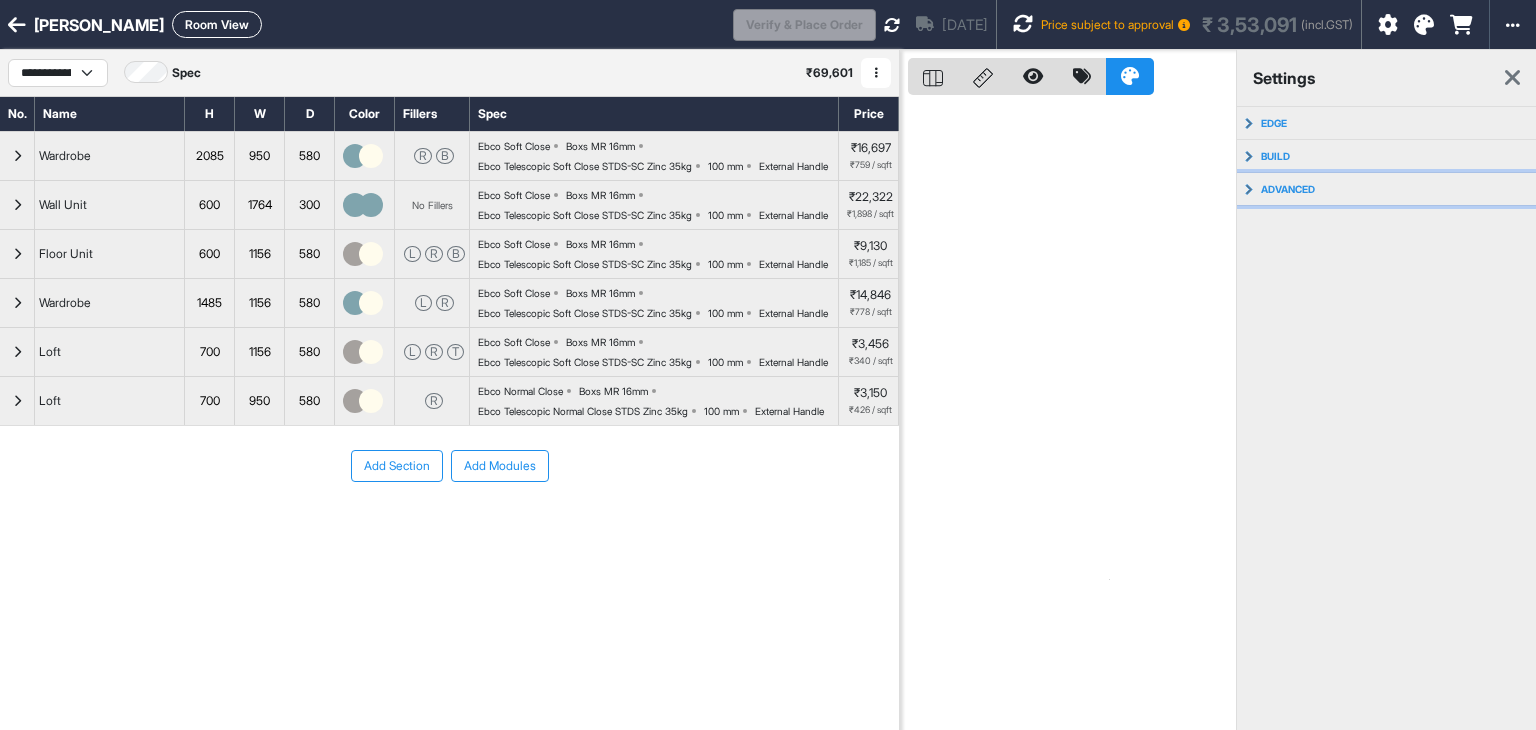click on "advanced" at bounding box center (1387, 189) 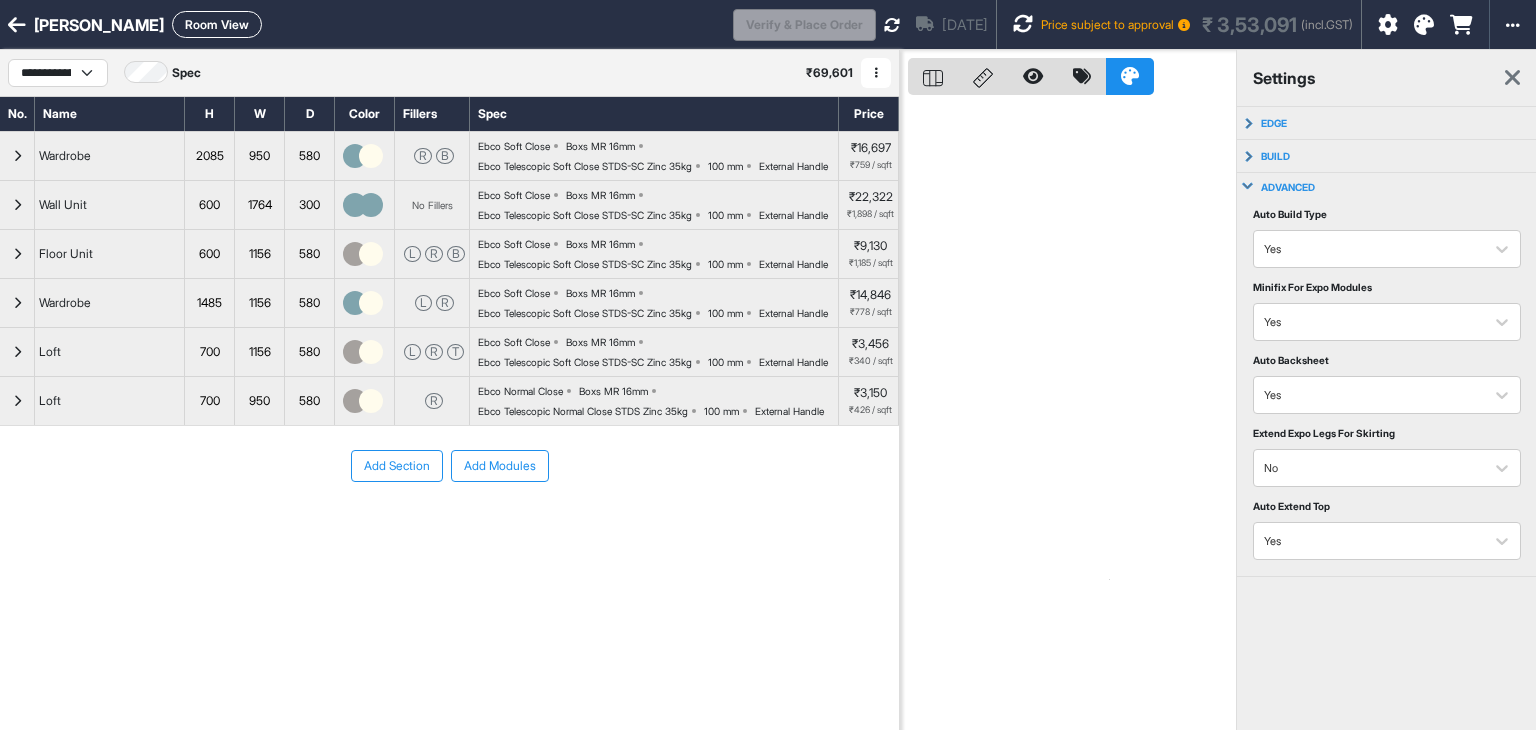 click at bounding box center [1512, 78] 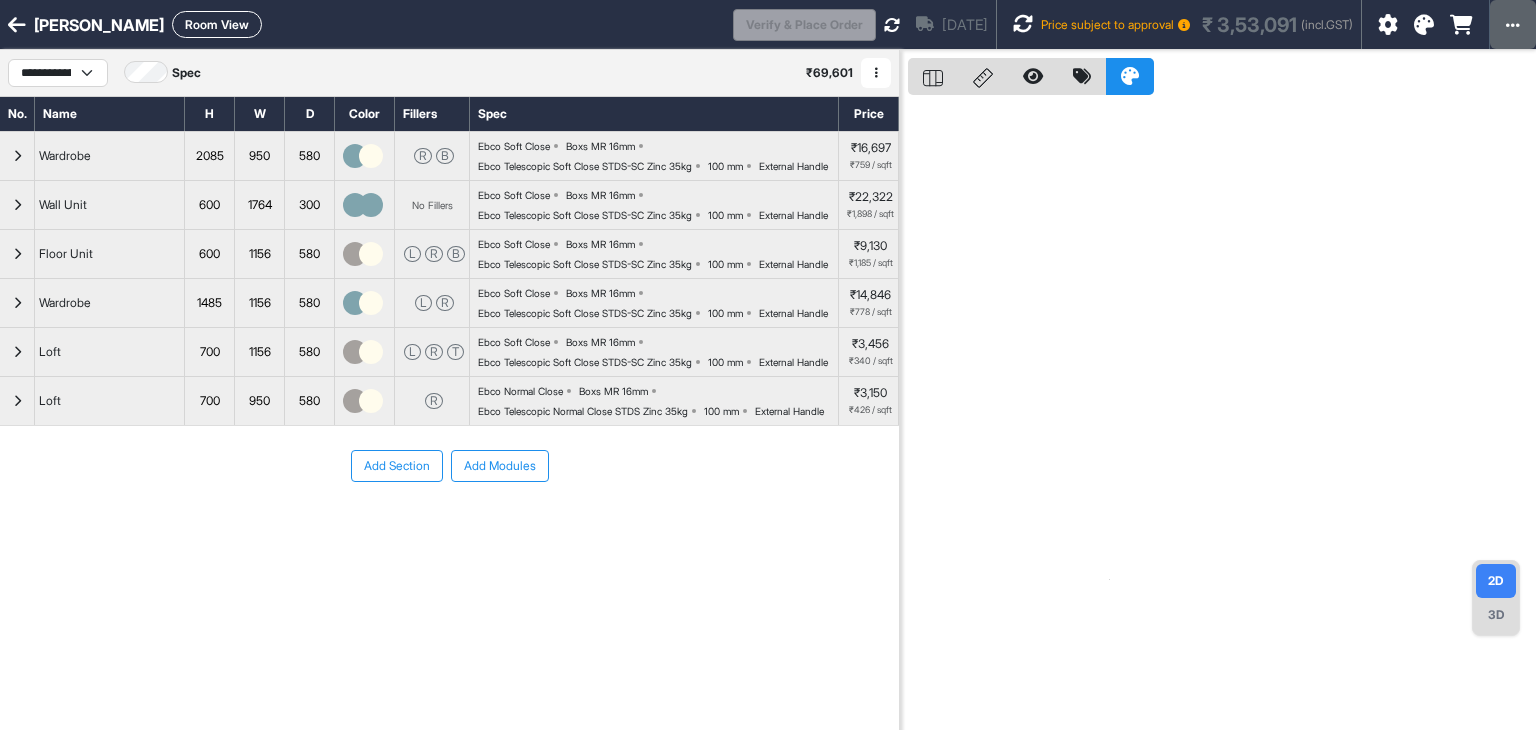 click at bounding box center (1513, 25) 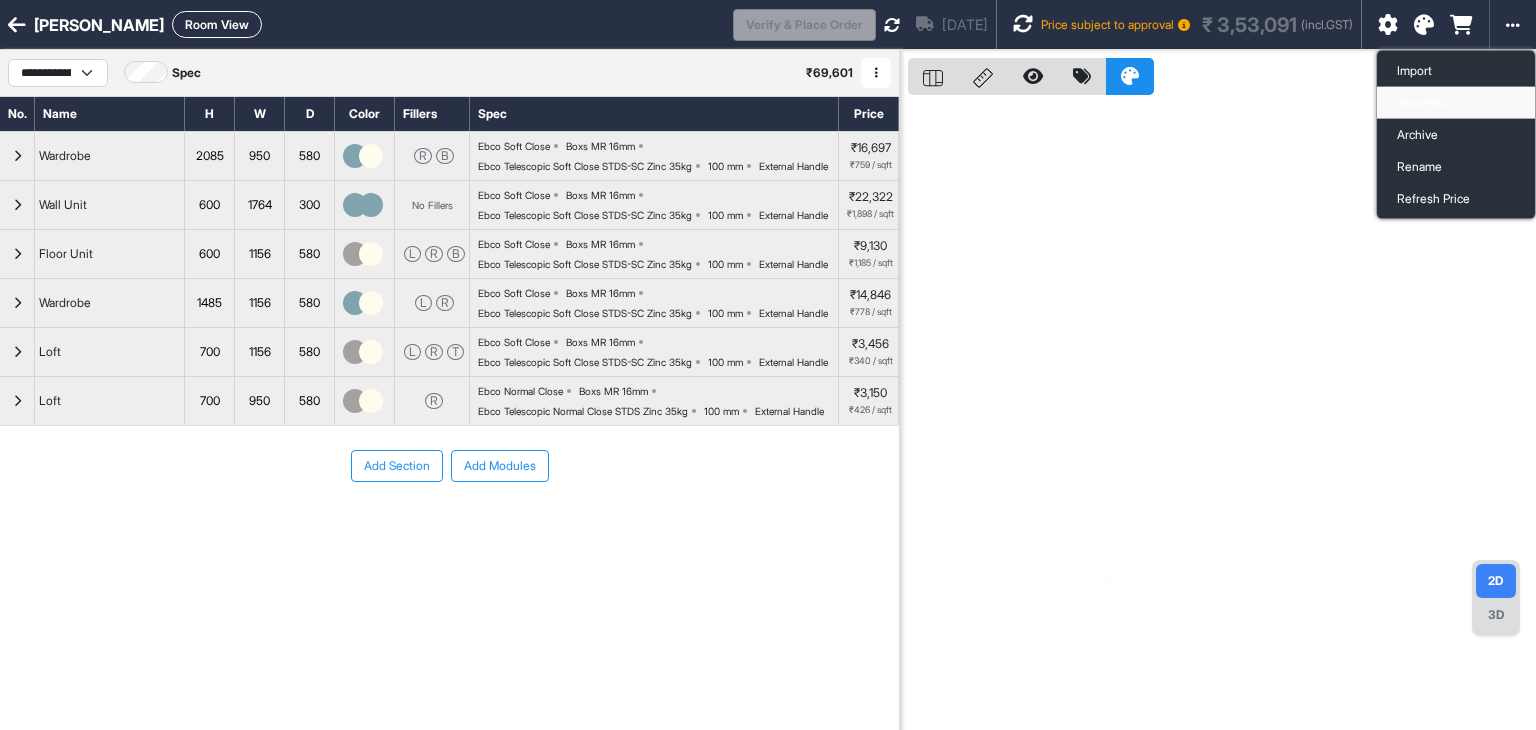 click on "Assembly" at bounding box center (1456, 103) 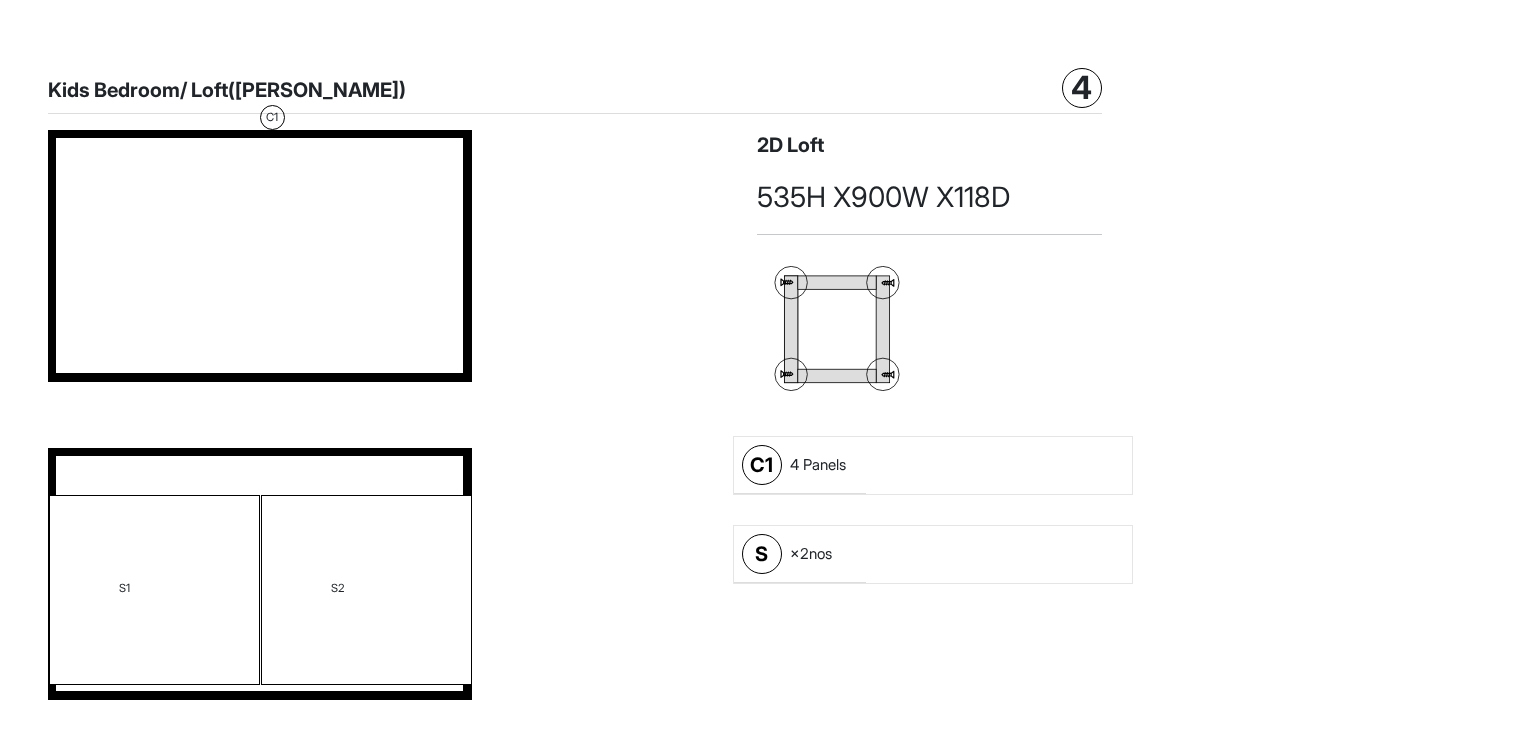 scroll, scrollTop: 12100, scrollLeft: 0, axis: vertical 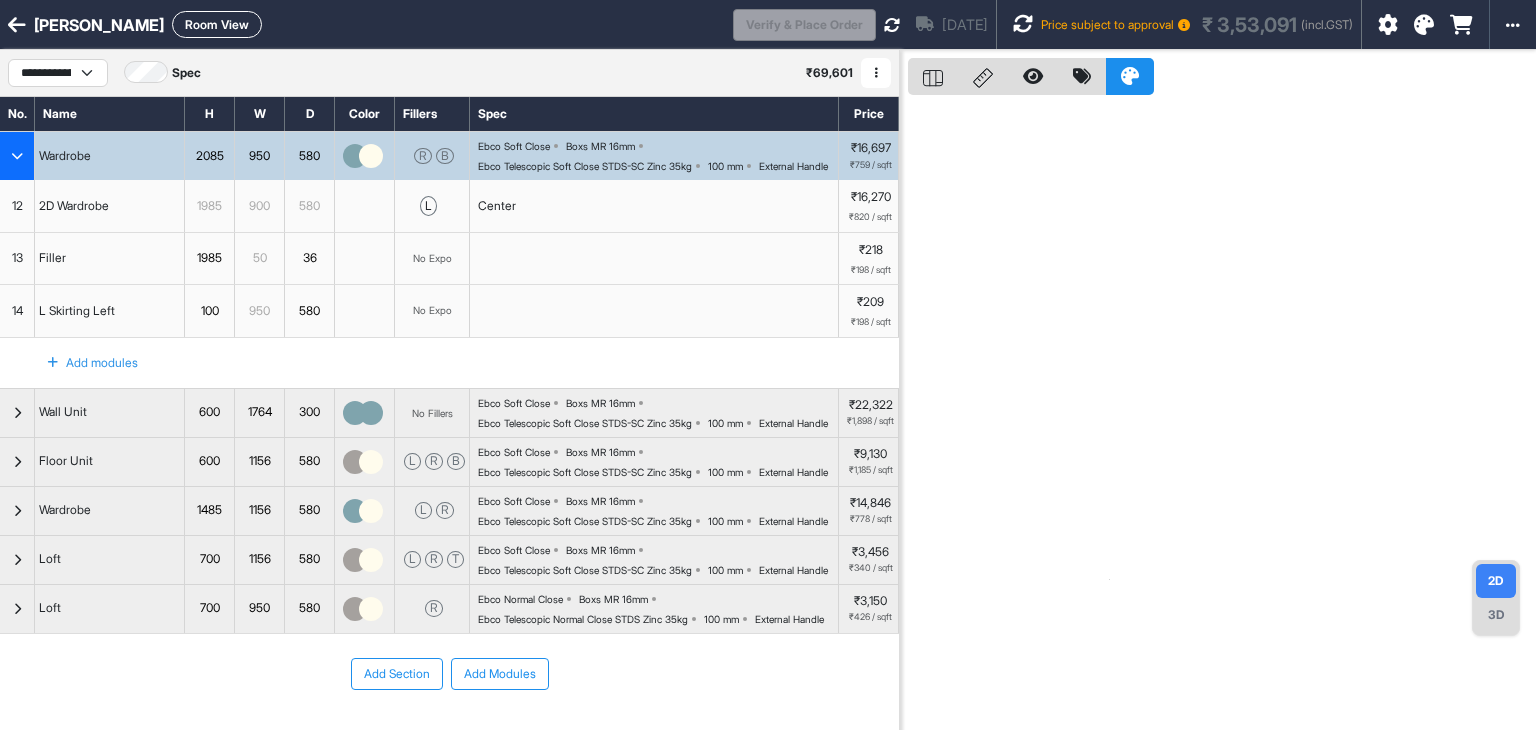 click at bounding box center (1023, 24) 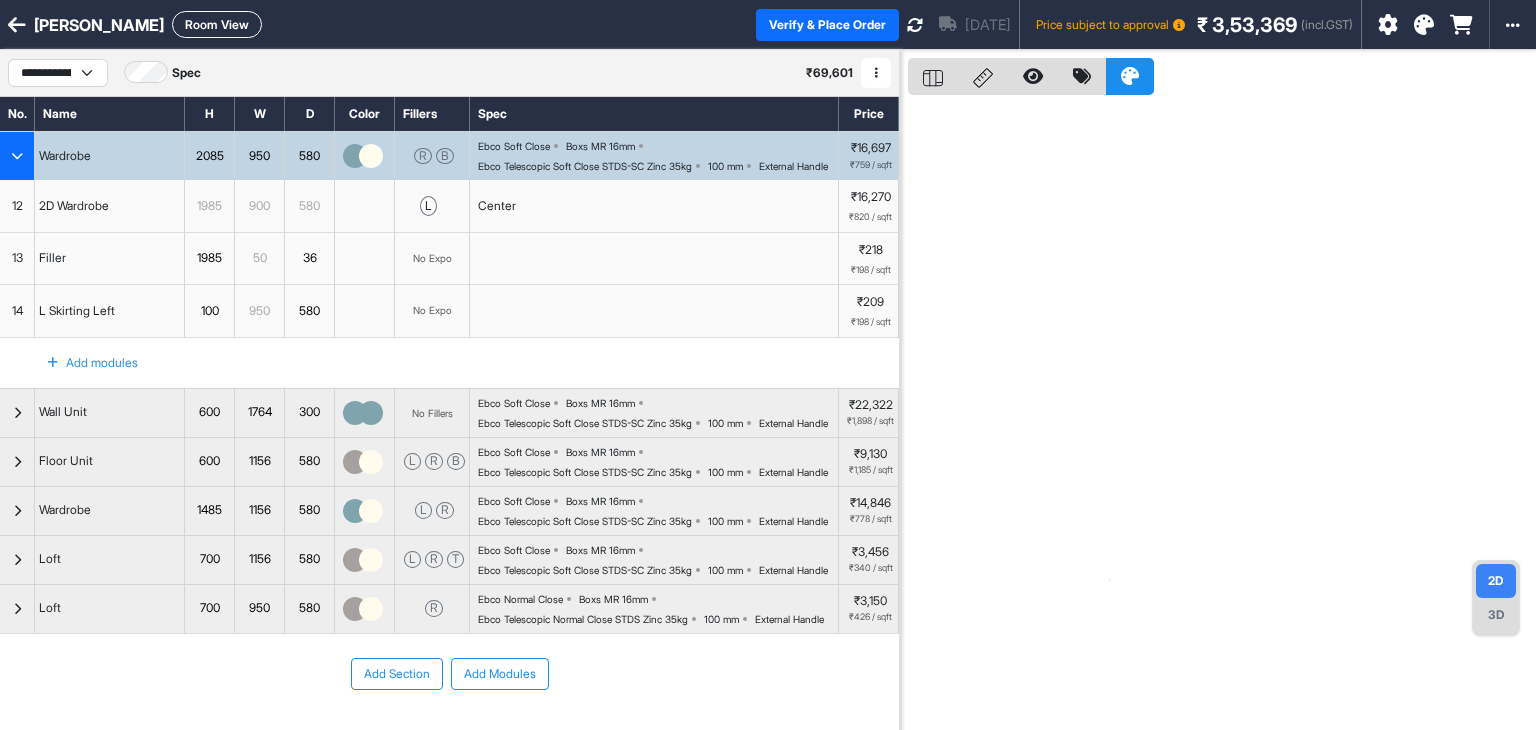 click on "Room View" at bounding box center [217, 24] 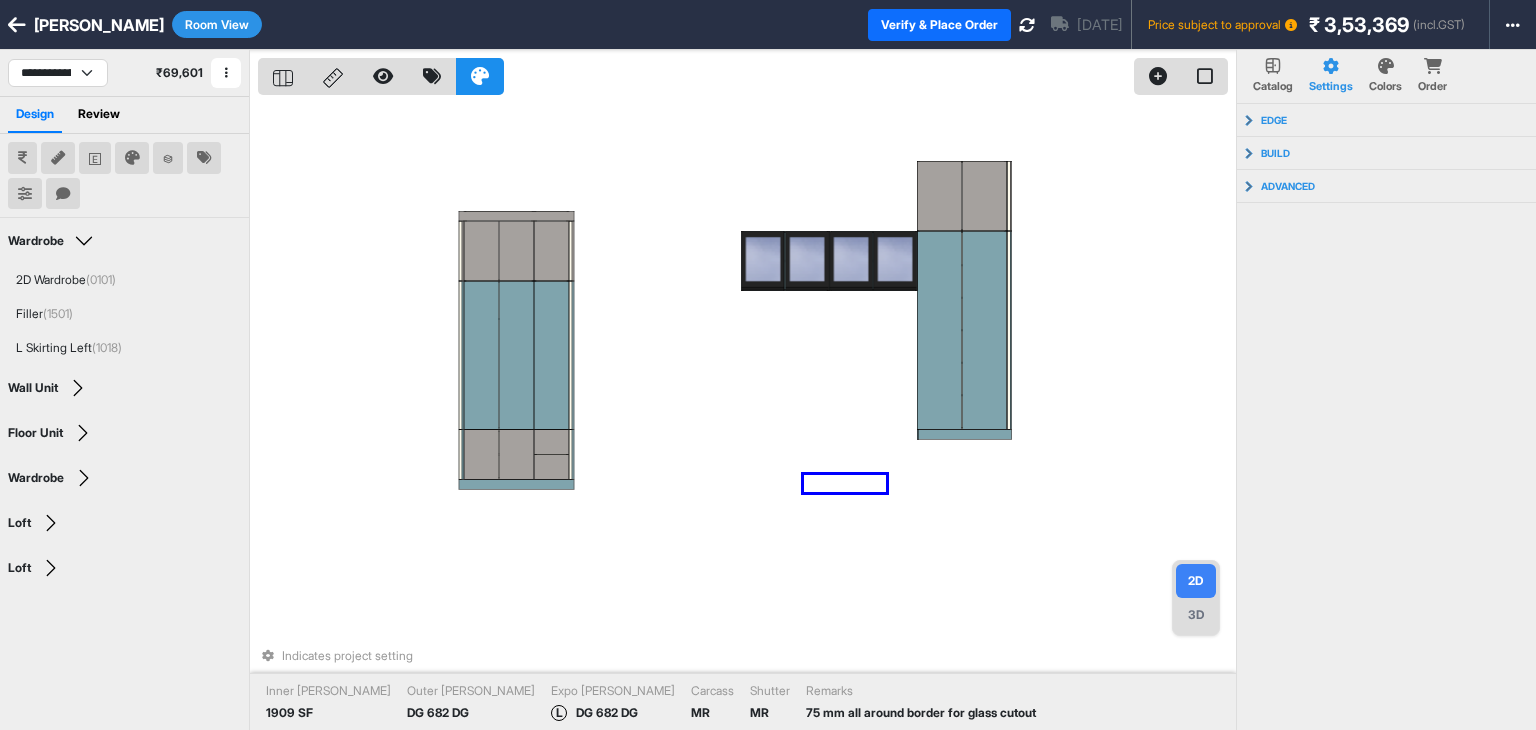 drag, startPoint x: 804, startPoint y: 475, endPoint x: 888, endPoint y: 492, distance: 85.70297 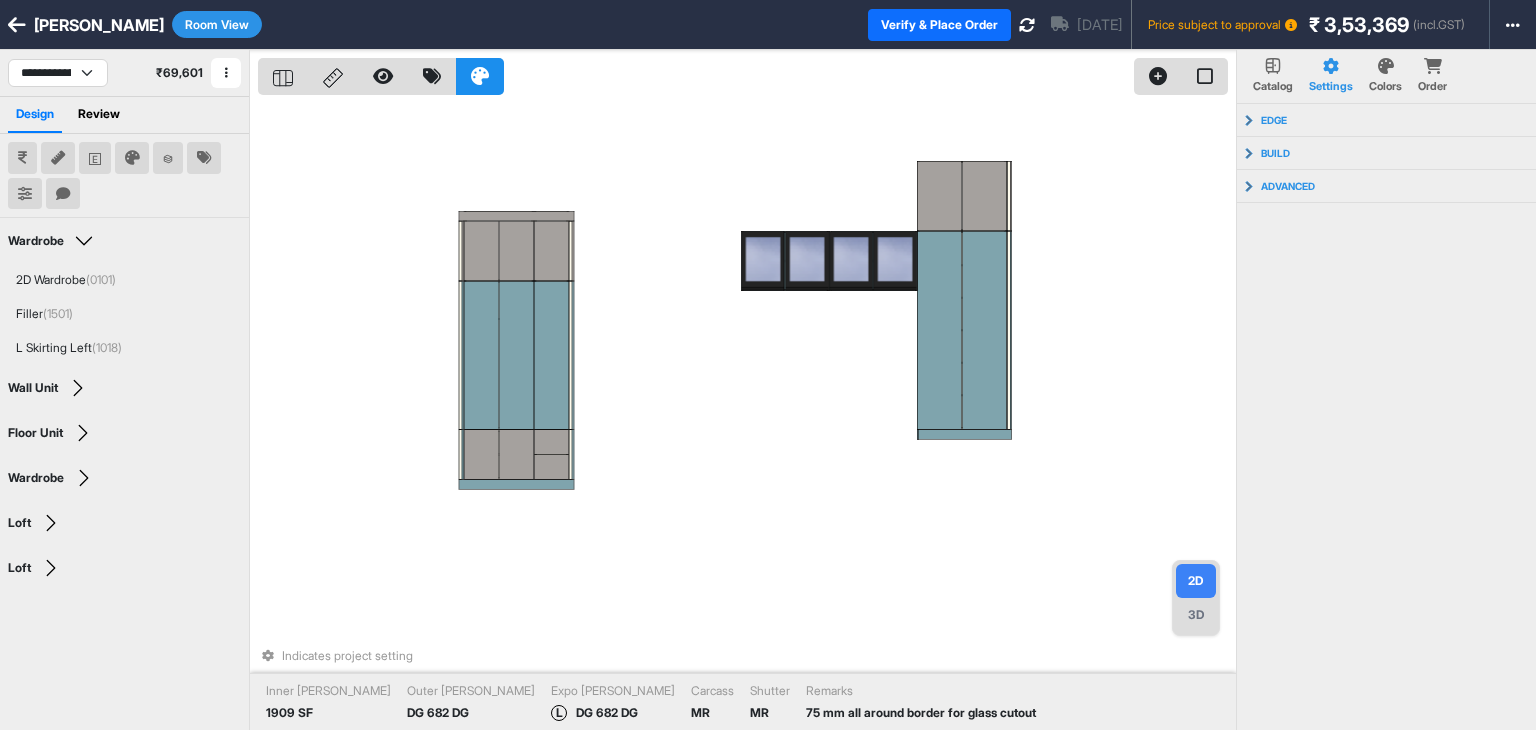 click on "3D" at bounding box center (1196, 615) 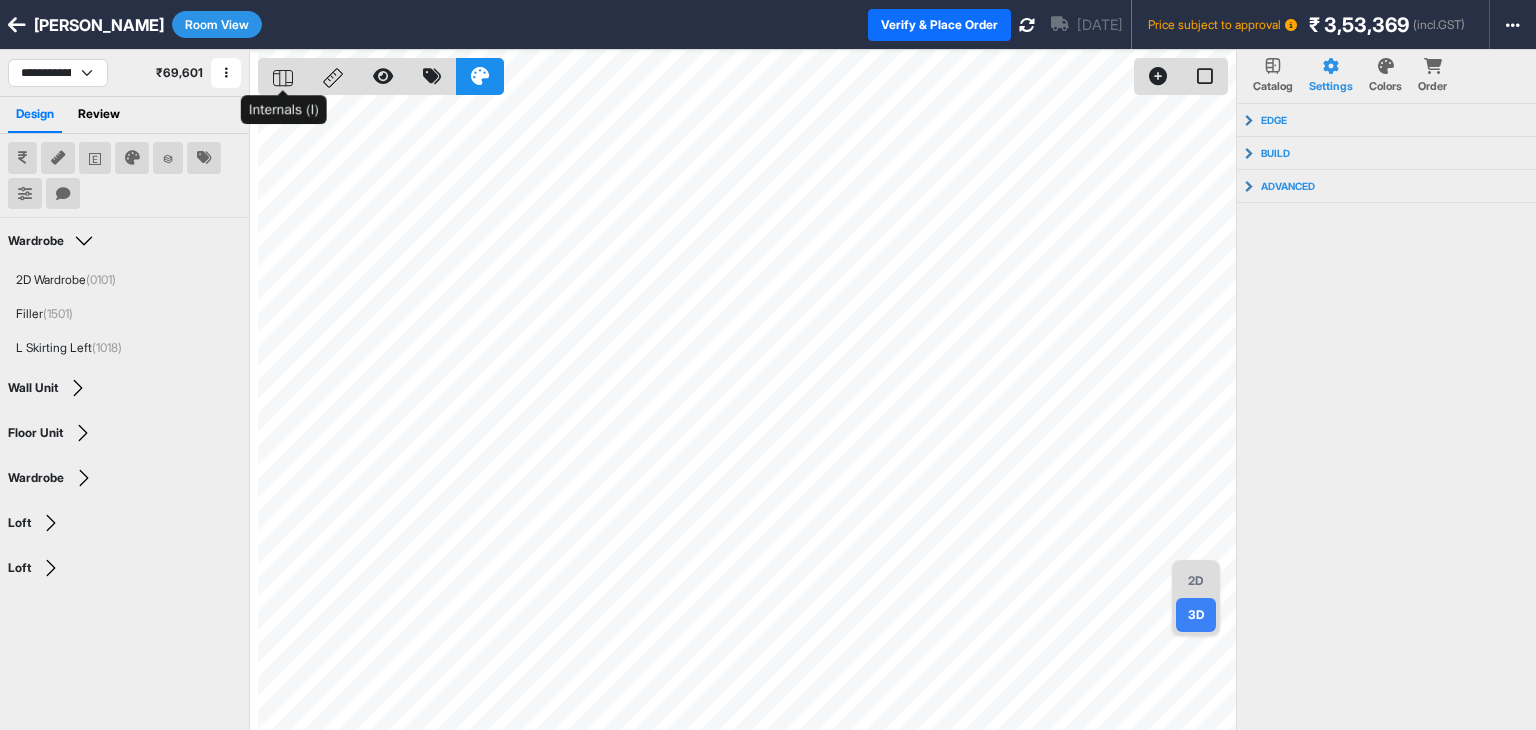 click 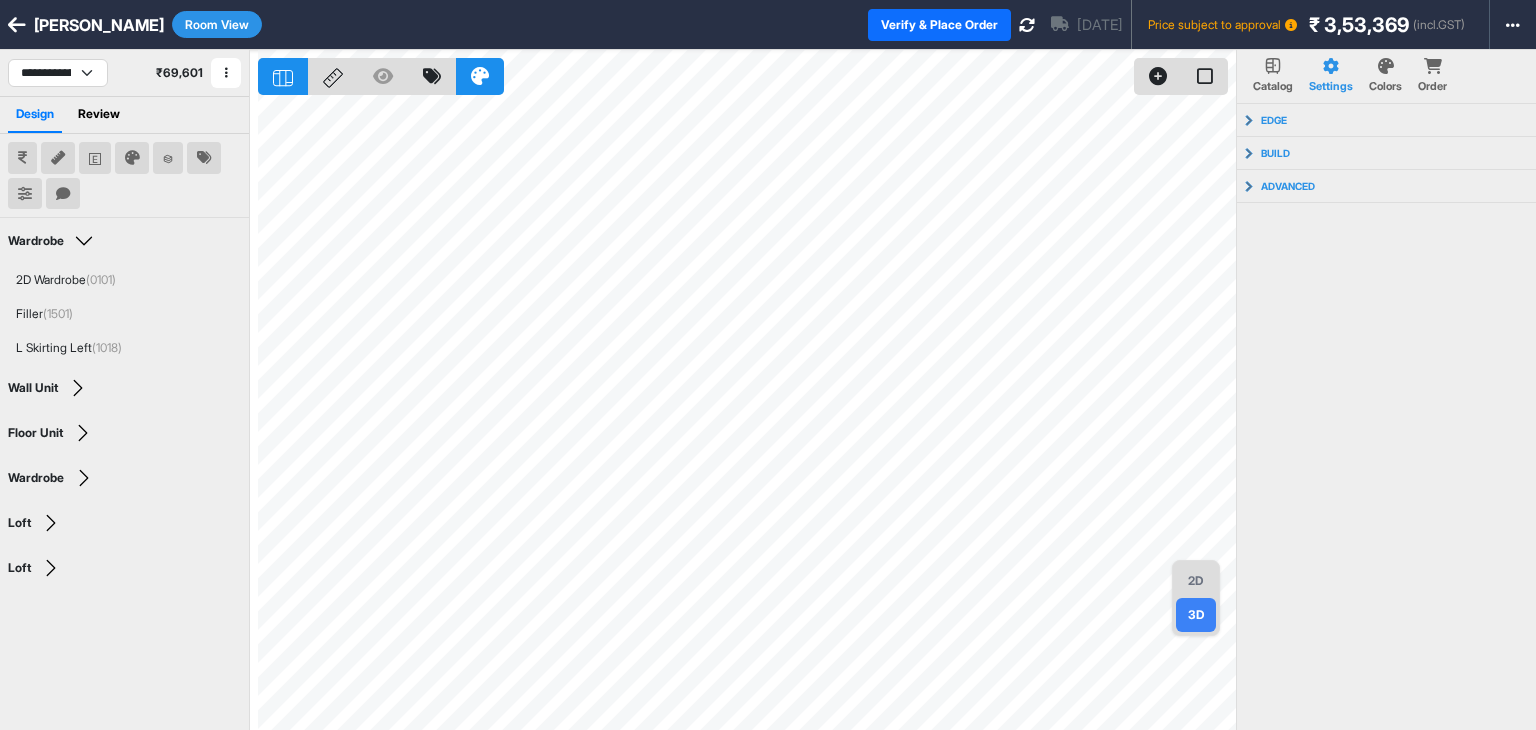 click at bounding box center [283, 76] 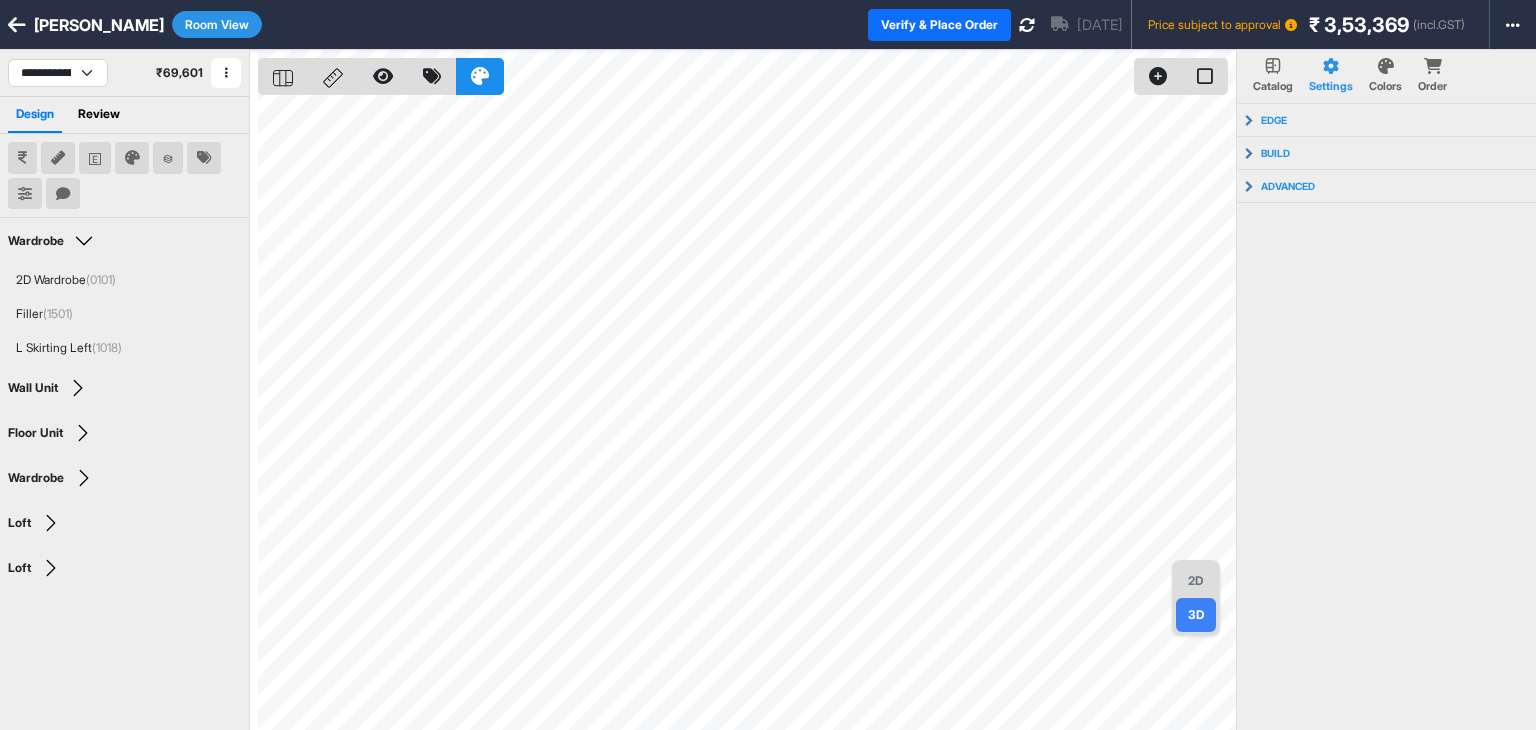 click on "Room View" at bounding box center [217, 24] 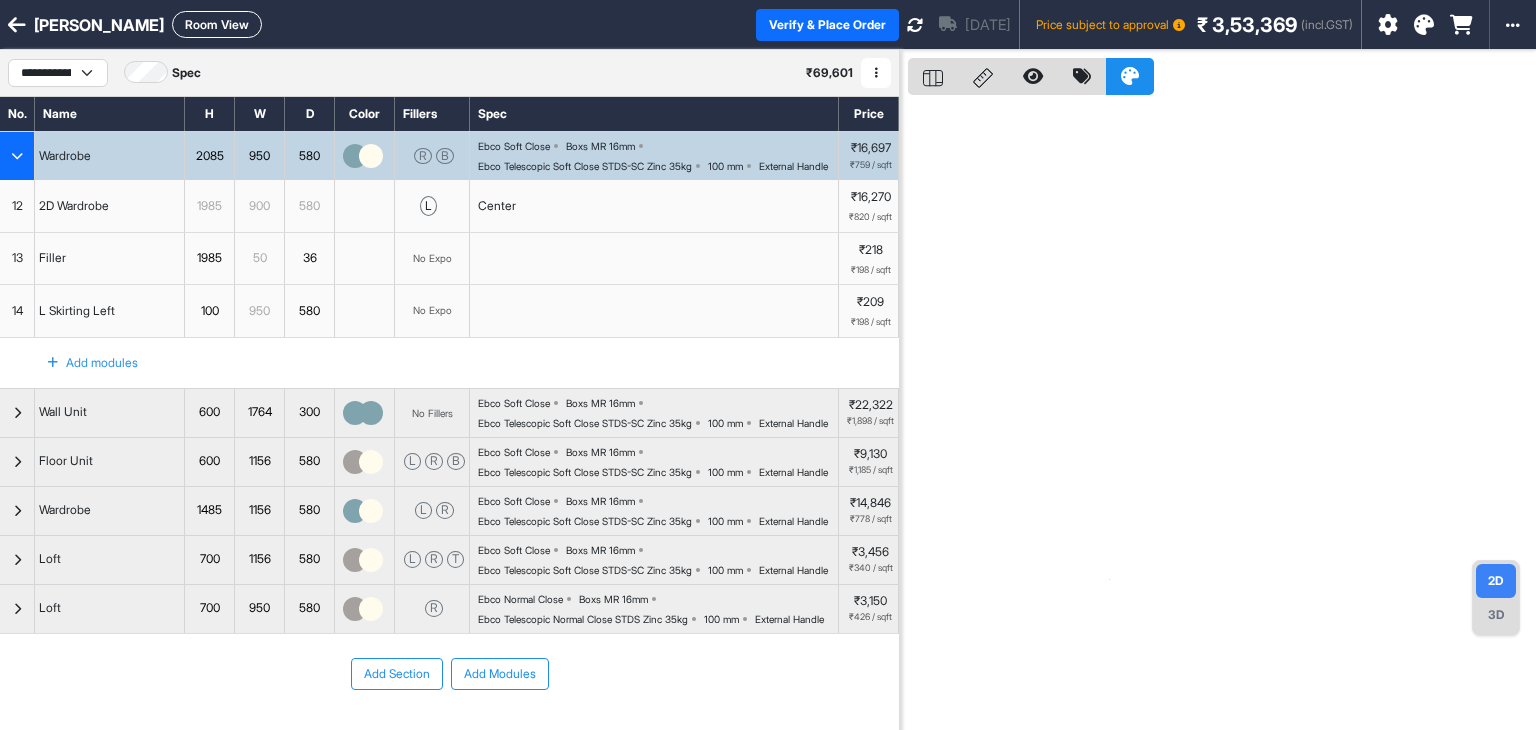 click at bounding box center (876, 73) 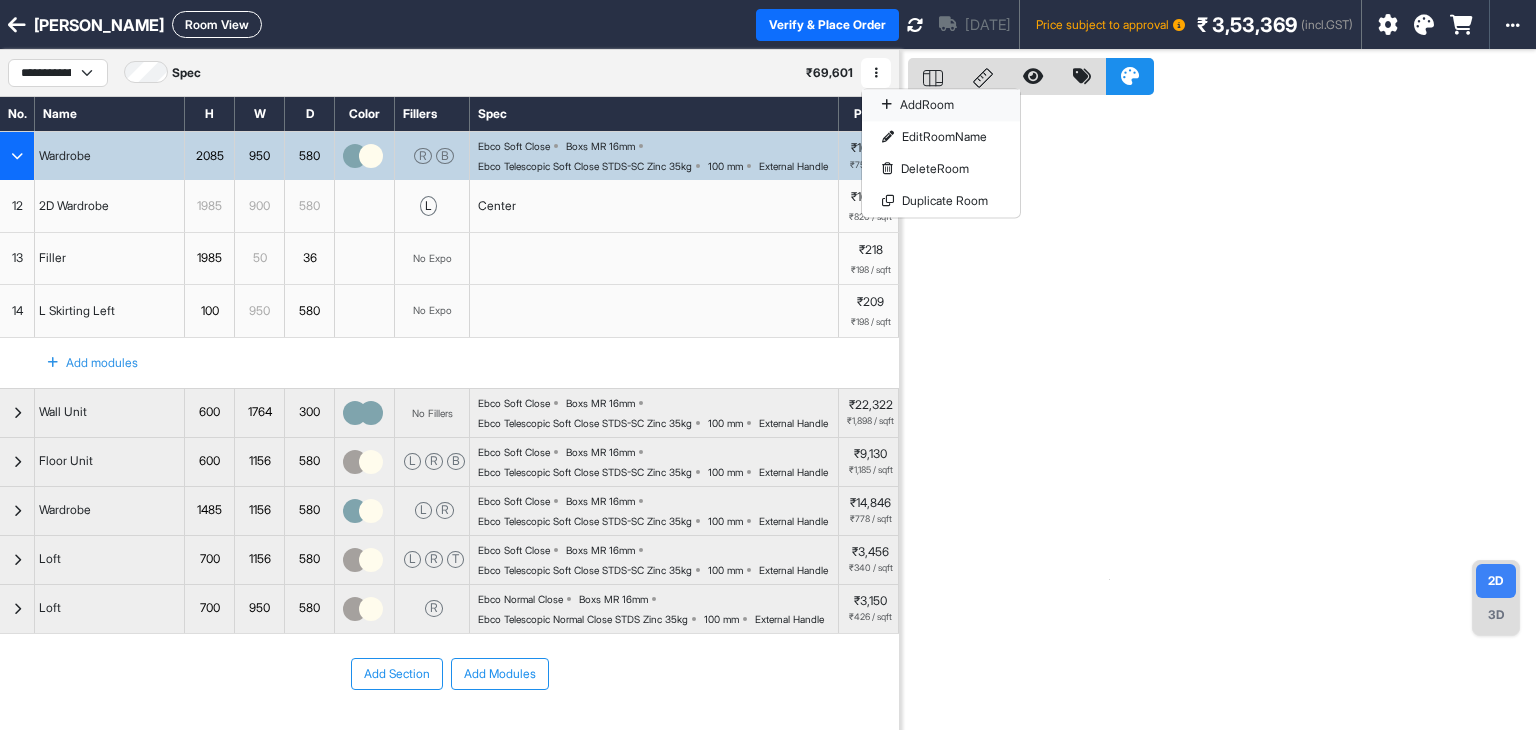 click on "Add  Room" at bounding box center [941, 105] 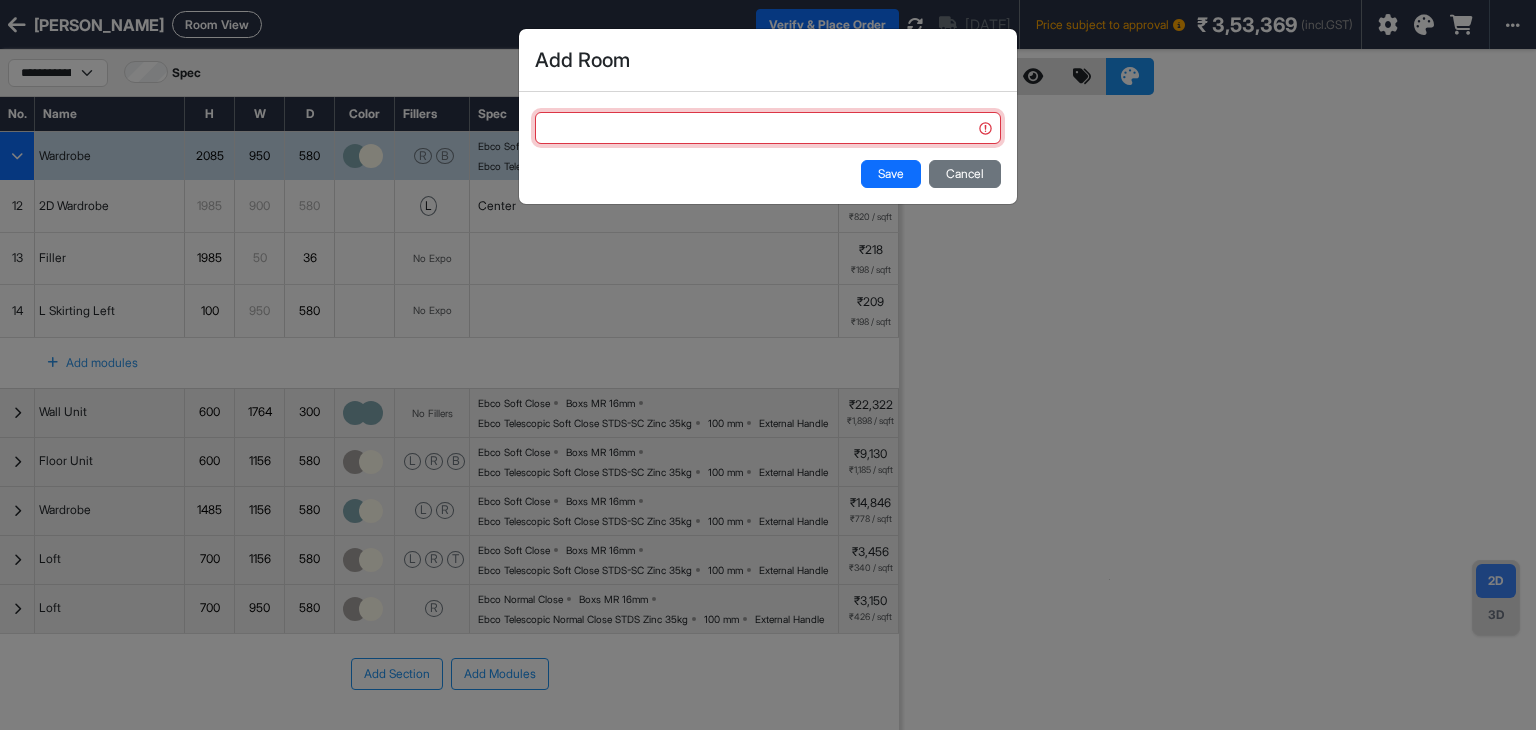 click at bounding box center [768, 128] 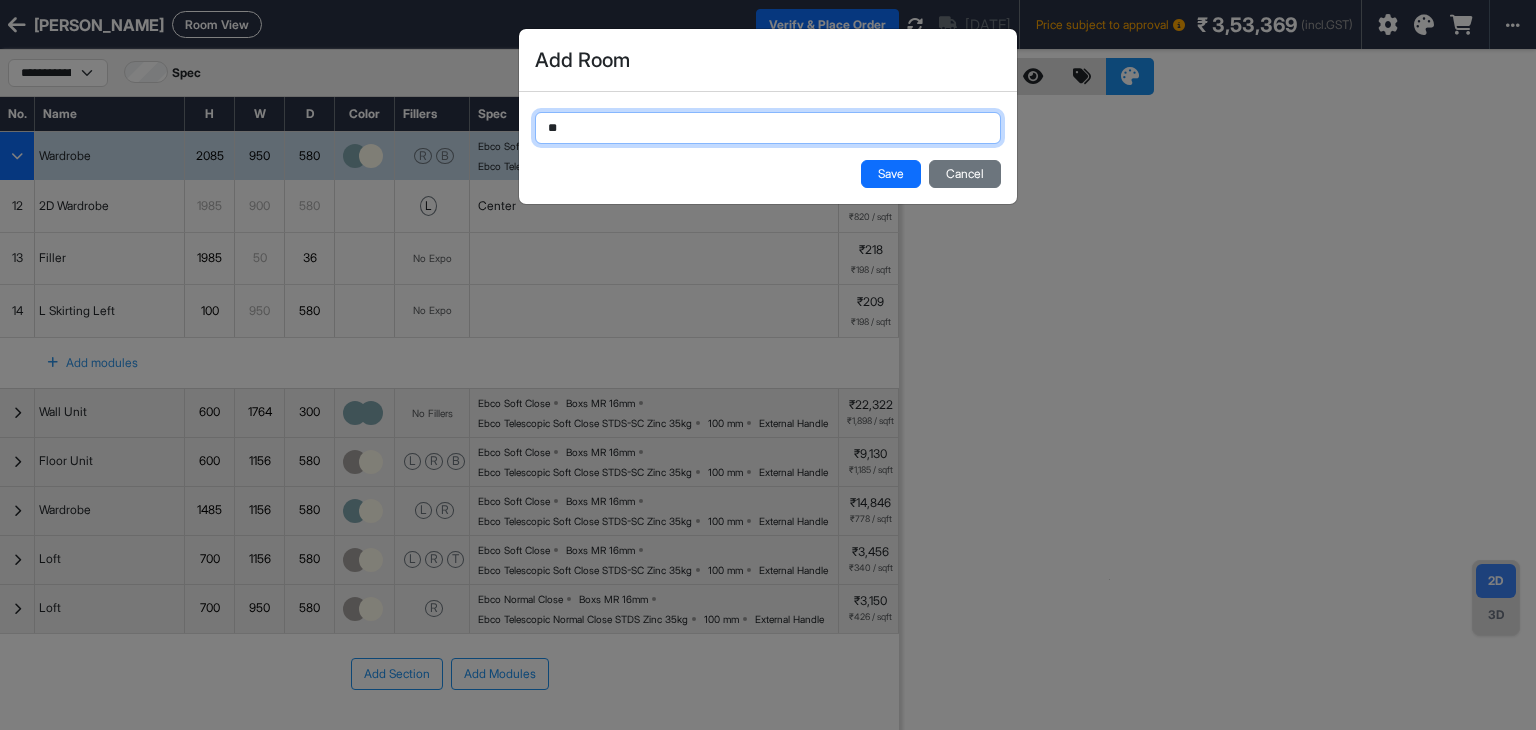type on "*" 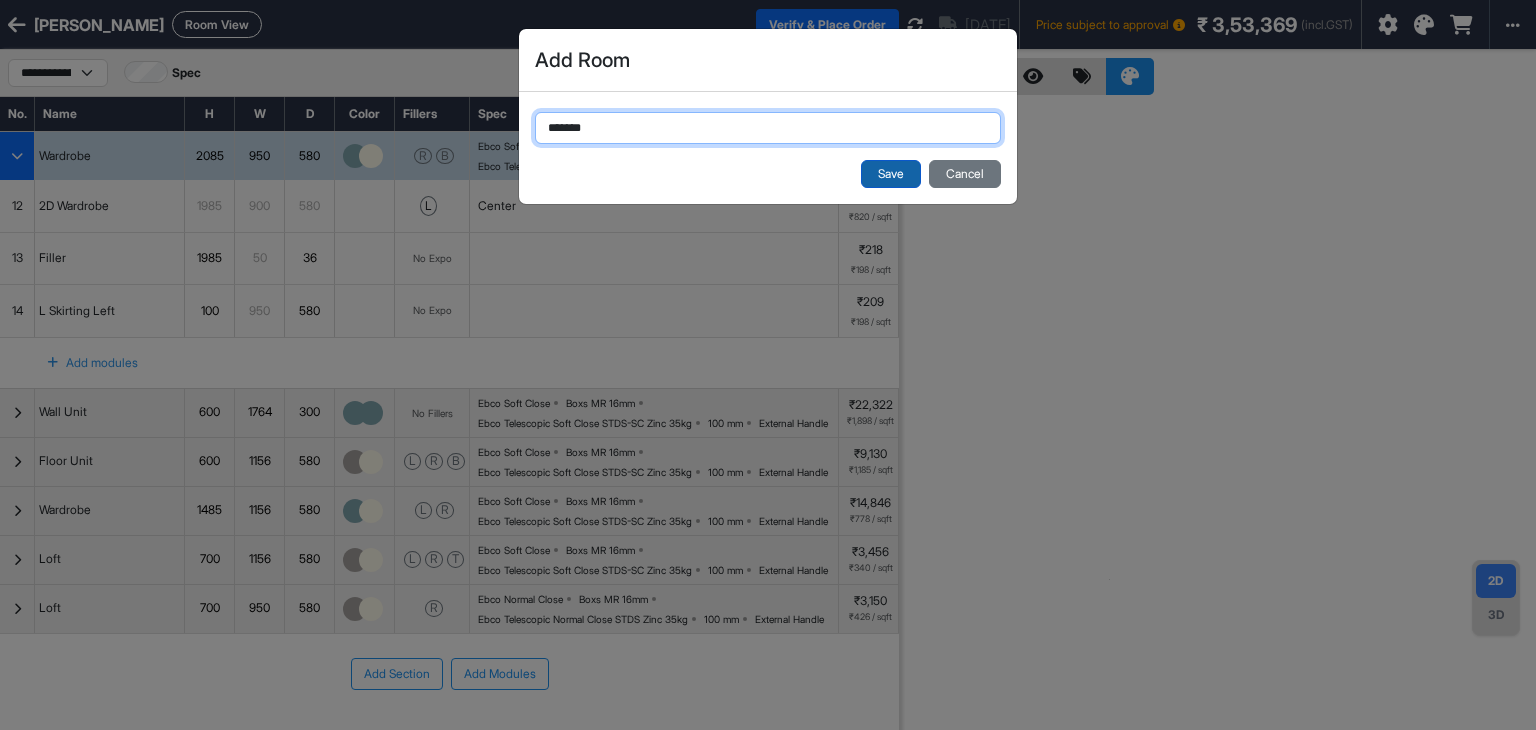 type on "******" 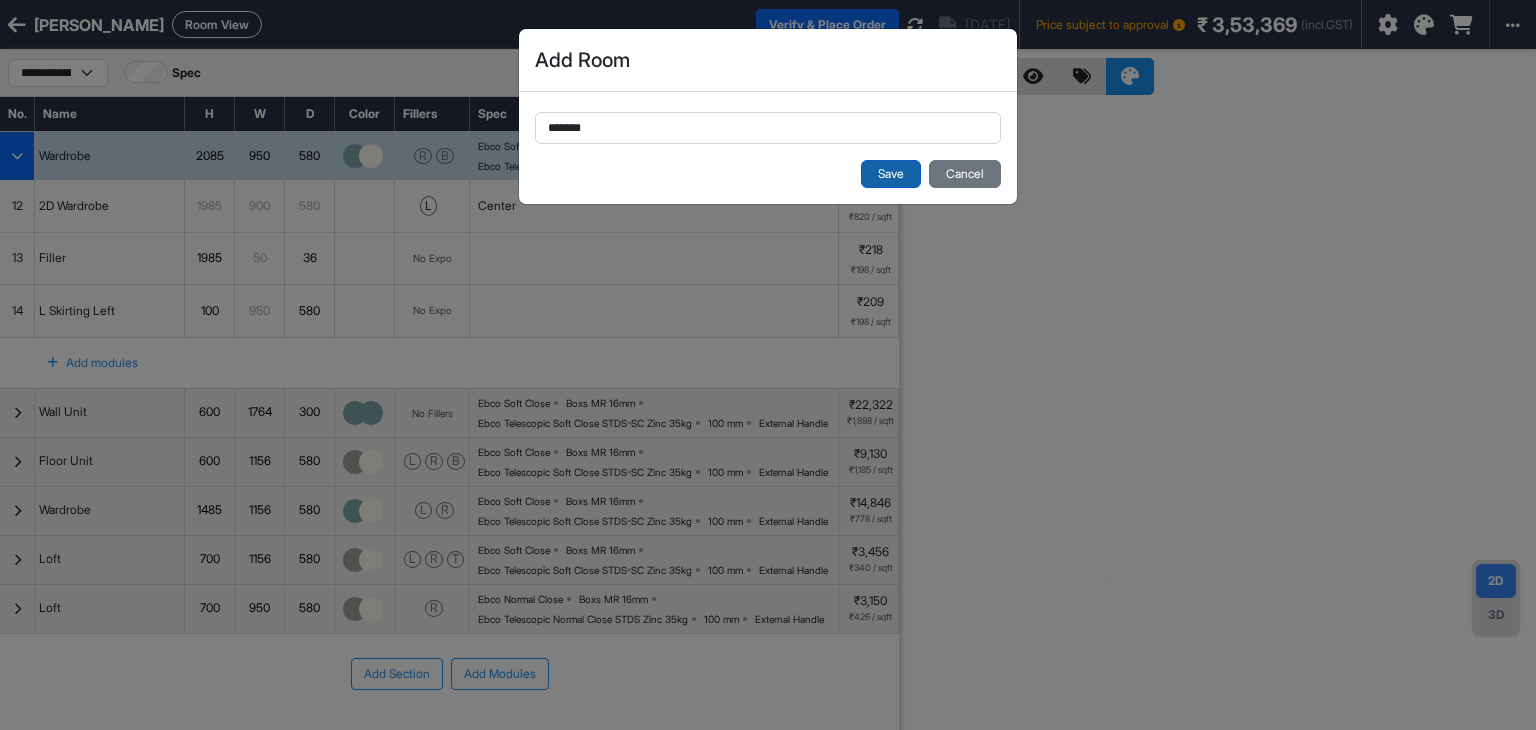 click on "Save" at bounding box center [891, 174] 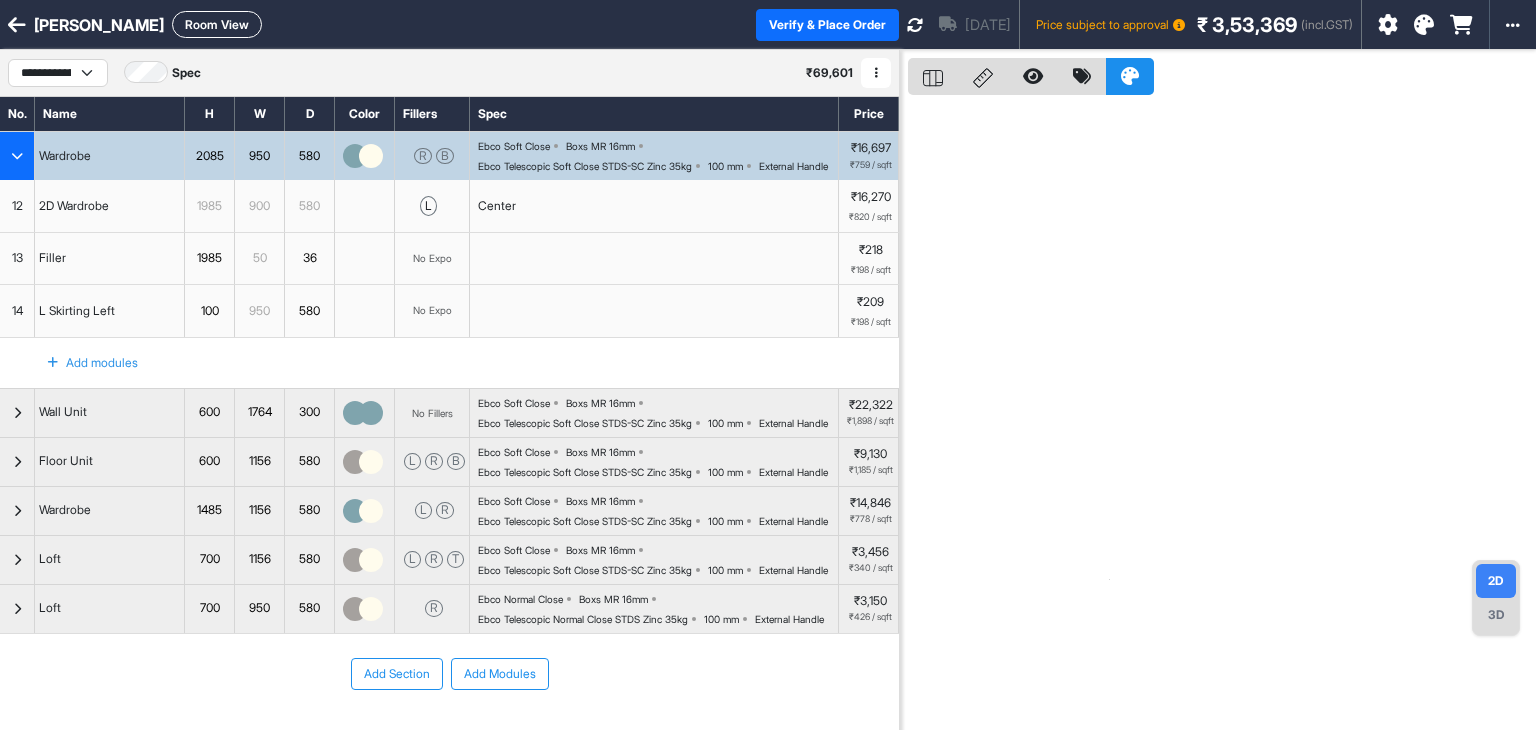 select on "****" 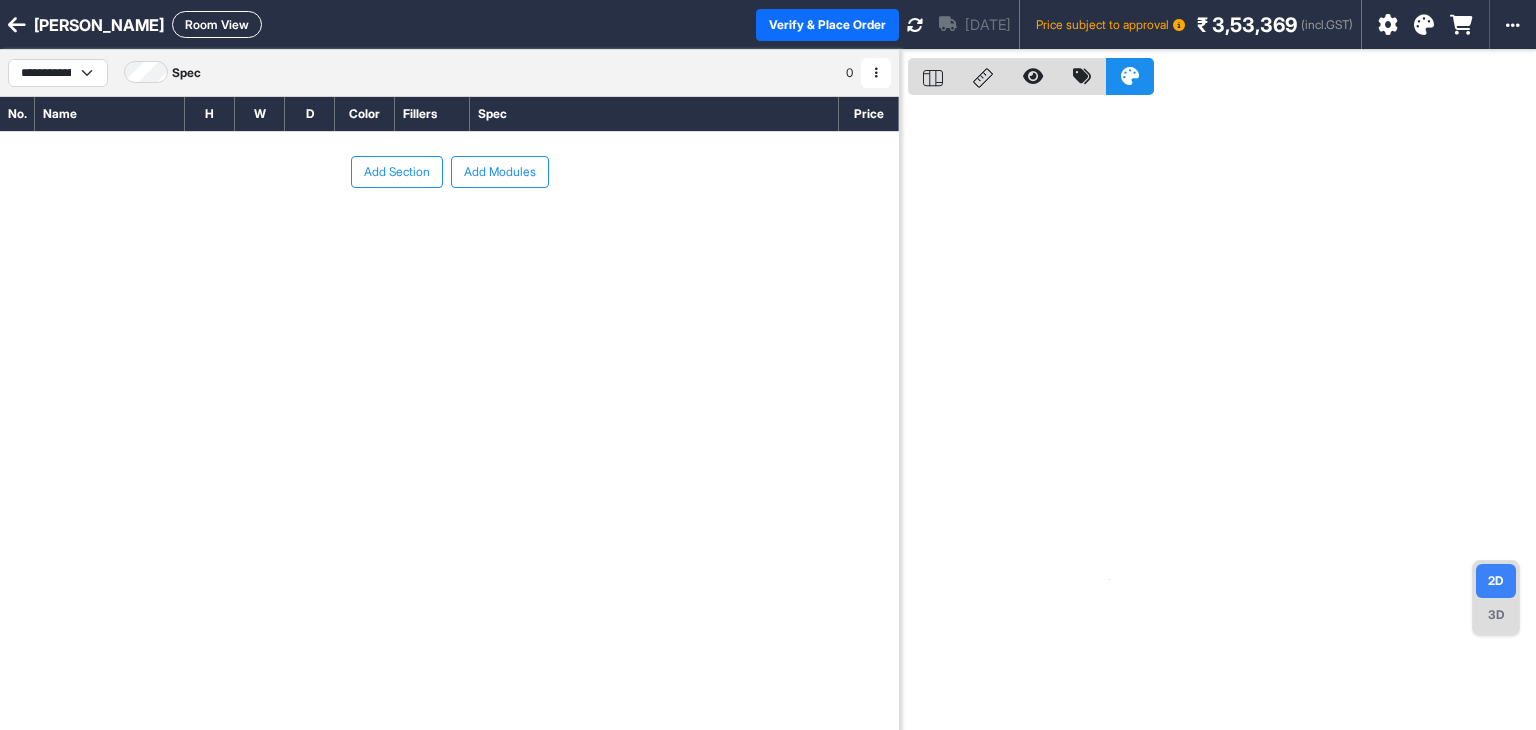 click on "Add Section" at bounding box center [397, 172] 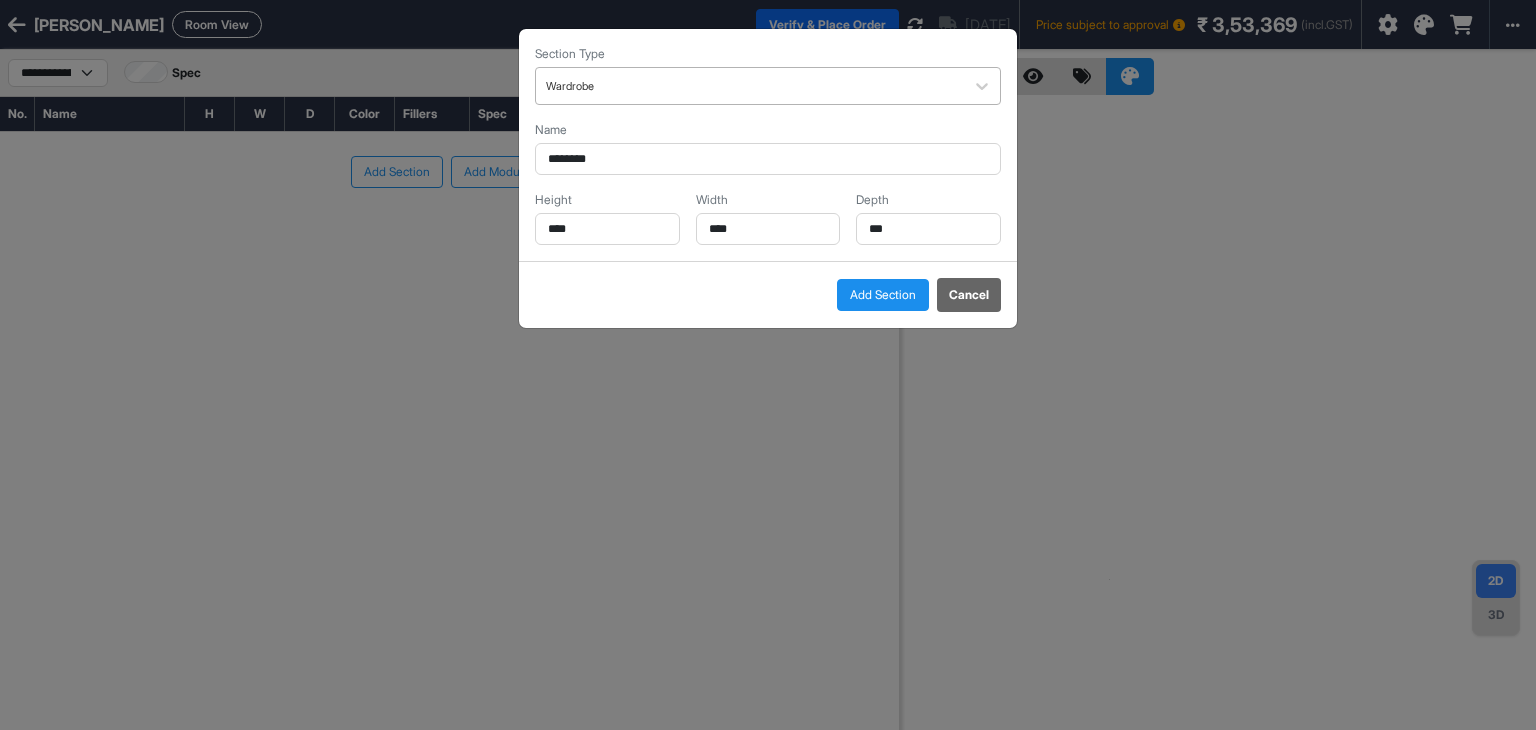 click at bounding box center (750, 86) 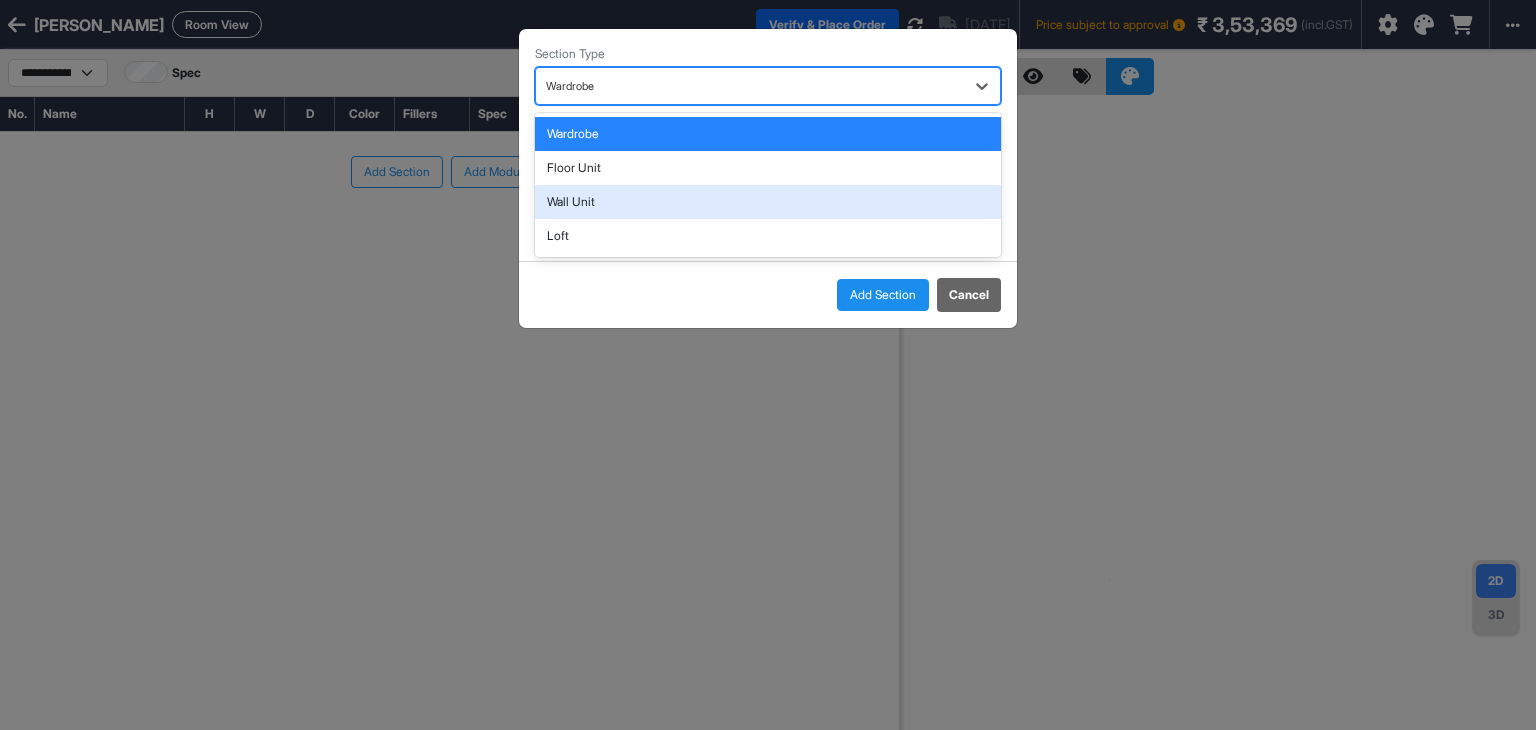 click on "Wall Unit" at bounding box center (768, 202) 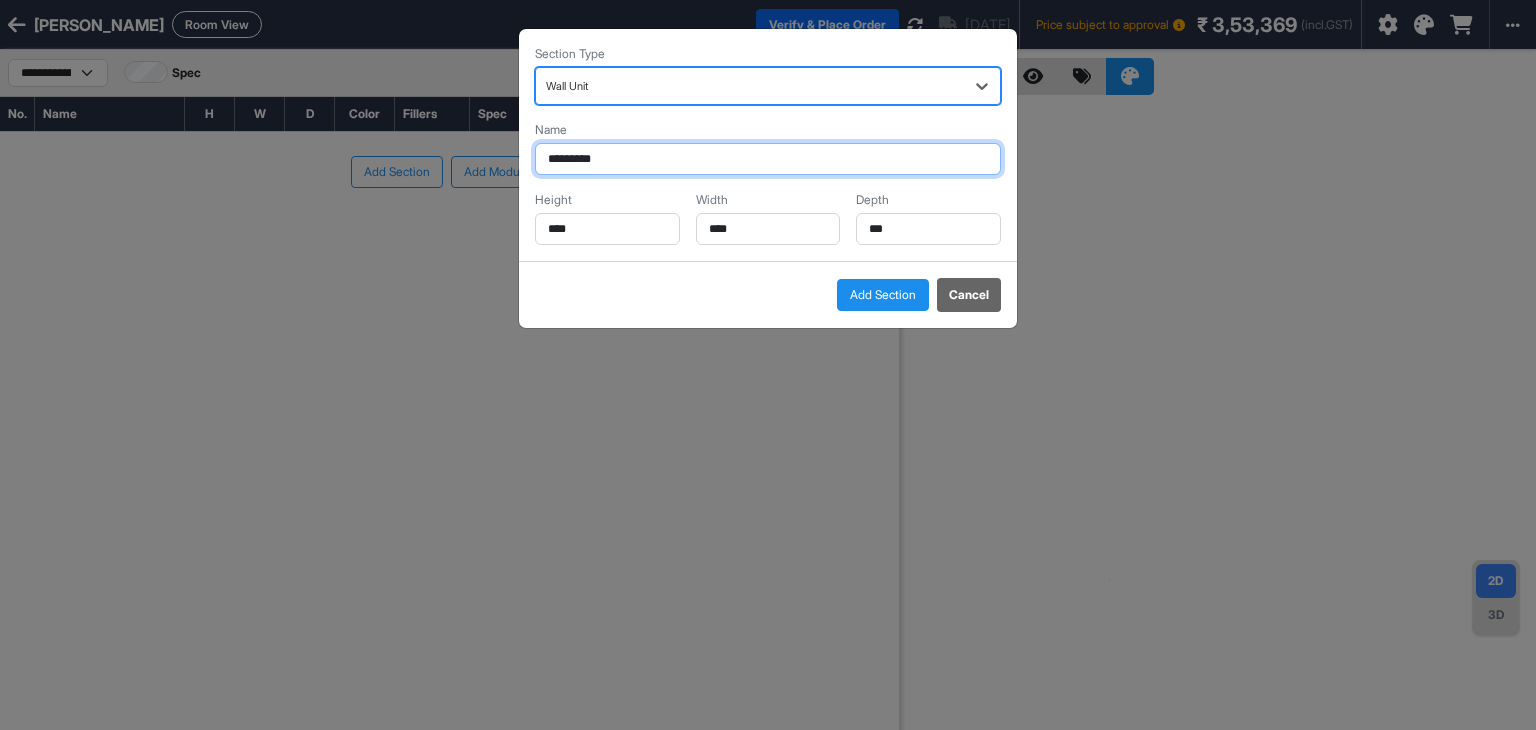 click on "*********" at bounding box center [768, 159] 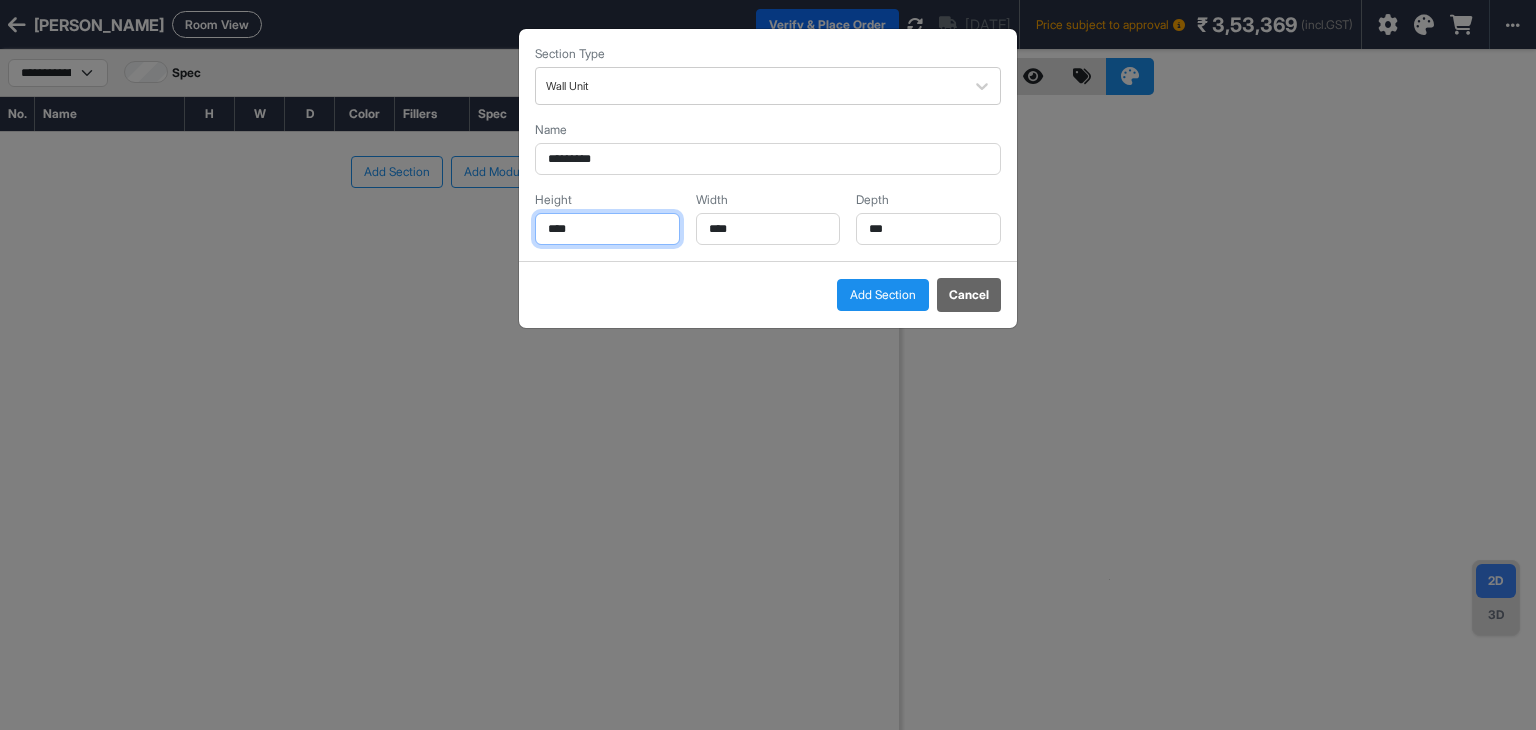 click on "****" at bounding box center (607, 229) 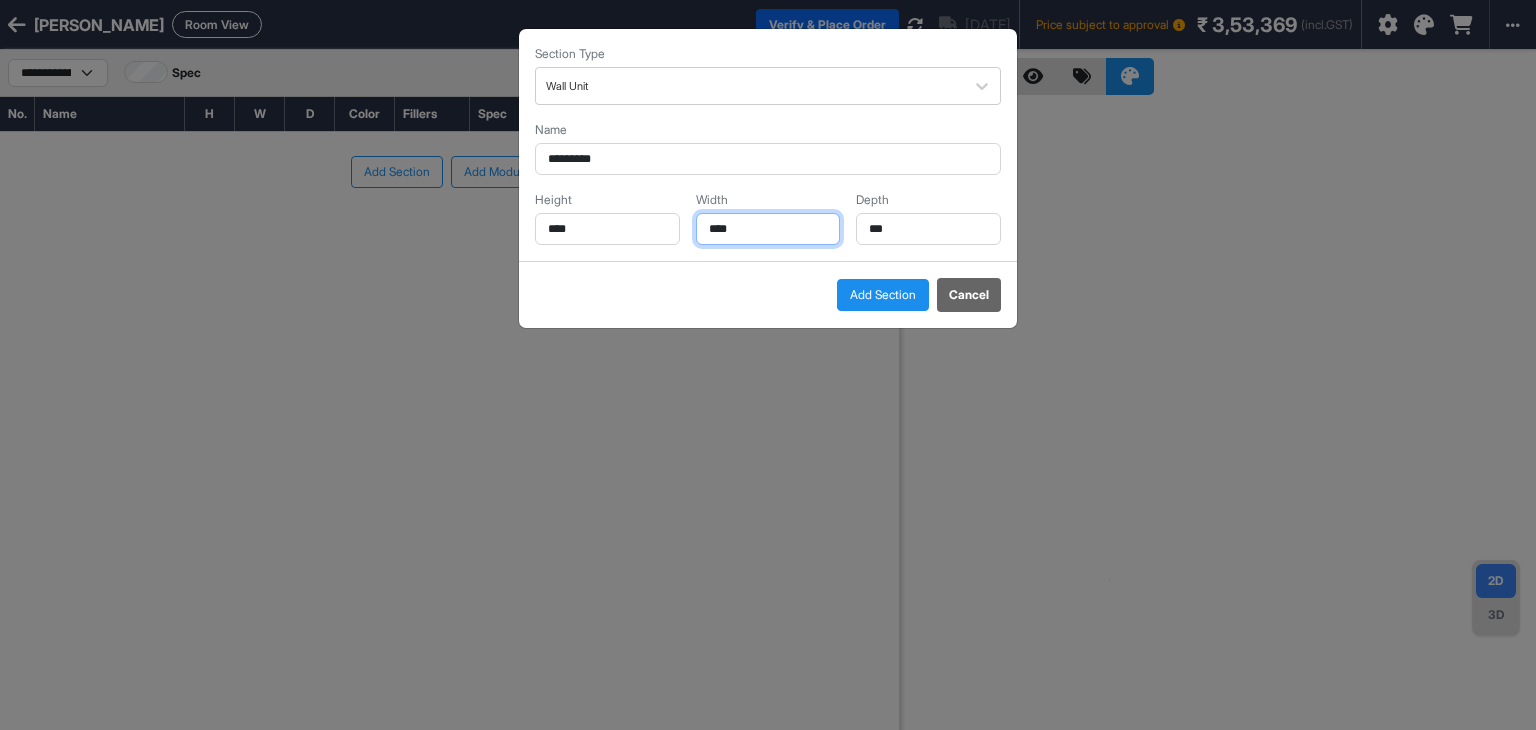 click on "****" at bounding box center [768, 229] 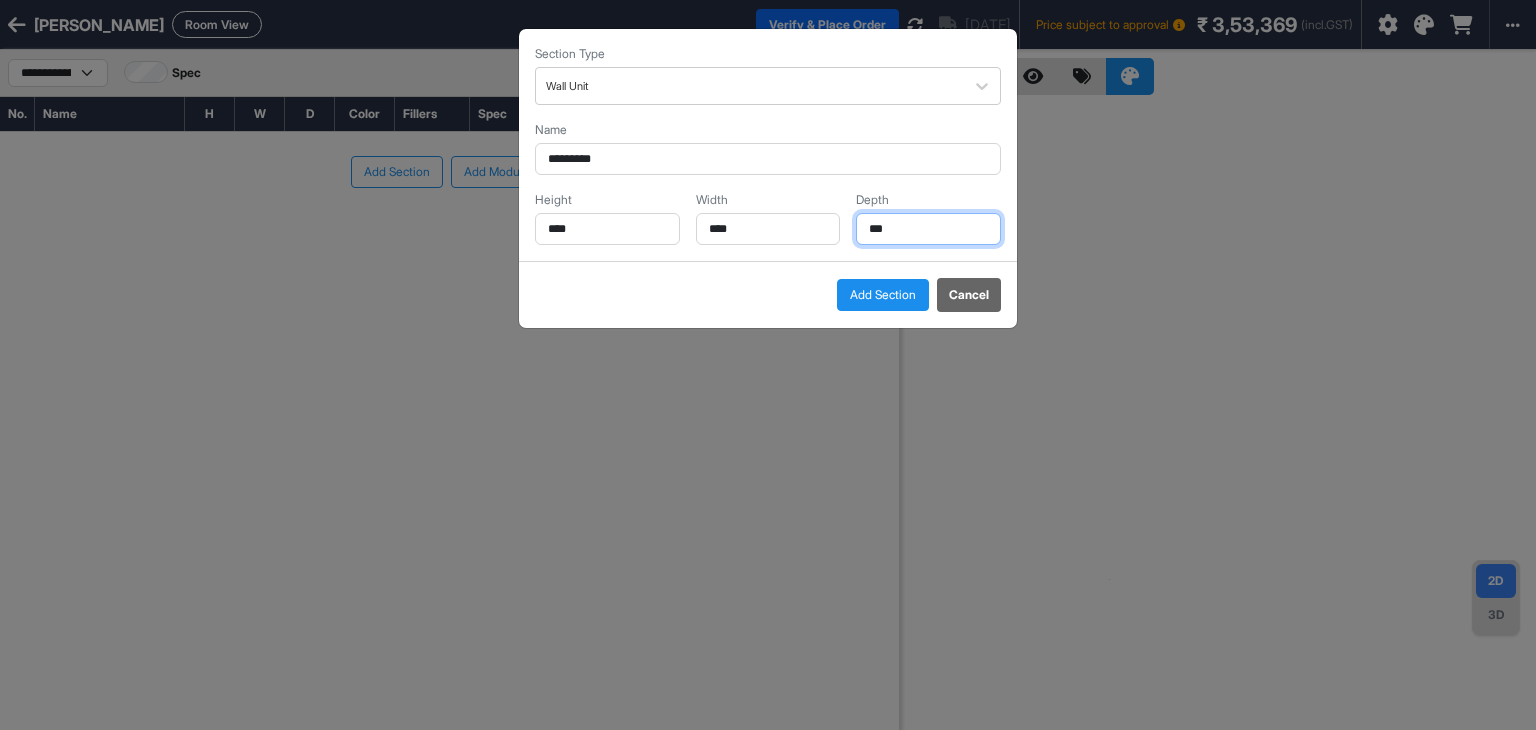 click on "***" at bounding box center [928, 229] 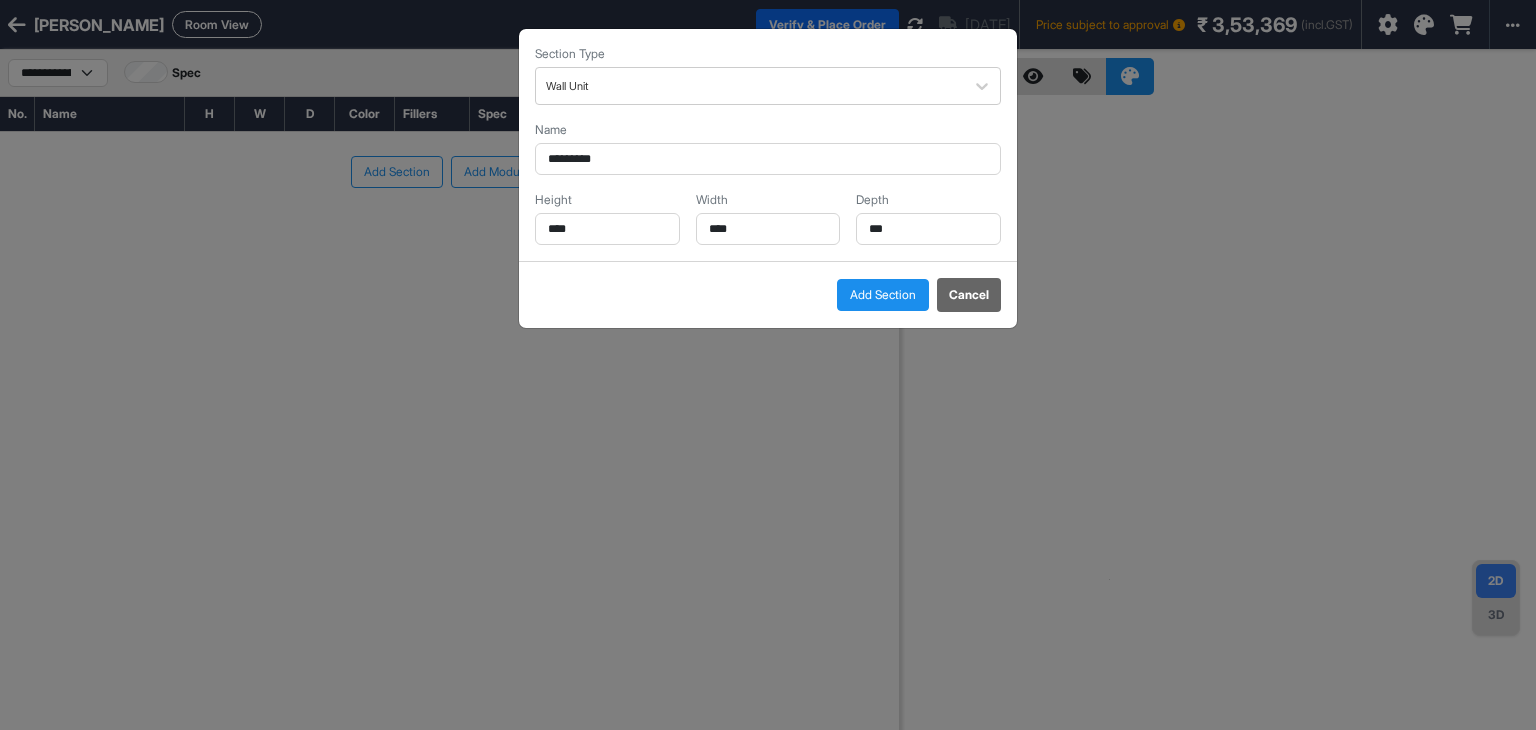 click on "Add Section" at bounding box center [883, 295] 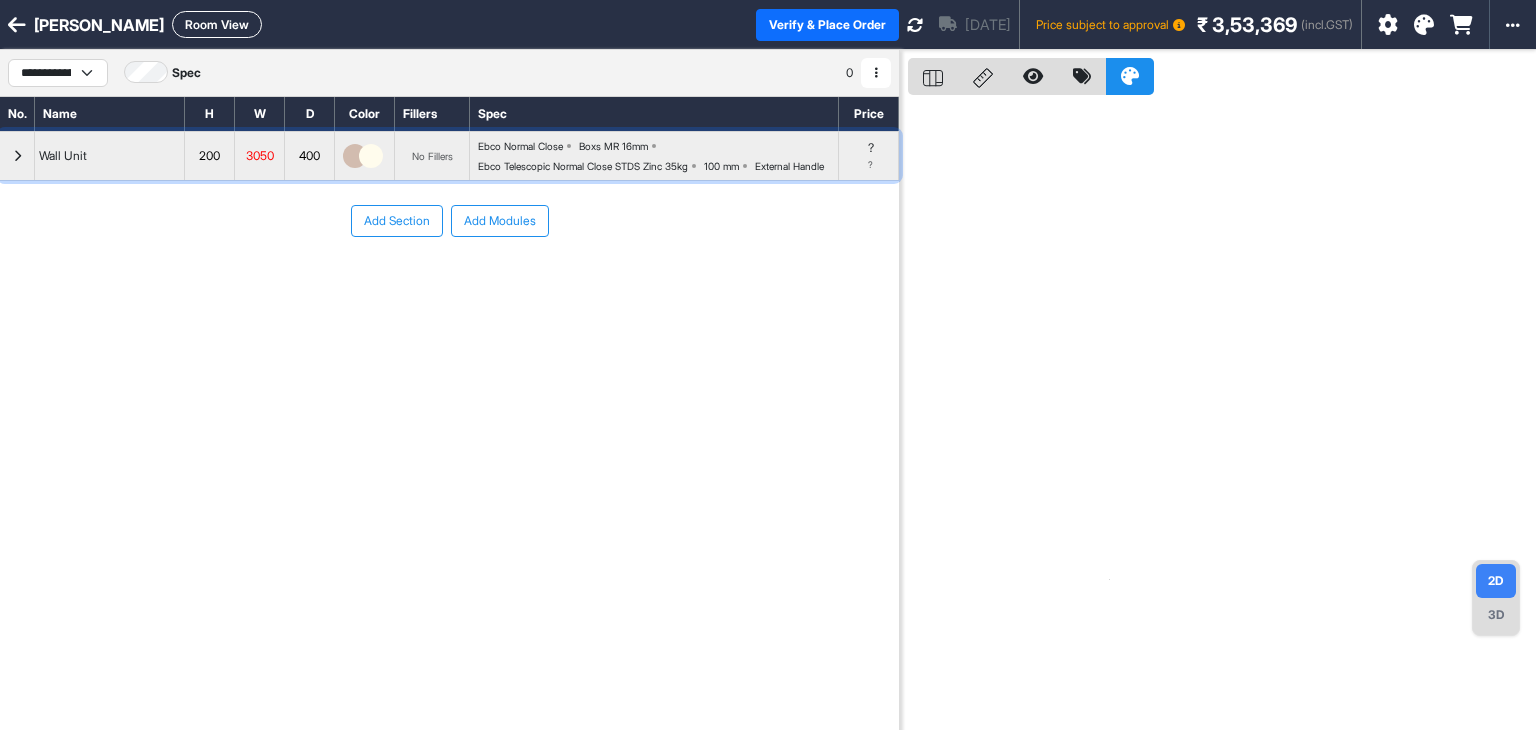 click at bounding box center (17, 156) 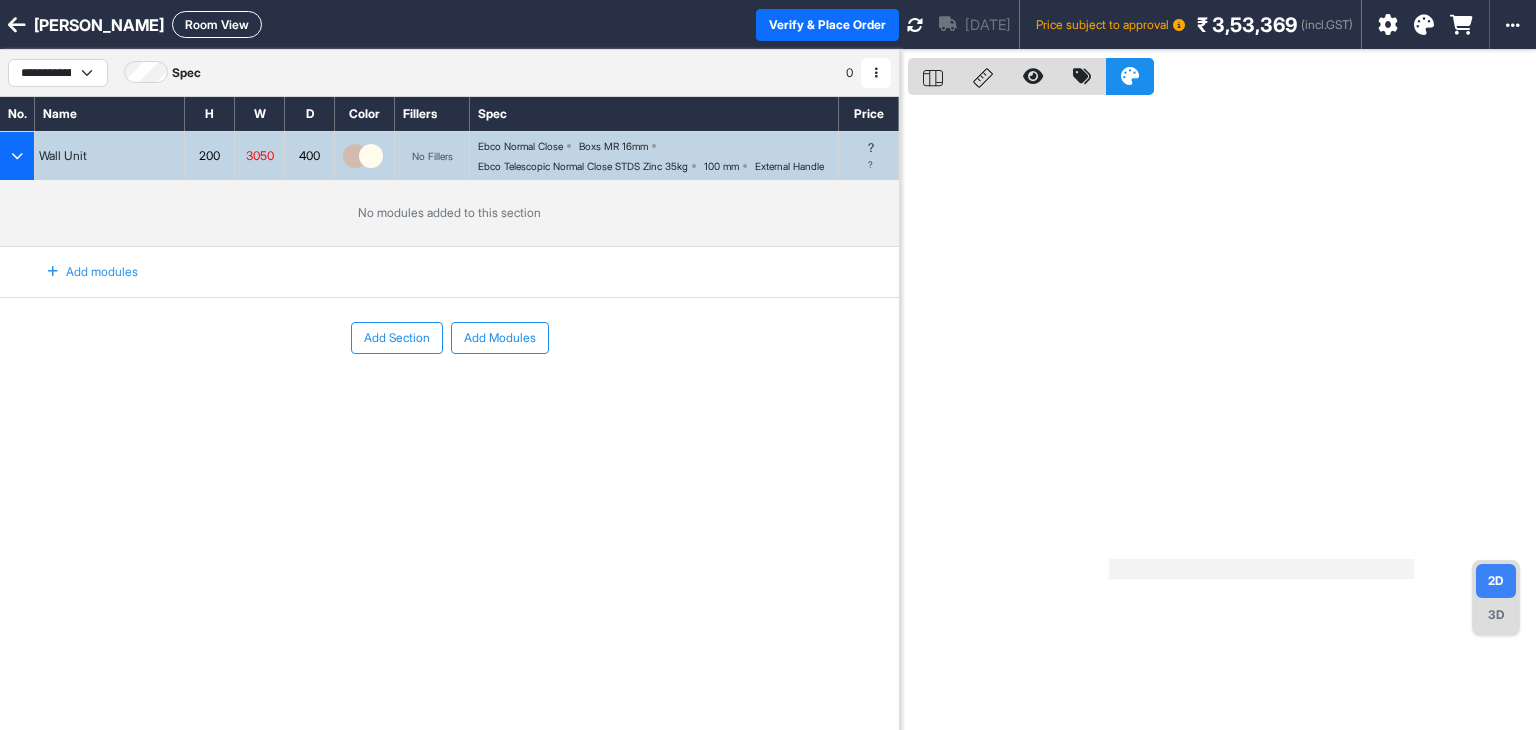 click on "Add modules" at bounding box center [81, 272] 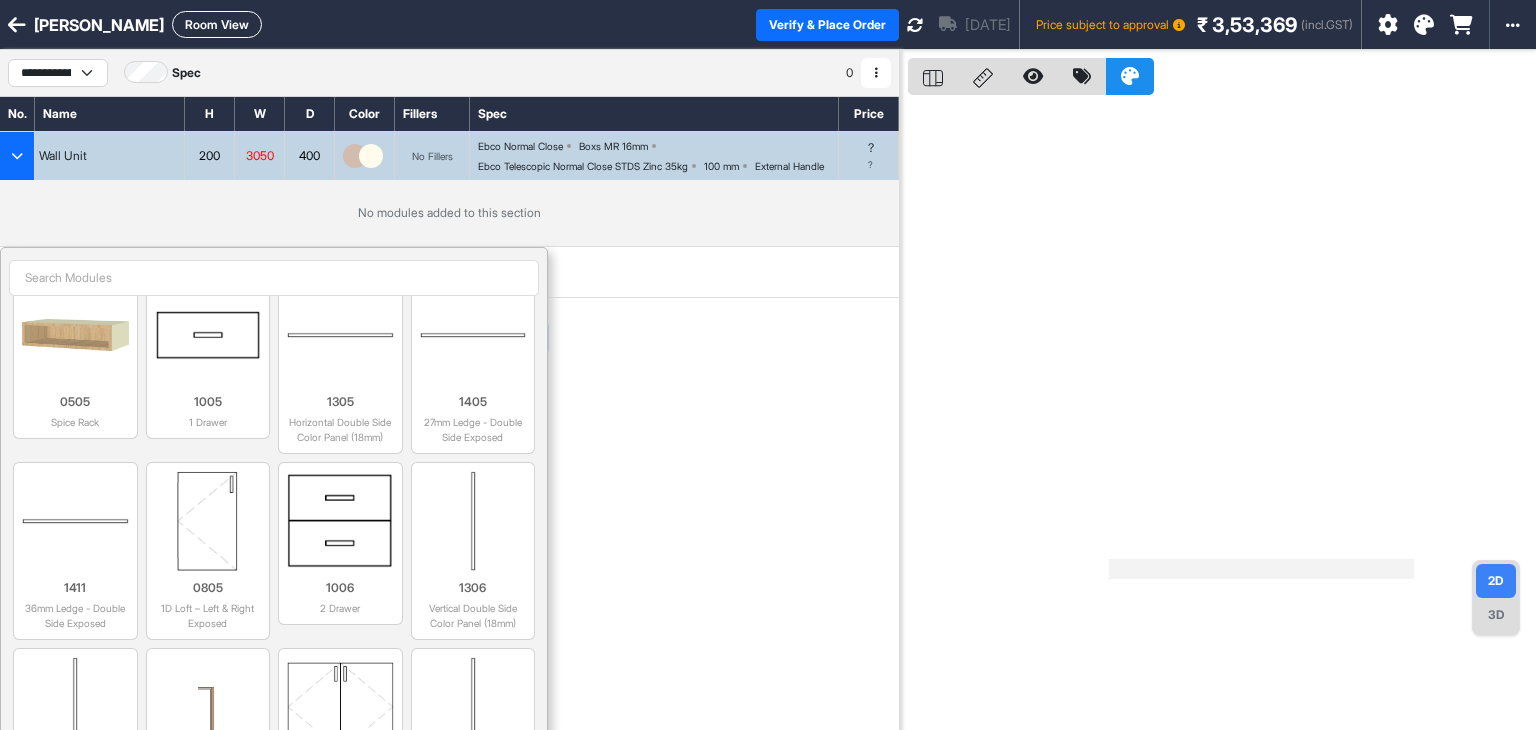 scroll, scrollTop: 1500, scrollLeft: 0, axis: vertical 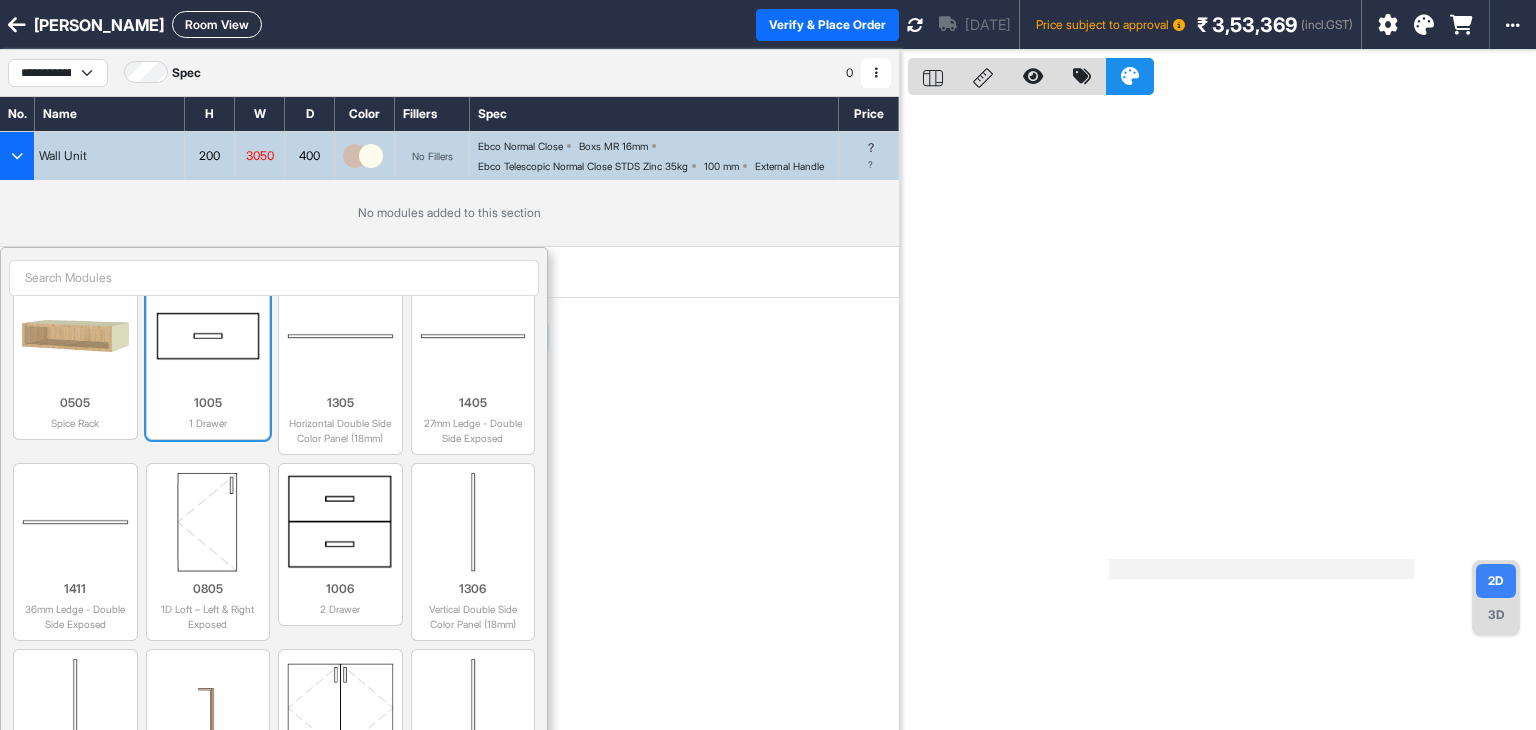 click at bounding box center (208, 336) 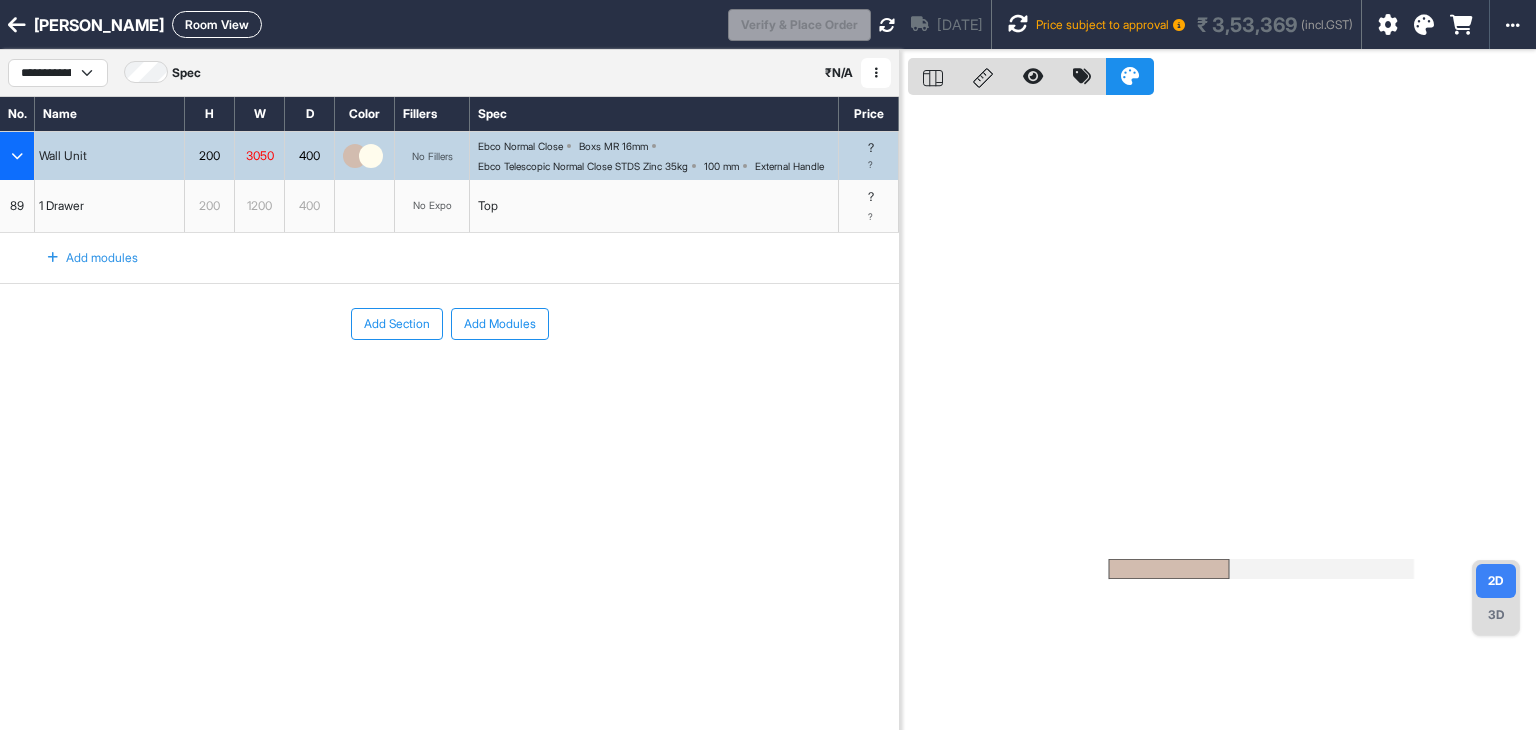 click on "89" at bounding box center (17, 206) 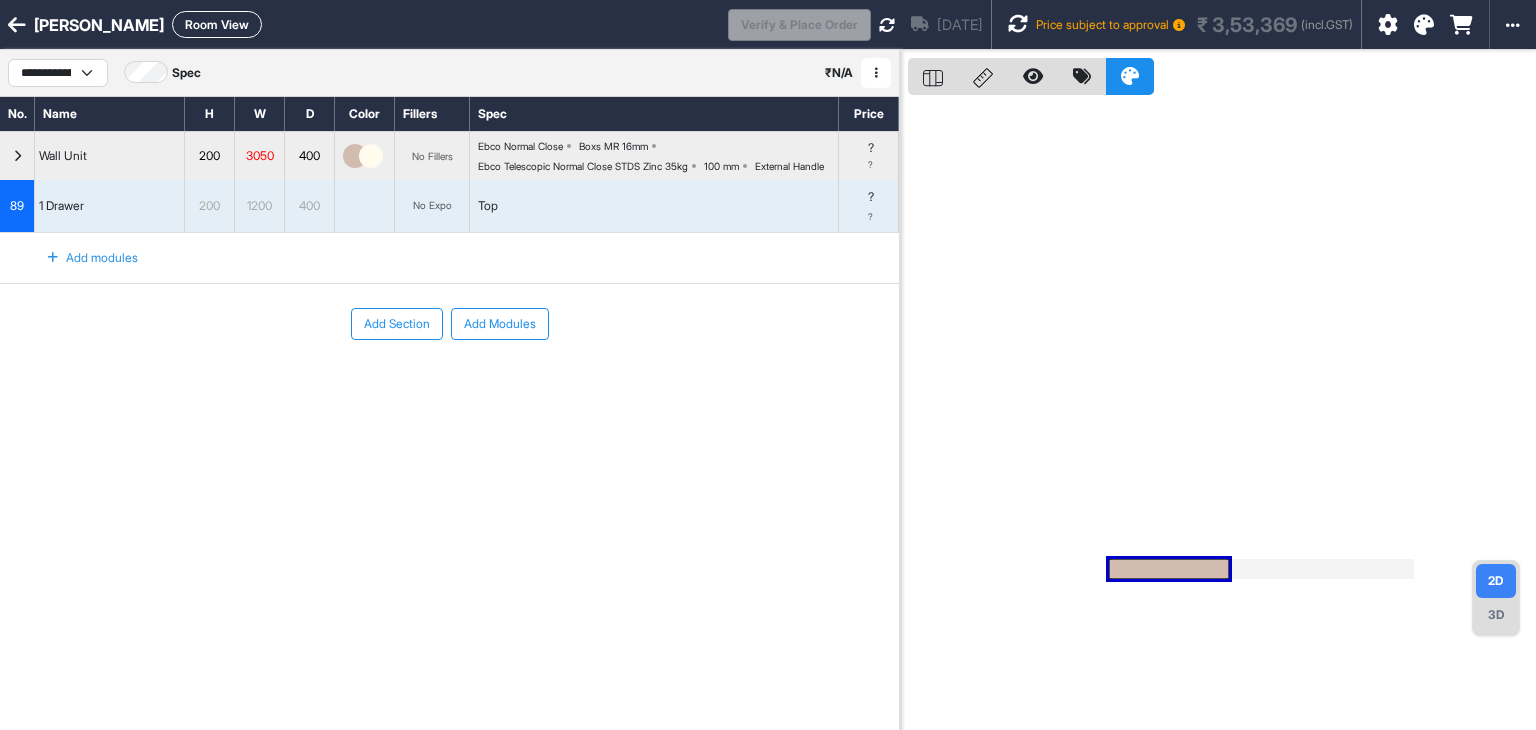 click on "Add modules" at bounding box center [92, 258] 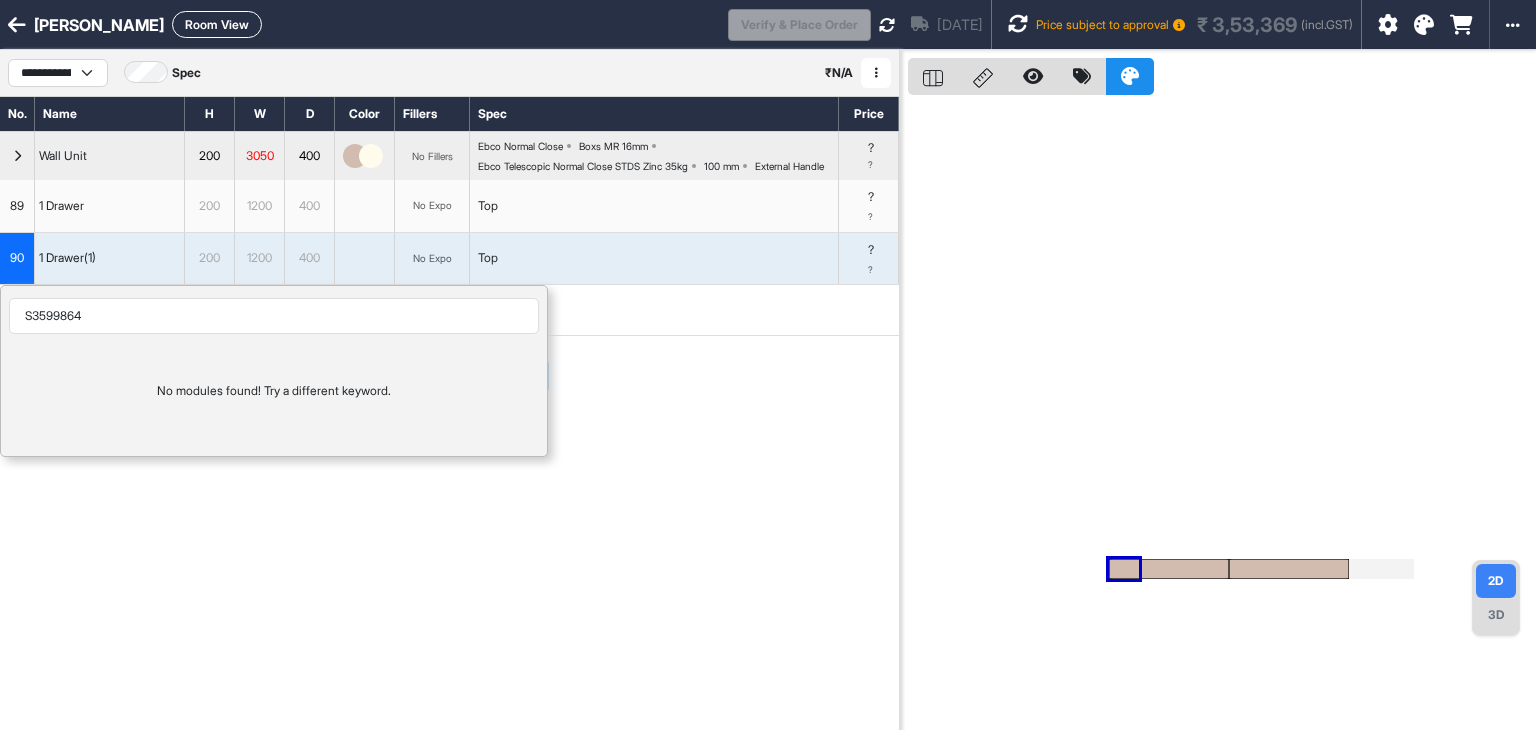 type on "S3599864" 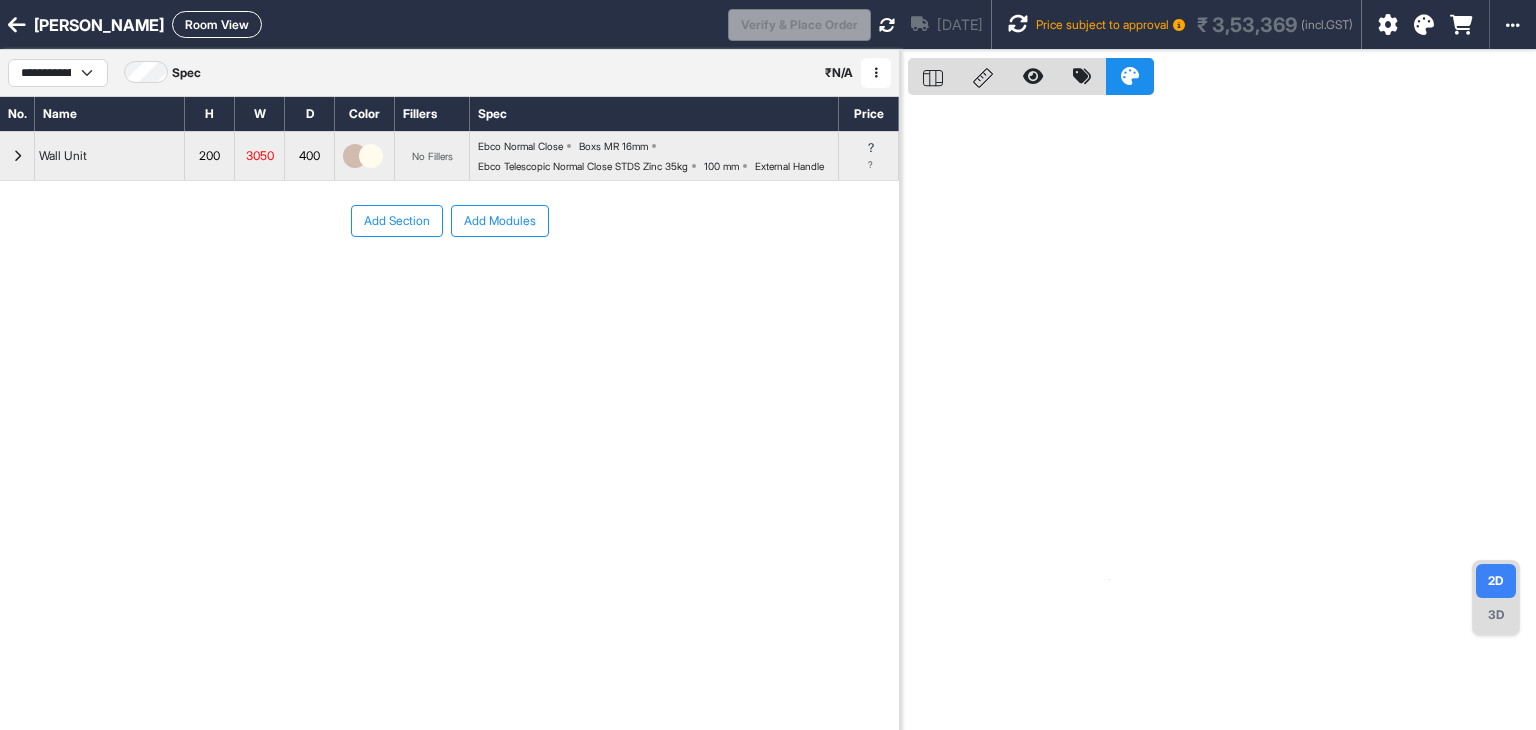 click at bounding box center [17, 156] 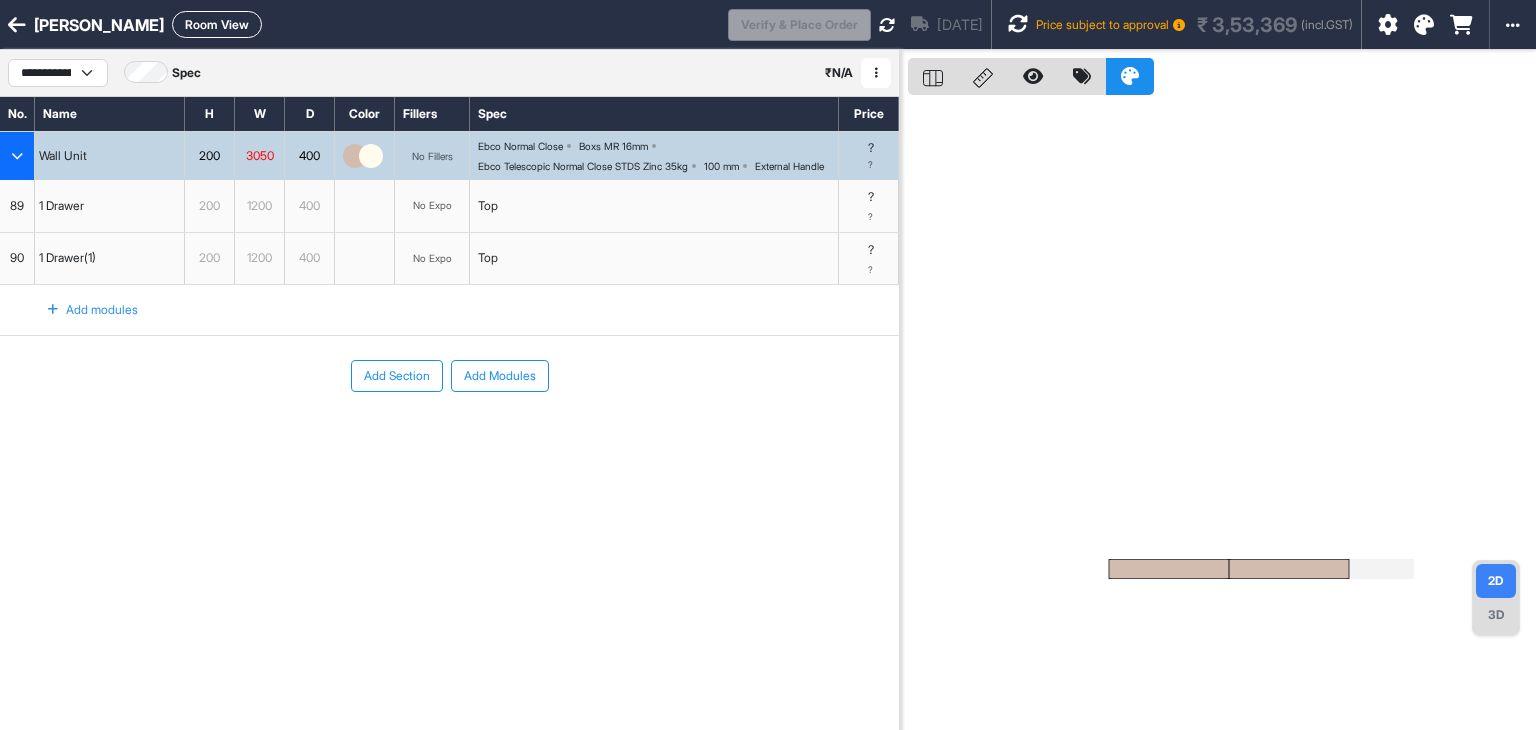click on "1 Drawer(1)" at bounding box center [110, 259] 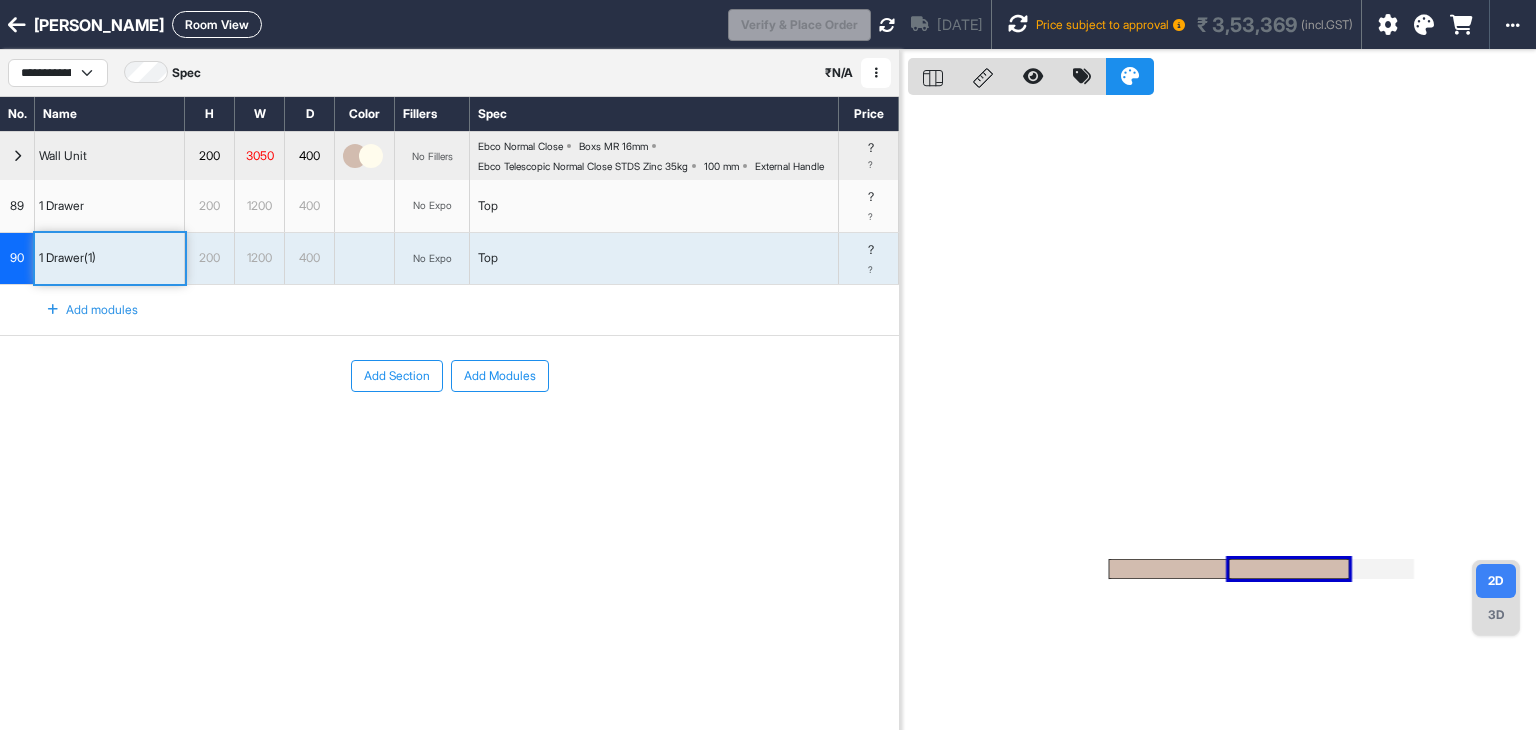 click on "Add Section Add Modules" at bounding box center [449, 436] 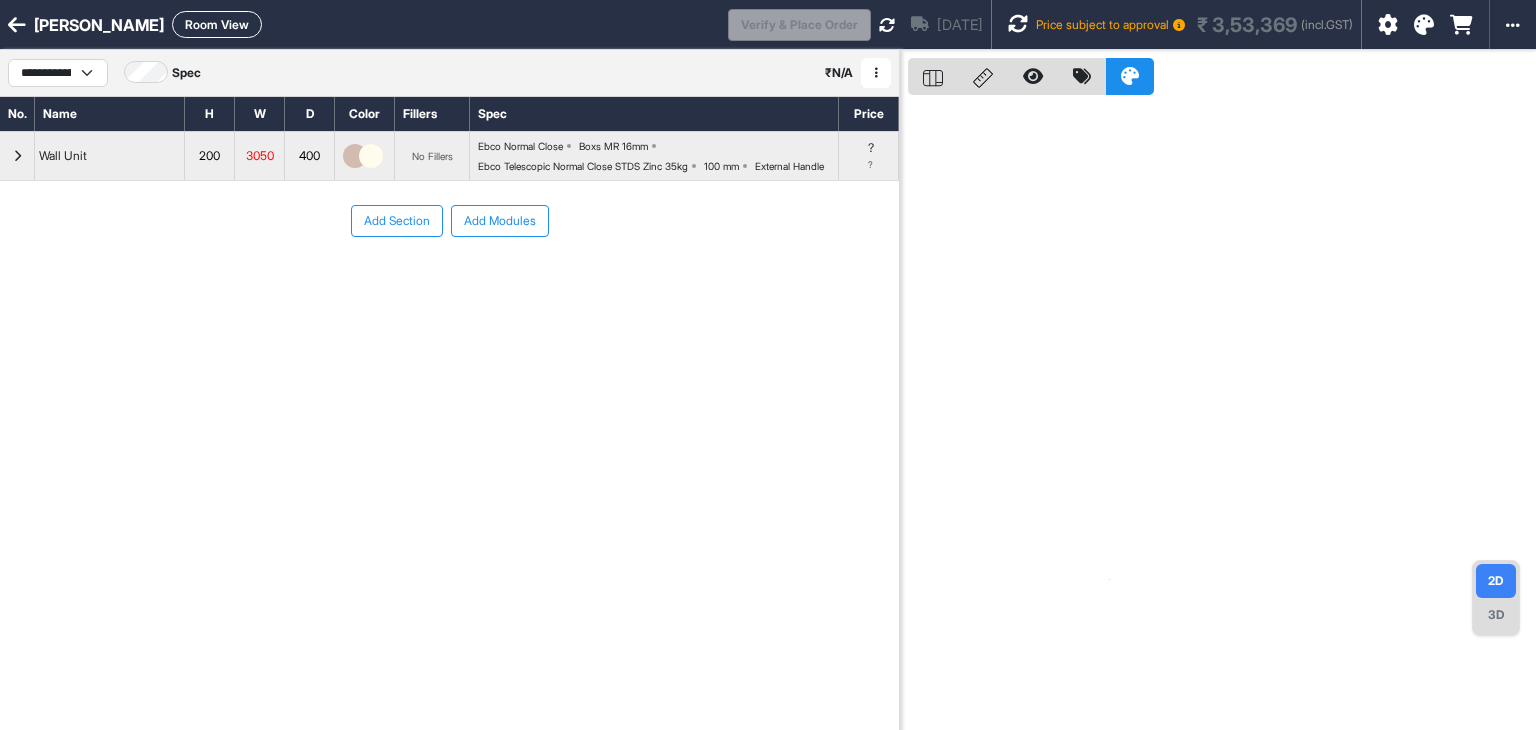 click at bounding box center [17, 156] 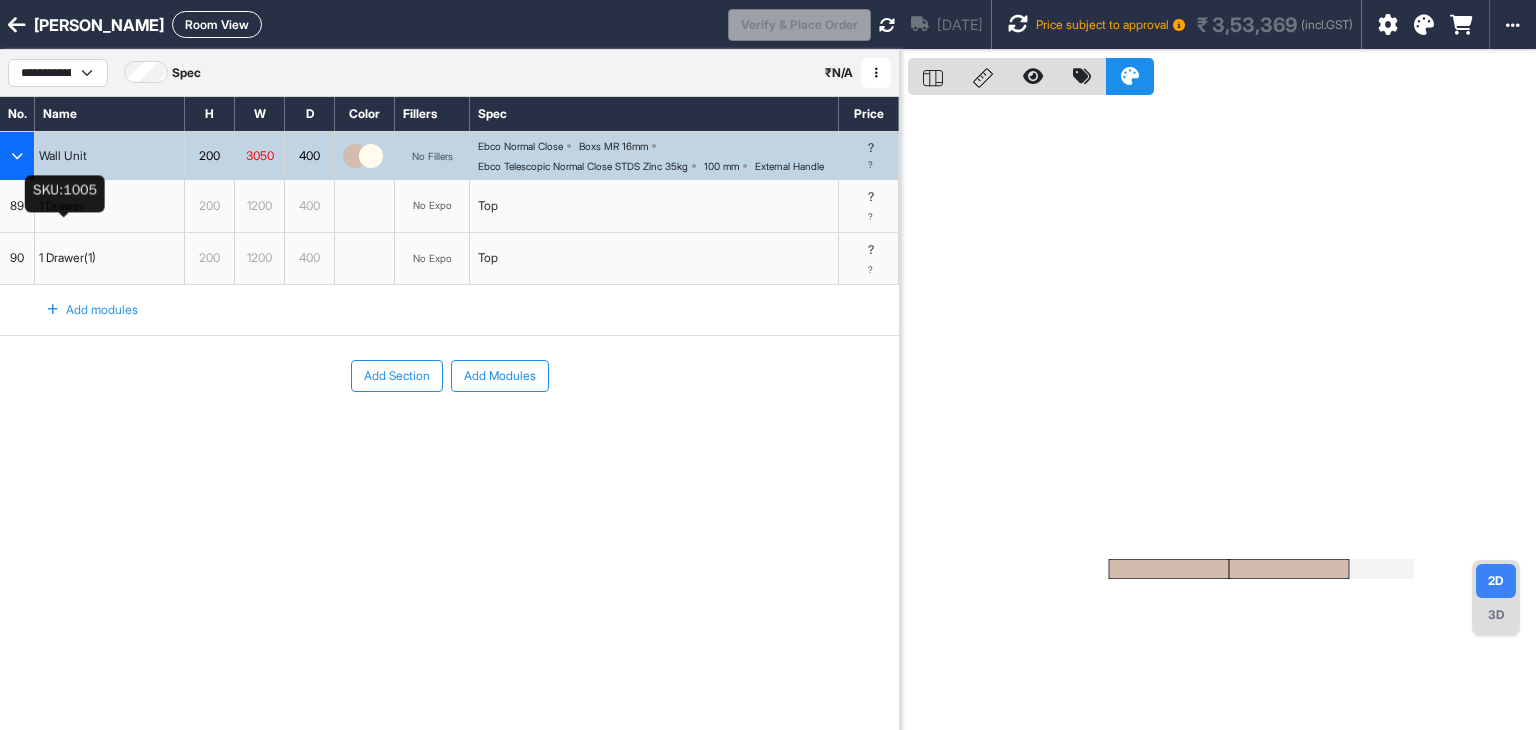 click on "1 Drawer" at bounding box center [61, 206] 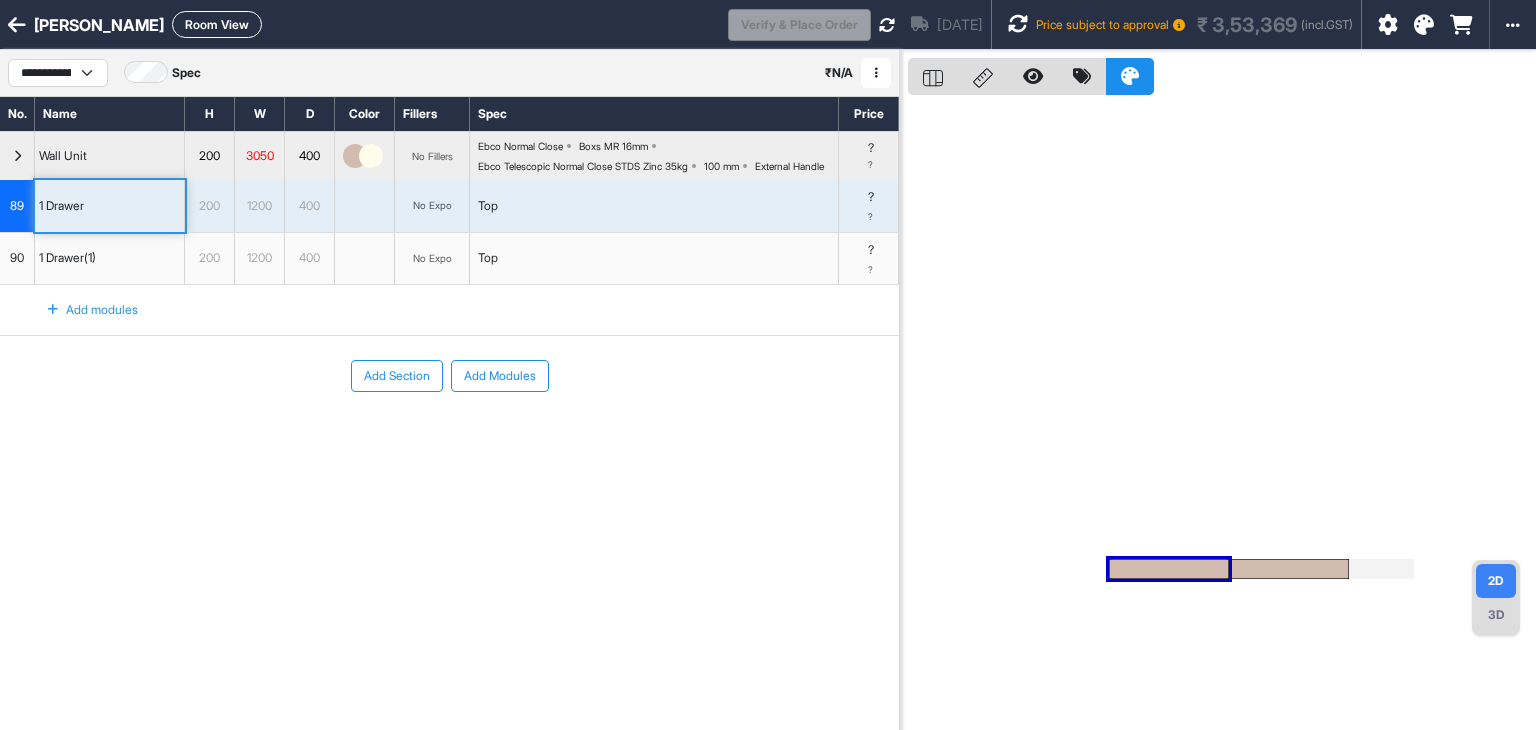 click on "Add modules" at bounding box center [81, 310] 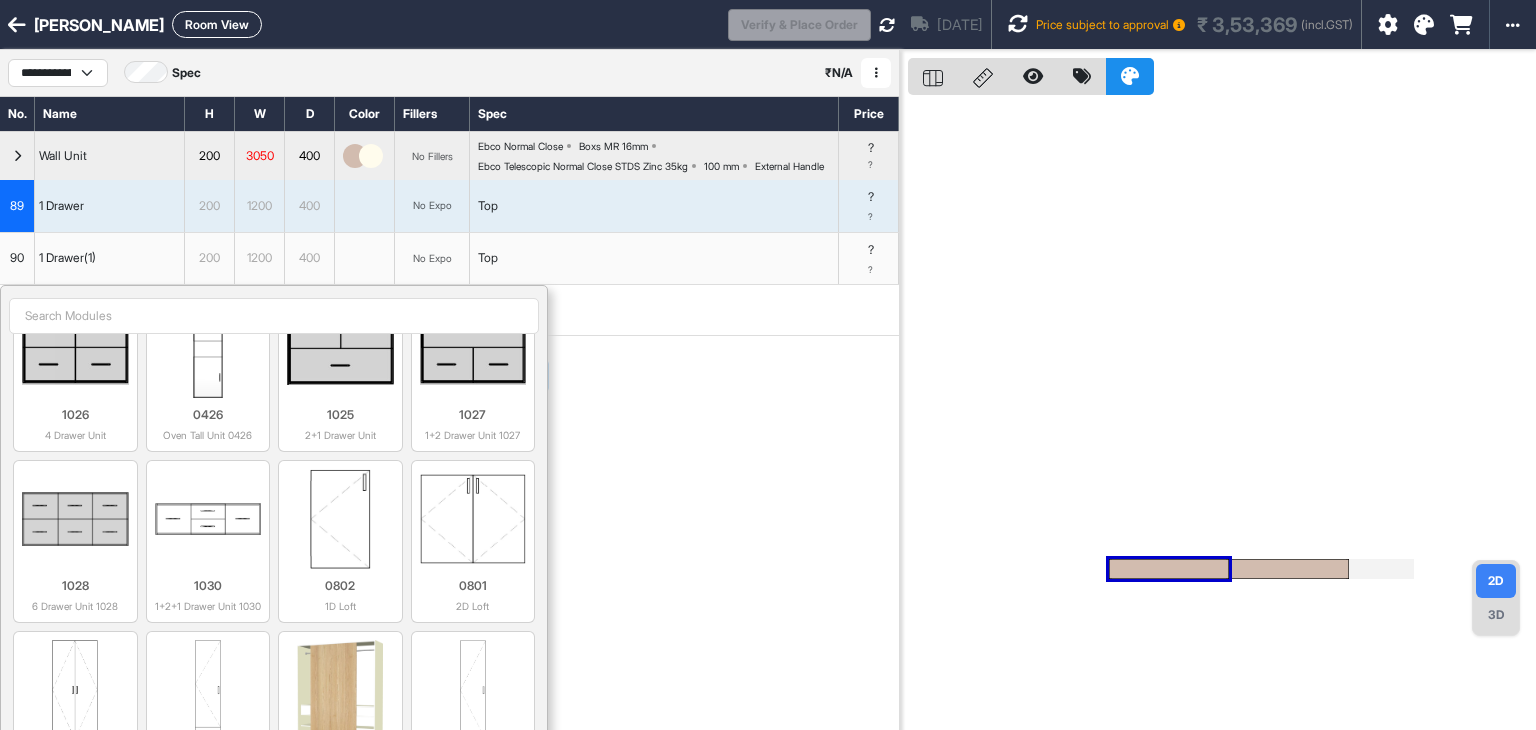 scroll, scrollTop: 3000, scrollLeft: 0, axis: vertical 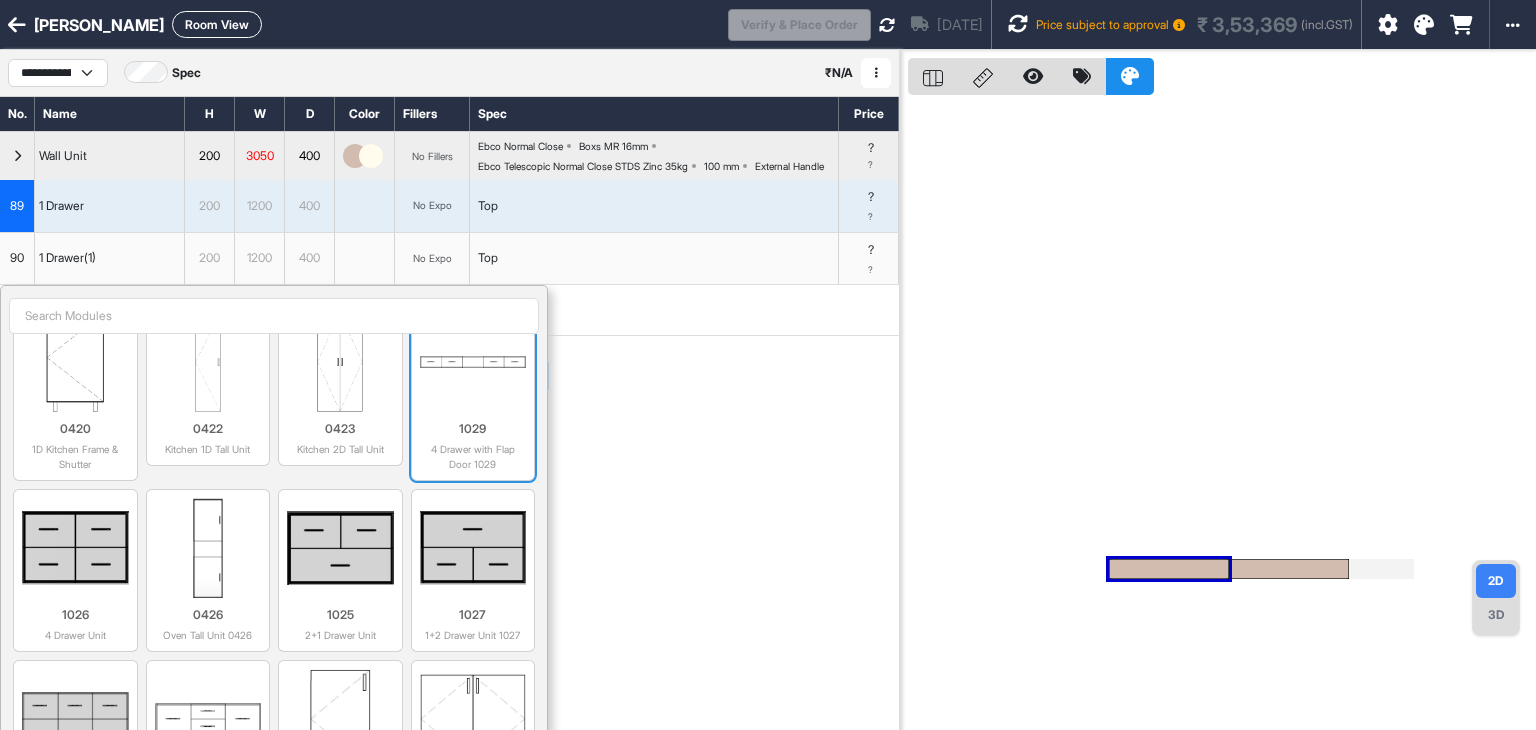 click at bounding box center [473, 362] 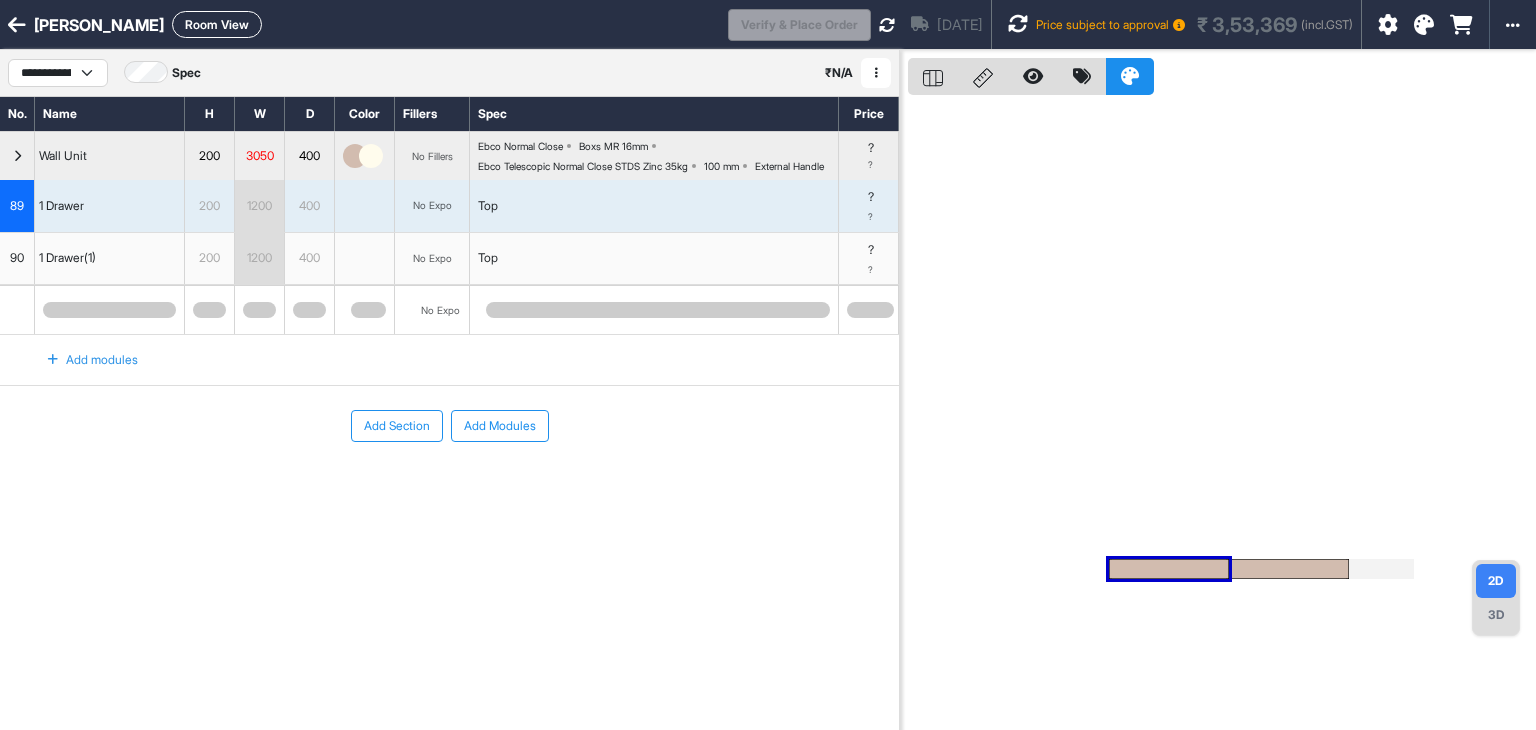 click on "1 Drawer" at bounding box center [110, 206] 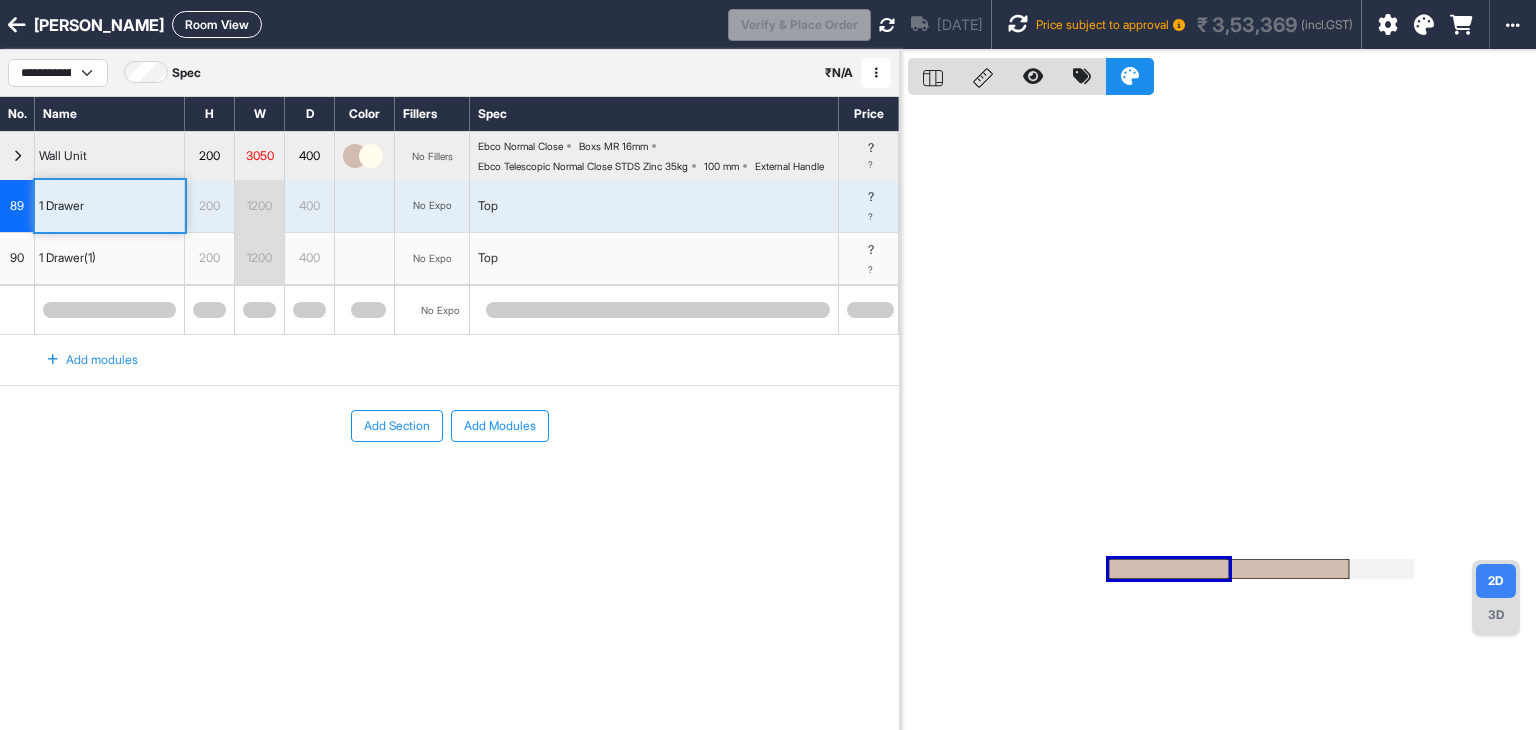 click on "89" at bounding box center (17, 206) 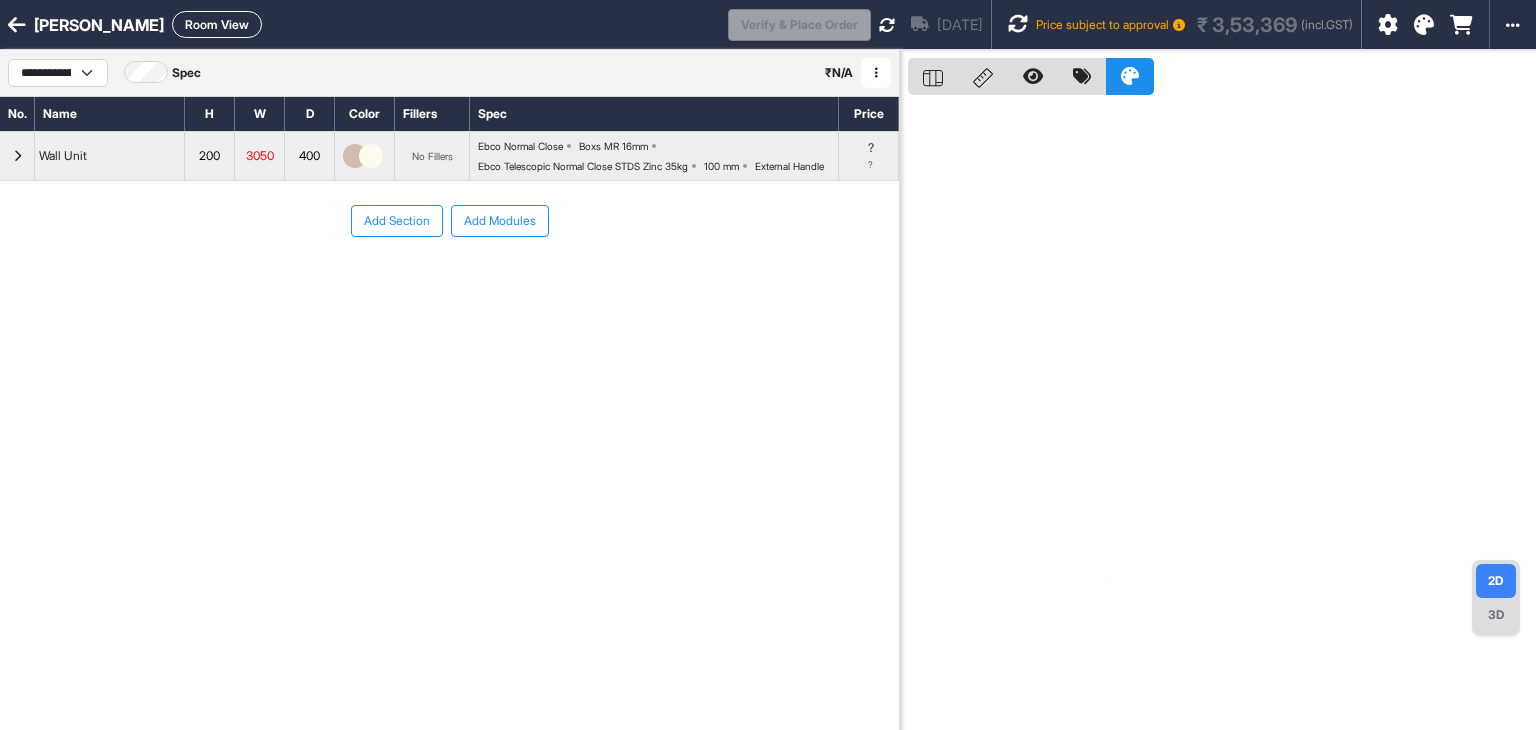 click at bounding box center (17, 156) 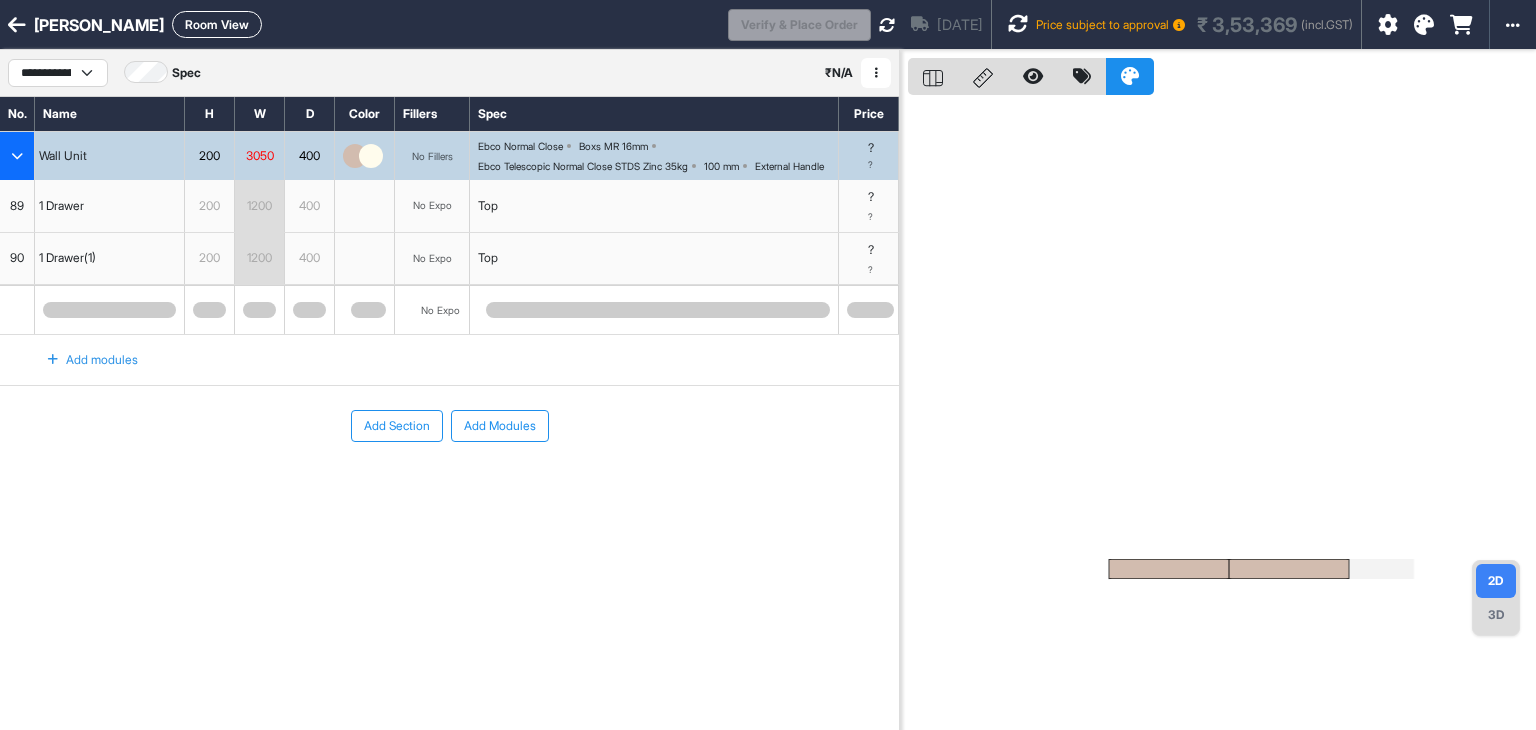 drag, startPoint x: 18, startPoint y: 219, endPoint x: 18, endPoint y: 236, distance: 17 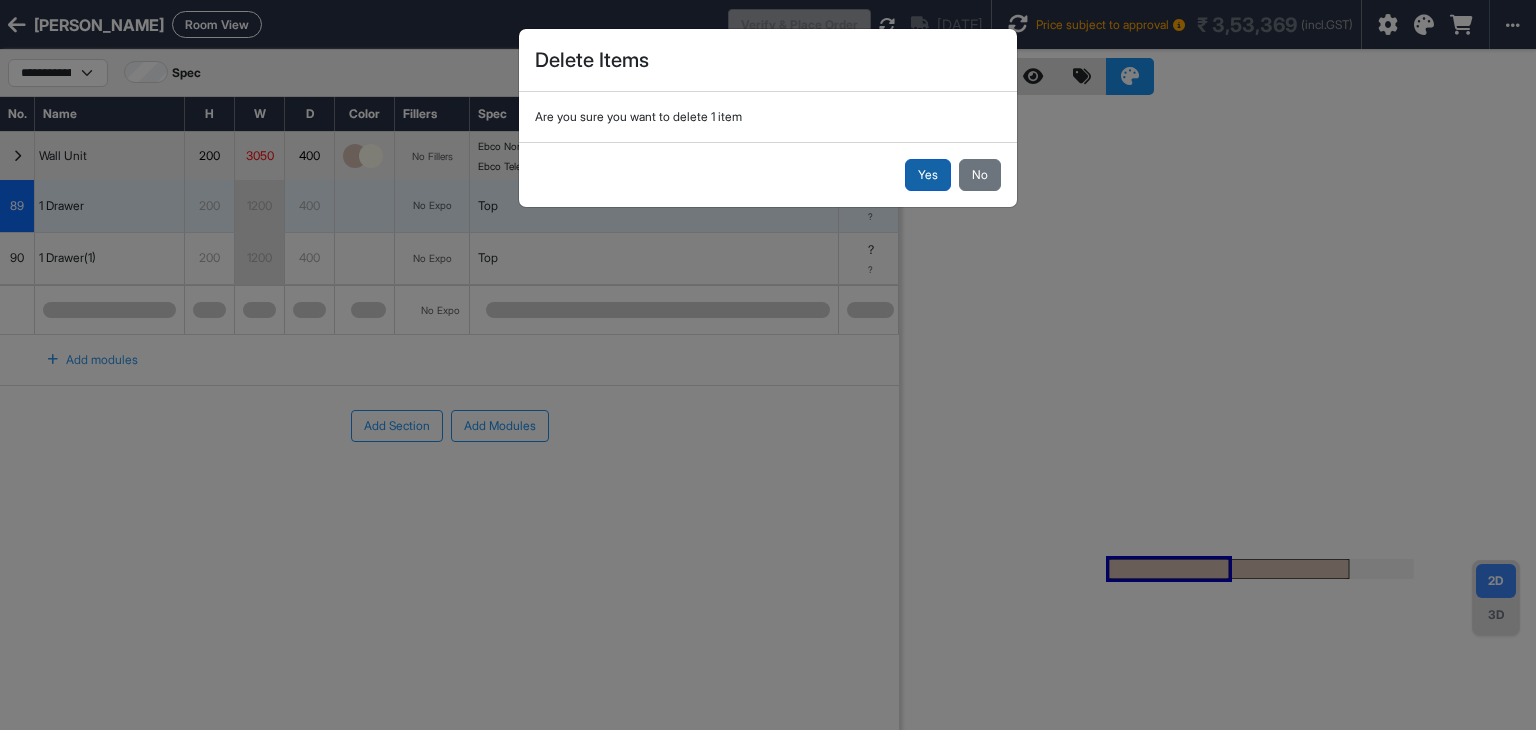 click on "Yes" at bounding box center [928, 175] 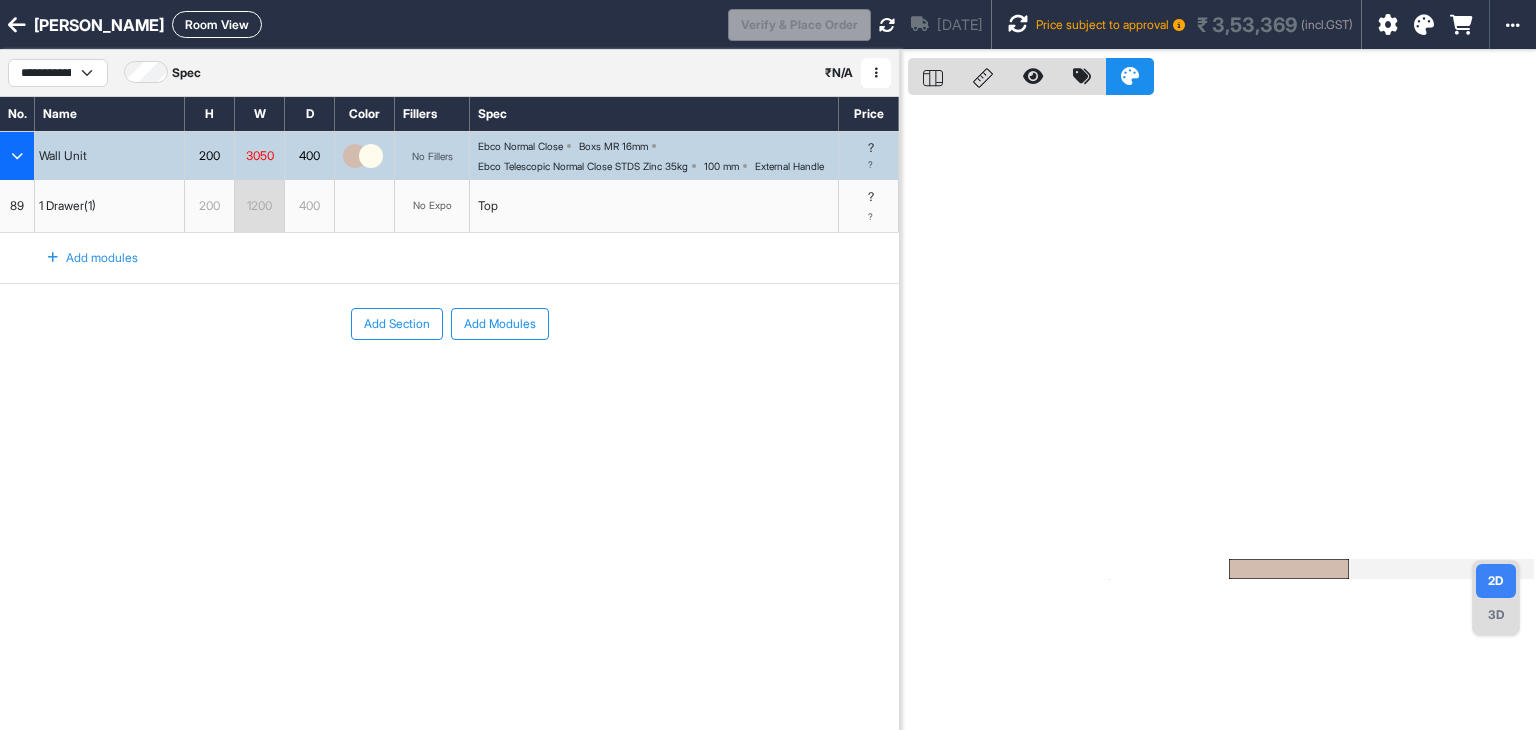 click on "89" at bounding box center (17, 206) 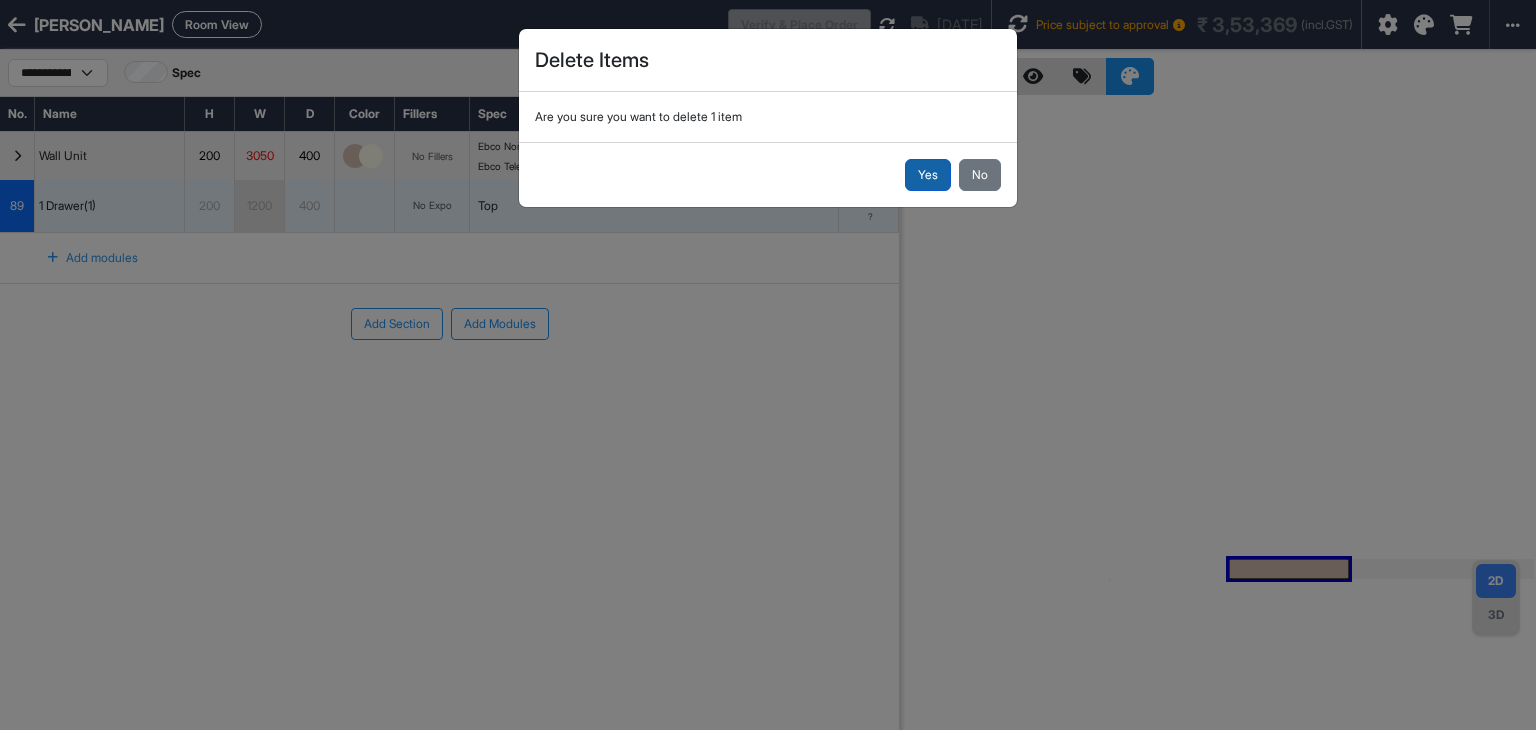 click on "Yes" at bounding box center [928, 175] 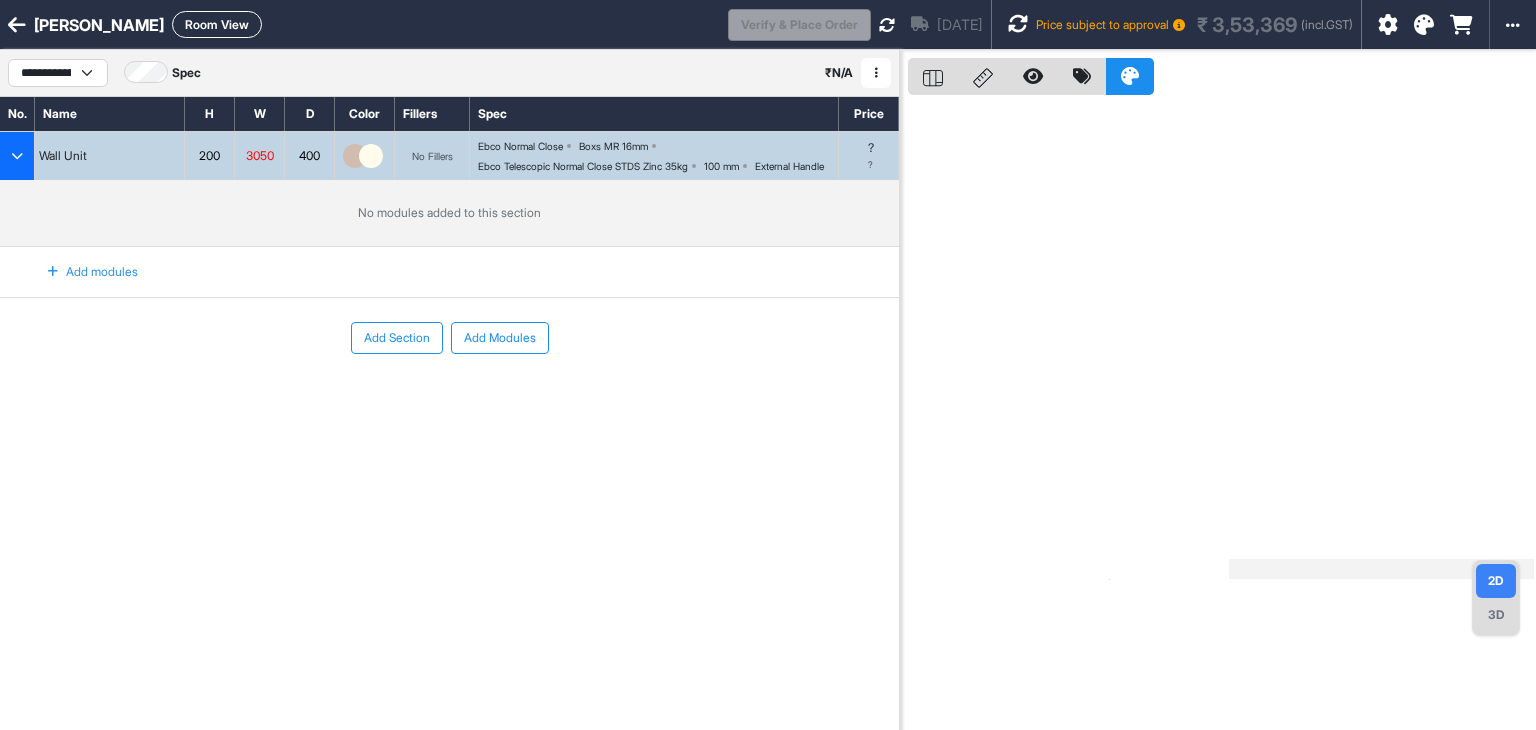 click on "Add modules" at bounding box center [81, 272] 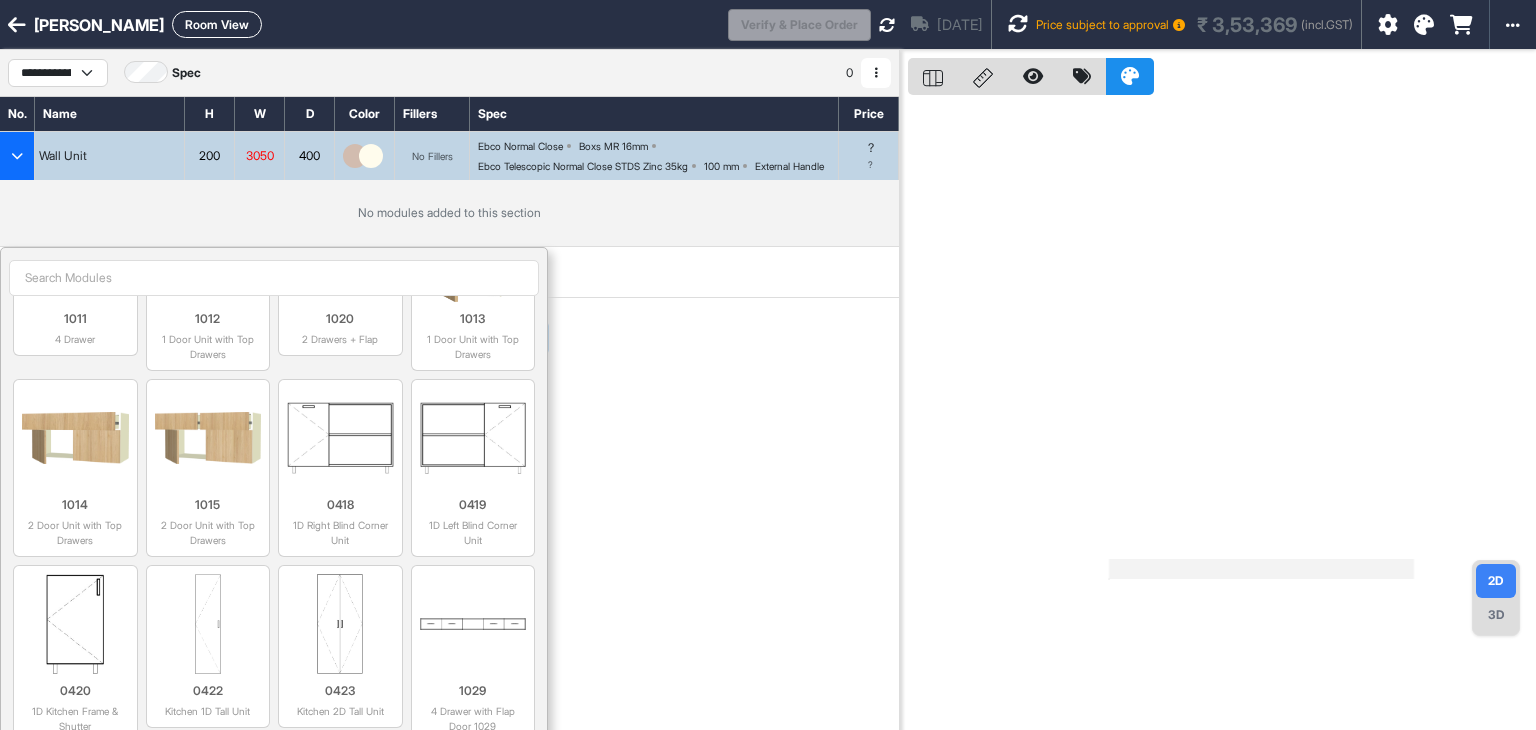 scroll, scrollTop: 3000, scrollLeft: 0, axis: vertical 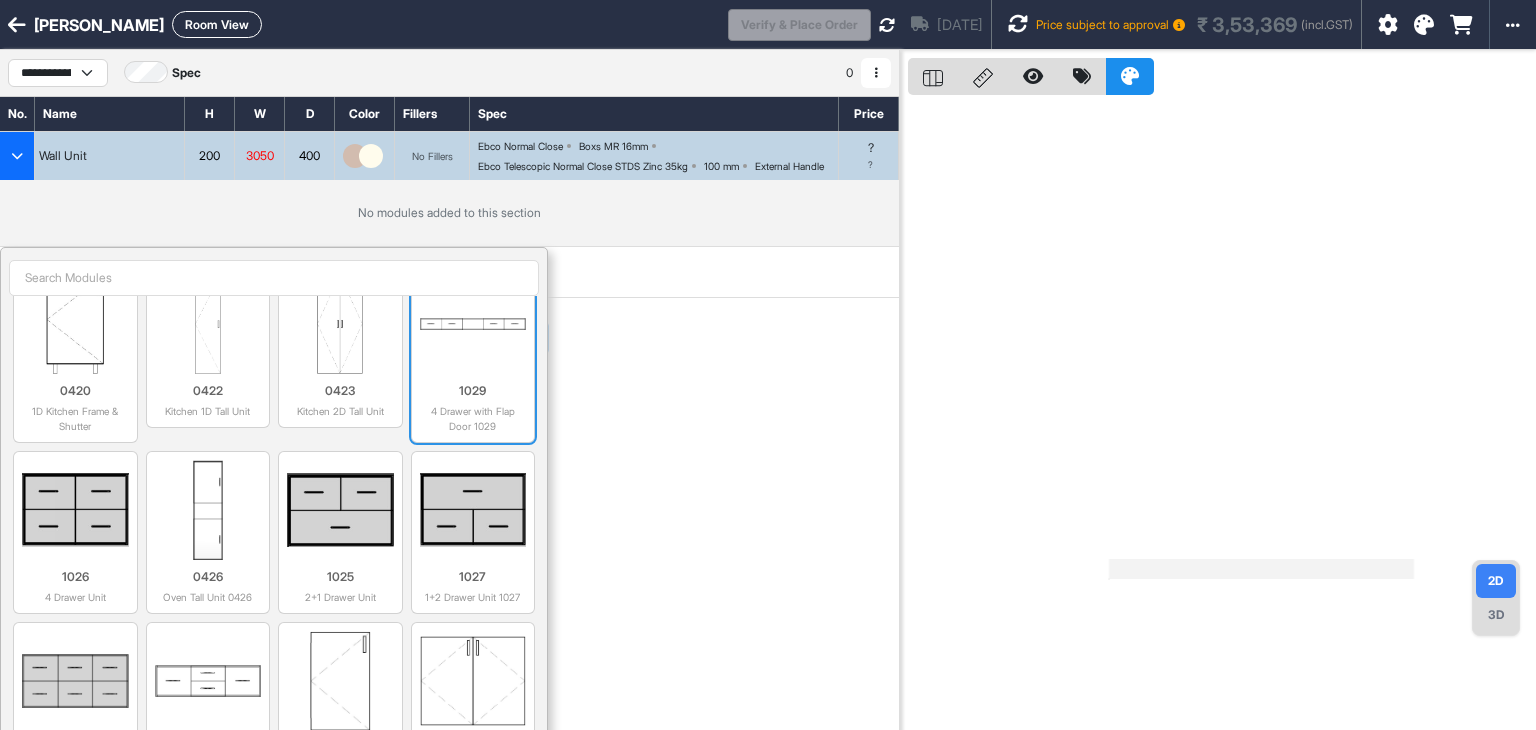 click at bounding box center (473, 324) 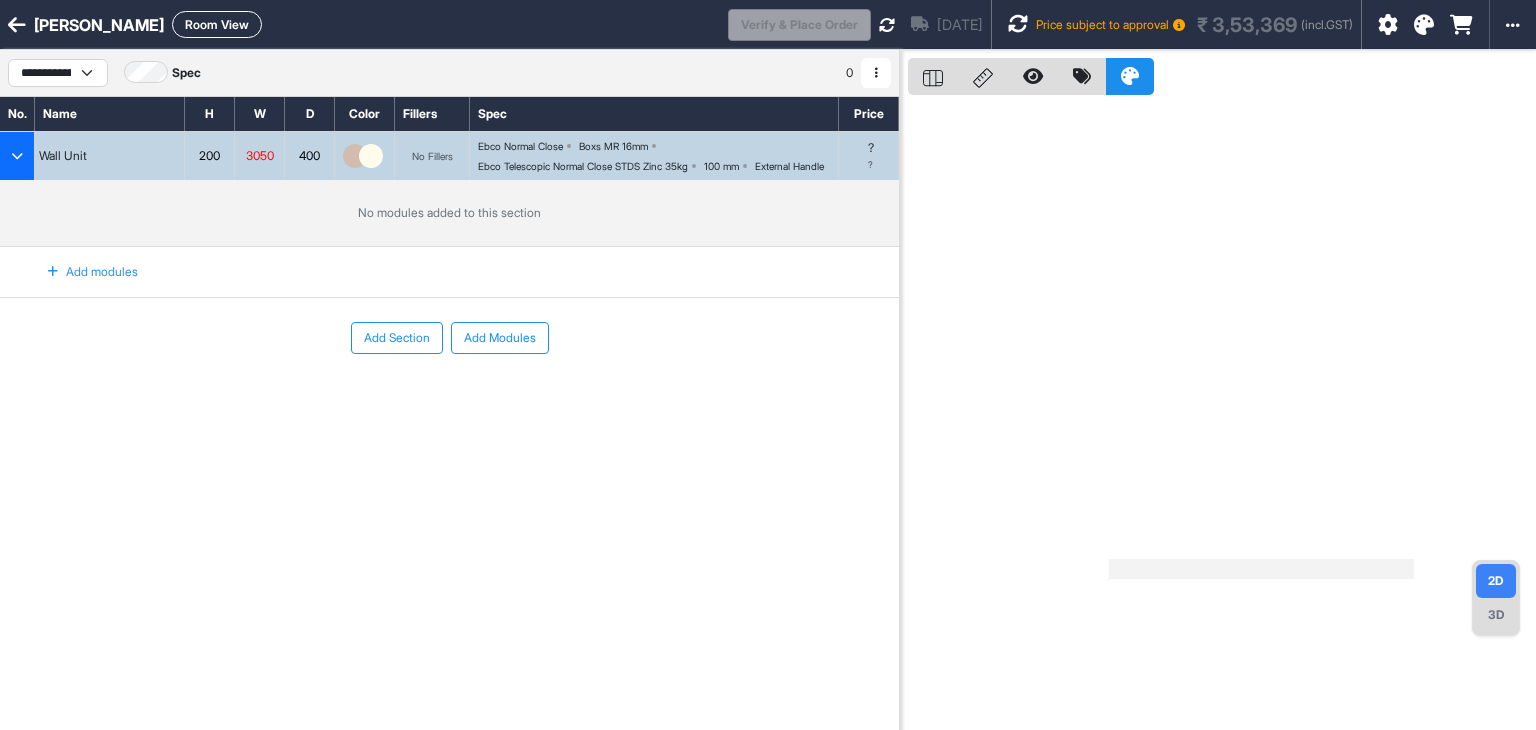 select on "****" 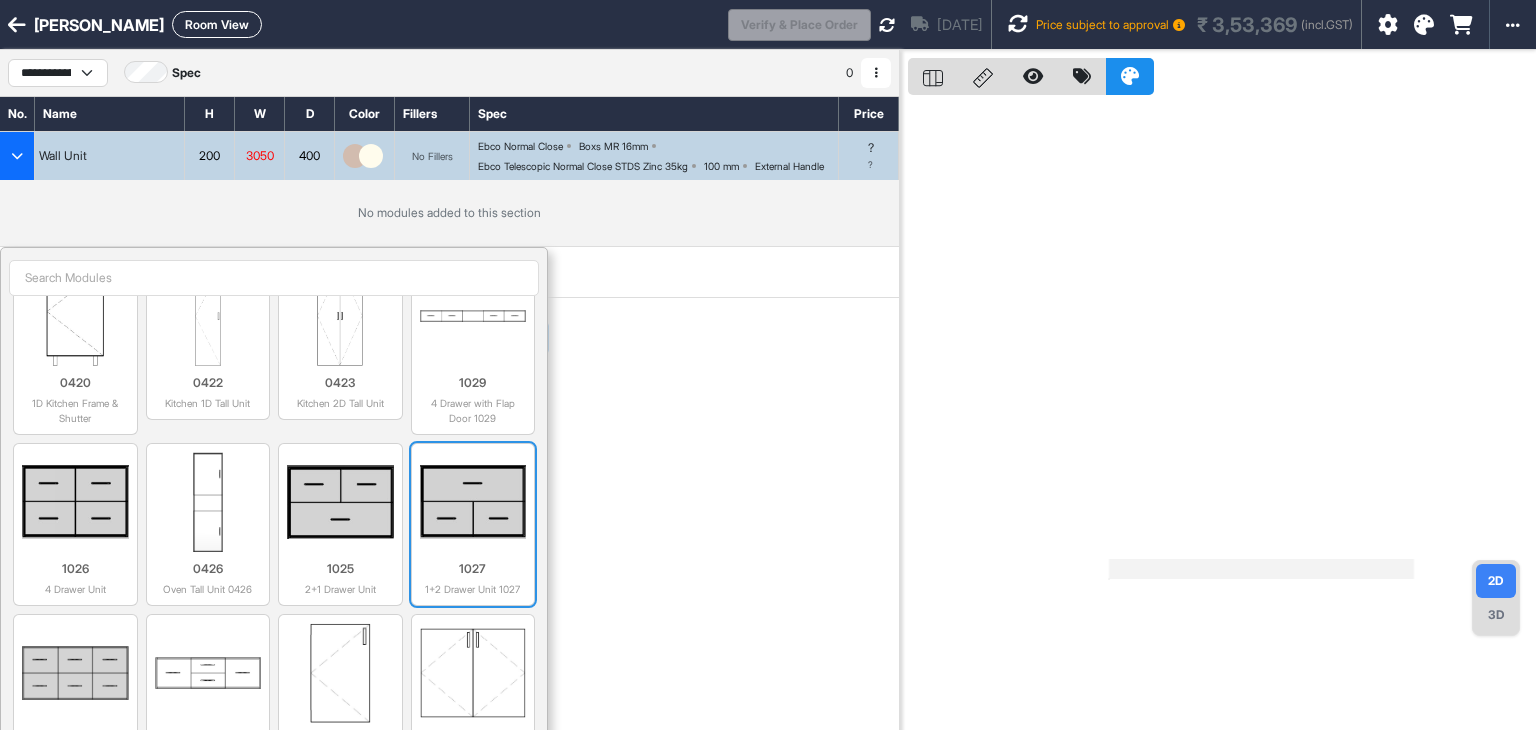 scroll, scrollTop: 2900, scrollLeft: 0, axis: vertical 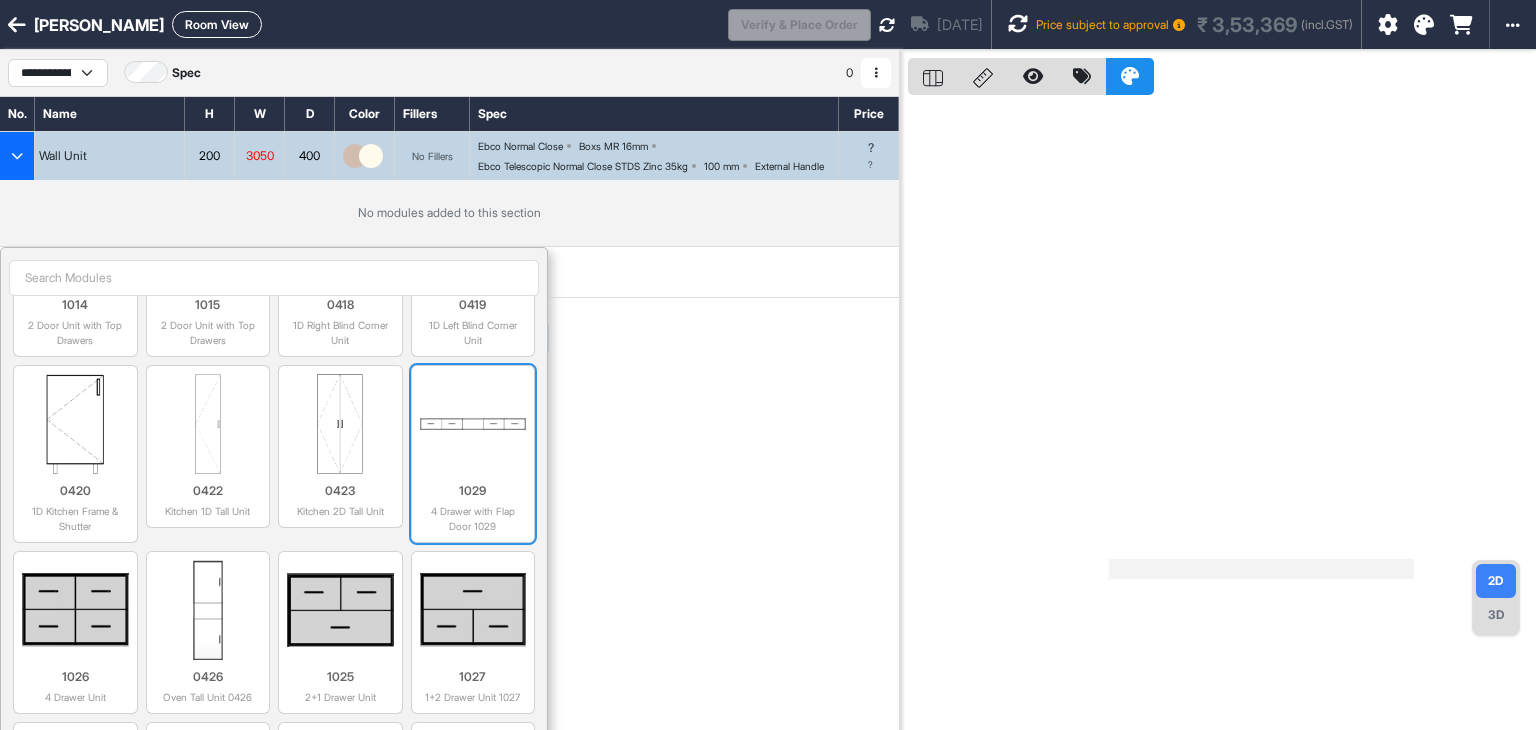 click on "1029" at bounding box center (473, 491) 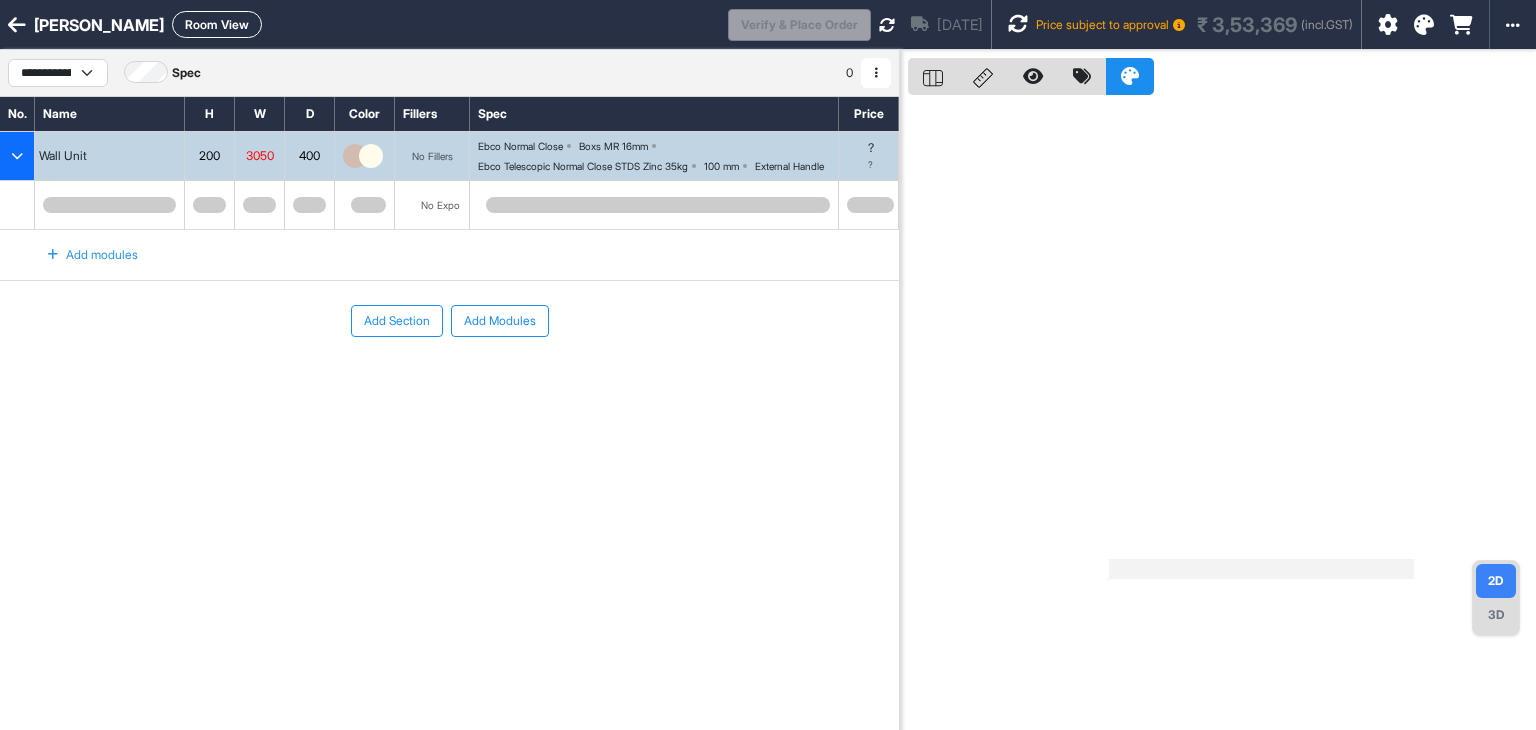 click on "Add modules" at bounding box center [81, 255] 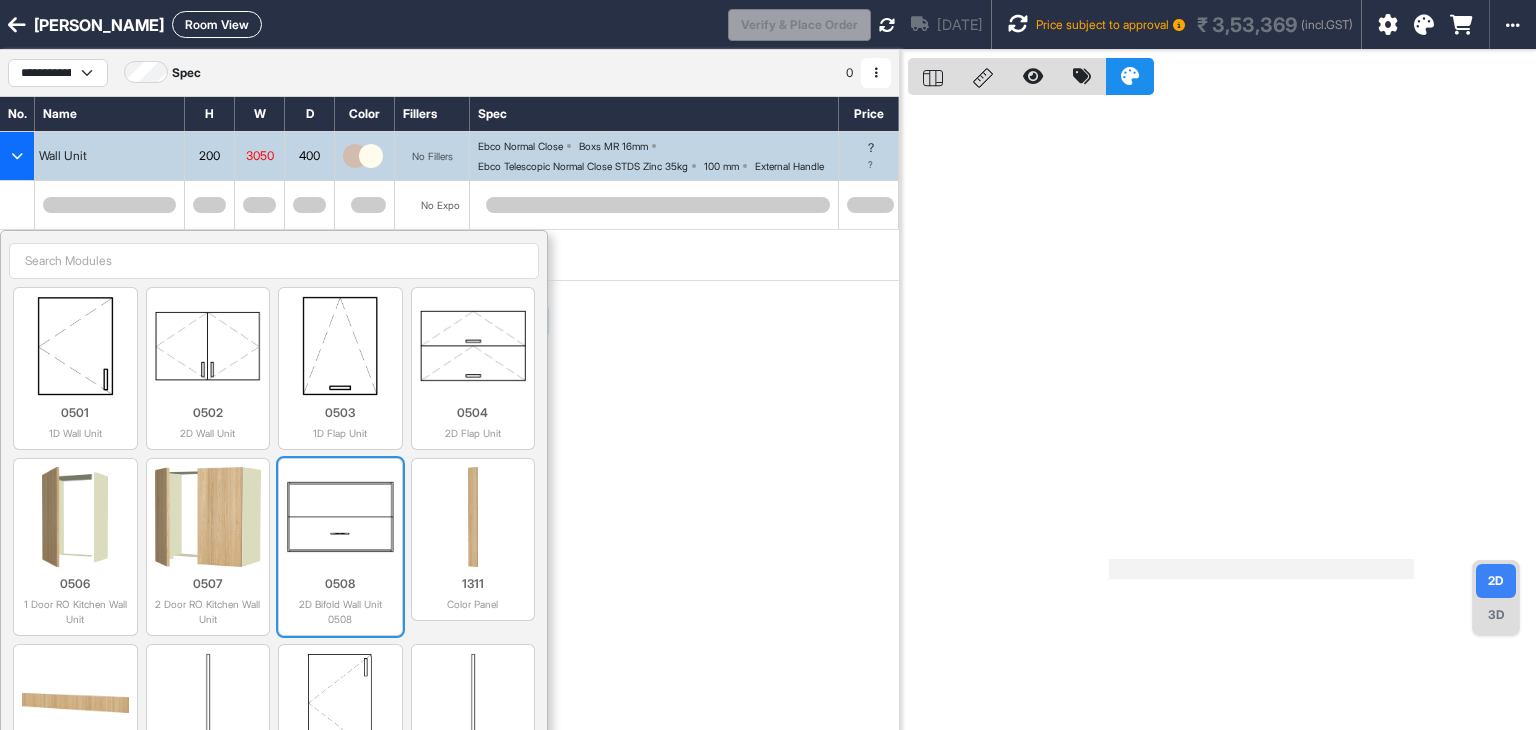 click at bounding box center (340, 517) 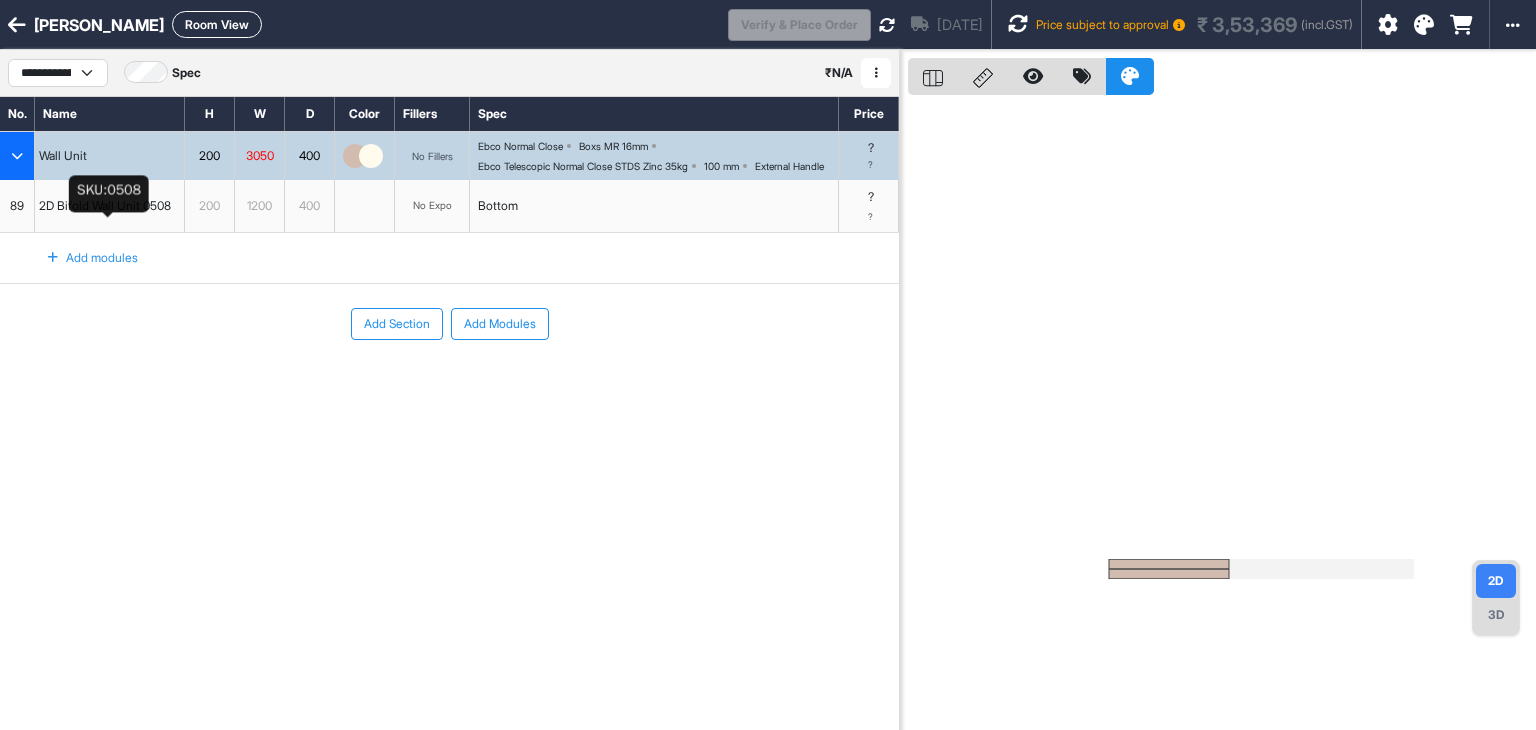 click on "2D Bifold  Wall Unit 0508" at bounding box center [105, 206] 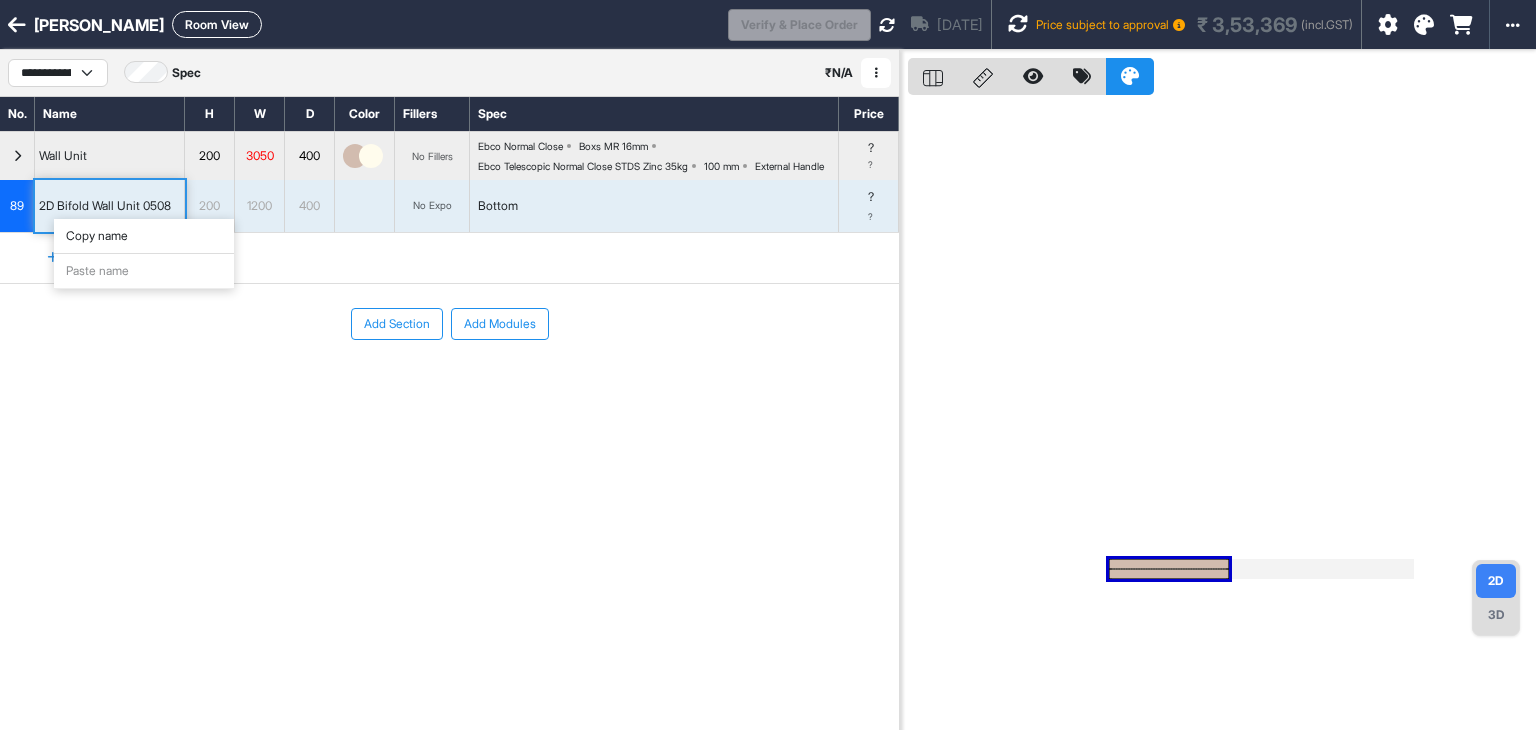 click on "89" at bounding box center [17, 206] 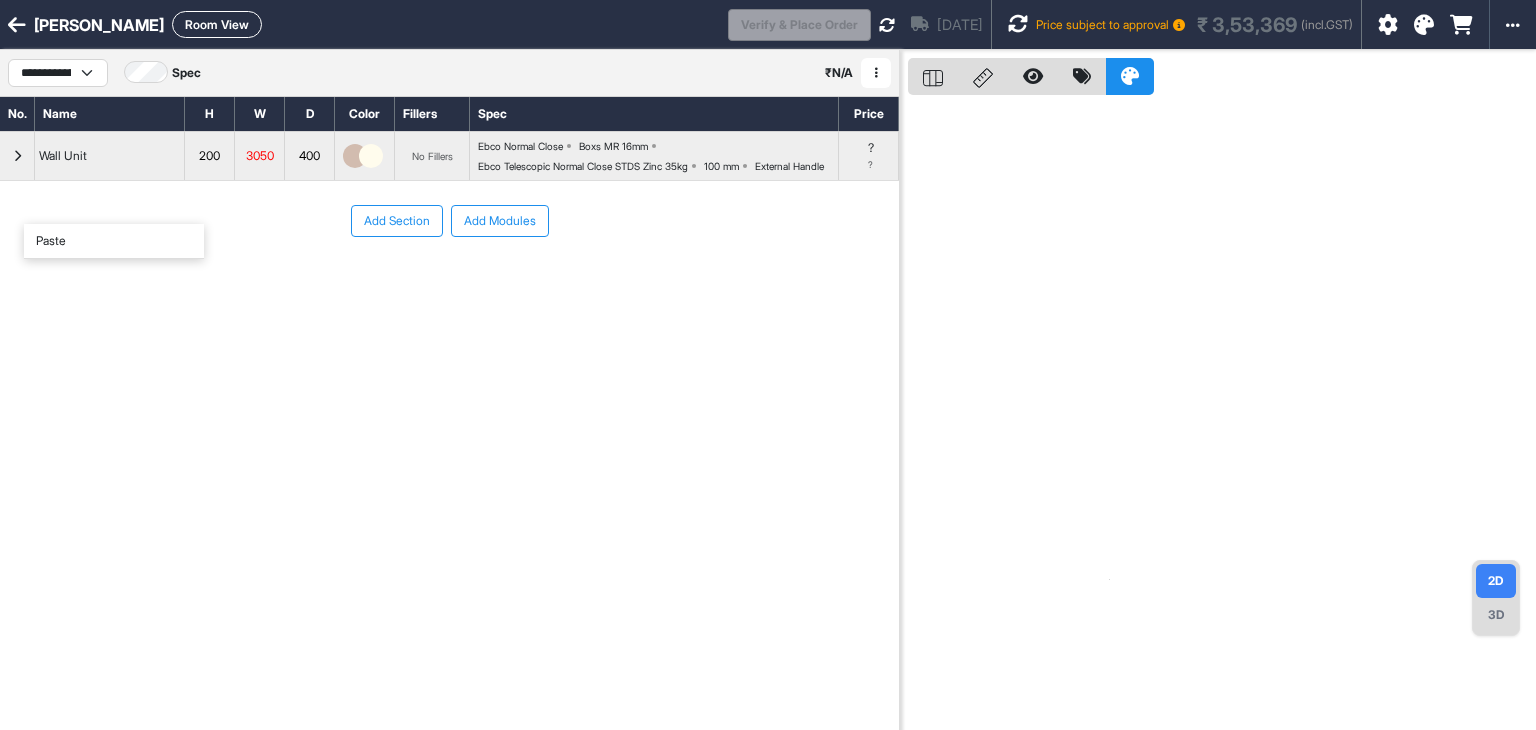 click at bounding box center (17, 156) 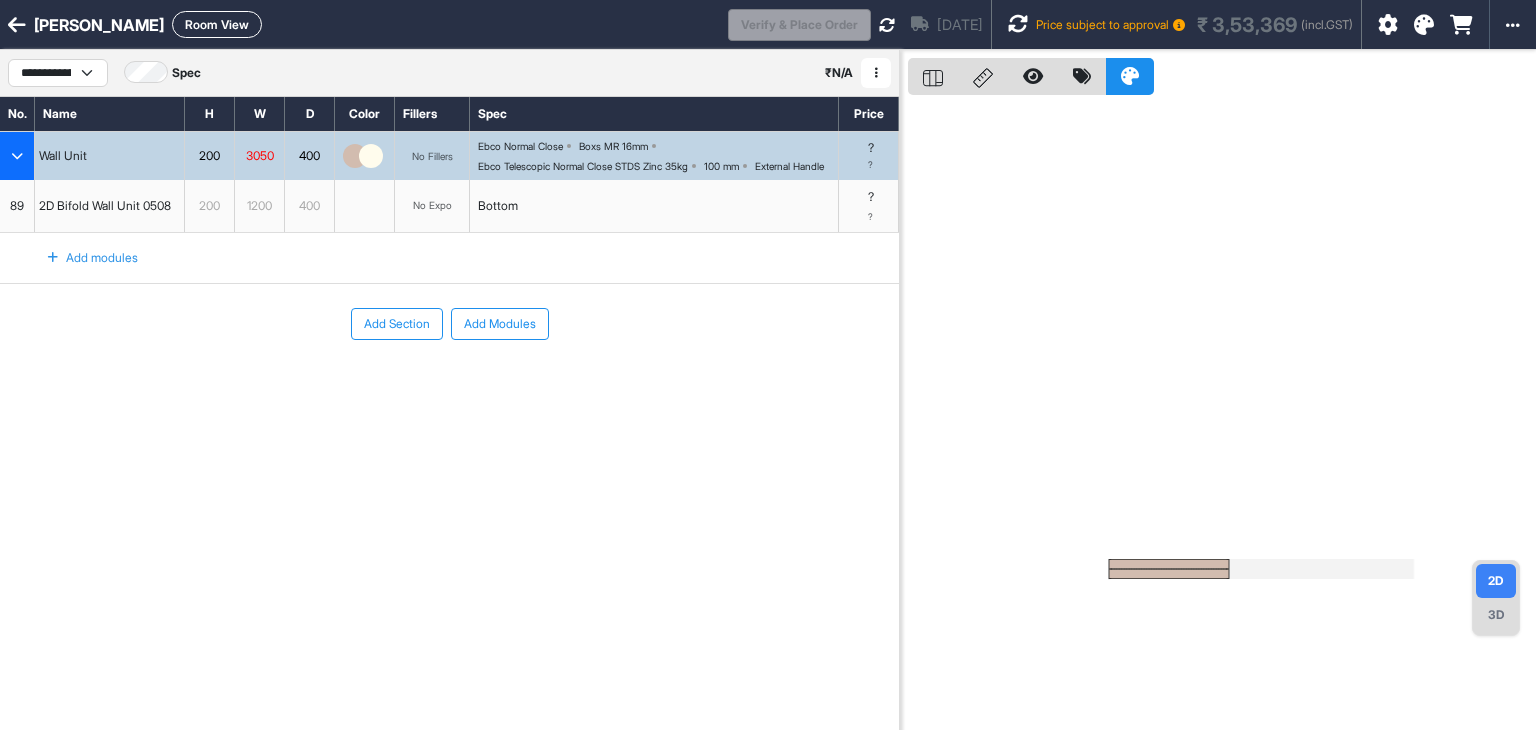 click on "89" at bounding box center [17, 206] 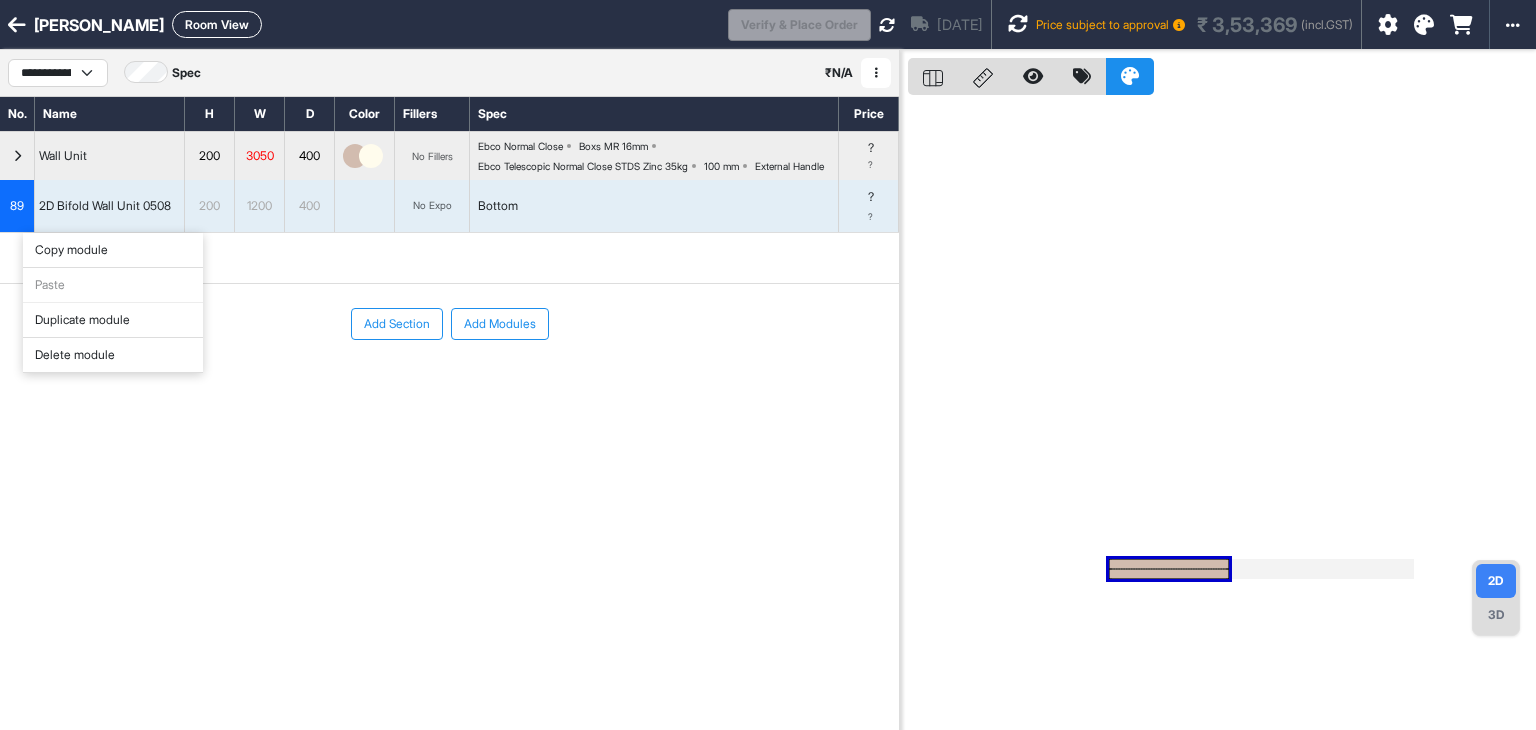 click on "Delete module" at bounding box center (113, 355) 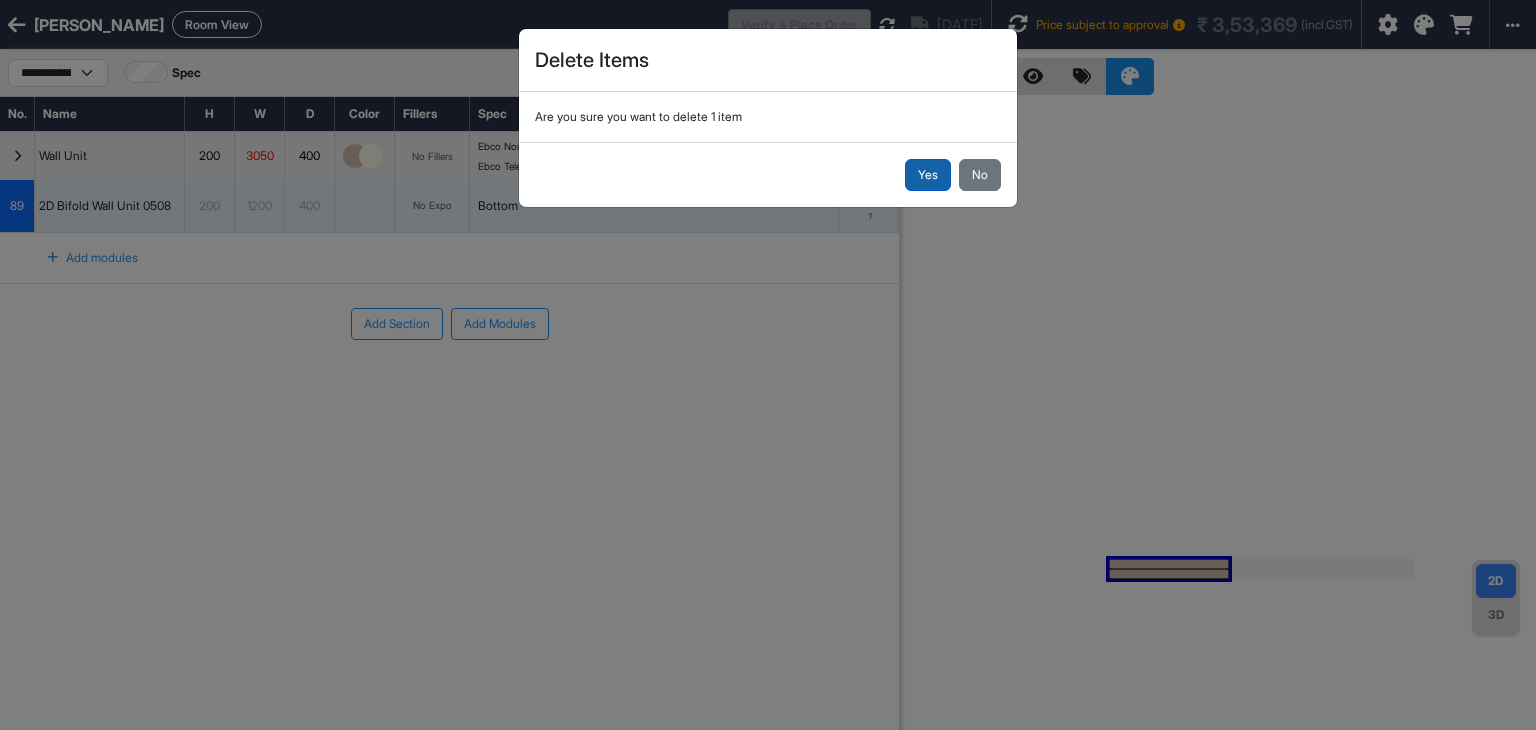 click on "Yes" at bounding box center (928, 175) 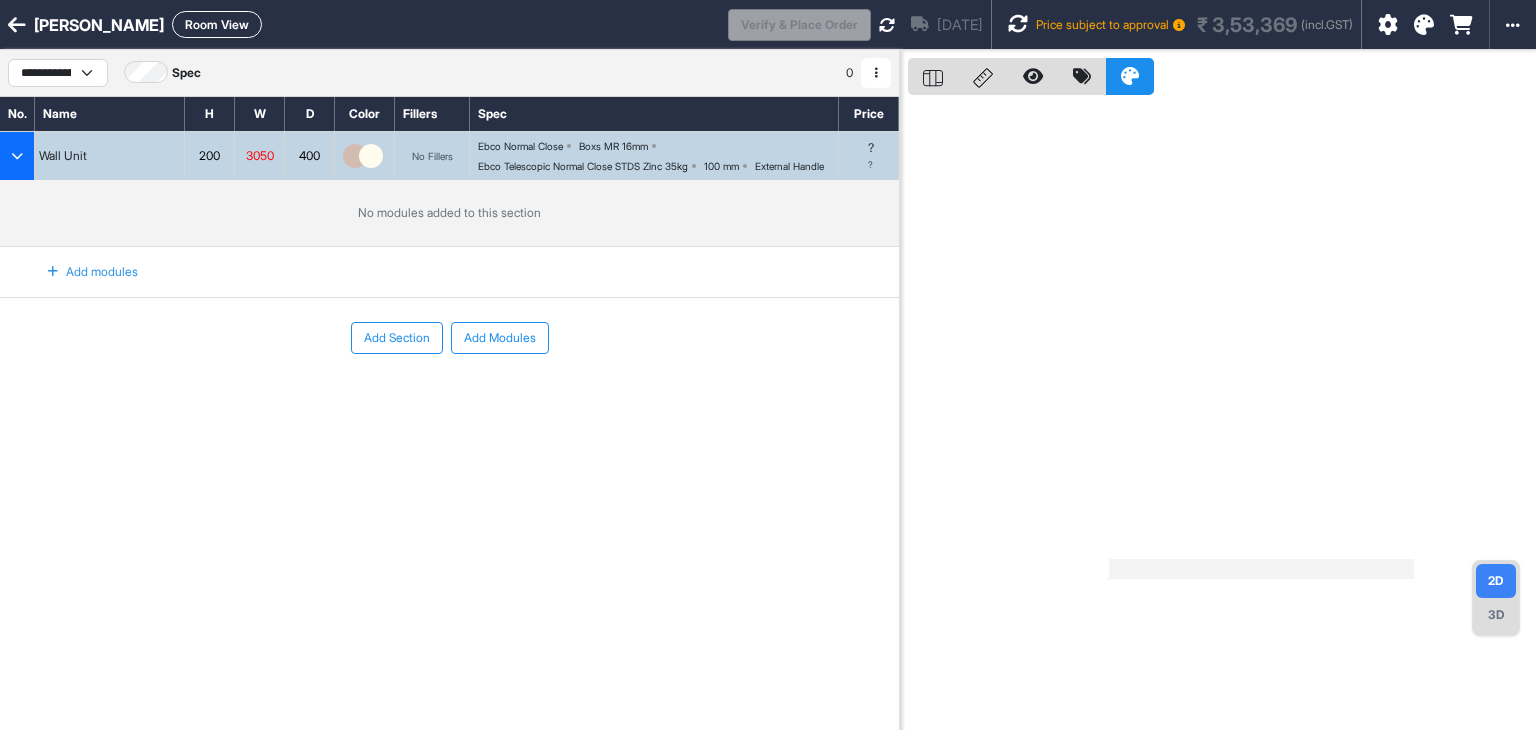click on "Add modules" at bounding box center [81, 272] 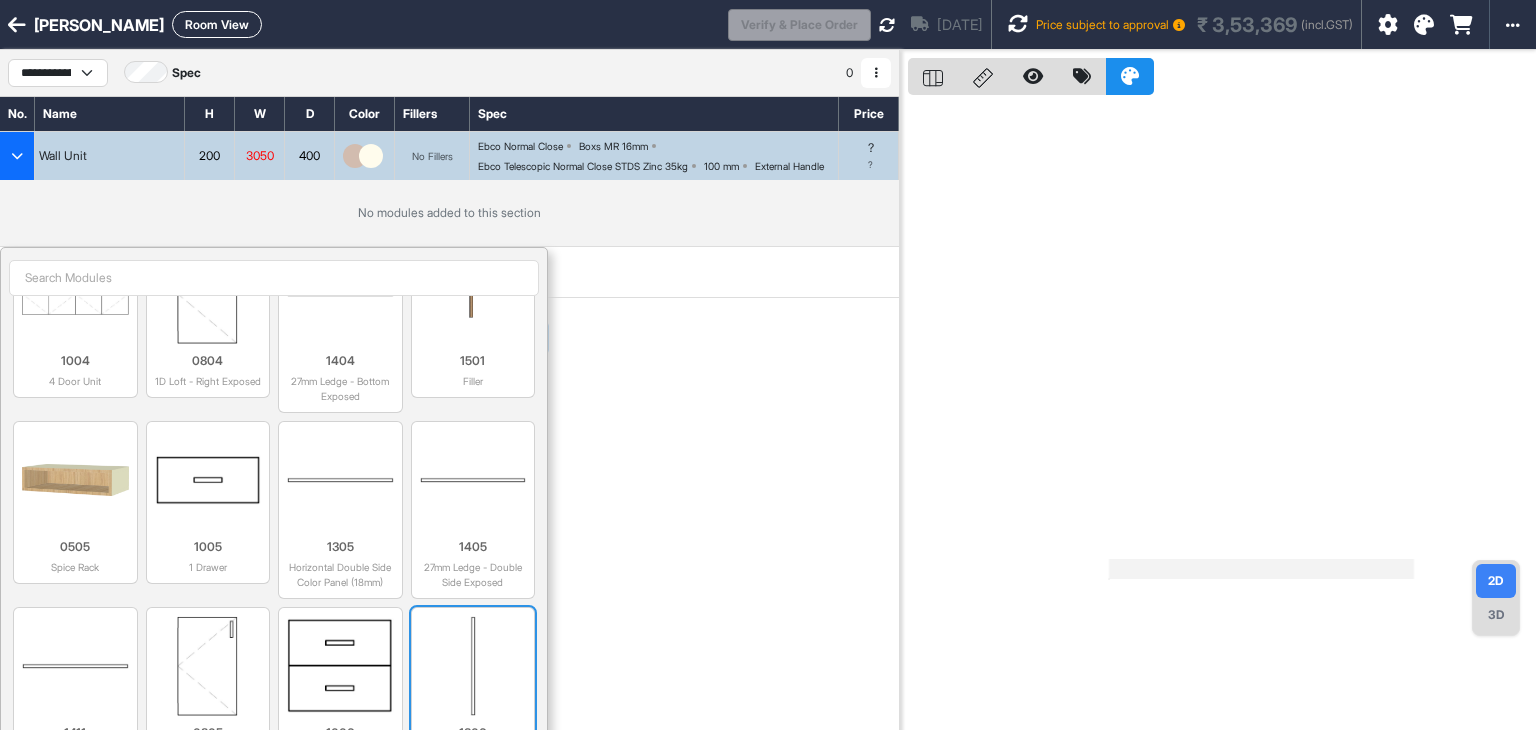 scroll, scrollTop: 1400, scrollLeft: 0, axis: vertical 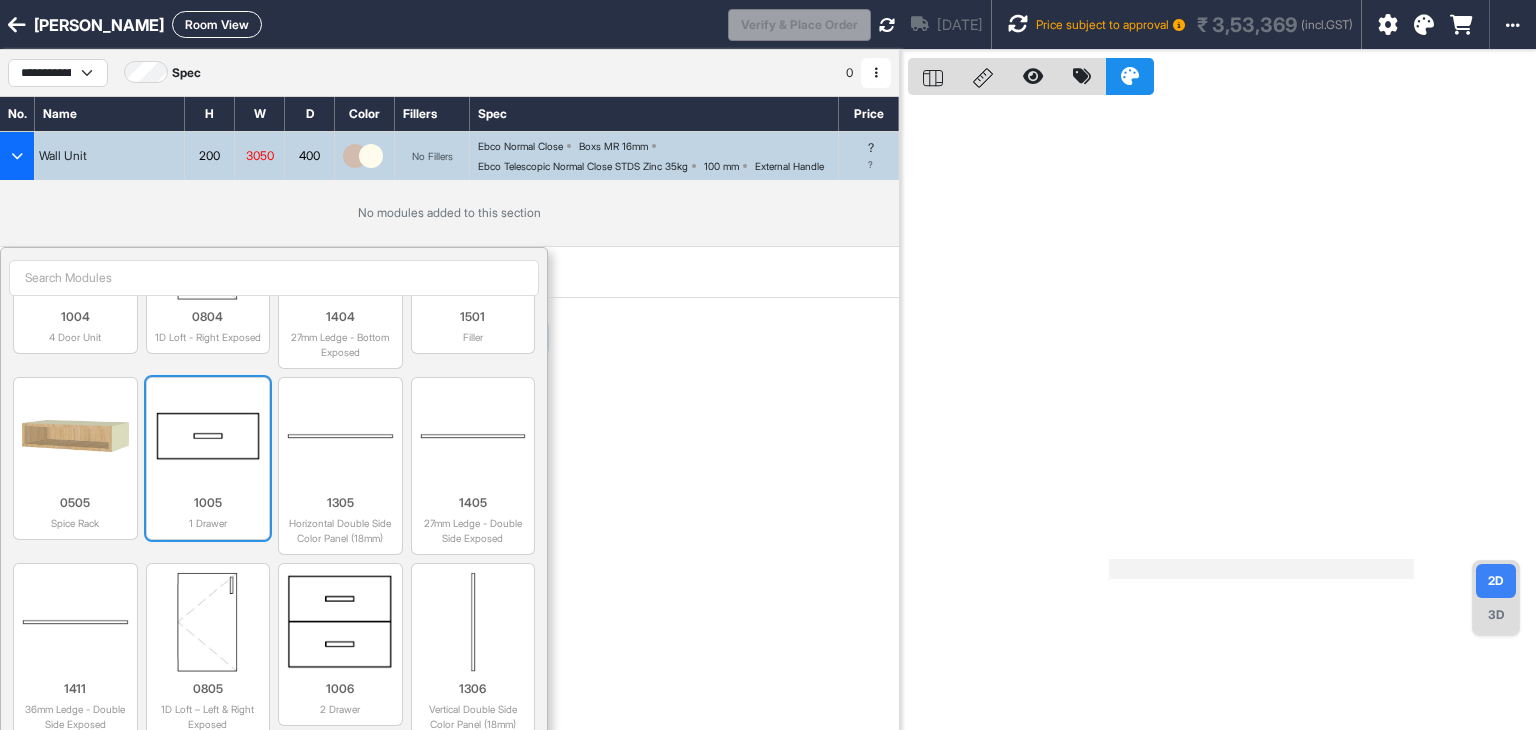 click at bounding box center [208, 436] 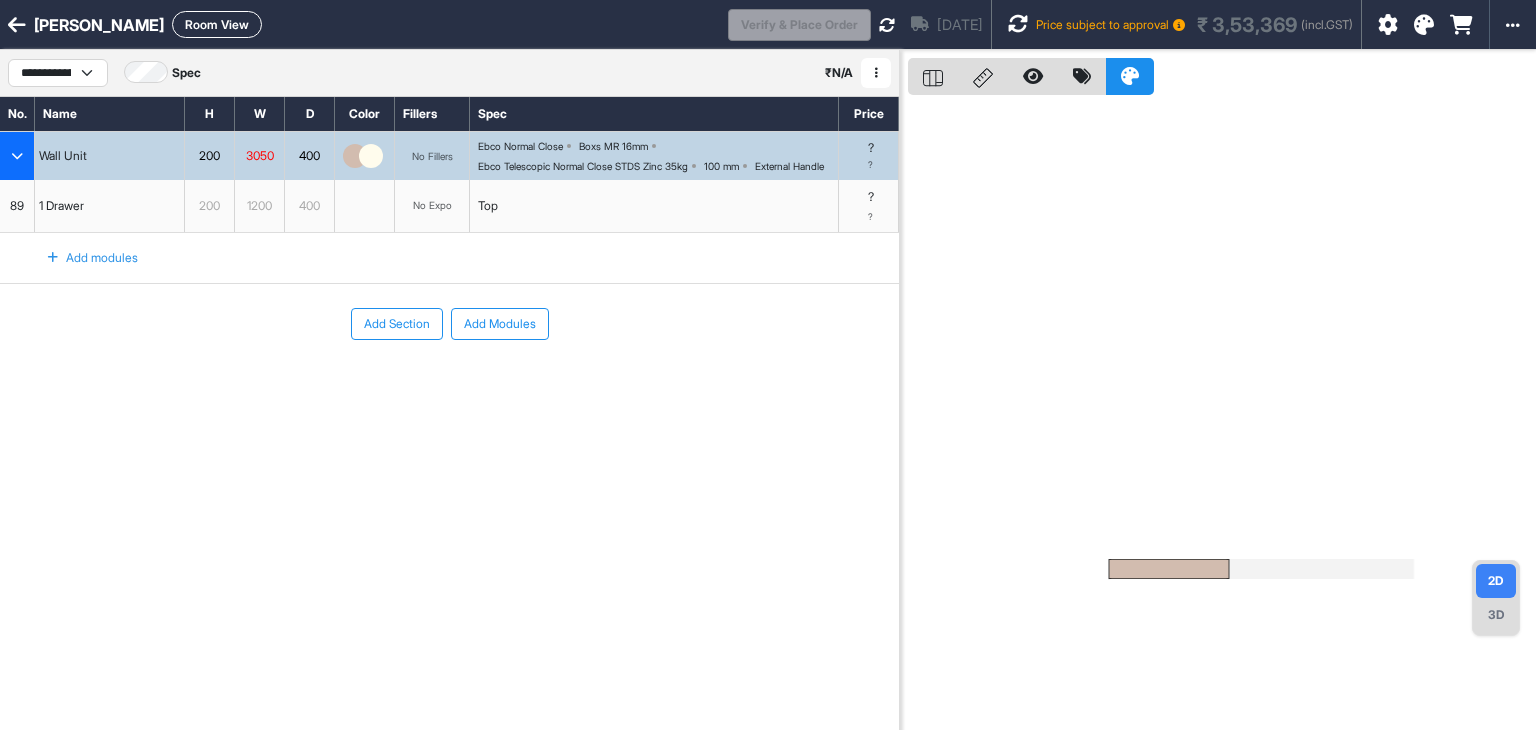 click on "Add modules" at bounding box center (81, 258) 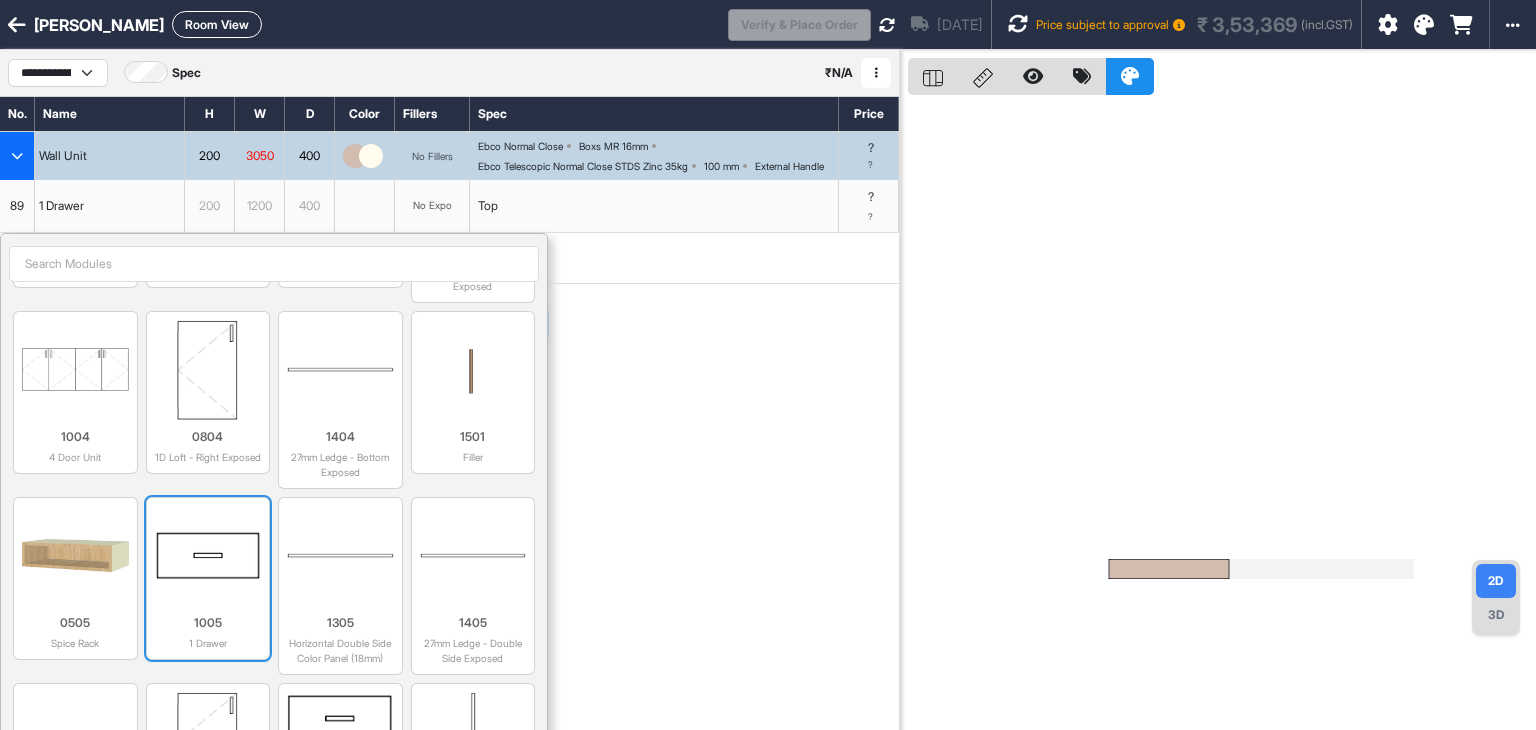 scroll, scrollTop: 1300, scrollLeft: 0, axis: vertical 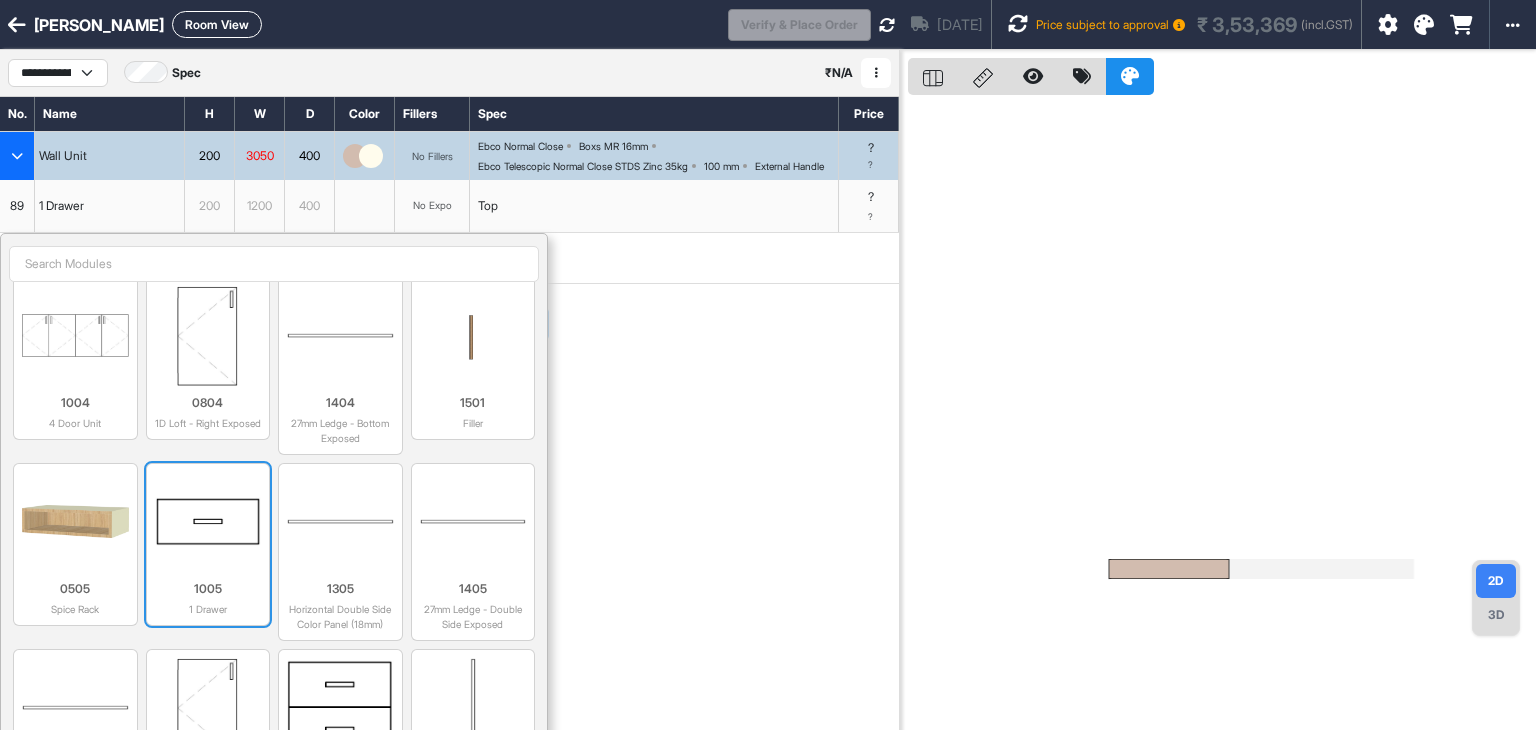 click at bounding box center [208, 522] 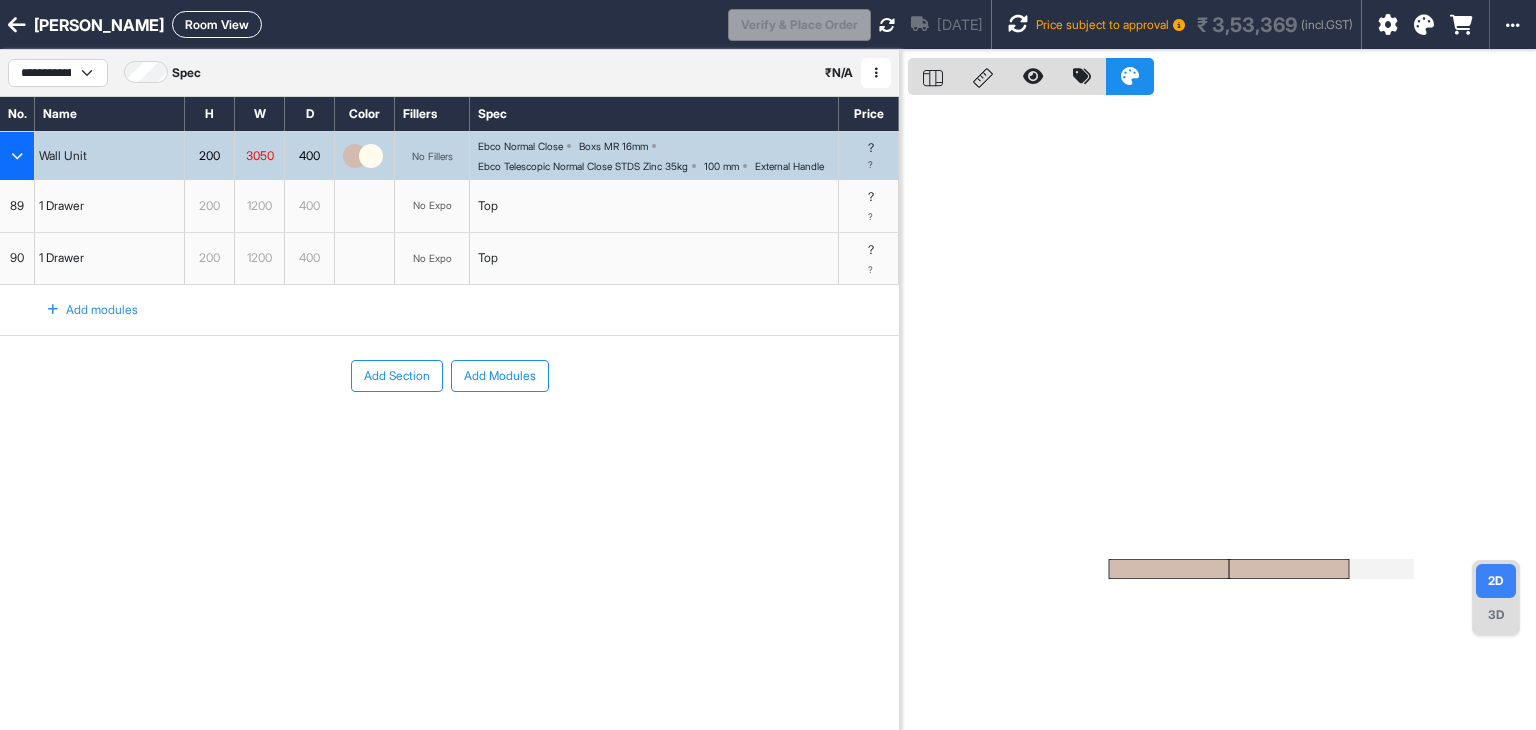 click on "Add modules" at bounding box center [81, 310] 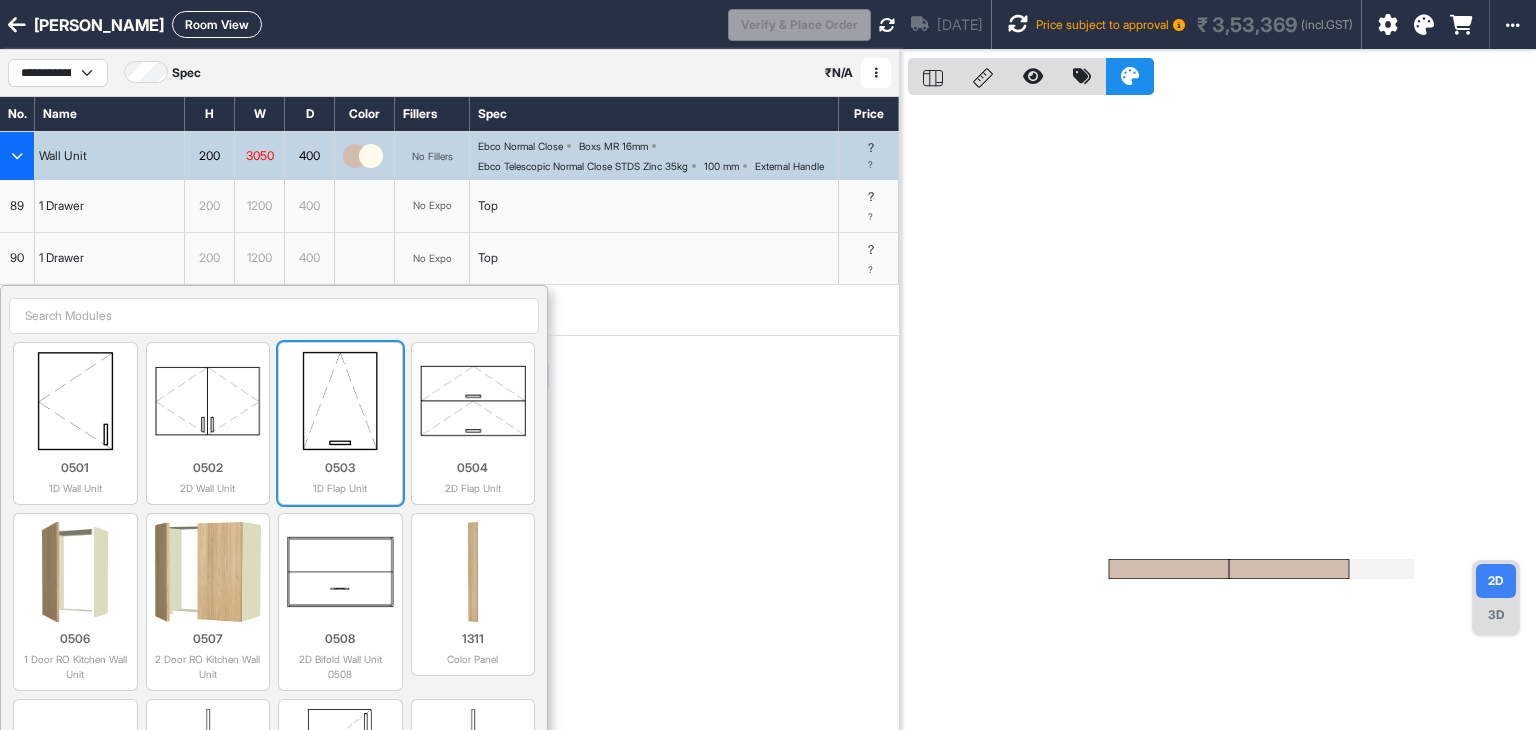 click at bounding box center (340, 401) 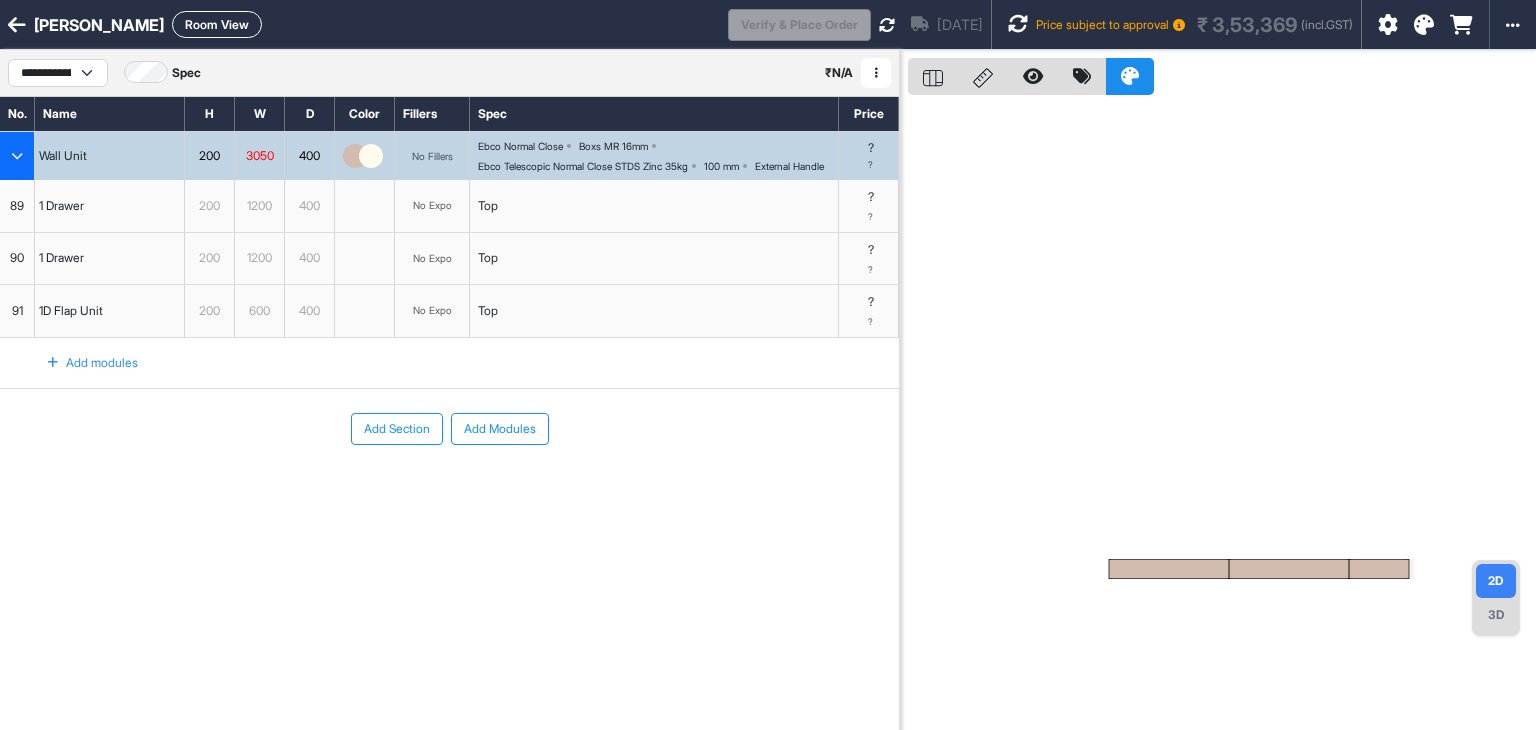 click on "Add modules" at bounding box center [81, 363] 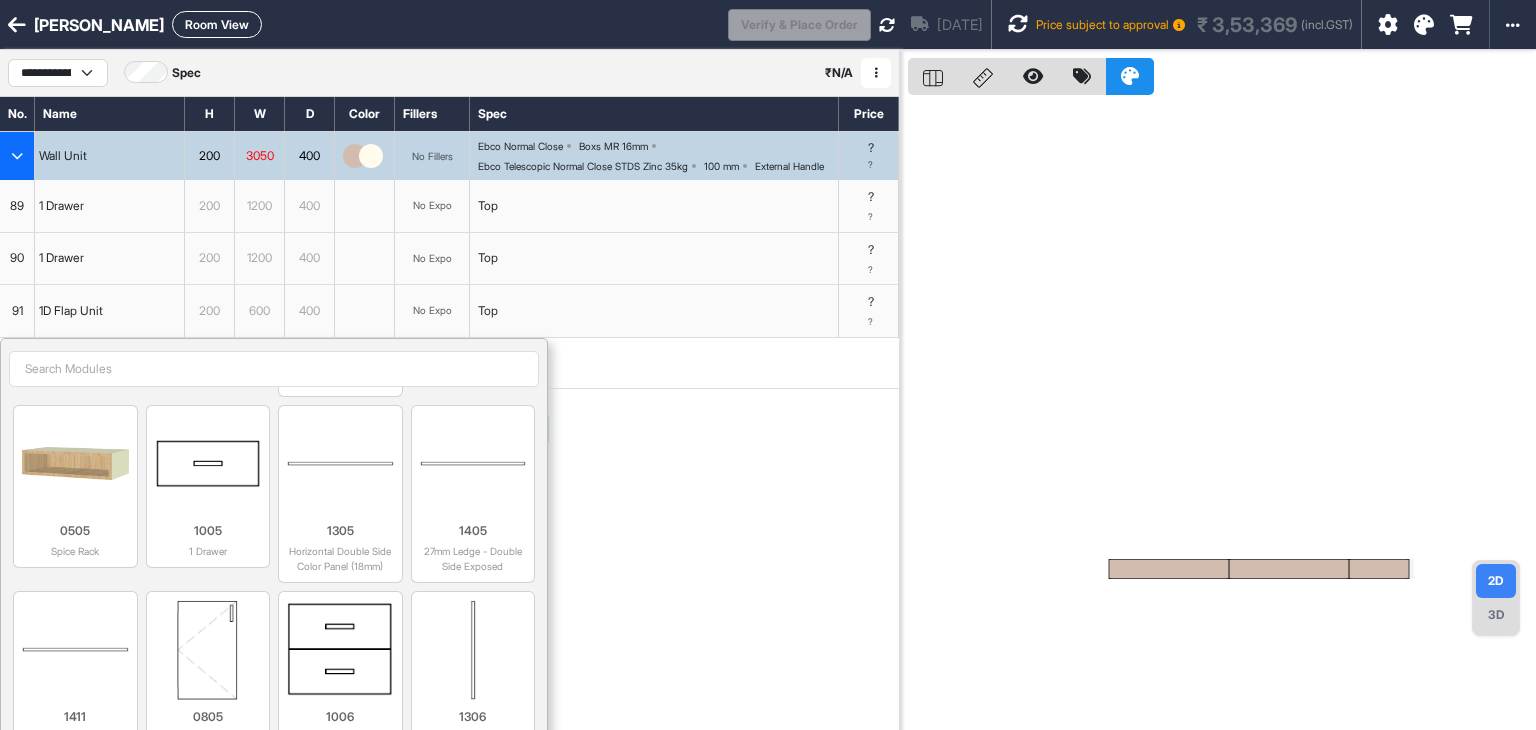 scroll, scrollTop: 1500, scrollLeft: 0, axis: vertical 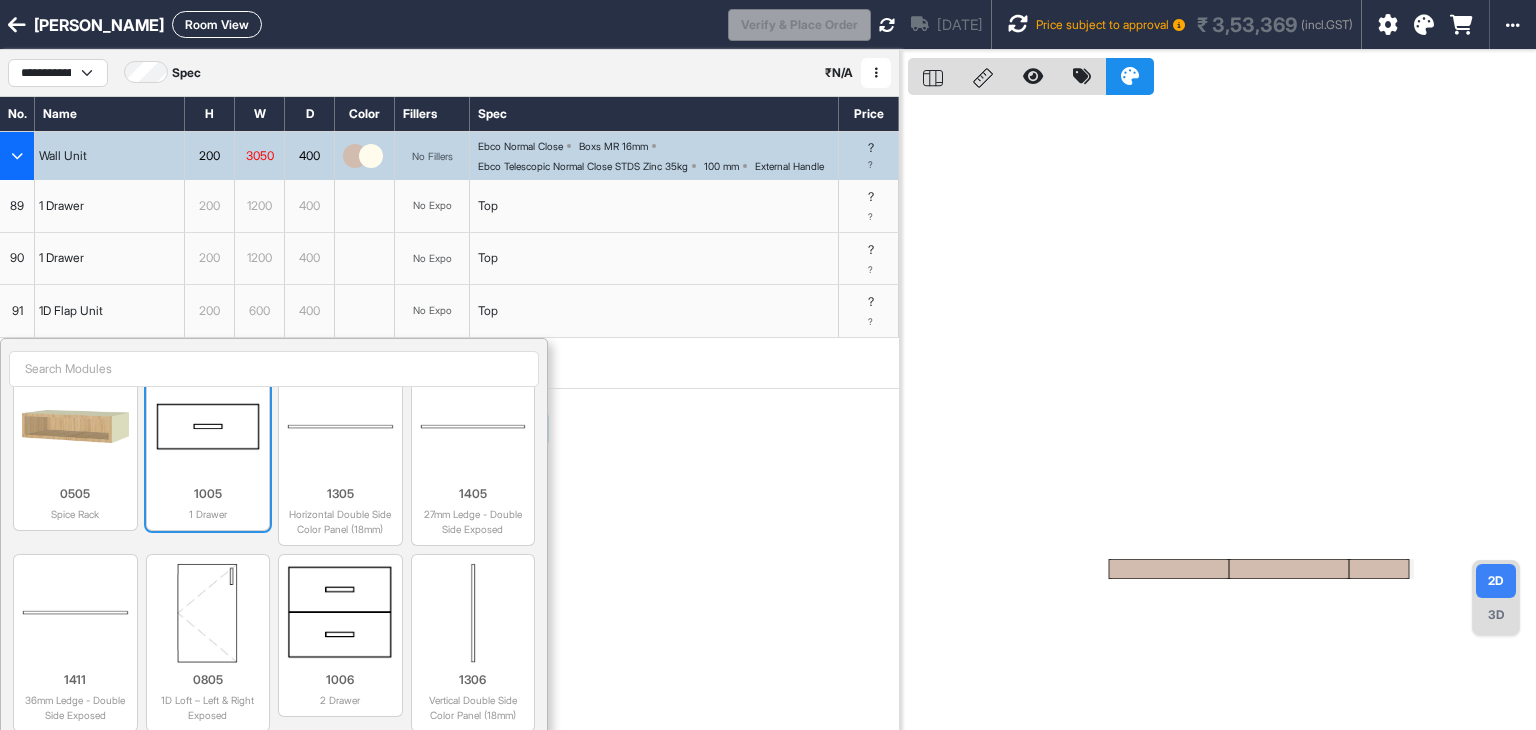click on "1005" at bounding box center [208, 494] 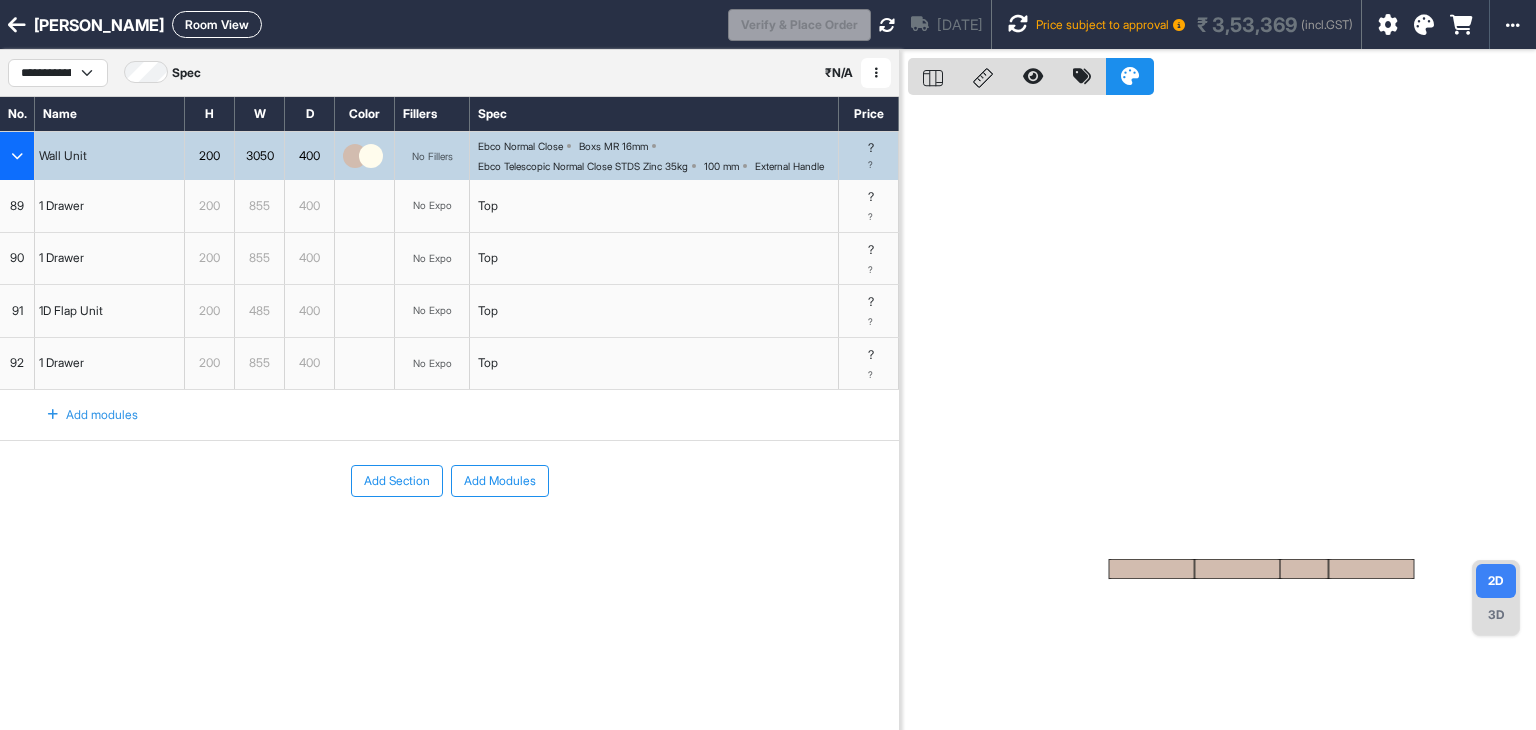 click on "Add modules" at bounding box center (81, 415) 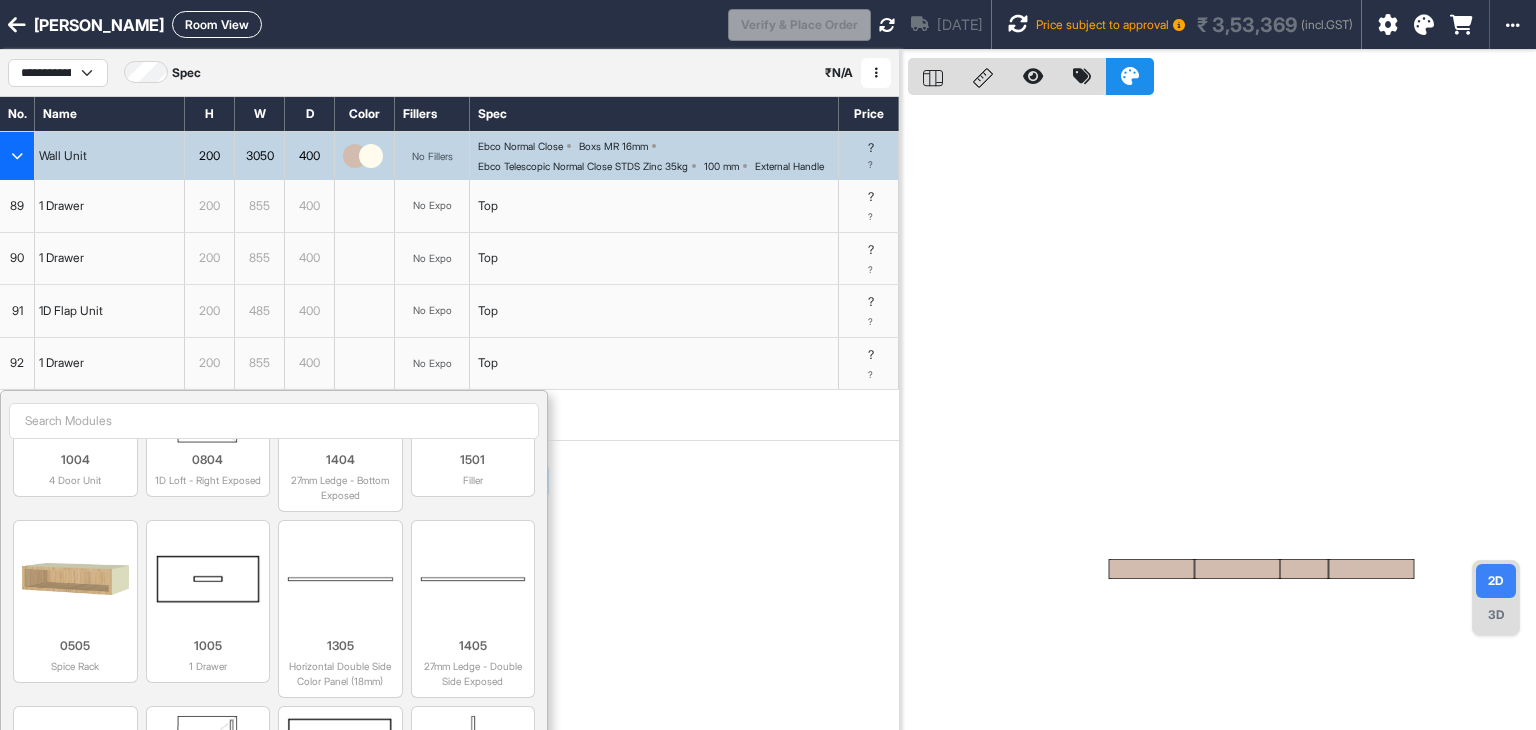 scroll, scrollTop: 1600, scrollLeft: 0, axis: vertical 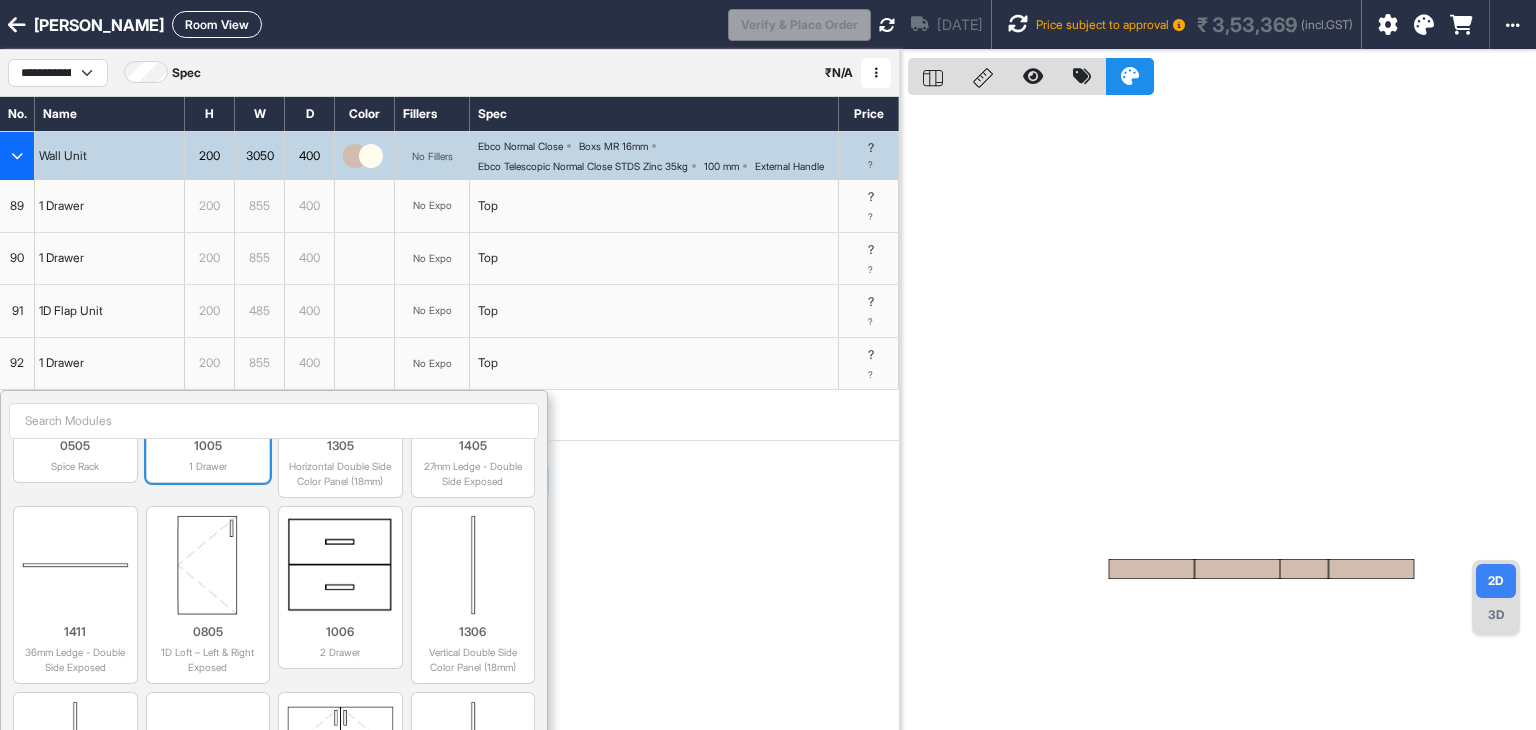 click on "1 Drawer" at bounding box center [208, 466] 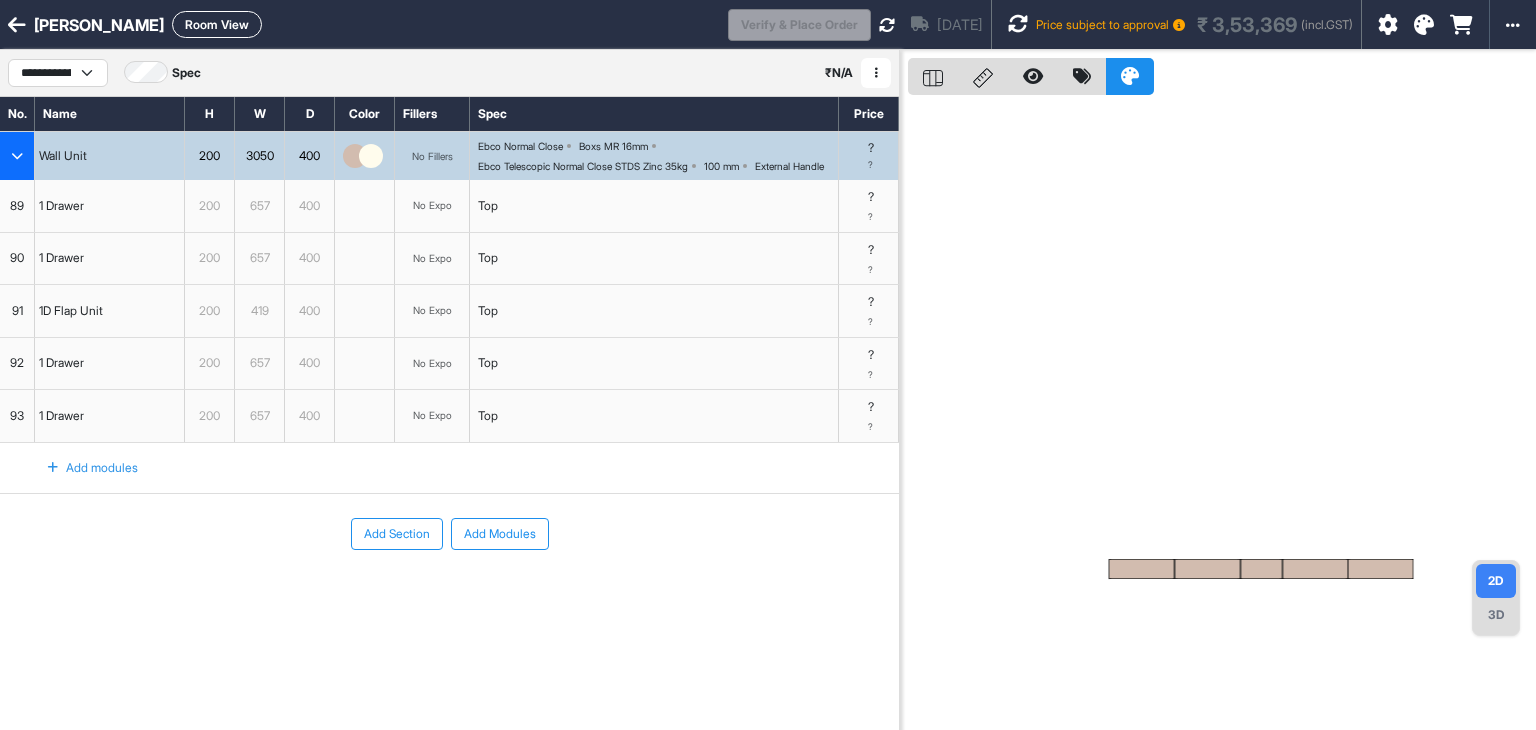 click on "657" at bounding box center (259, 206) 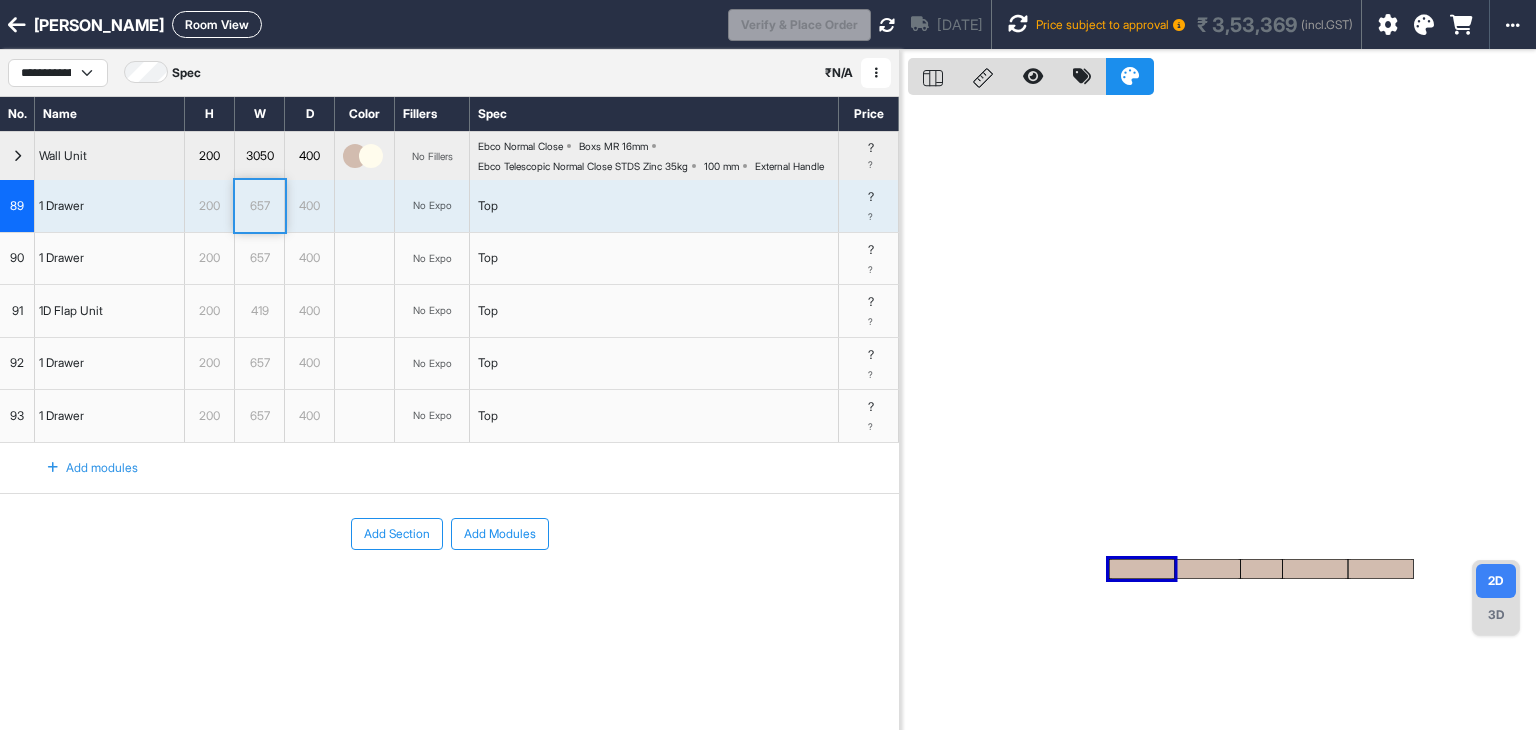 click on "657" at bounding box center (259, 206) 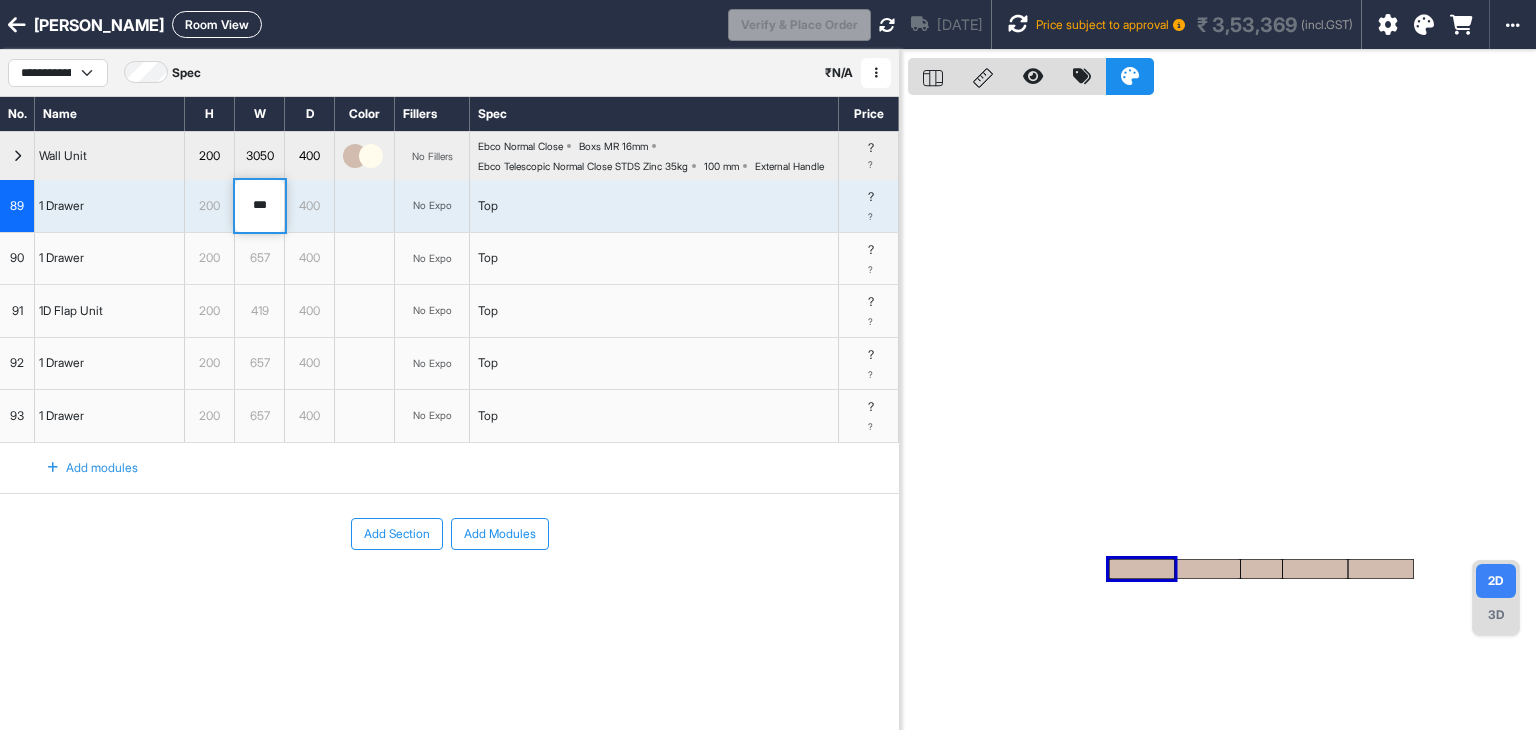 drag, startPoint x: 274, startPoint y: 224, endPoint x: 136, endPoint y: 211, distance: 138.61096 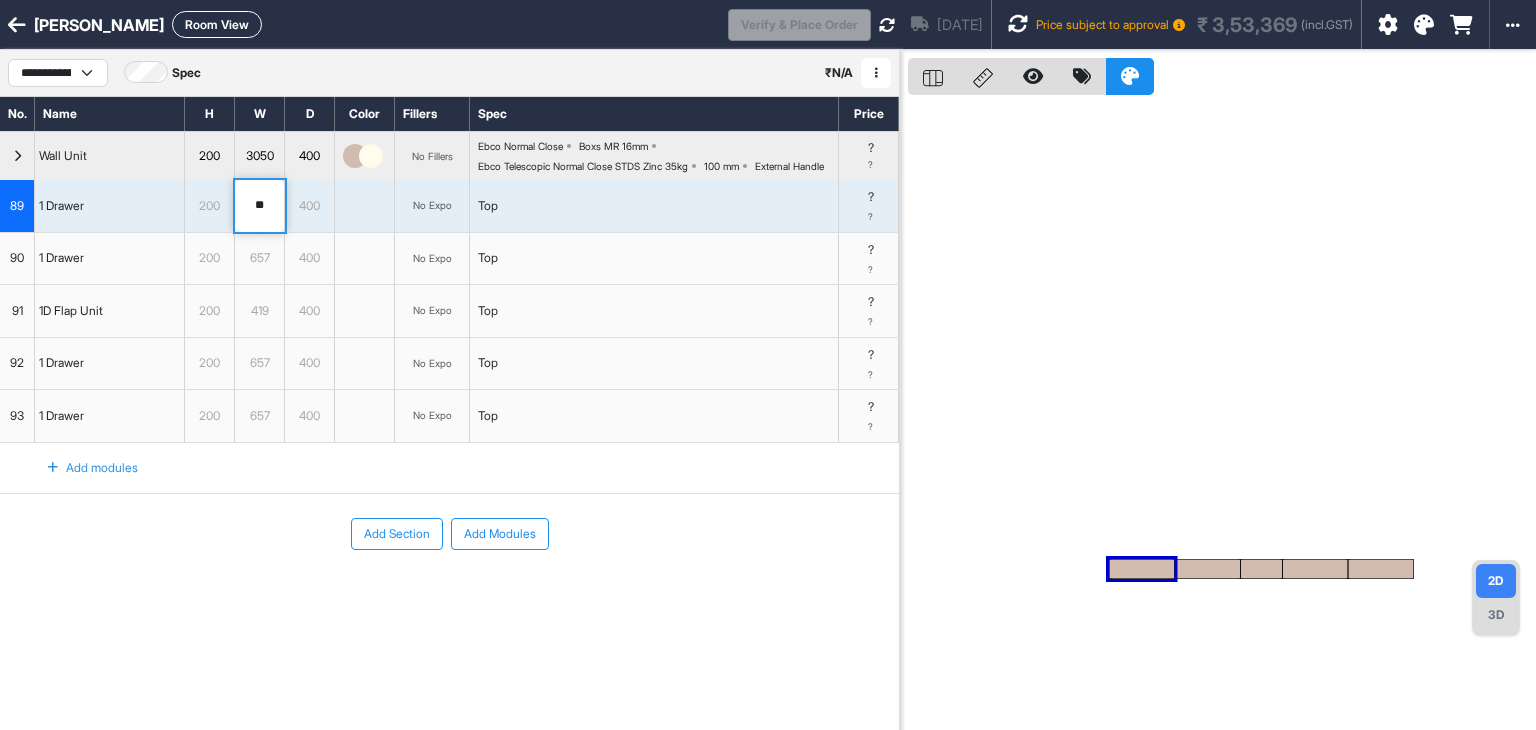 type on "*" 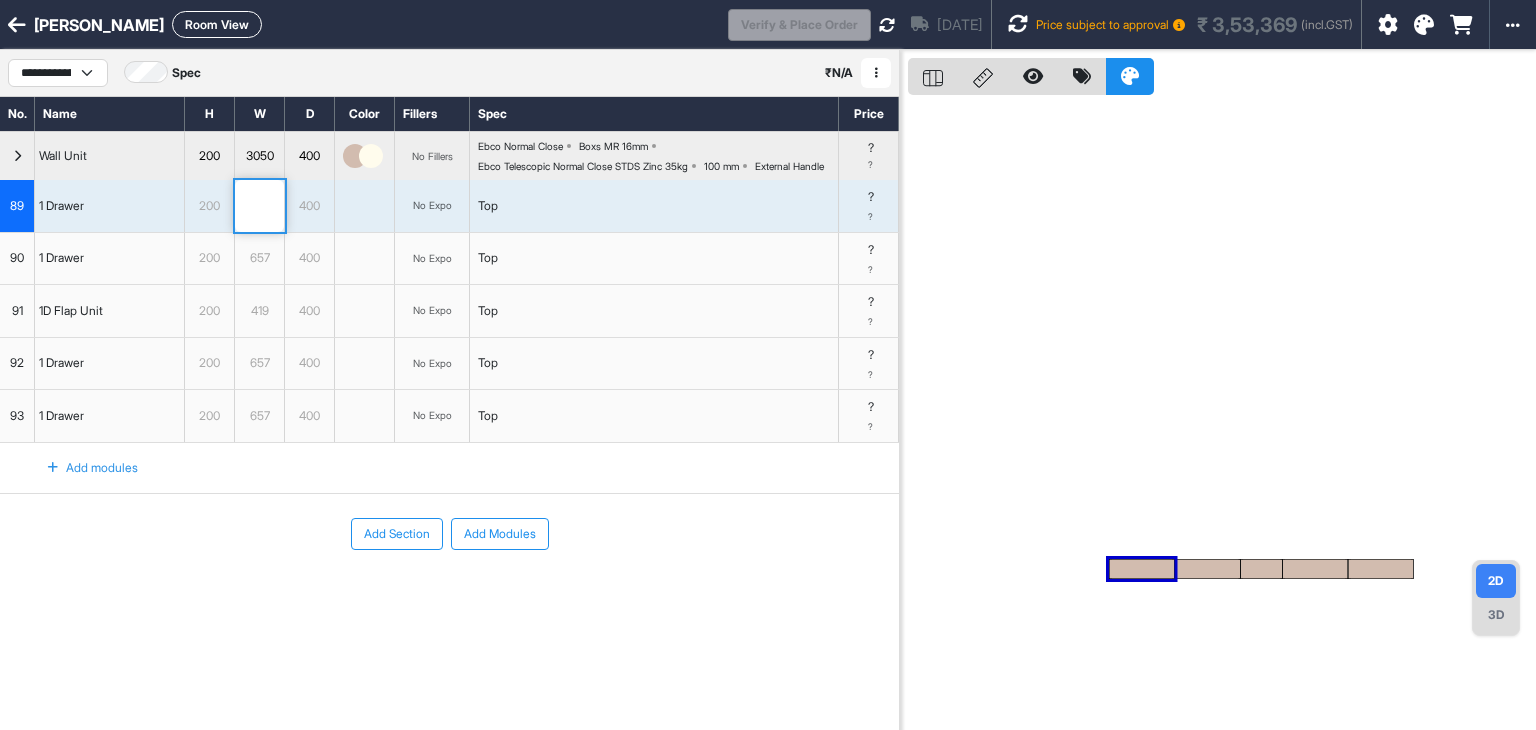 type 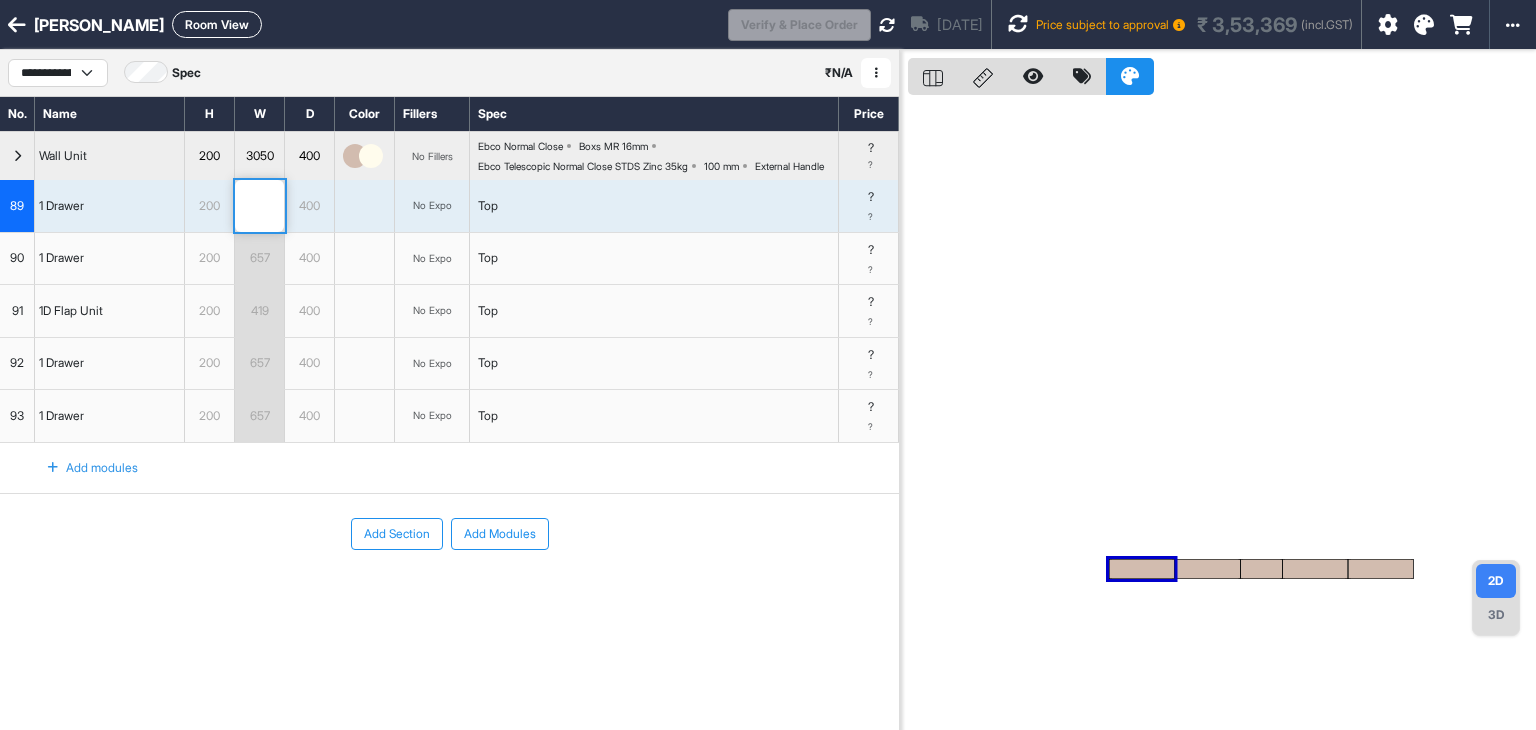 click on "419" at bounding box center [259, 311] 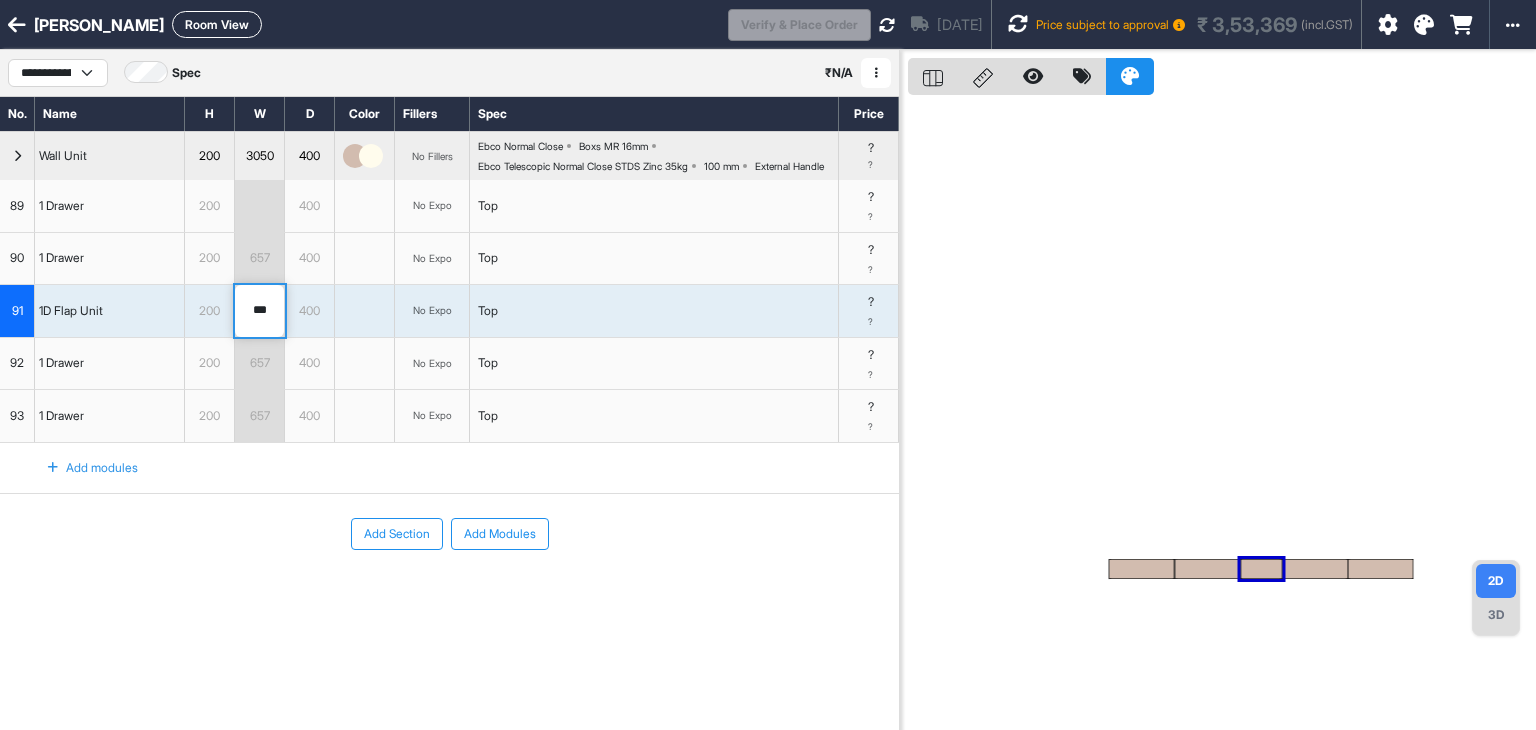 drag, startPoint x: 270, startPoint y: 326, endPoint x: 24, endPoint y: 297, distance: 247.70345 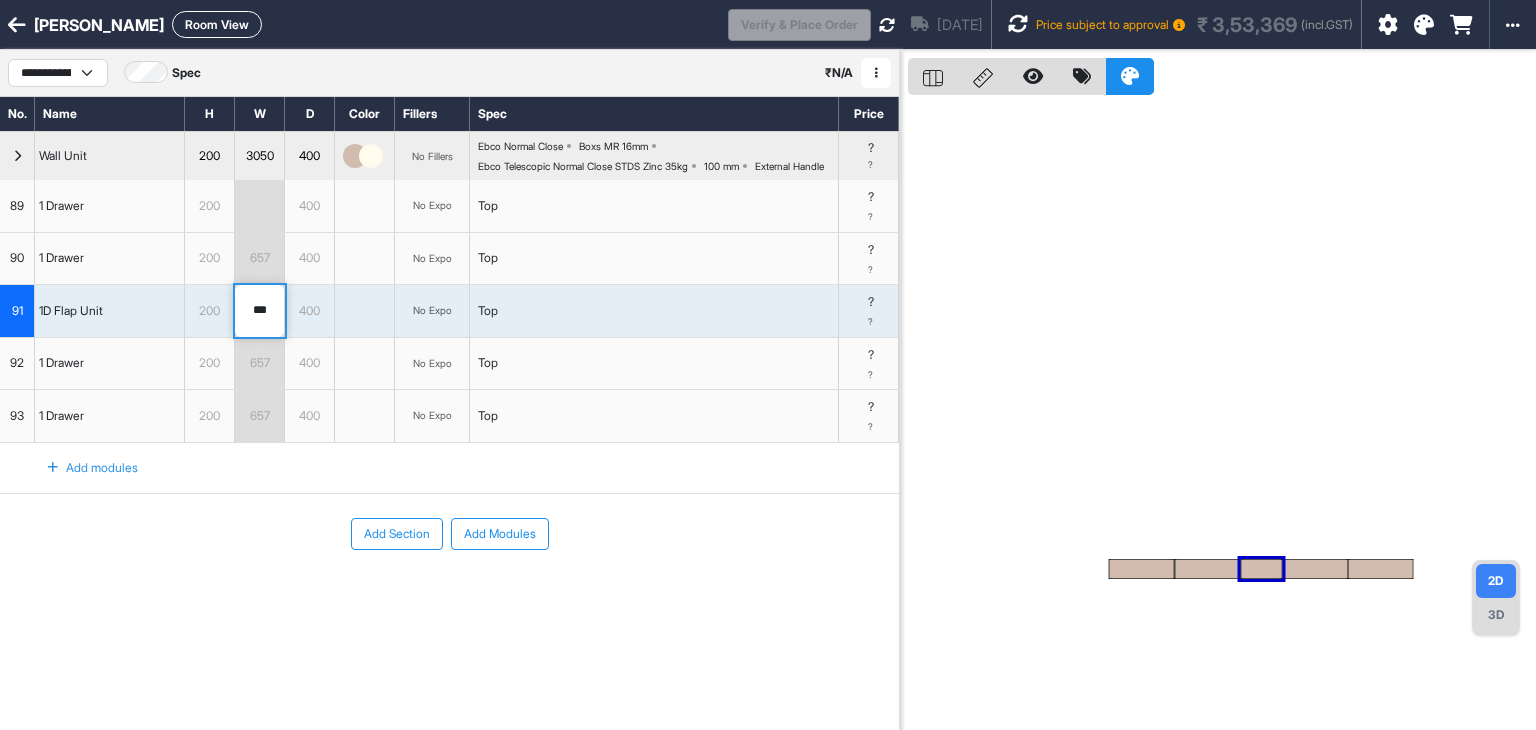 type on "***" 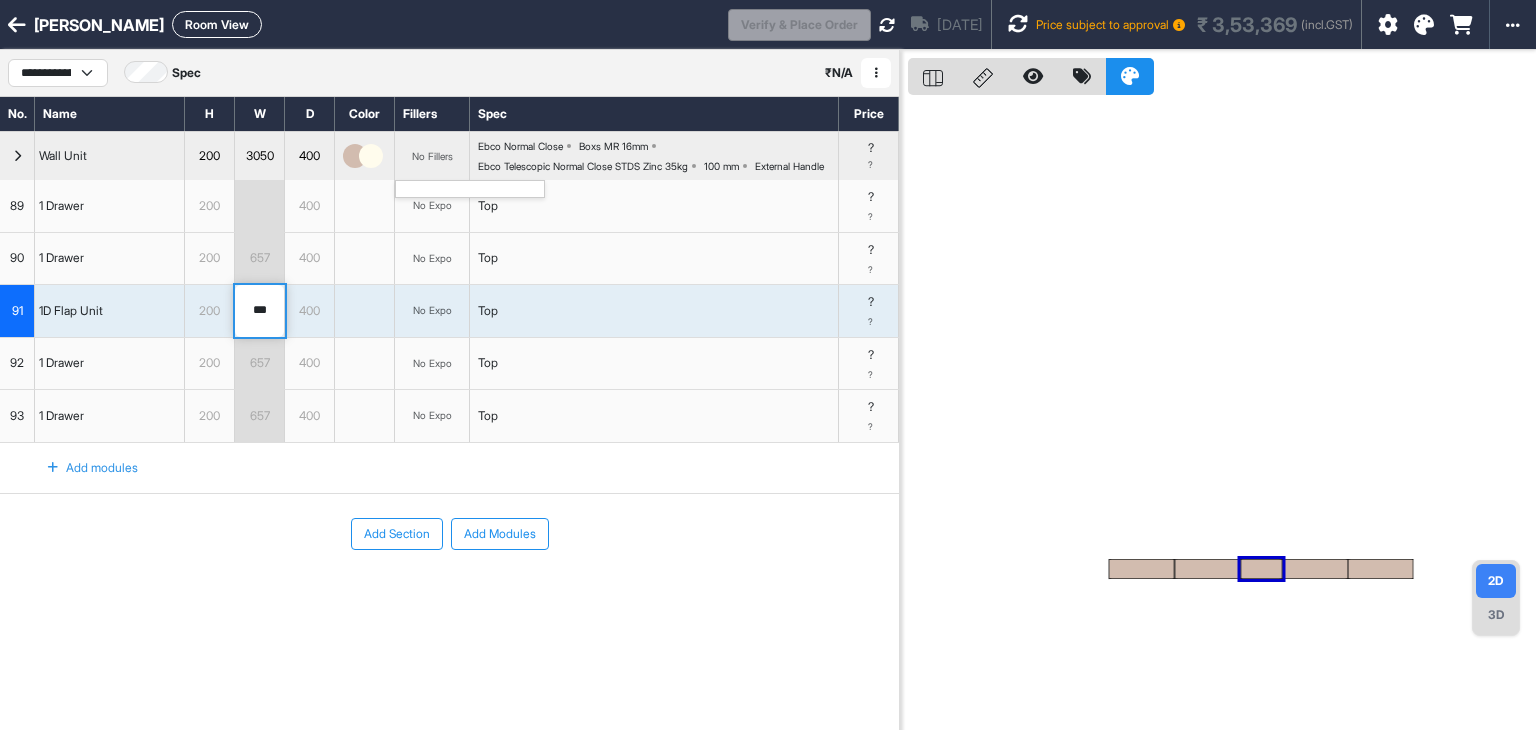 click on "No Fillers" at bounding box center [432, 156] 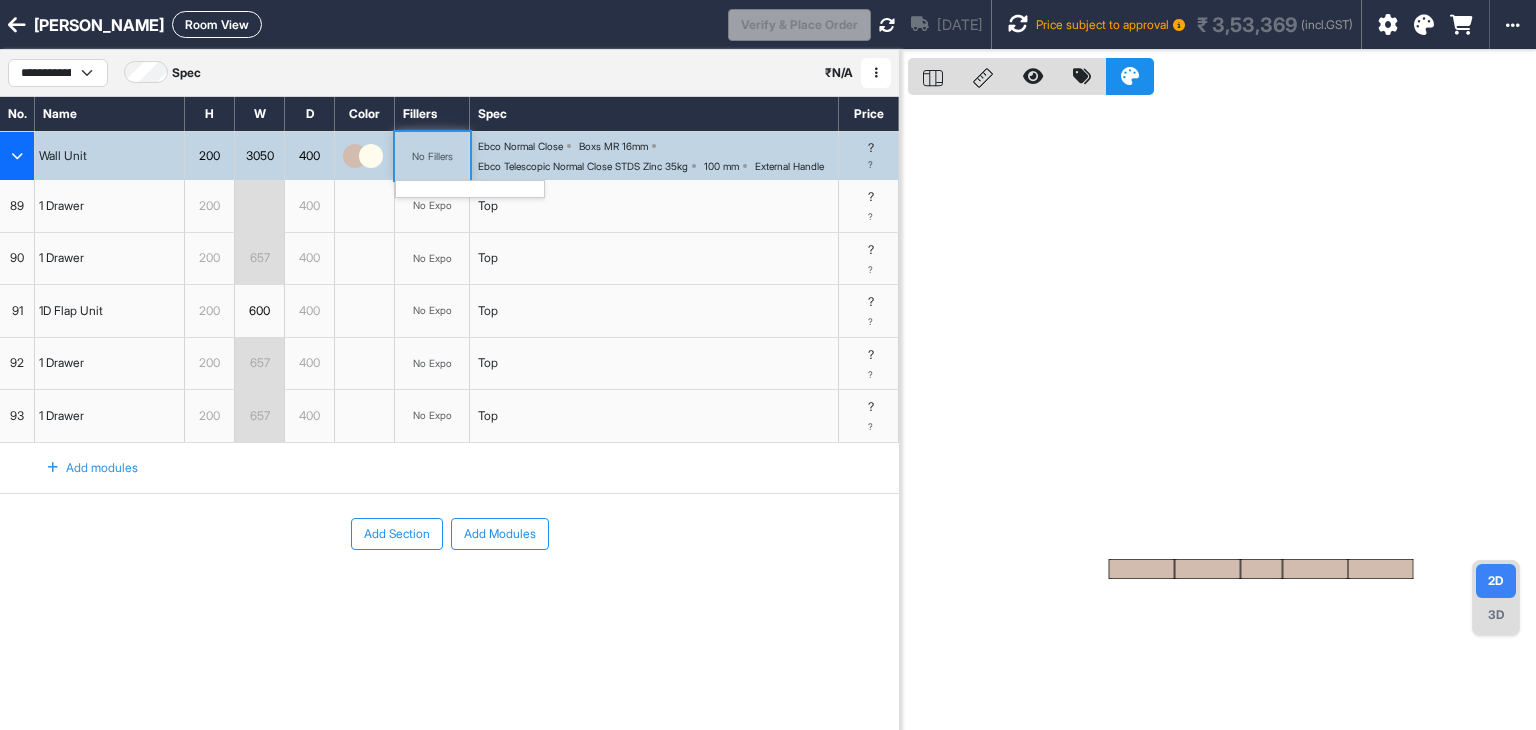 click on "No Fillers" at bounding box center (432, 156) 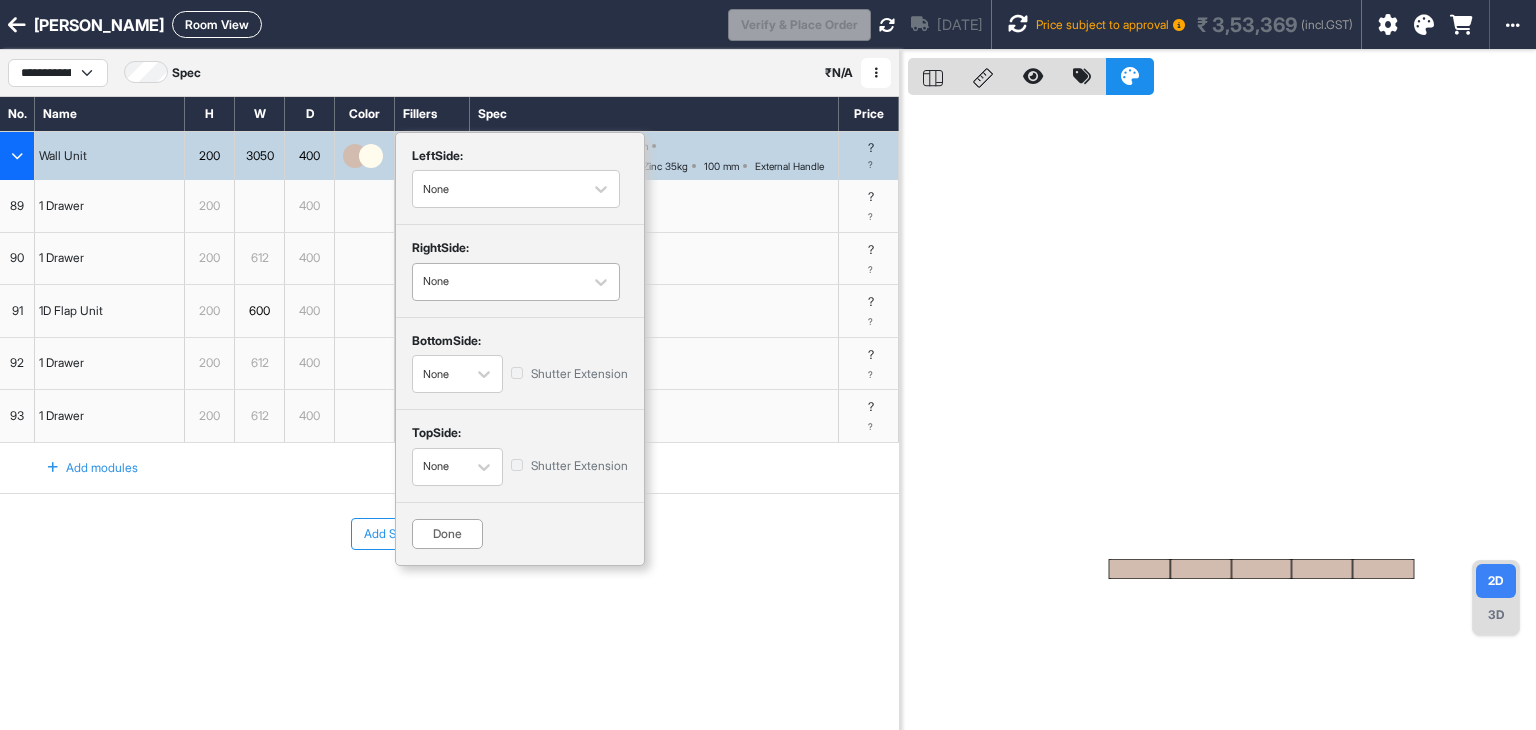 click at bounding box center [498, 282] 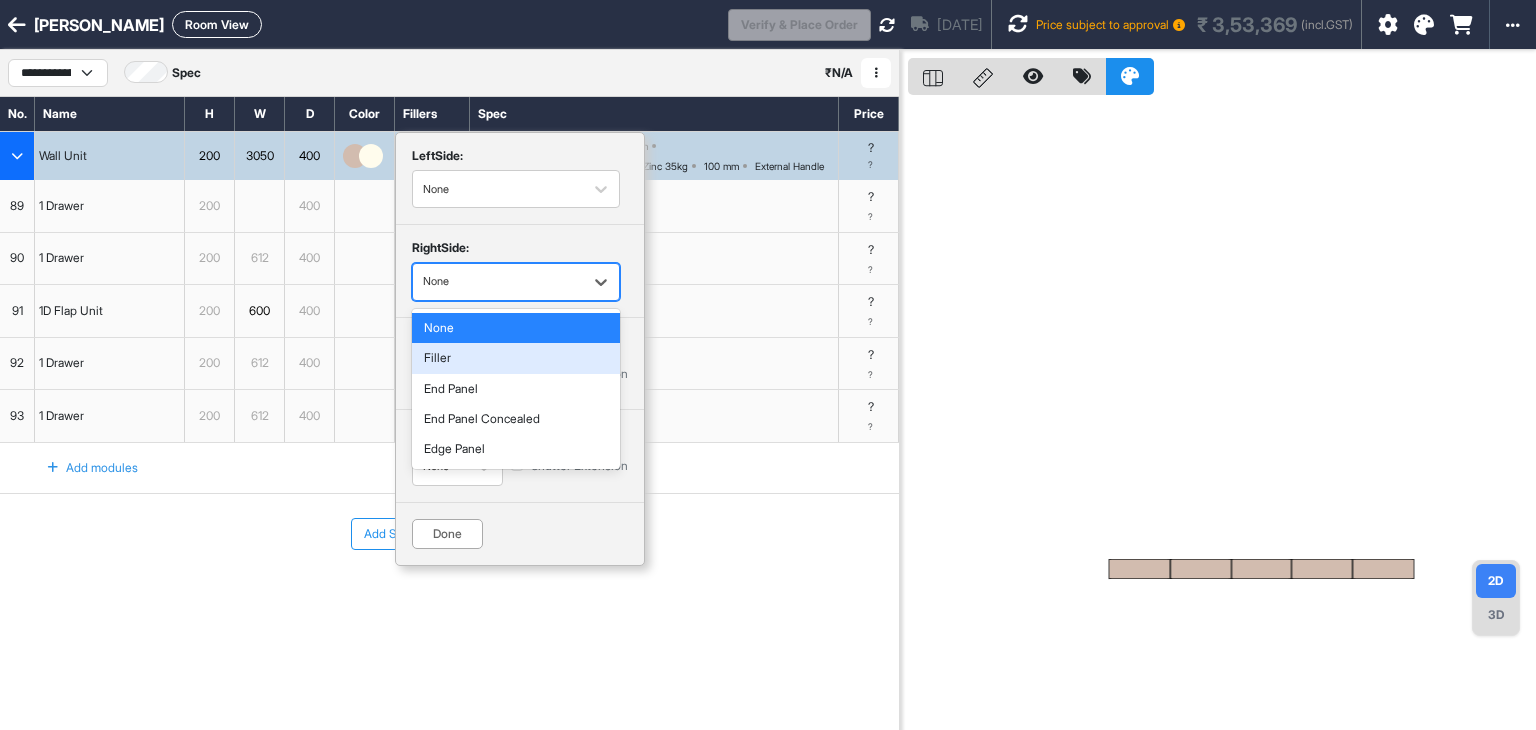 click on "Filler" at bounding box center [516, 358] 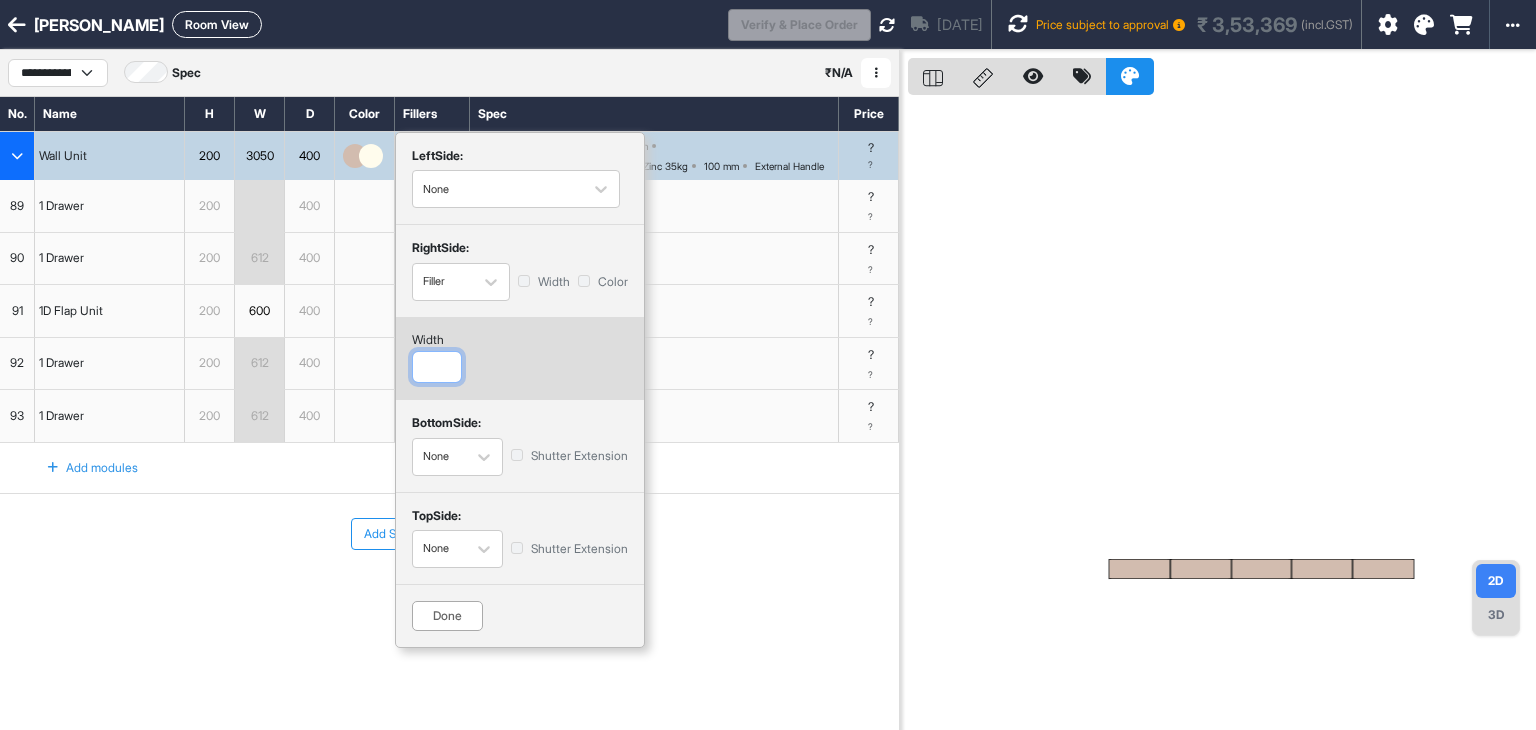 click at bounding box center [437, 367] 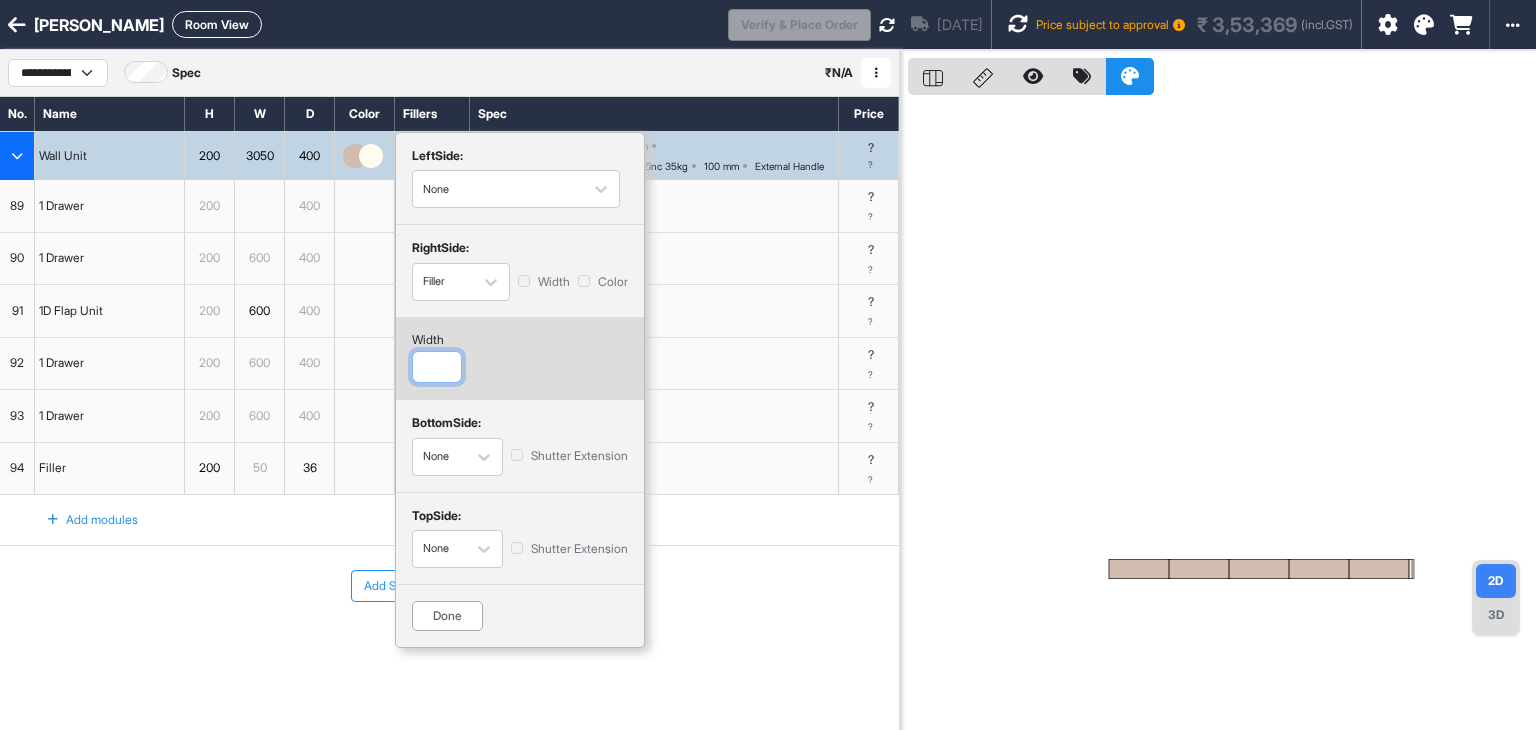 type on "**" 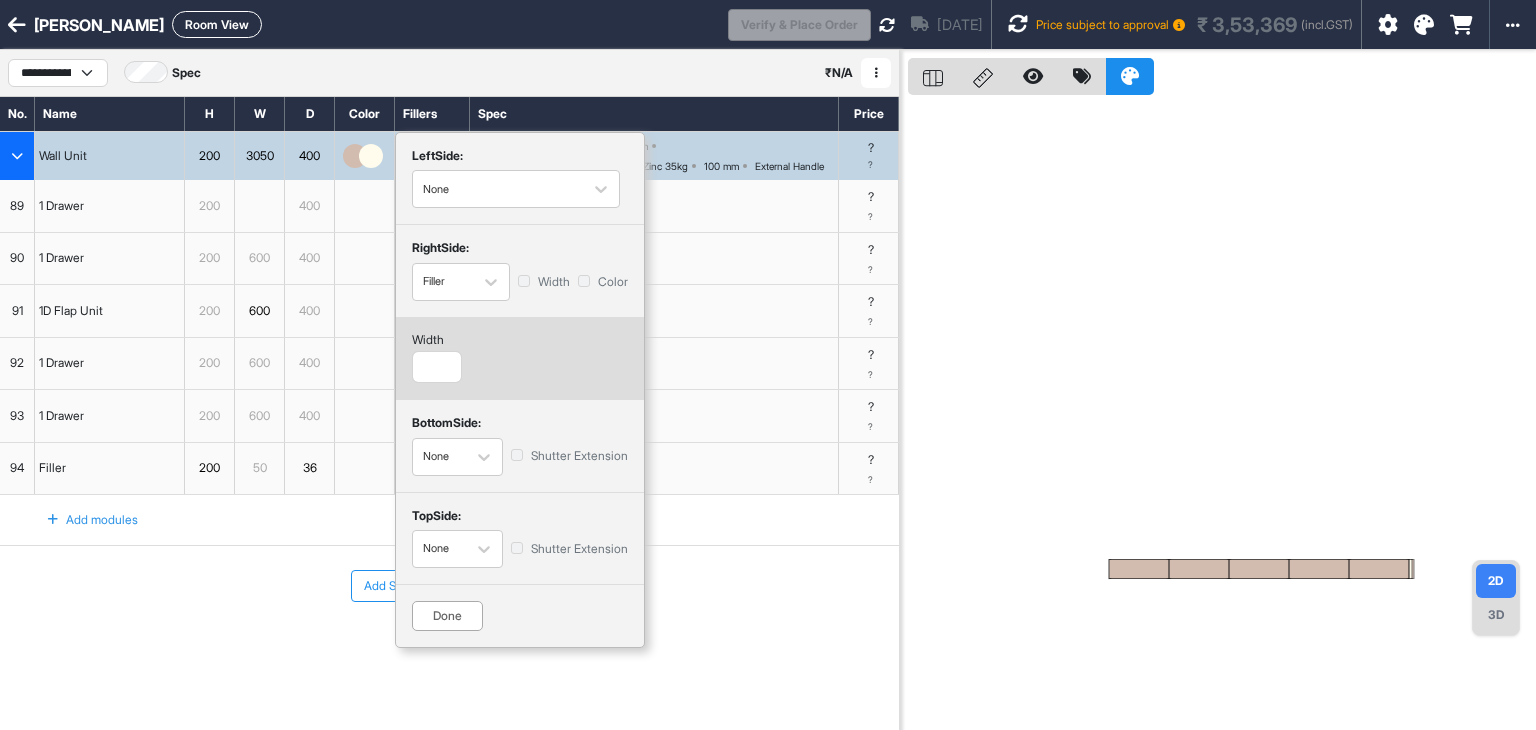 click on "Done" at bounding box center [447, 616] 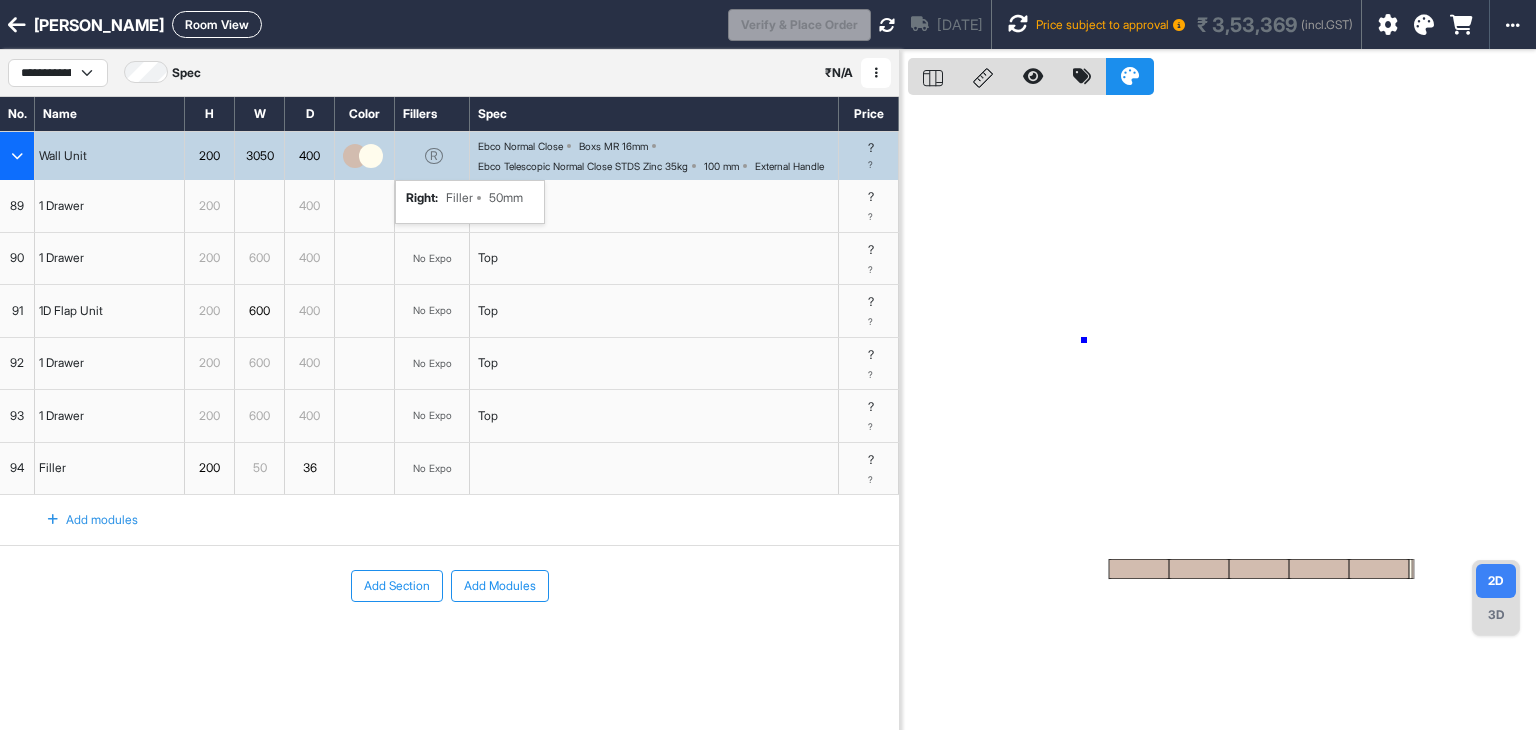 click at bounding box center [1222, 415] 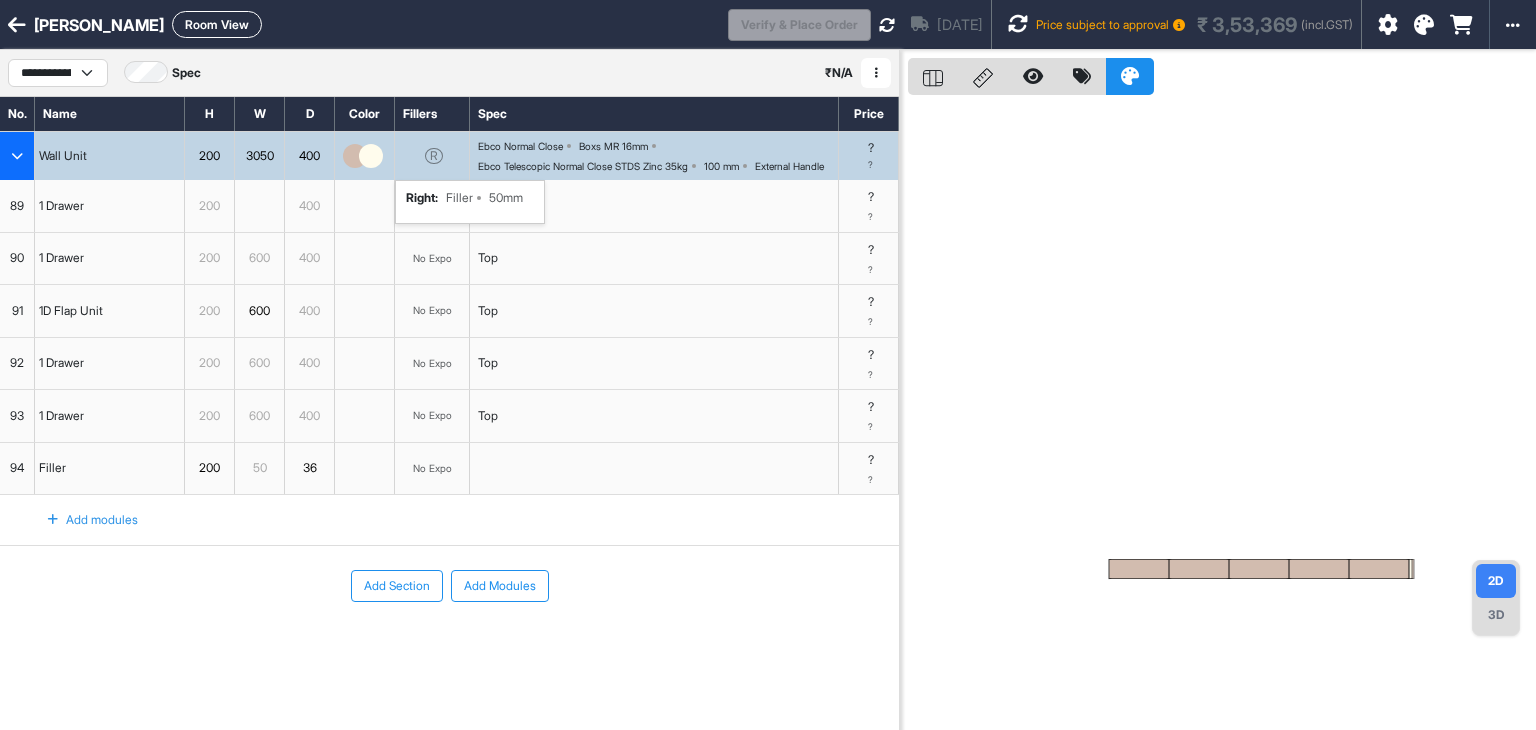 click at bounding box center (1259, 569) 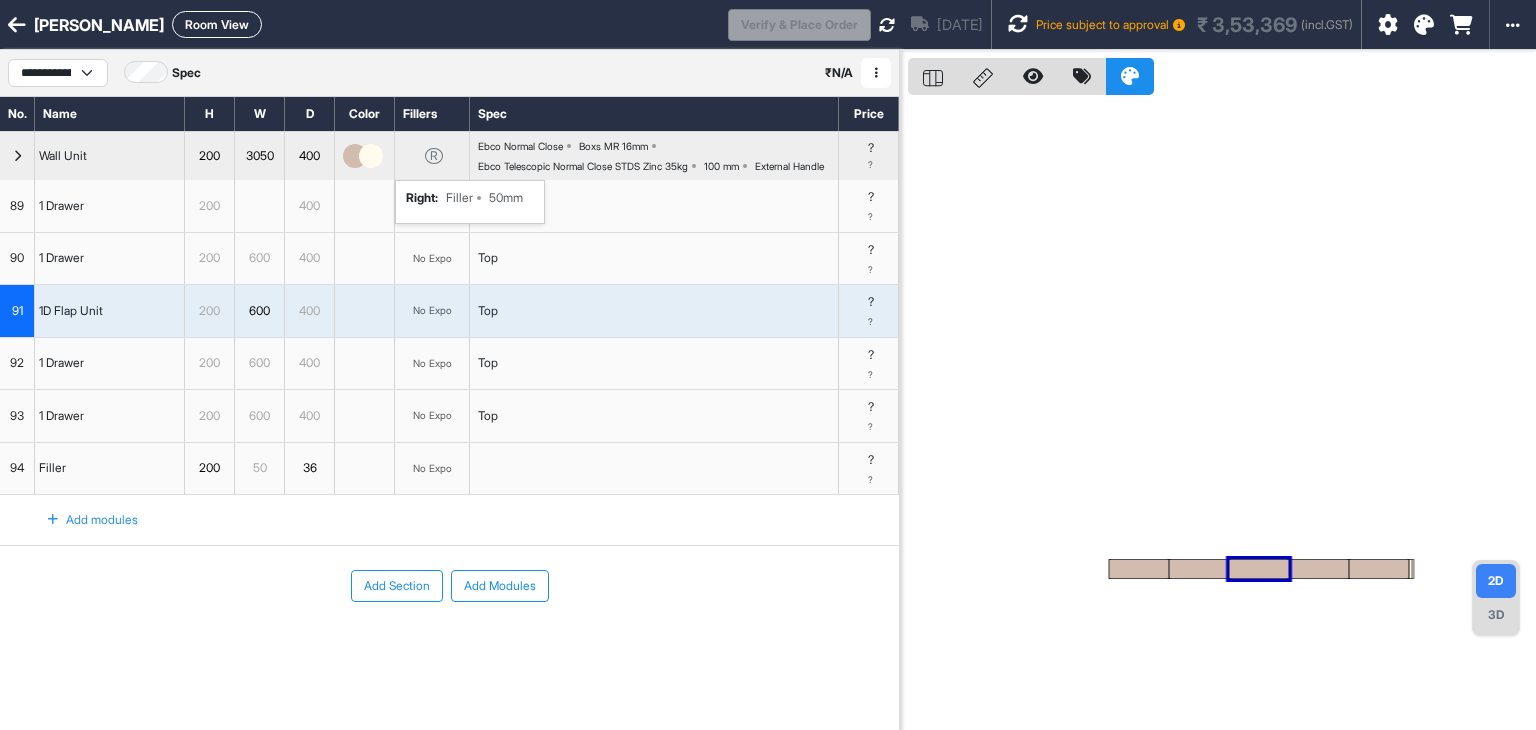 click on "Top" at bounding box center [654, 311] 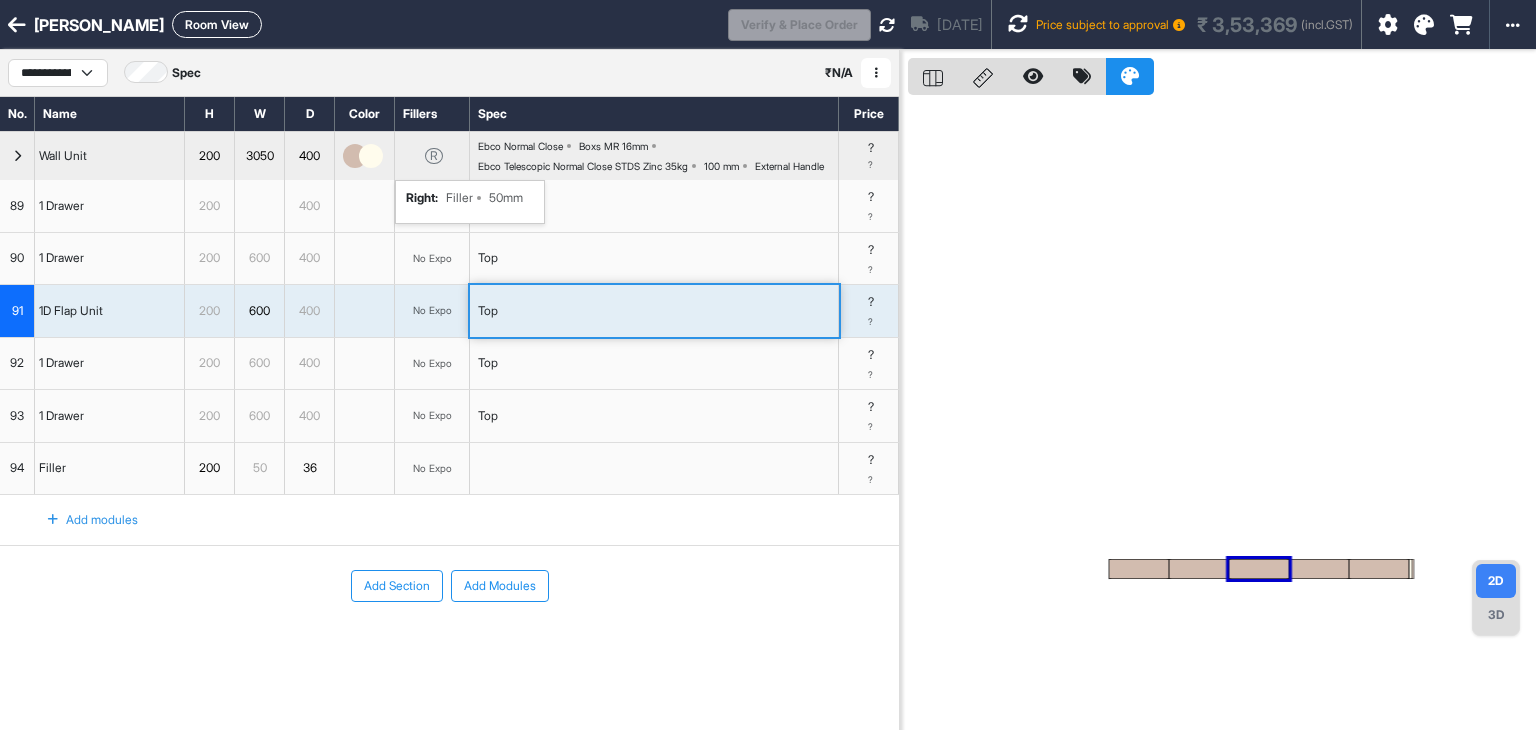 click on "Top" at bounding box center [654, 311] 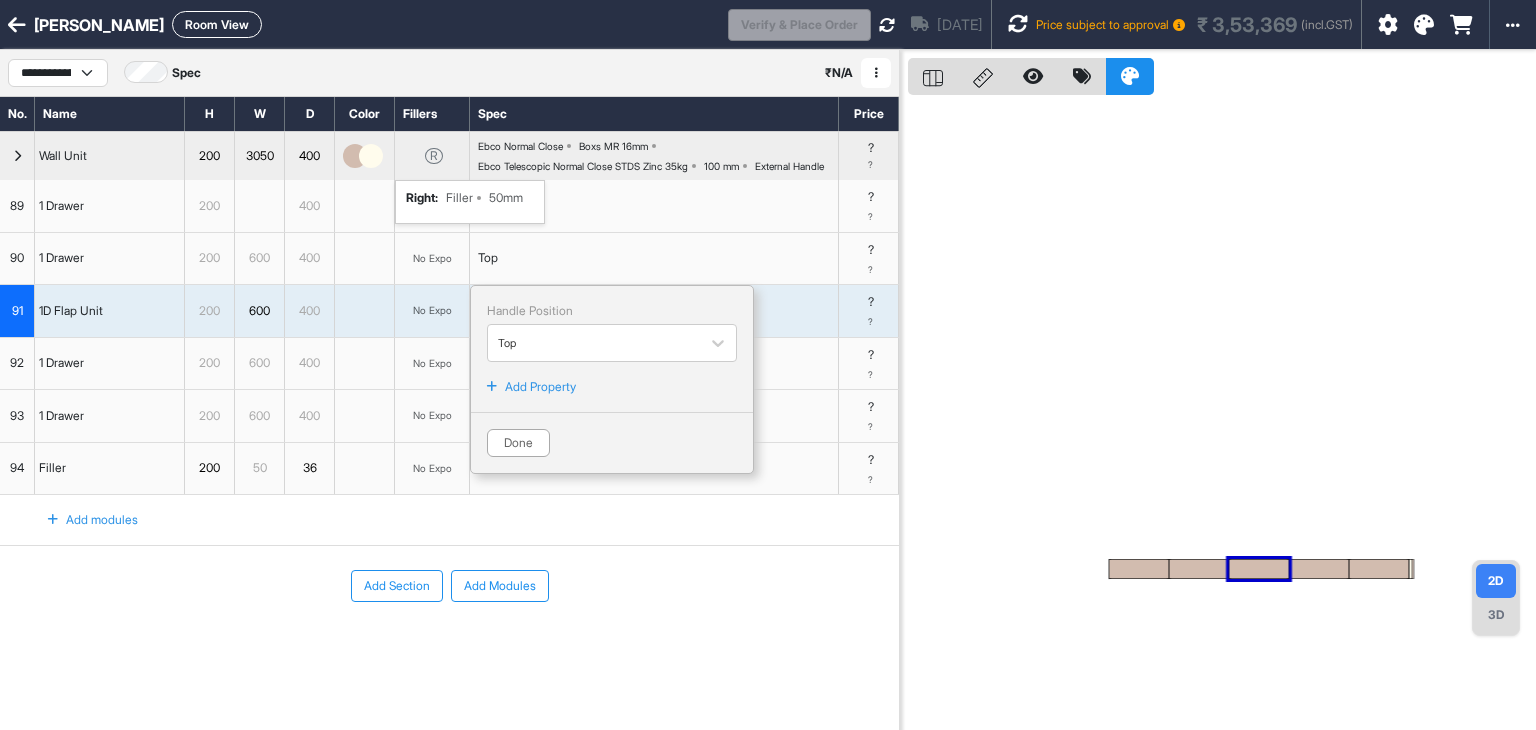 click on "Add Property" at bounding box center [540, 387] 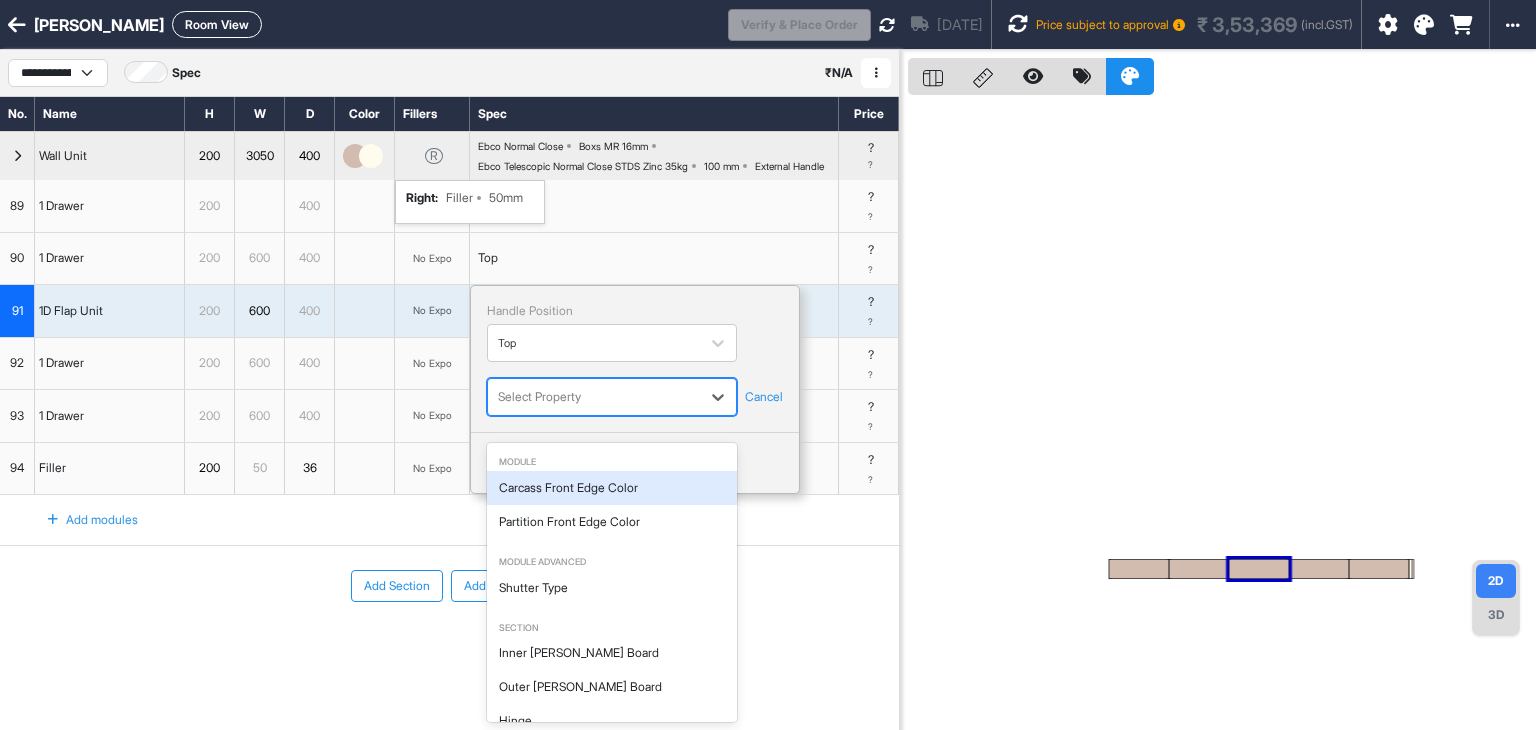 click at bounding box center (594, 397) 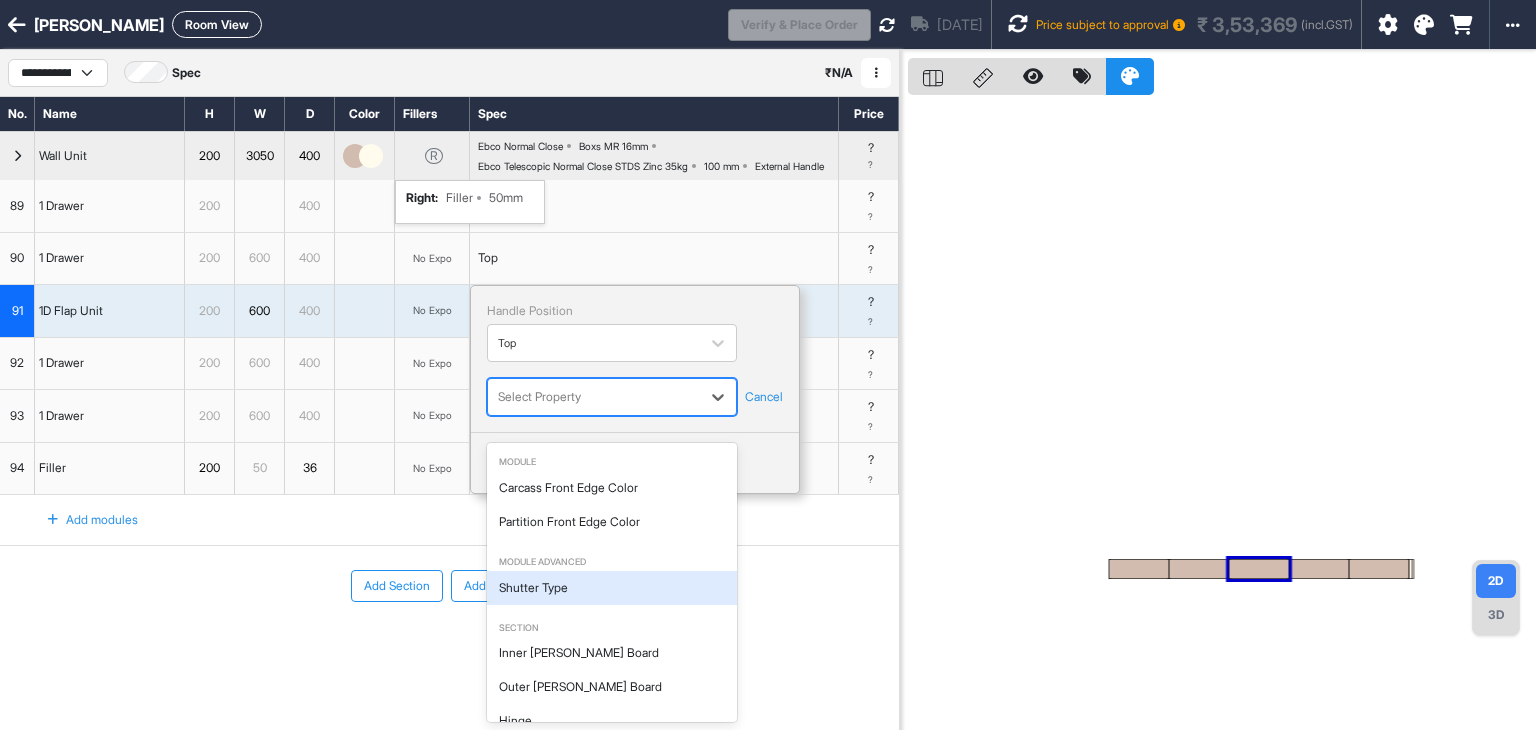 click on "Shutter Type" at bounding box center [612, 588] 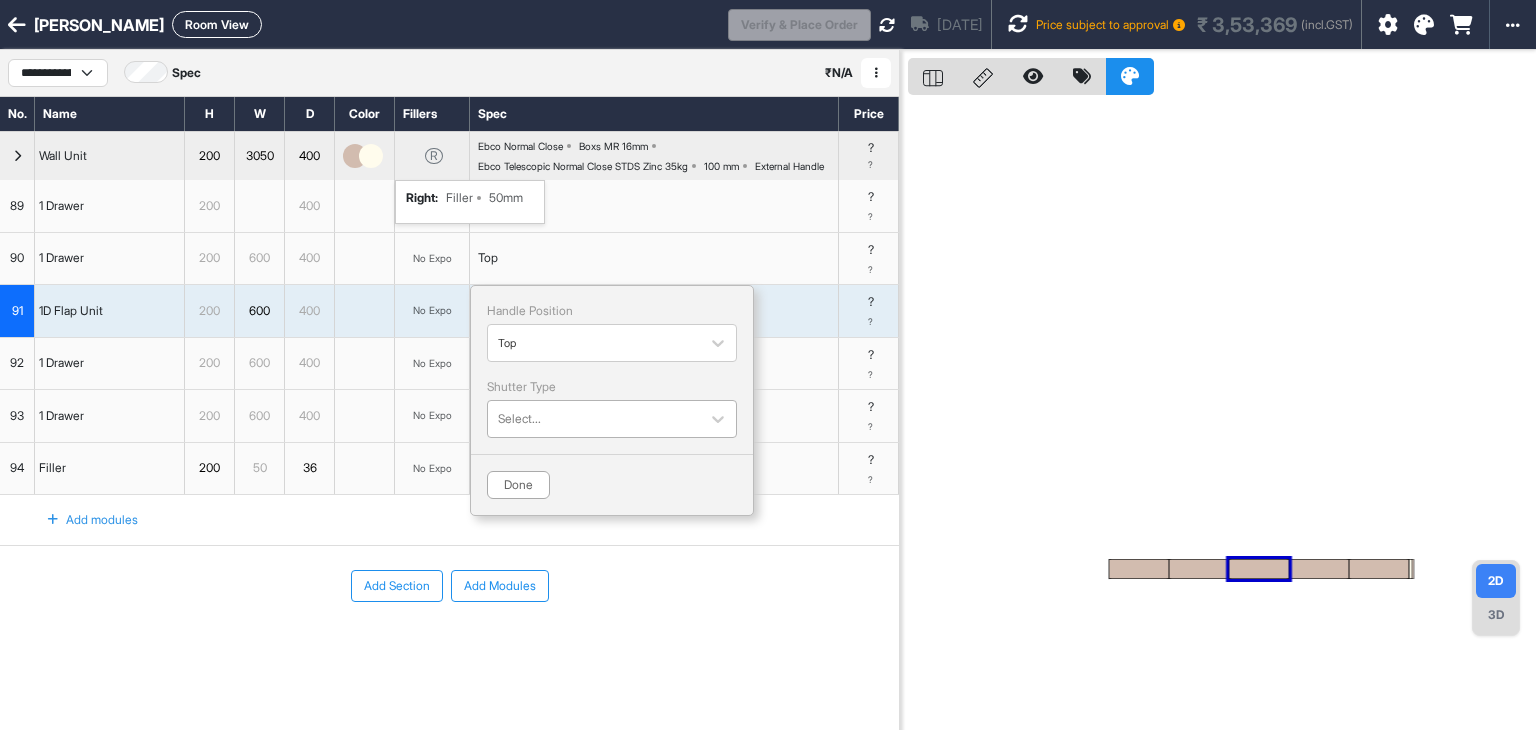 click at bounding box center [594, 419] 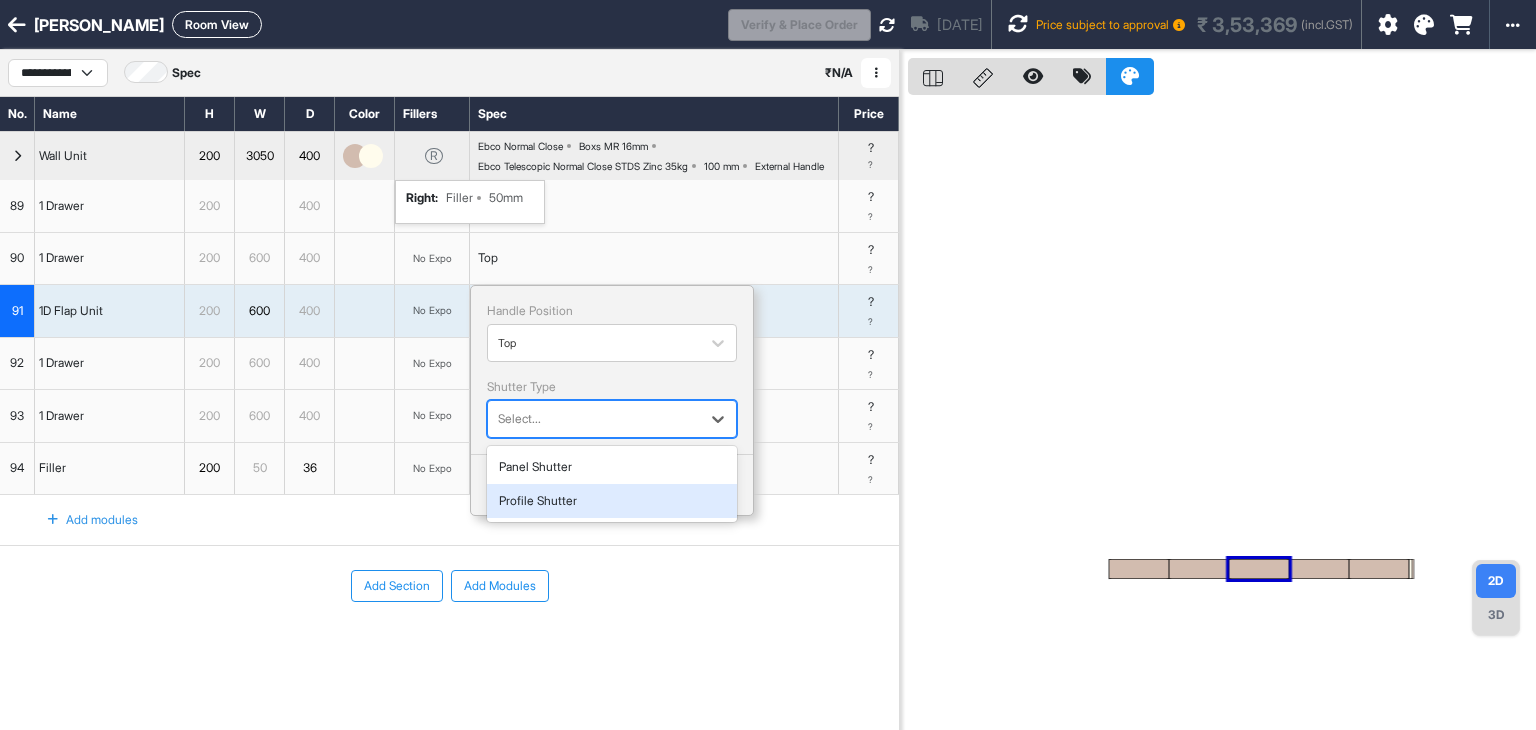 click on "Profile Shutter" at bounding box center [612, 501] 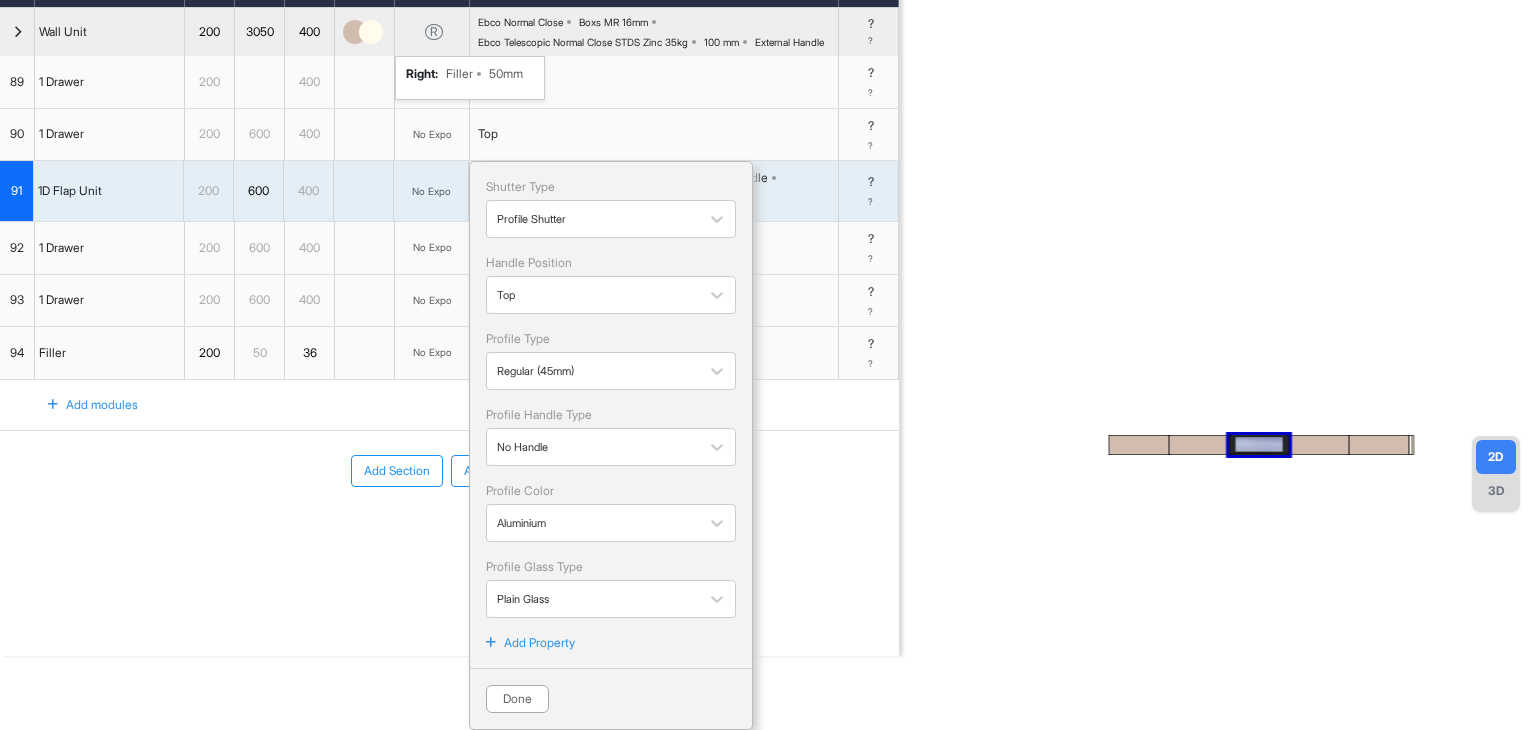 scroll, scrollTop: 142, scrollLeft: 0, axis: vertical 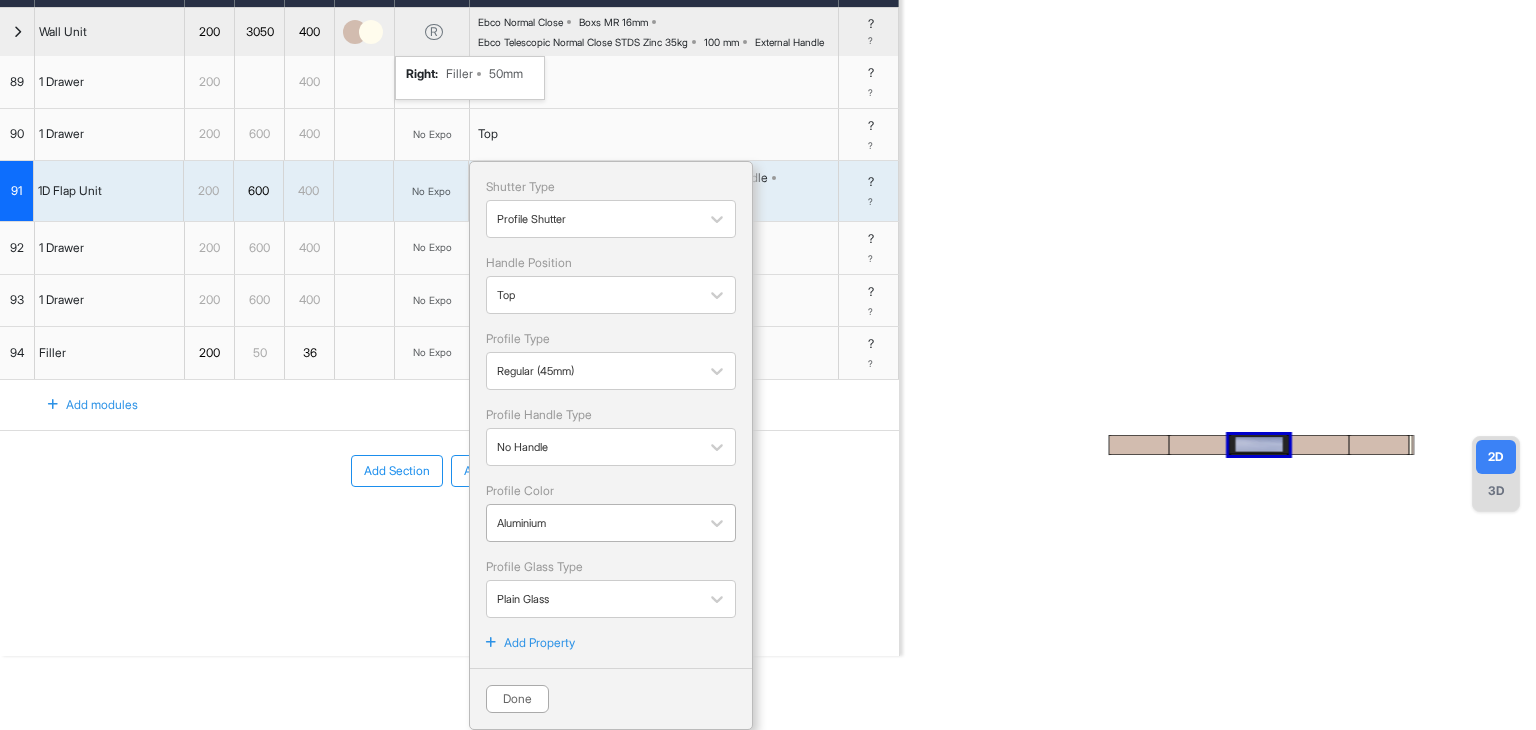 click at bounding box center [593, 523] 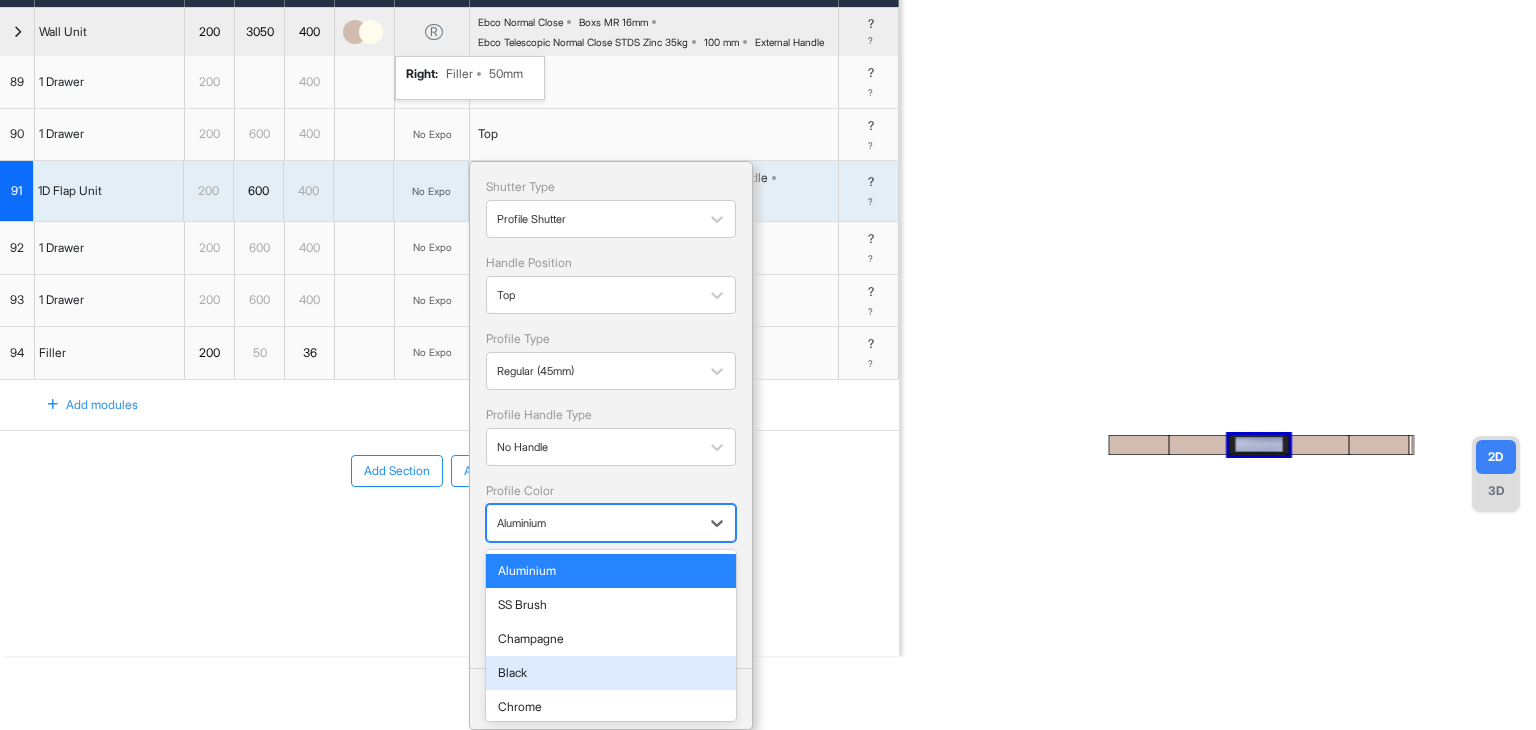 click on "Black" at bounding box center [611, 673] 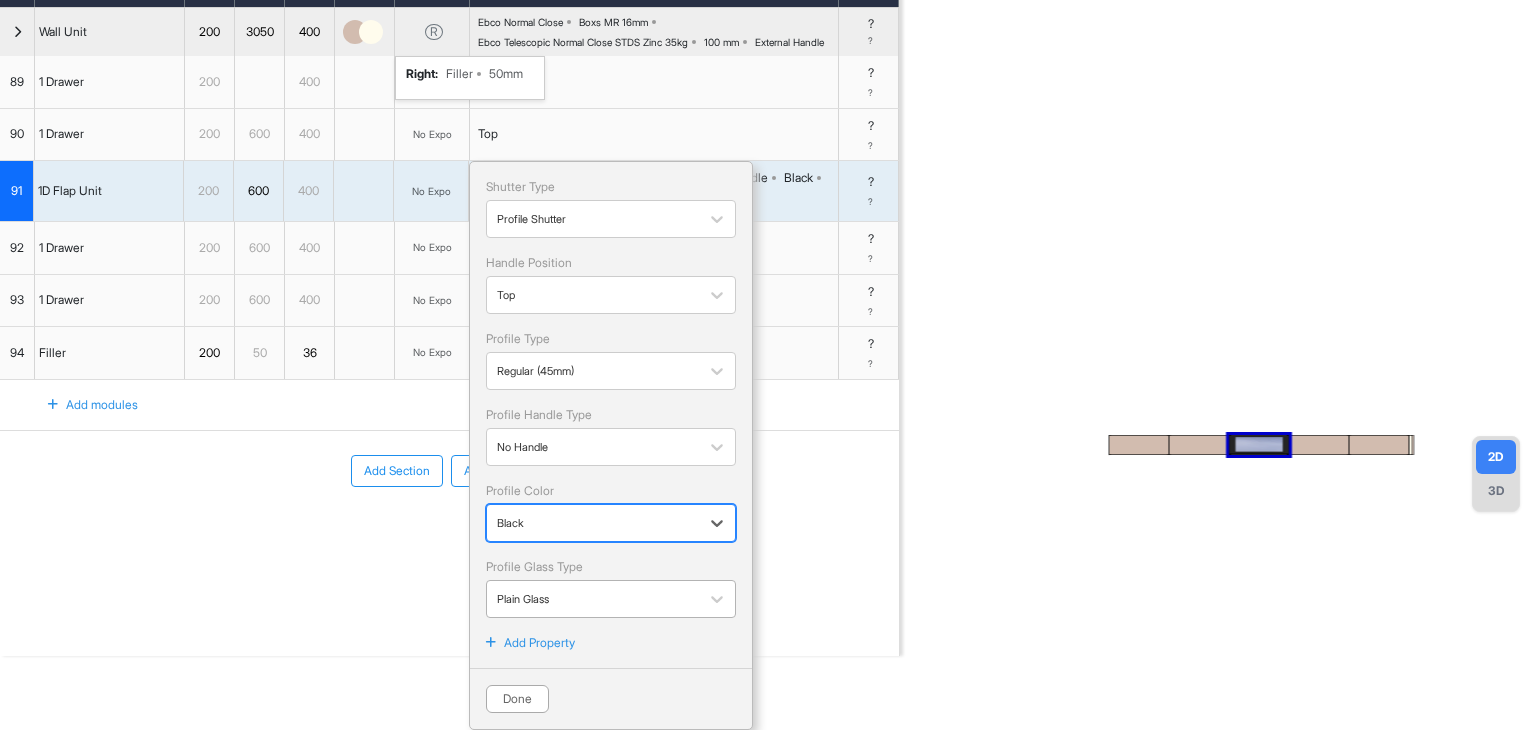 click at bounding box center (593, 599) 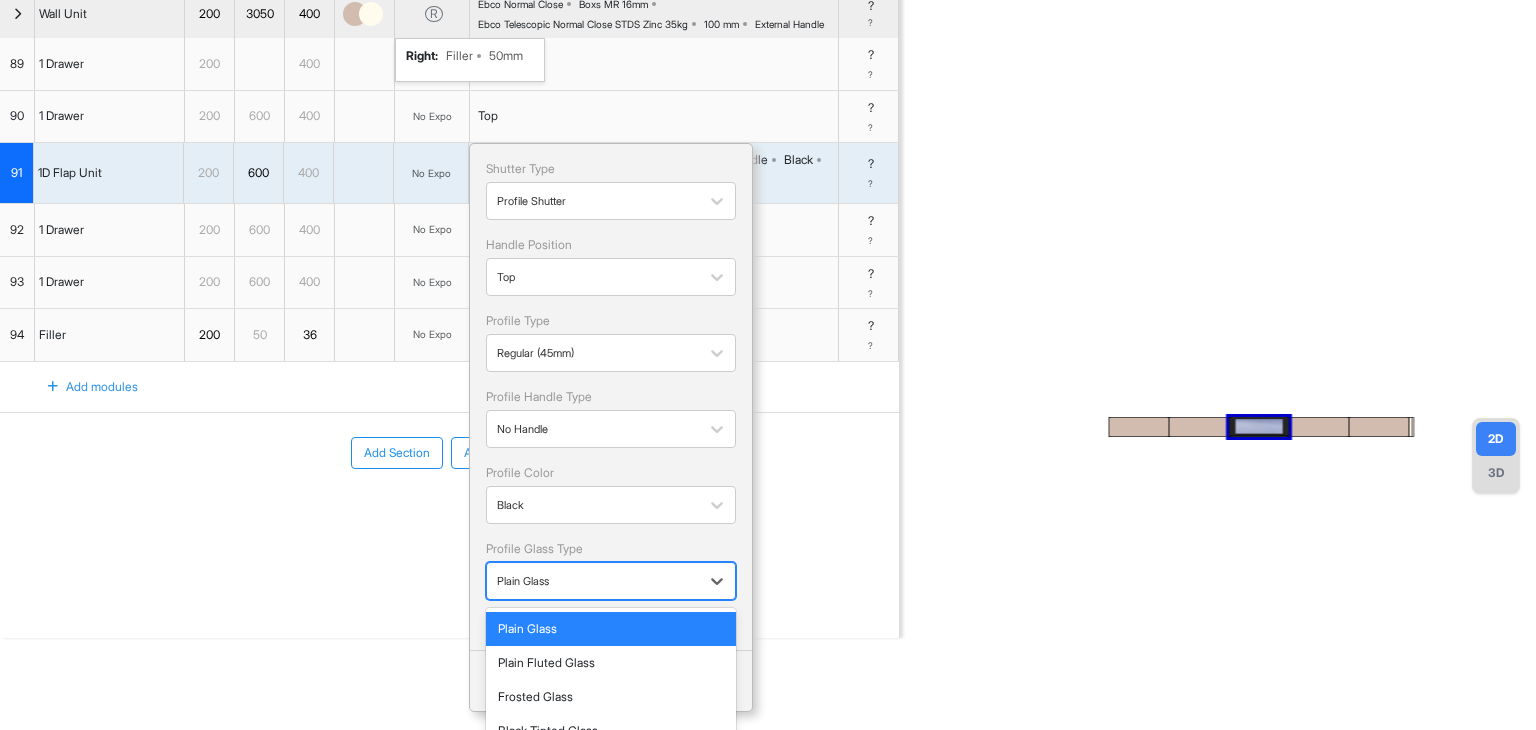 click on "Shutter Type Profile Shutter Handle Position Top Profile Type Regular (45mm) Profile Handle Type No Handle Profile Color Black Profile Glass Type 7 results available. Use Up and Down to choose options, press Enter to select the currently focused option, press Escape to exit the menu, press Tab to select the option and exit the menu. Plain Glass Plain Glass Plain Fluted Glass Frosted Glass Black Tinted Glass Brown Tinted Glass Grey Tinted Glass Blue Tinted Glass" at bounding box center (611, 380) 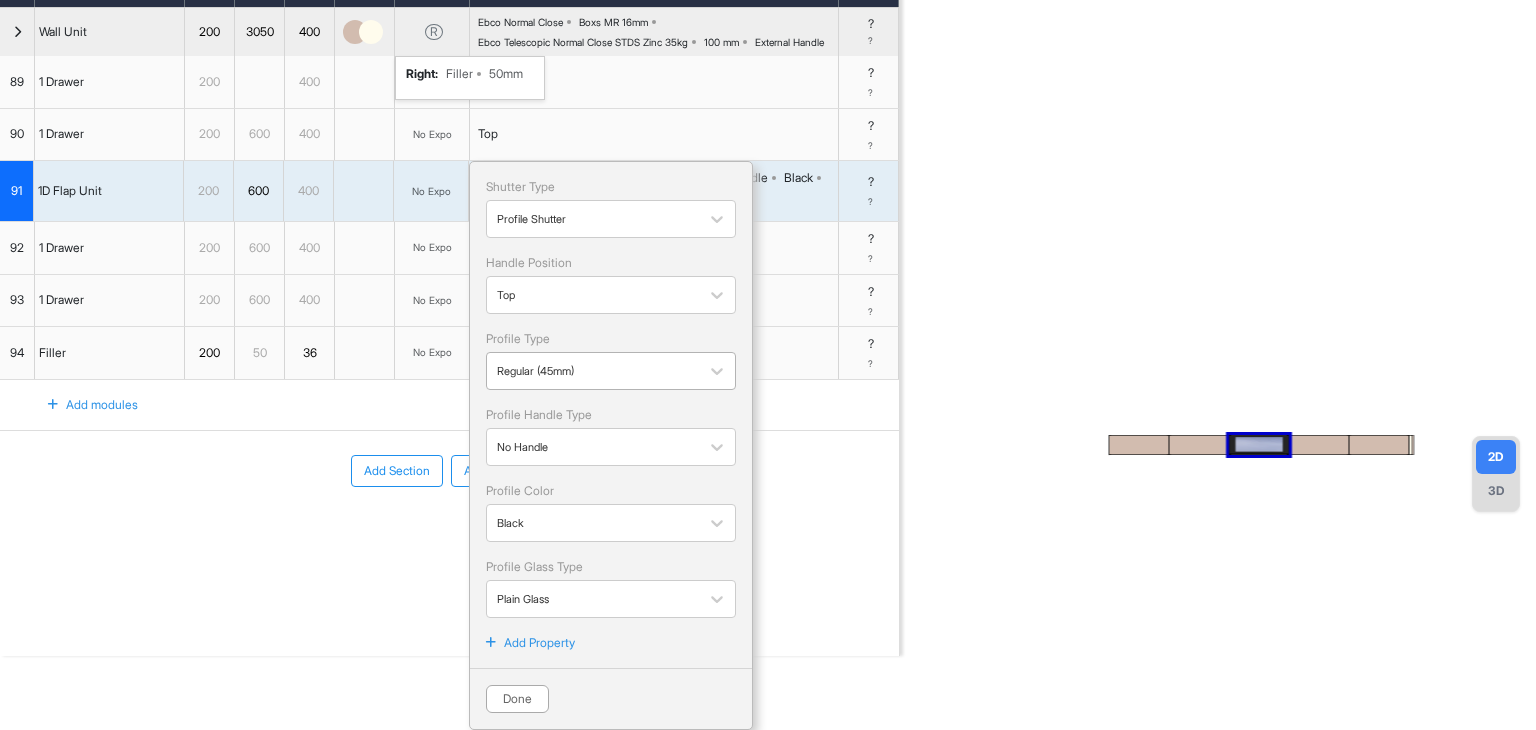 click at bounding box center [593, 371] 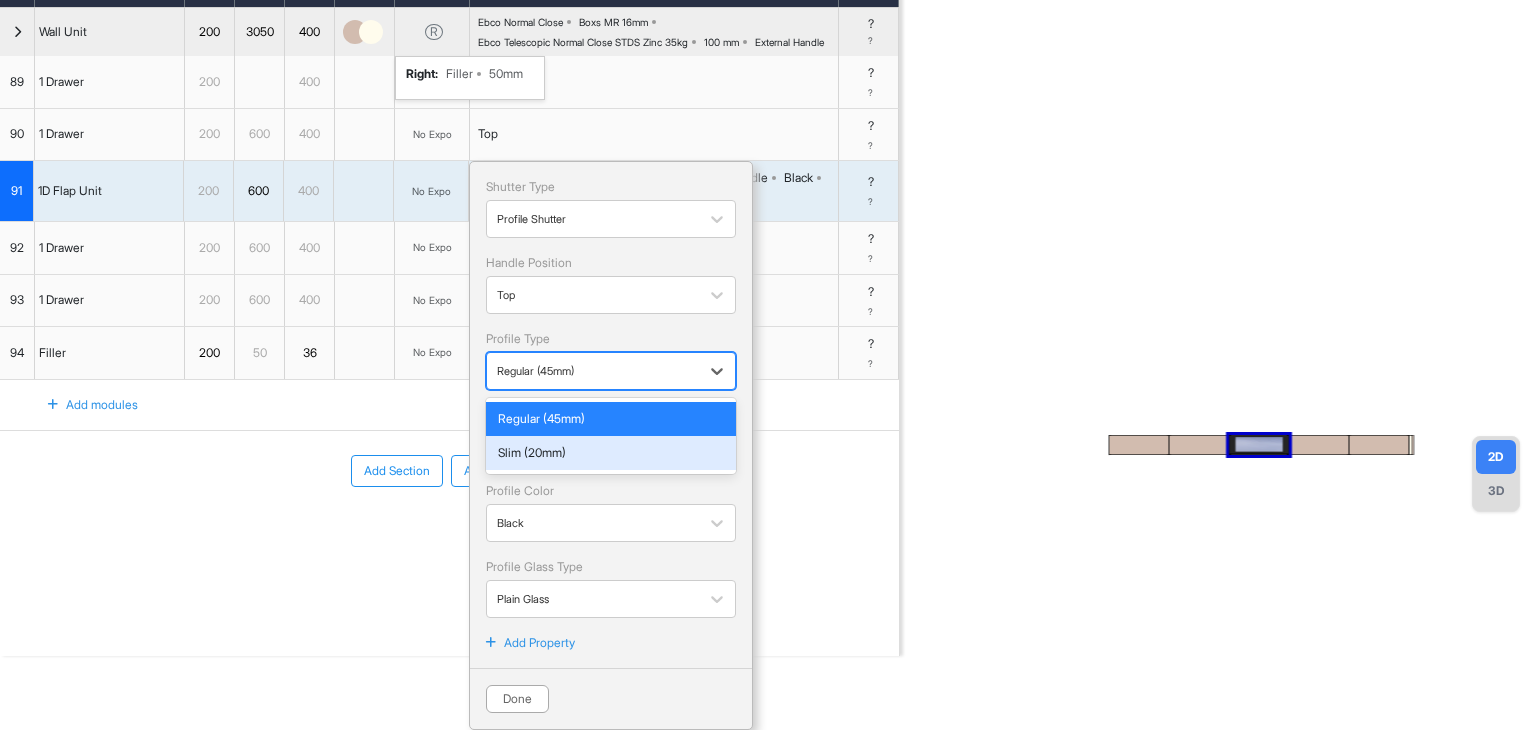 click on "Slim (20mm)" at bounding box center (611, 453) 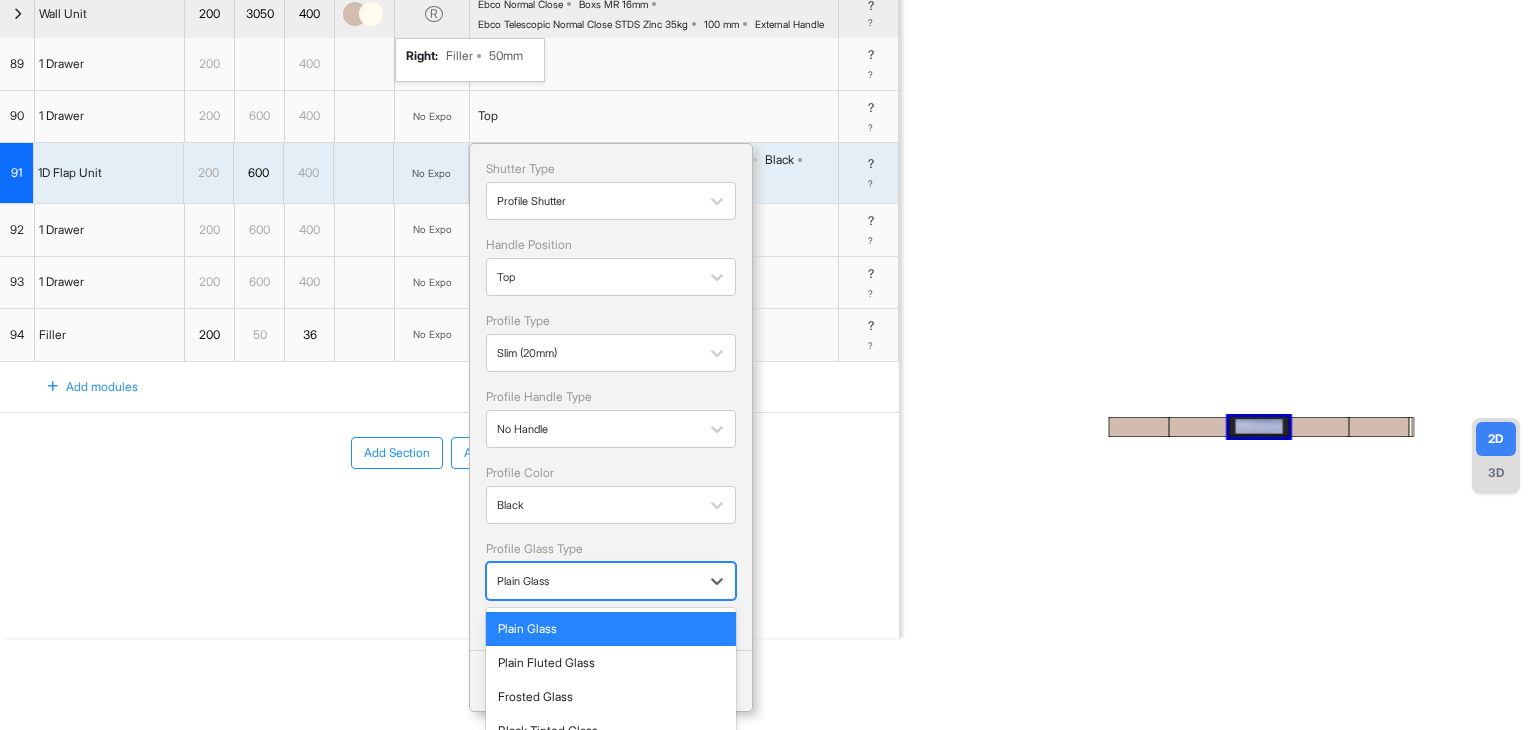 click at bounding box center [593, 581] 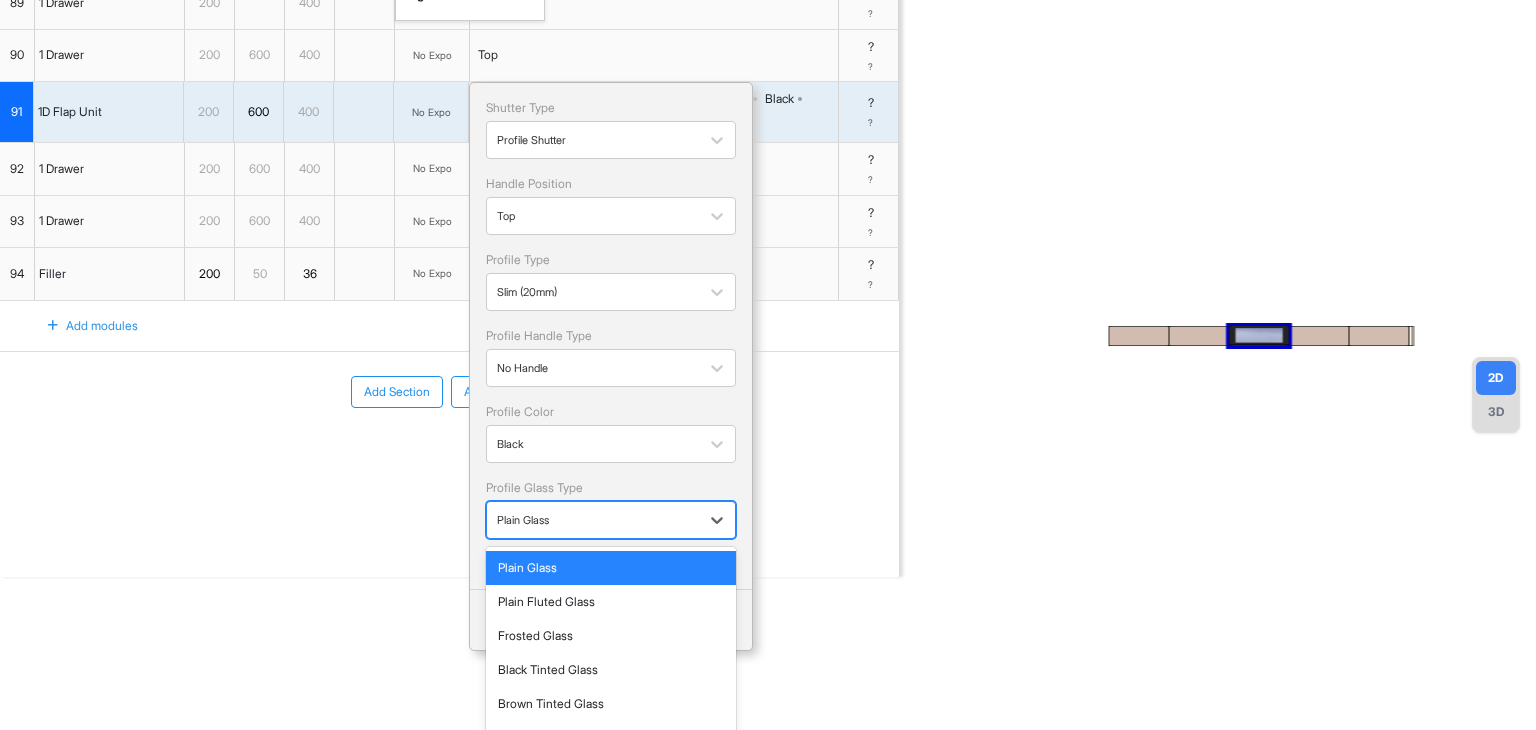 scroll, scrollTop: 285, scrollLeft: 0, axis: vertical 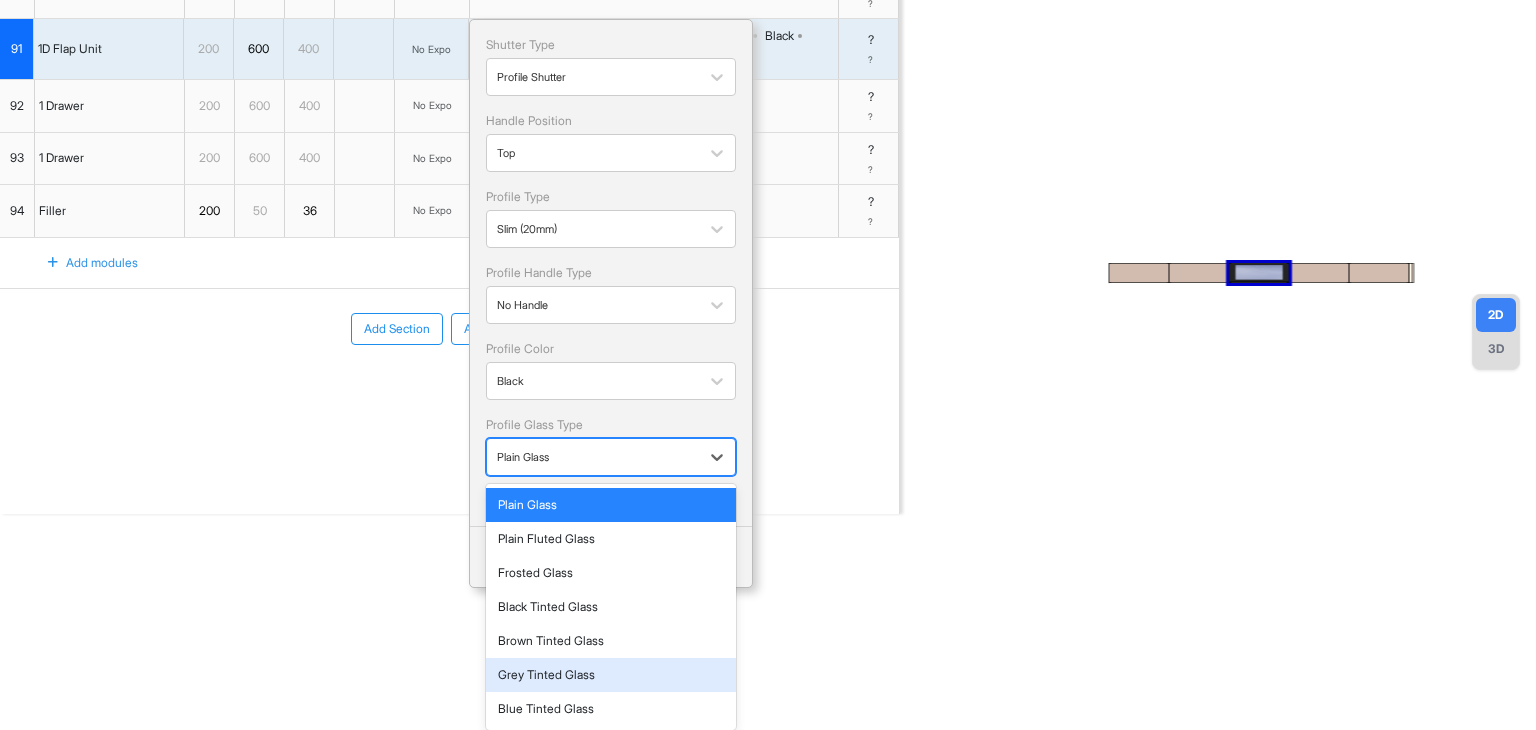 click on "Grey Tinted Glass" at bounding box center (611, 675) 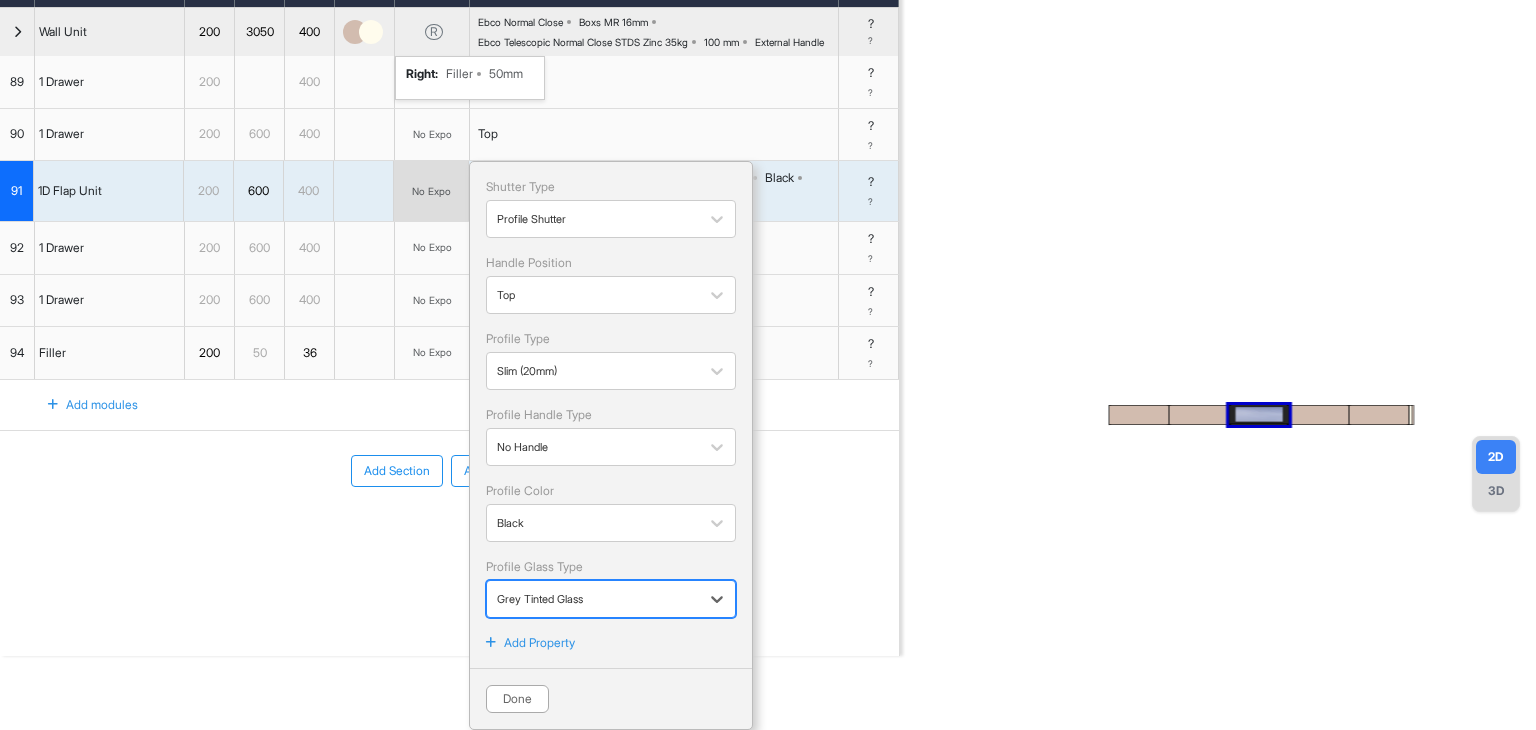 scroll, scrollTop: 142, scrollLeft: 0, axis: vertical 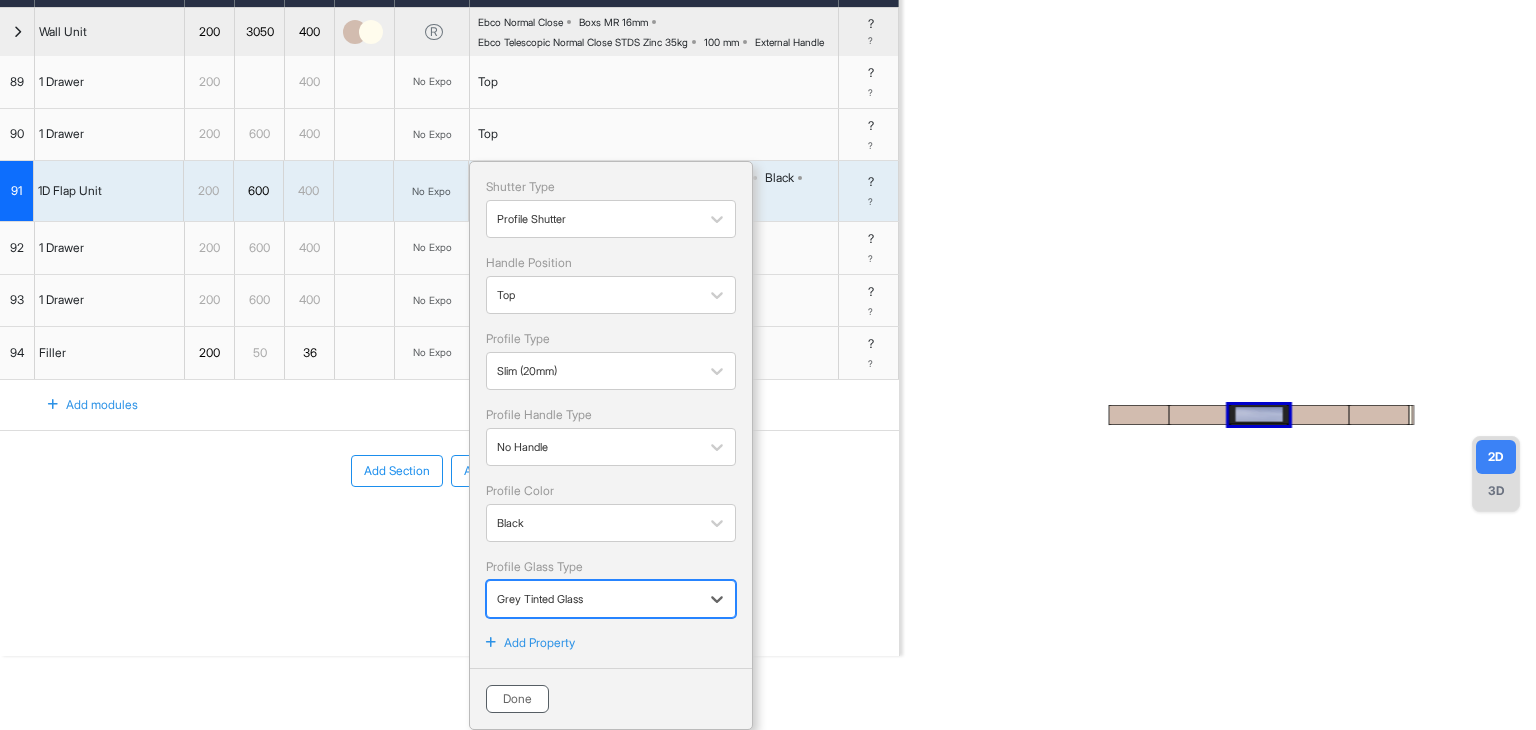 click on "Done" at bounding box center (517, 699) 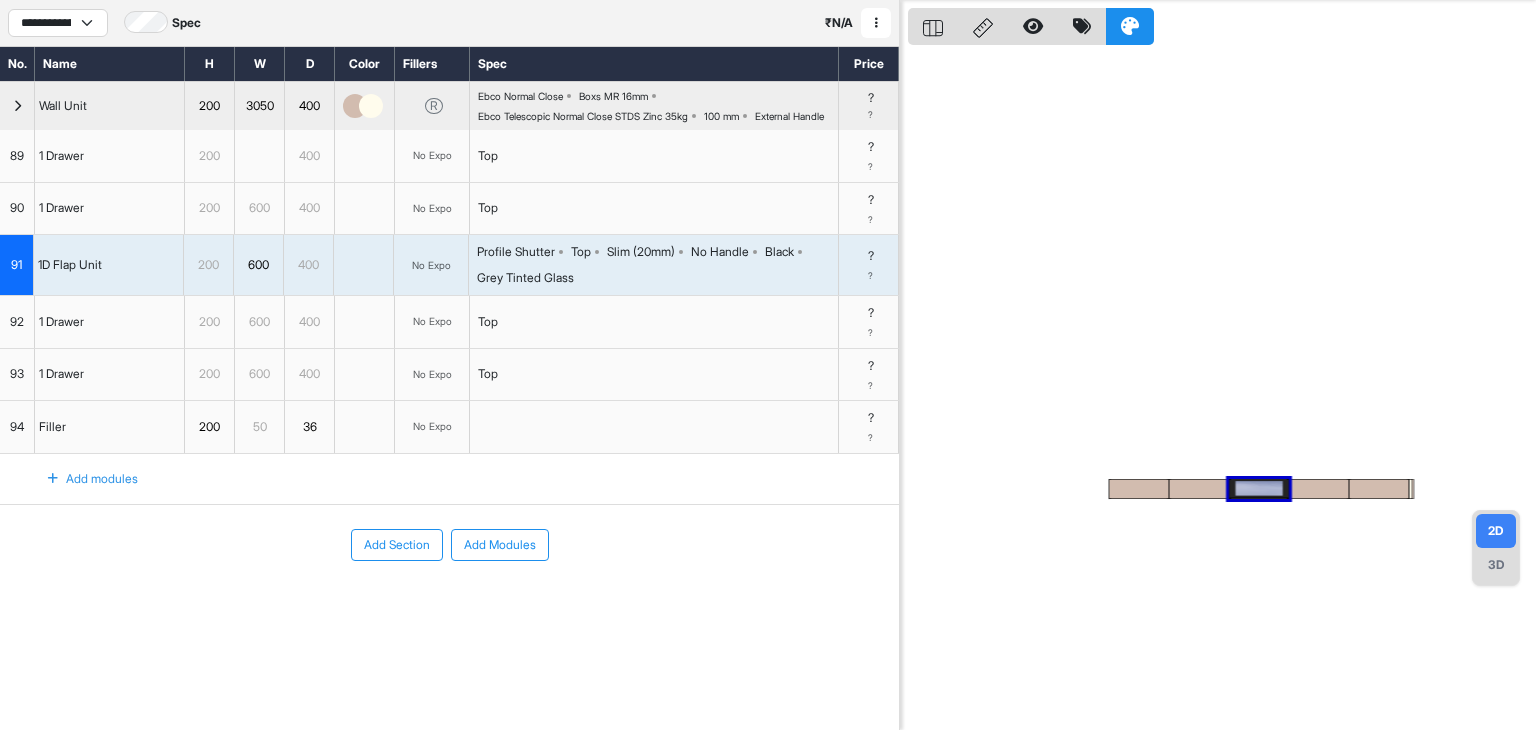 scroll, scrollTop: 50, scrollLeft: 0, axis: vertical 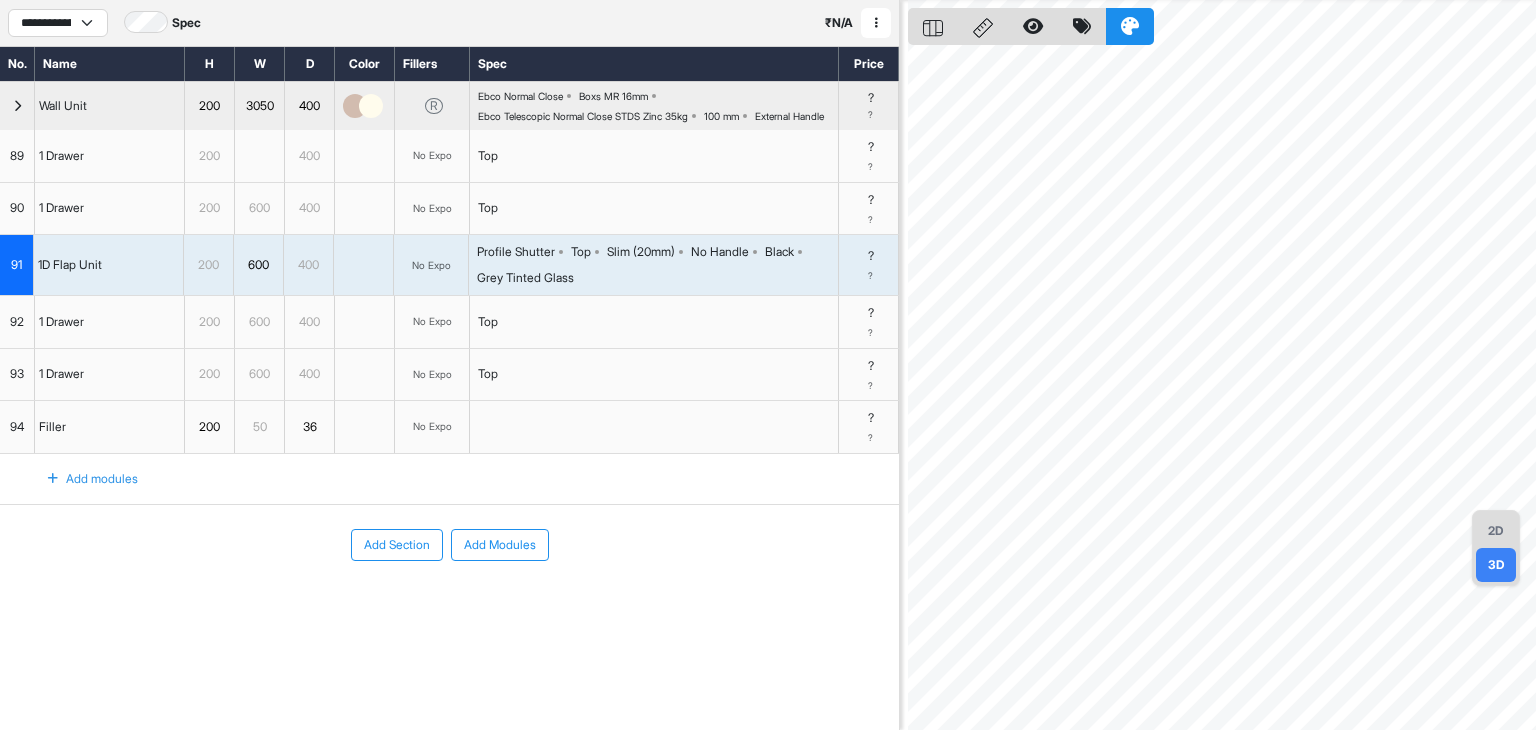 click at bounding box center (355, 106) 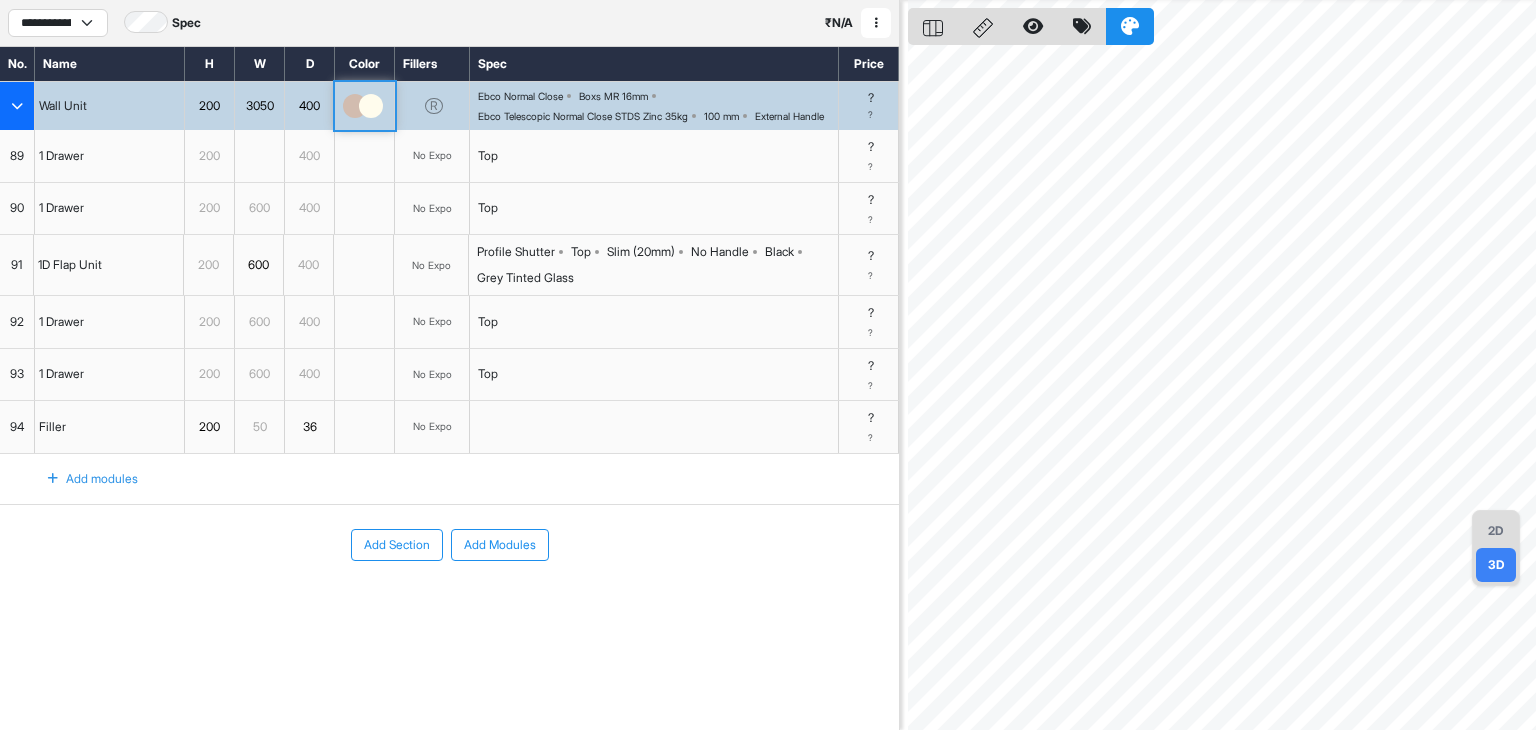 click at bounding box center (355, 106) 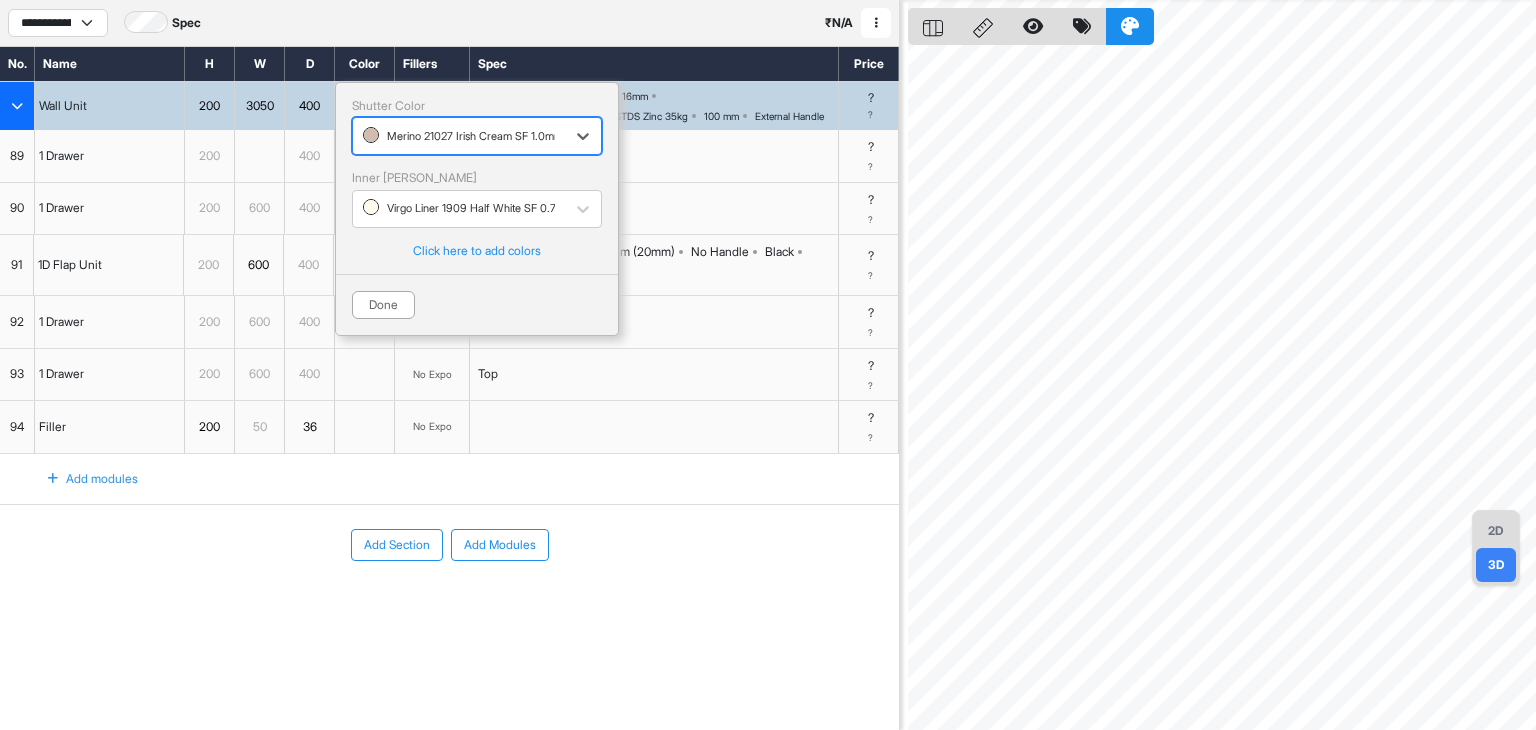 click at bounding box center [459, 136] 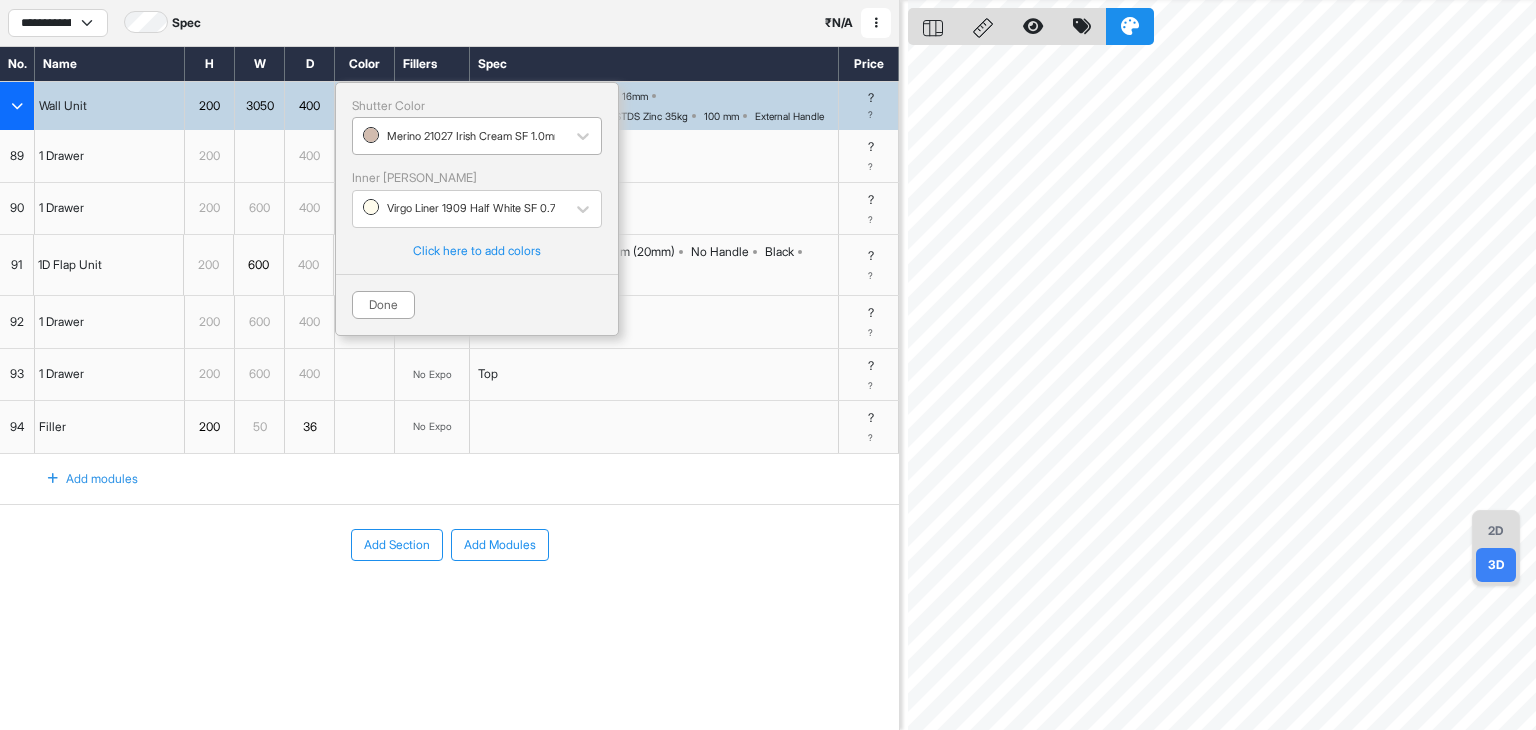 click on "Merino 21027 Irish Cream SF 1.0mm" at bounding box center [459, 136] 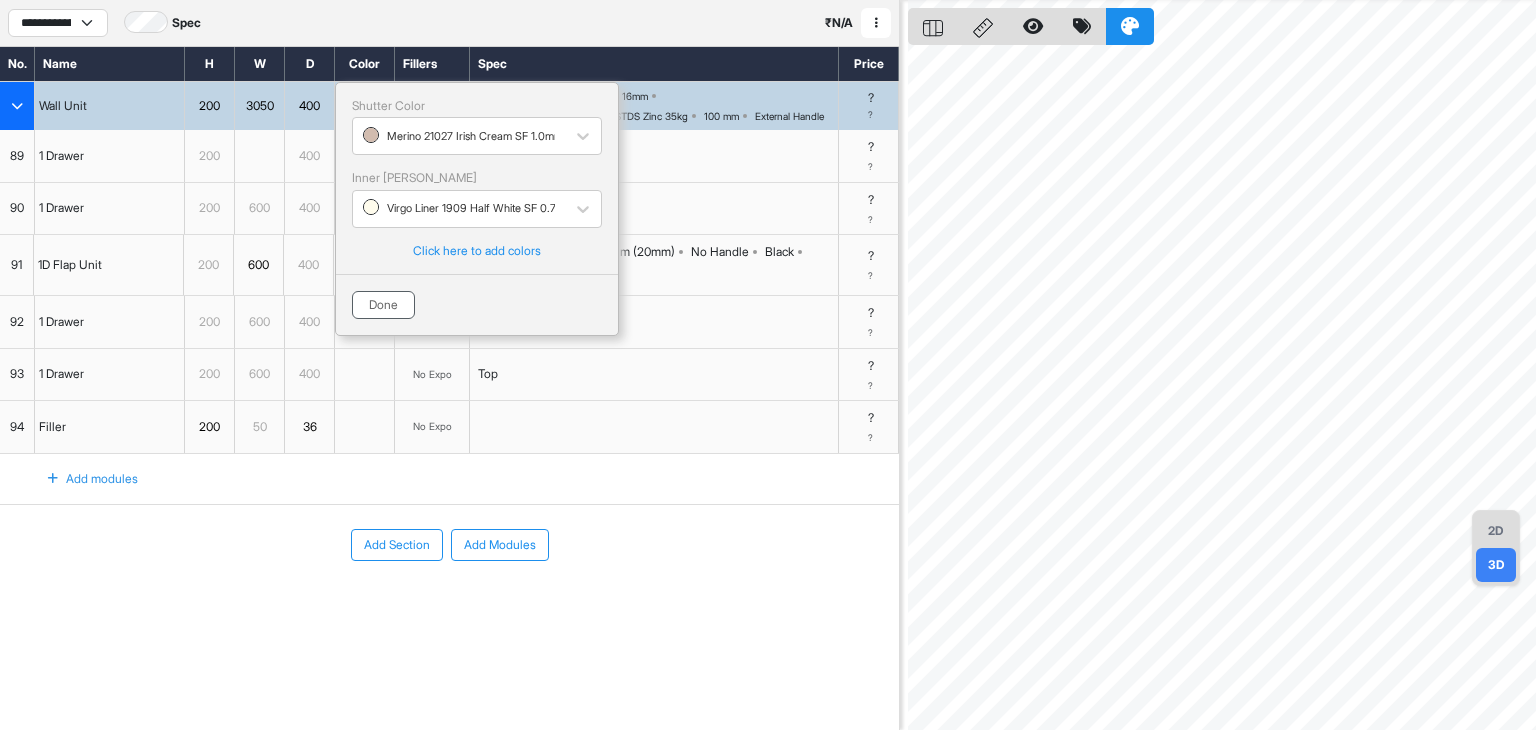 click on "Done" at bounding box center (383, 305) 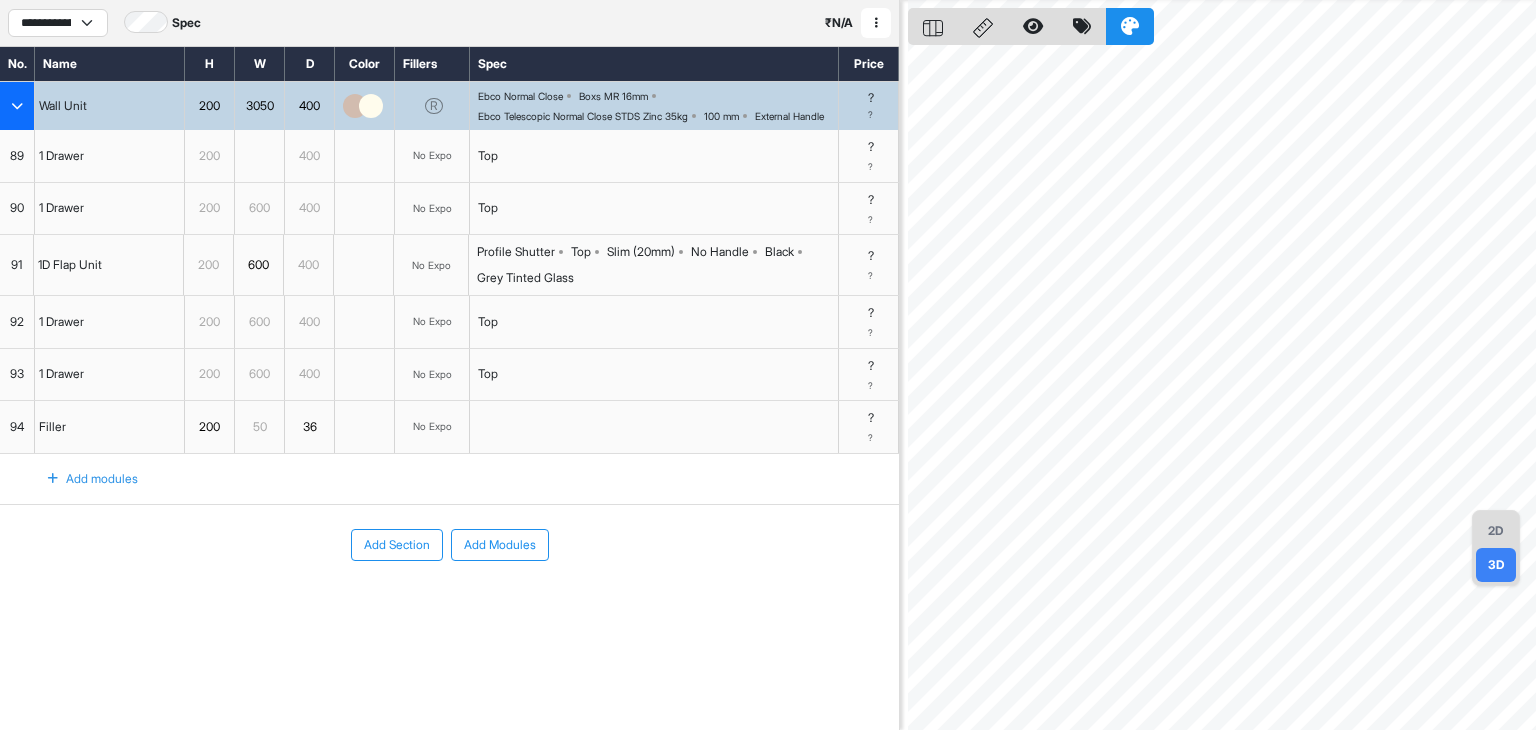 click on "2D" at bounding box center (1496, 531) 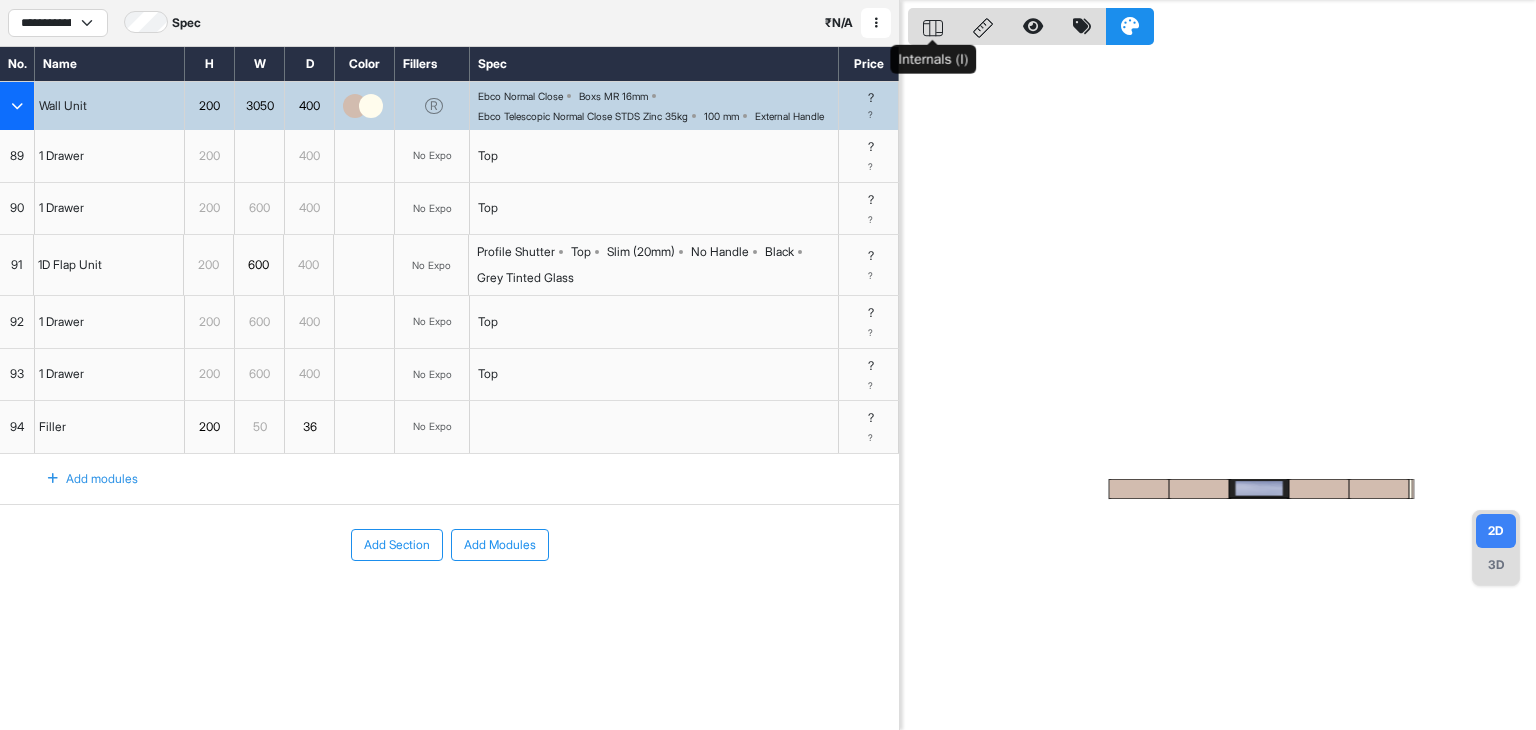 click at bounding box center (933, 26) 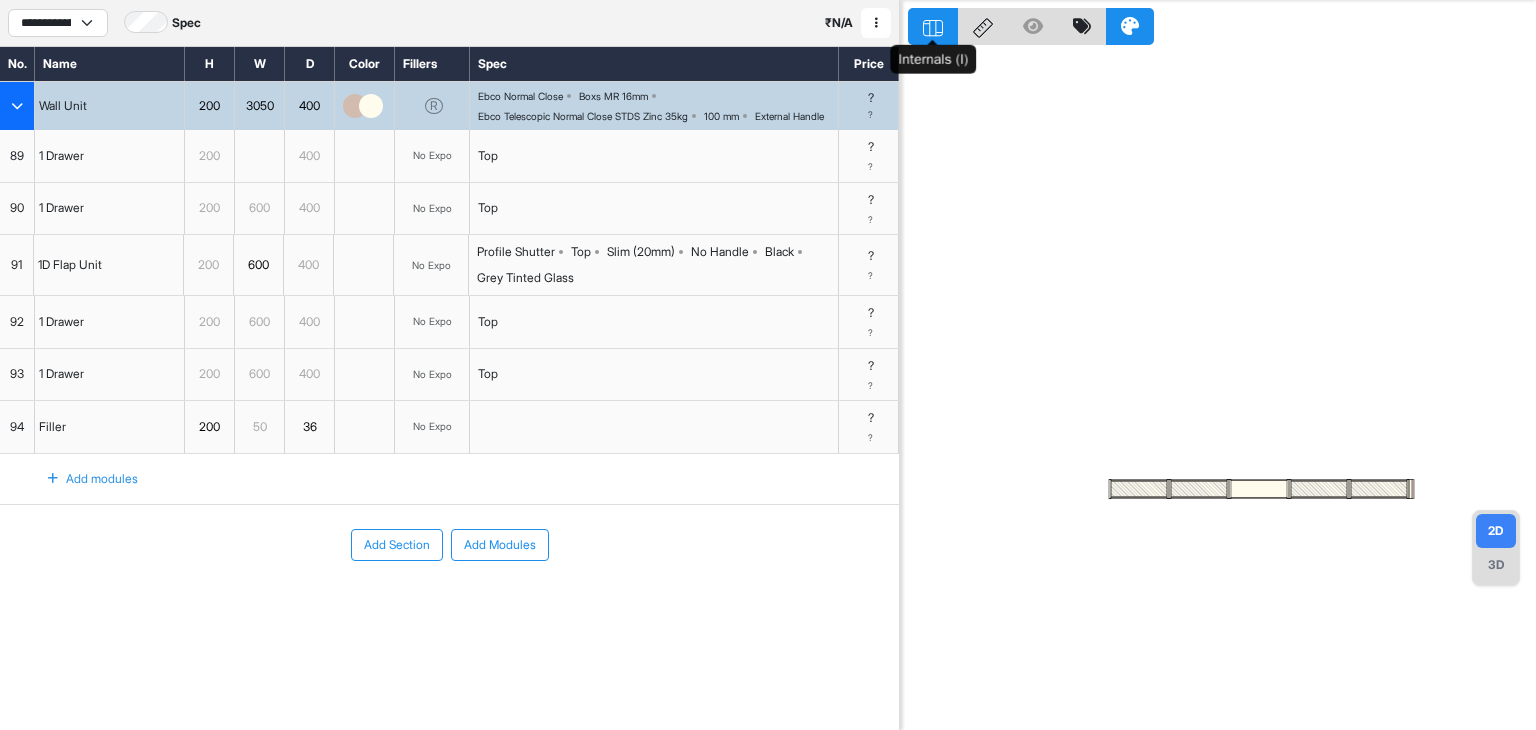 click at bounding box center [933, 26] 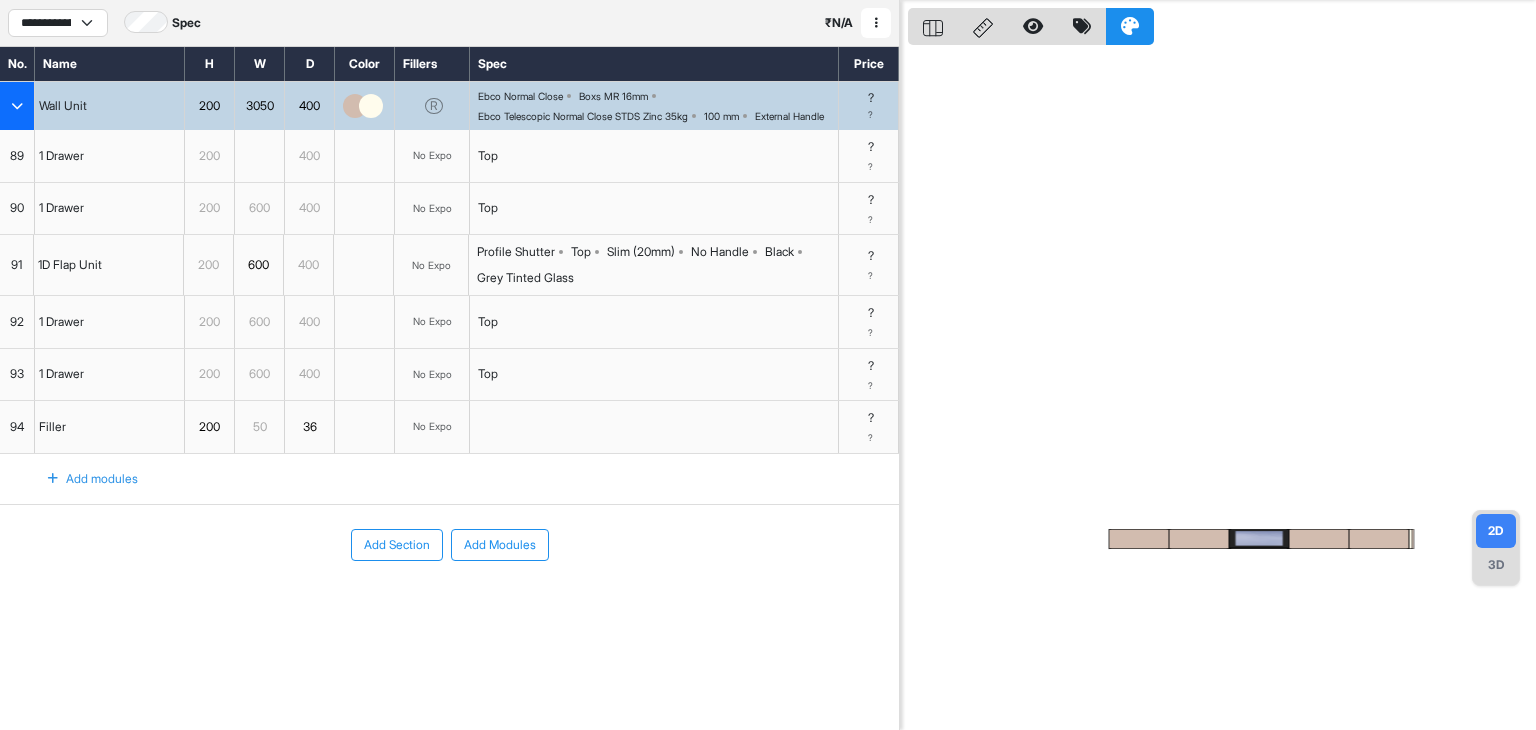 click on "Ebco Telescopic Normal Close STDS Zinc 35kg" at bounding box center [583, 116] 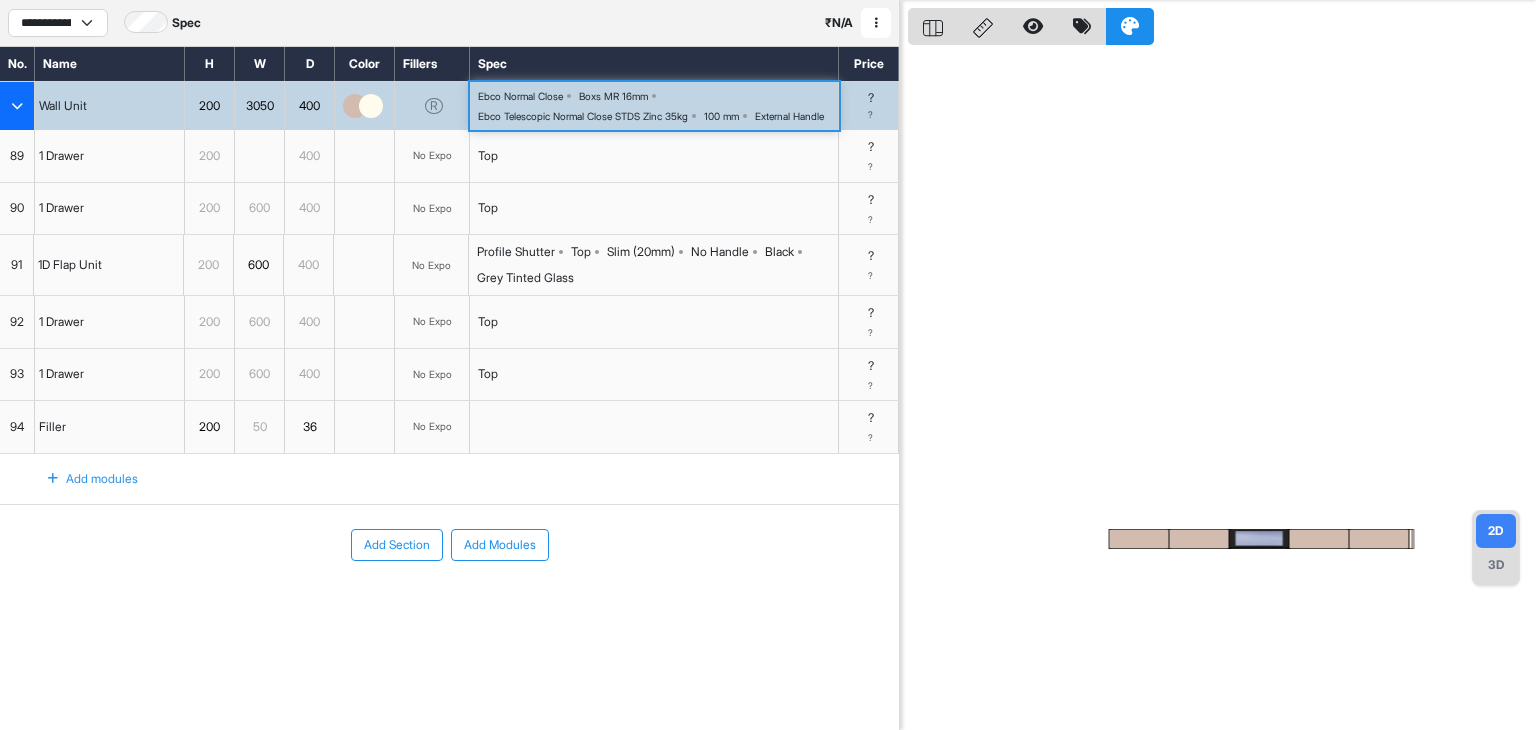 click on "Ebco Telescopic Normal Close STDS Zinc 35kg" at bounding box center [583, 116] 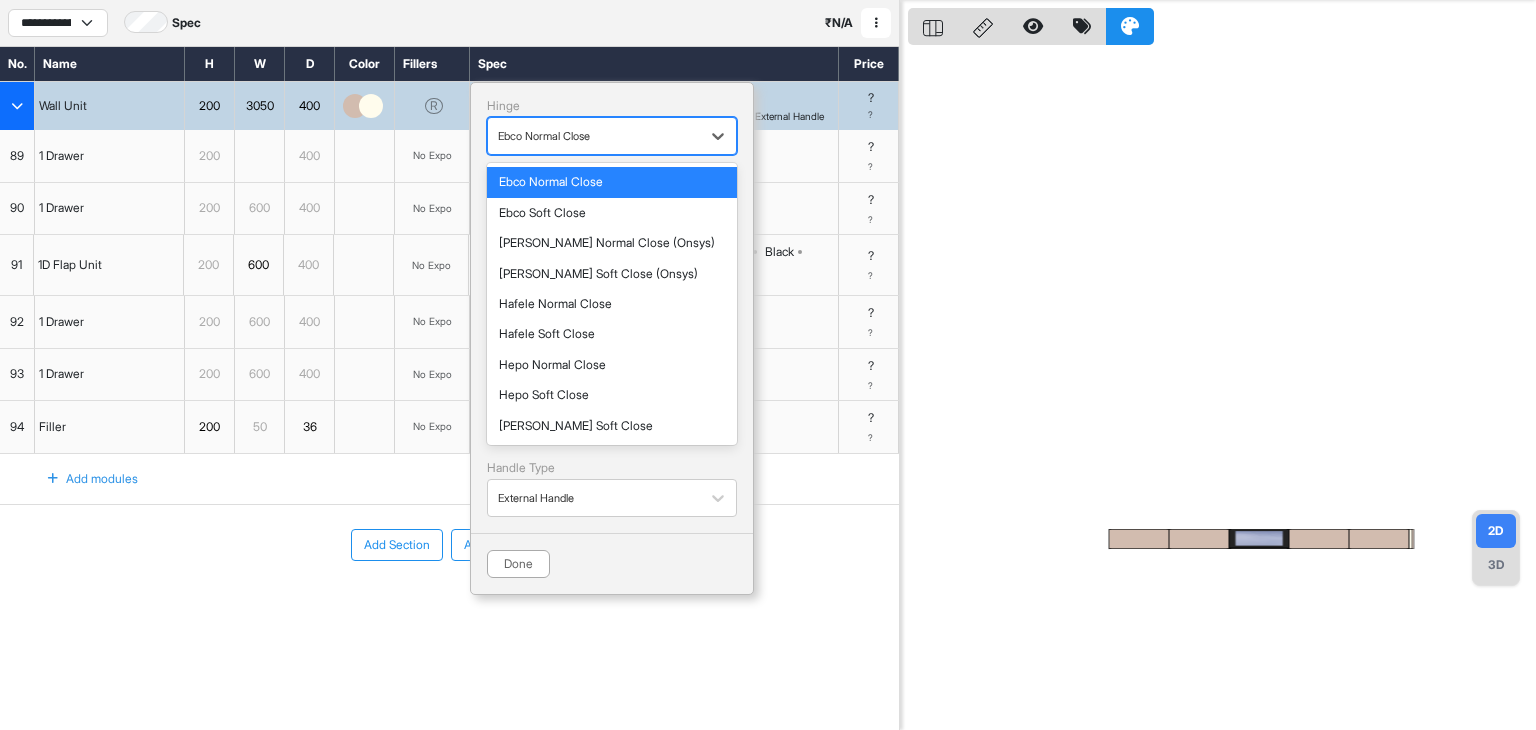 click at bounding box center [594, 136] 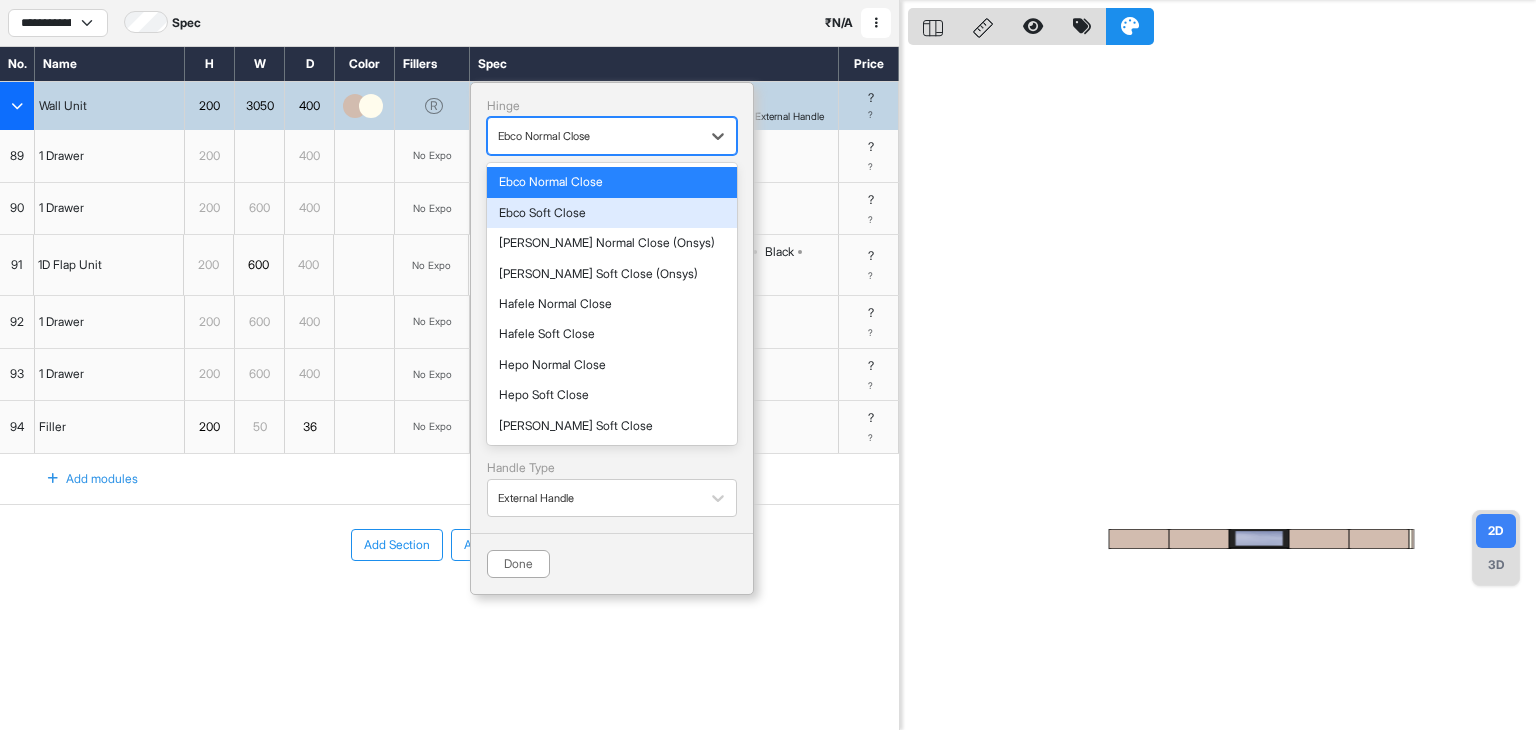 click on "Ebco Soft Close" at bounding box center (612, 213) 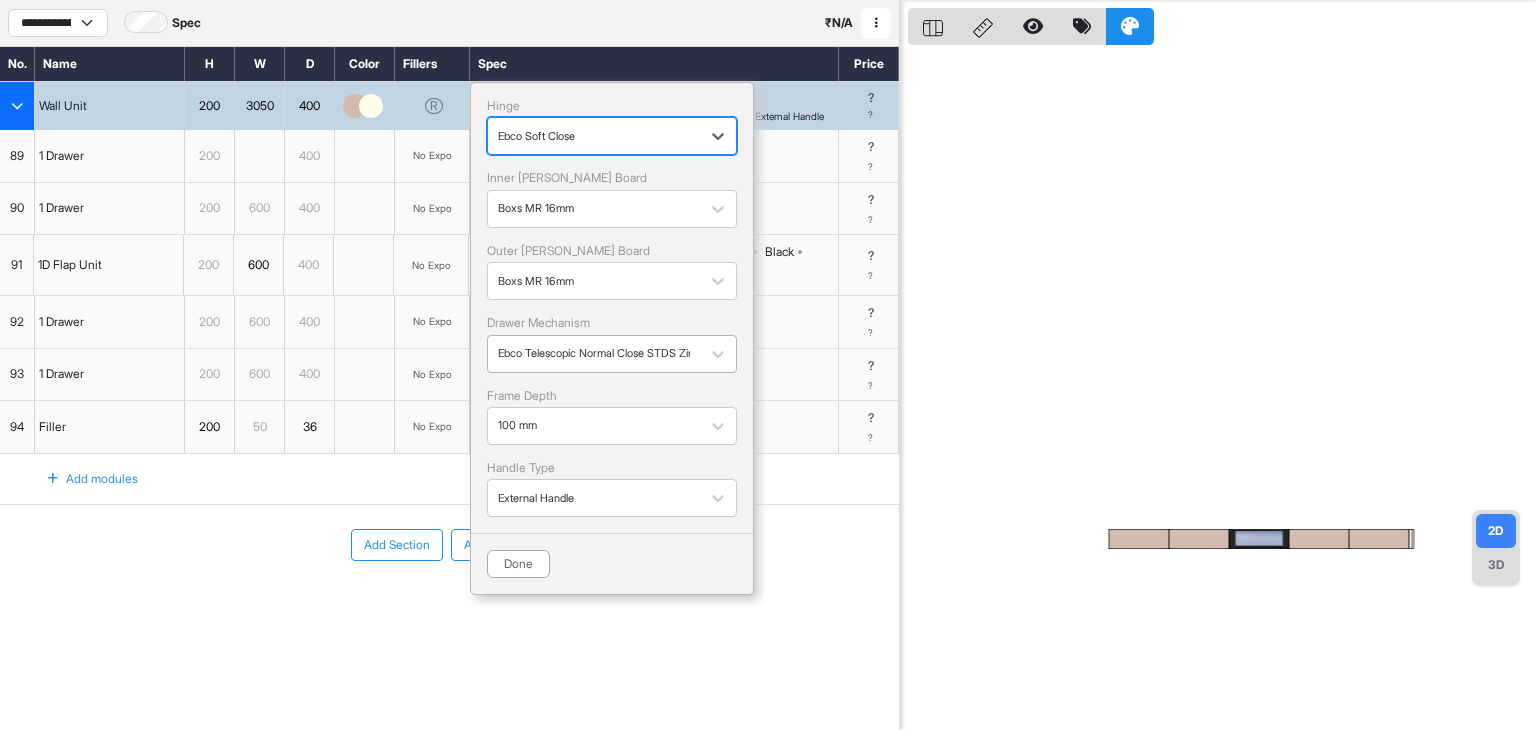 click on "Ebco Telescopic Normal Close STDS Zinc 35kg" at bounding box center (594, 353) 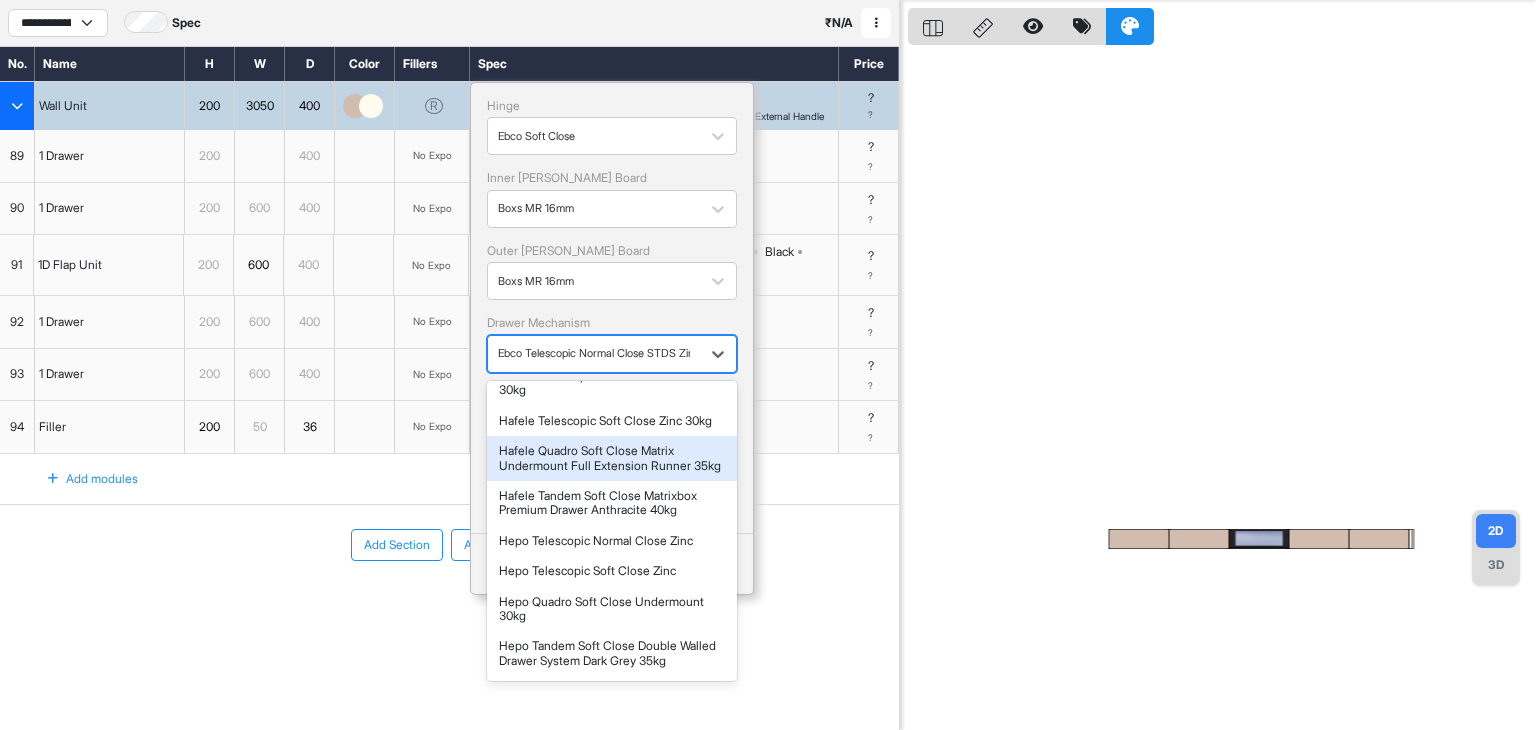 scroll, scrollTop: 453, scrollLeft: 0, axis: vertical 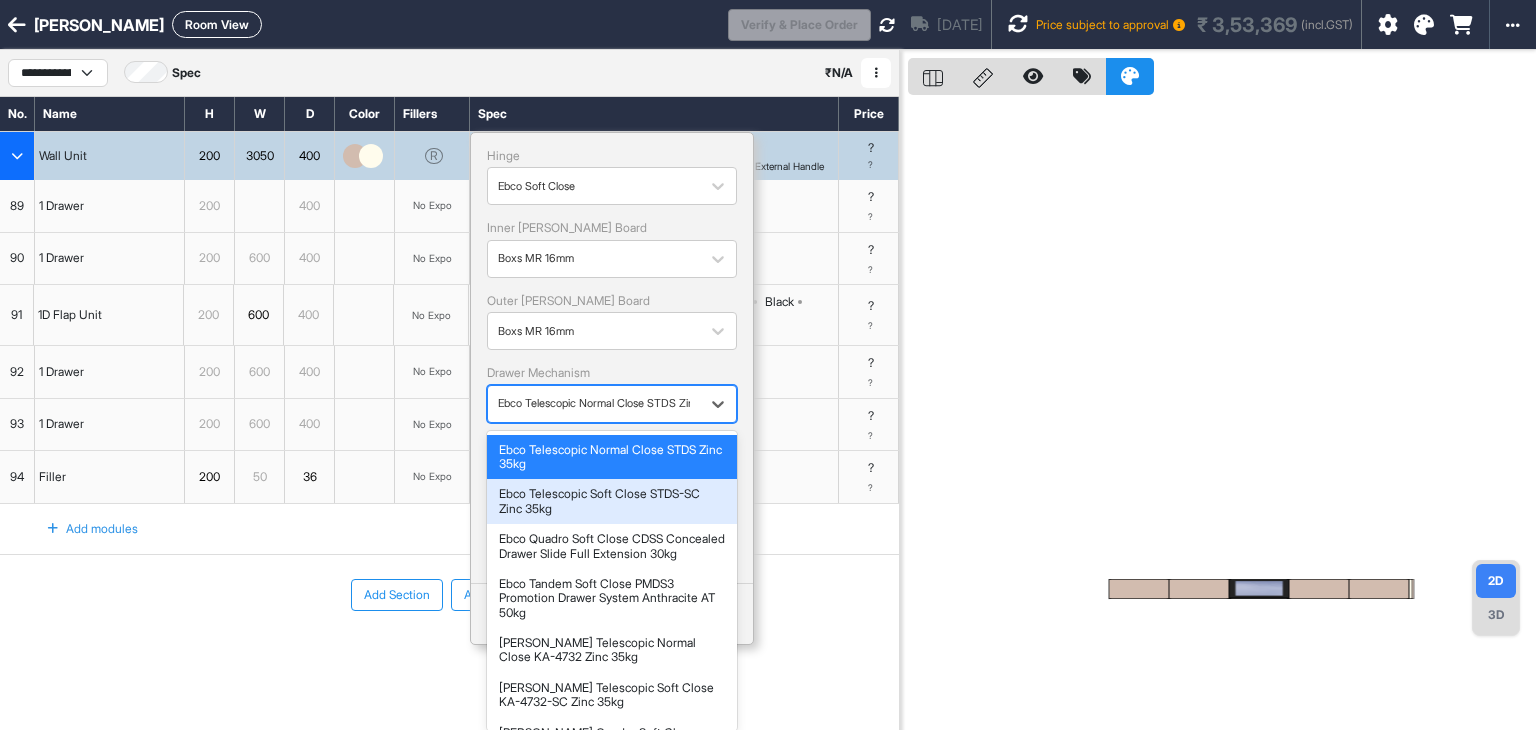 click on "Ebco Telescopic Soft Close STDS-SC Zinc 35kg" at bounding box center [612, 501] 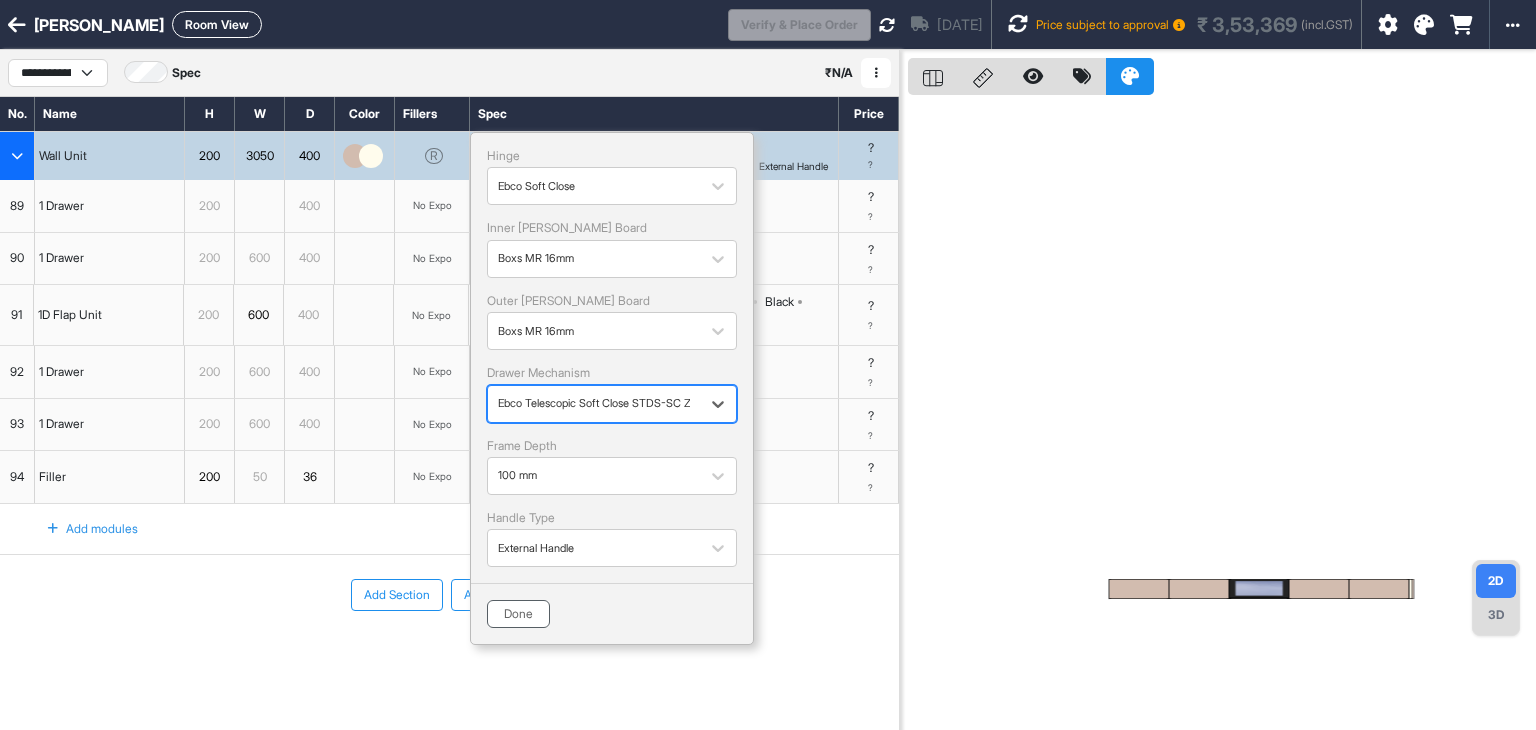 click on "Done" at bounding box center (518, 614) 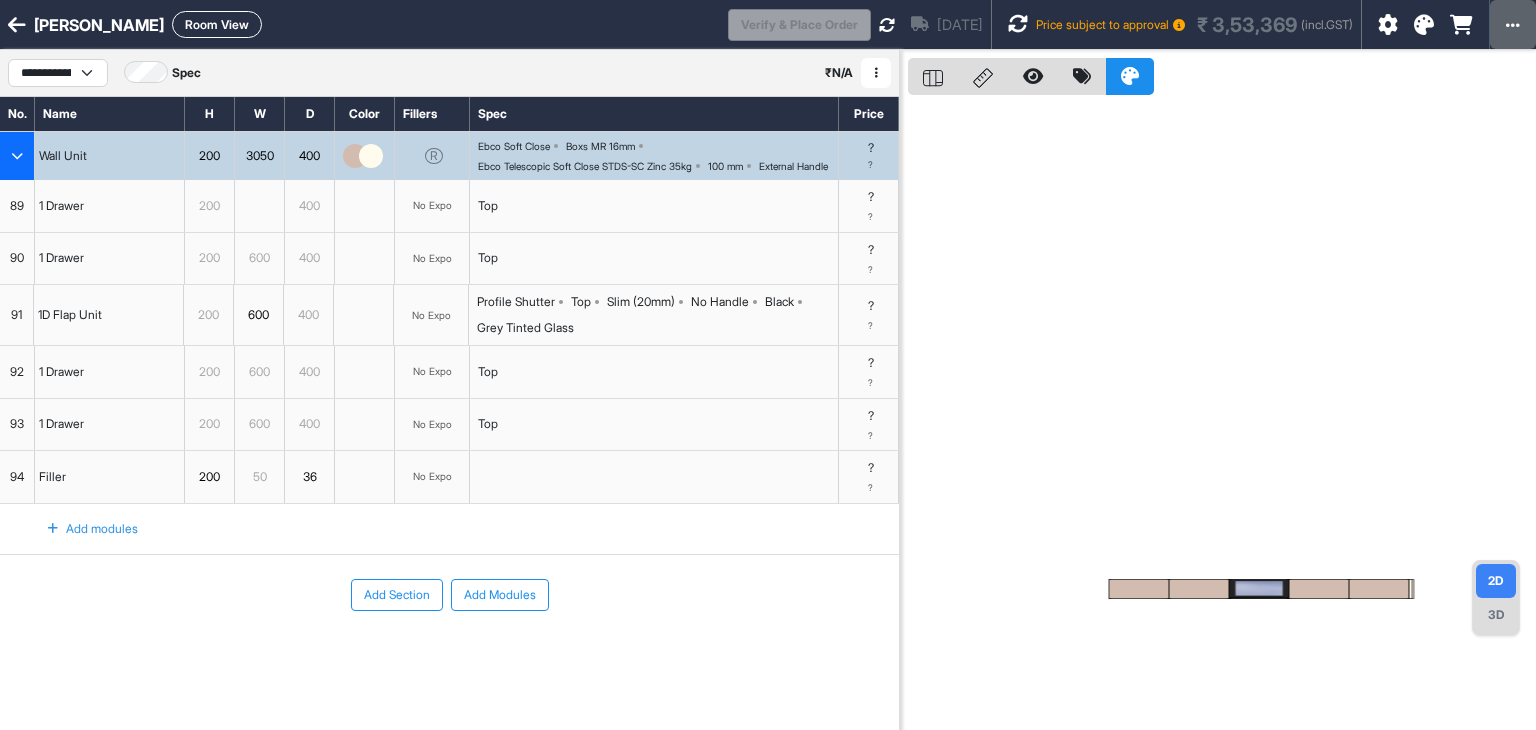 click at bounding box center [1513, 25] 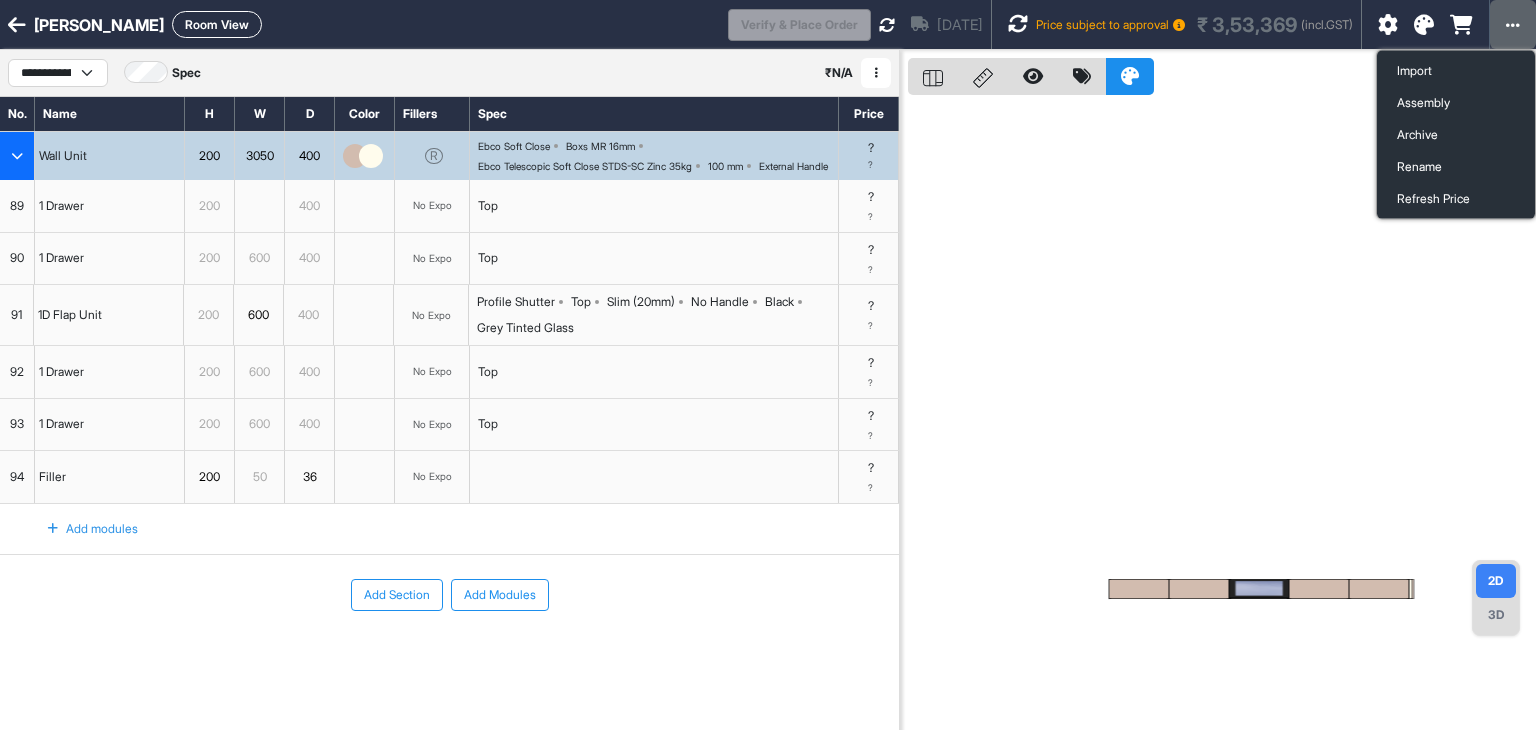 click at bounding box center (1513, 25) 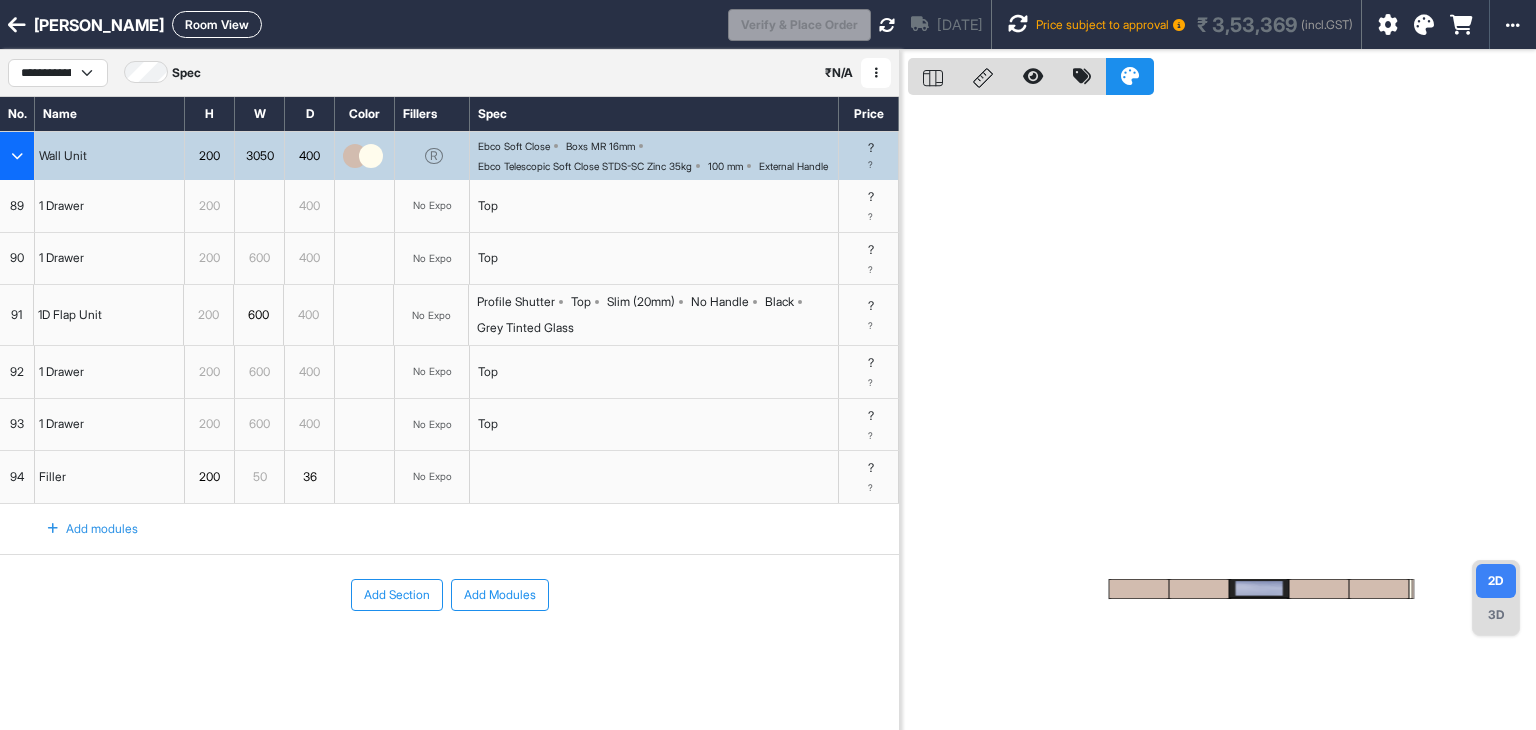 click at bounding box center (1424, 25) 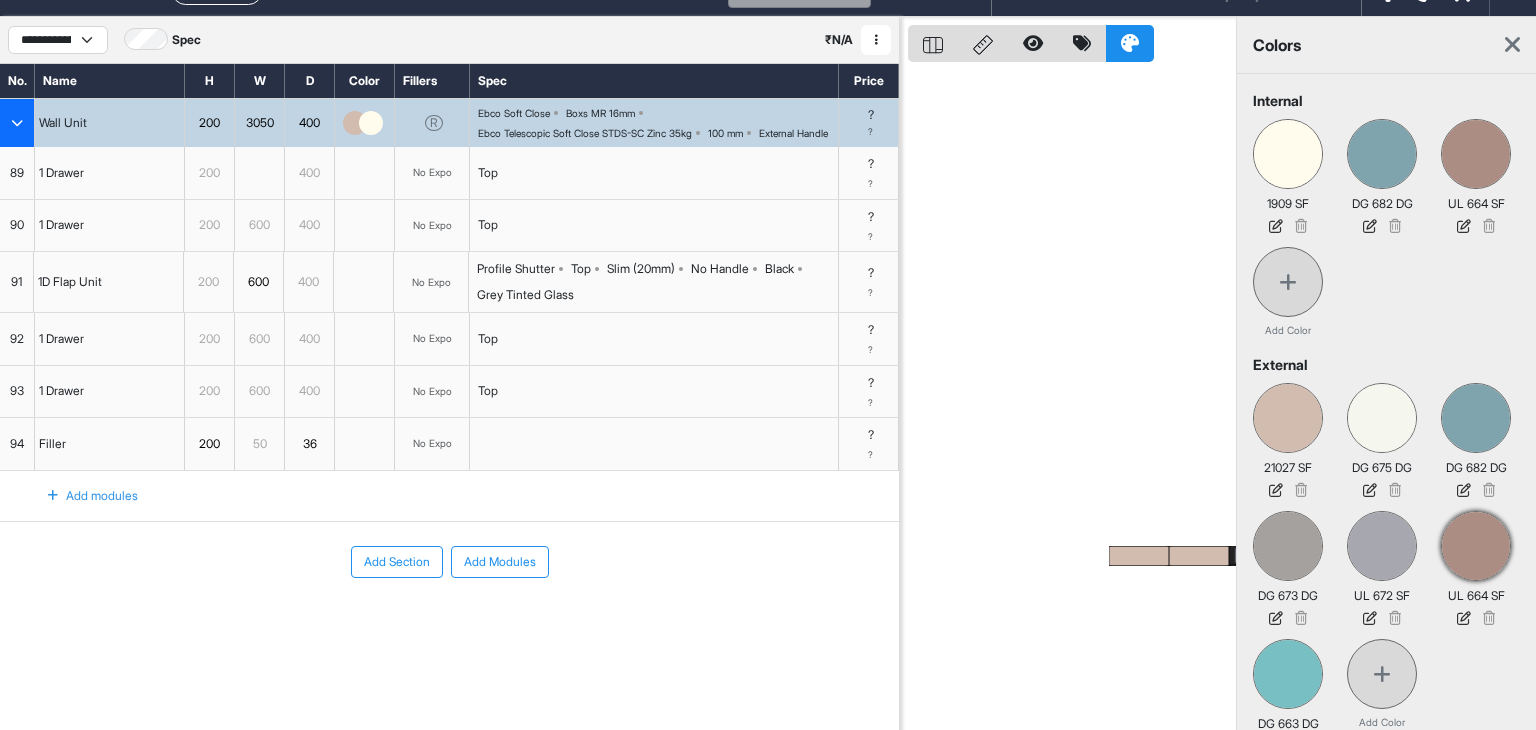 scroll, scrollTop: 50, scrollLeft: 0, axis: vertical 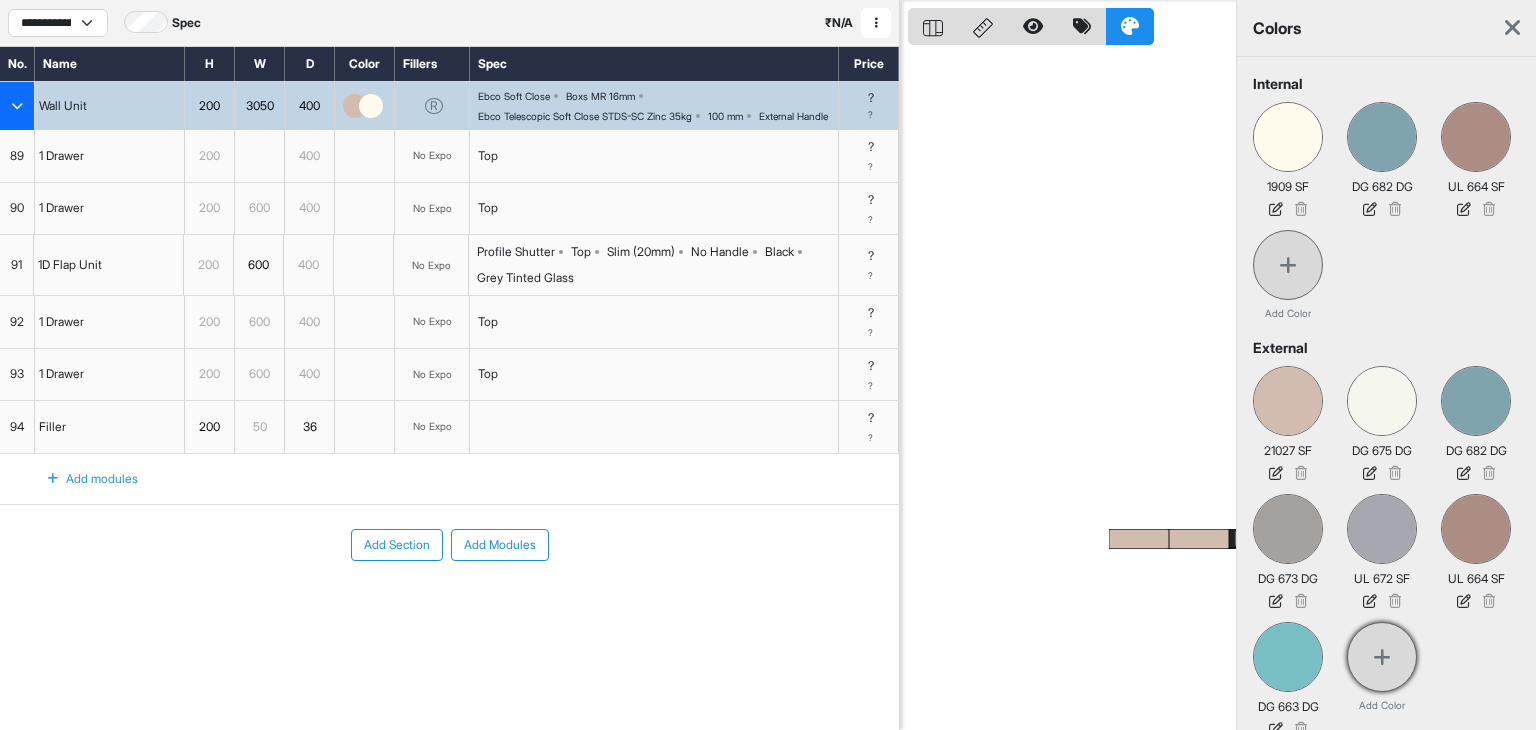 click at bounding box center (1382, 657) 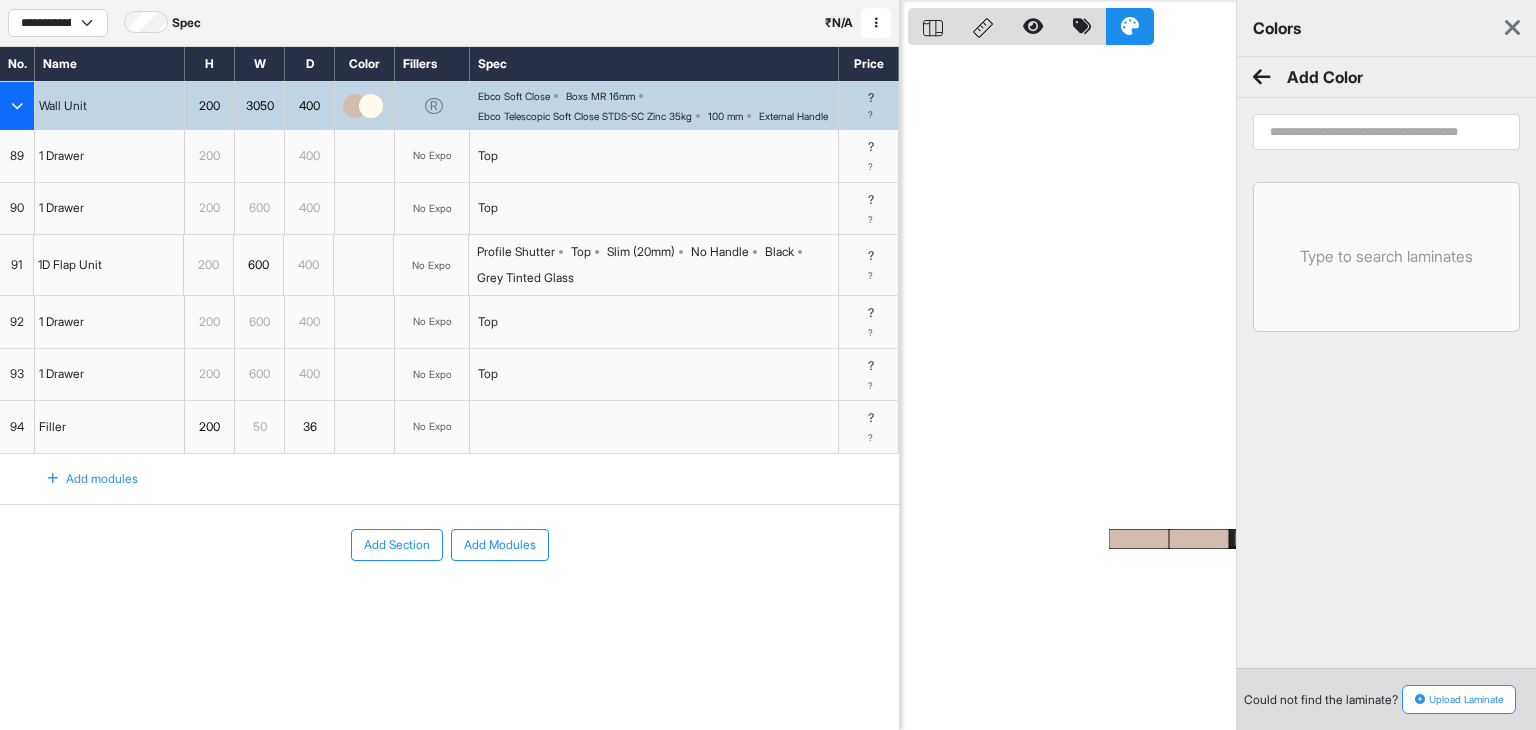 click at bounding box center (1386, 132) 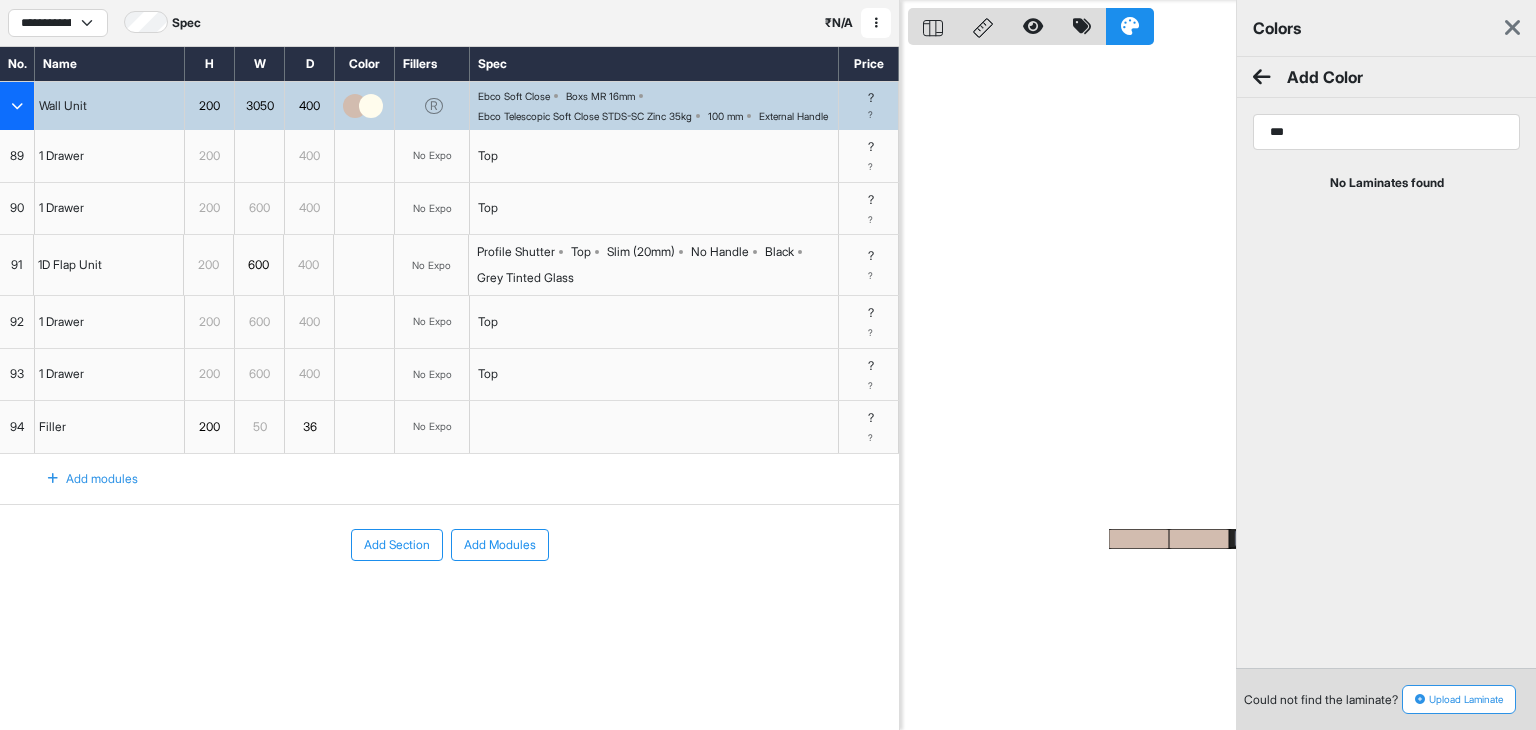type on "***" 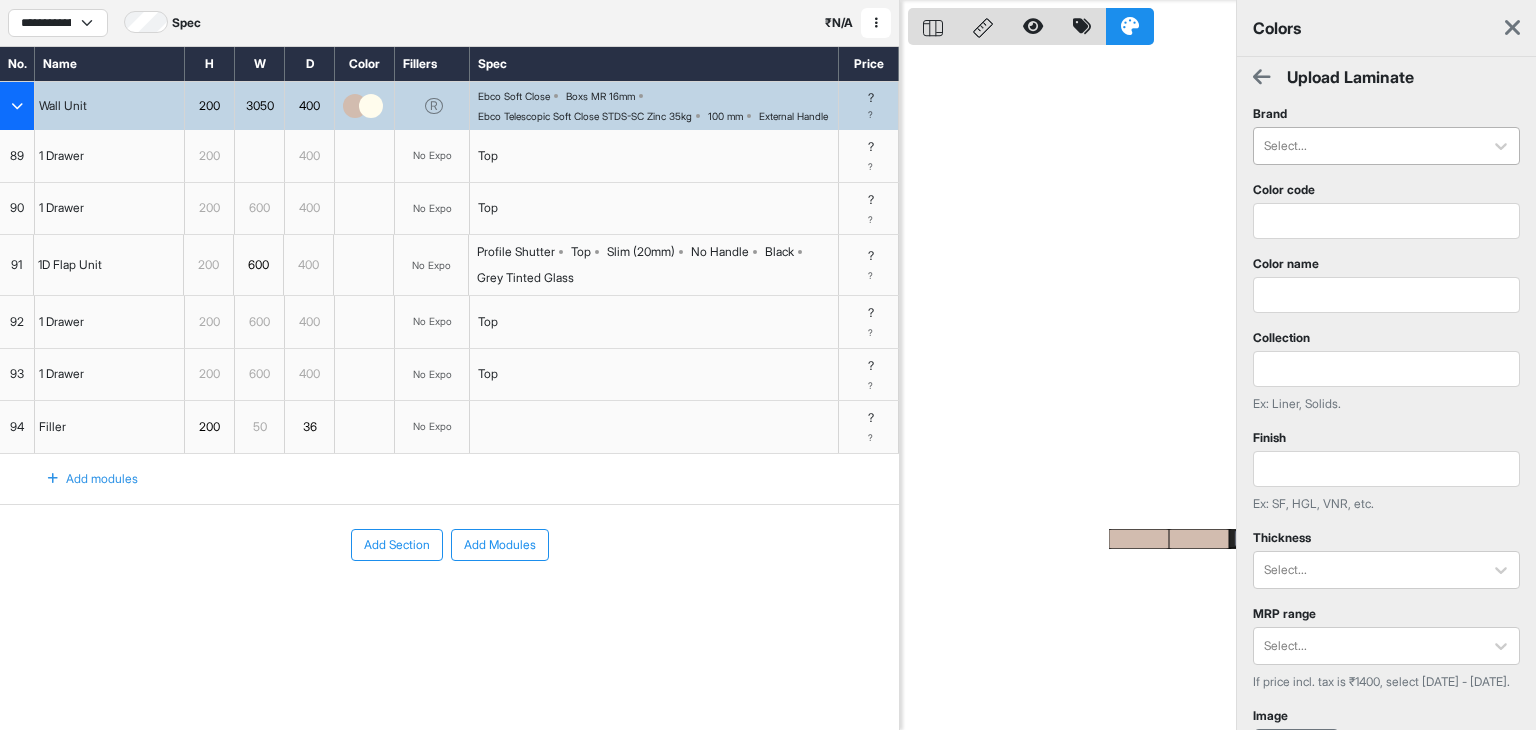 click at bounding box center (1368, 146) 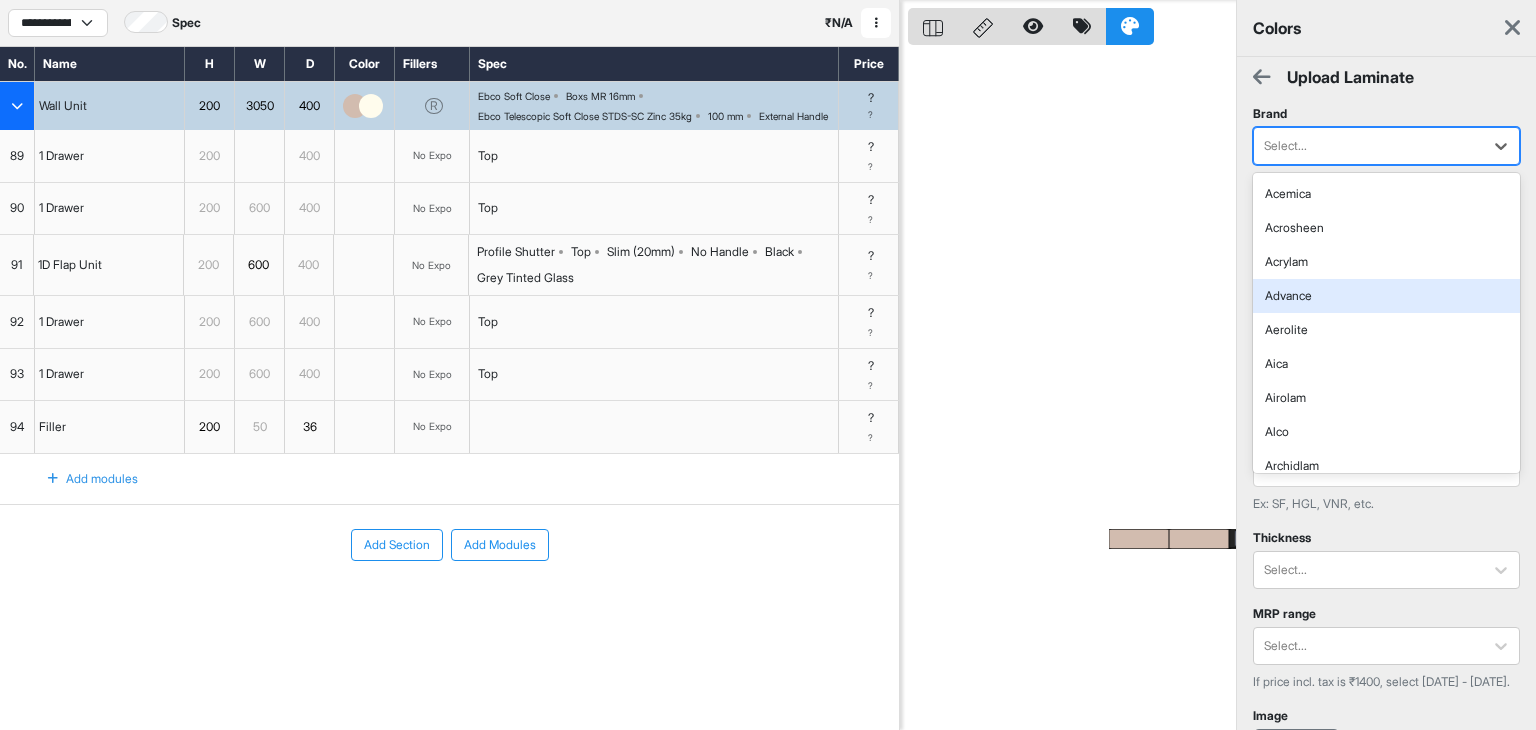 click on "Advance" at bounding box center (1386, 296) 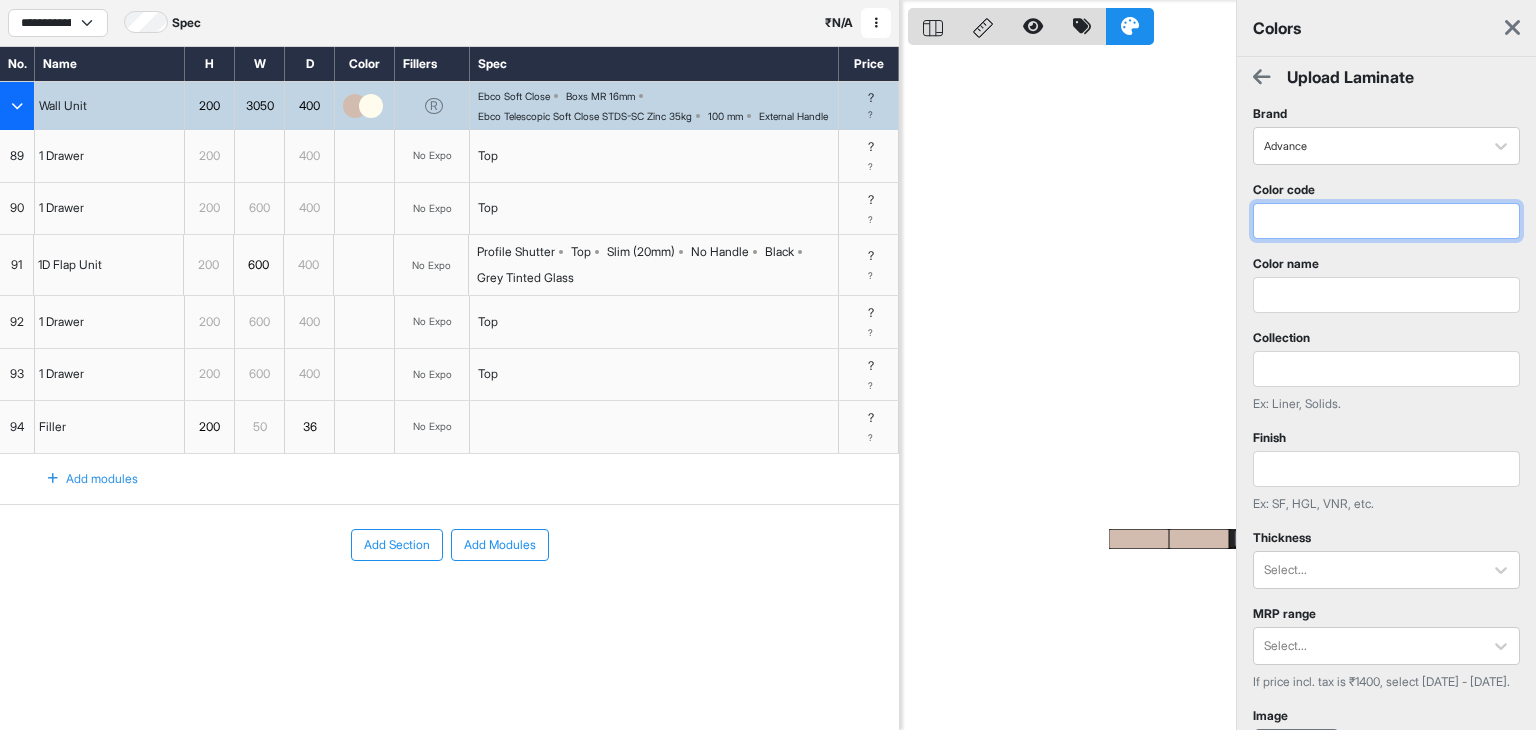 click at bounding box center [1386, 221] 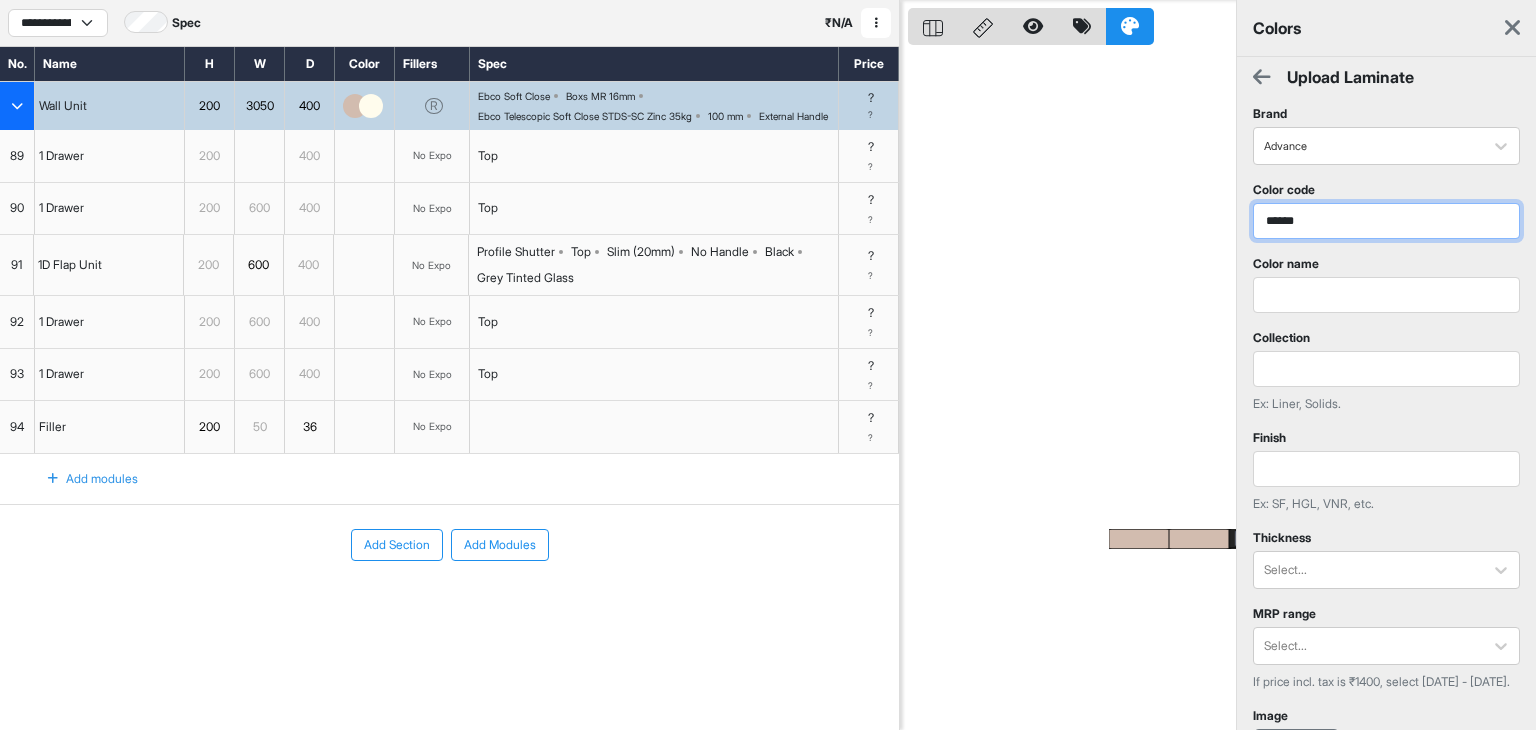 type on "******" 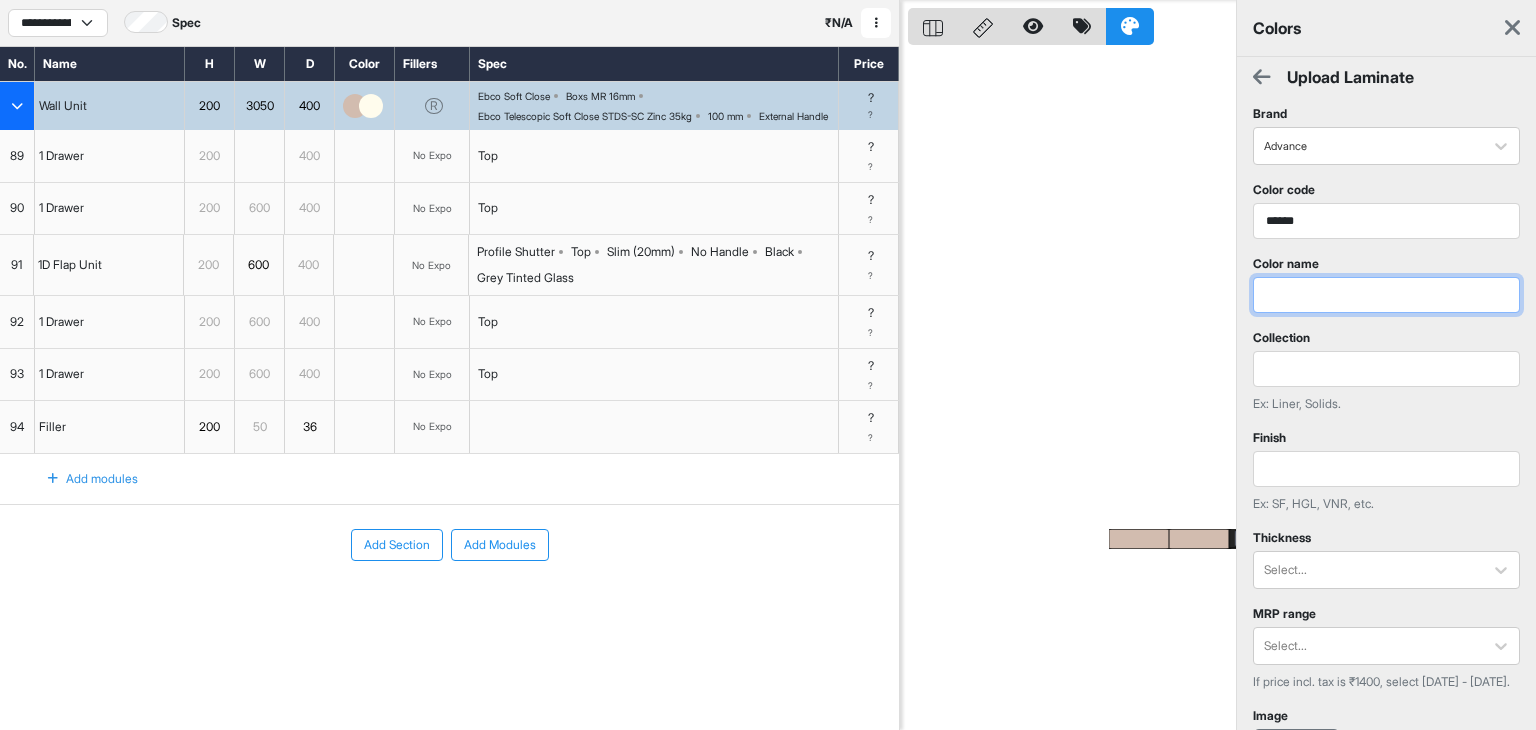 click at bounding box center (1386, 295) 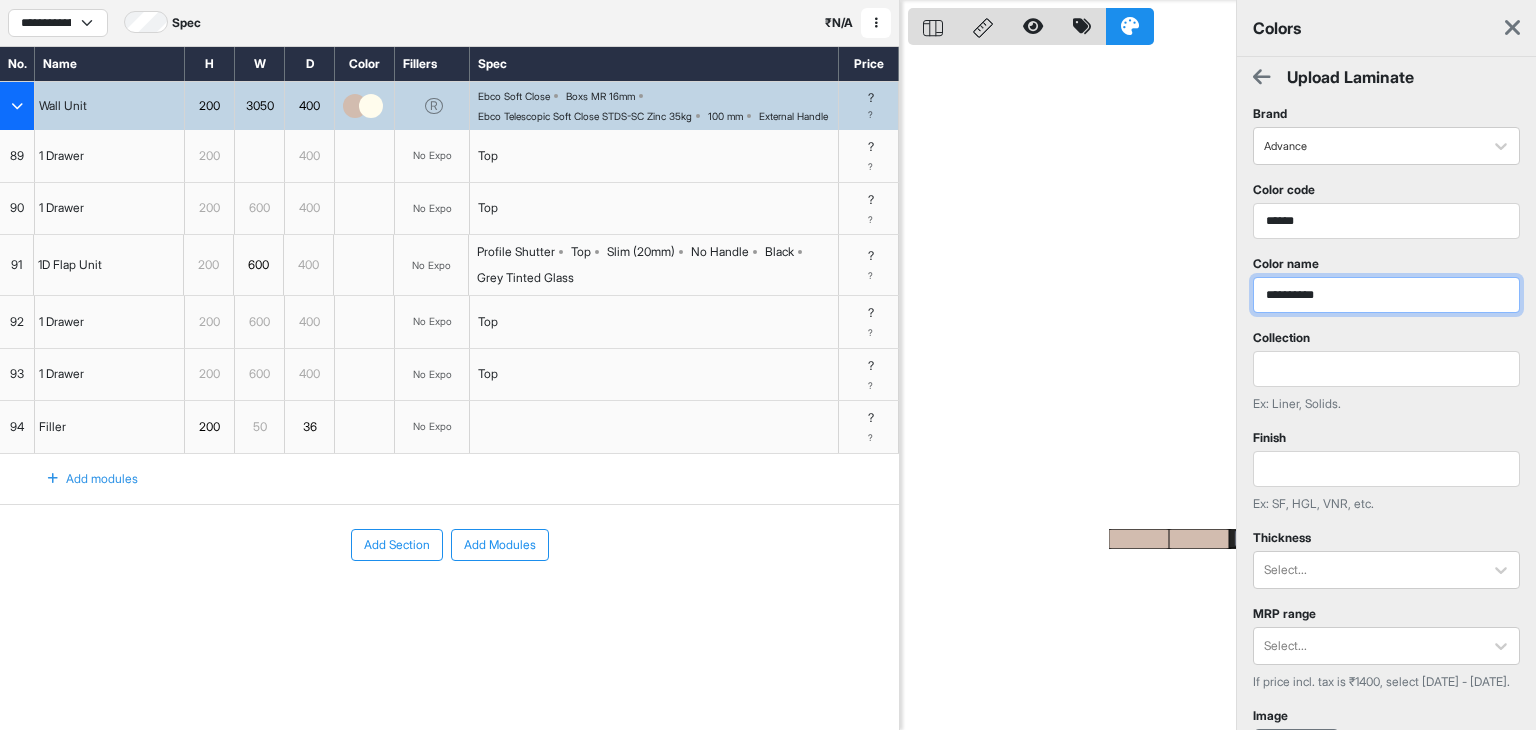 type on "**********" 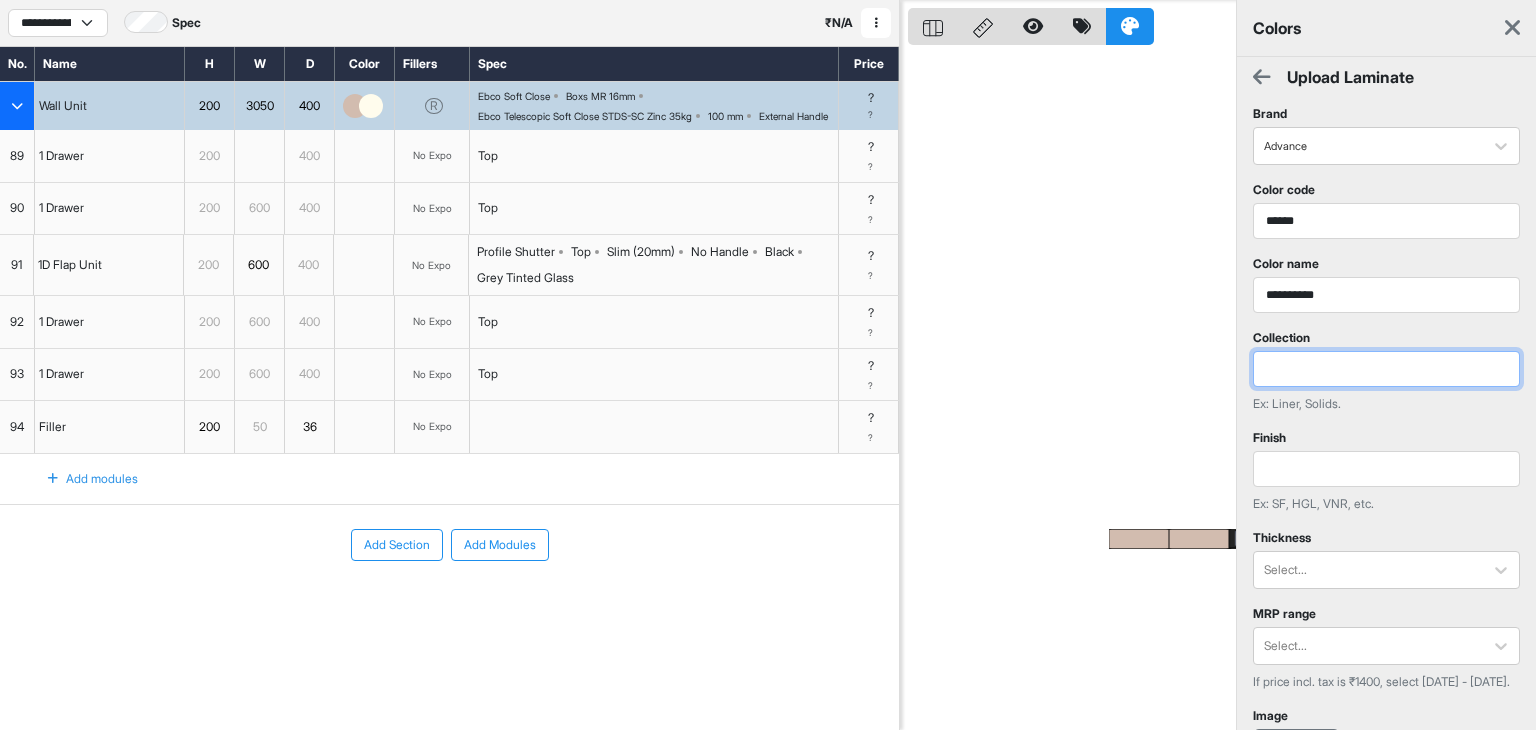 click at bounding box center (1386, 369) 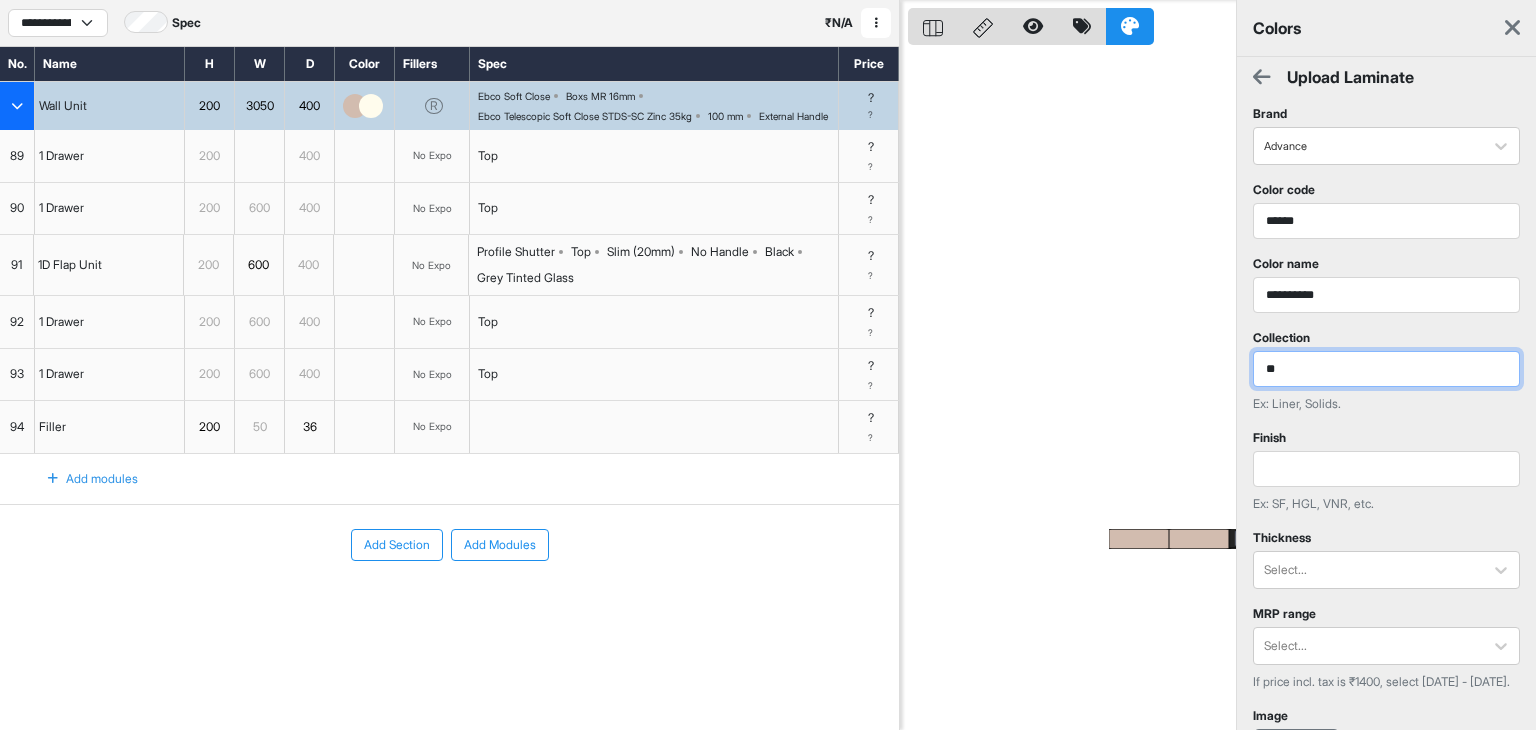 type on "*" 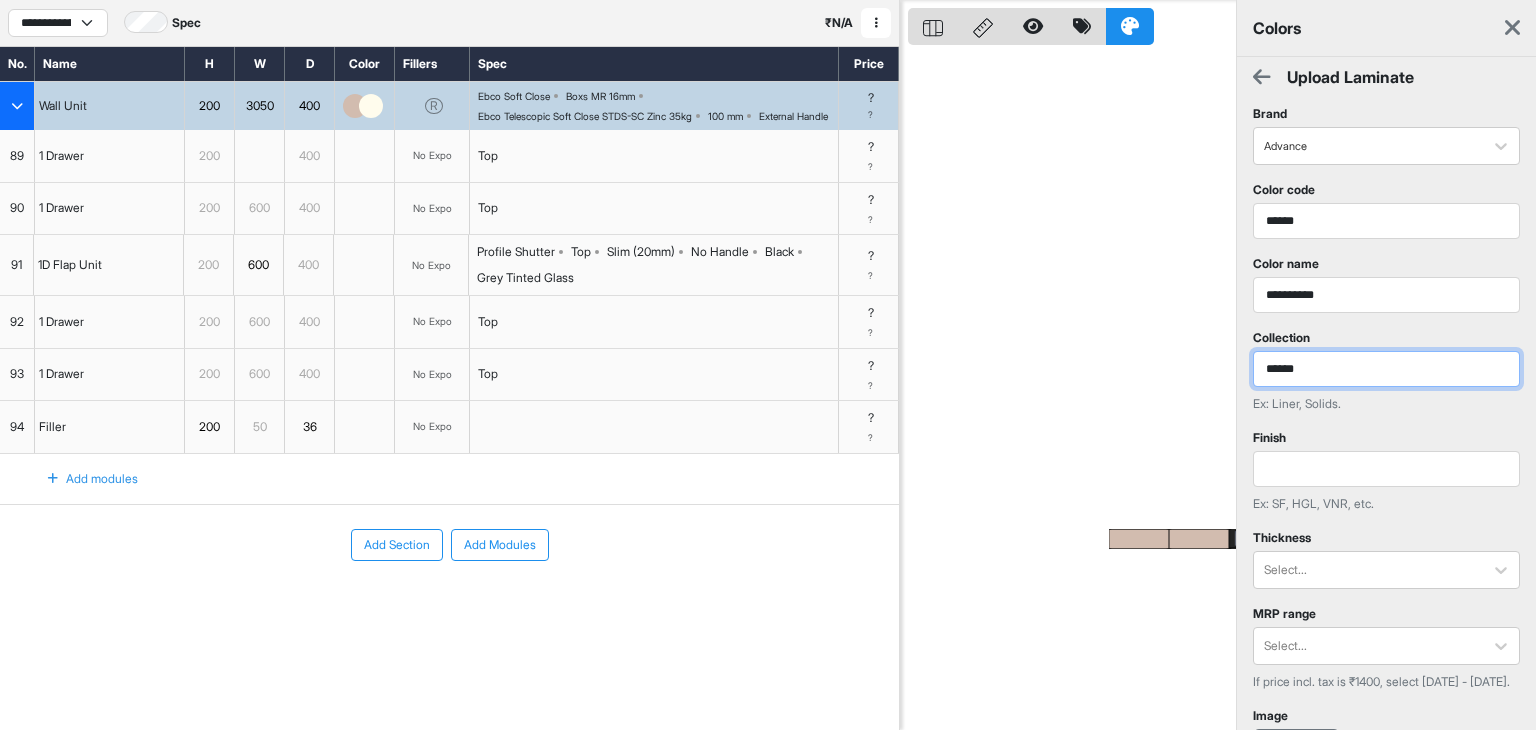 type on "******" 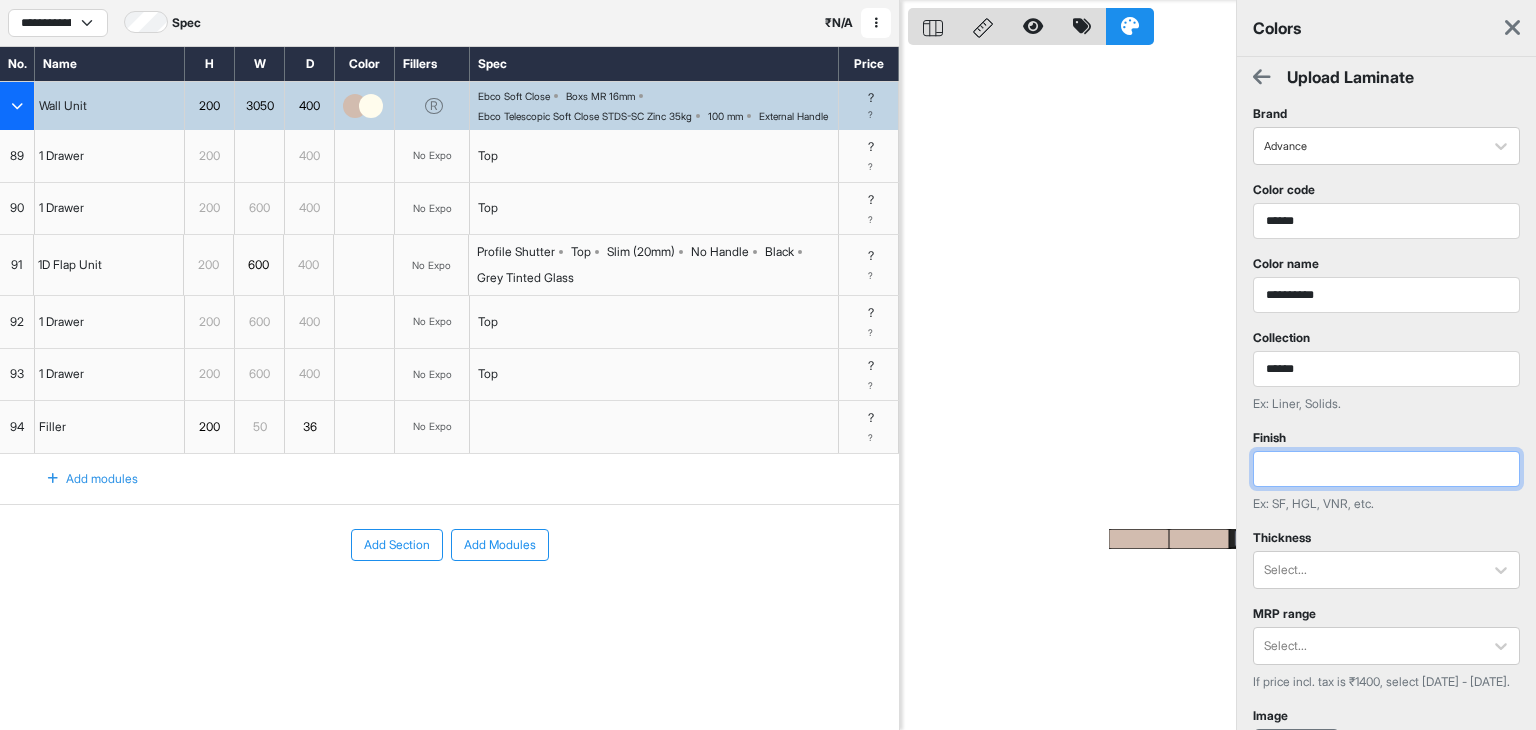 click at bounding box center [1386, 469] 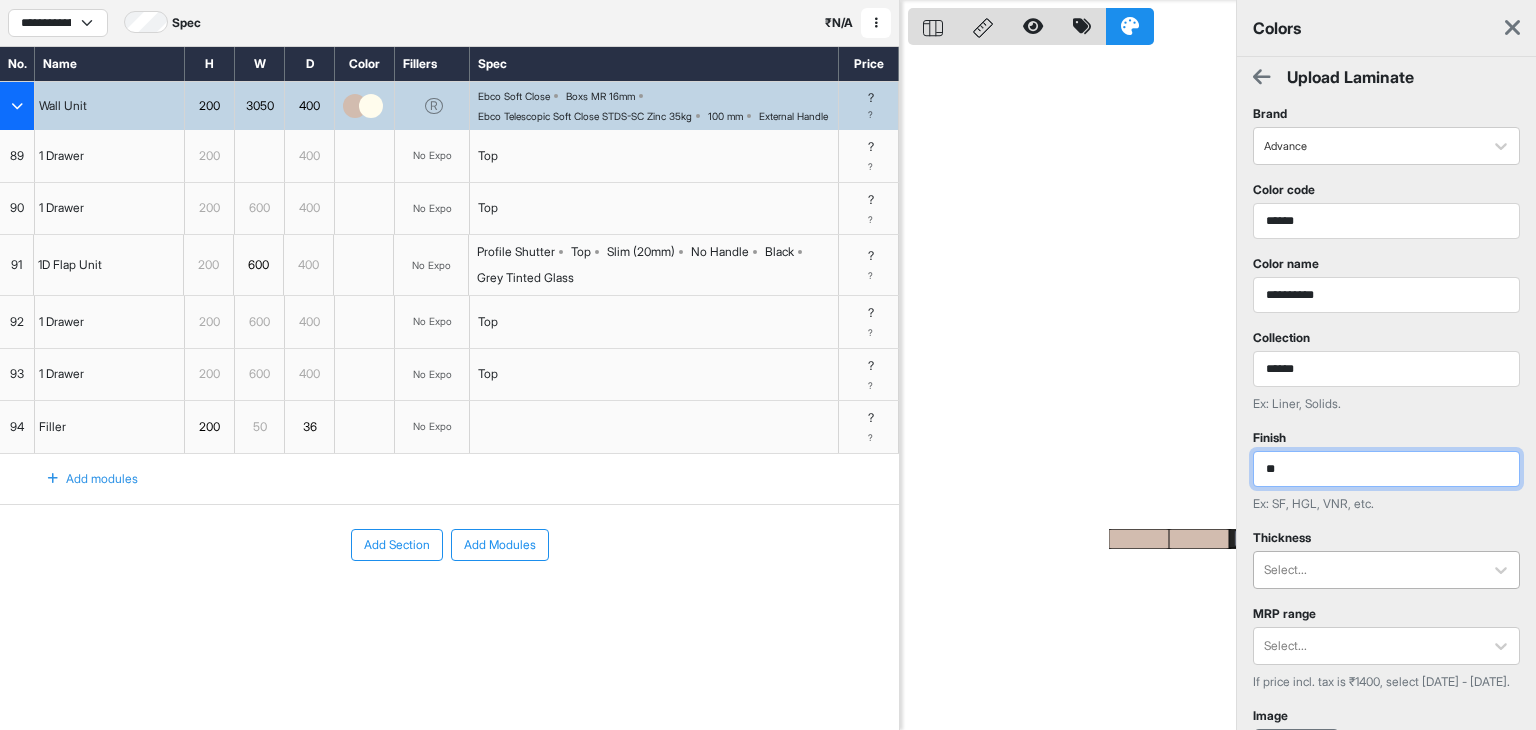 type on "**" 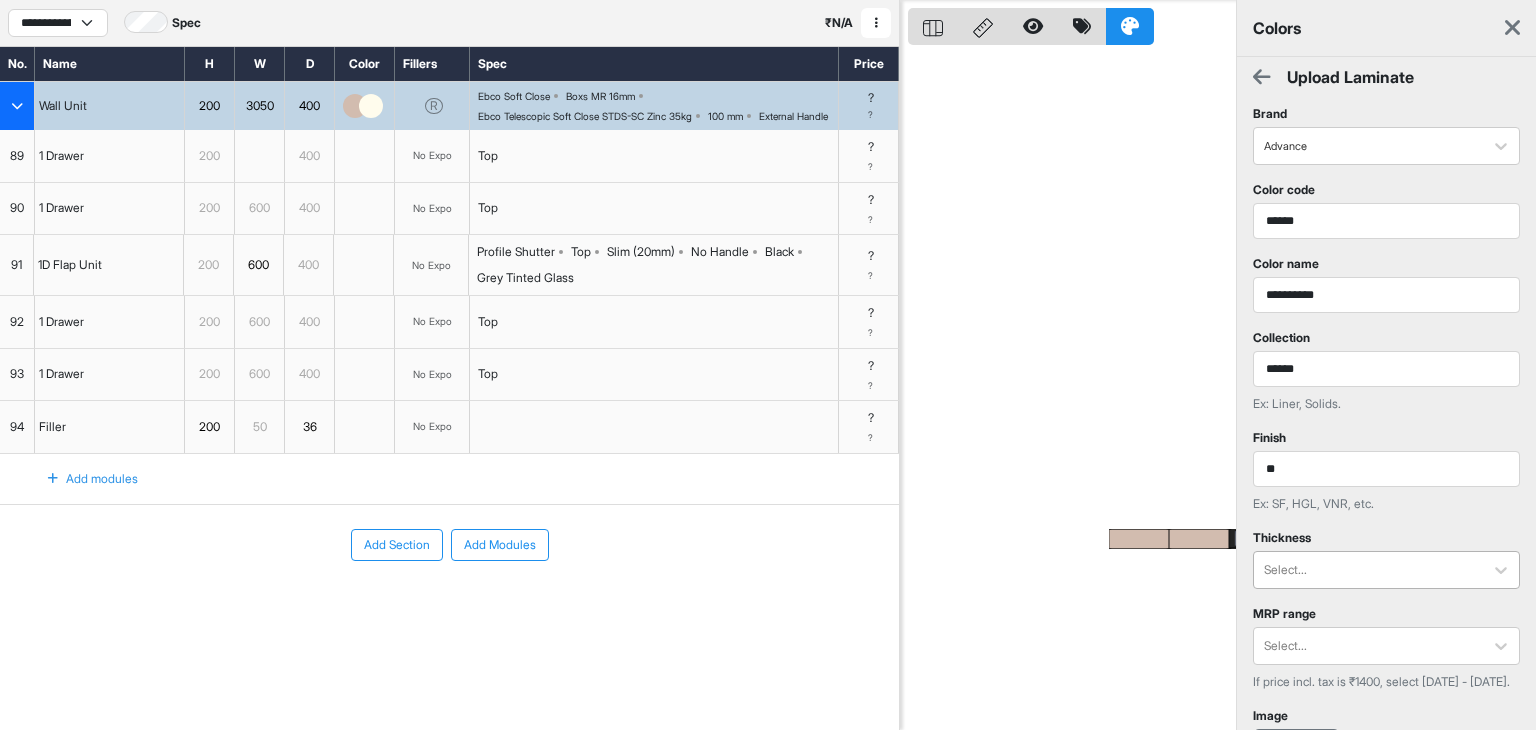 click at bounding box center [1368, 570] 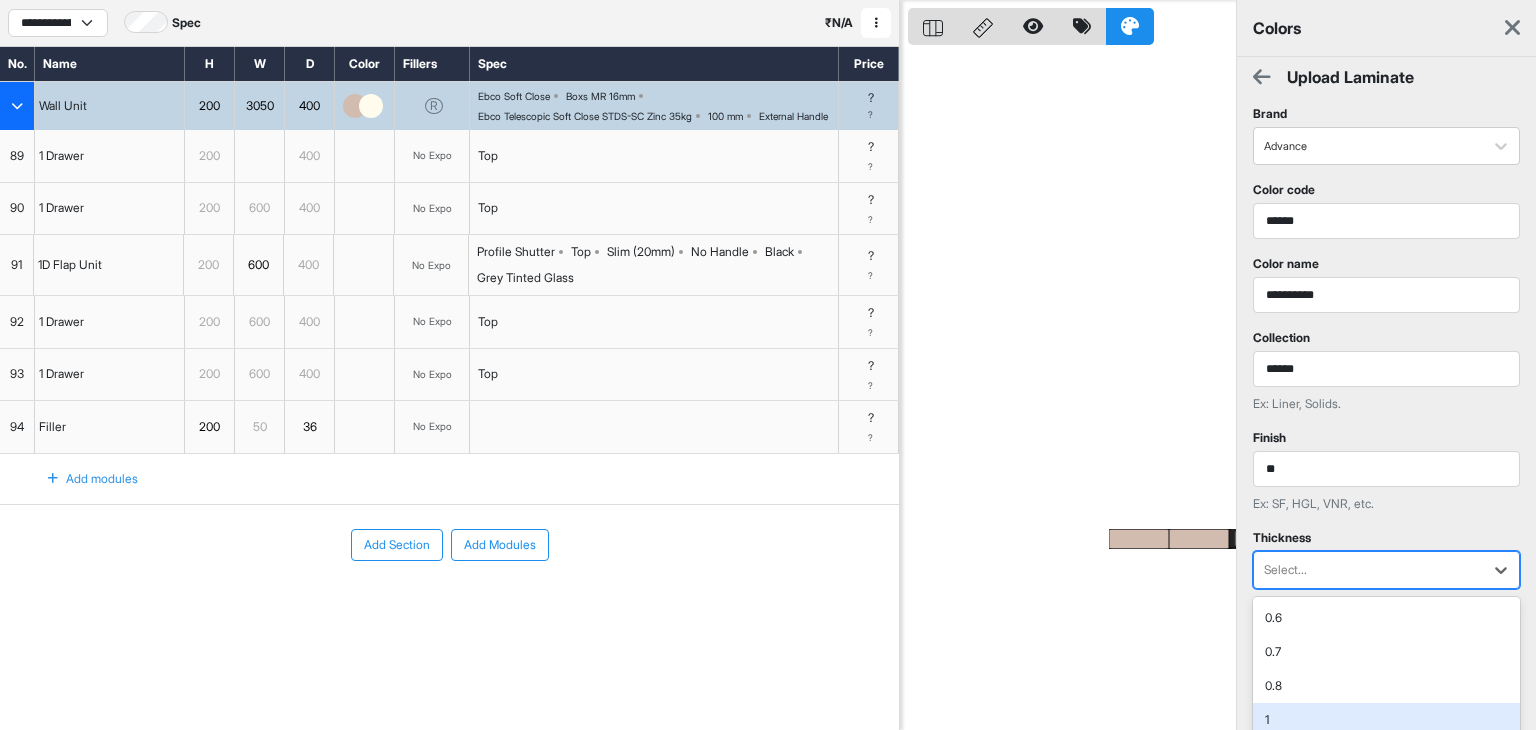 click on "1" at bounding box center (1386, 720) 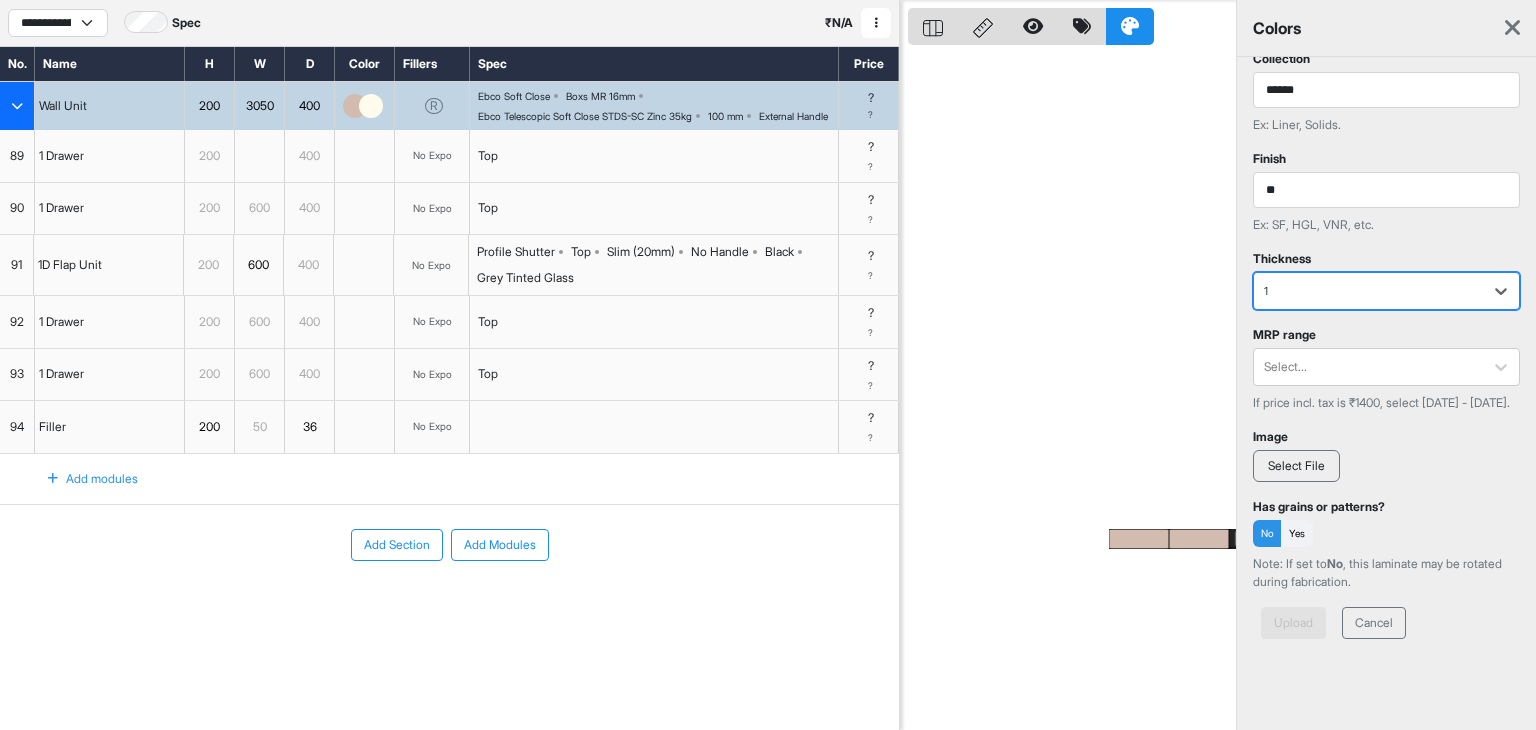 scroll, scrollTop: 296, scrollLeft: 0, axis: vertical 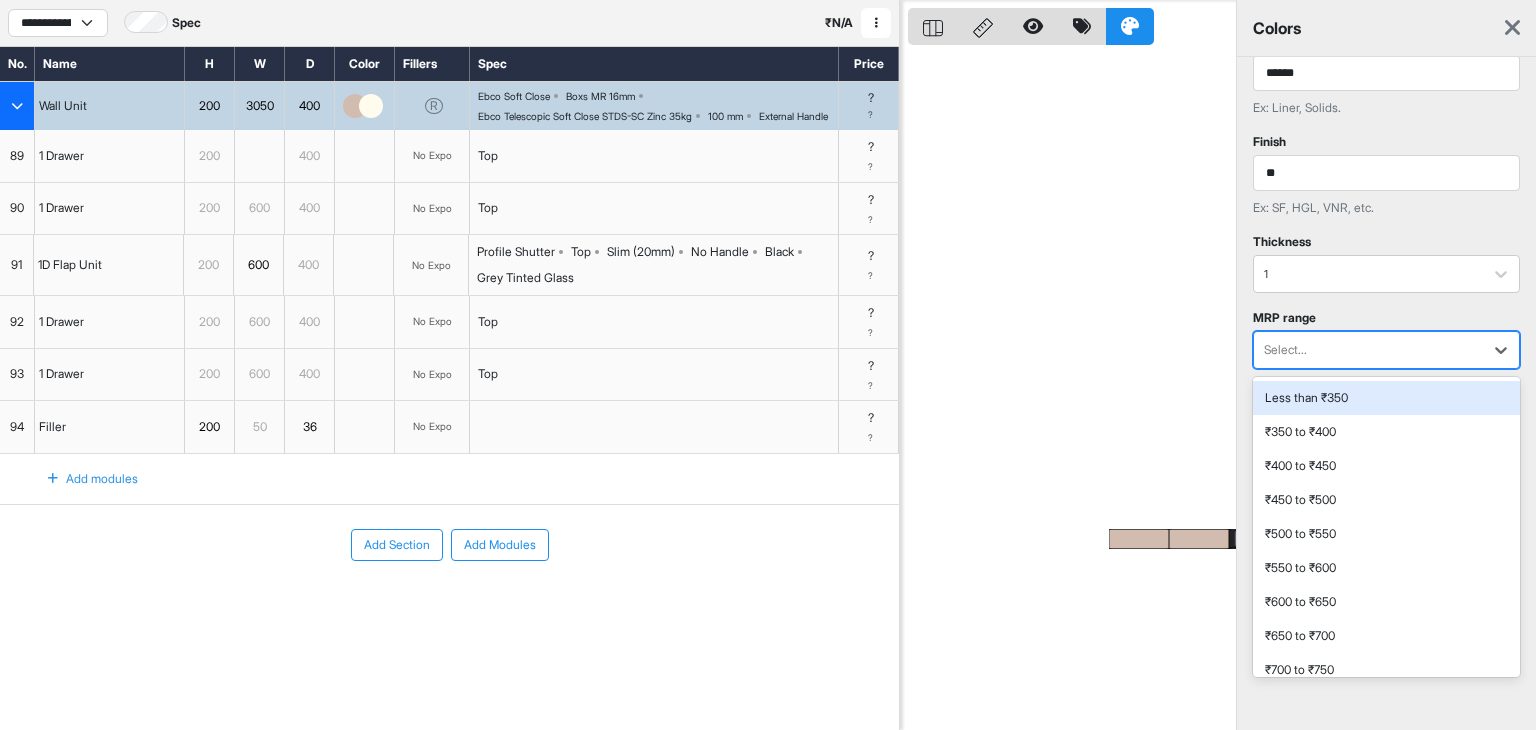 click on "Select..." at bounding box center [1386, 350] 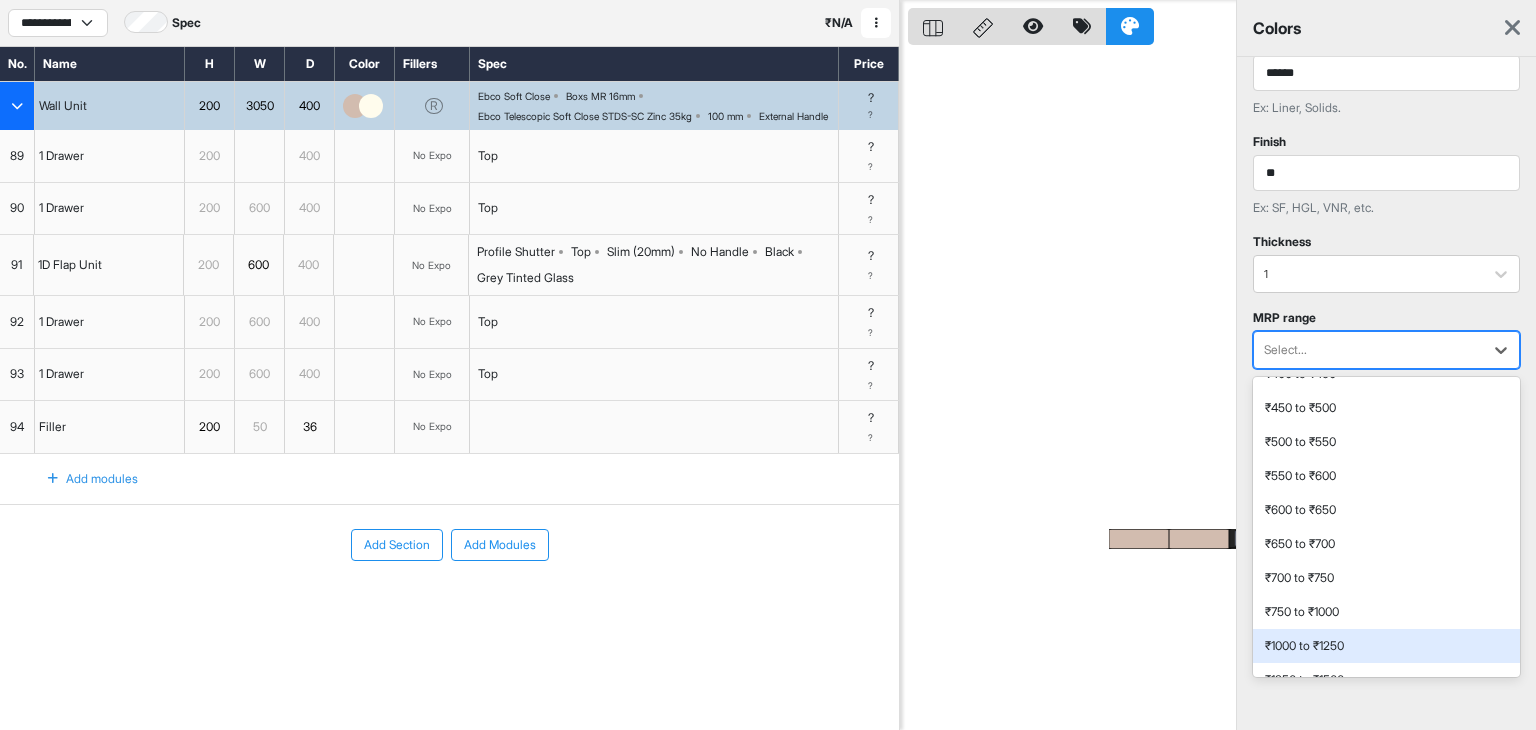 scroll, scrollTop: 200, scrollLeft: 0, axis: vertical 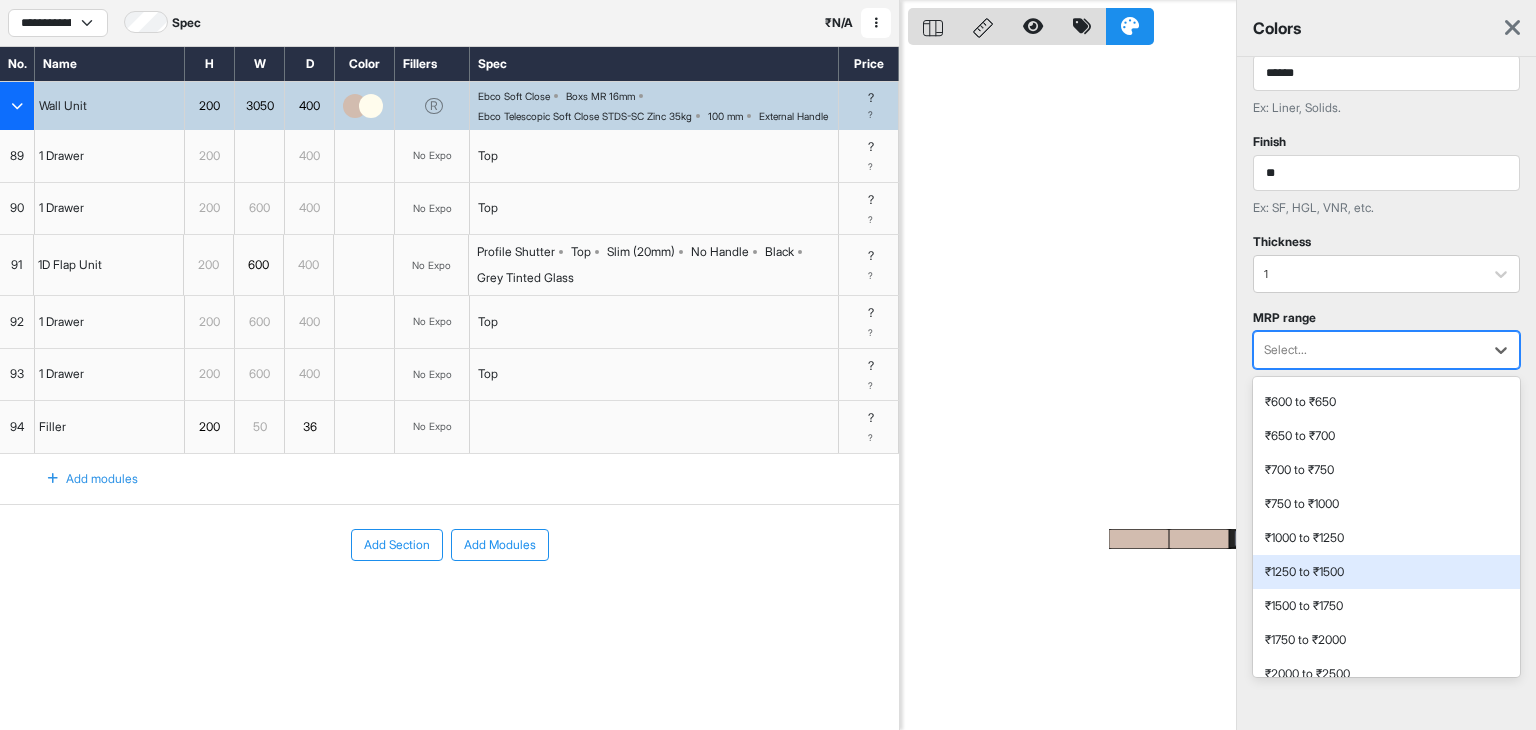 click on "₹1250 to ₹1500" at bounding box center (1386, 572) 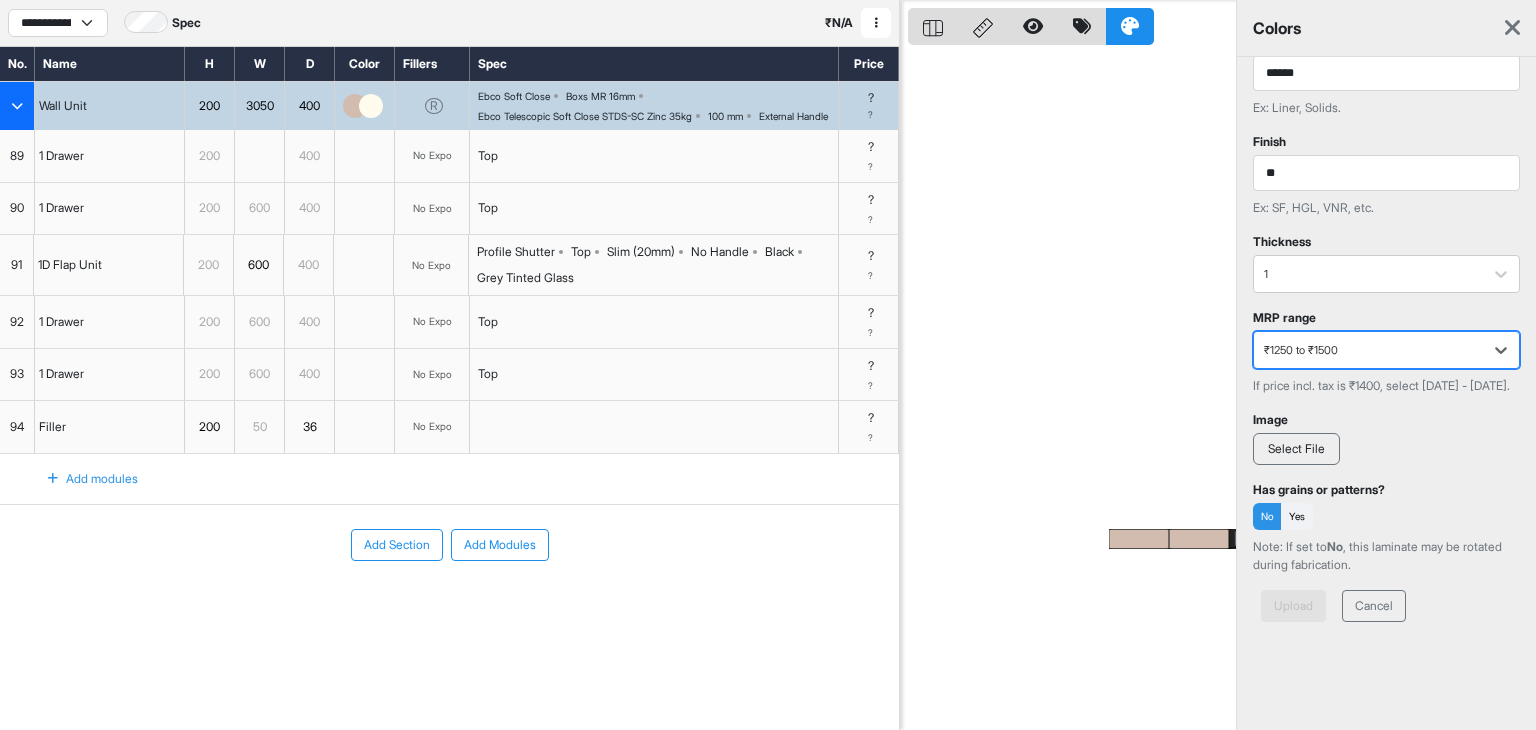 click on "Select File" at bounding box center (1296, 449) 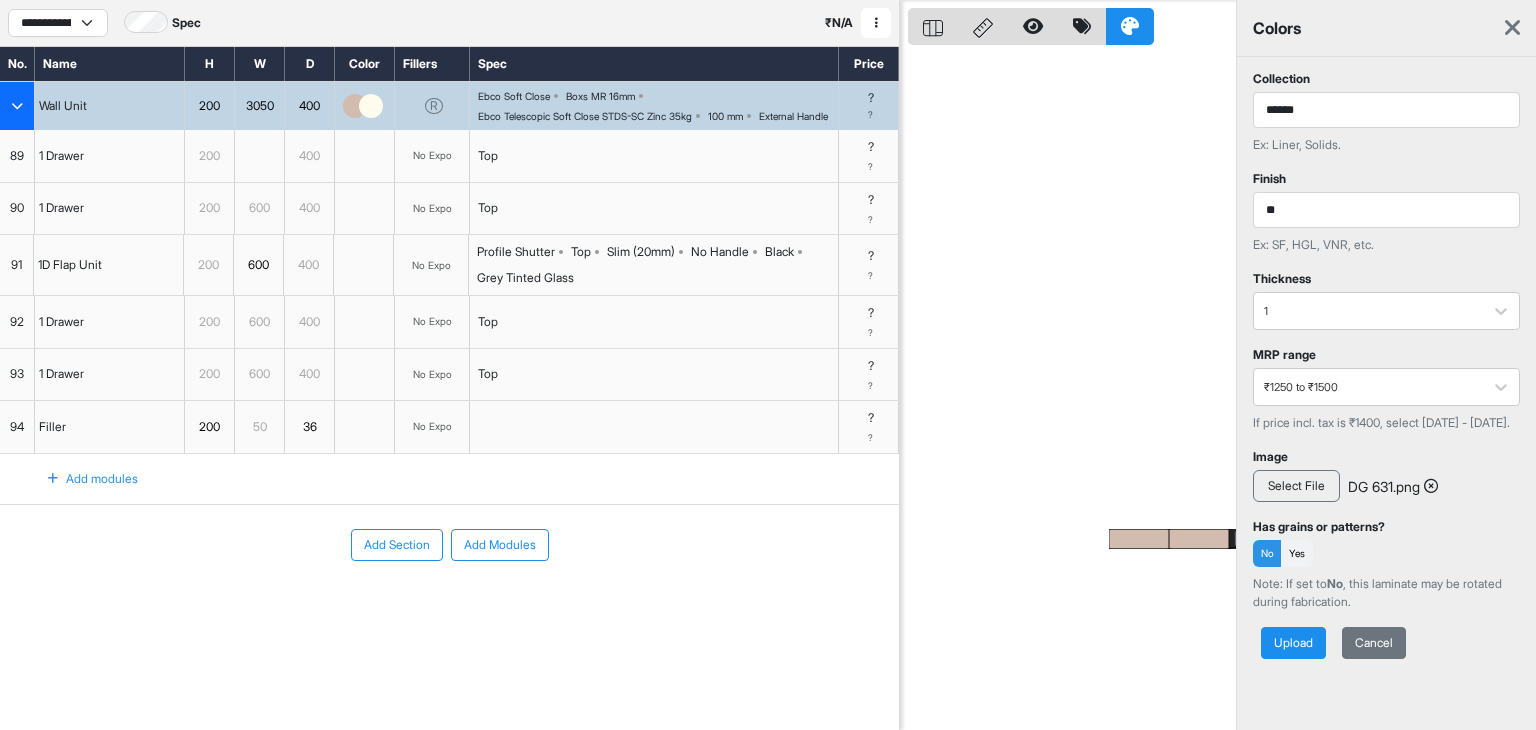 scroll, scrollTop: 296, scrollLeft: 0, axis: vertical 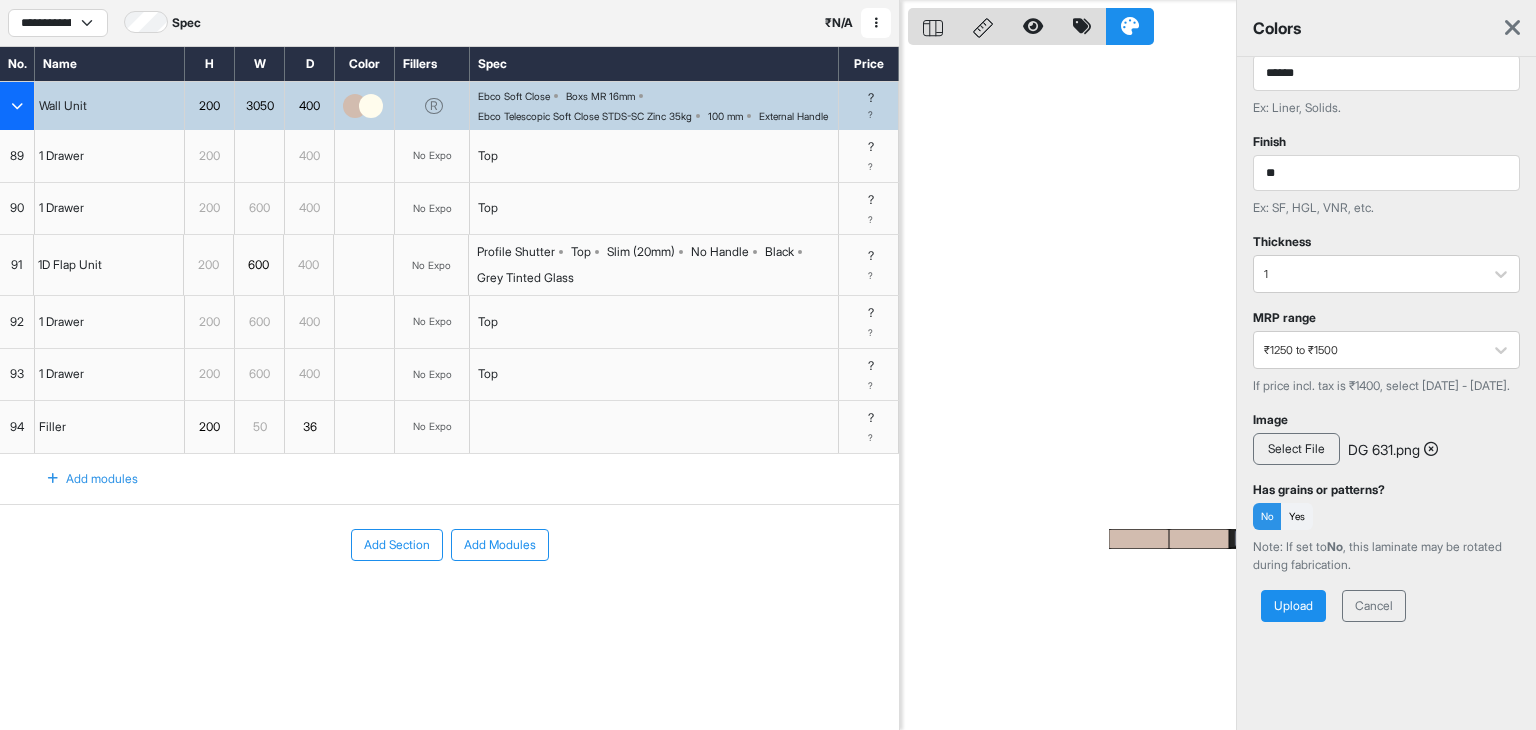 click on "Upload" at bounding box center [1293, 606] 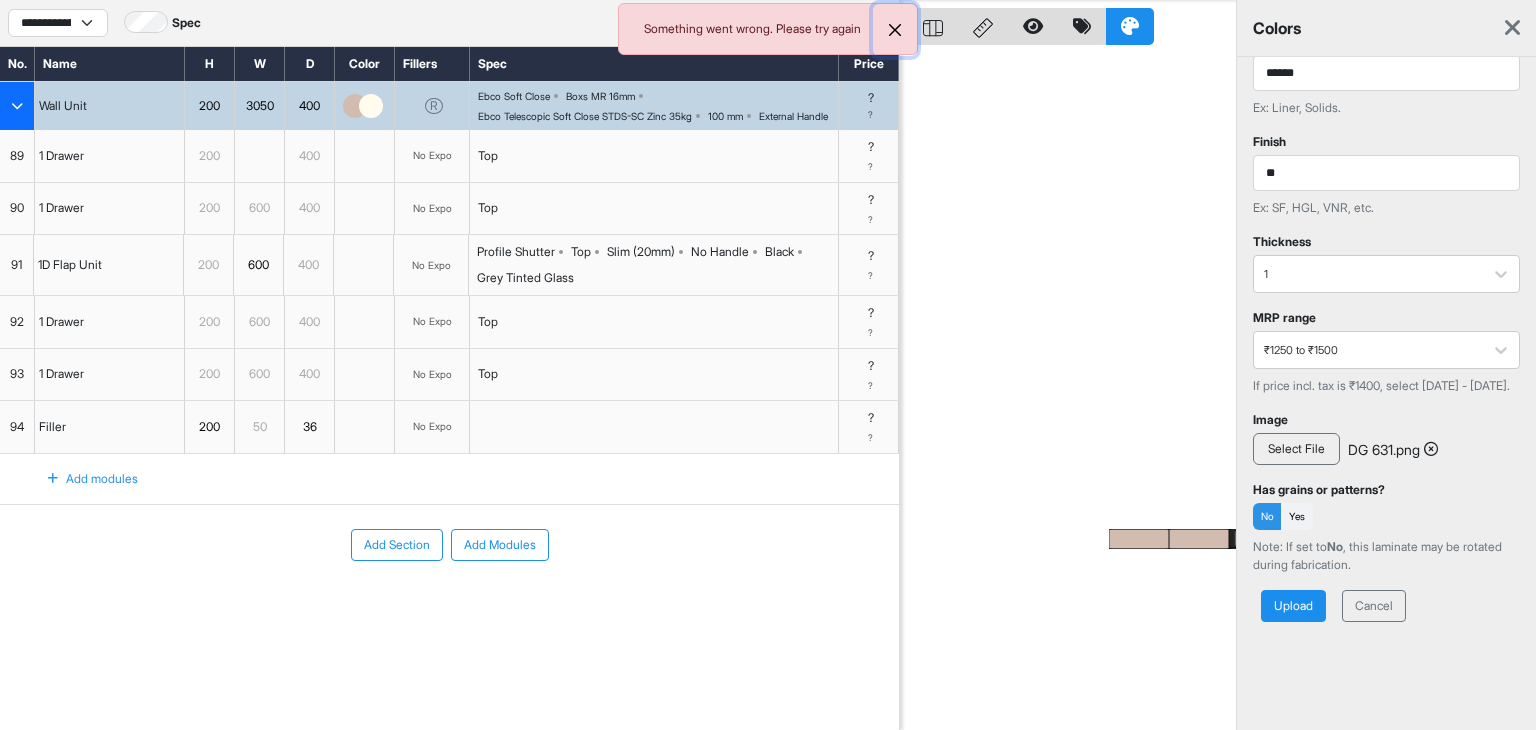 click at bounding box center [895, 30] 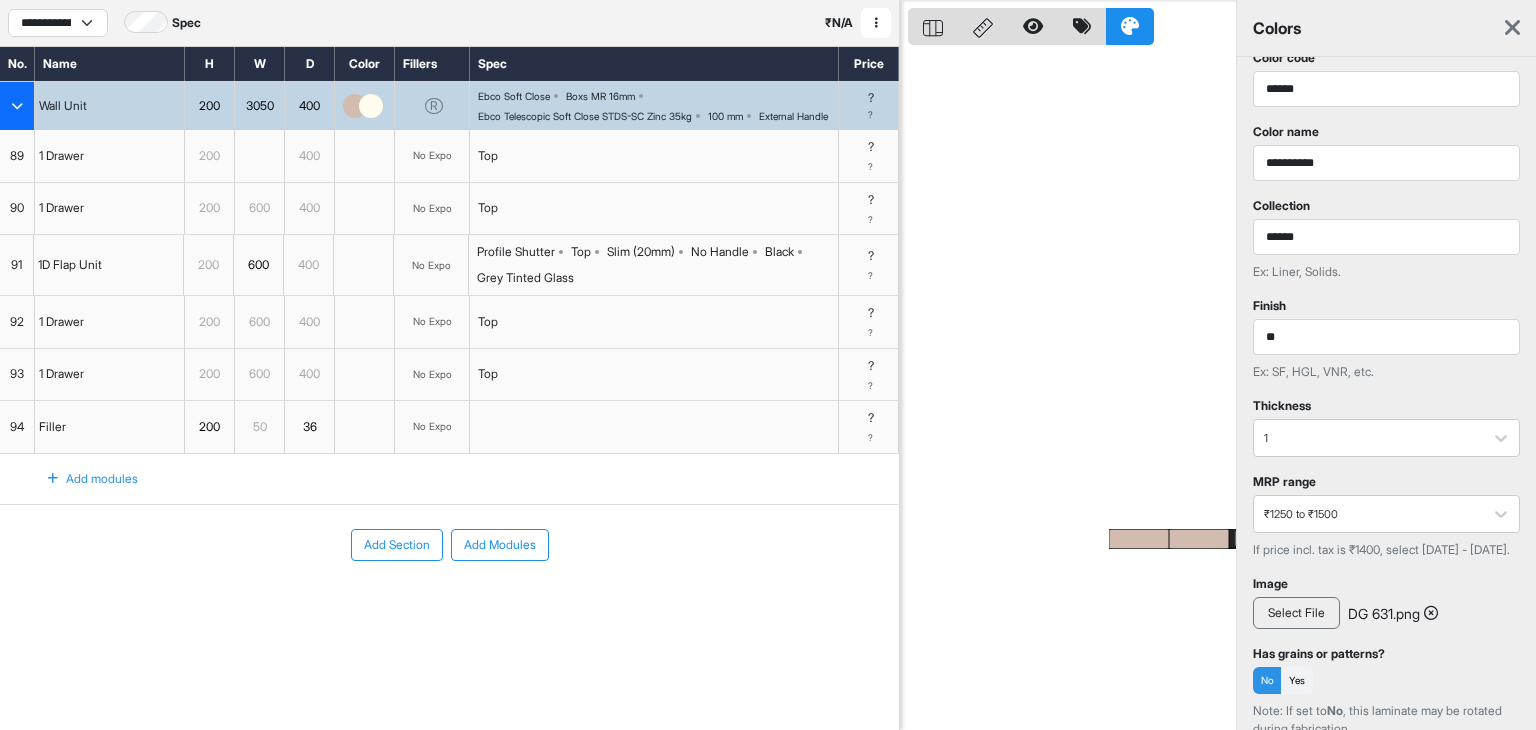 scroll, scrollTop: 296, scrollLeft: 0, axis: vertical 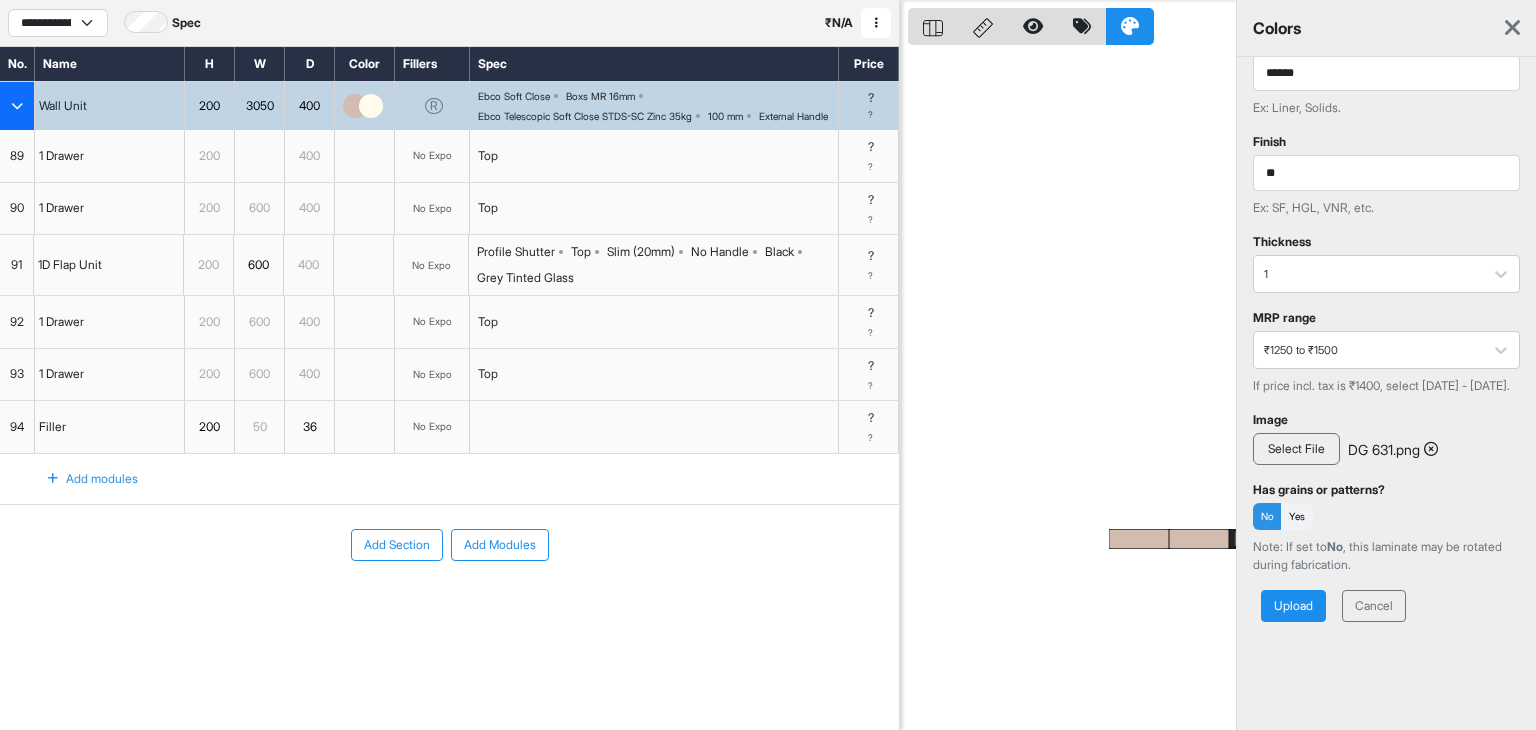 click on "Select File" at bounding box center [1296, 449] 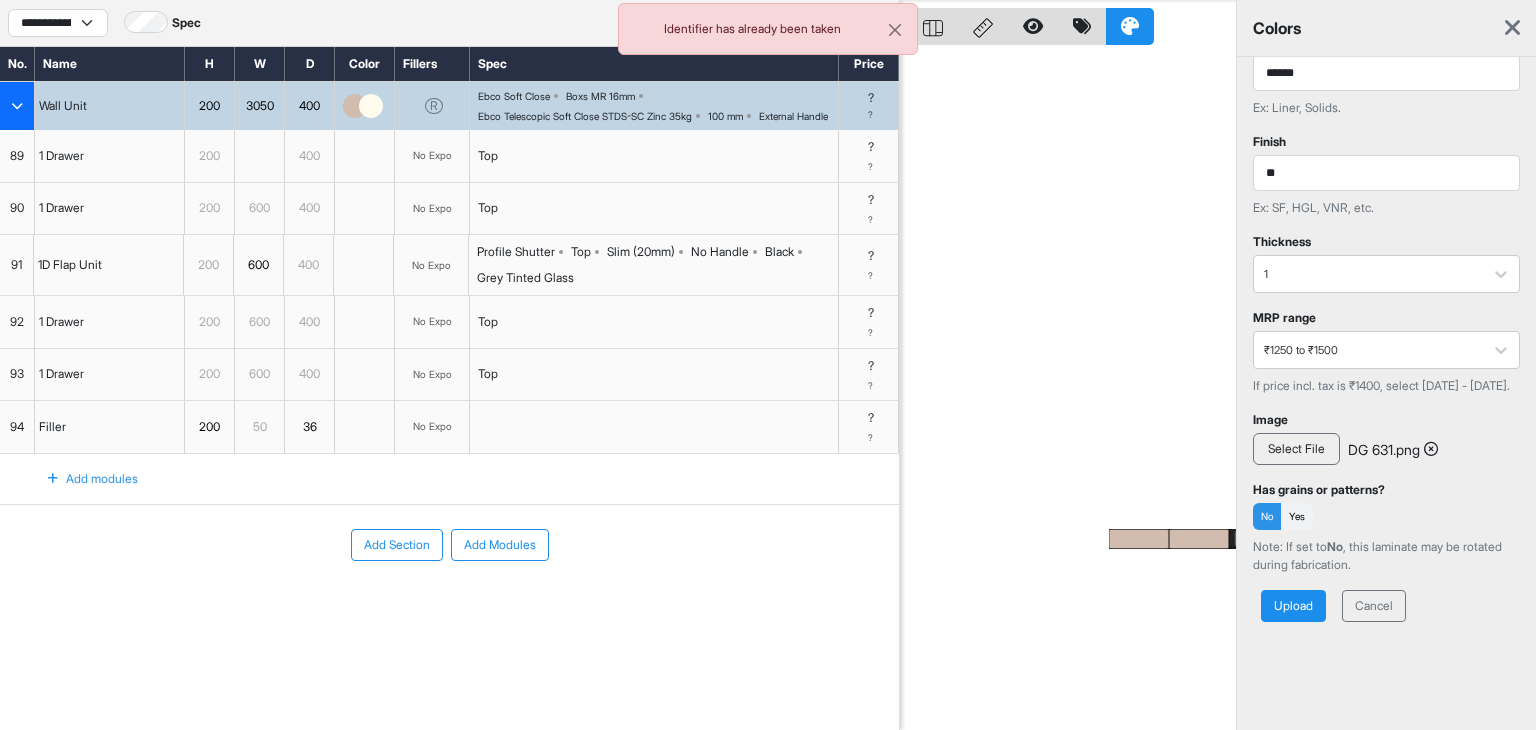 click on "Upload" at bounding box center (1293, 606) 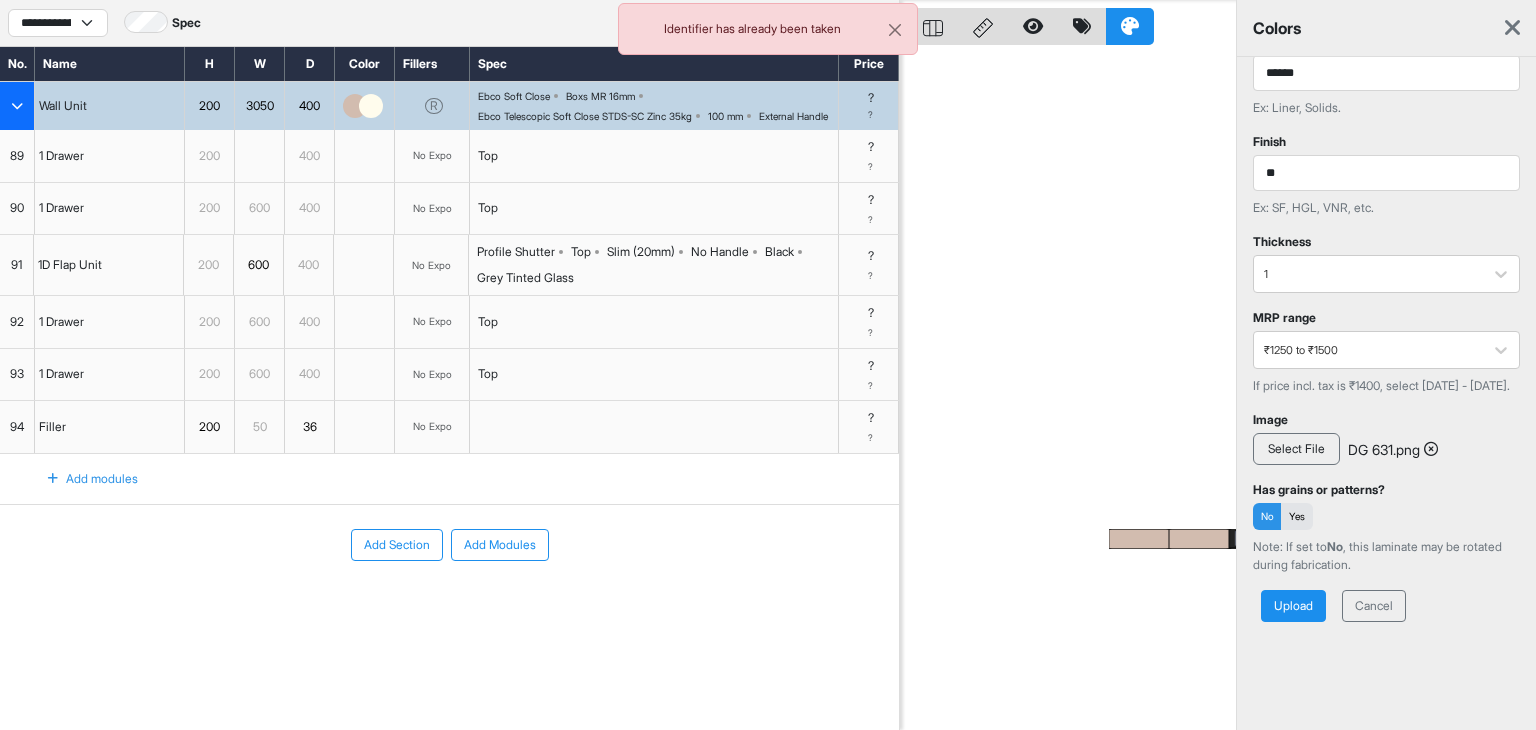 click on "Yes" at bounding box center [1297, 516] 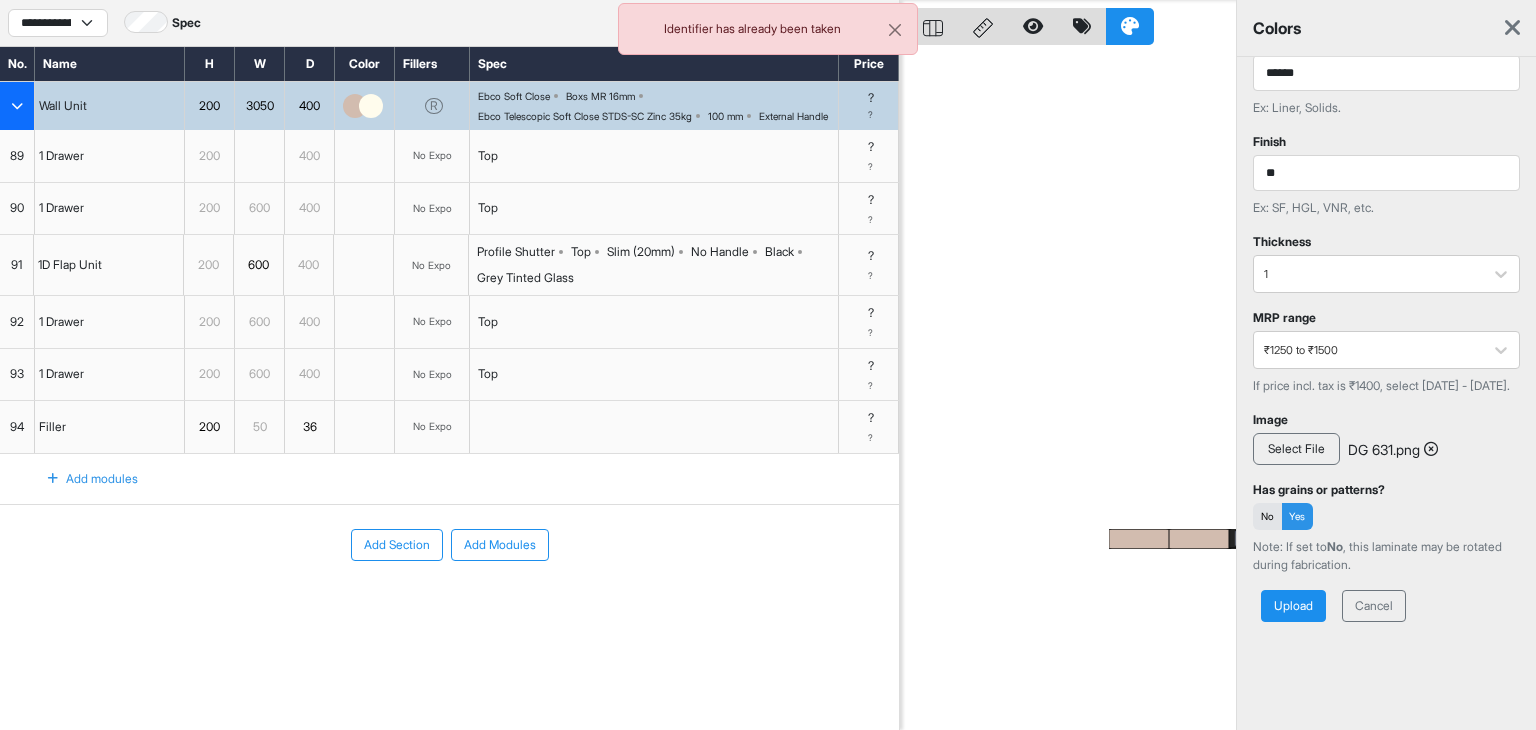 click on "No" at bounding box center [1267, 516] 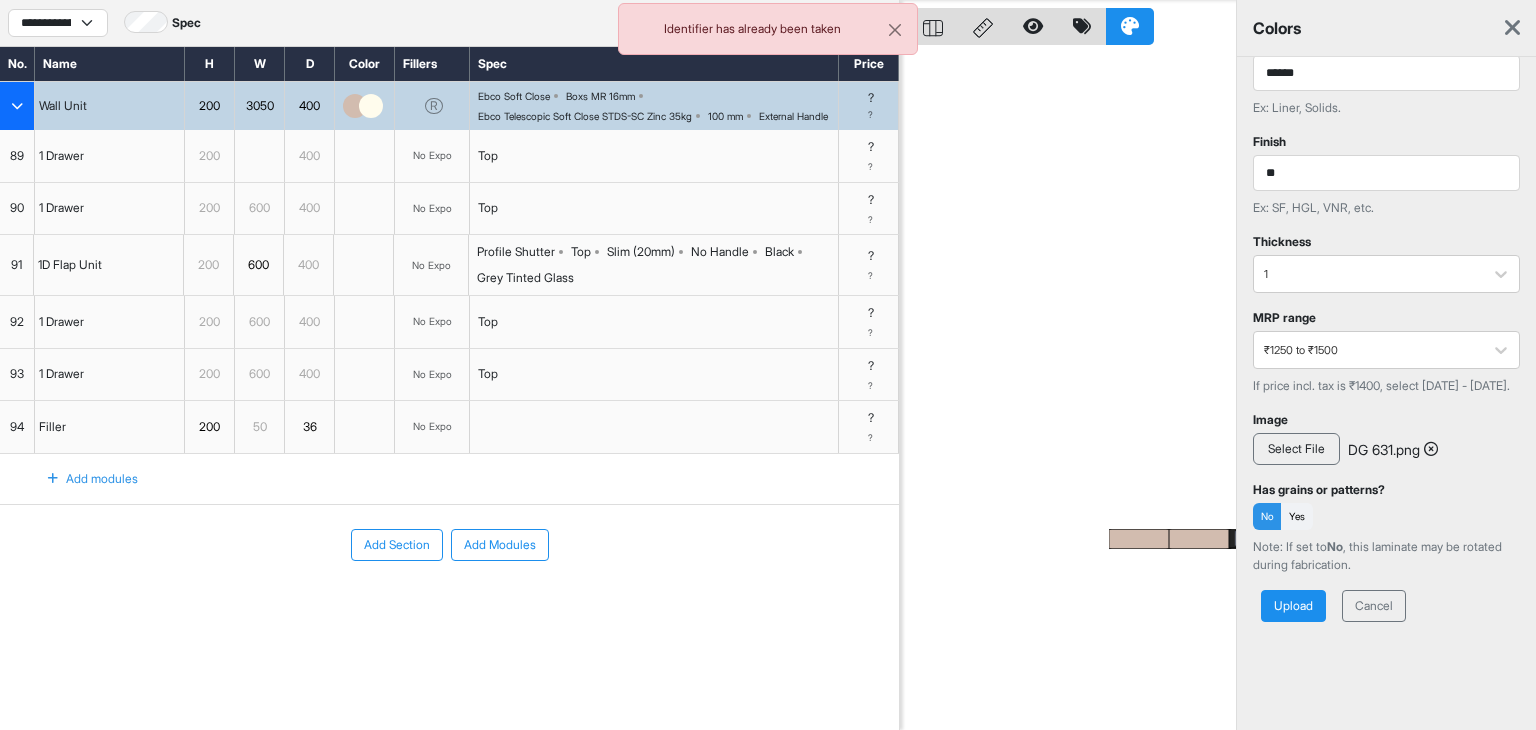 click on "Upload Cancel" at bounding box center [1386, 606] 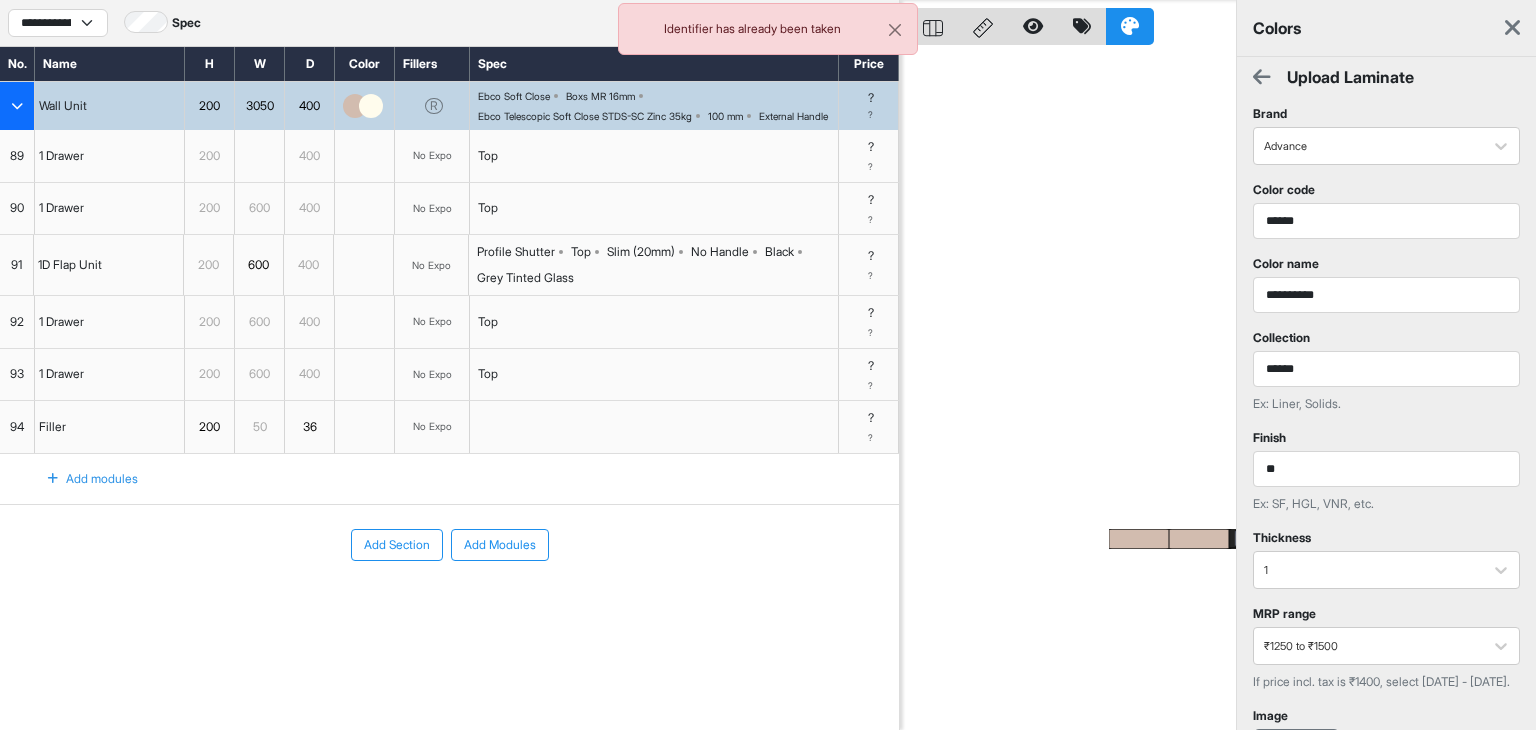 scroll, scrollTop: 0, scrollLeft: 0, axis: both 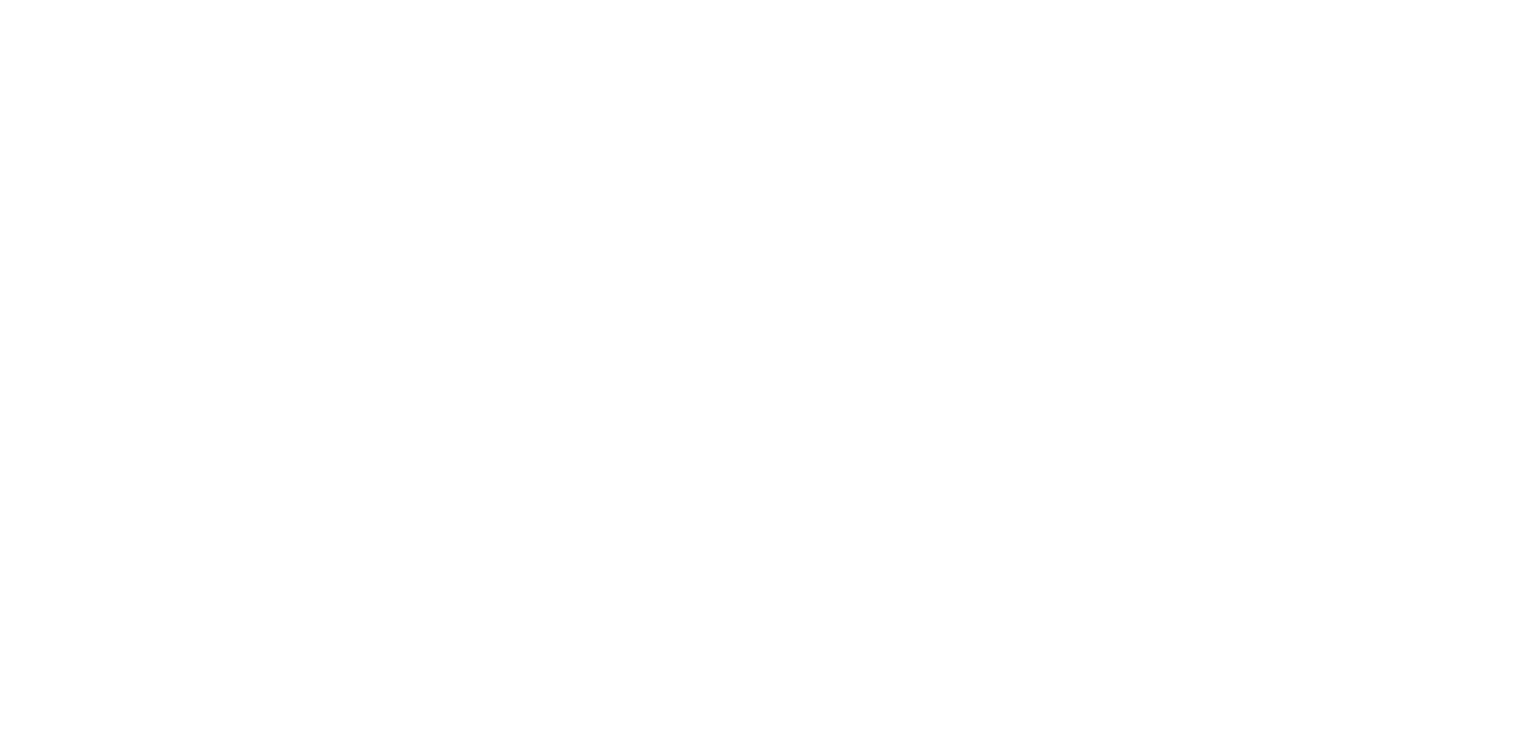 select on "****" 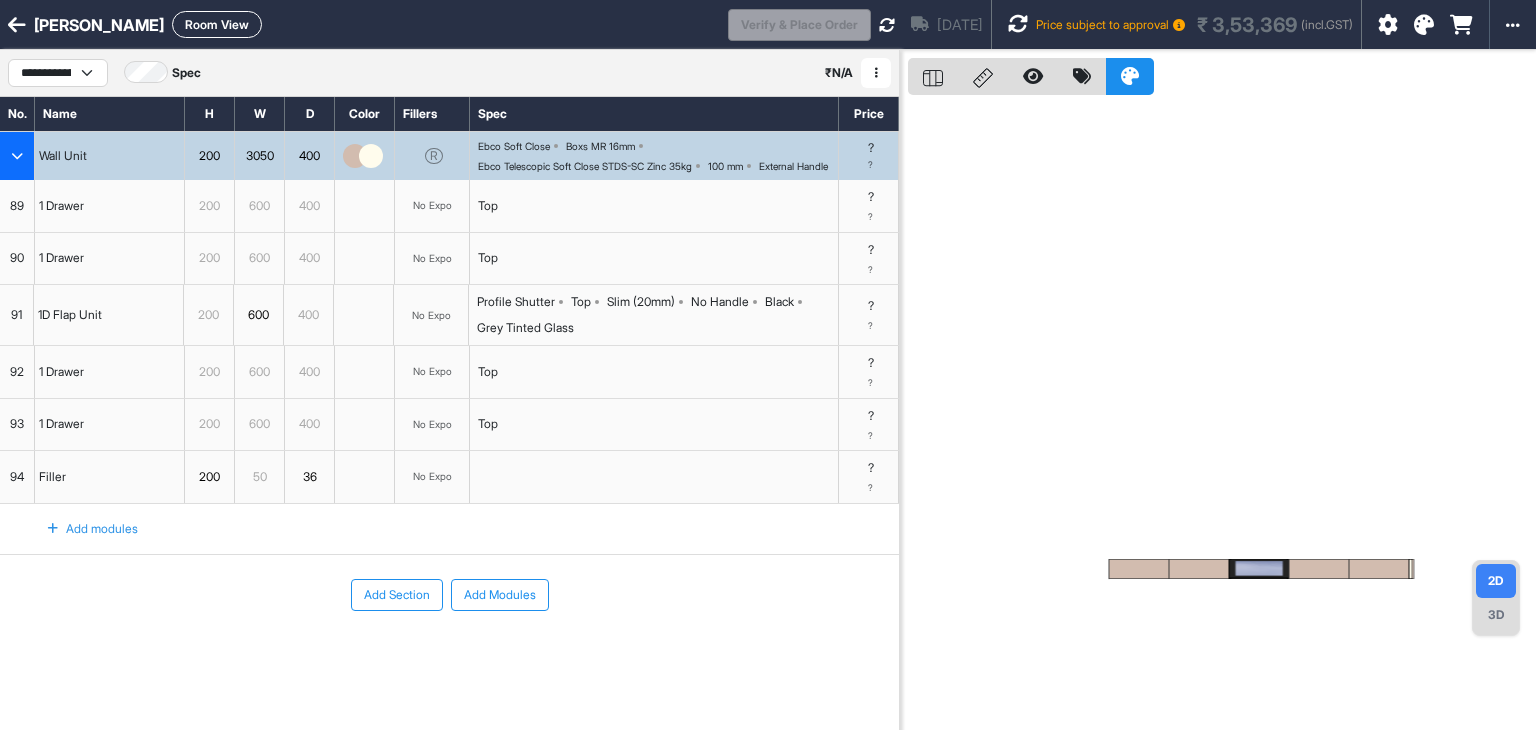 click at bounding box center [1424, 25] 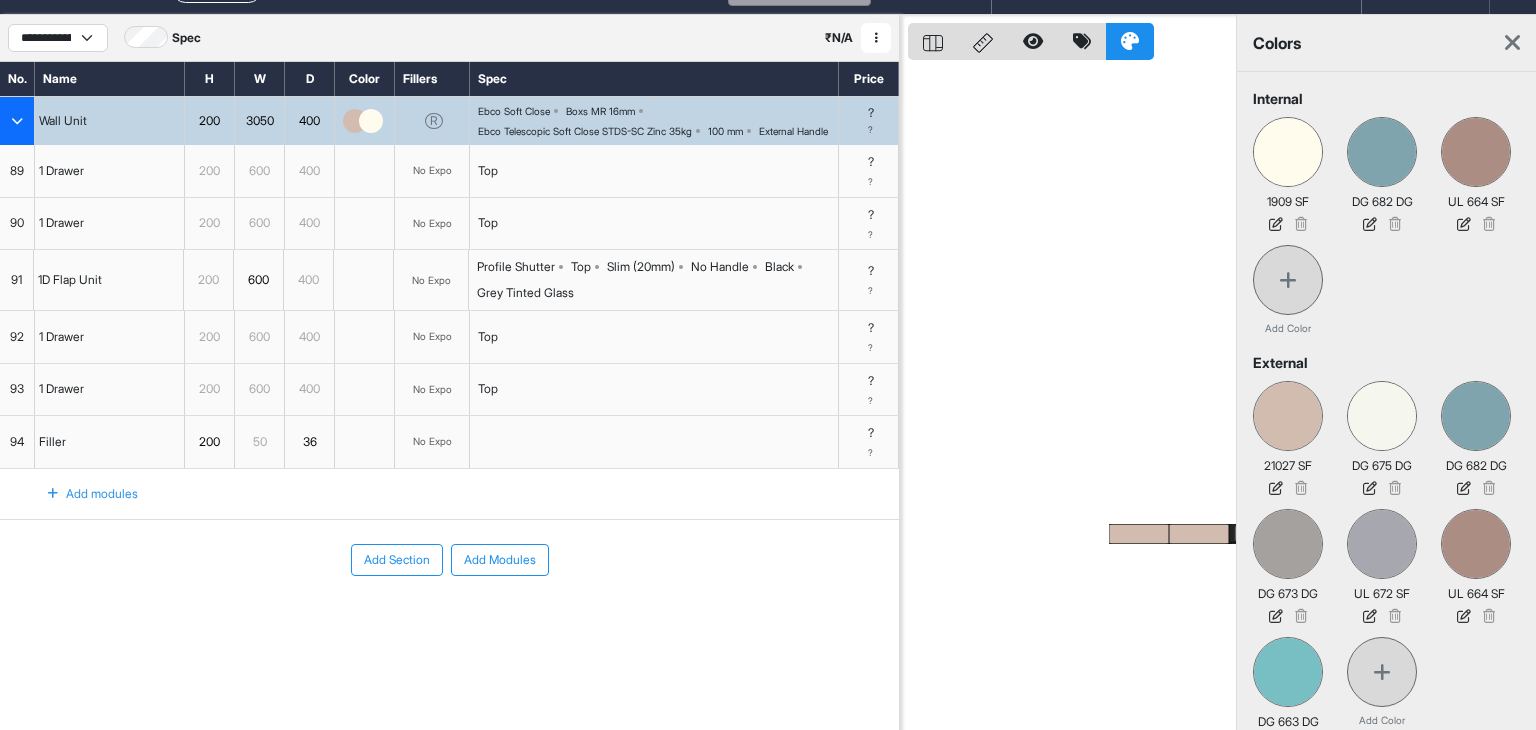 scroll, scrollTop: 50, scrollLeft: 0, axis: vertical 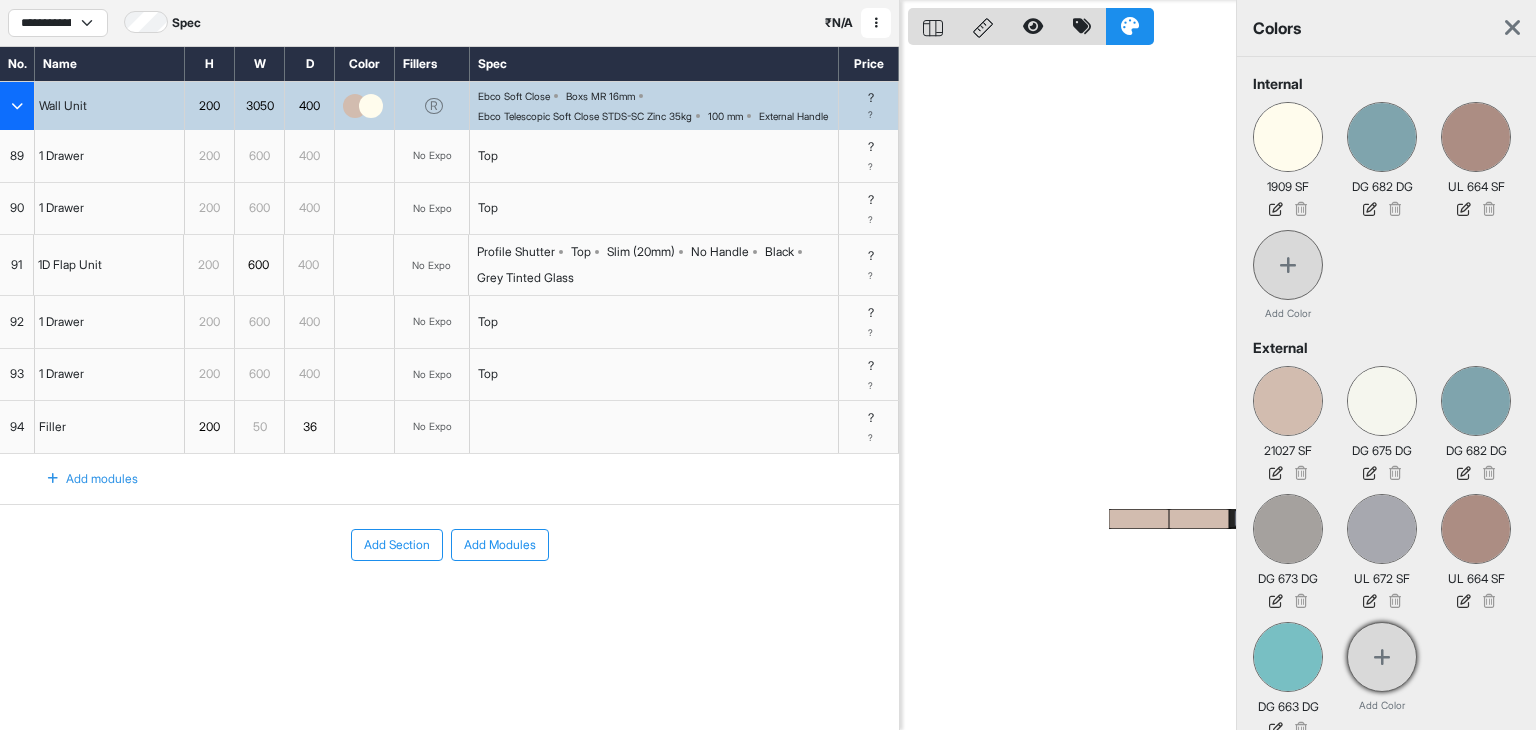 click at bounding box center (1382, 657) 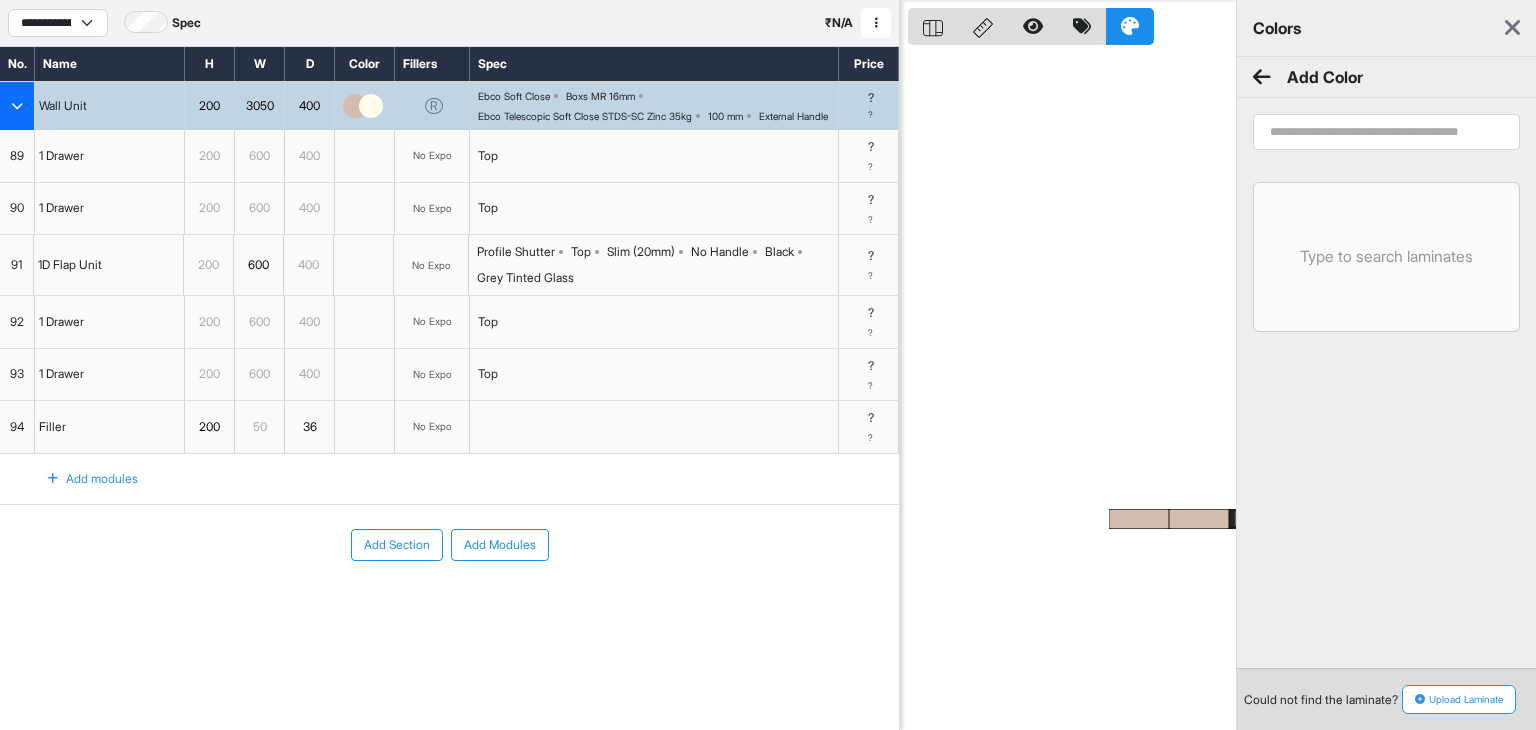 click at bounding box center [1386, 132] 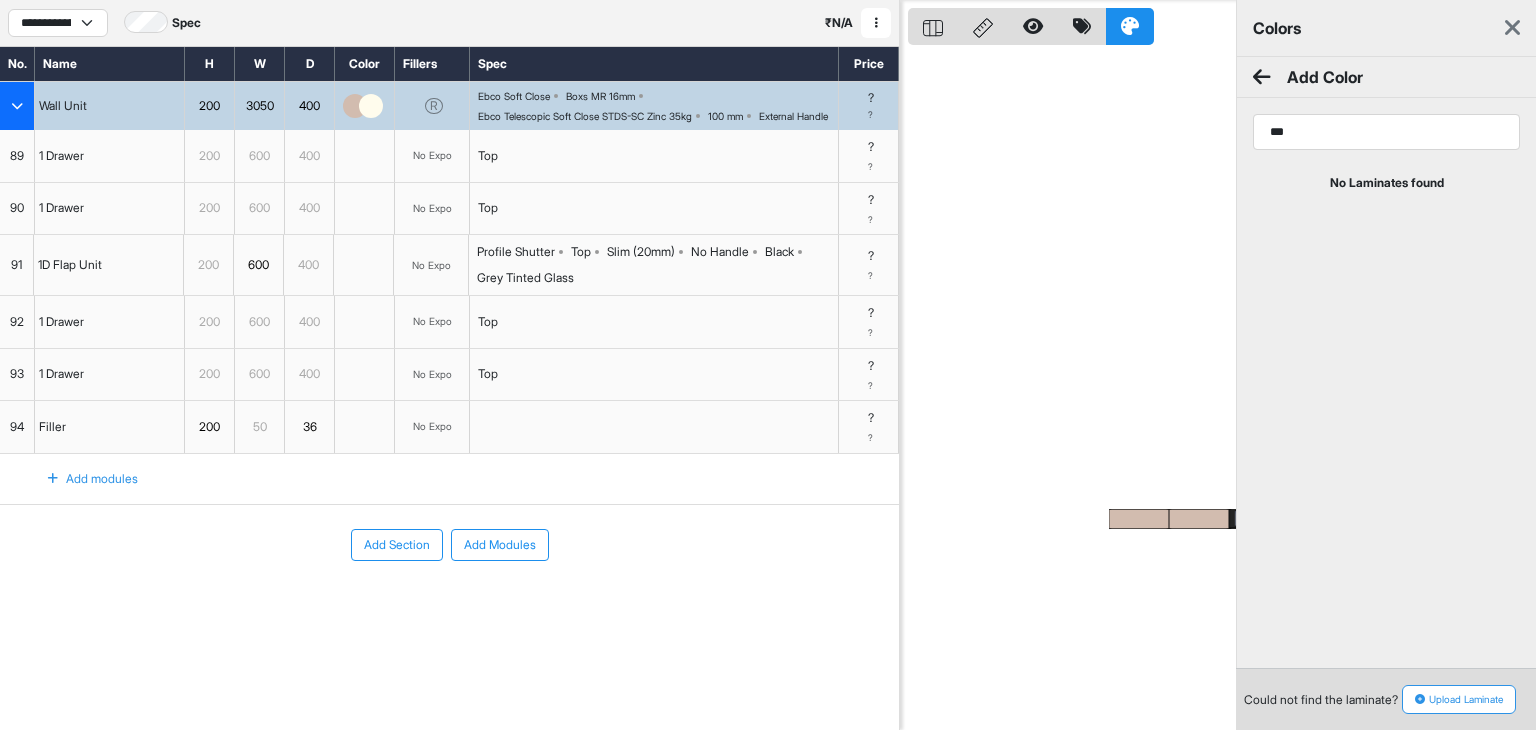 click on "***" at bounding box center (1386, 132) 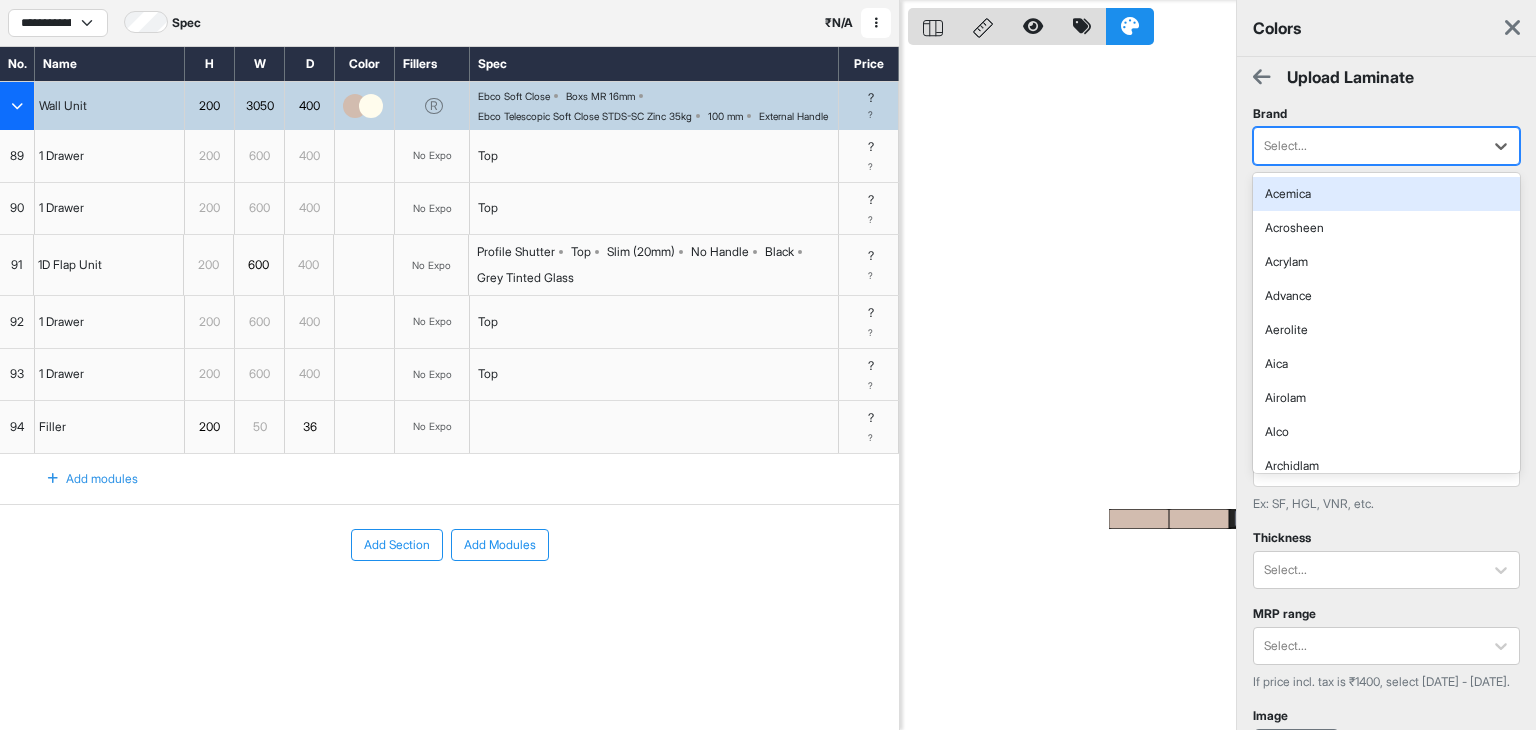 click at bounding box center [1368, 146] 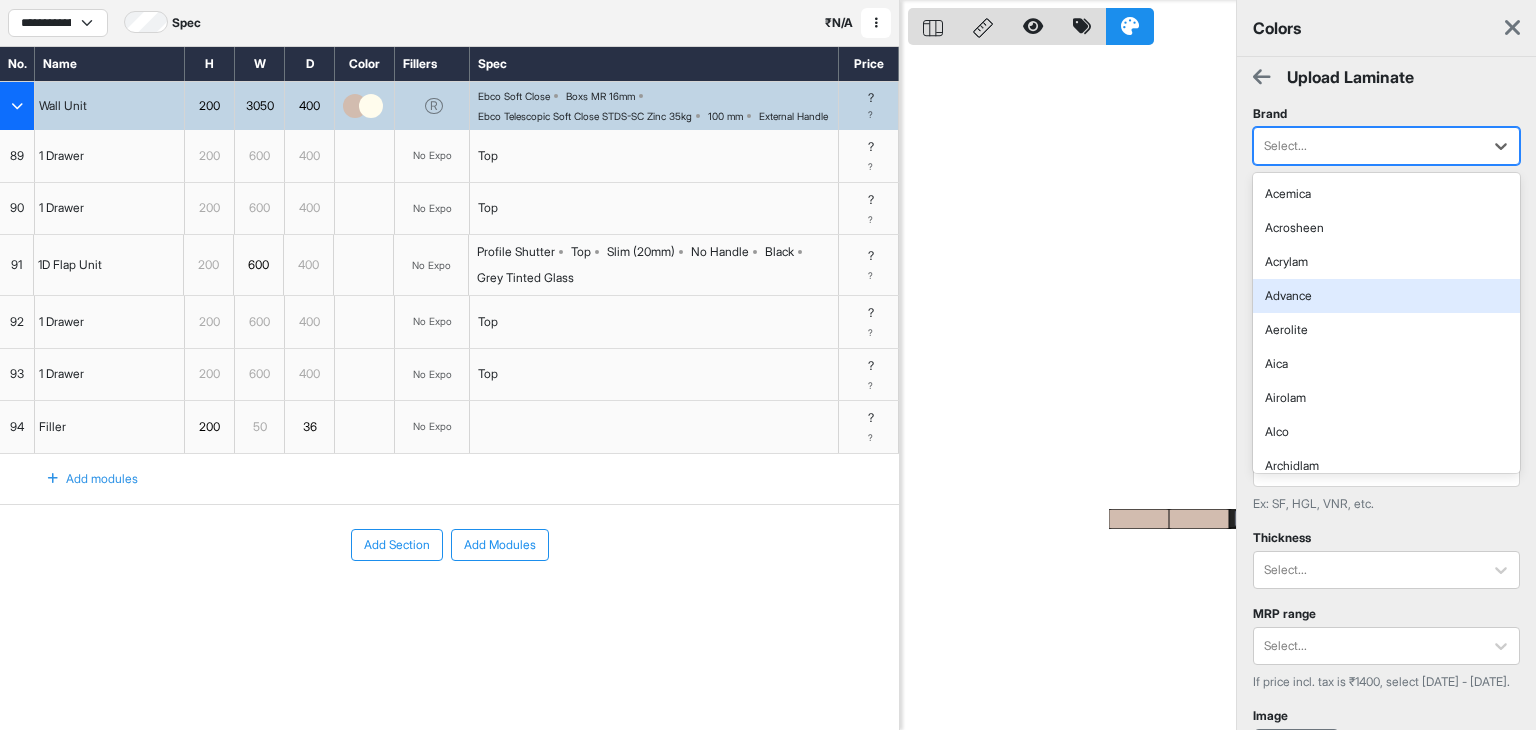 click on "Advance" at bounding box center [1386, 296] 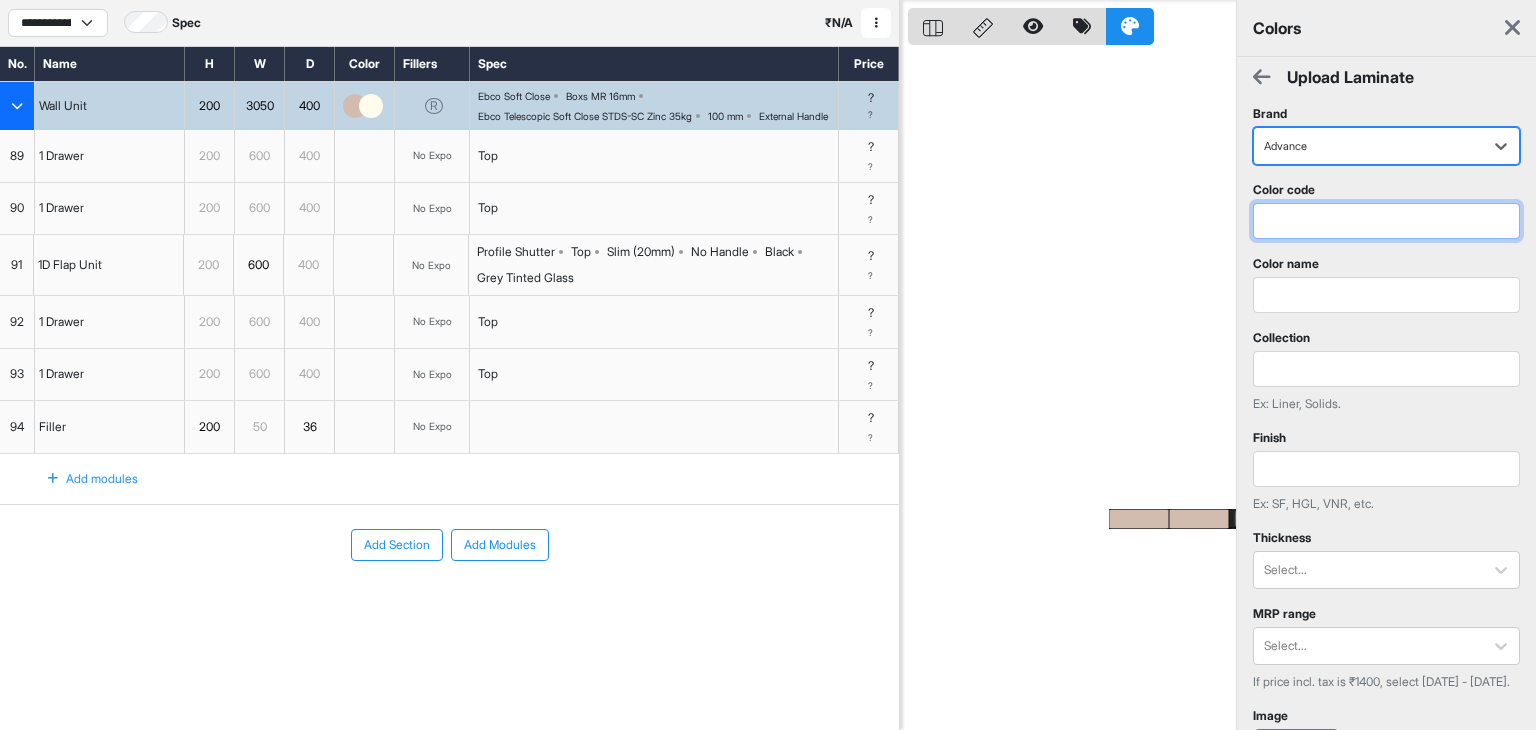 click at bounding box center [1386, 221] 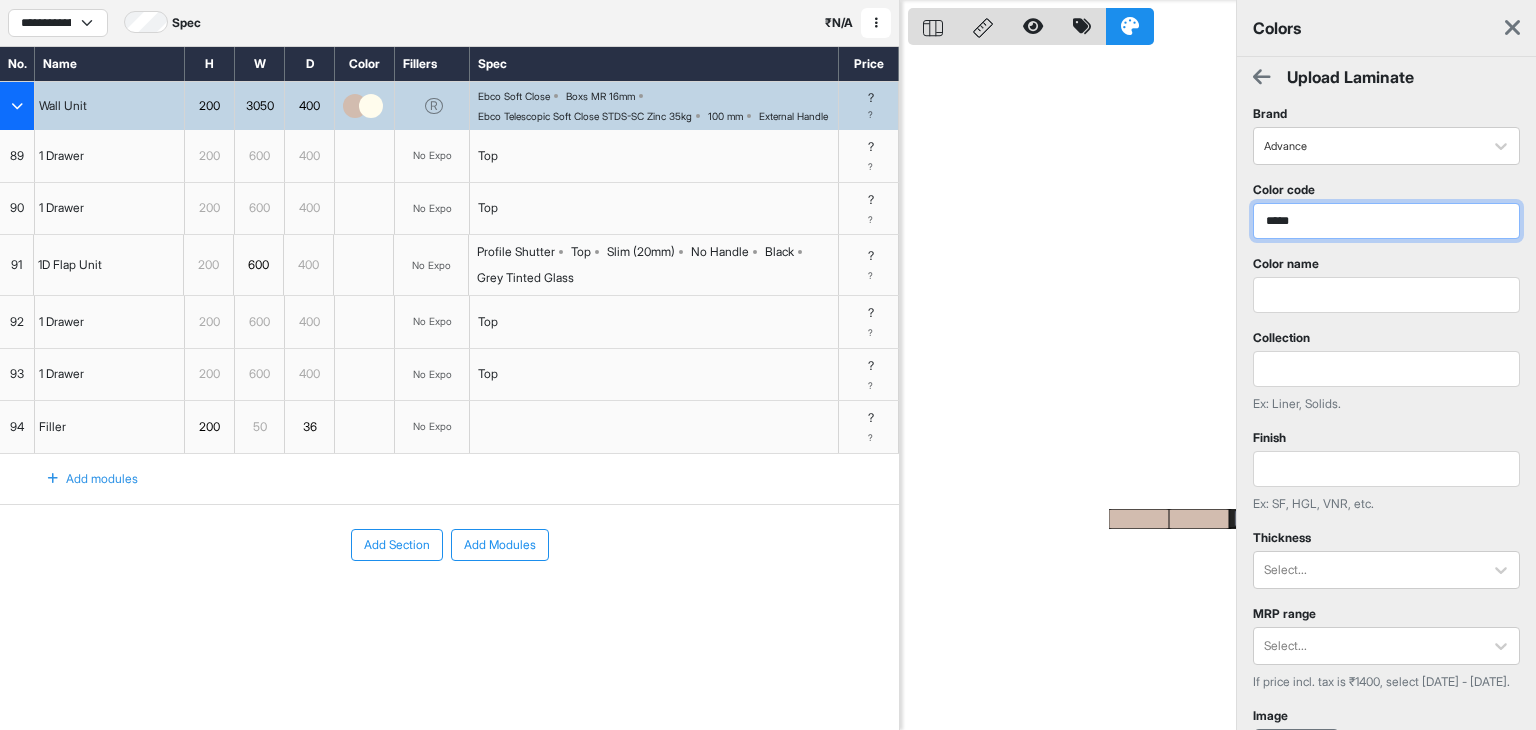 click on "*****" at bounding box center [1386, 221] 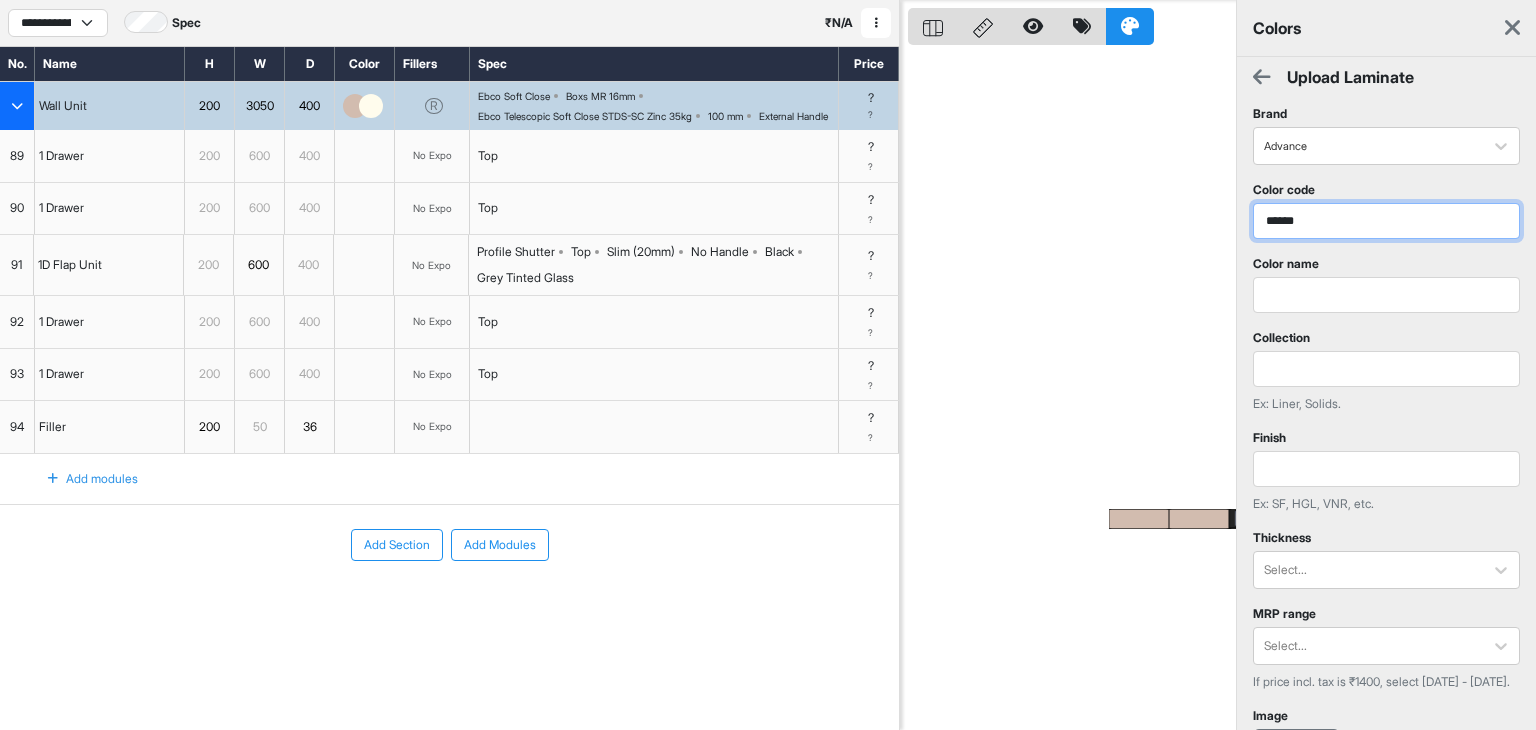 type on "******" 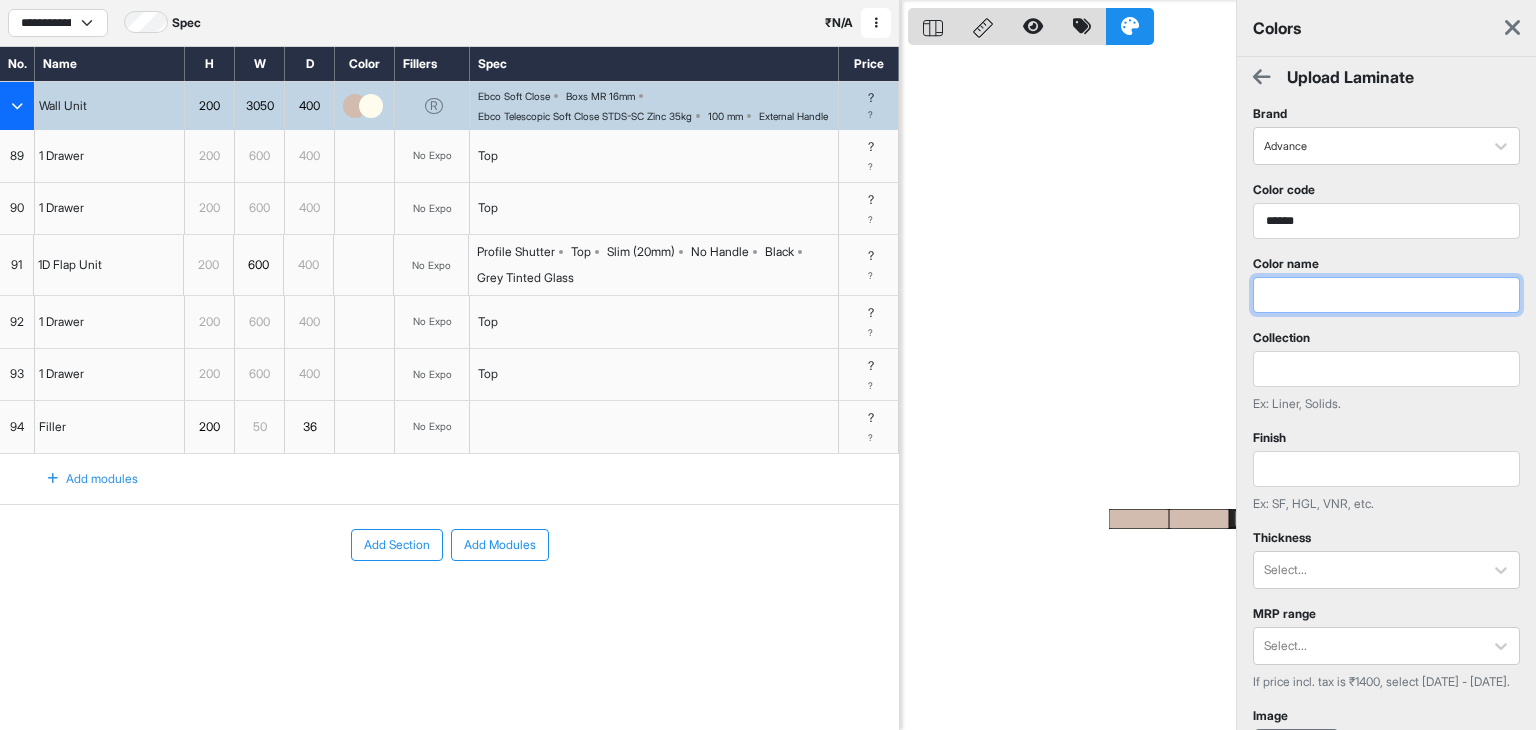 click at bounding box center [1386, 295] 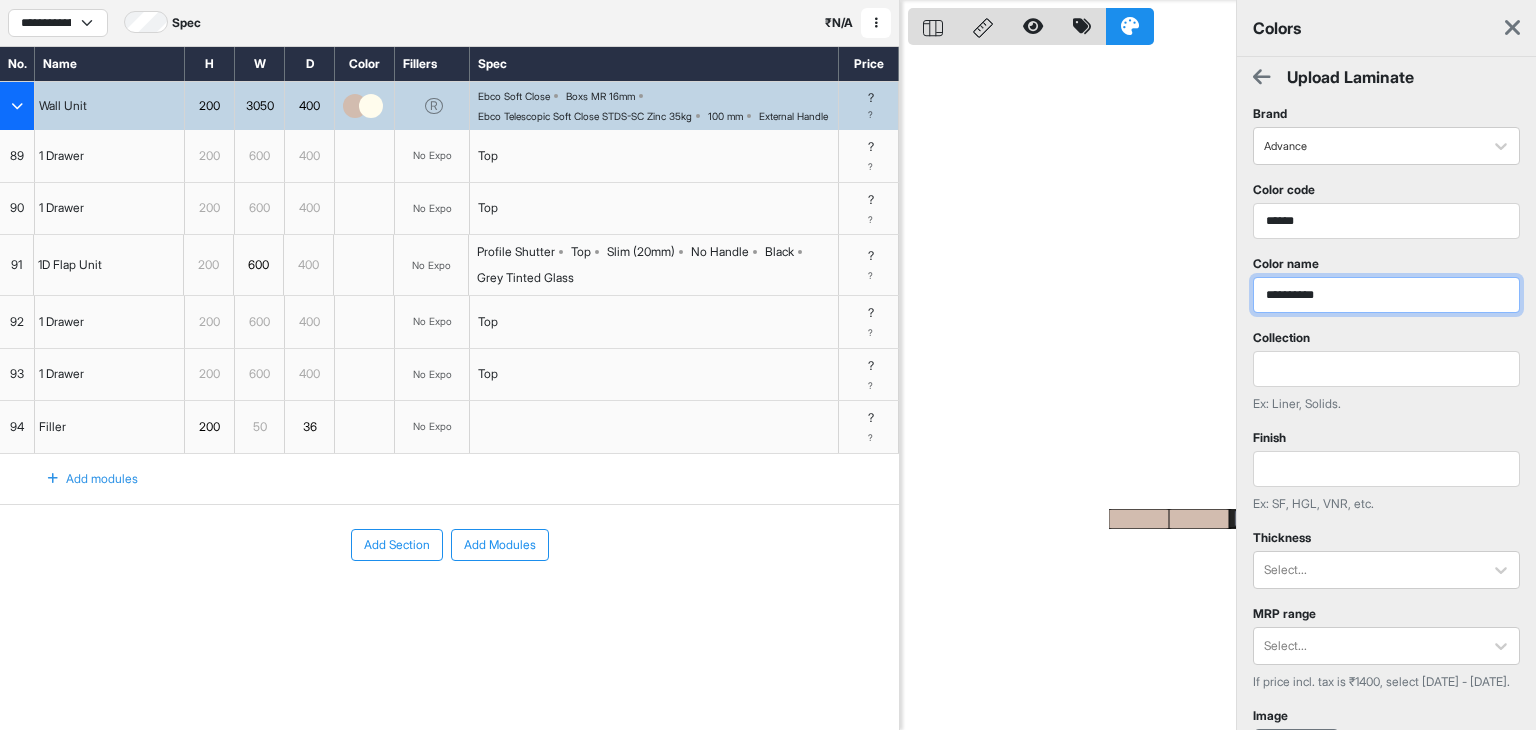 type on "**********" 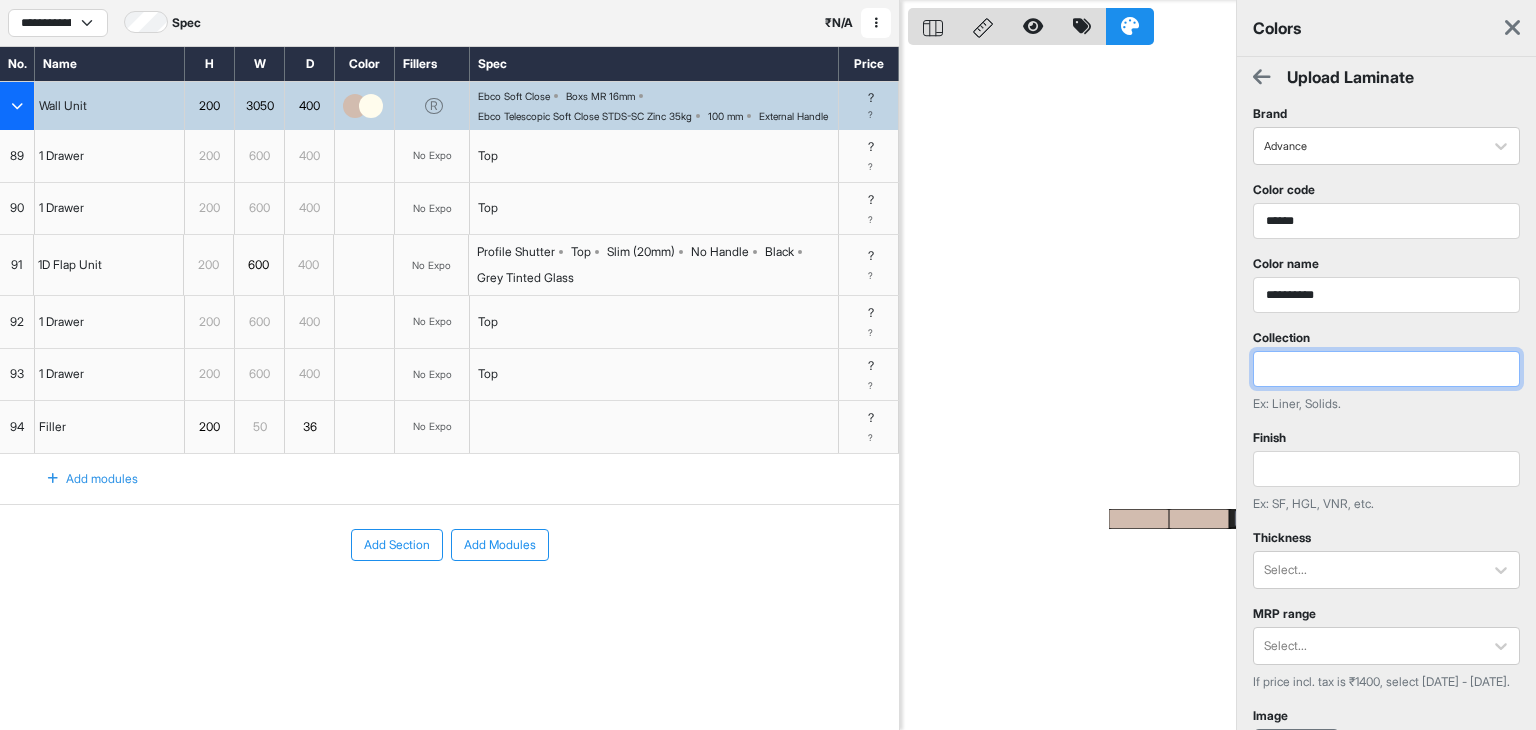 click at bounding box center [1386, 369] 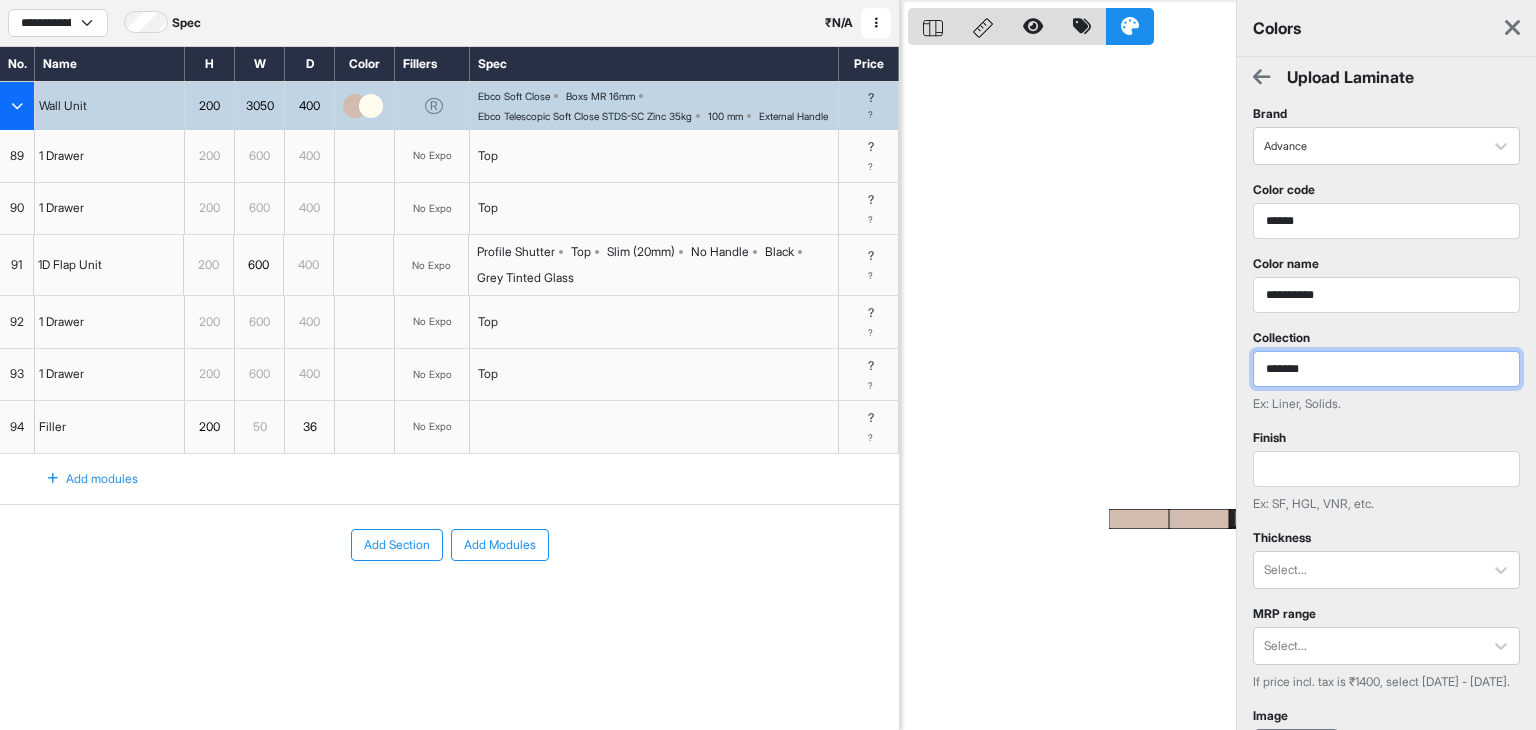 type on "******" 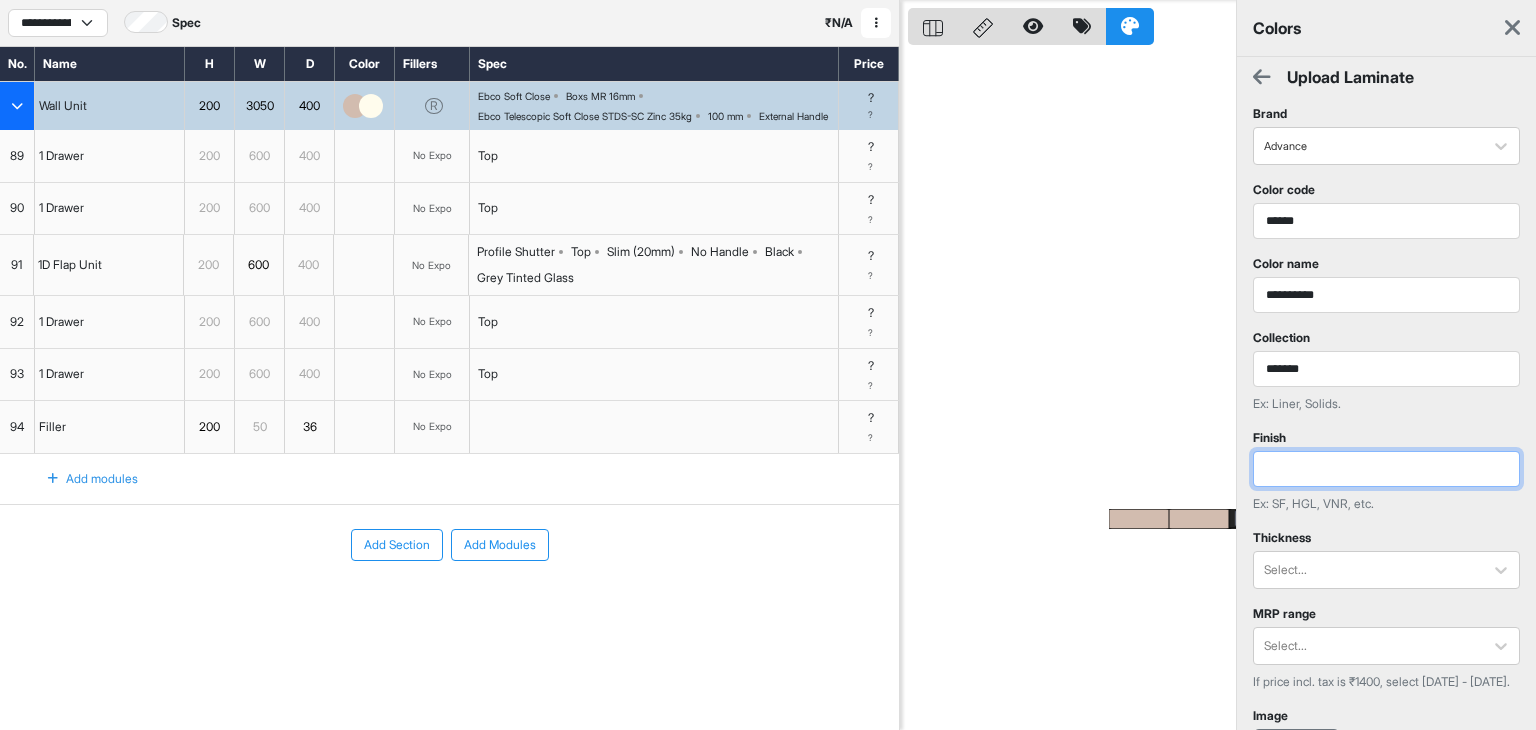 click at bounding box center (1386, 469) 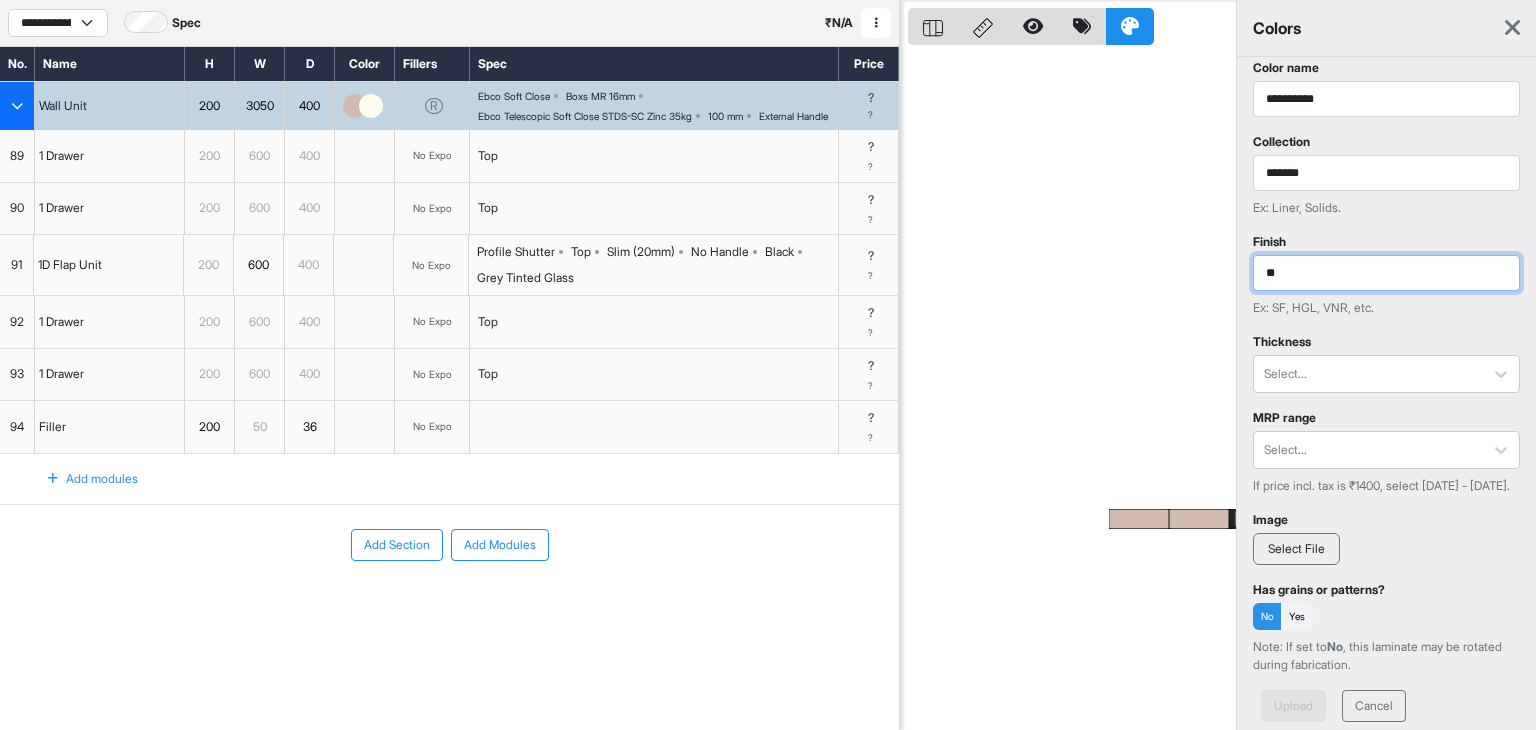 scroll, scrollTop: 200, scrollLeft: 0, axis: vertical 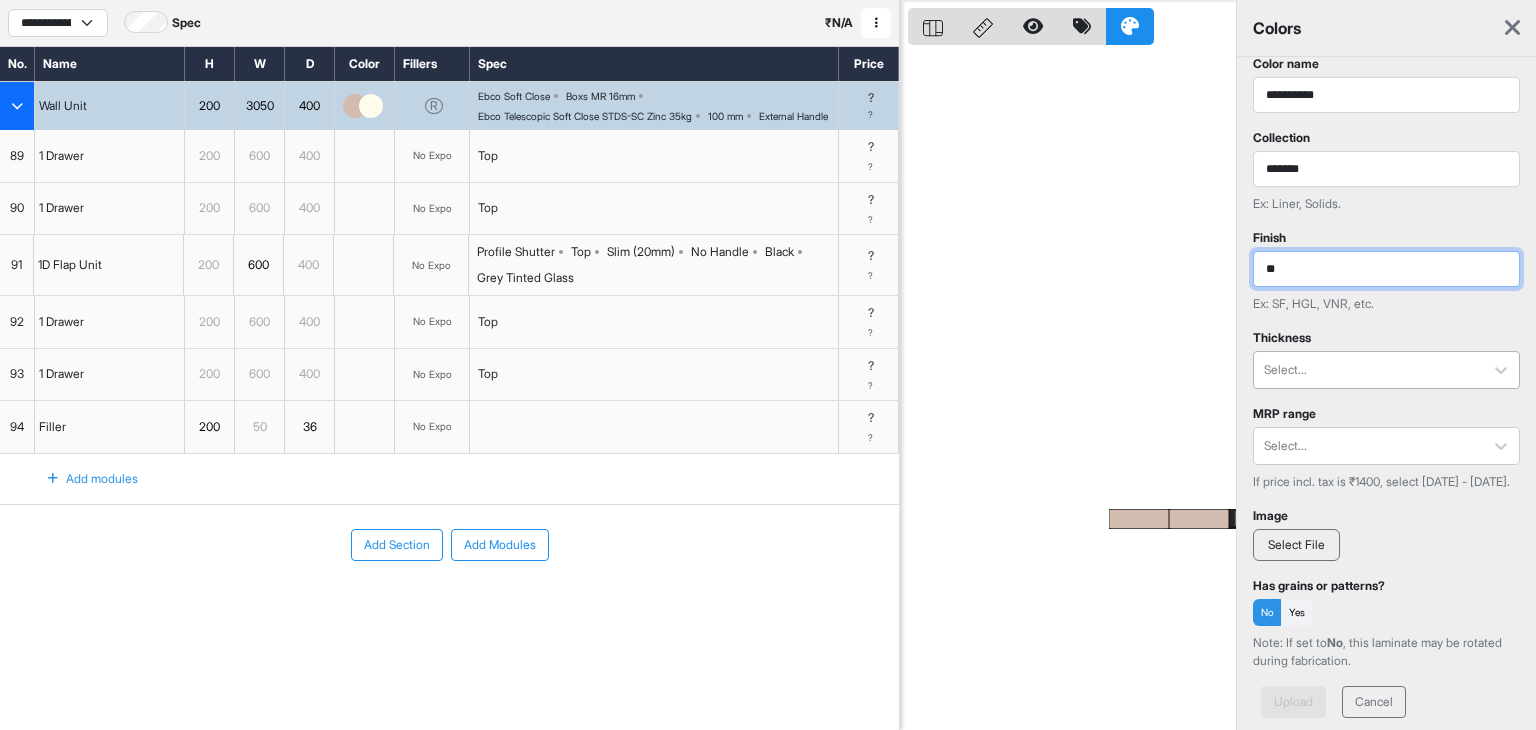 type on "**" 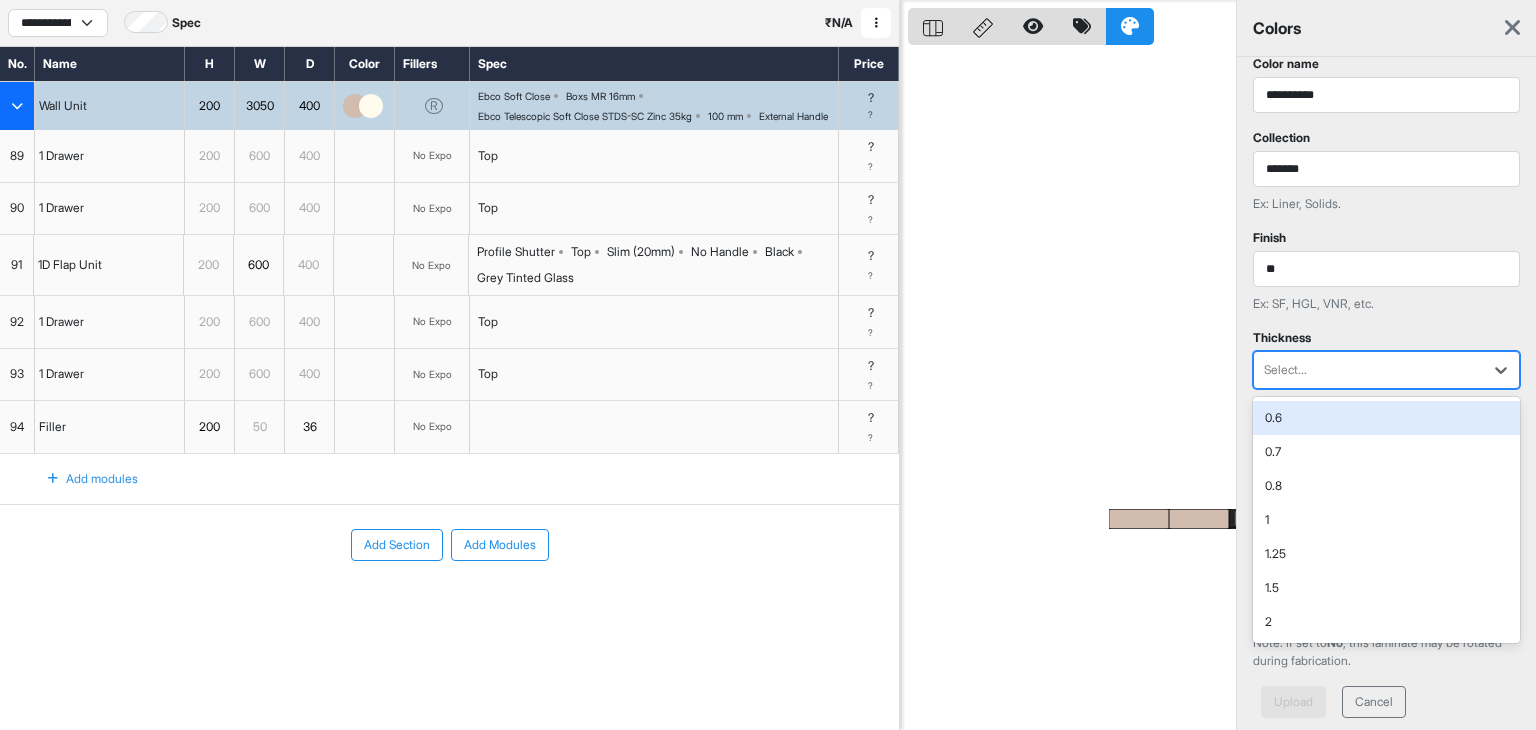 click at bounding box center (1368, 370) 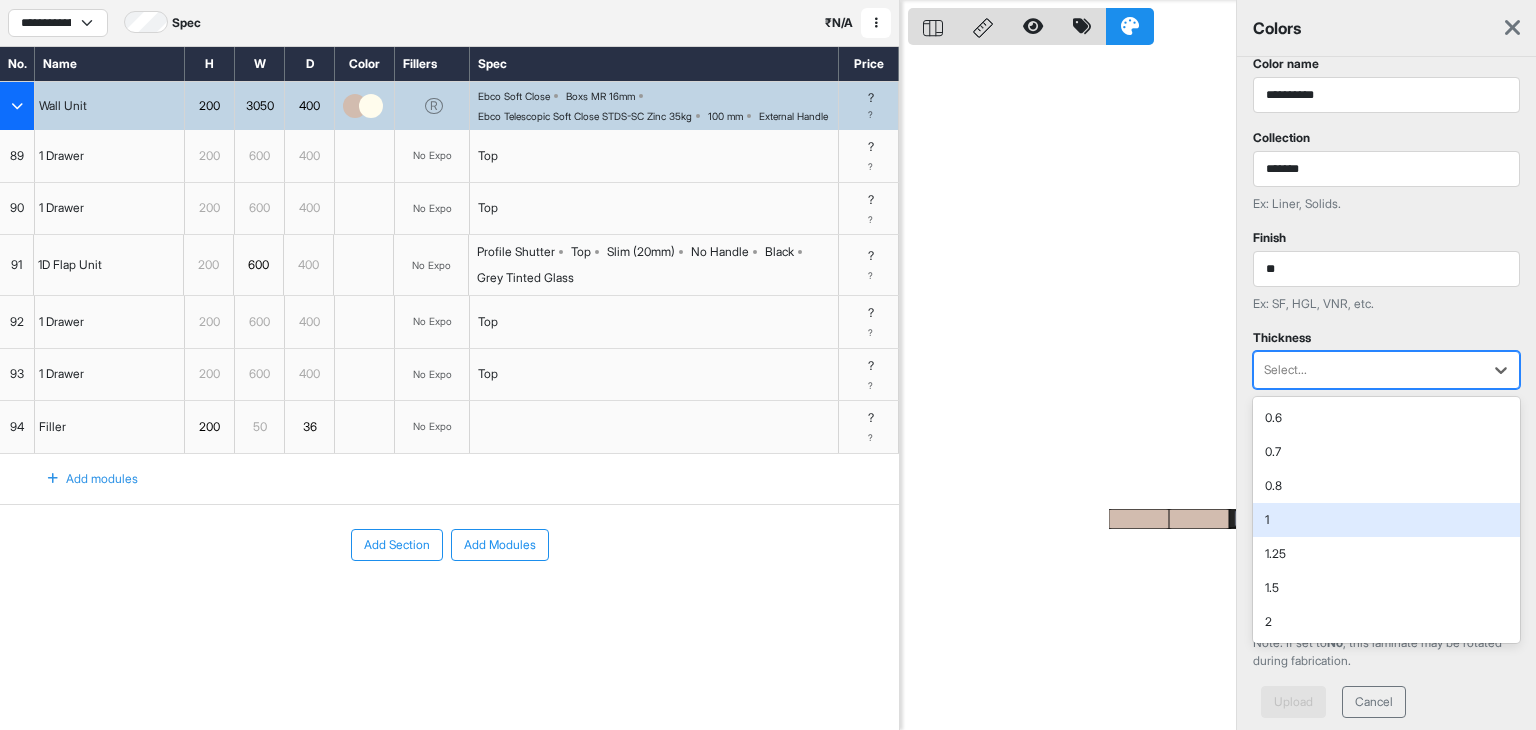 click on "1" at bounding box center (1386, 520) 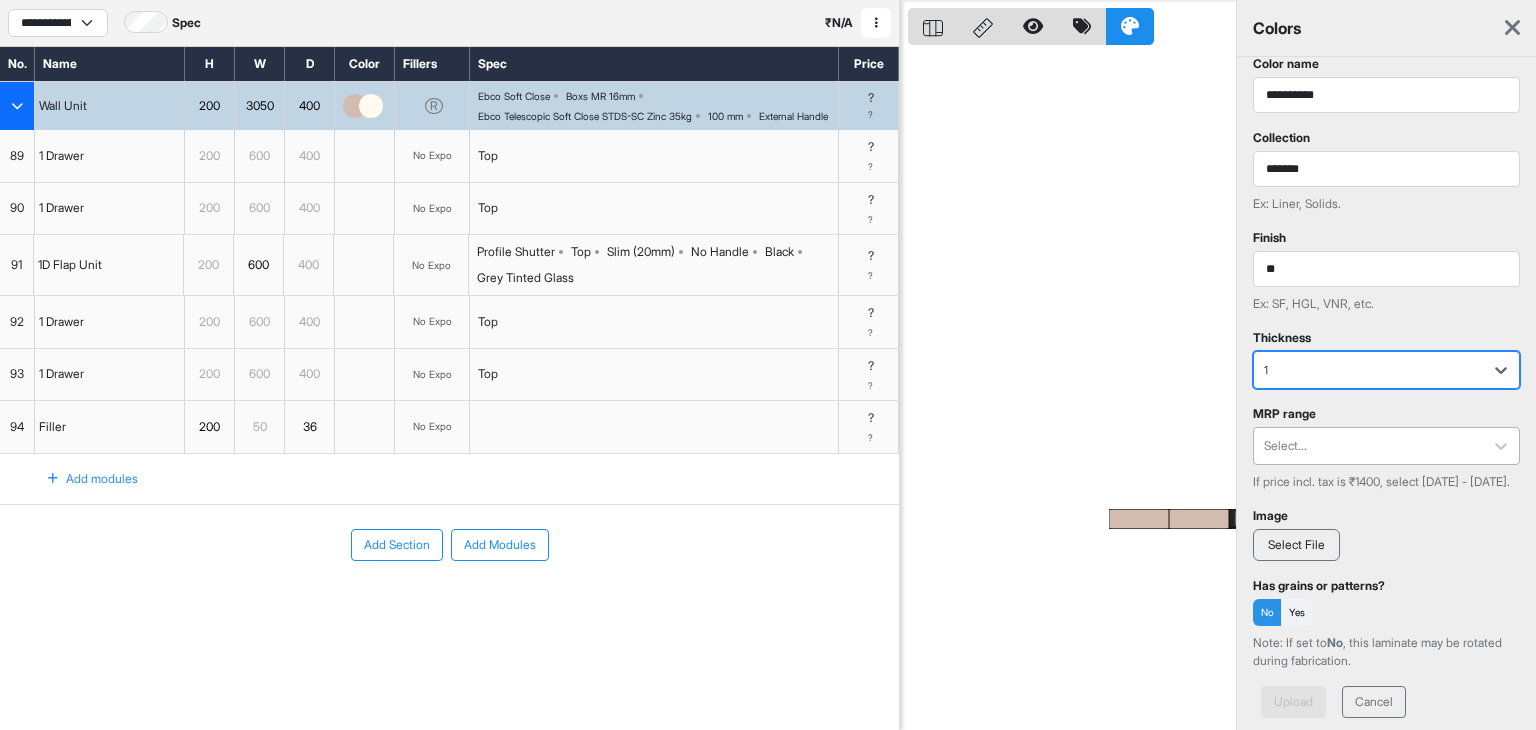 click at bounding box center (1368, 446) 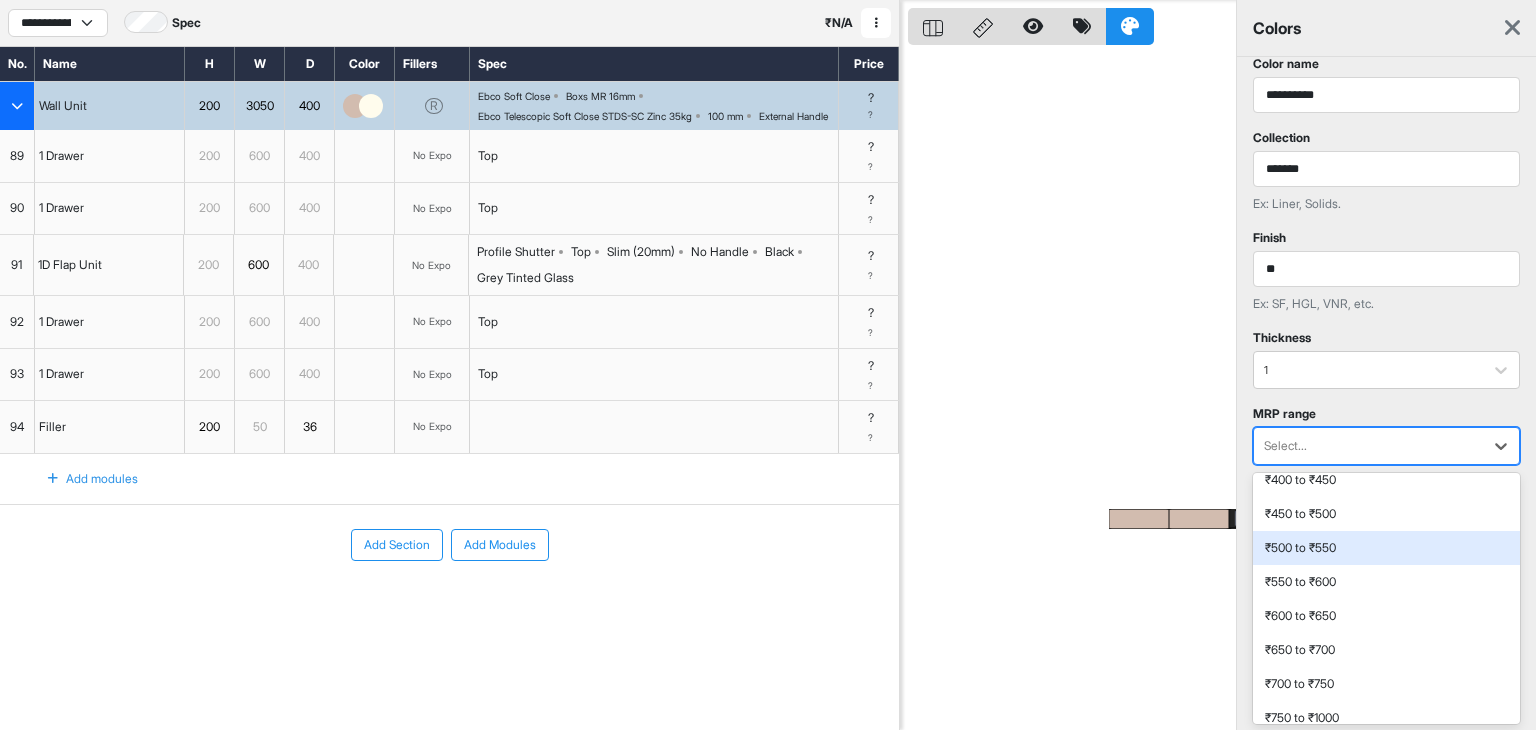 scroll, scrollTop: 200, scrollLeft: 0, axis: vertical 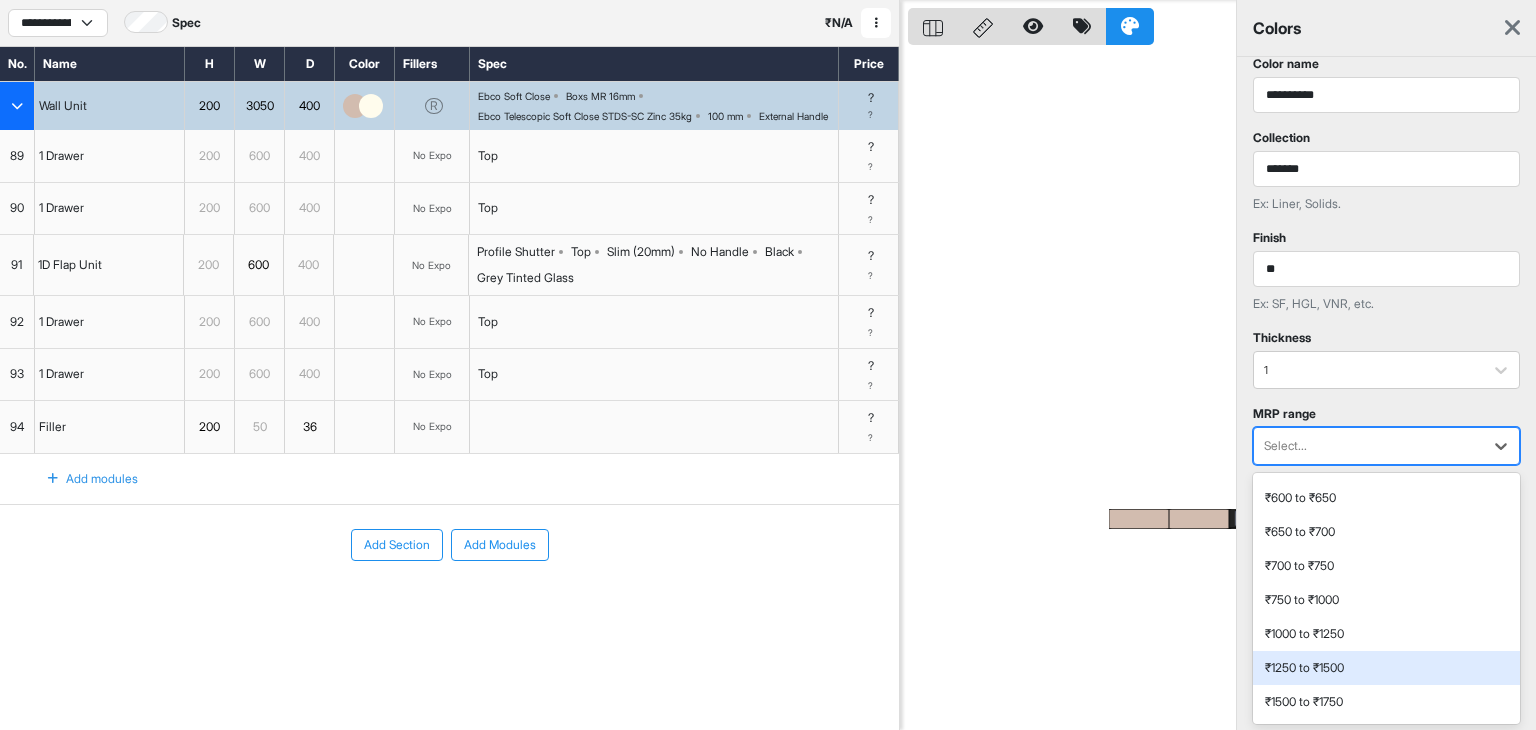 click on "₹1250 to ₹1500" at bounding box center [1386, 668] 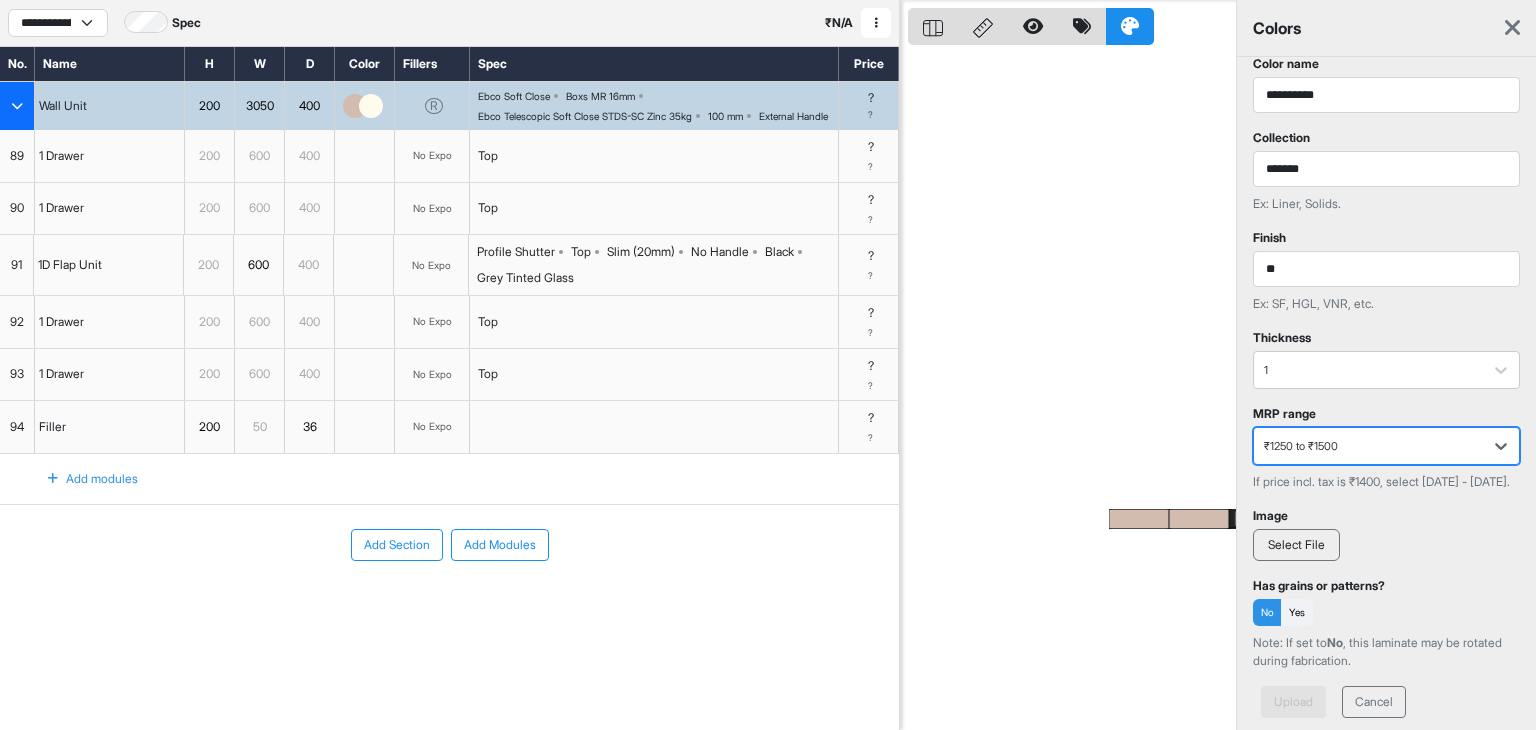 scroll, scrollTop: 296, scrollLeft: 0, axis: vertical 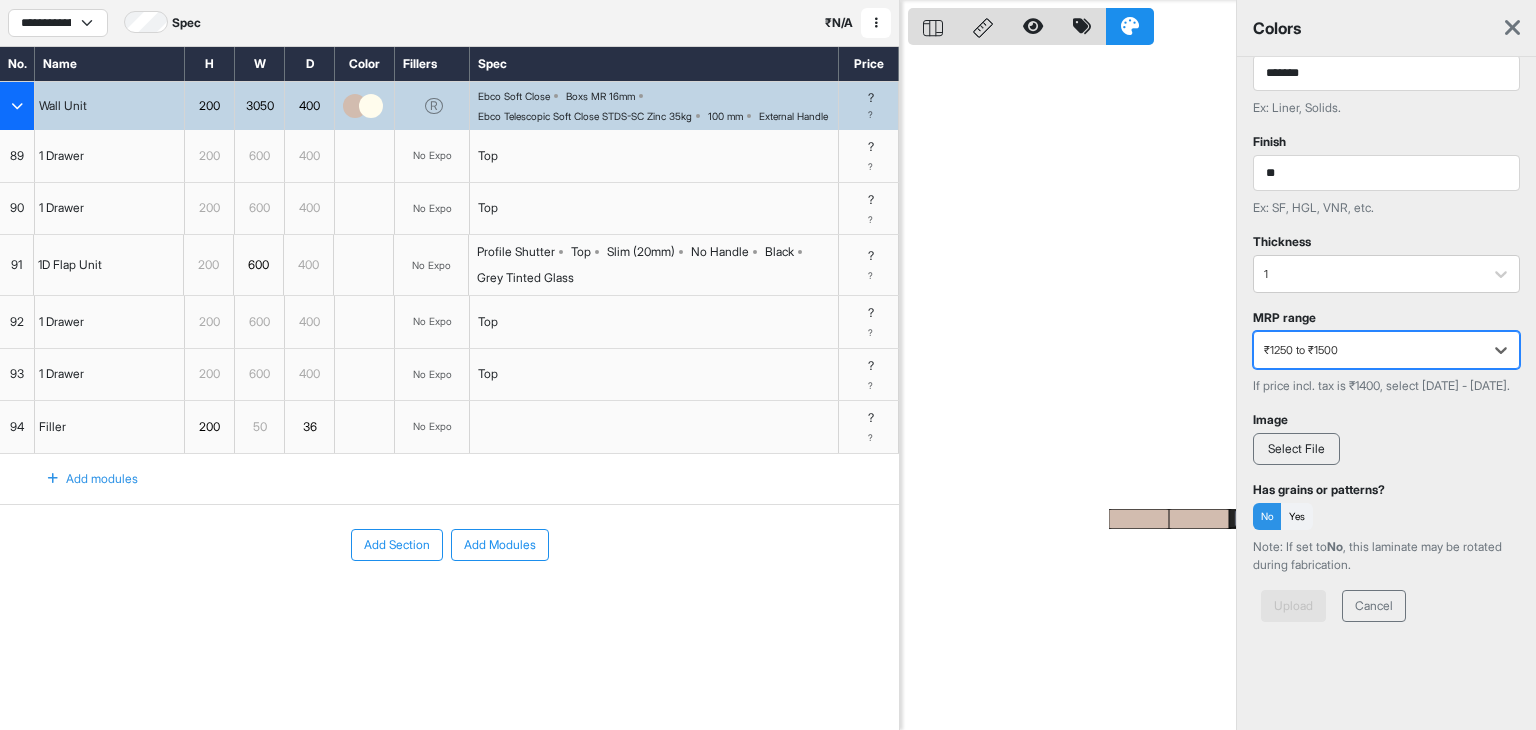 click on "Select File" at bounding box center (1296, 449) 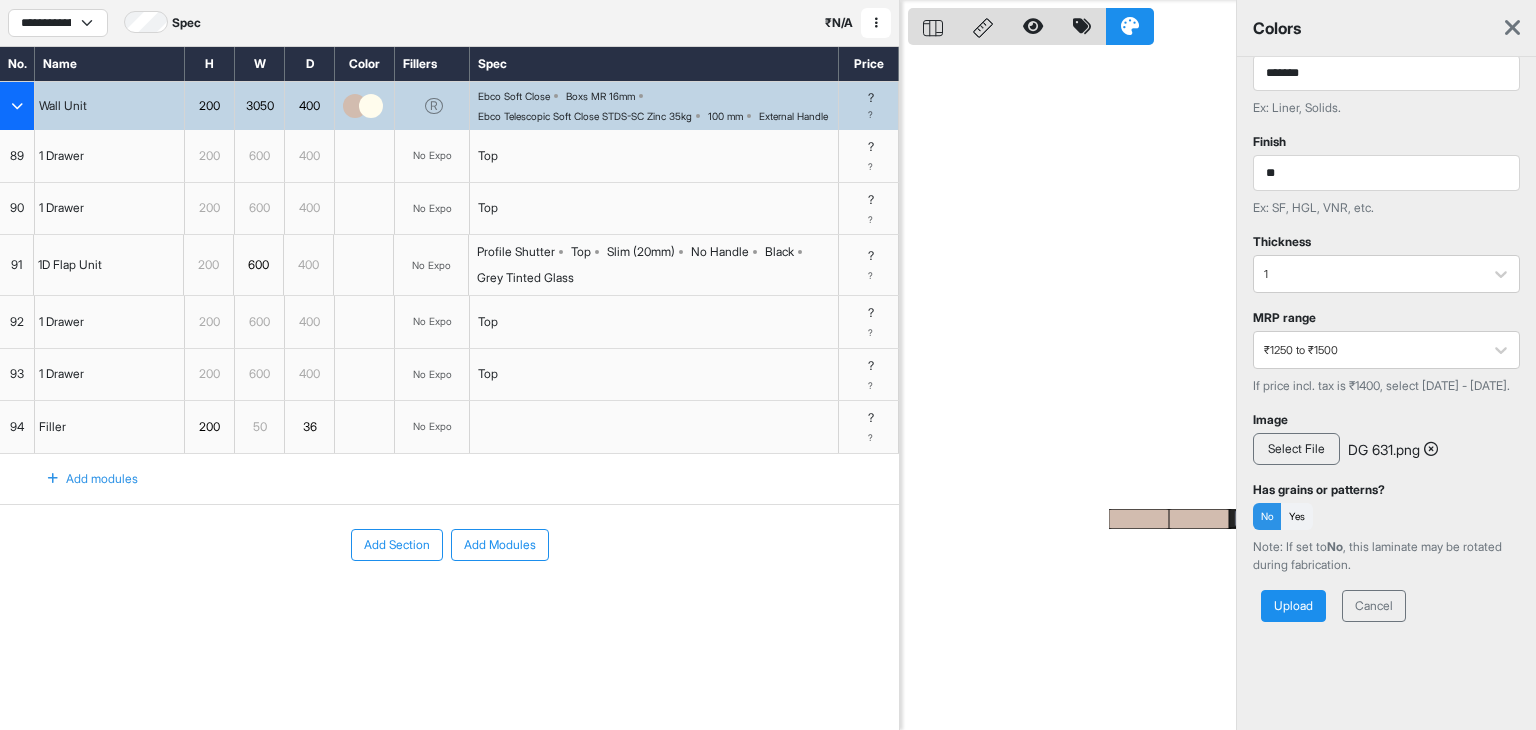 click on "Upload" at bounding box center (1293, 606) 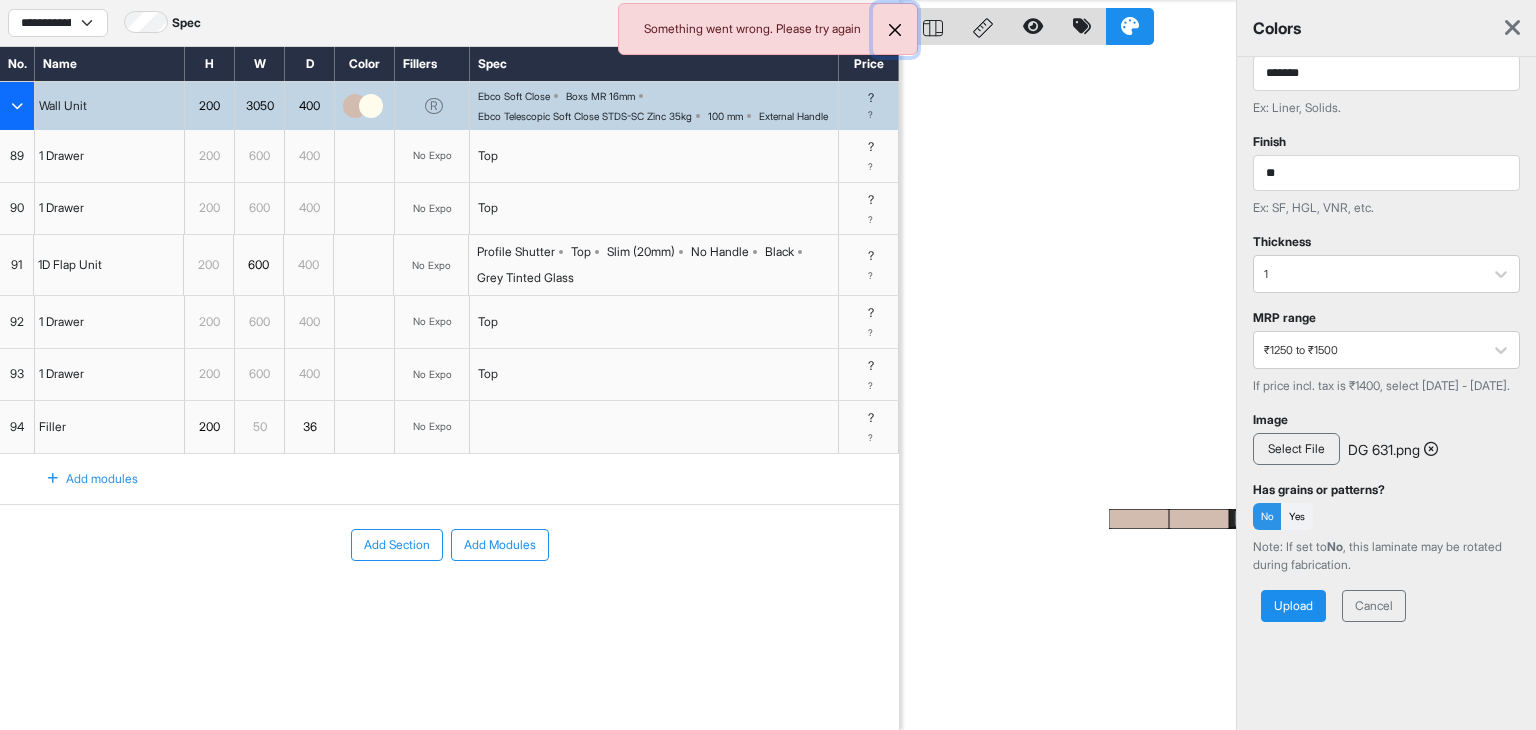 click at bounding box center (895, 30) 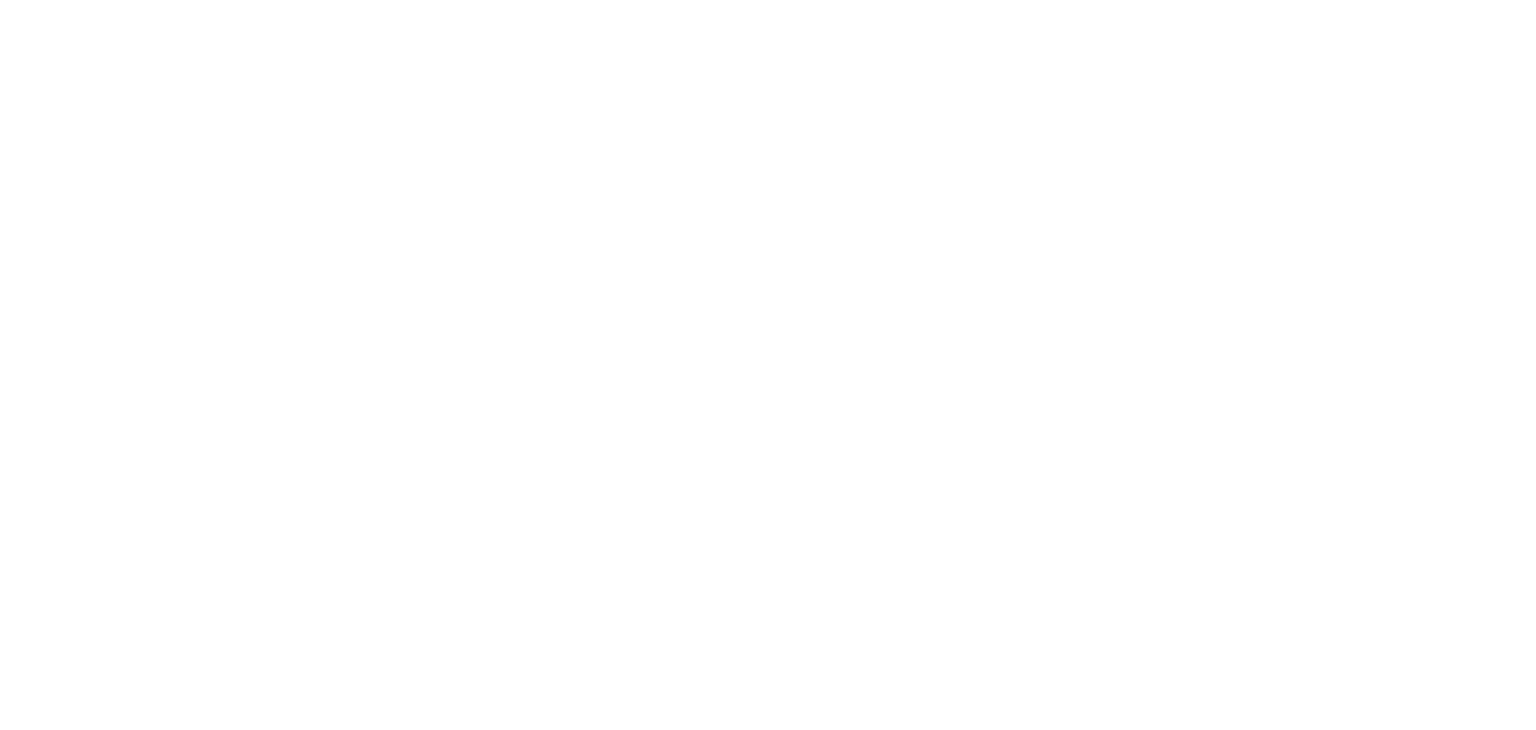 scroll, scrollTop: 0, scrollLeft: 0, axis: both 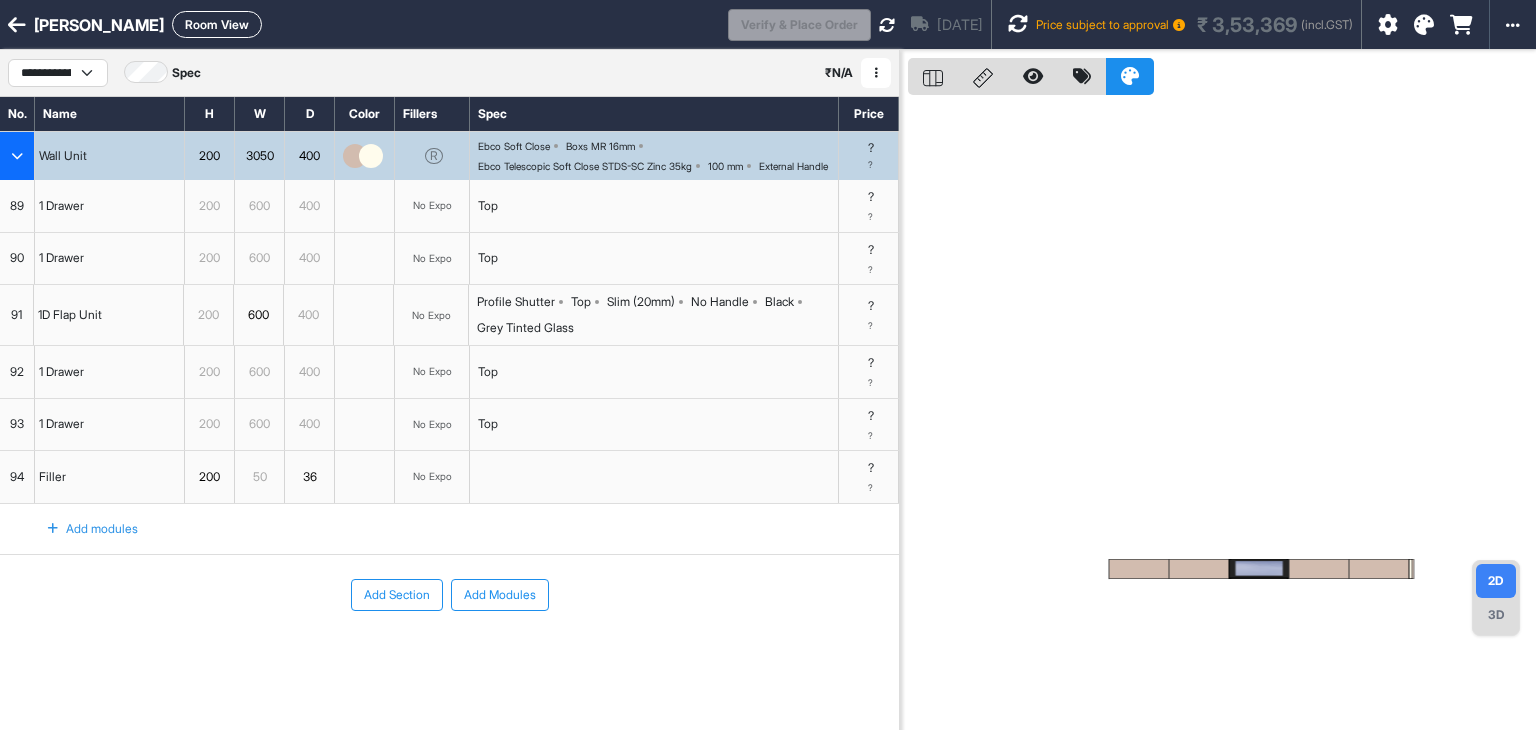 click at bounding box center (355, 156) 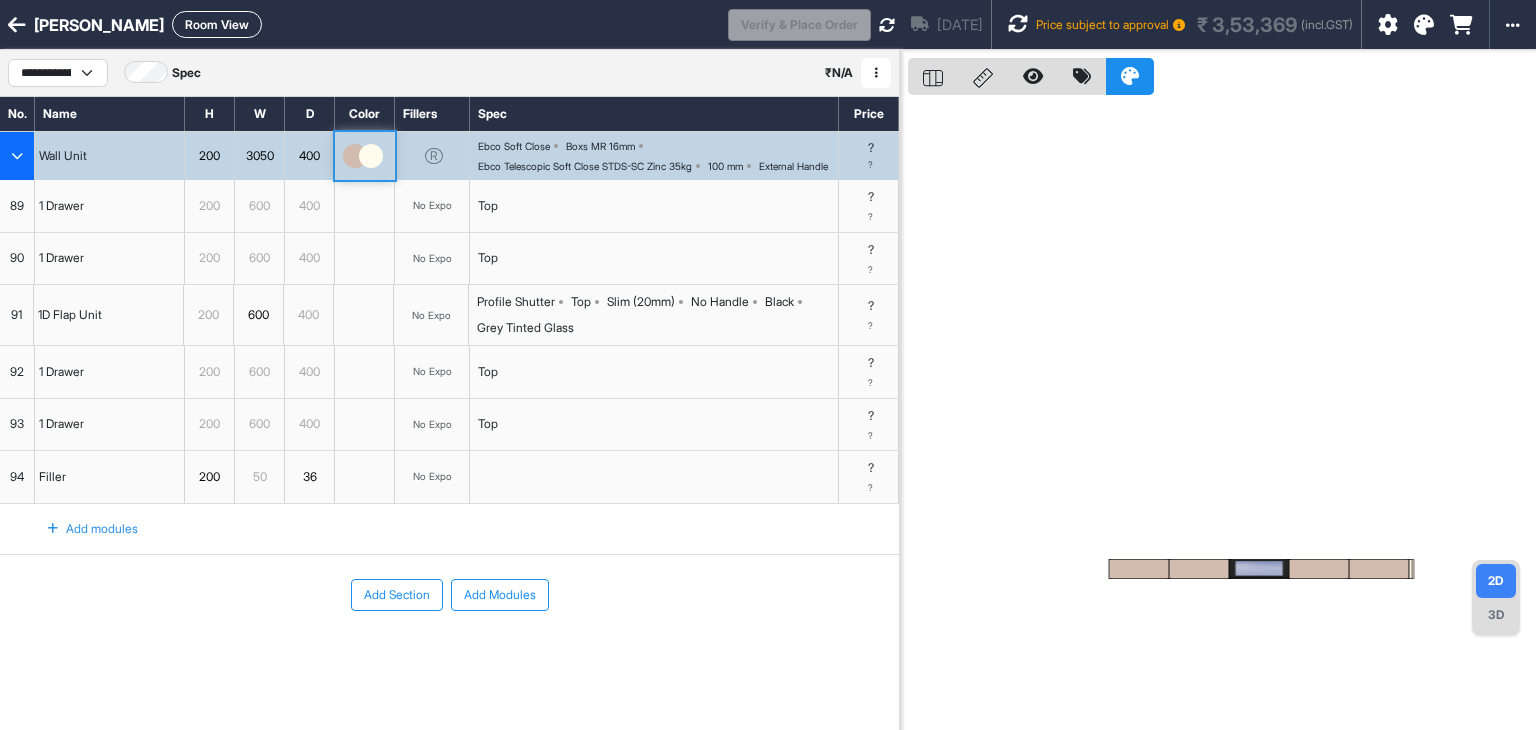 click at bounding box center [355, 156] 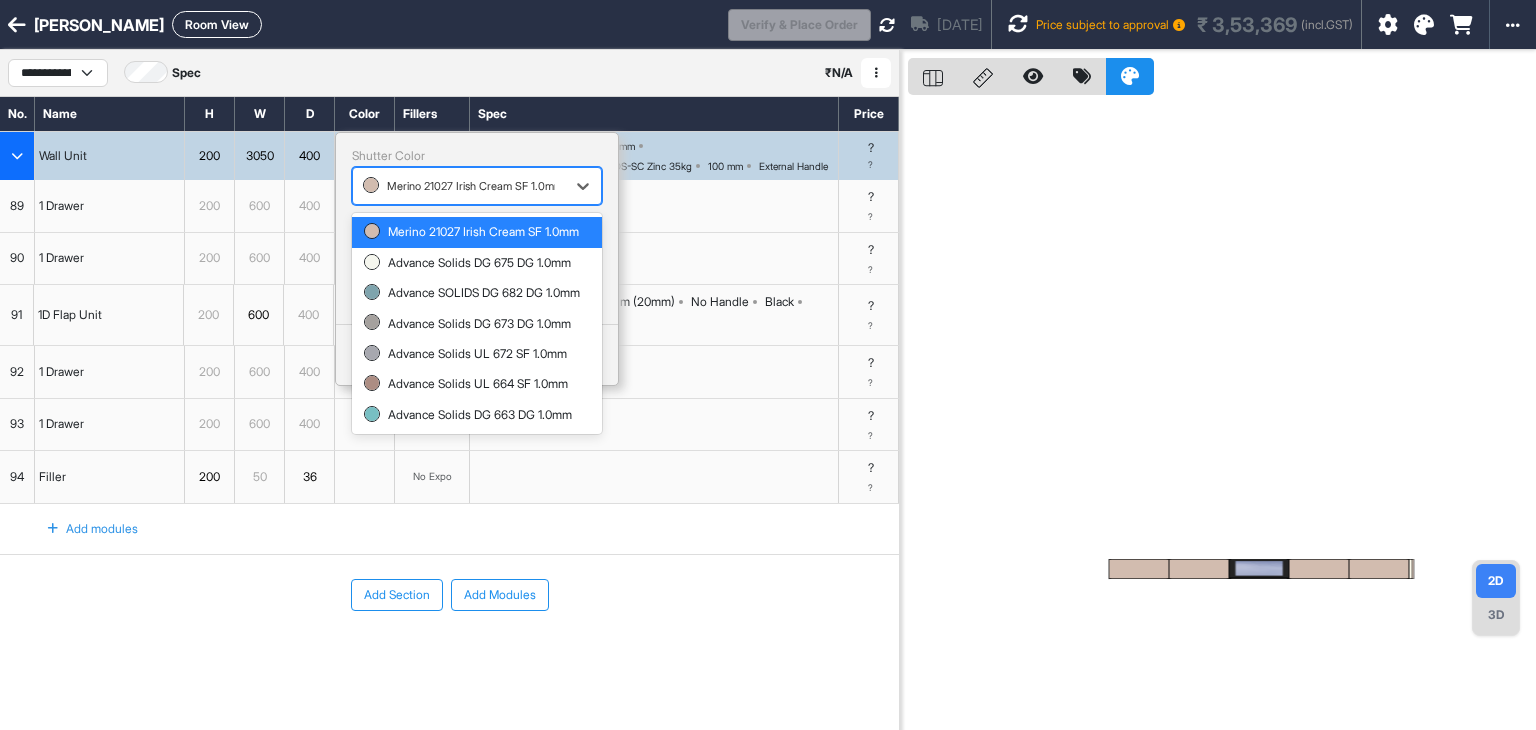click at bounding box center [459, 186] 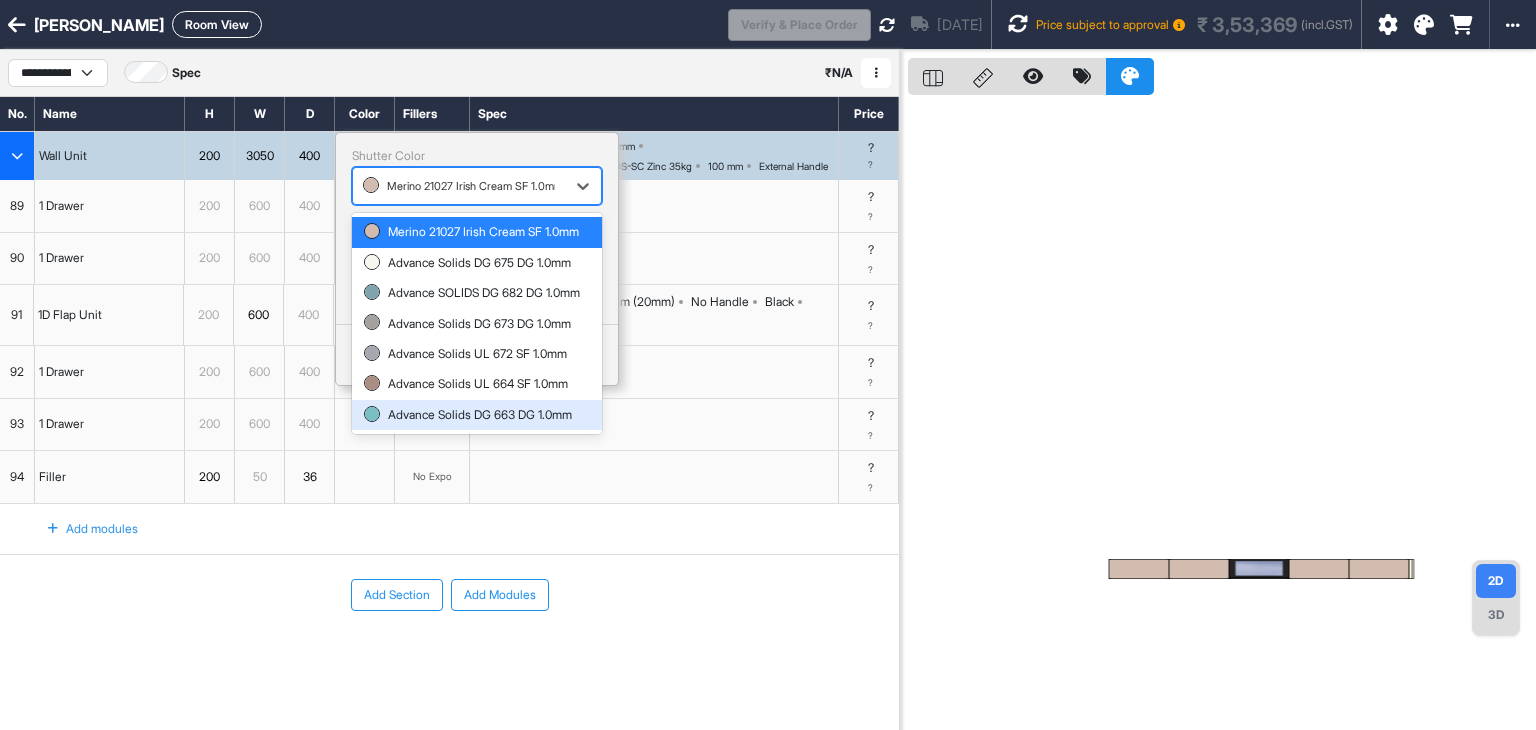 click at bounding box center [1222, 415] 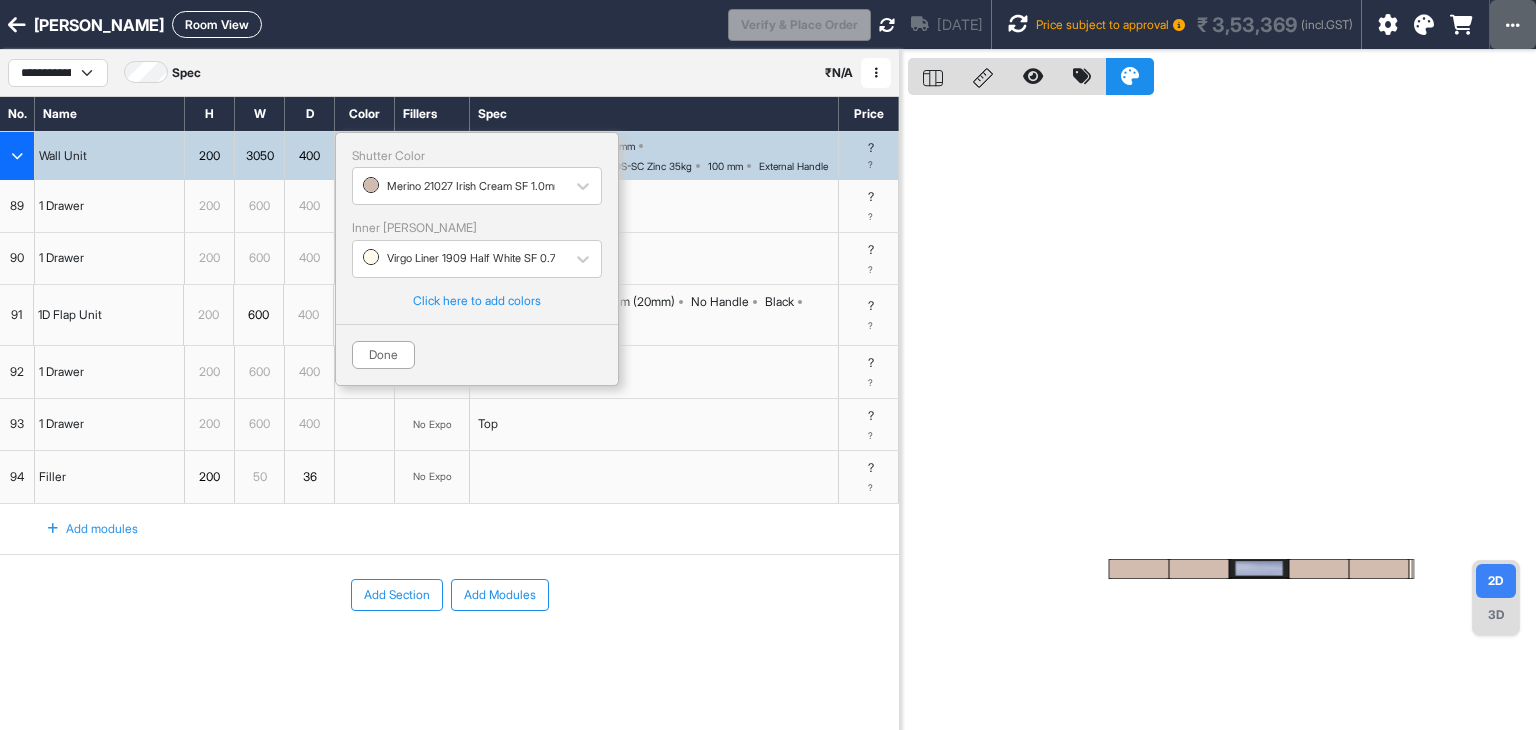 click at bounding box center (1513, 24) 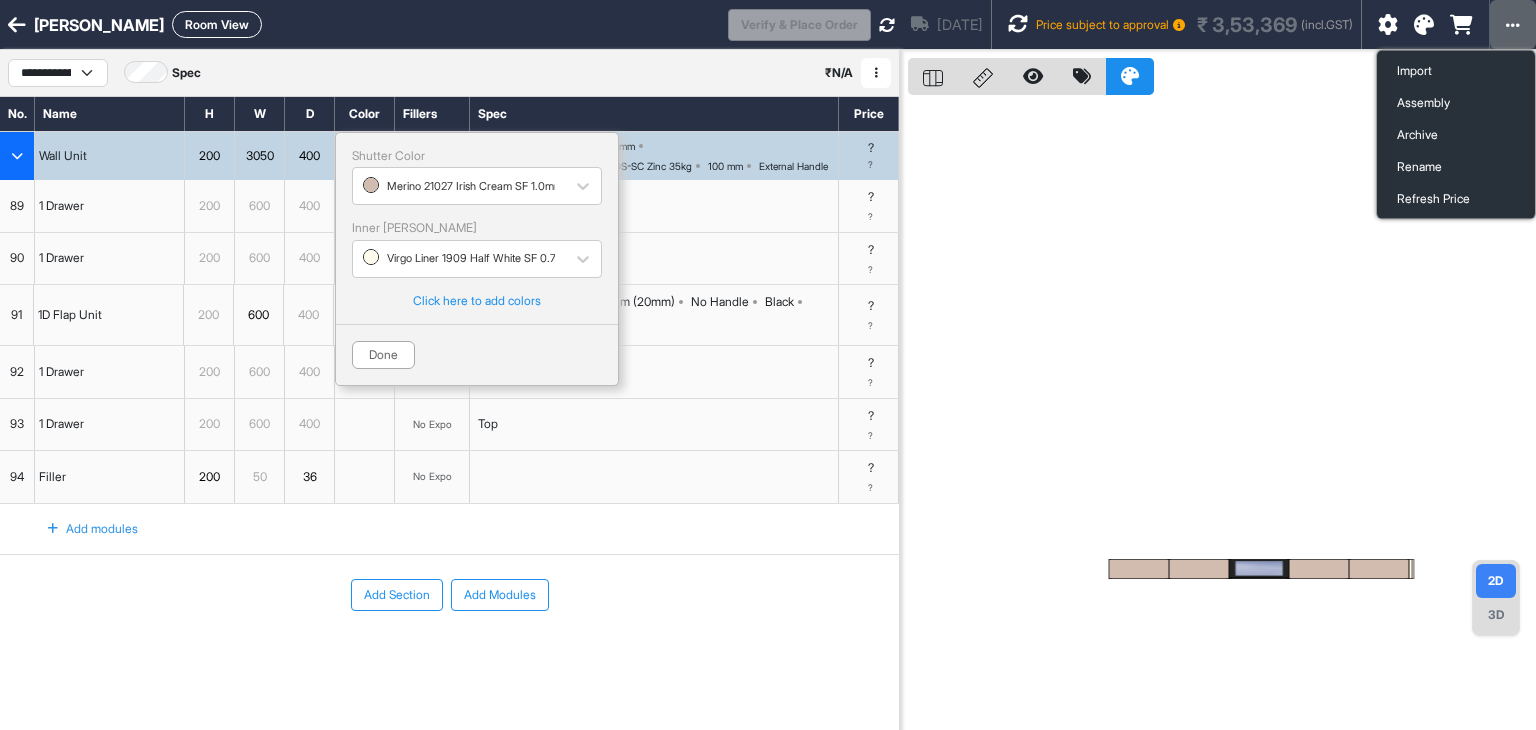 click at bounding box center (1513, 24) 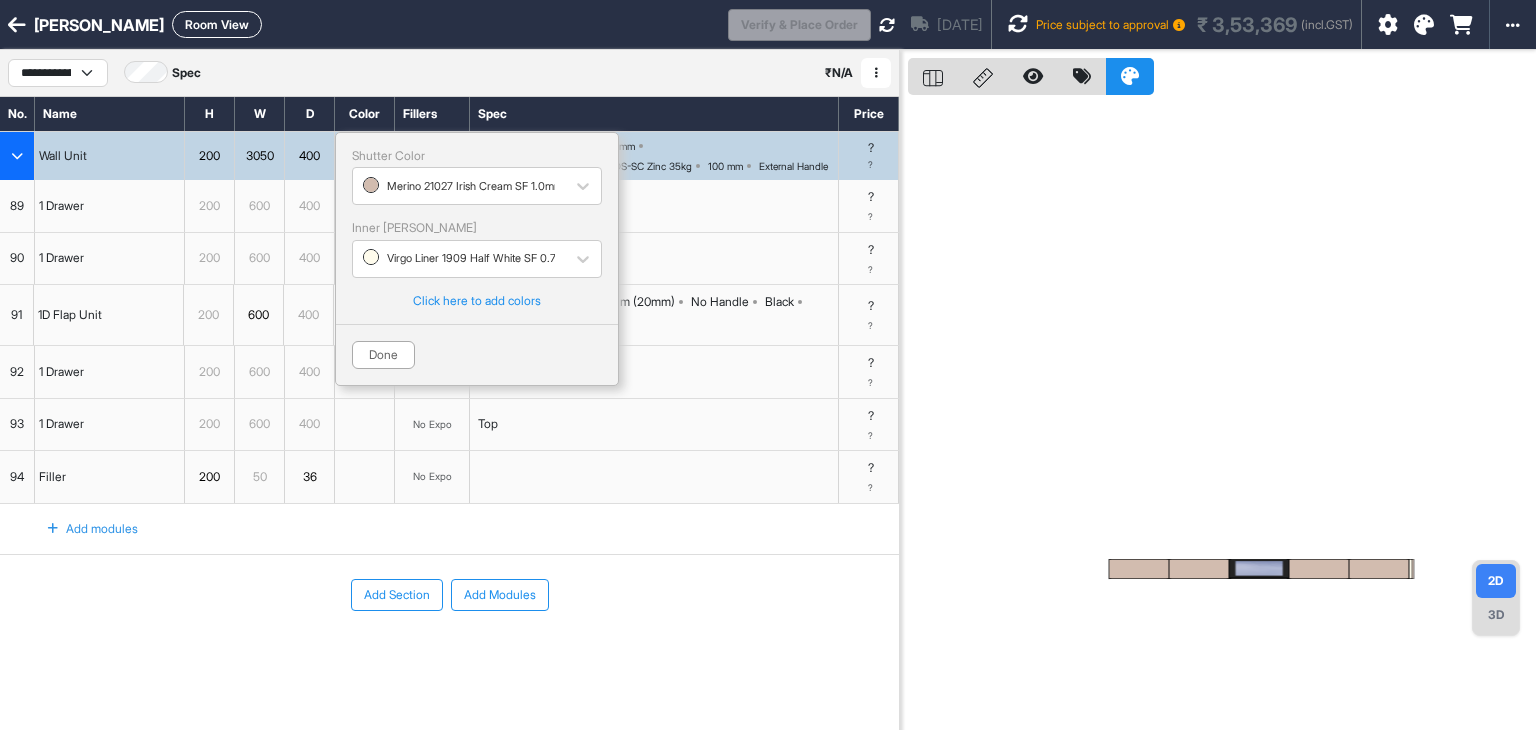 click at bounding box center (1424, 25) 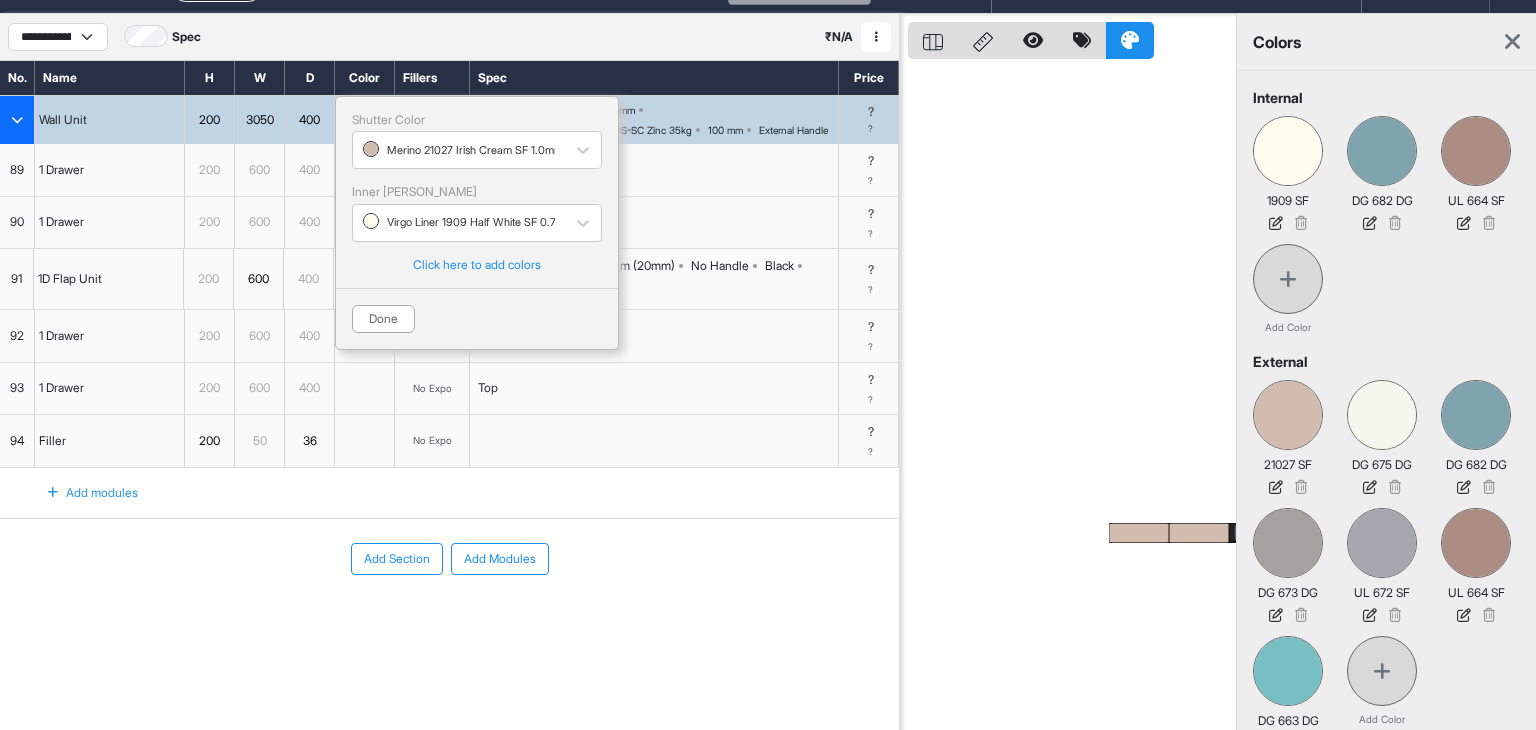 scroll, scrollTop: 50, scrollLeft: 0, axis: vertical 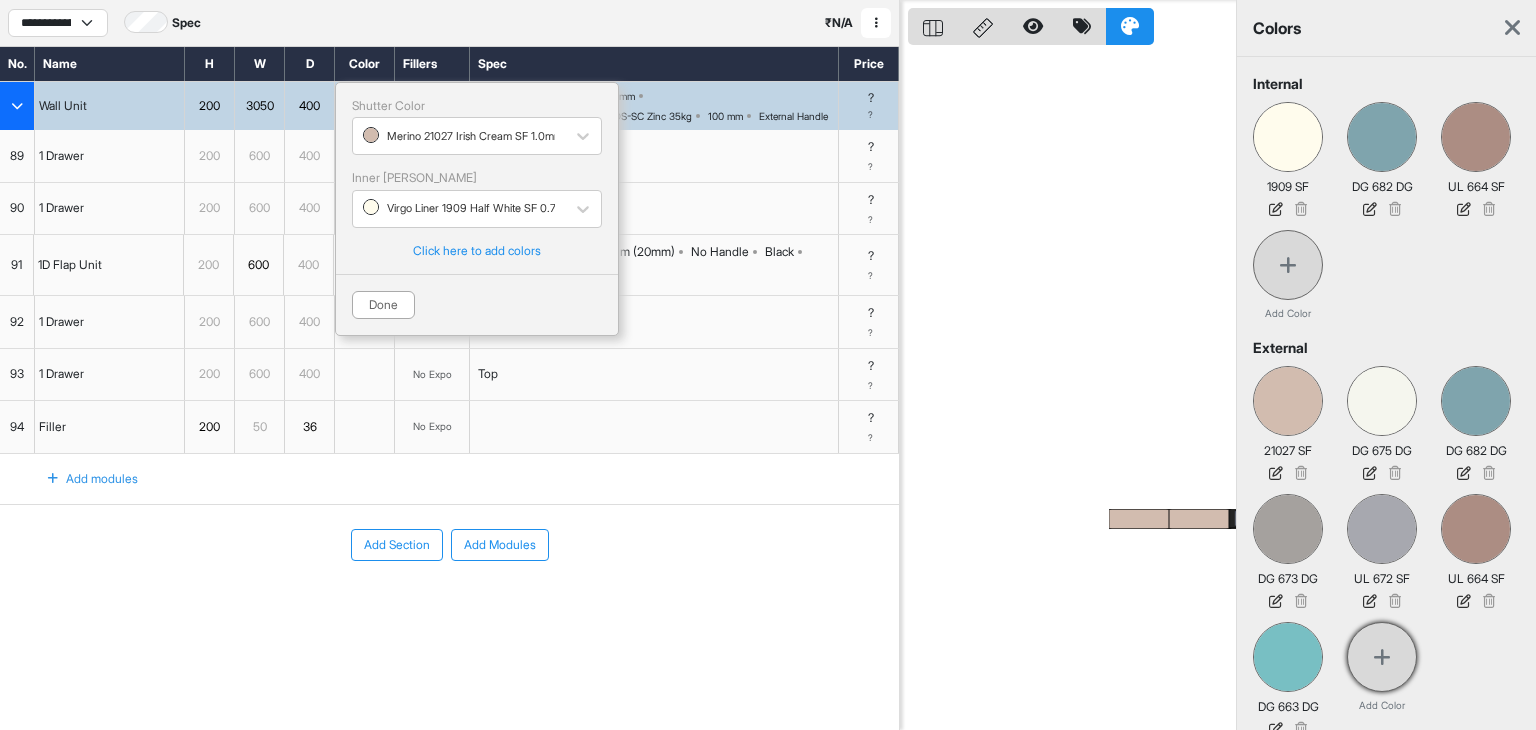 click at bounding box center [1382, 657] 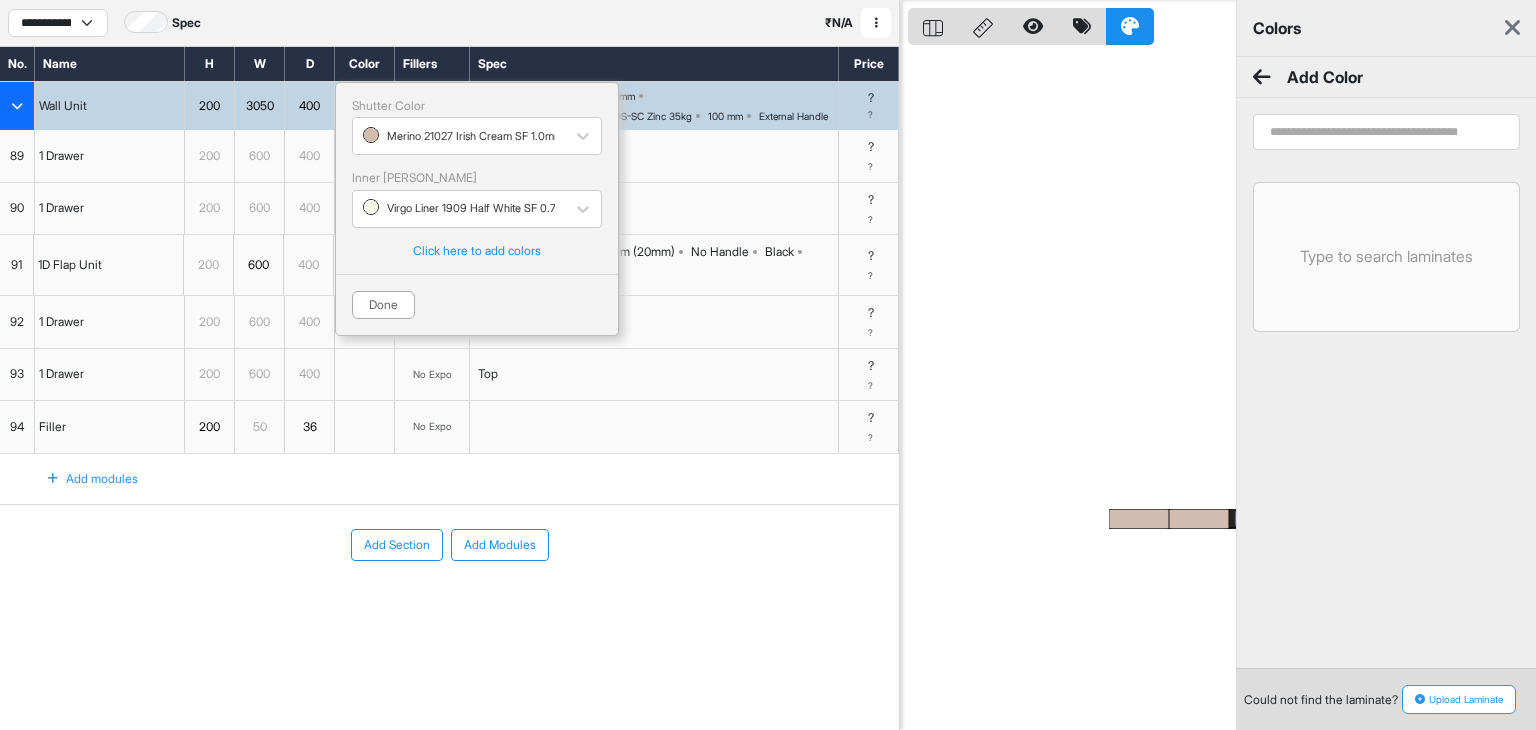 click at bounding box center (1386, 132) 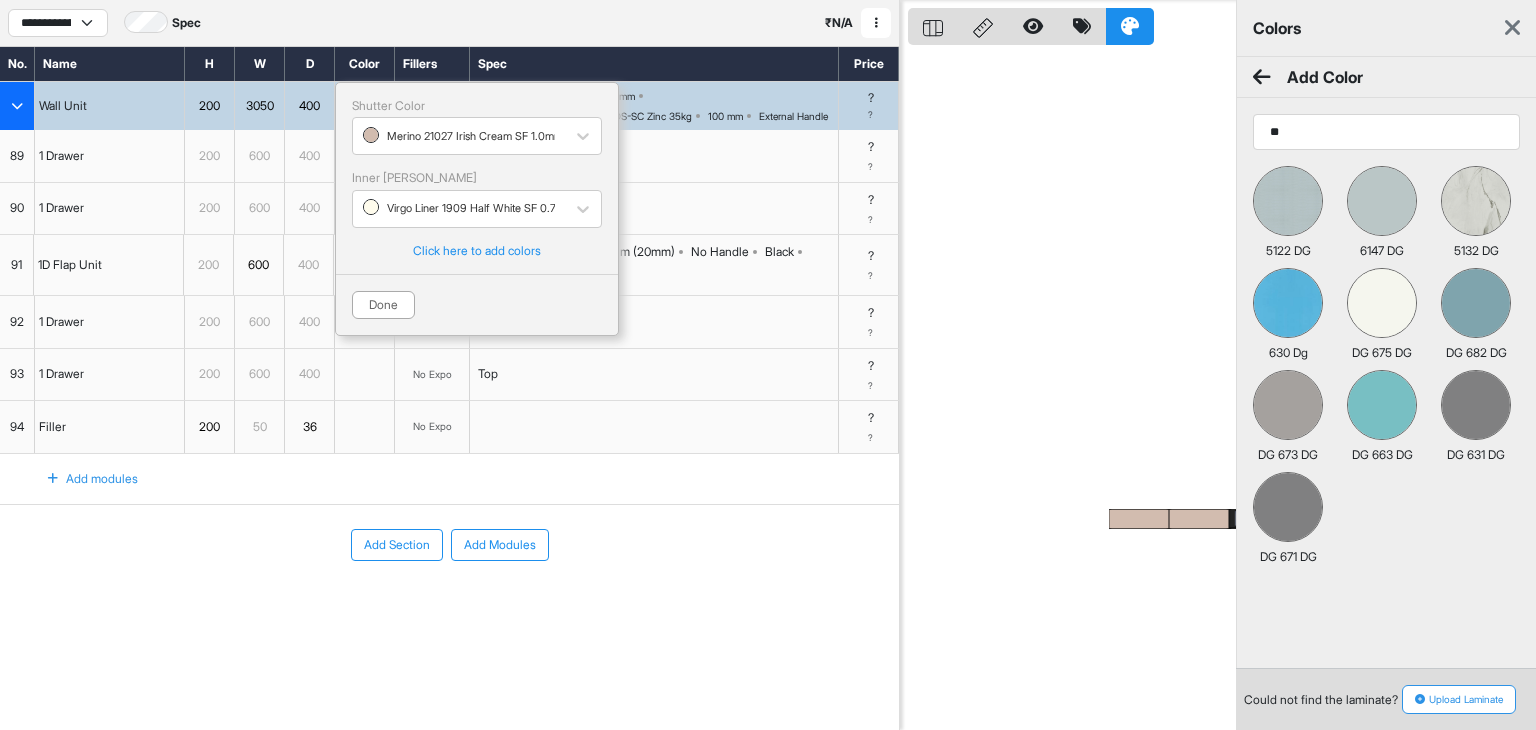 type on "**" 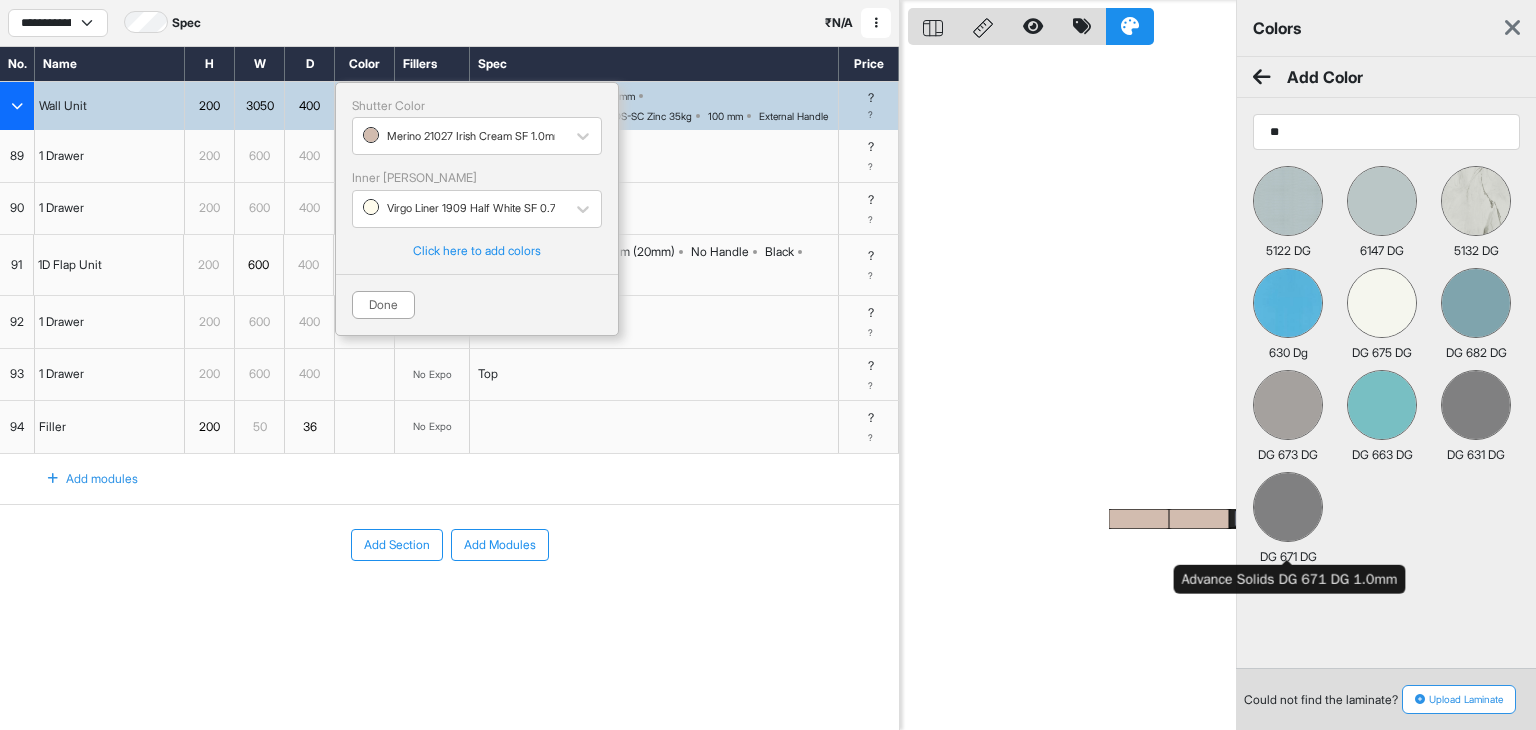 click on "DG 671 DG" at bounding box center [1288, 519] 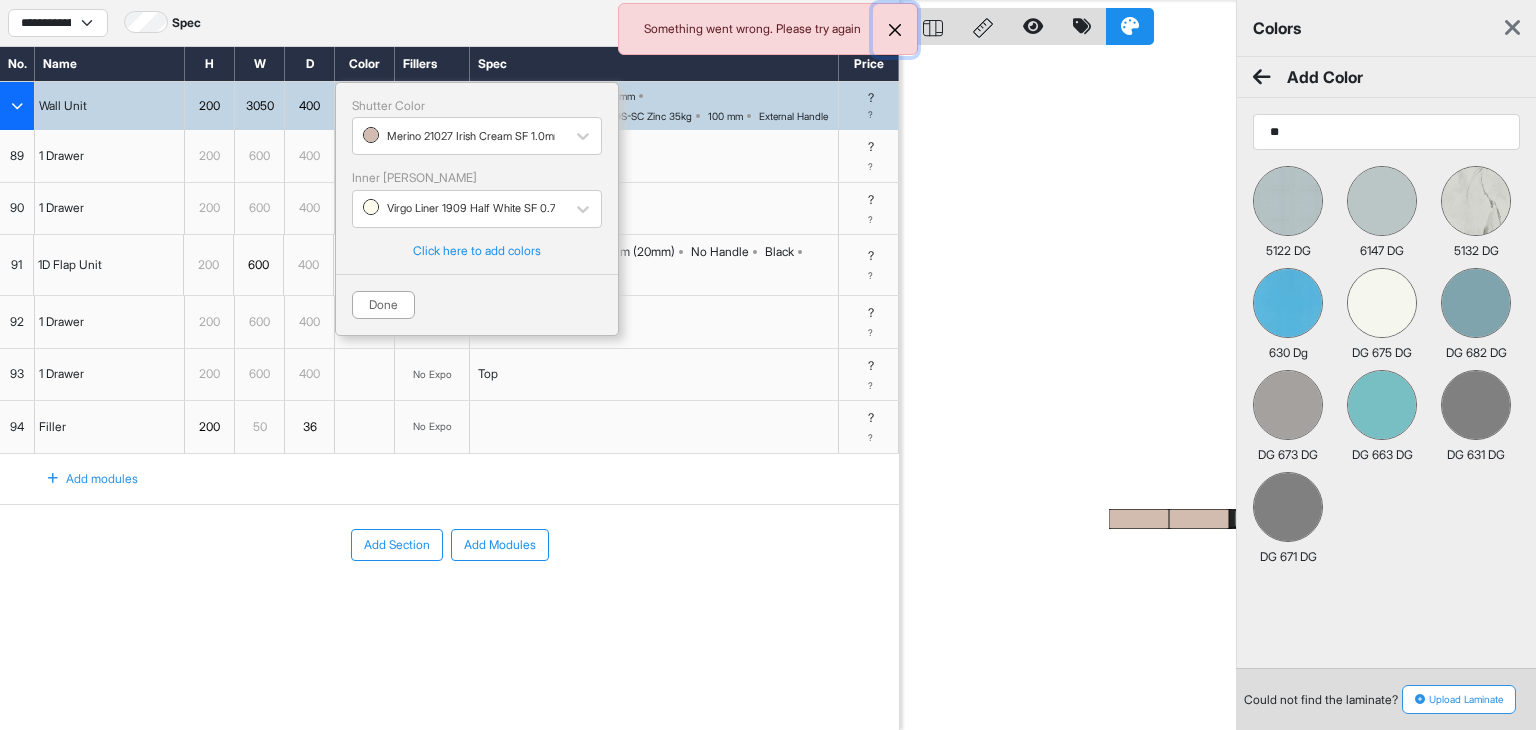 click at bounding box center (895, 30) 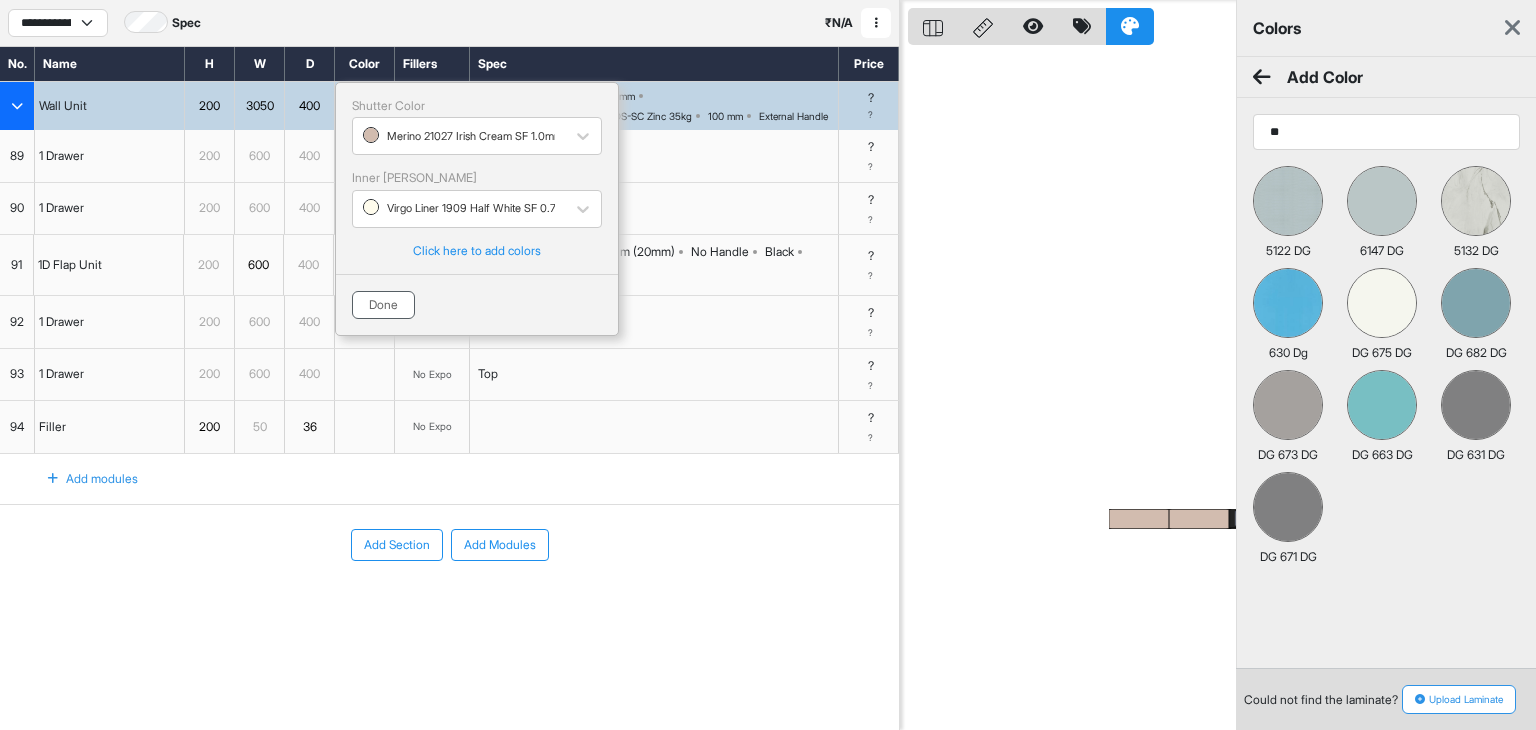 click on "Done" at bounding box center (383, 305) 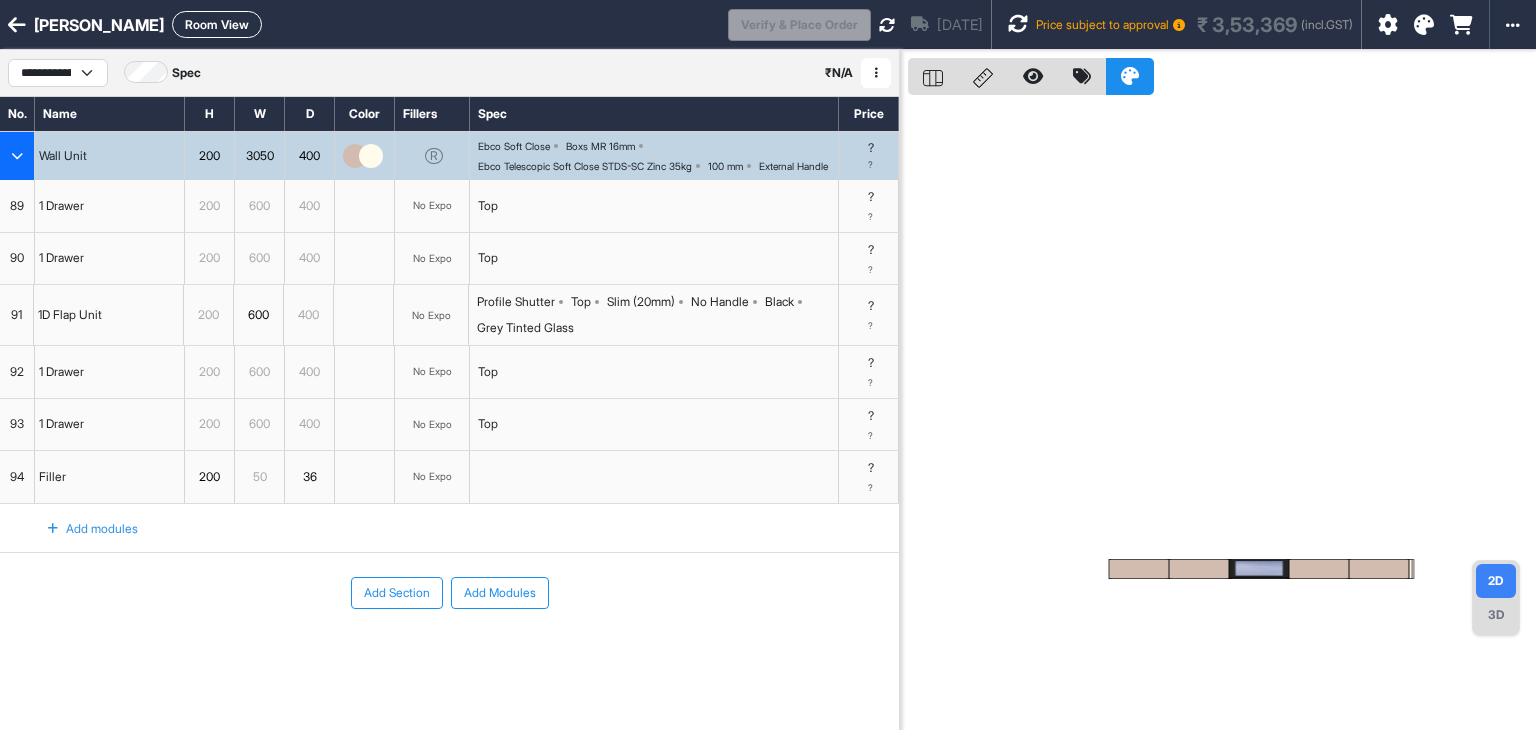 select on "****" 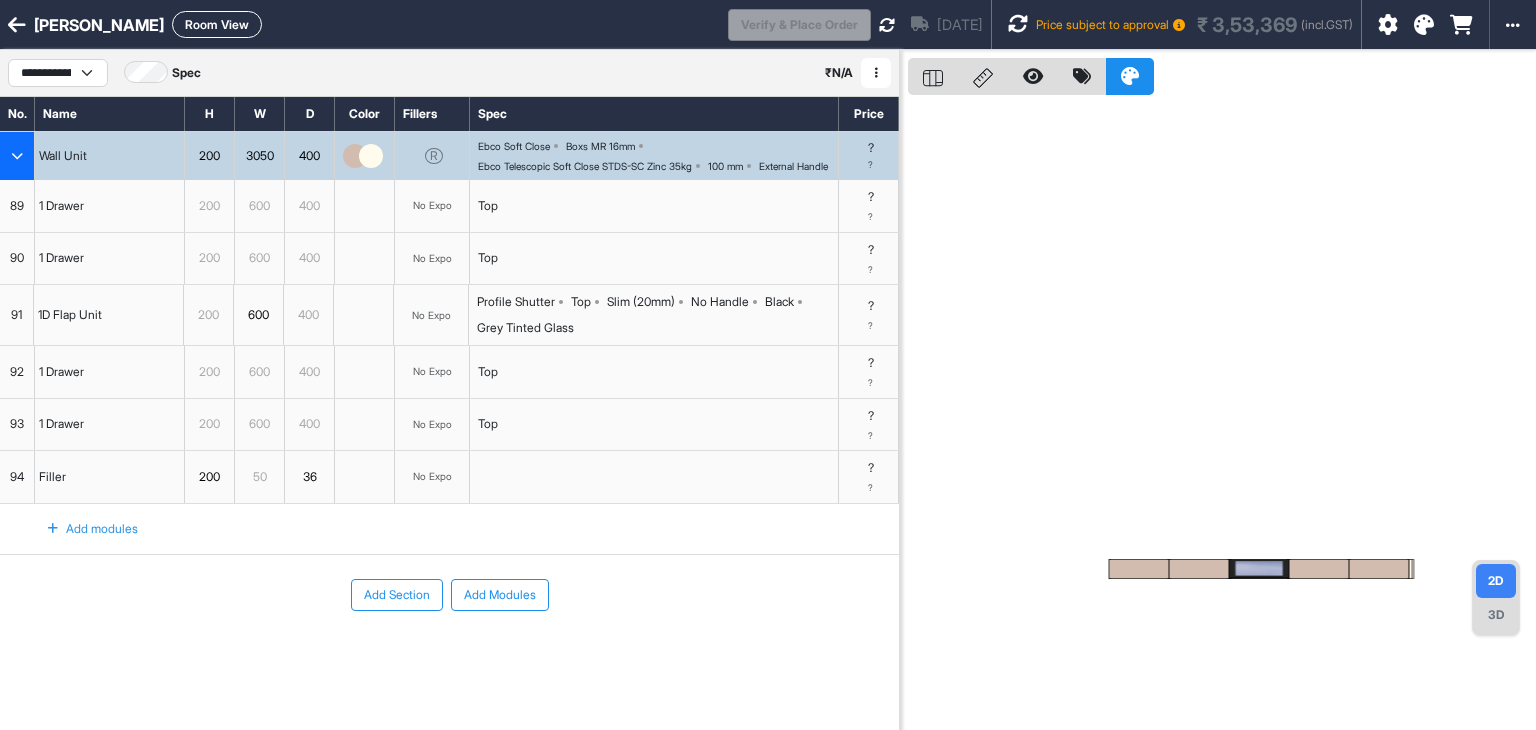 click at bounding box center (355, 156) 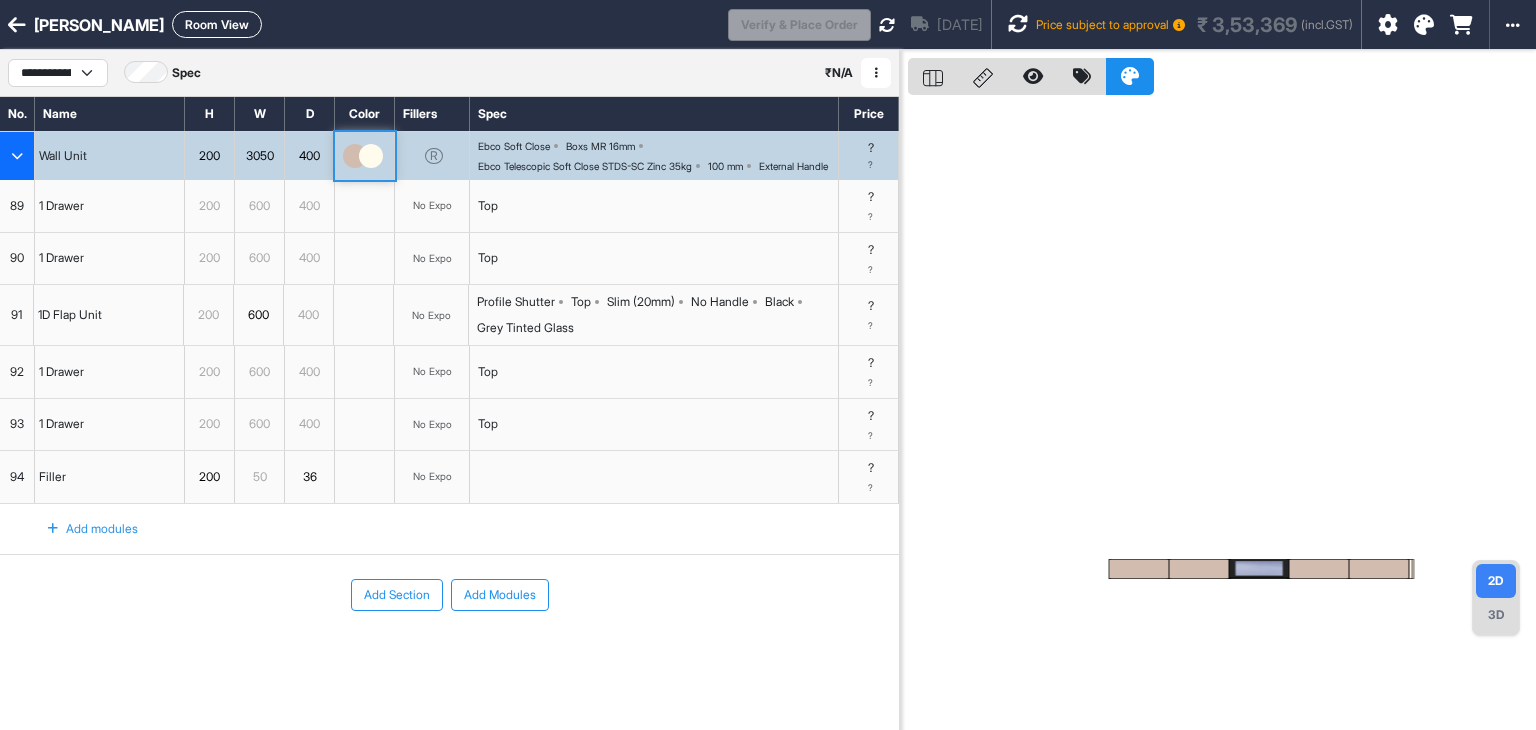 click at bounding box center [355, 156] 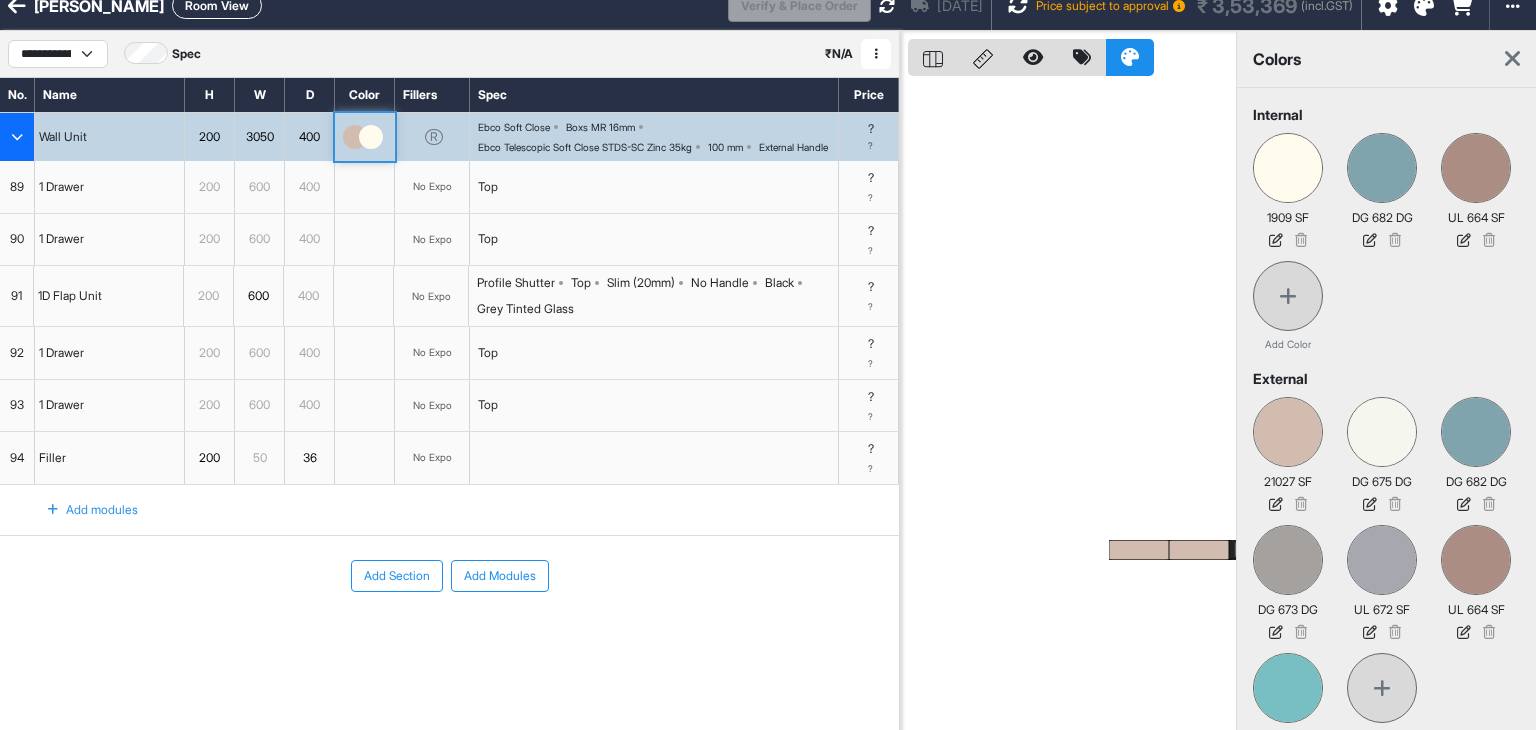 scroll, scrollTop: 50, scrollLeft: 0, axis: vertical 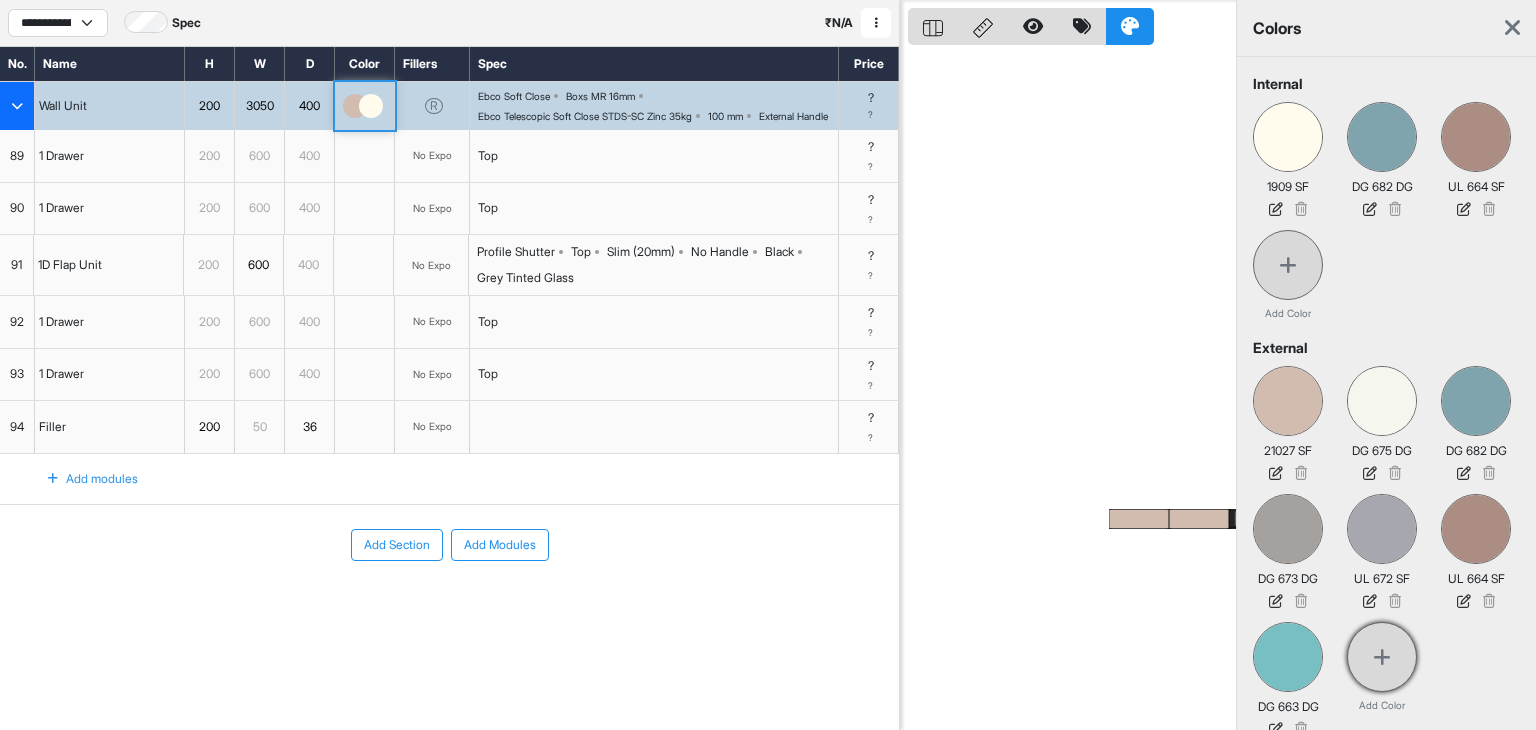 click at bounding box center [1382, 657] 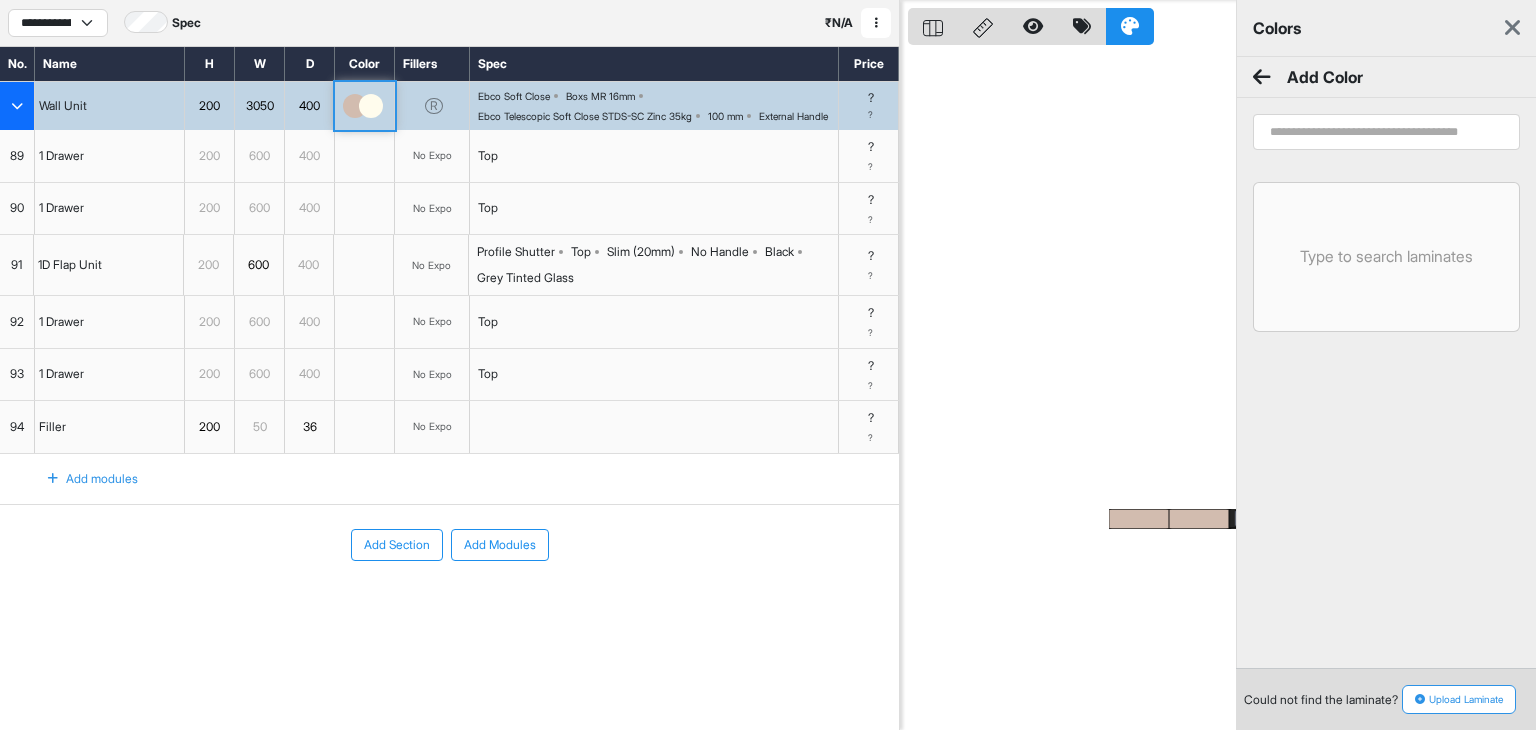click at bounding box center (1386, 132) 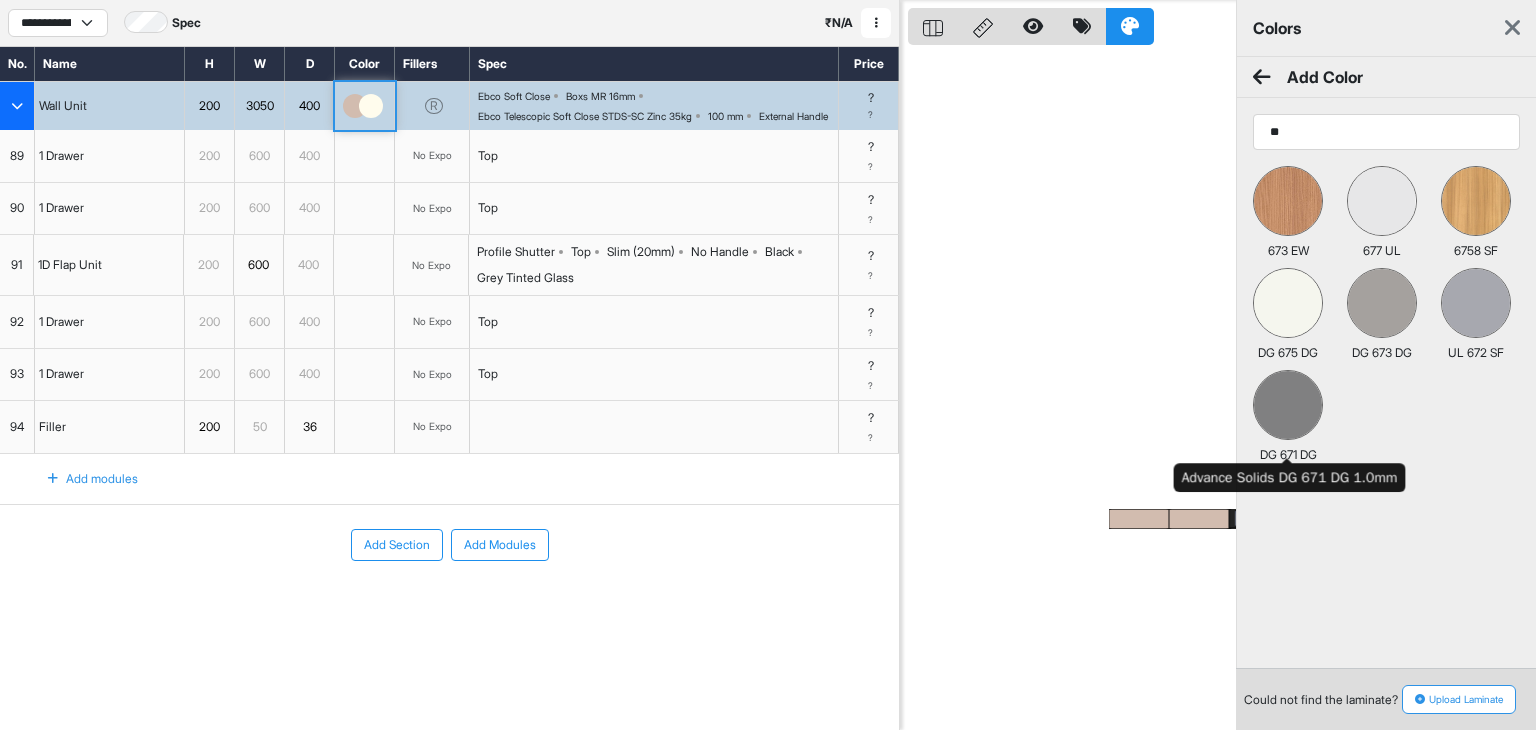 type on "**" 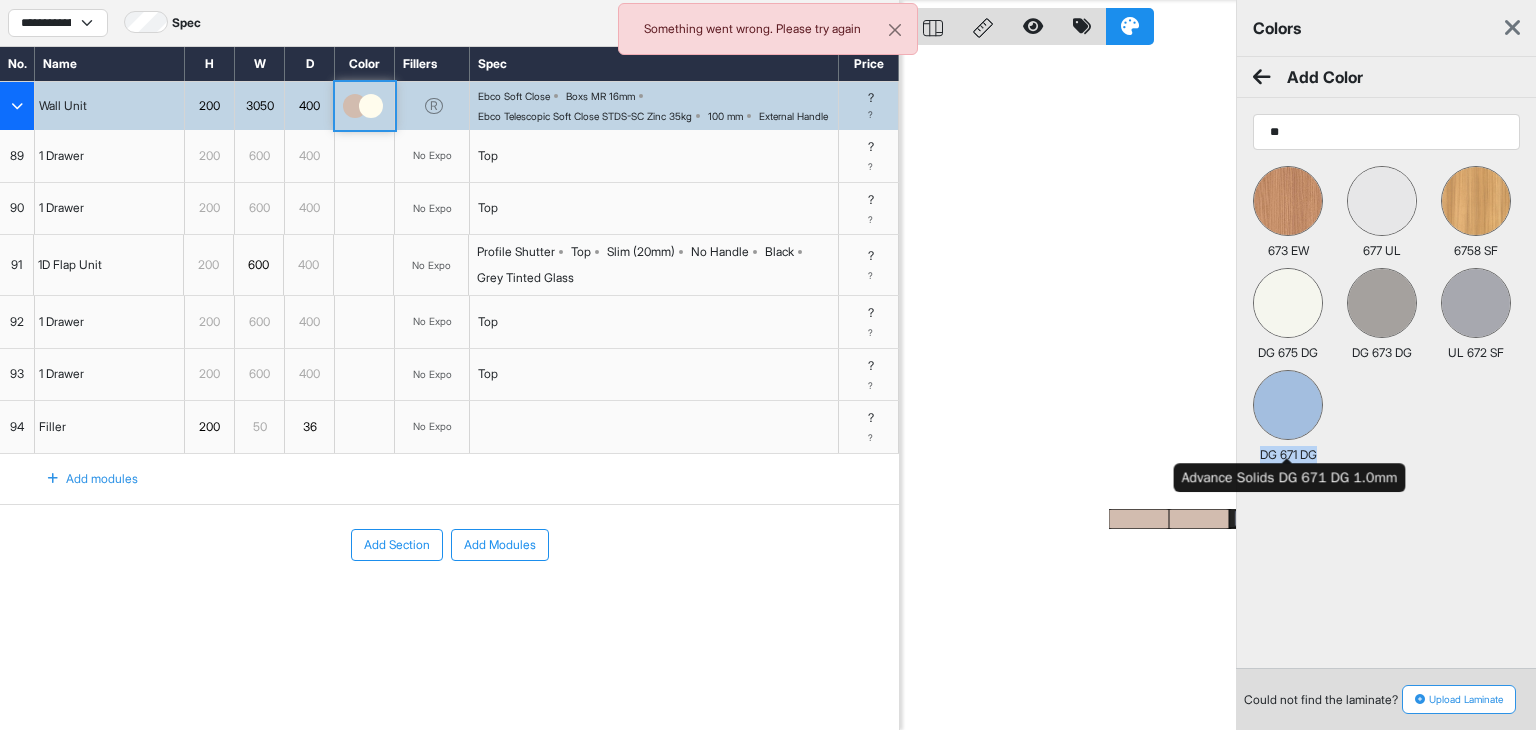 drag, startPoint x: 1344, startPoint y: 461, endPoint x: 1300, endPoint y: 404, distance: 72.00694 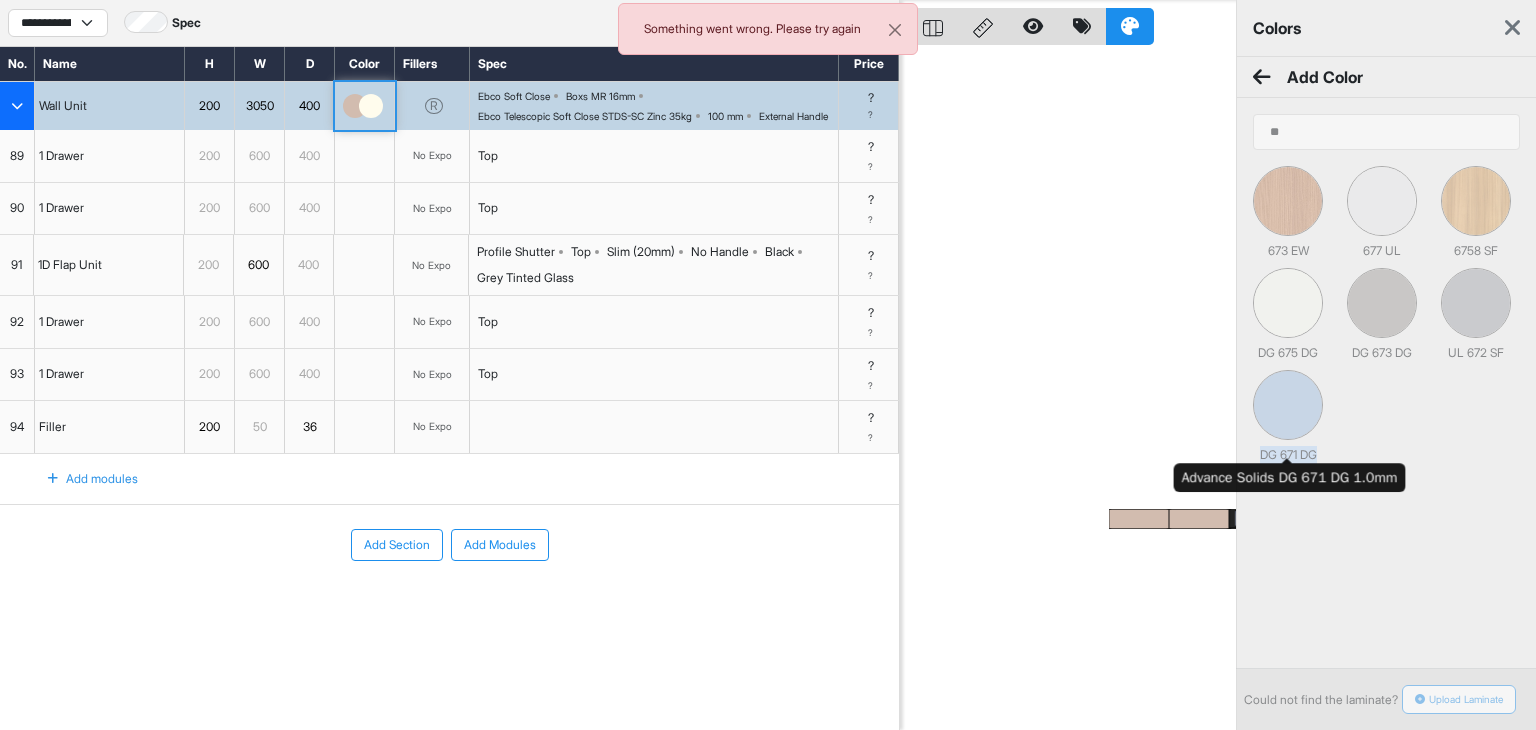 click at bounding box center (1288, 405) 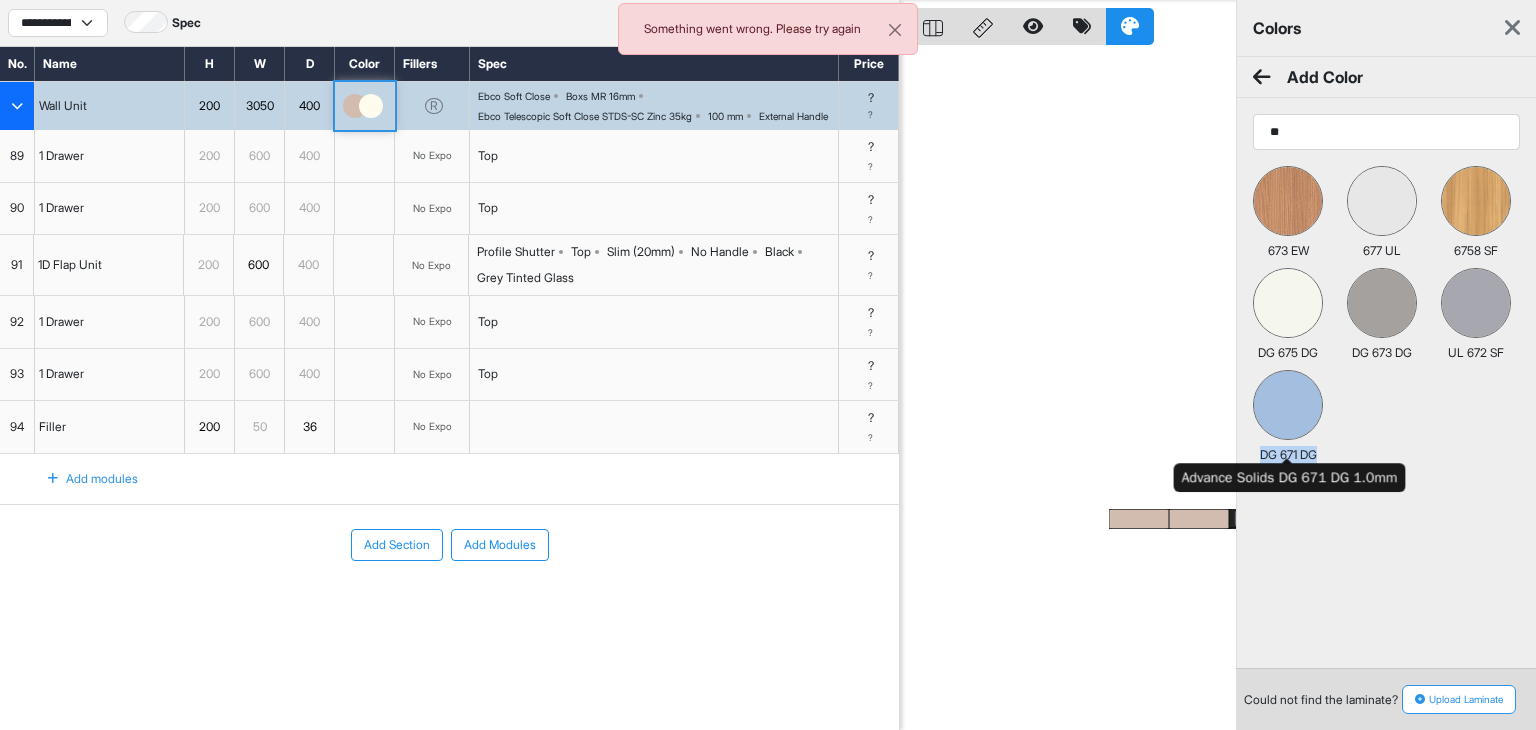 click at bounding box center [1288, 405] 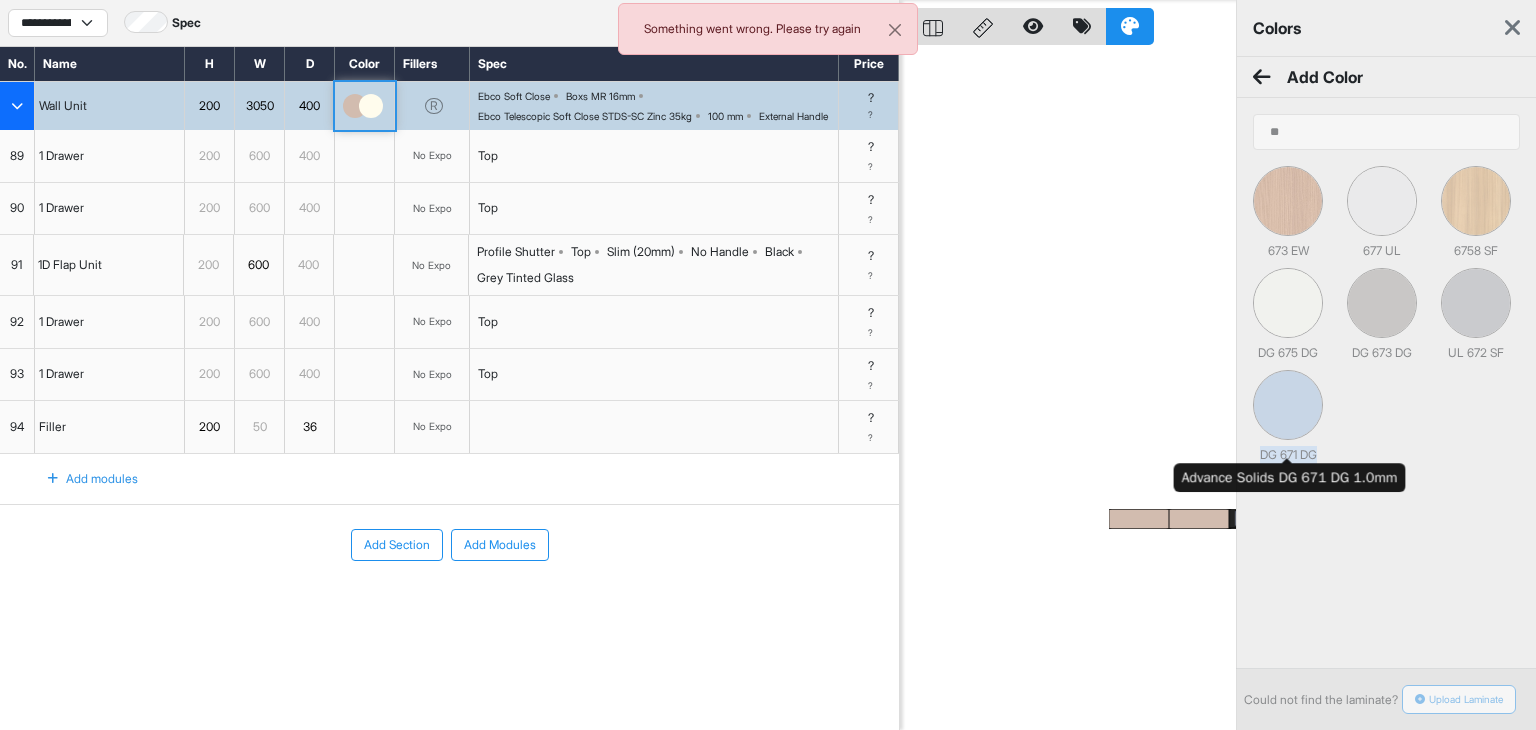click at bounding box center [1288, 405] 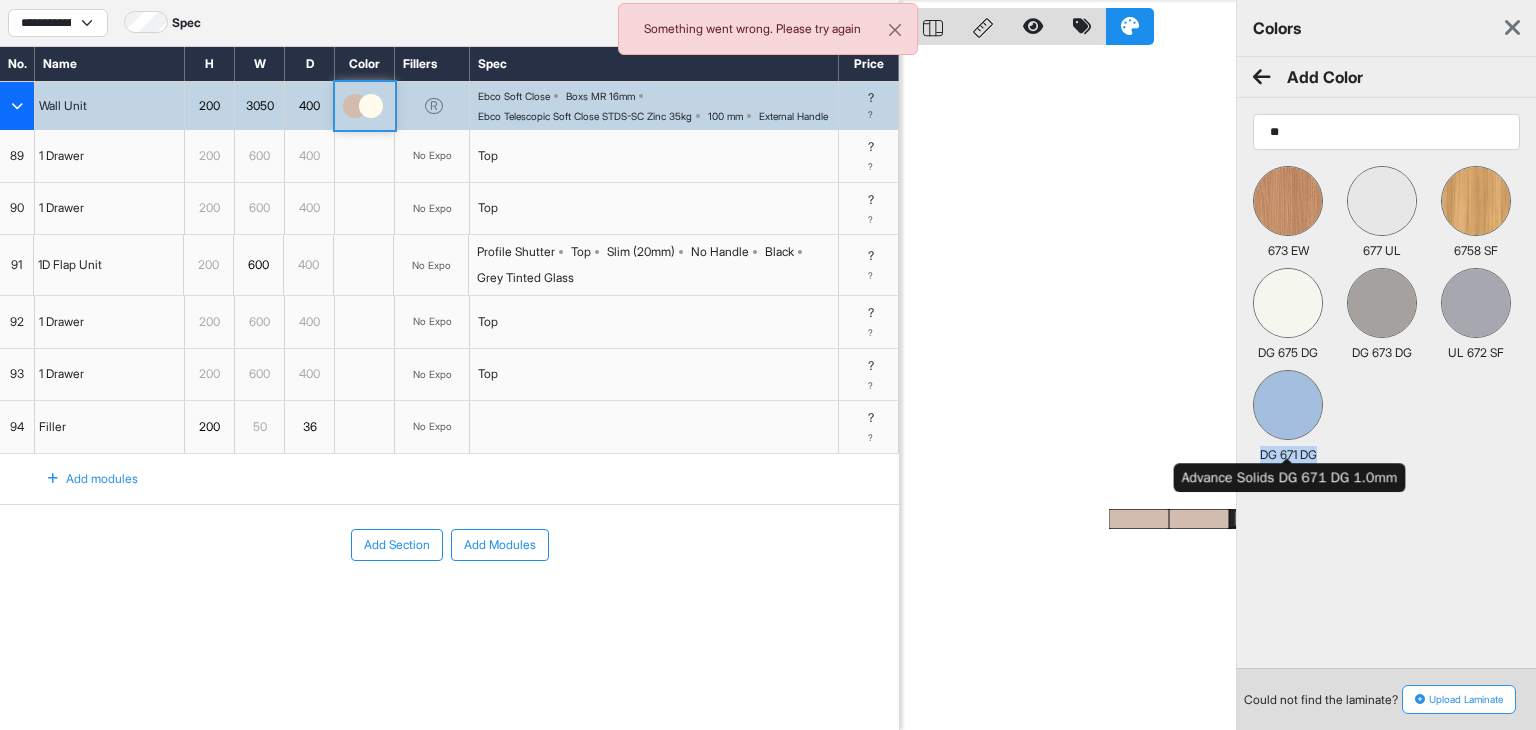 click at bounding box center (1288, 405) 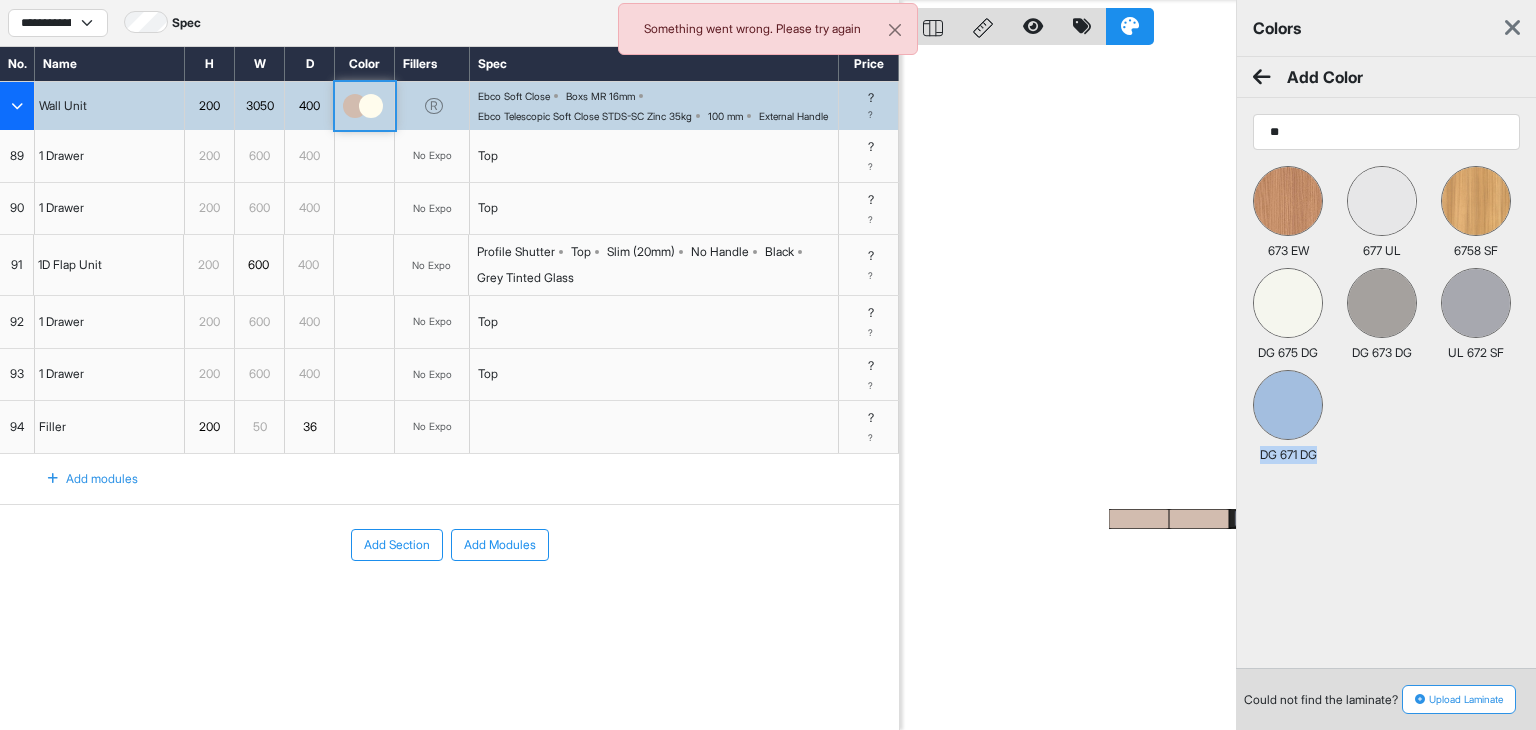 click on "Upload Laminate" at bounding box center (1459, 699) 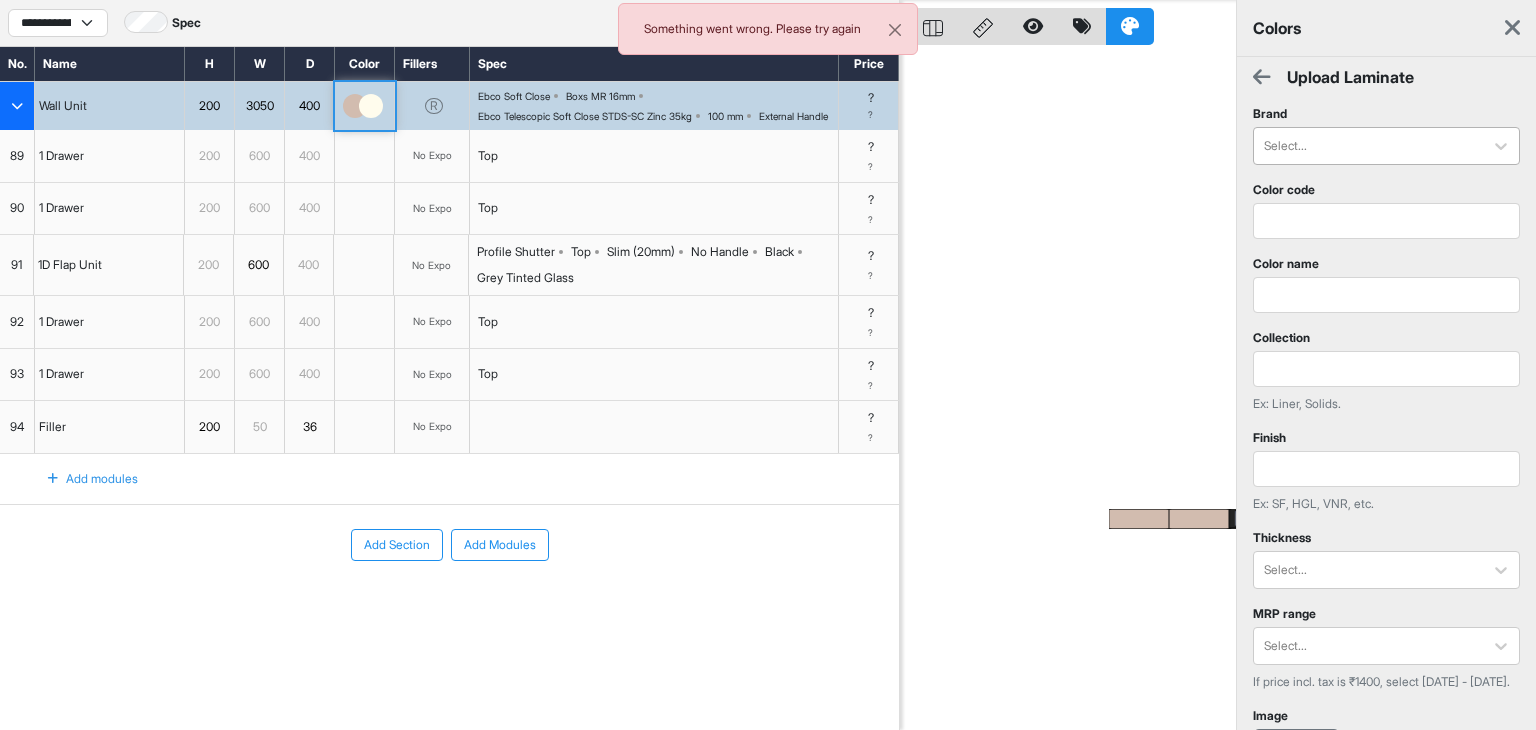 click at bounding box center [1368, 146] 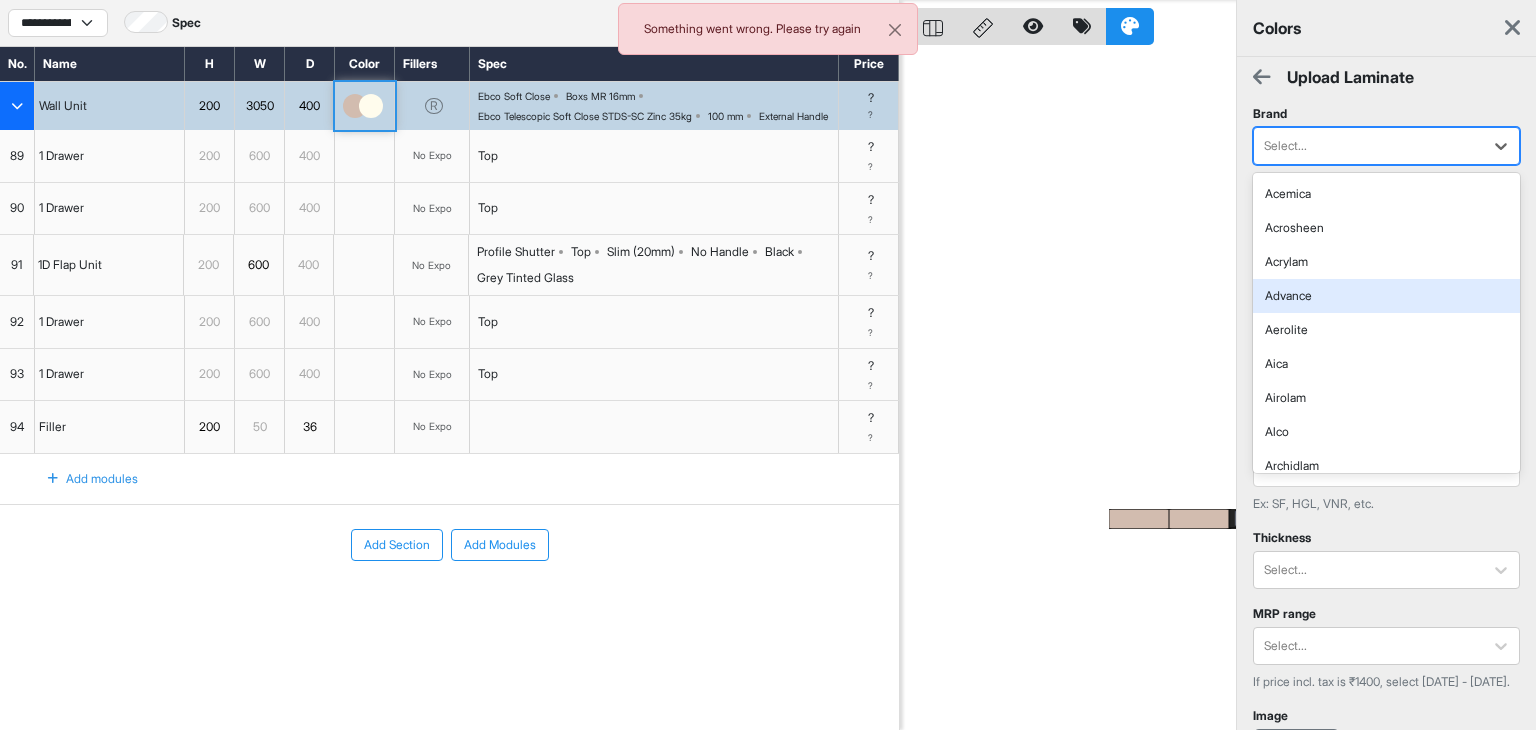 click on "Advance" at bounding box center (1386, 296) 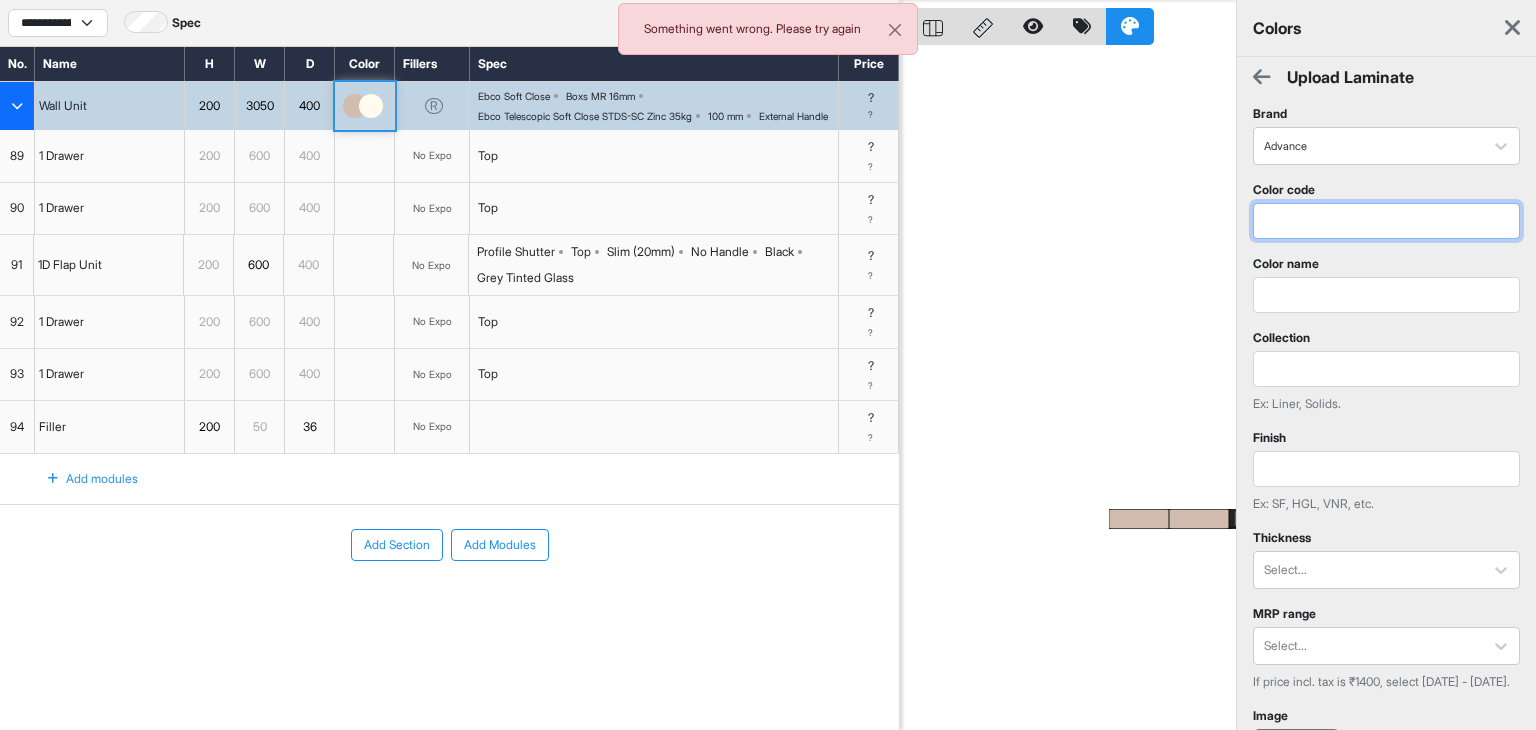 click at bounding box center [1386, 221] 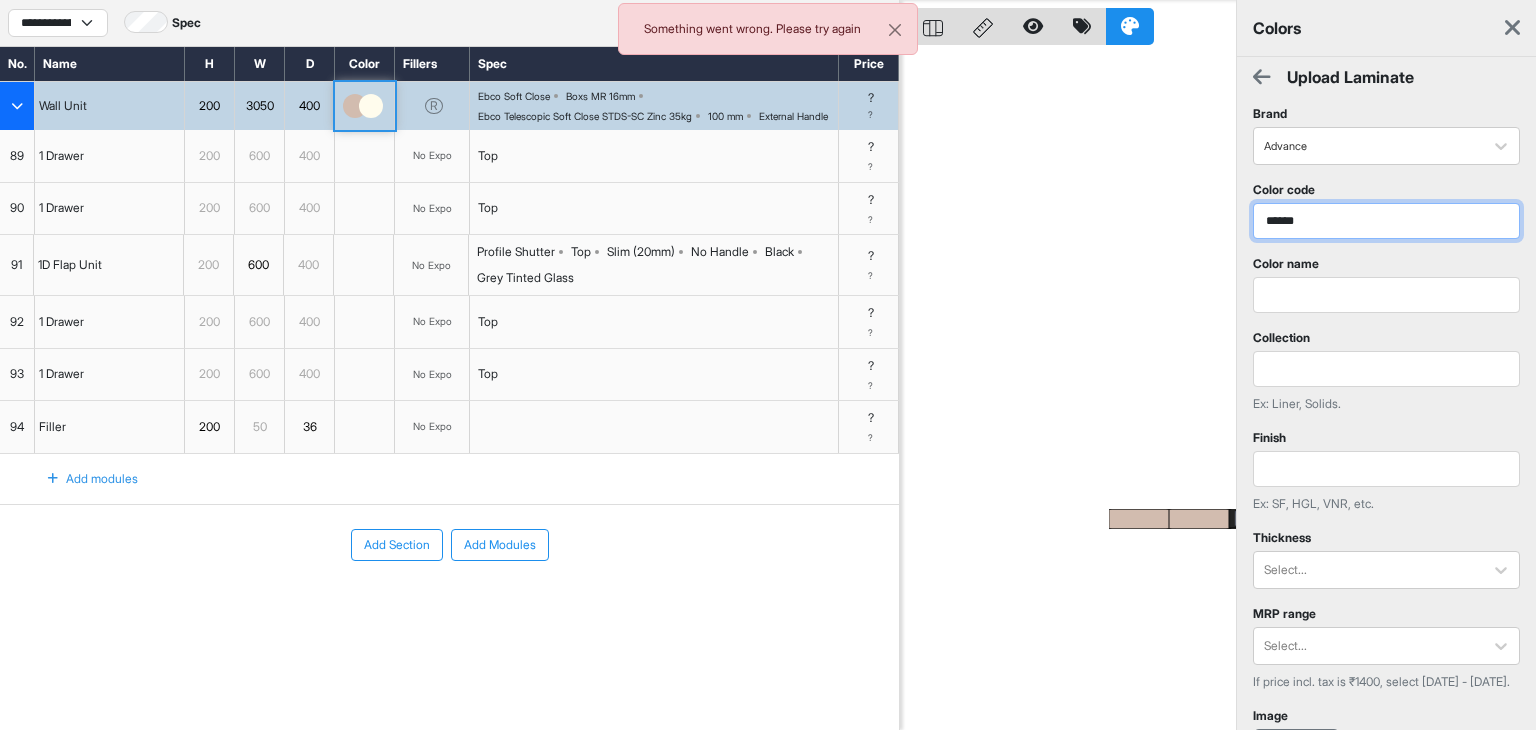 type on "******" 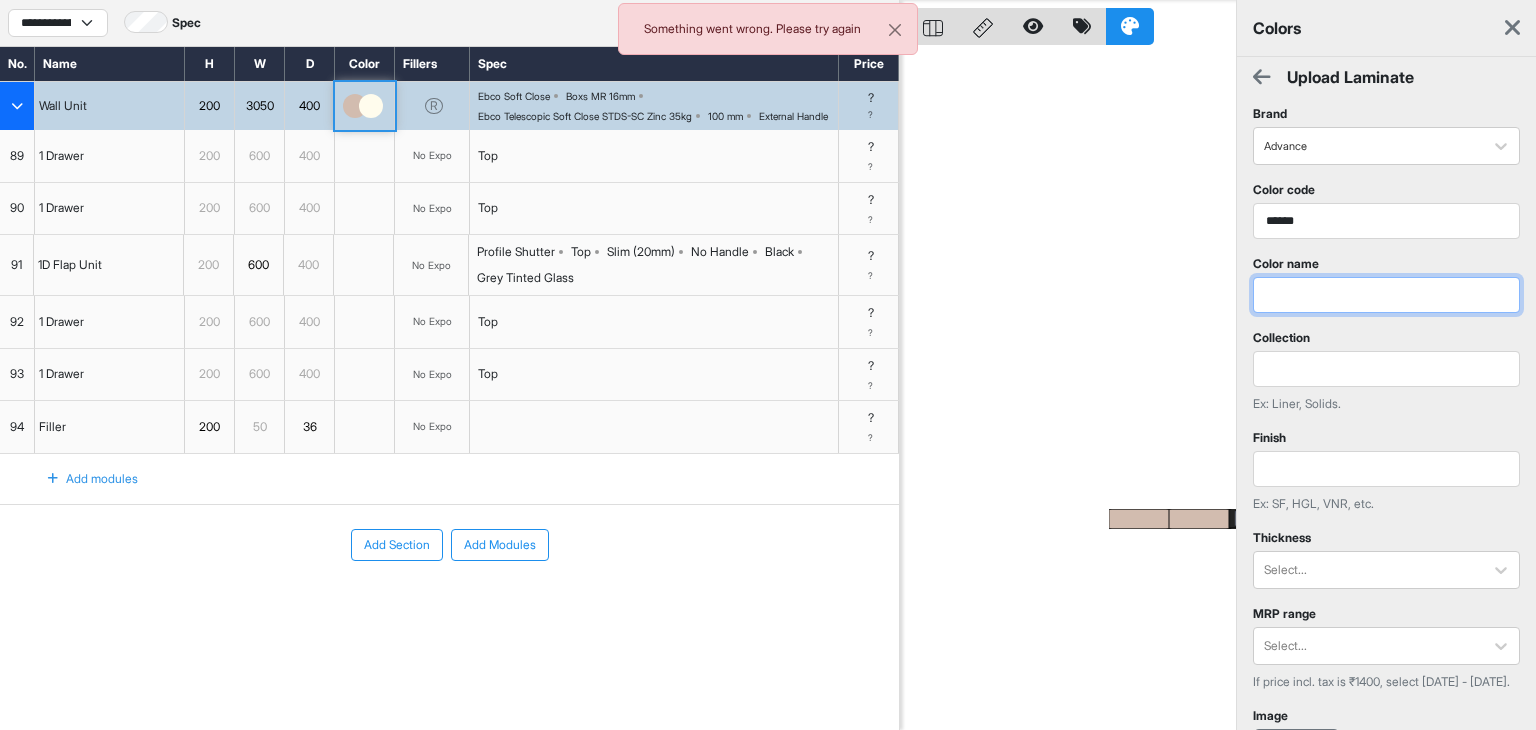 click at bounding box center (1386, 295) 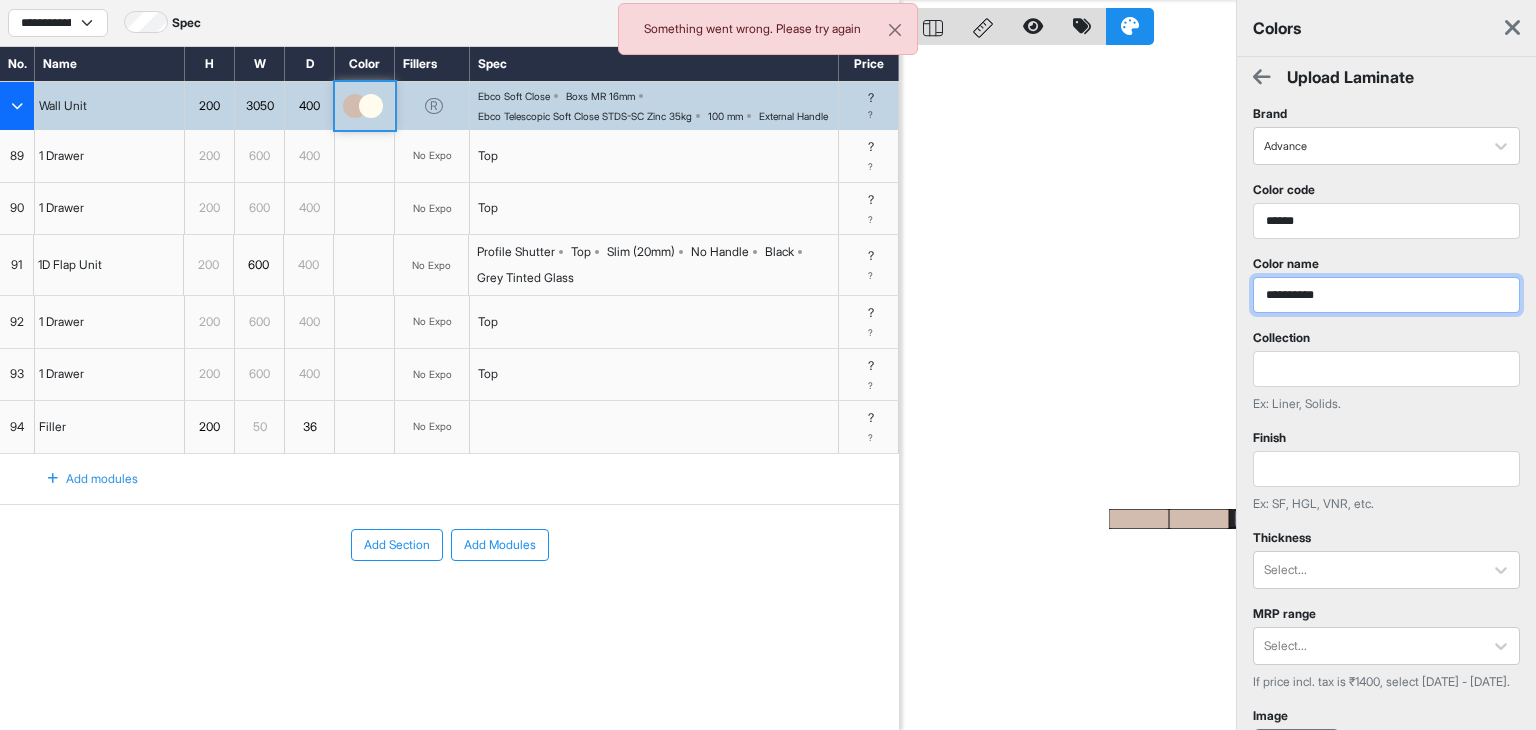 type on "**********" 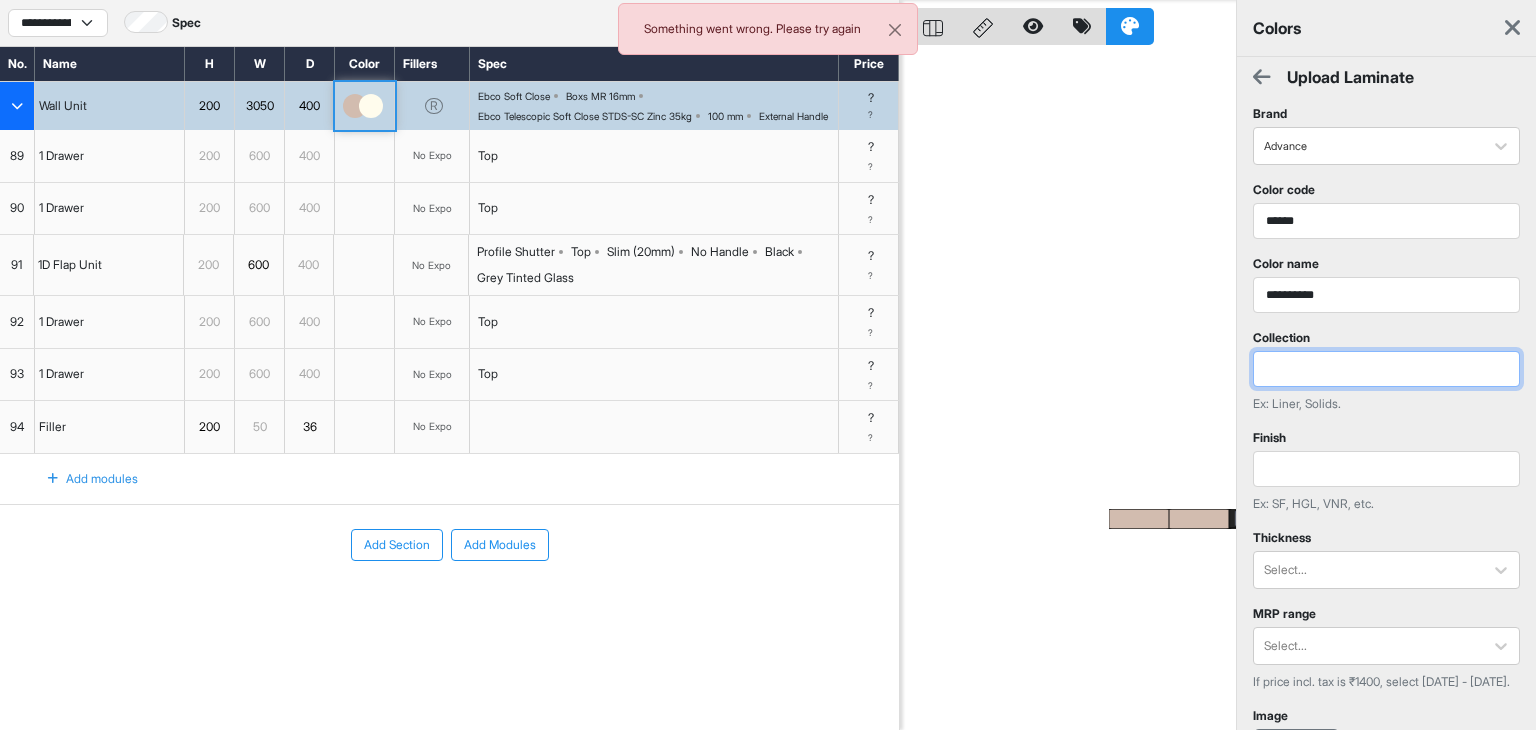 click at bounding box center (1386, 369) 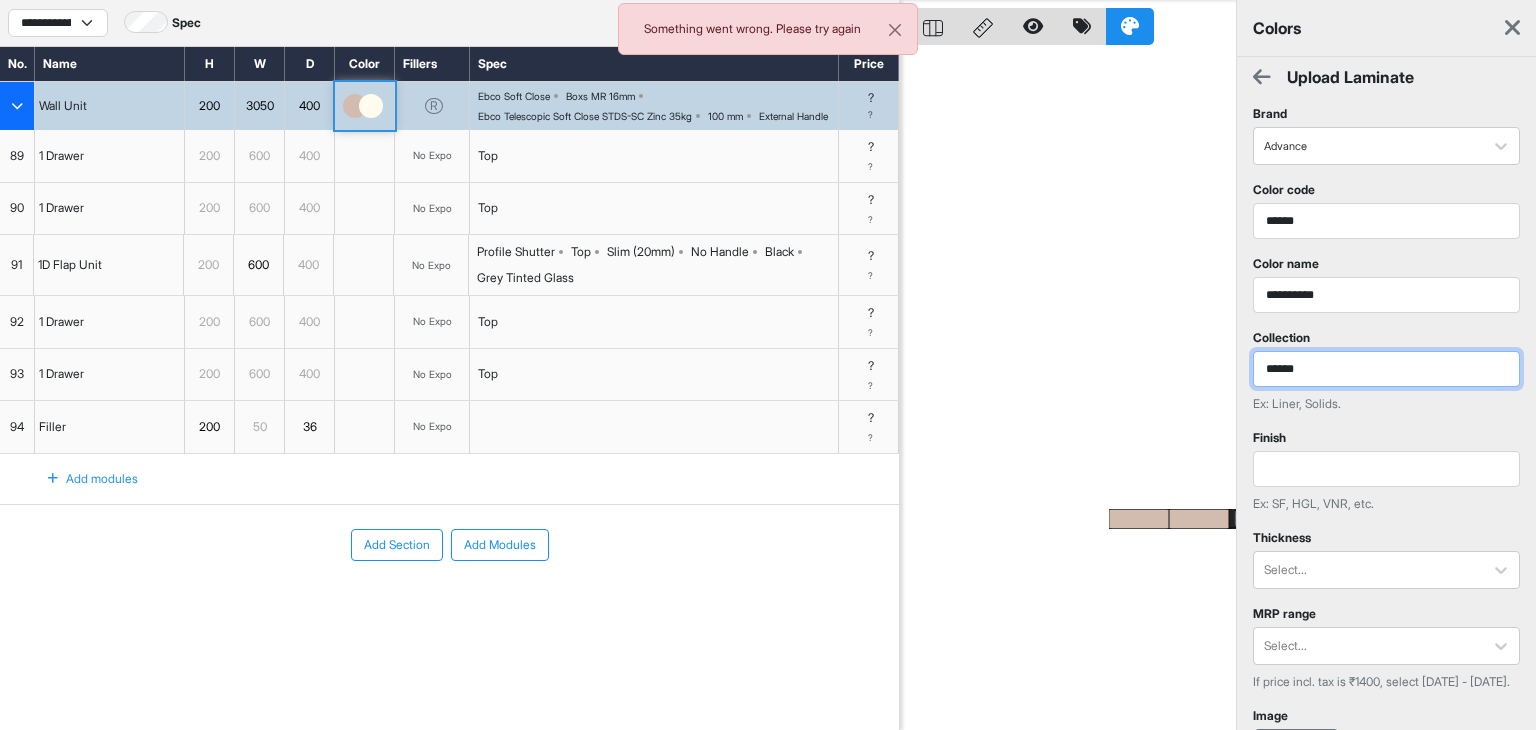 type on "******" 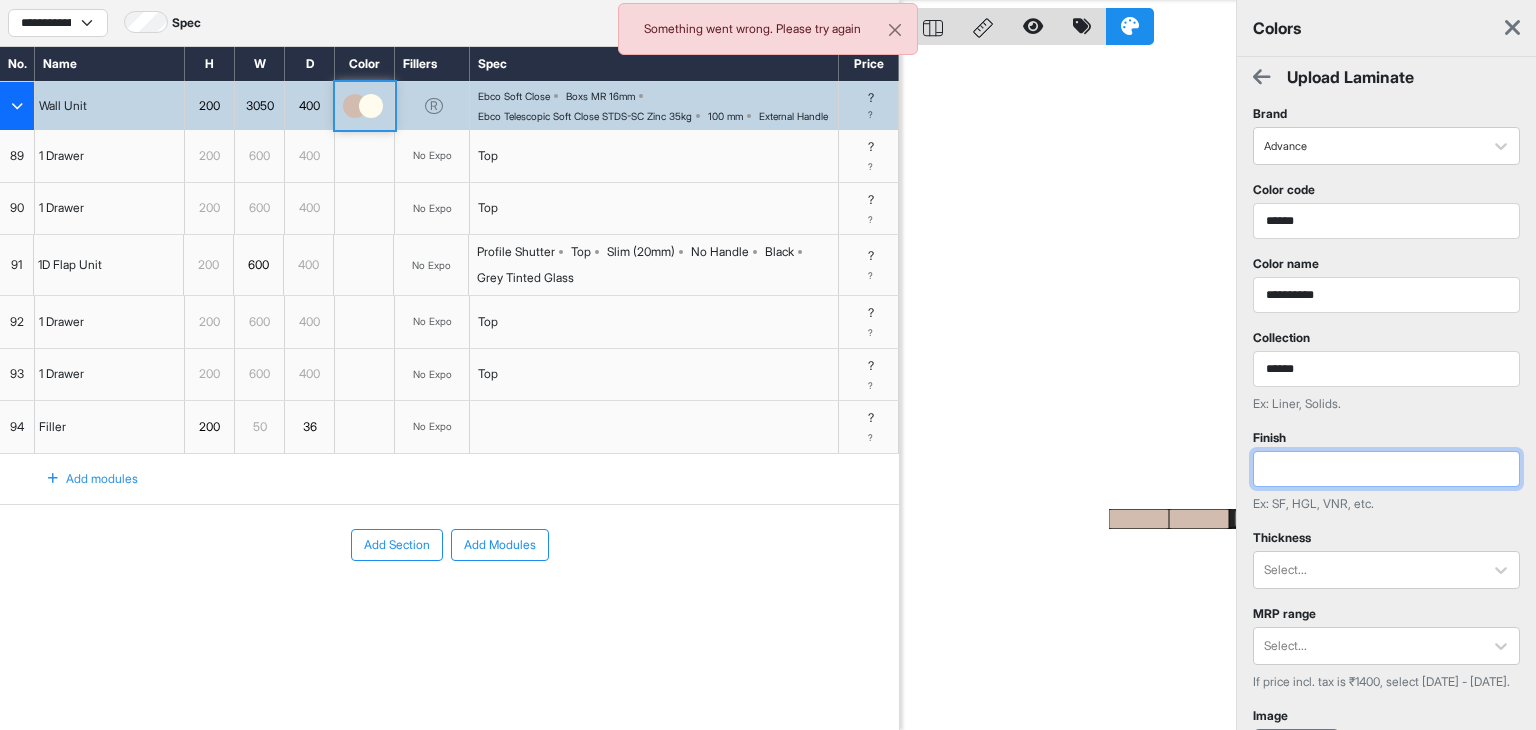click at bounding box center [1386, 469] 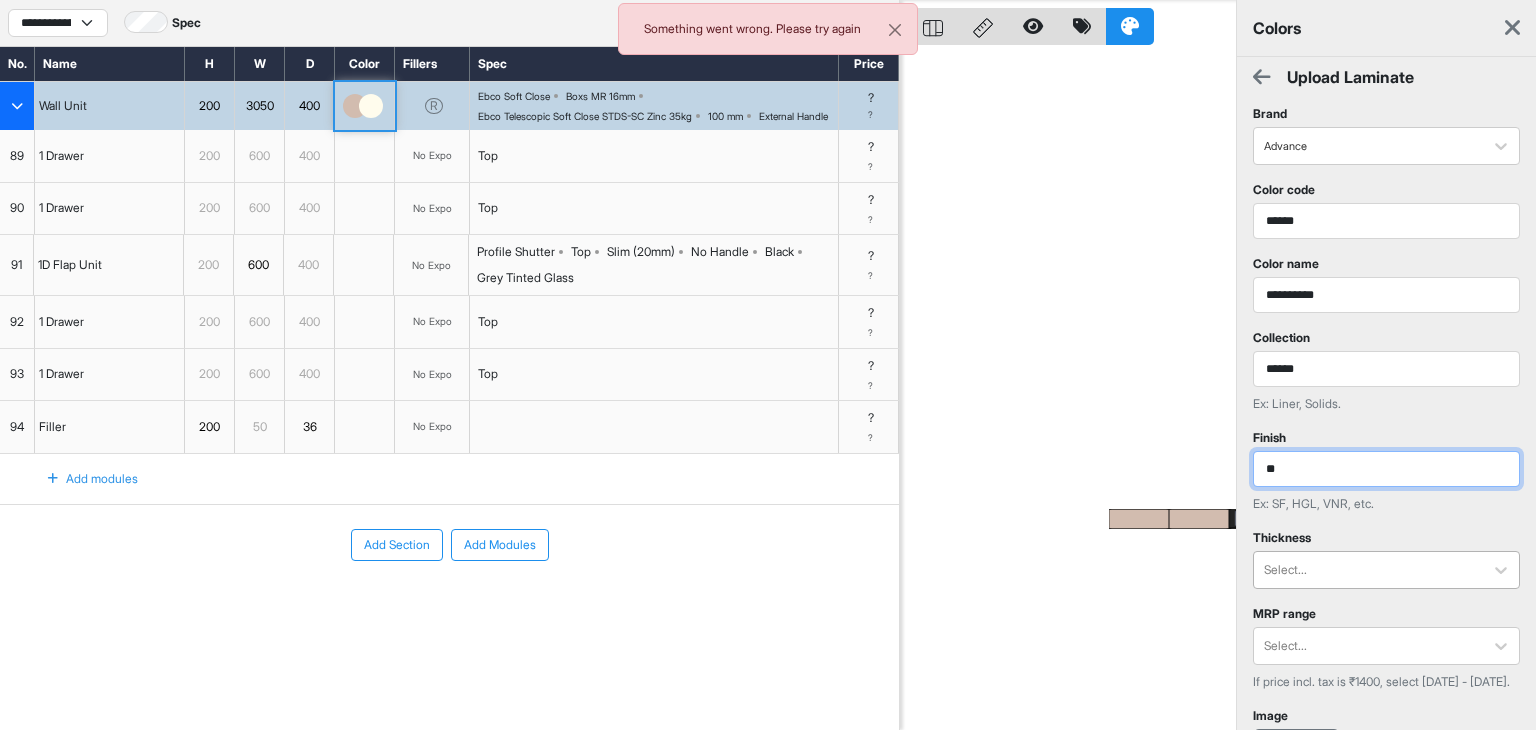 type on "**" 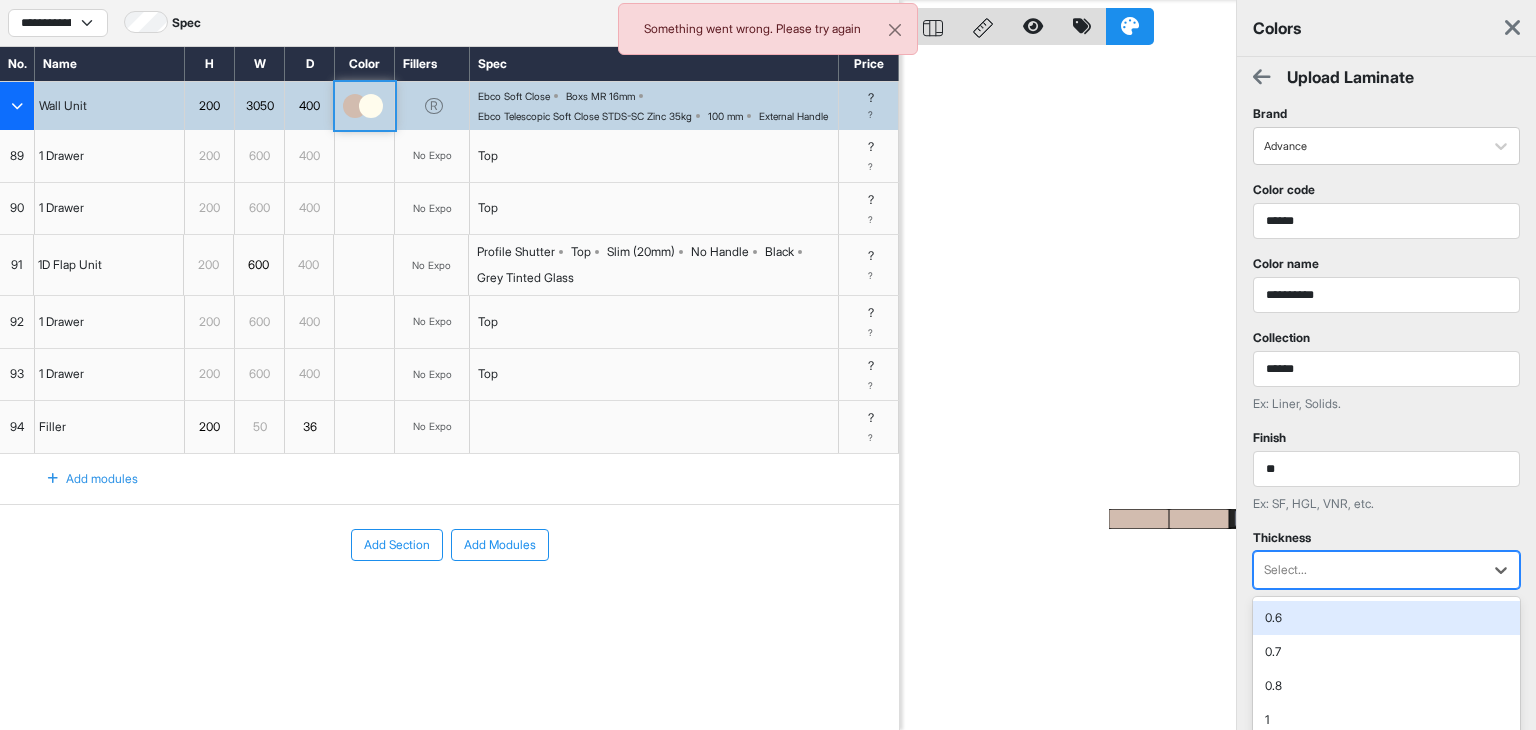 click at bounding box center [1368, 570] 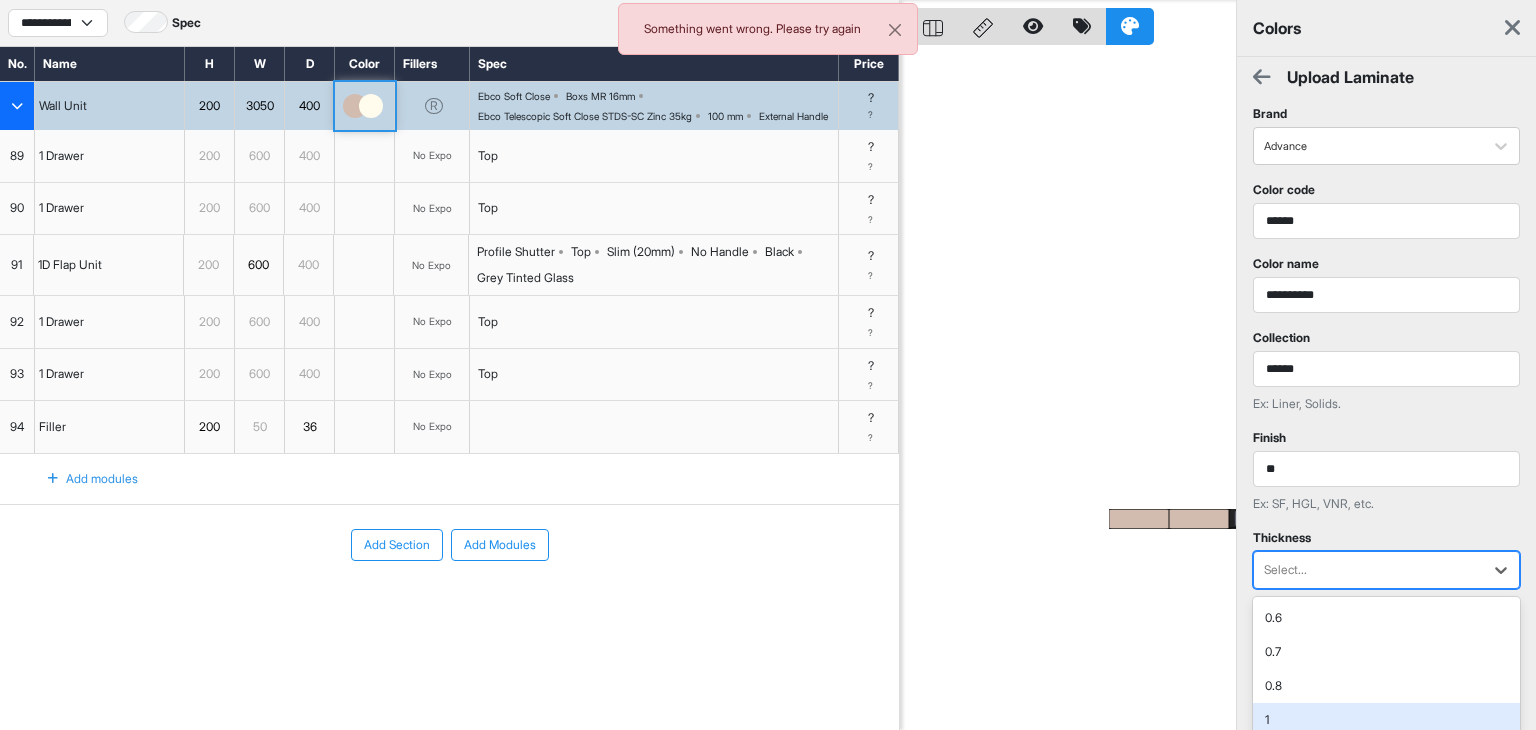 click on "1" at bounding box center (1386, 720) 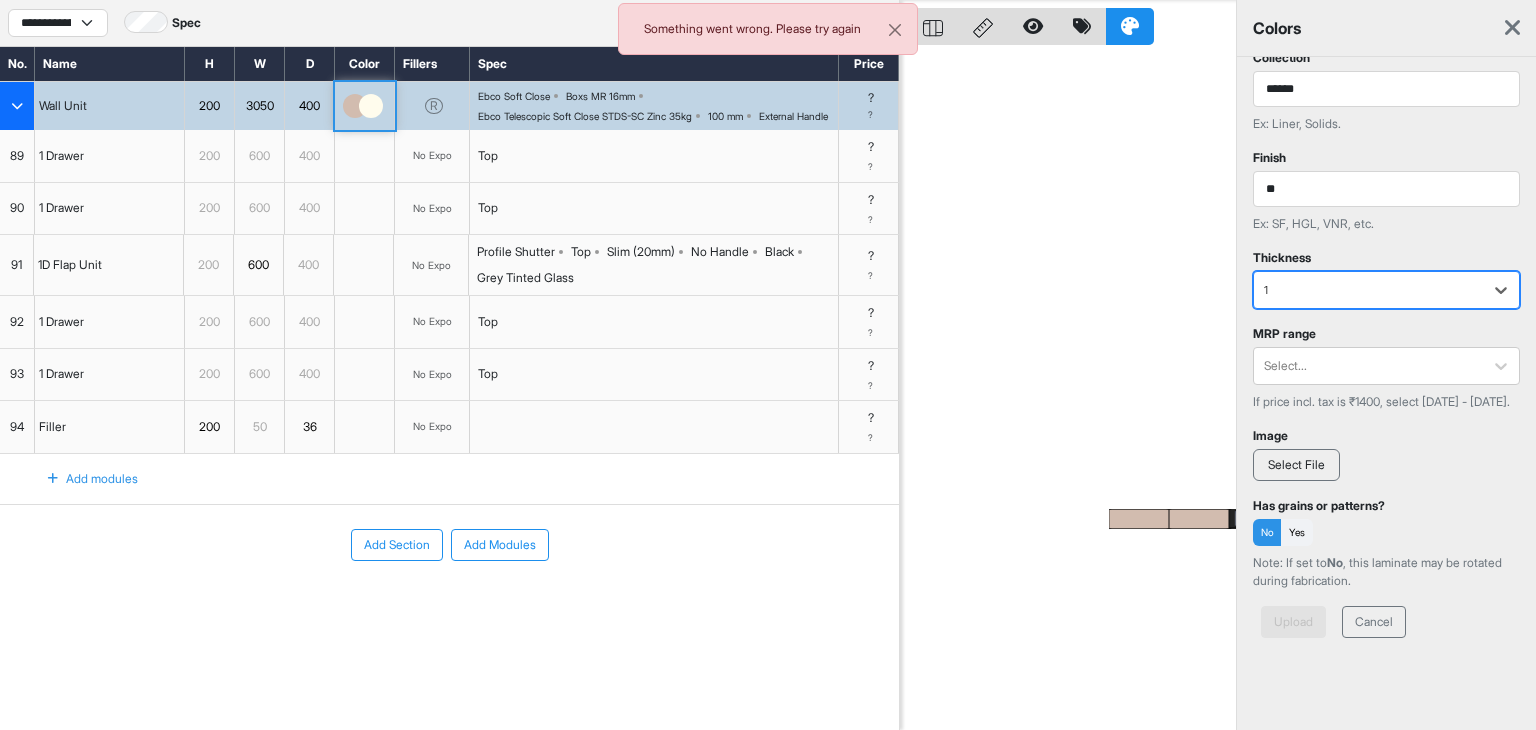 scroll, scrollTop: 296, scrollLeft: 0, axis: vertical 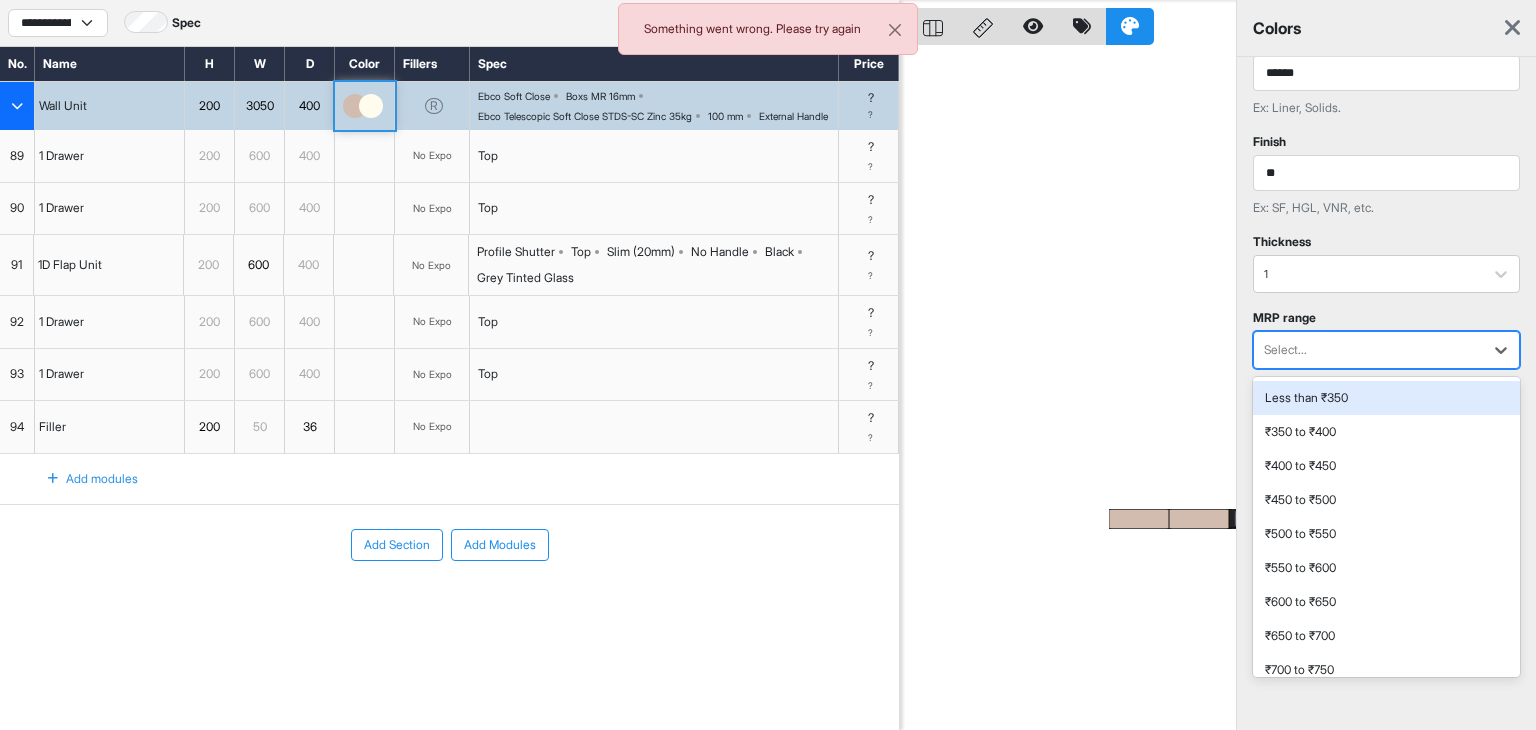 click at bounding box center [1368, 350] 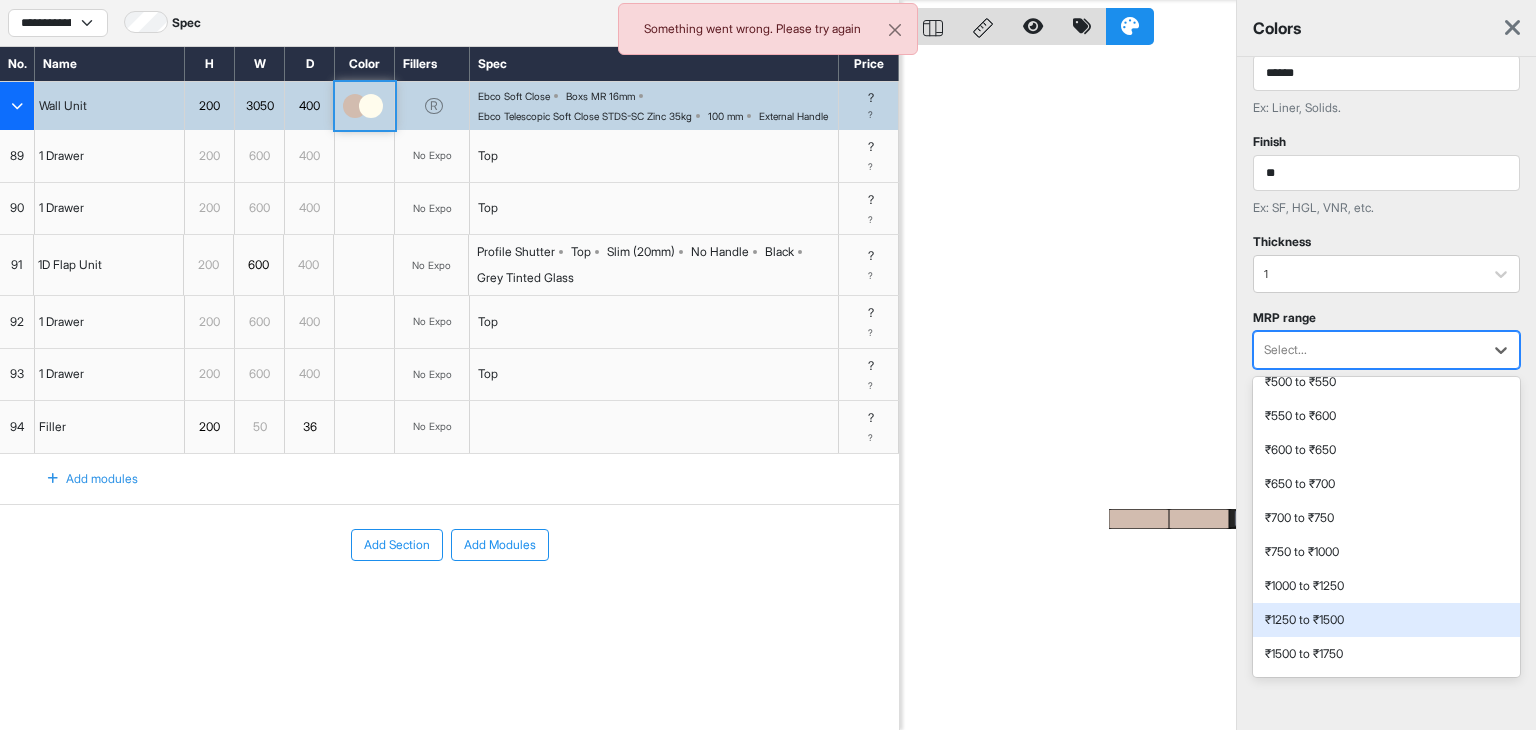 scroll, scrollTop: 200, scrollLeft: 0, axis: vertical 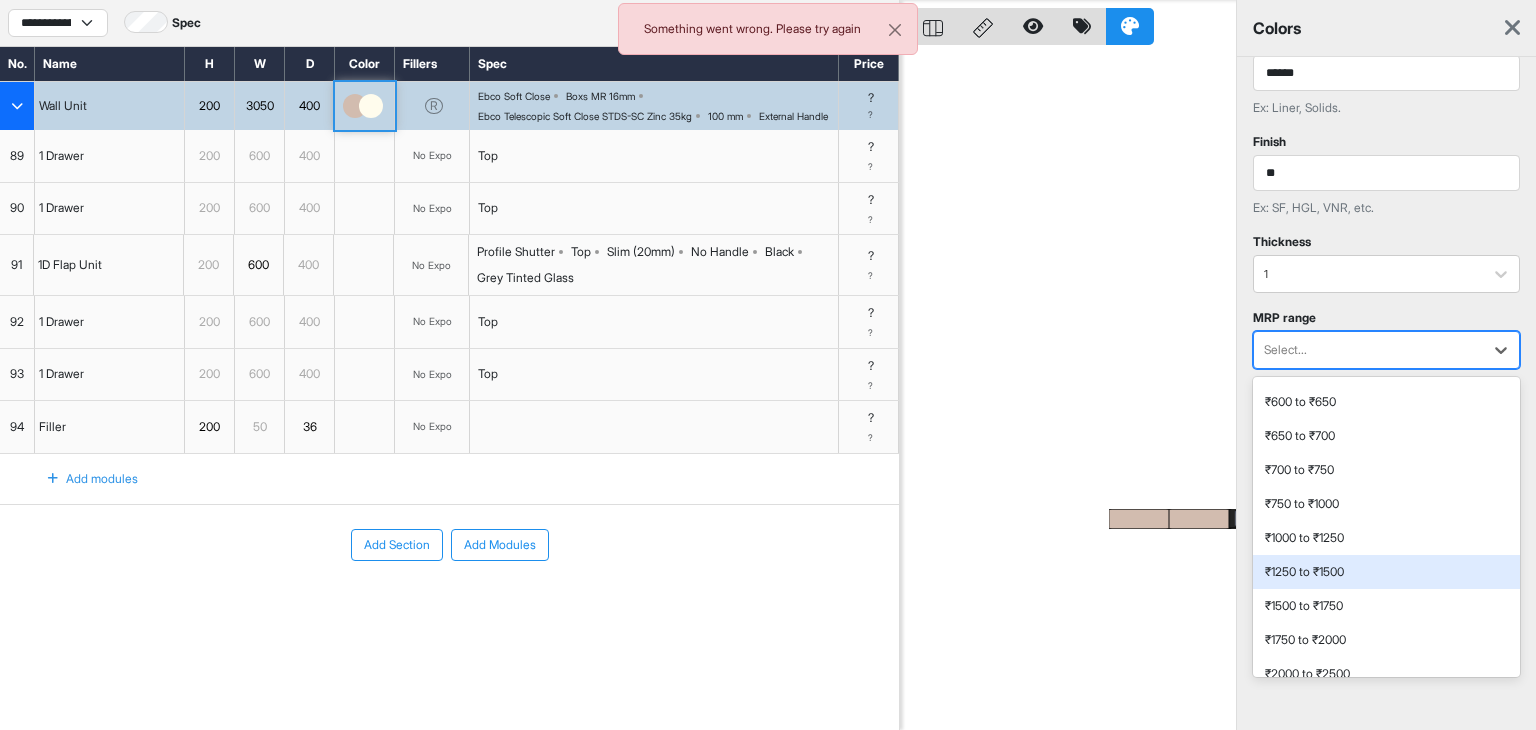 click on "₹1250 to ₹1500" at bounding box center [1386, 572] 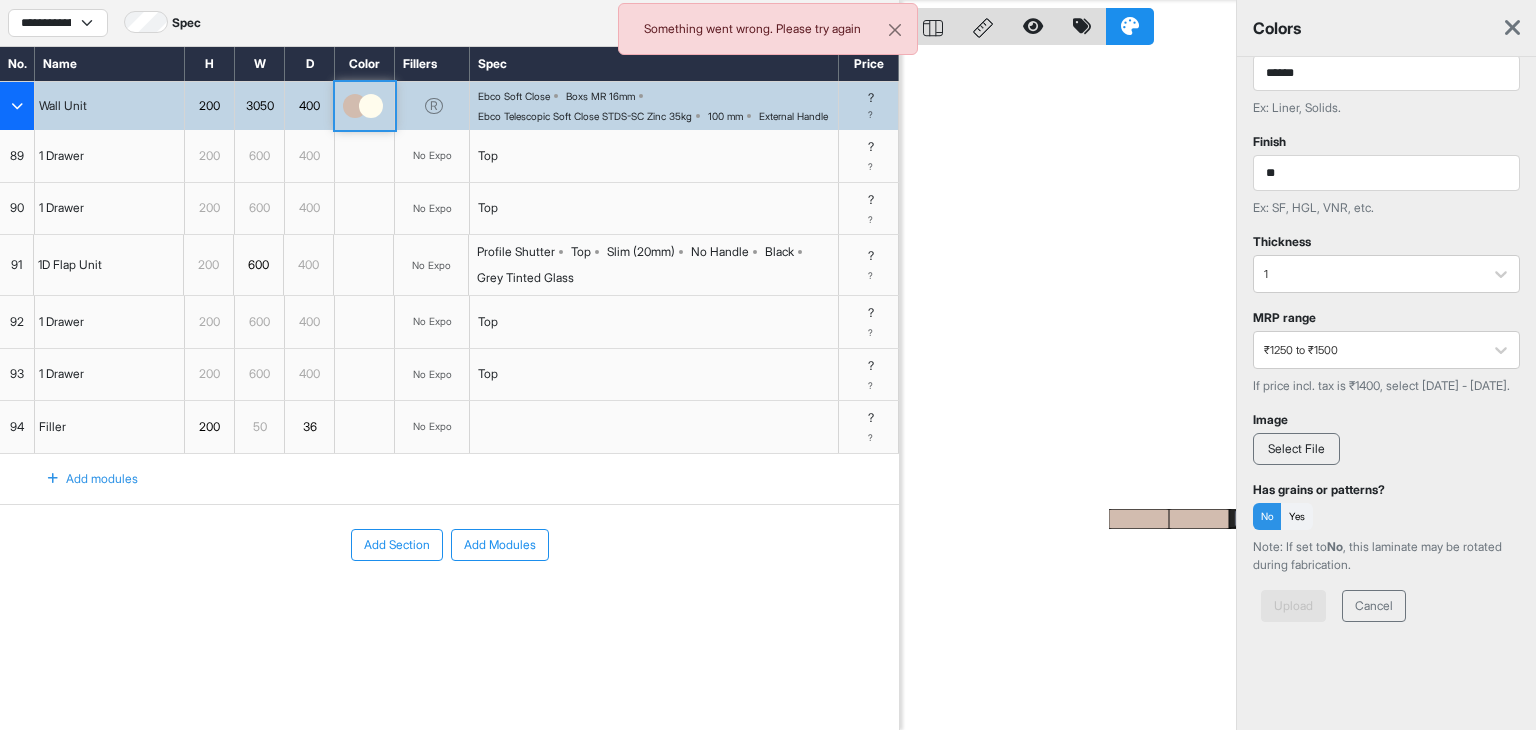 click on "Select File" at bounding box center (1296, 449) 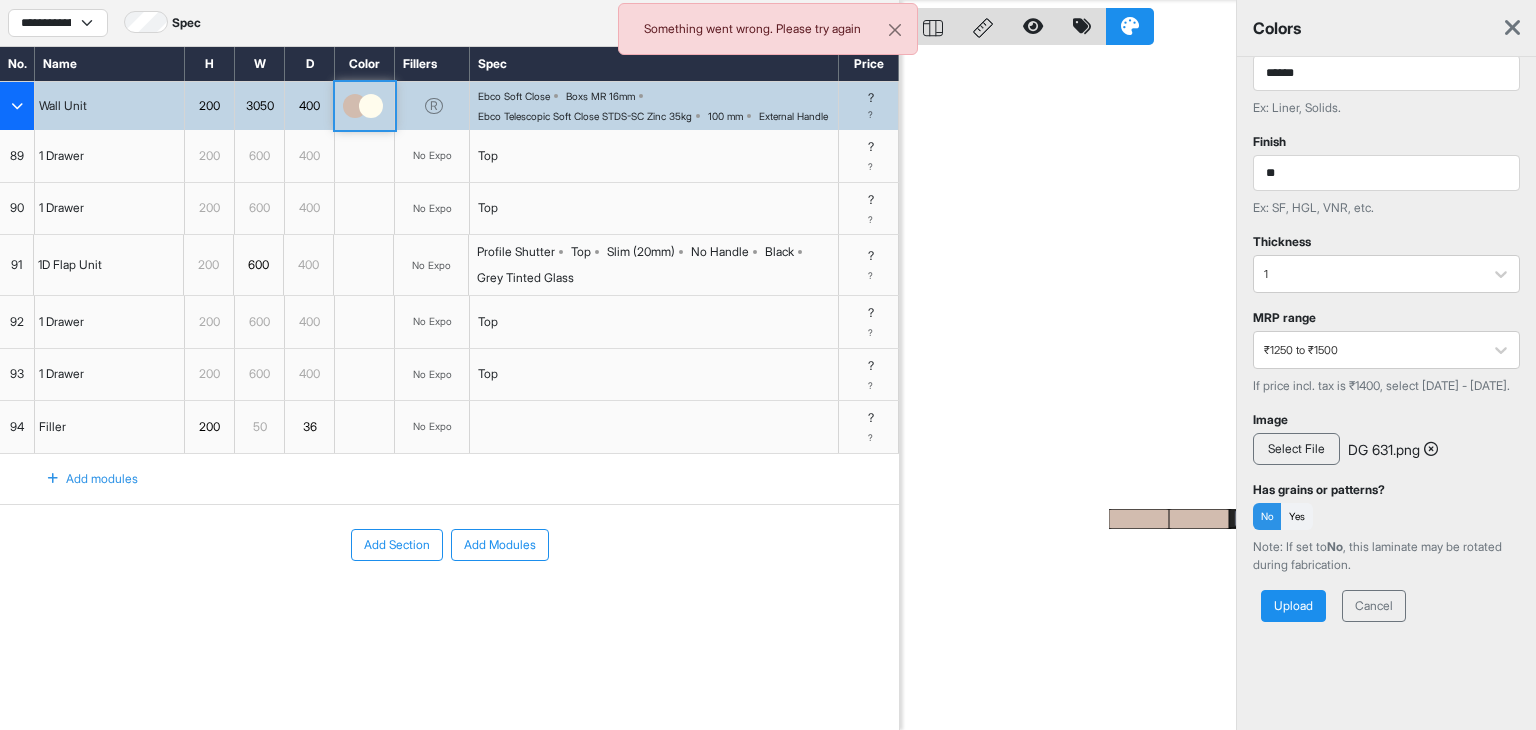 click on "Upload" at bounding box center [1293, 606] 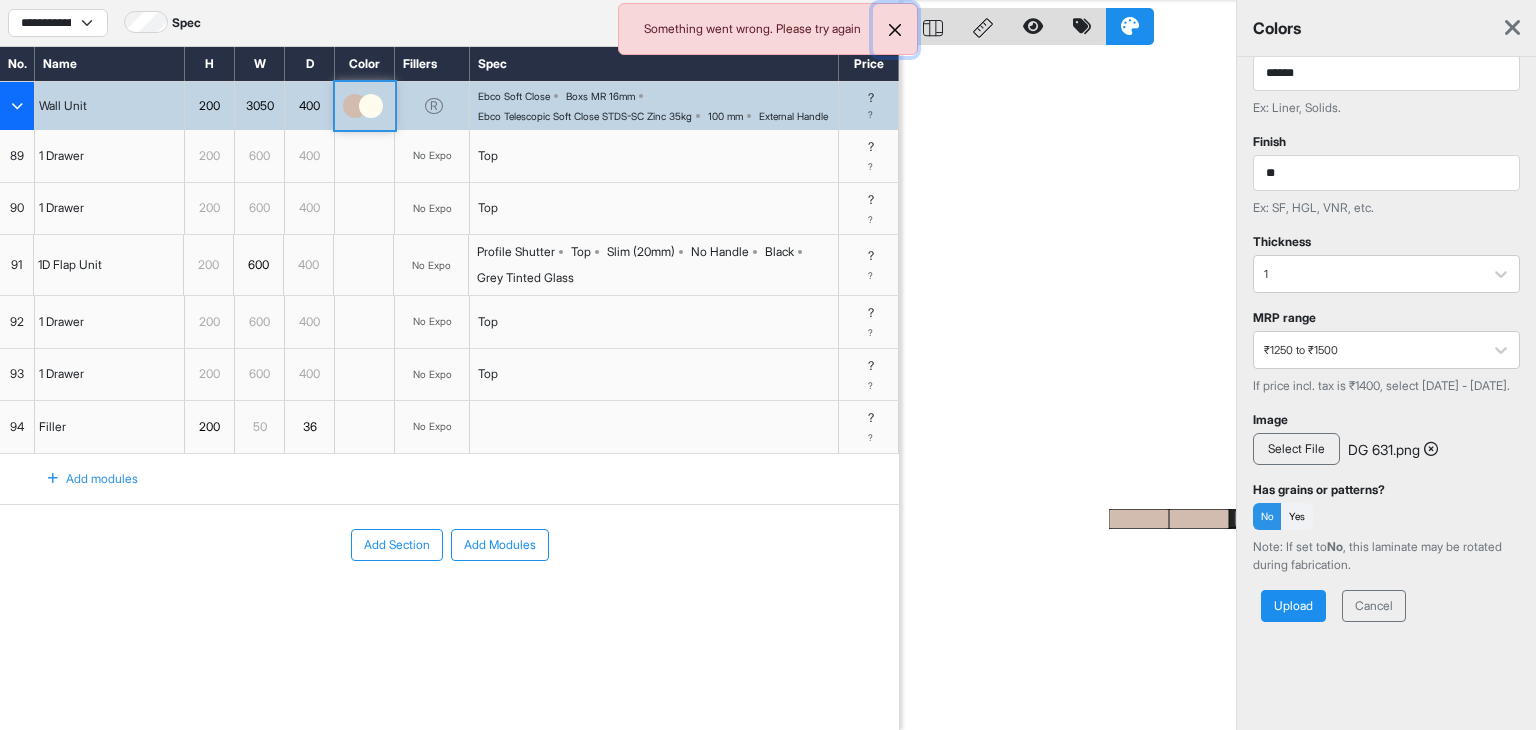 click at bounding box center (895, 30) 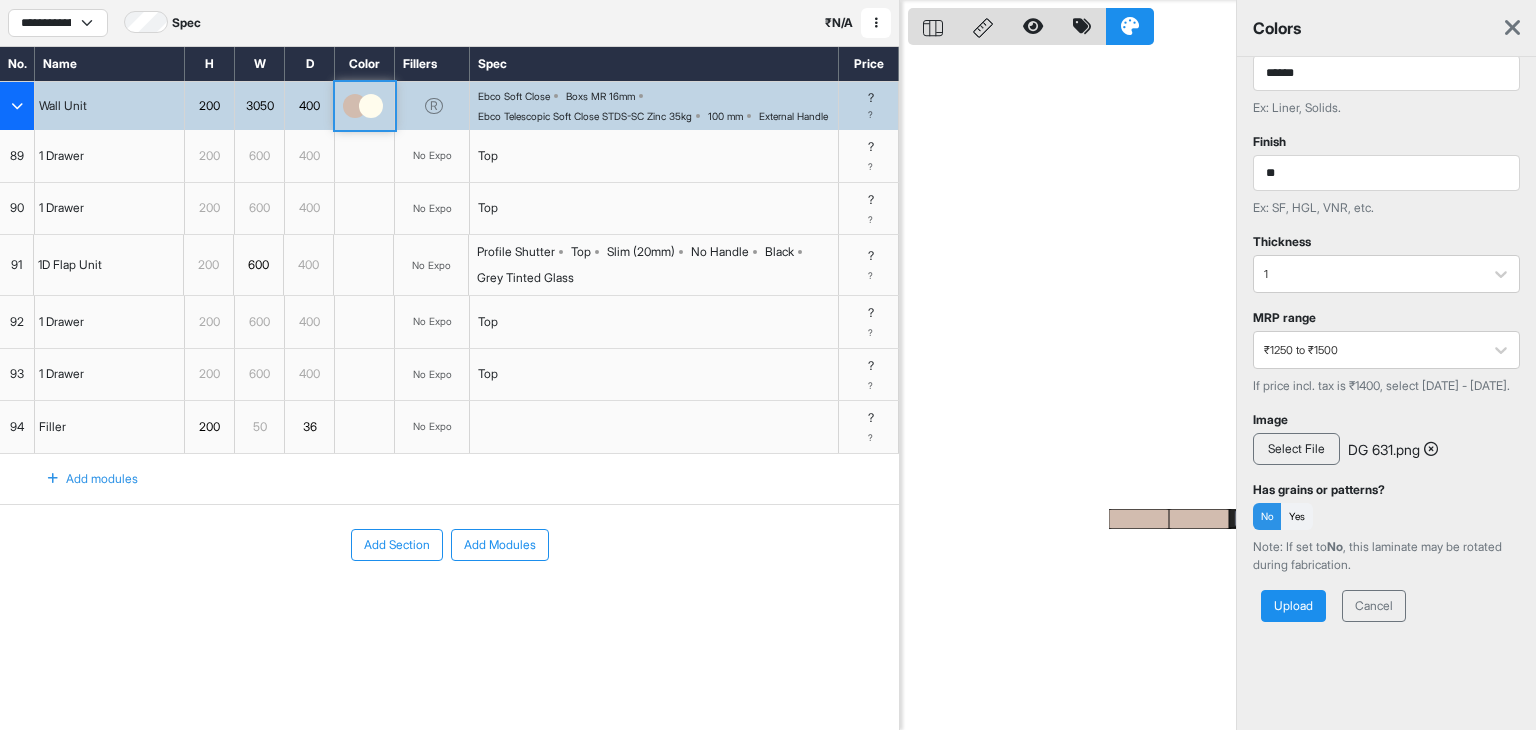 click on "Upload" at bounding box center [1293, 606] 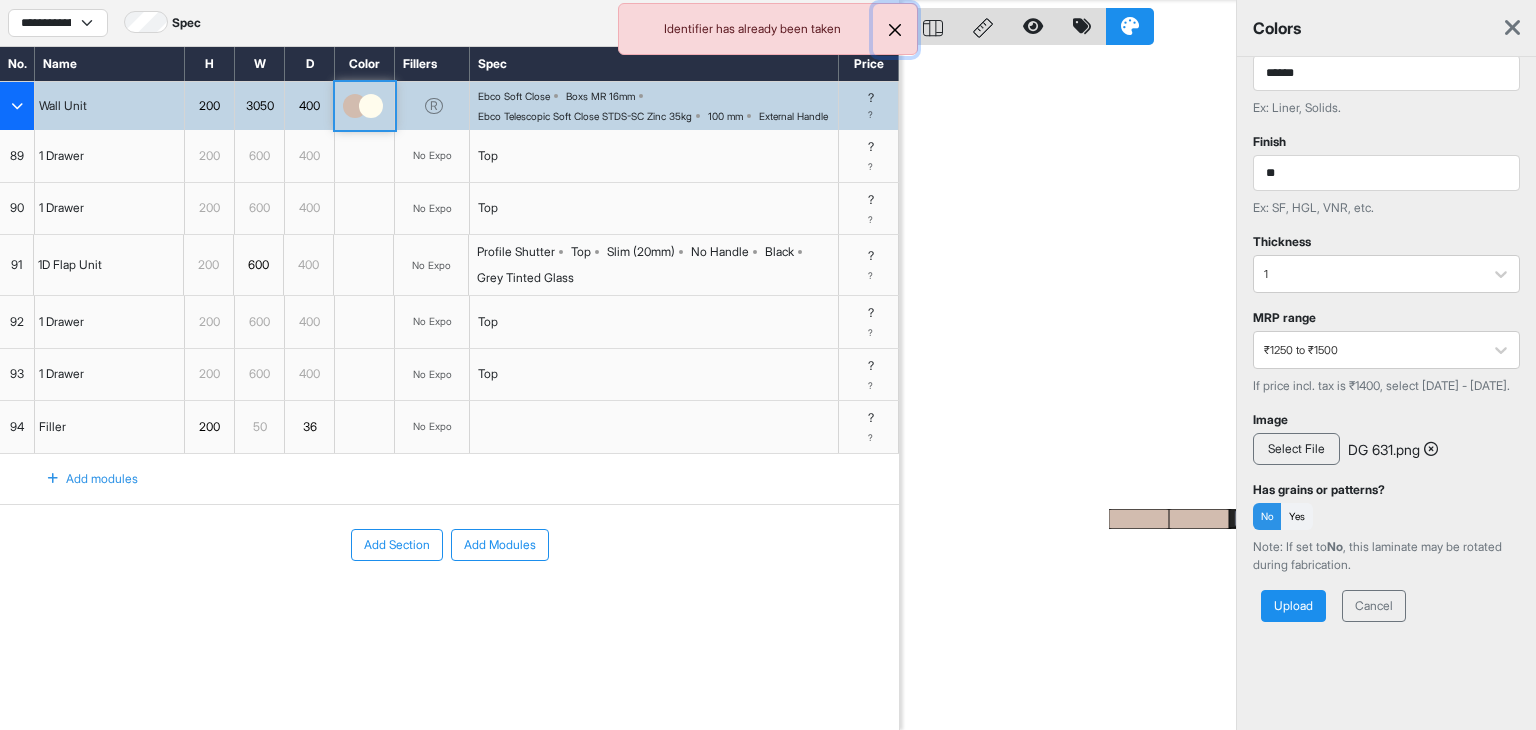 click at bounding box center (895, 30) 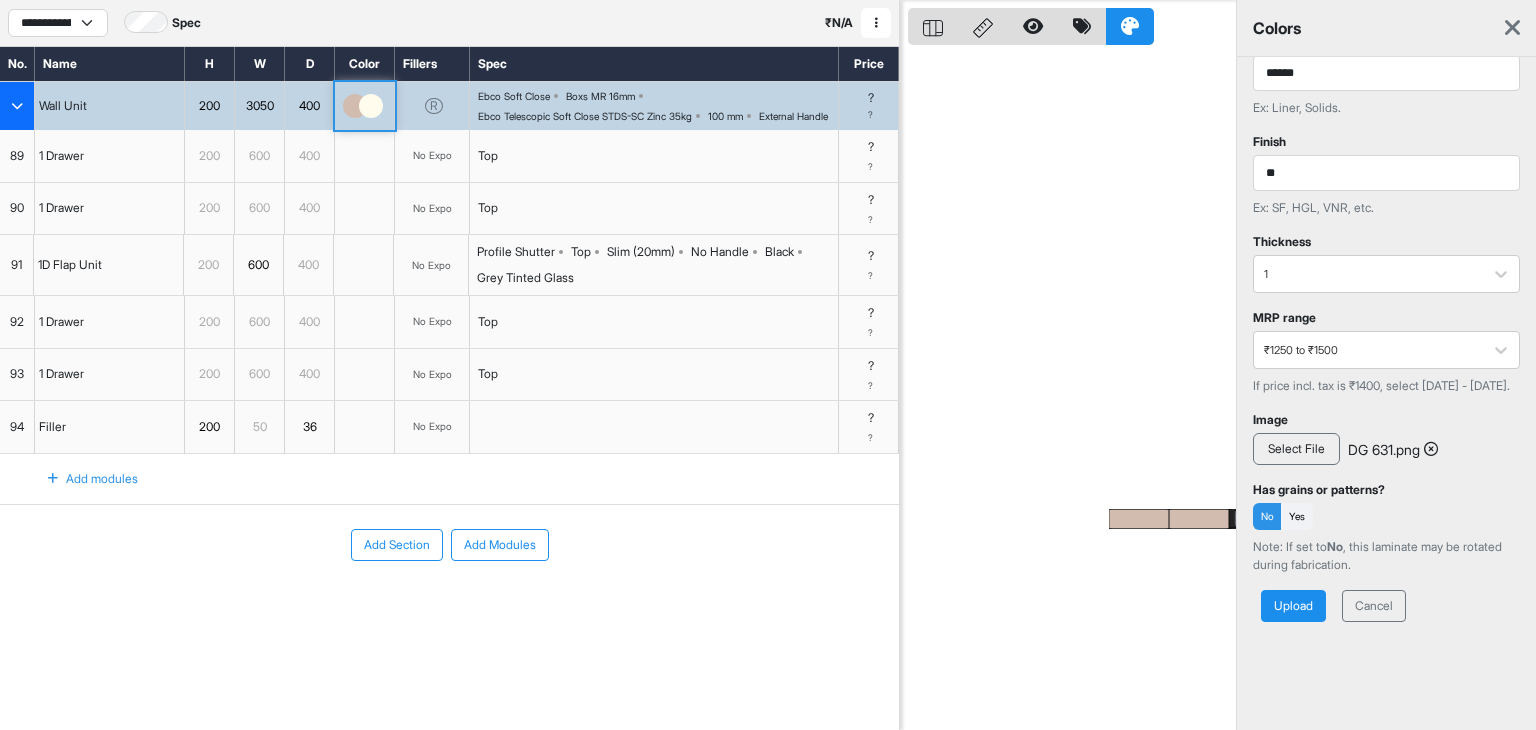 click at bounding box center (1512, 28) 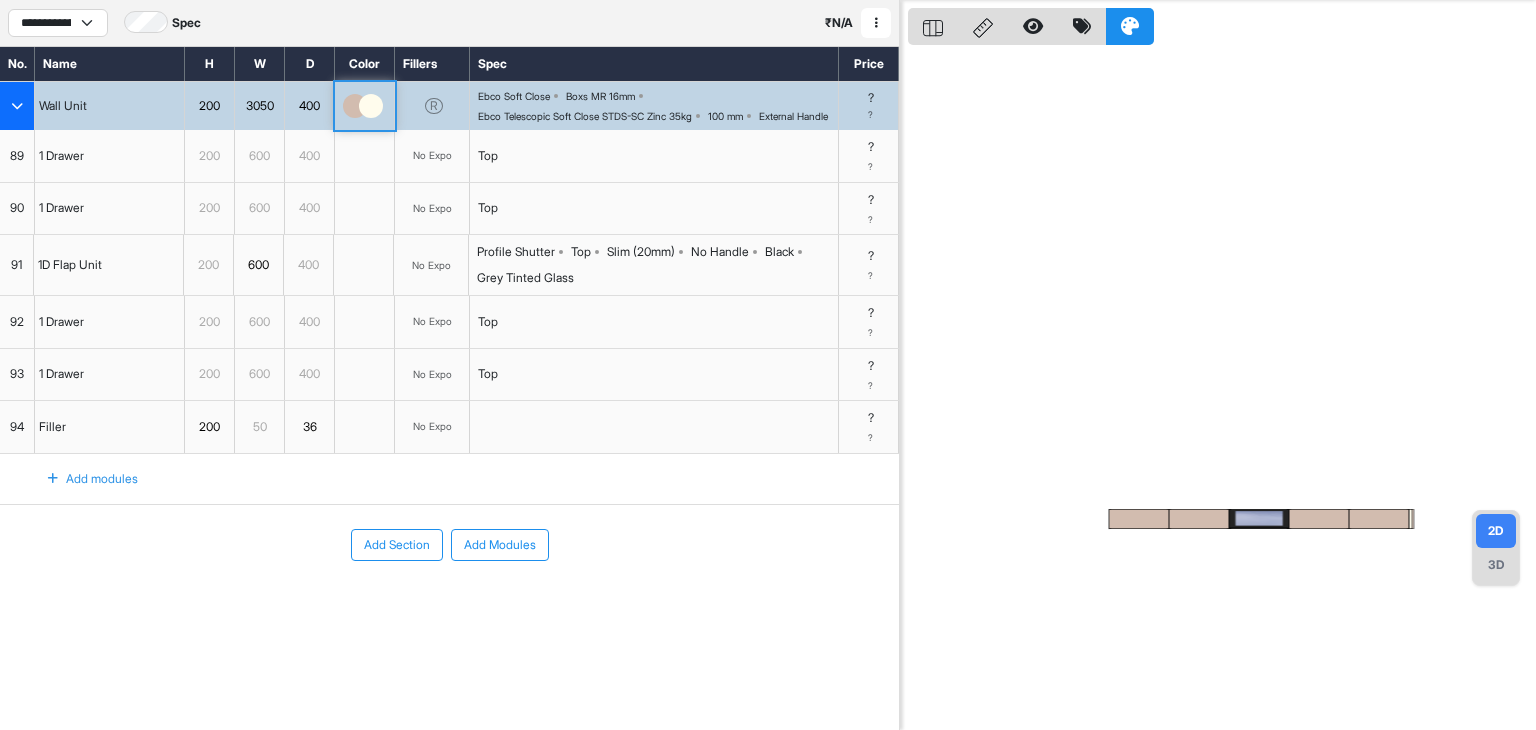 click at bounding box center [355, 106] 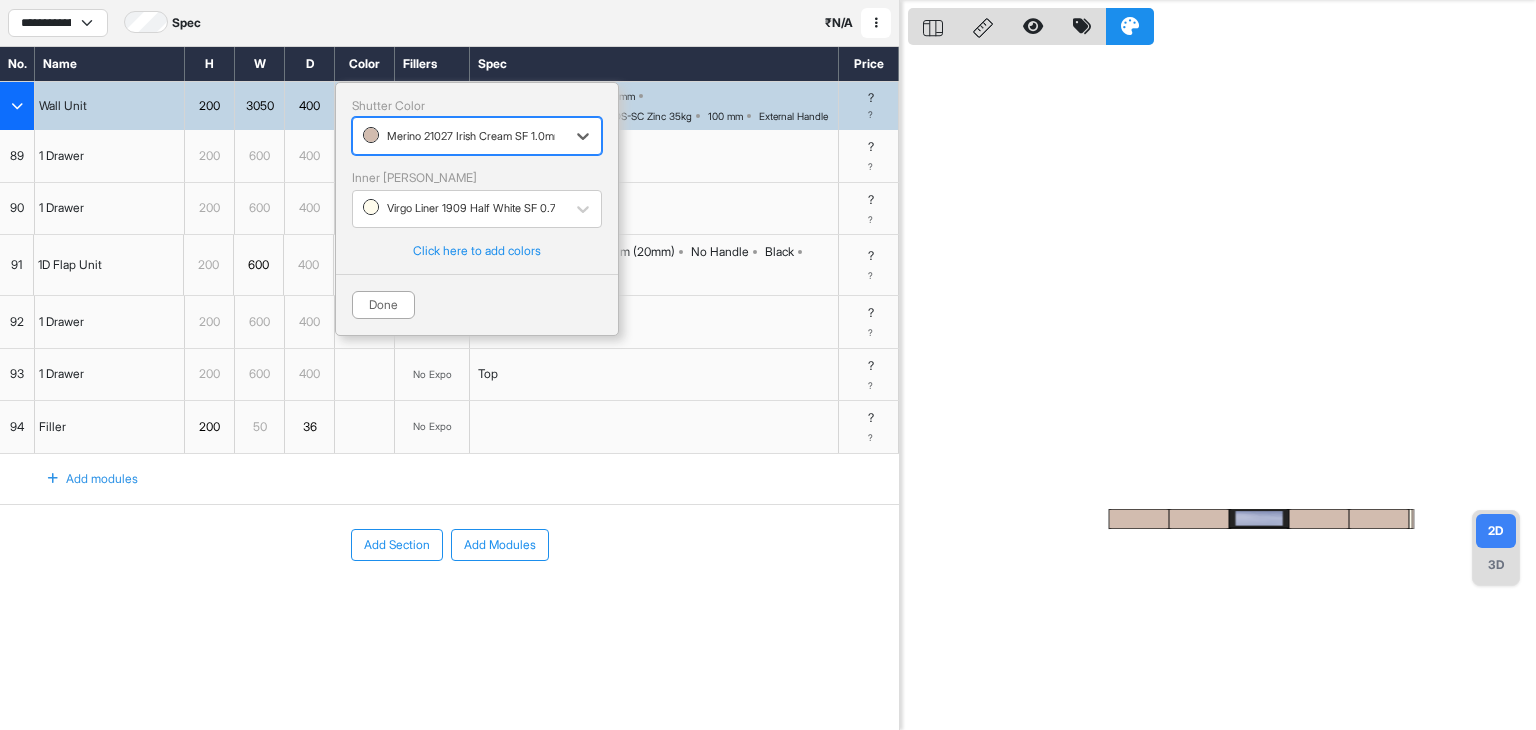 click at bounding box center [459, 136] 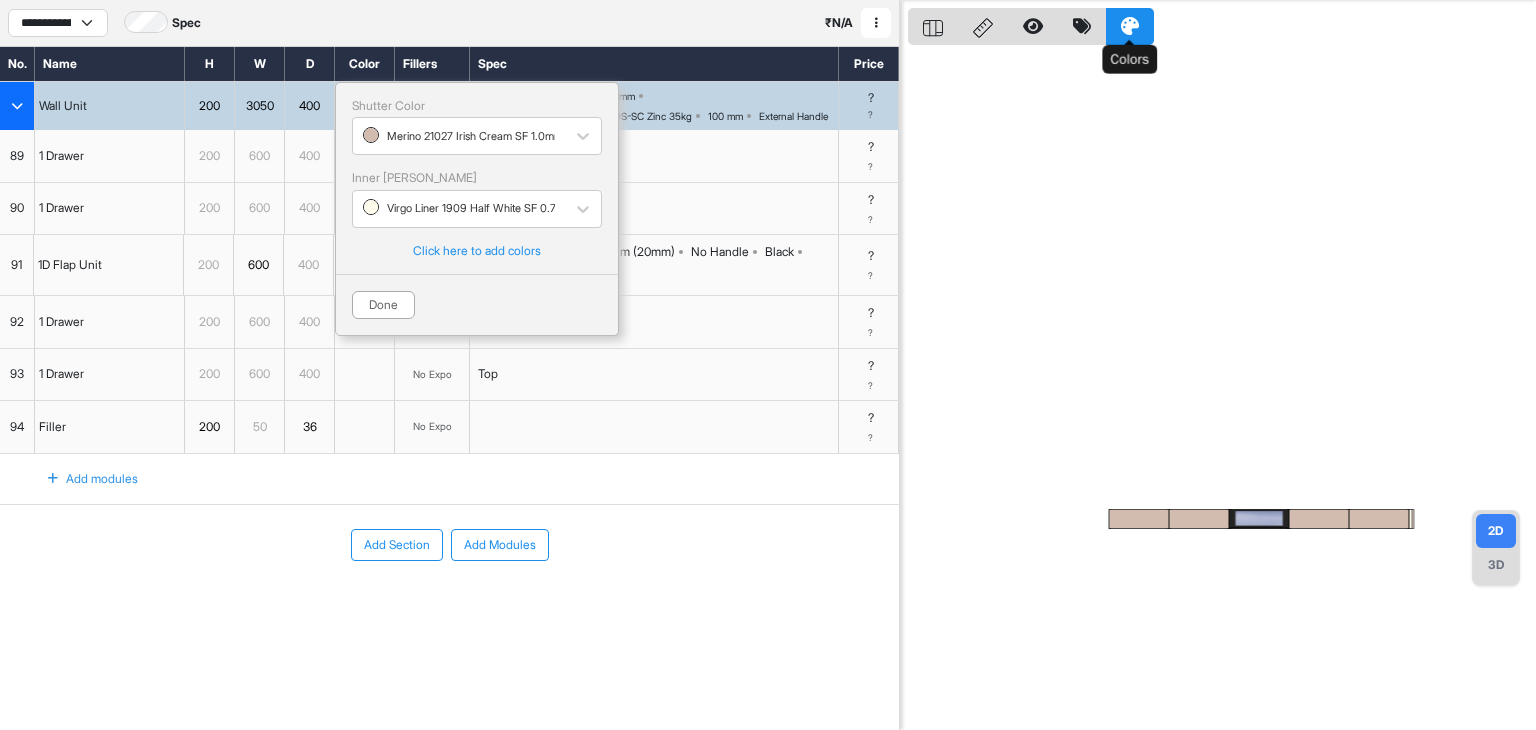 click at bounding box center (1130, 26) 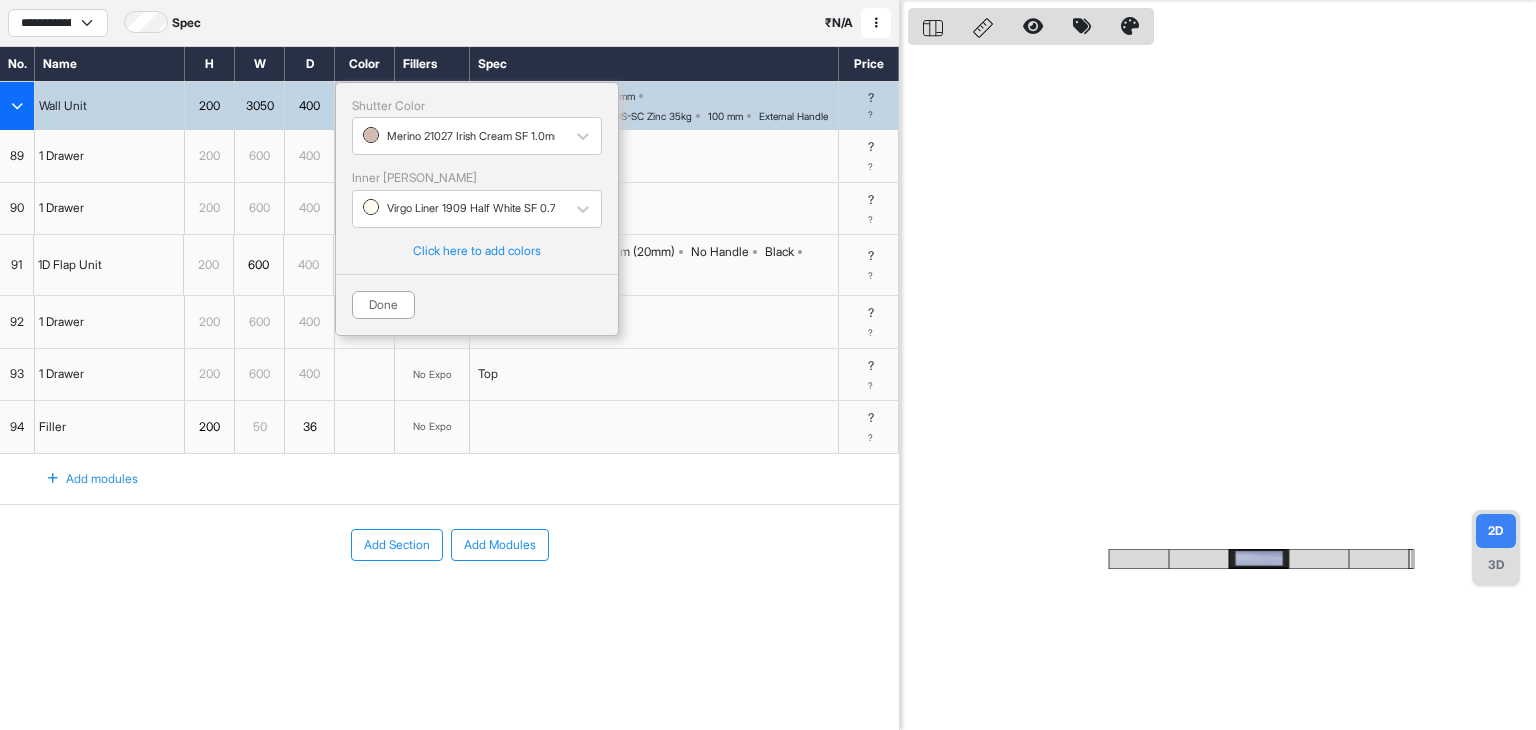 click at bounding box center [1222, 365] 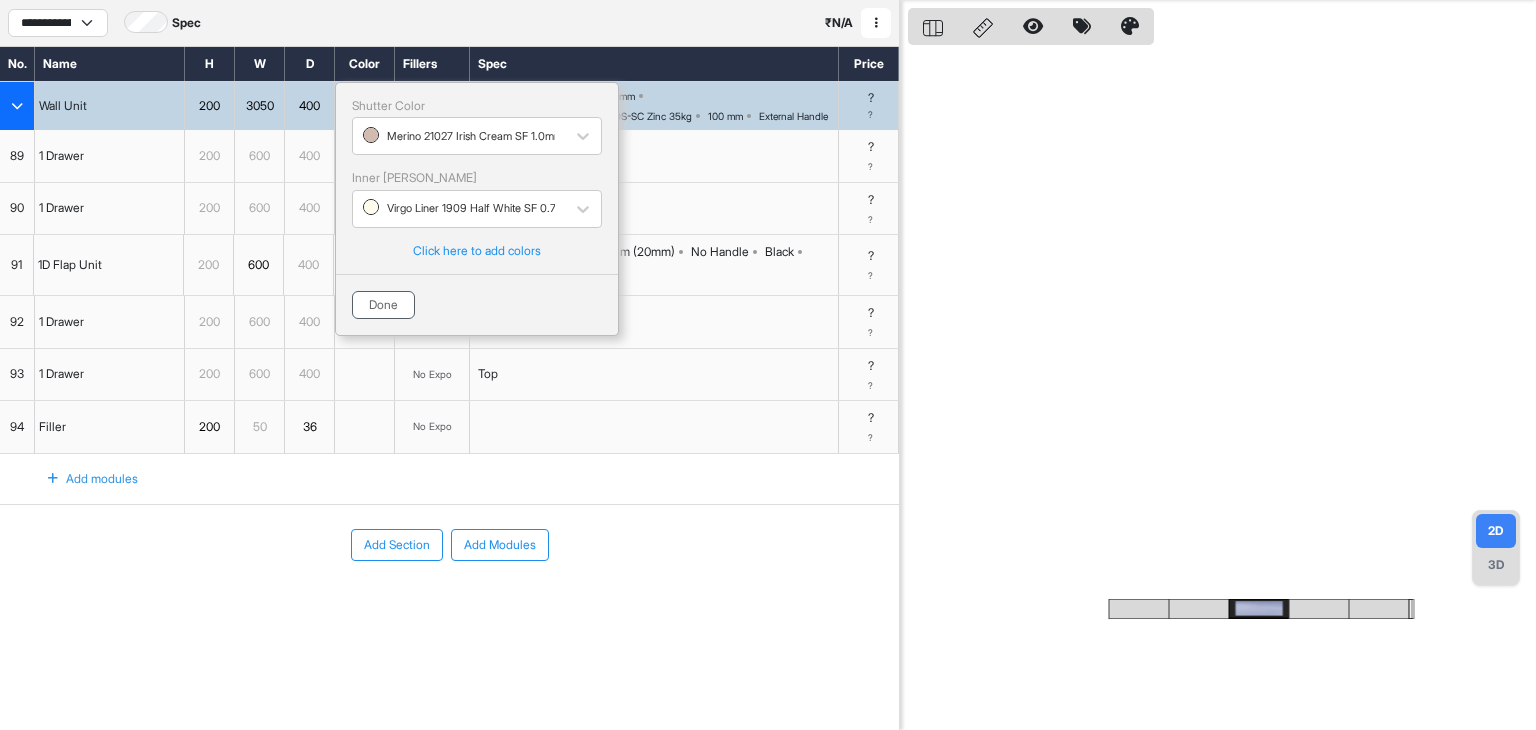 click on "Done" at bounding box center [383, 305] 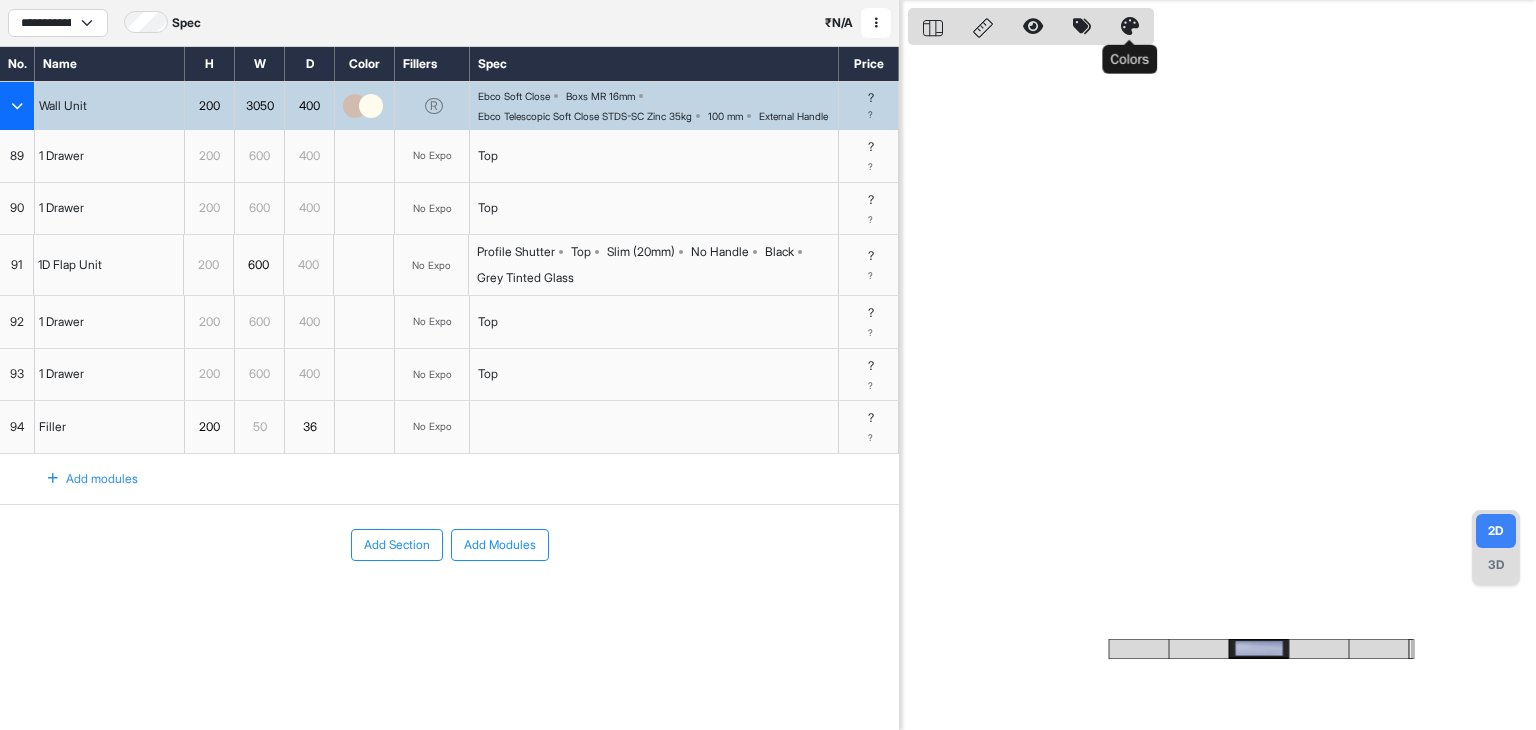 click at bounding box center [1130, 26] 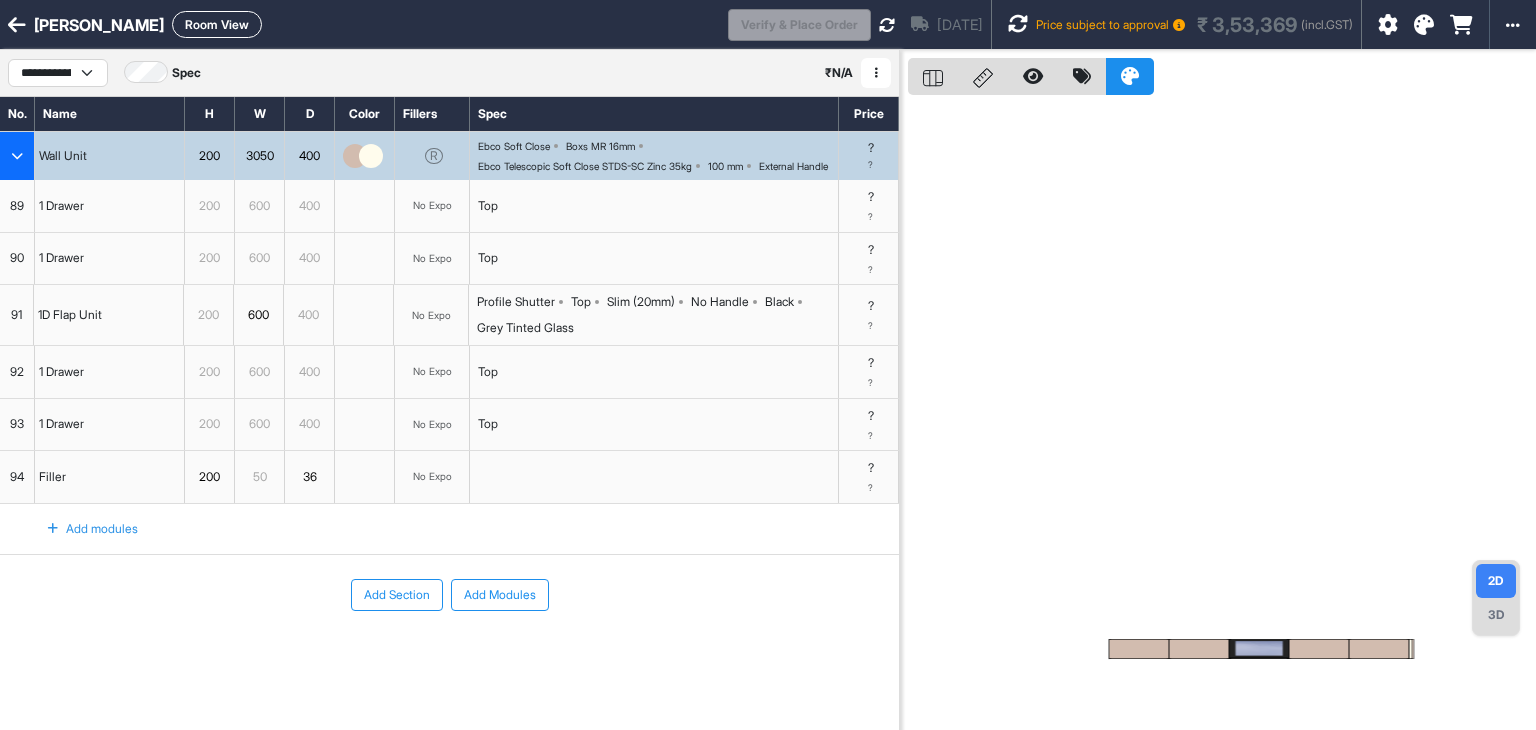 scroll, scrollTop: 0, scrollLeft: 0, axis: both 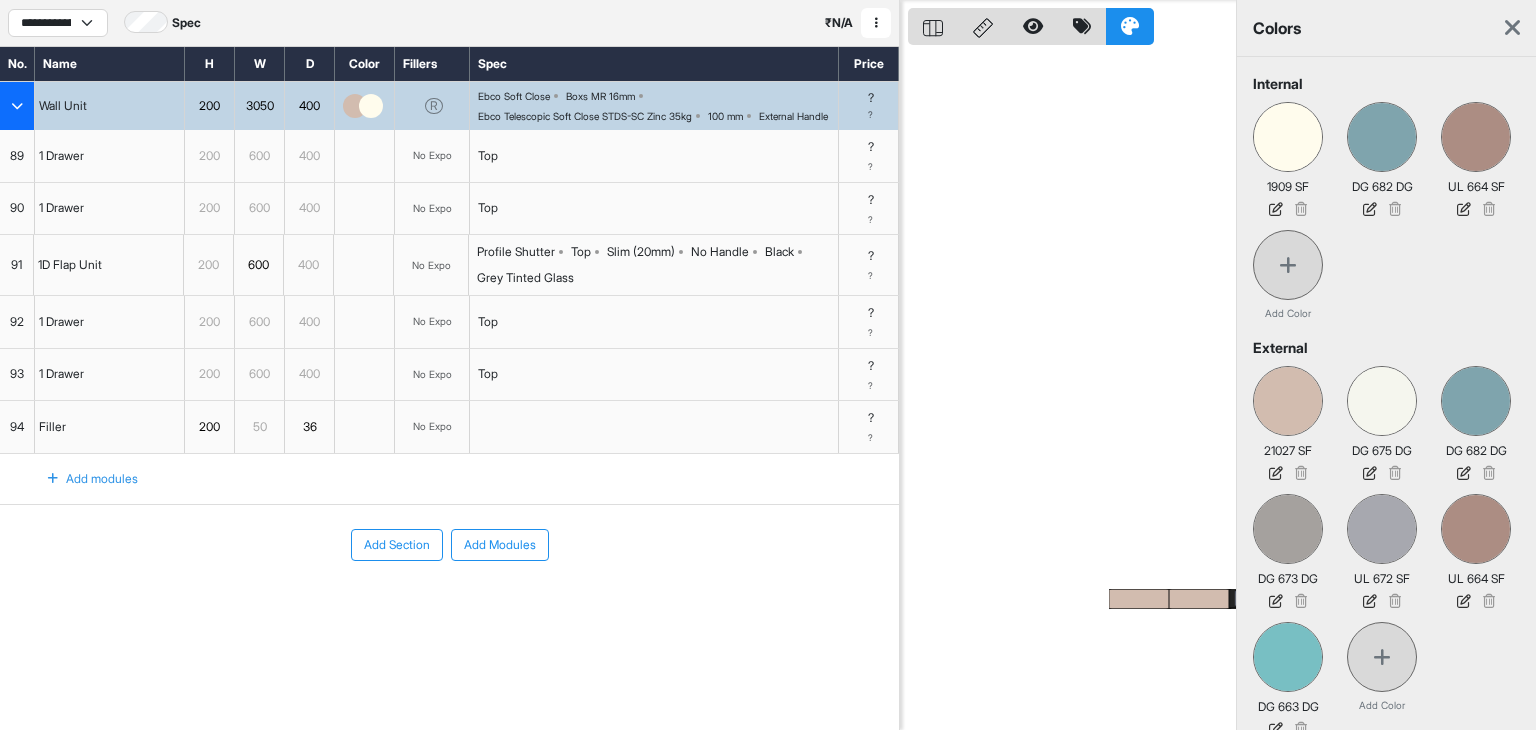 click on "Add Color" at bounding box center [1382, 682] 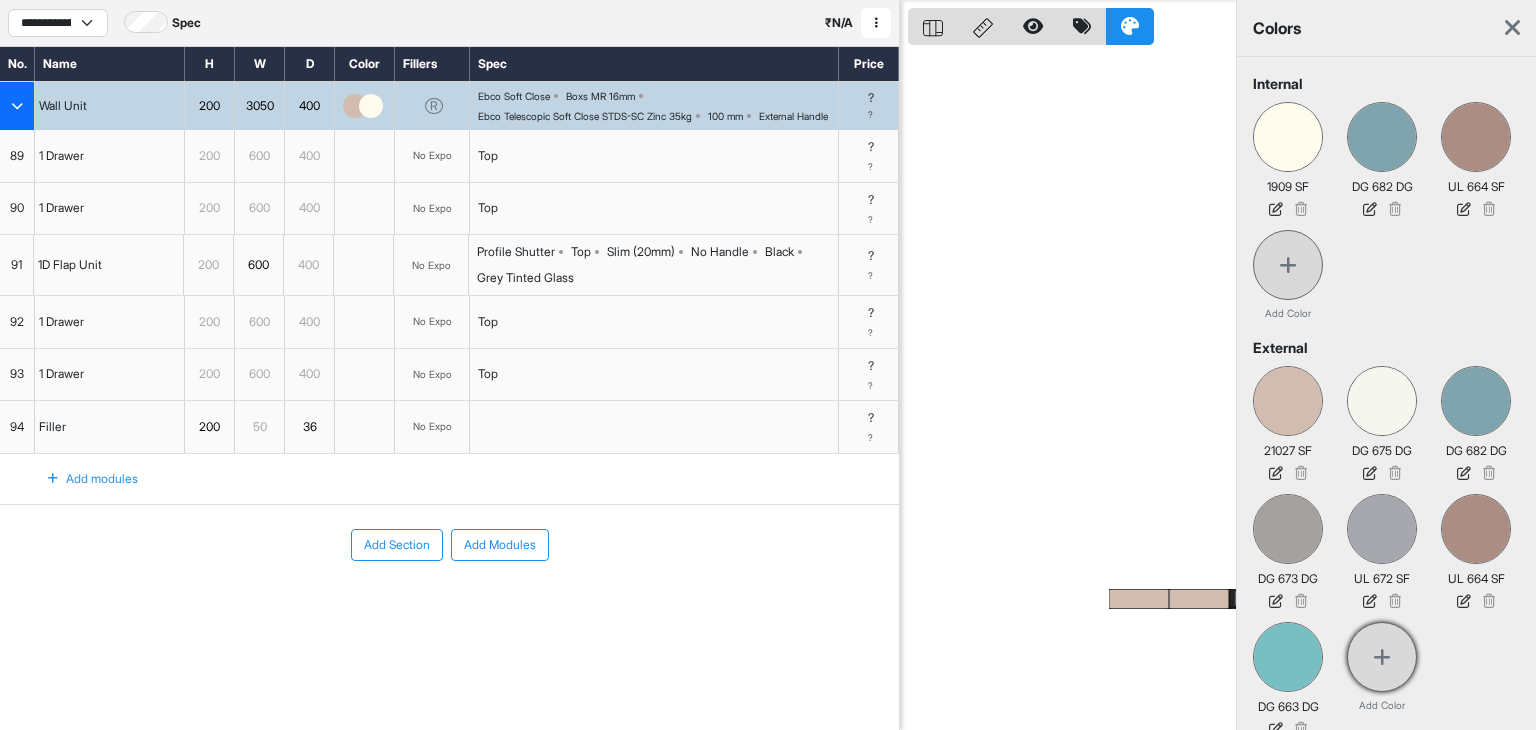 click at bounding box center [1382, 657] 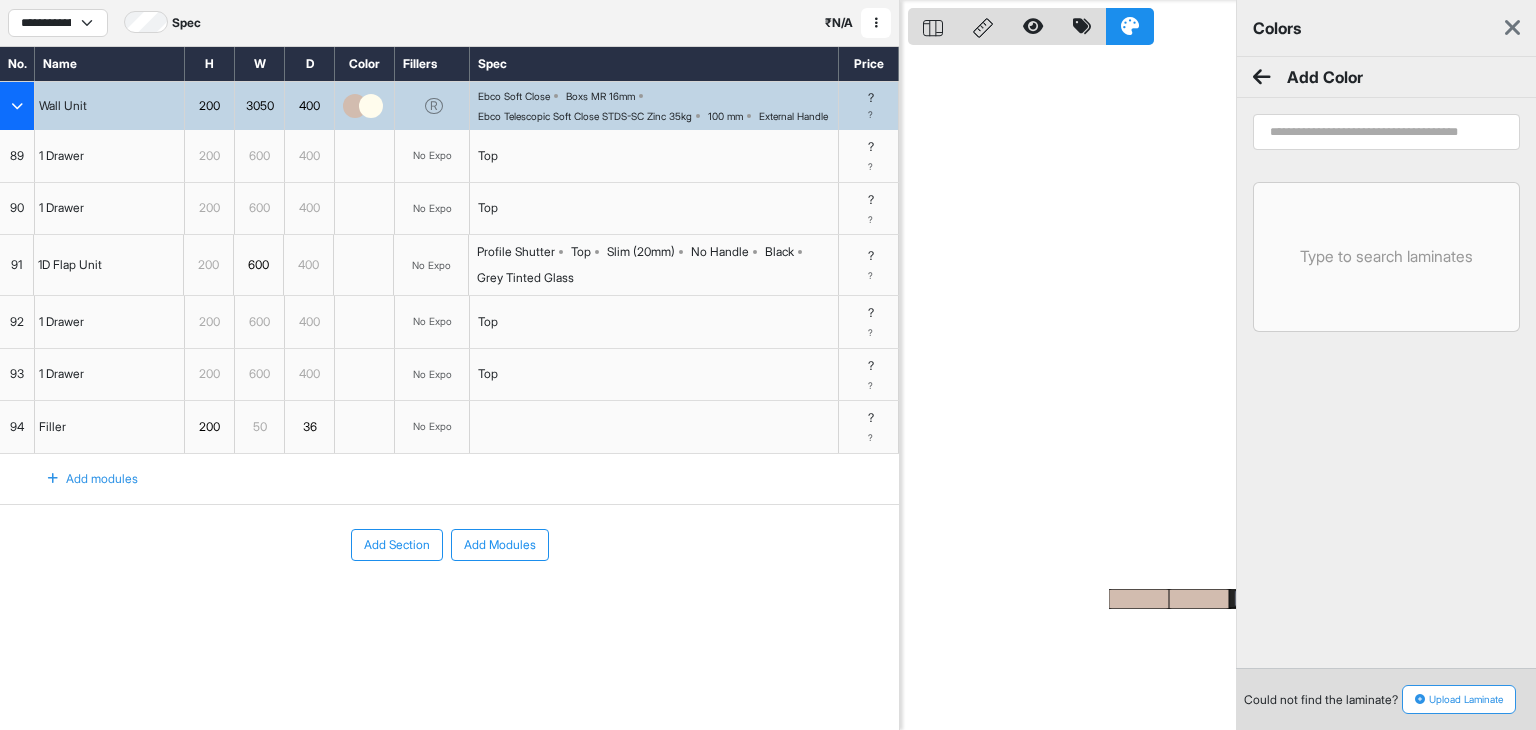 click at bounding box center (1386, 132) 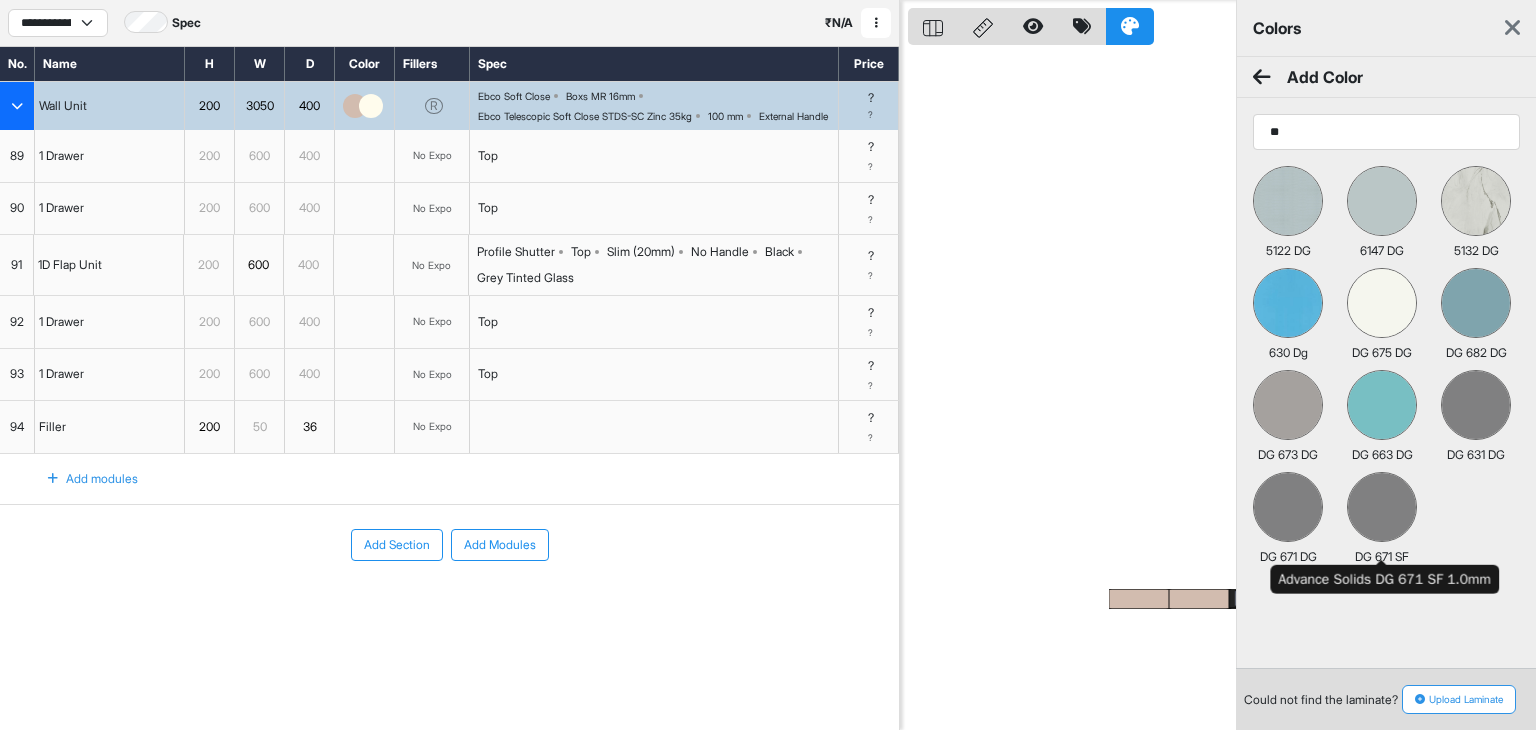 type on "**" 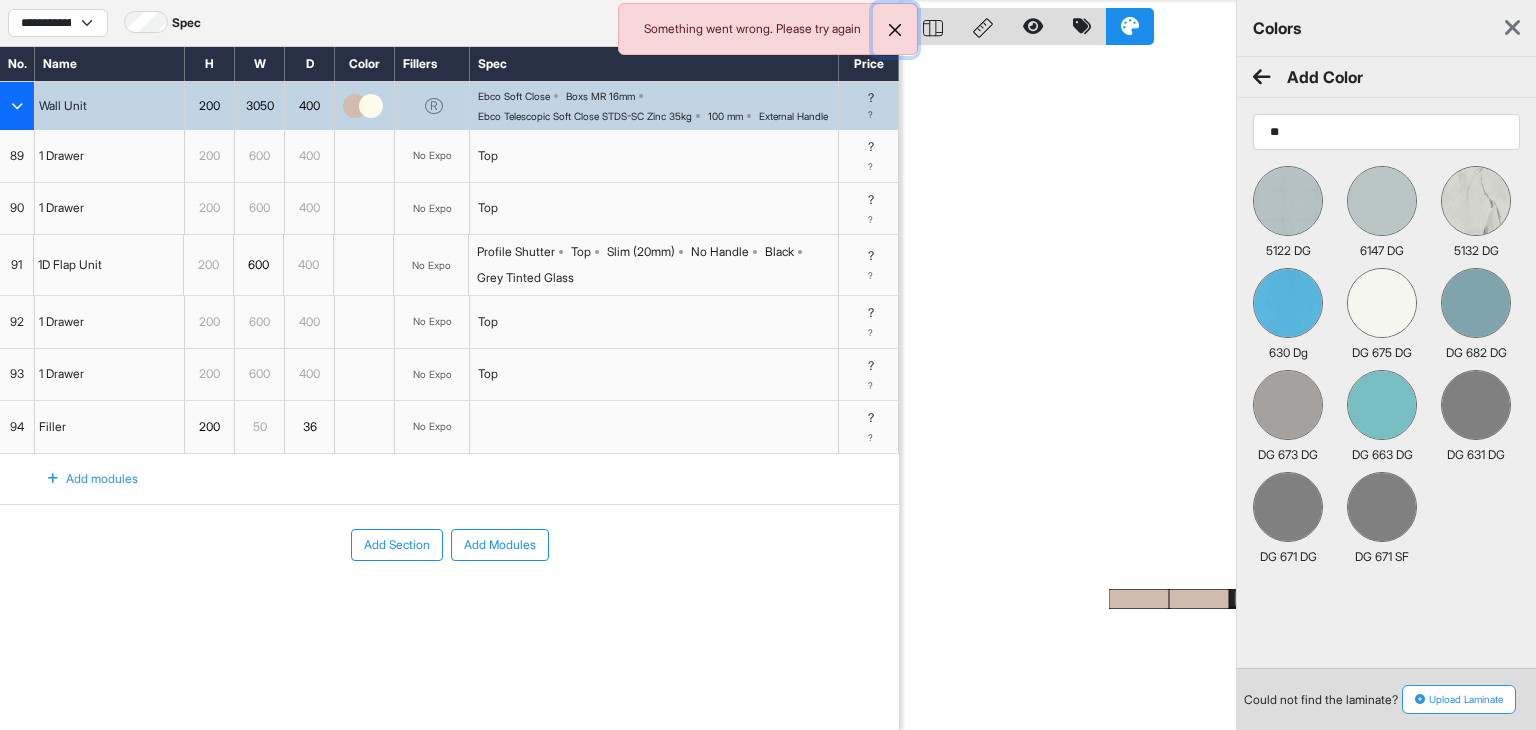 click at bounding box center [895, 30] 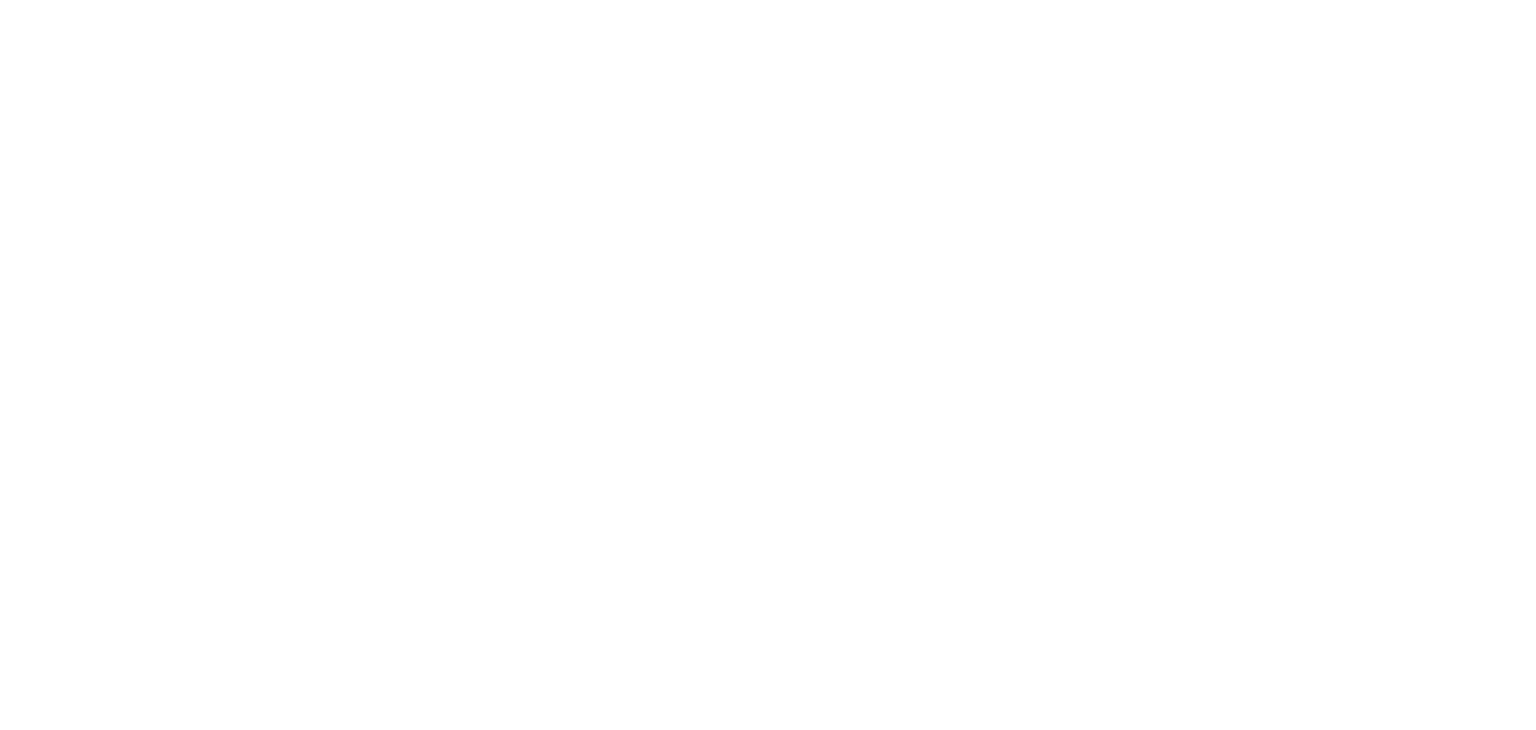 scroll, scrollTop: 0, scrollLeft: 0, axis: both 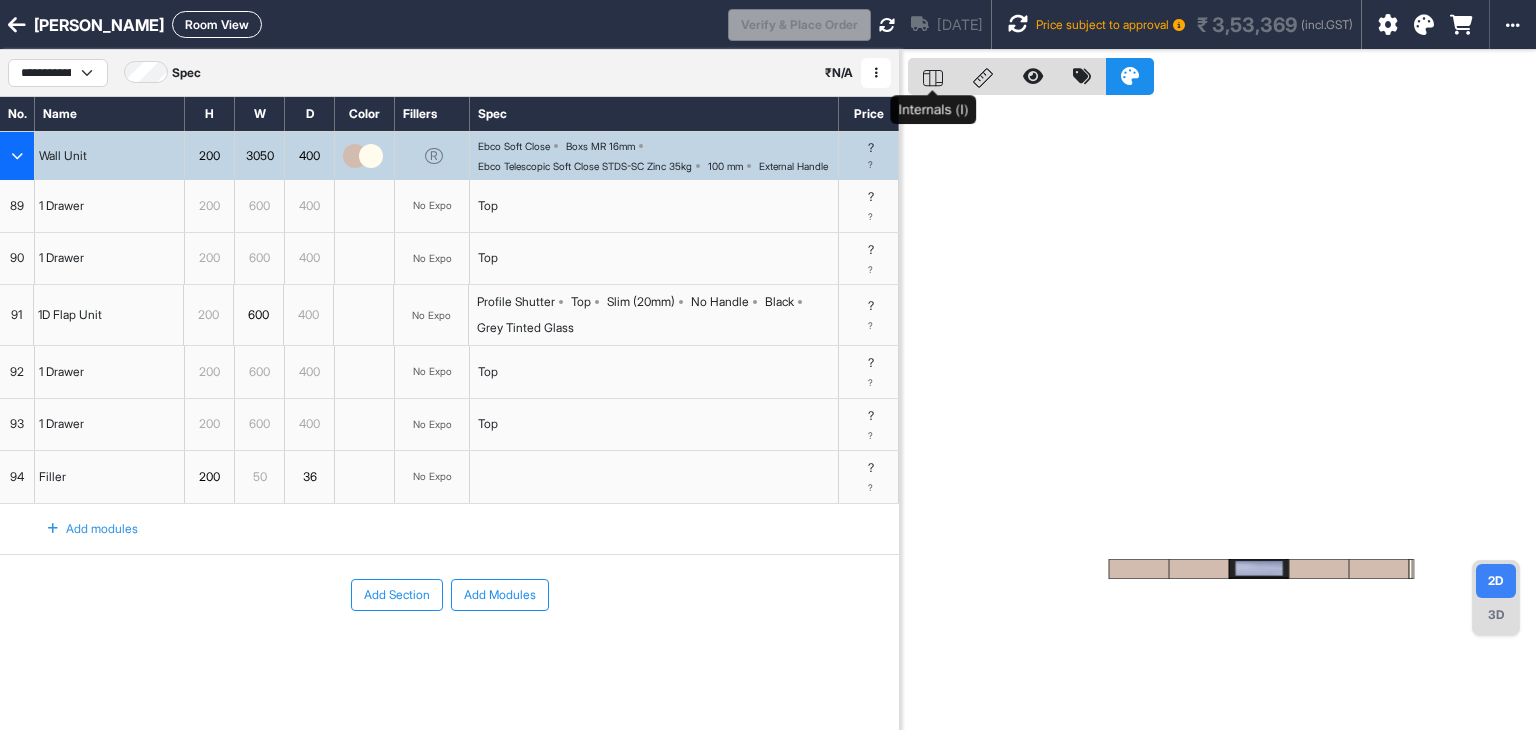 click 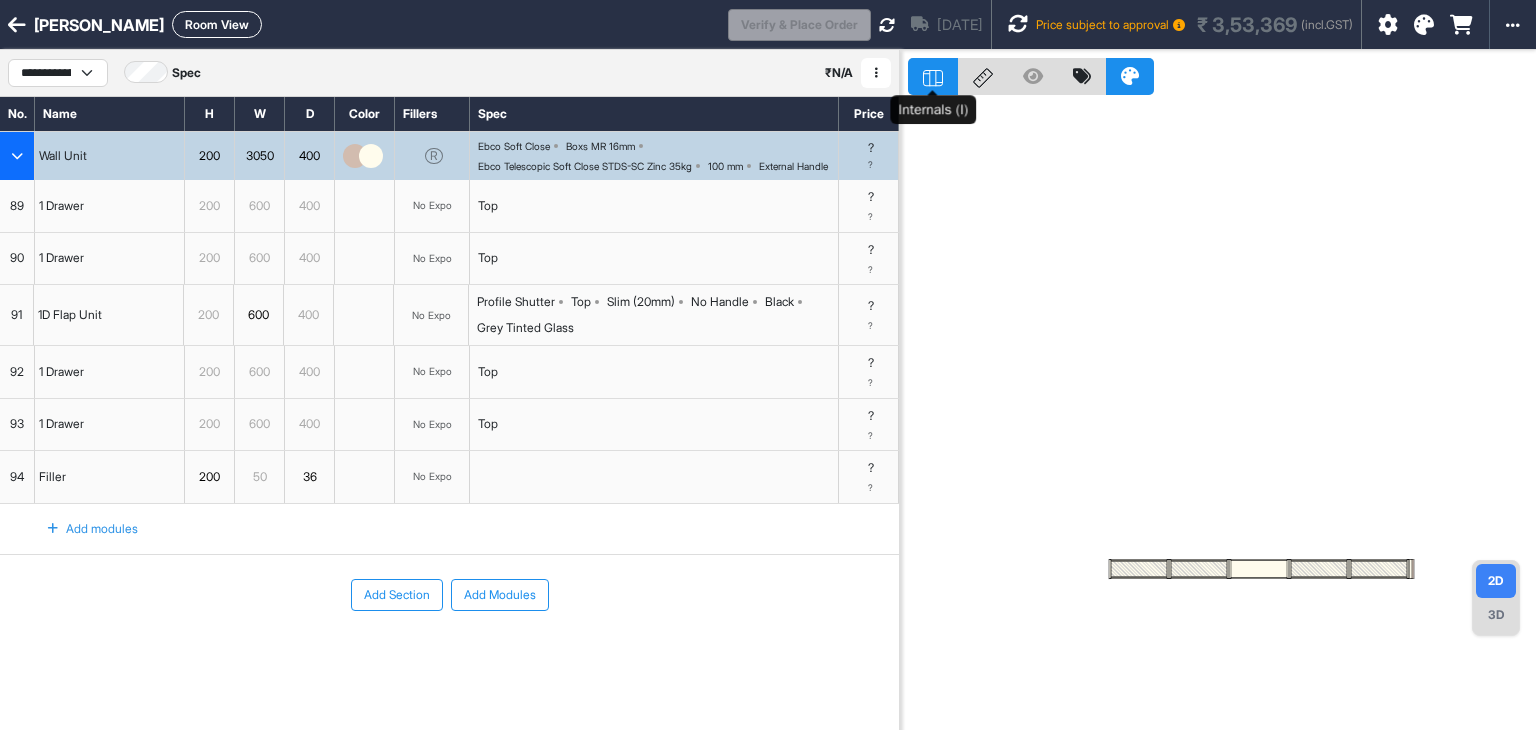 click 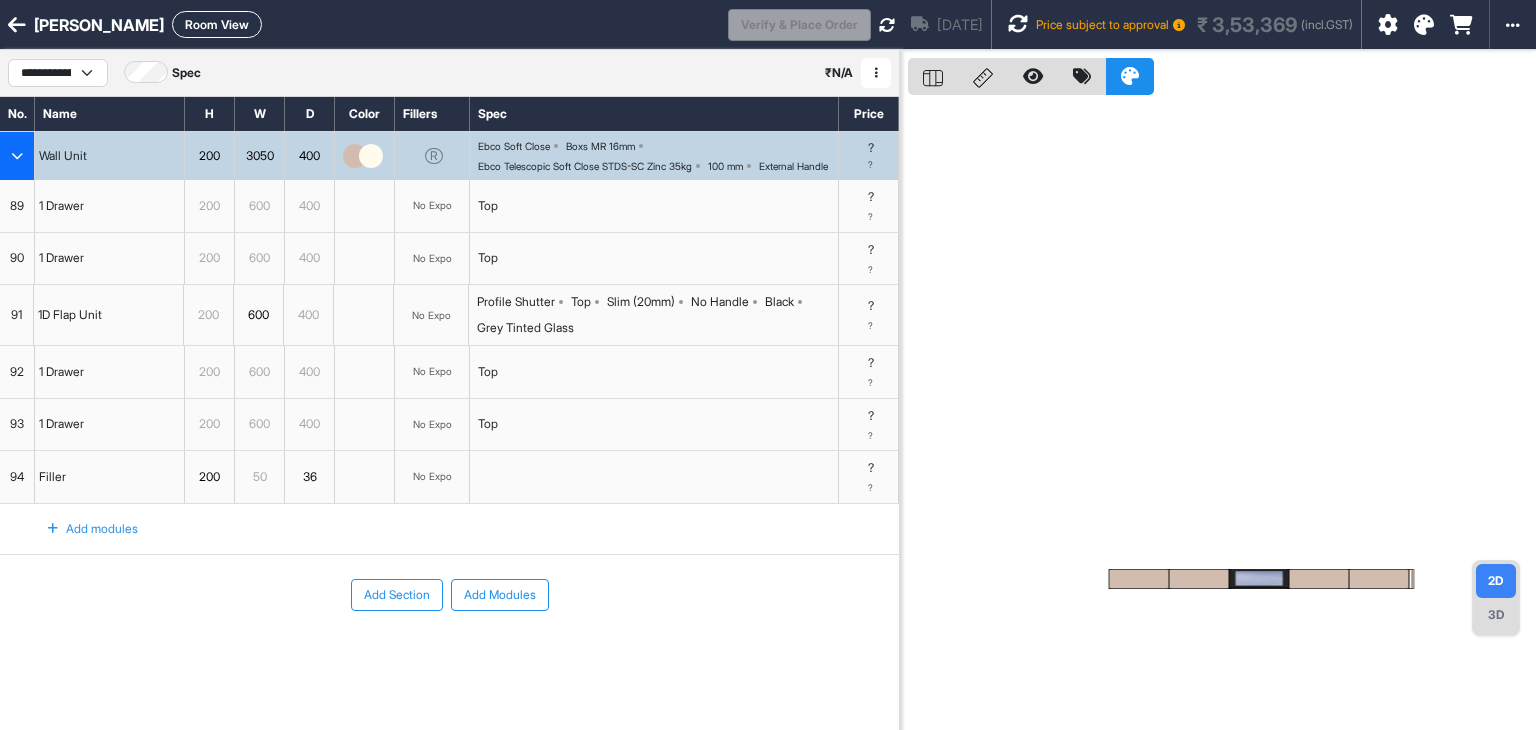 click on "No Expo" at bounding box center [432, 205] 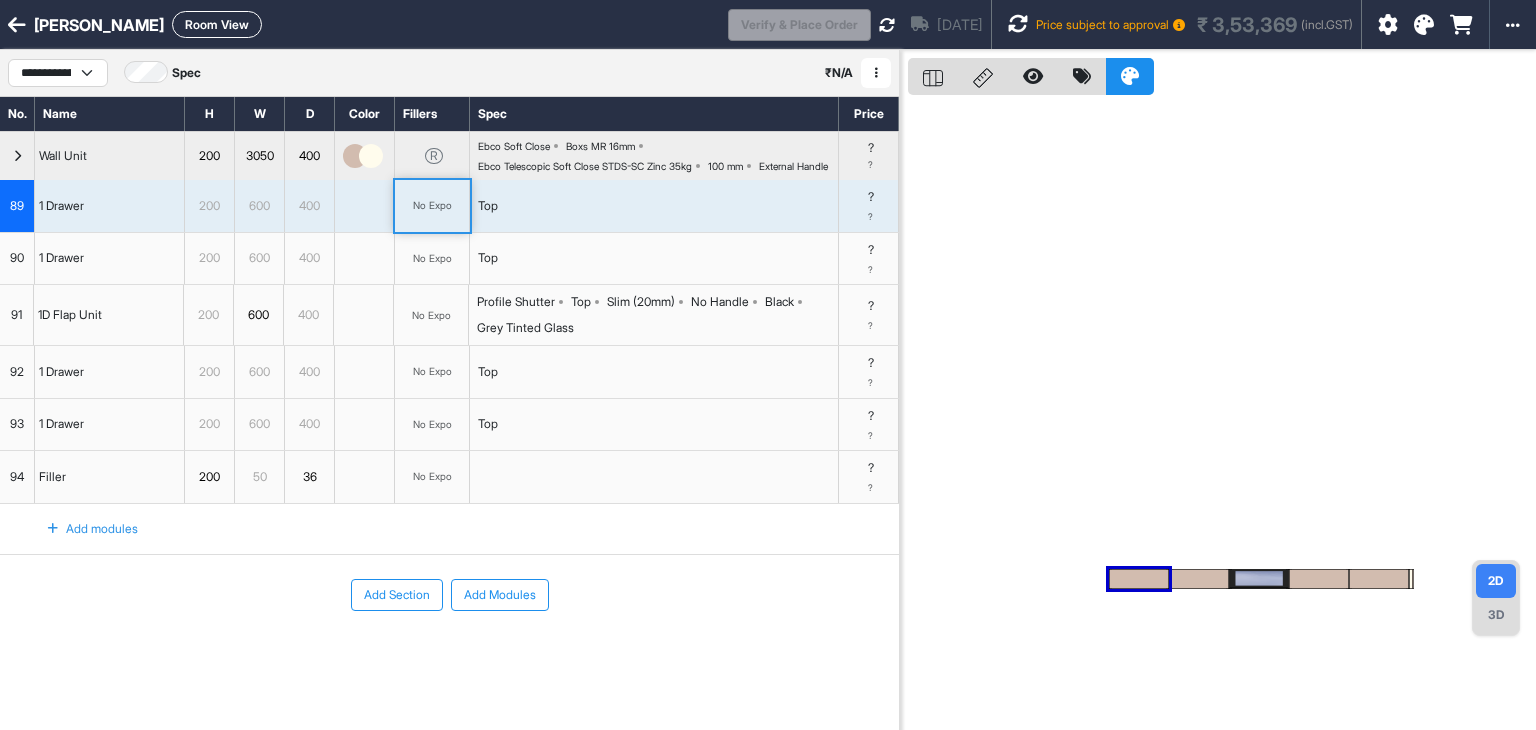 click on "No Expo" at bounding box center (432, 205) 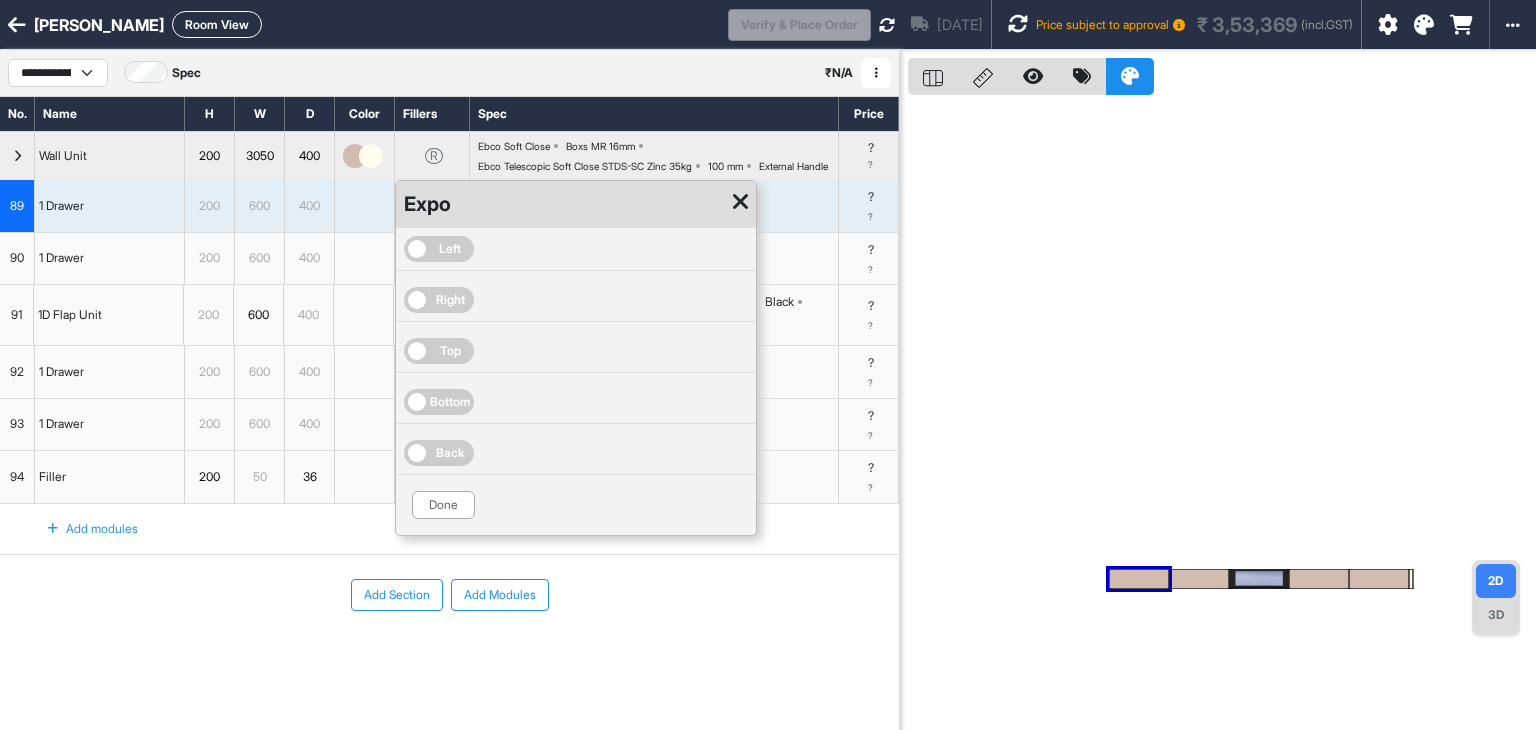 click at bounding box center (740, 202) 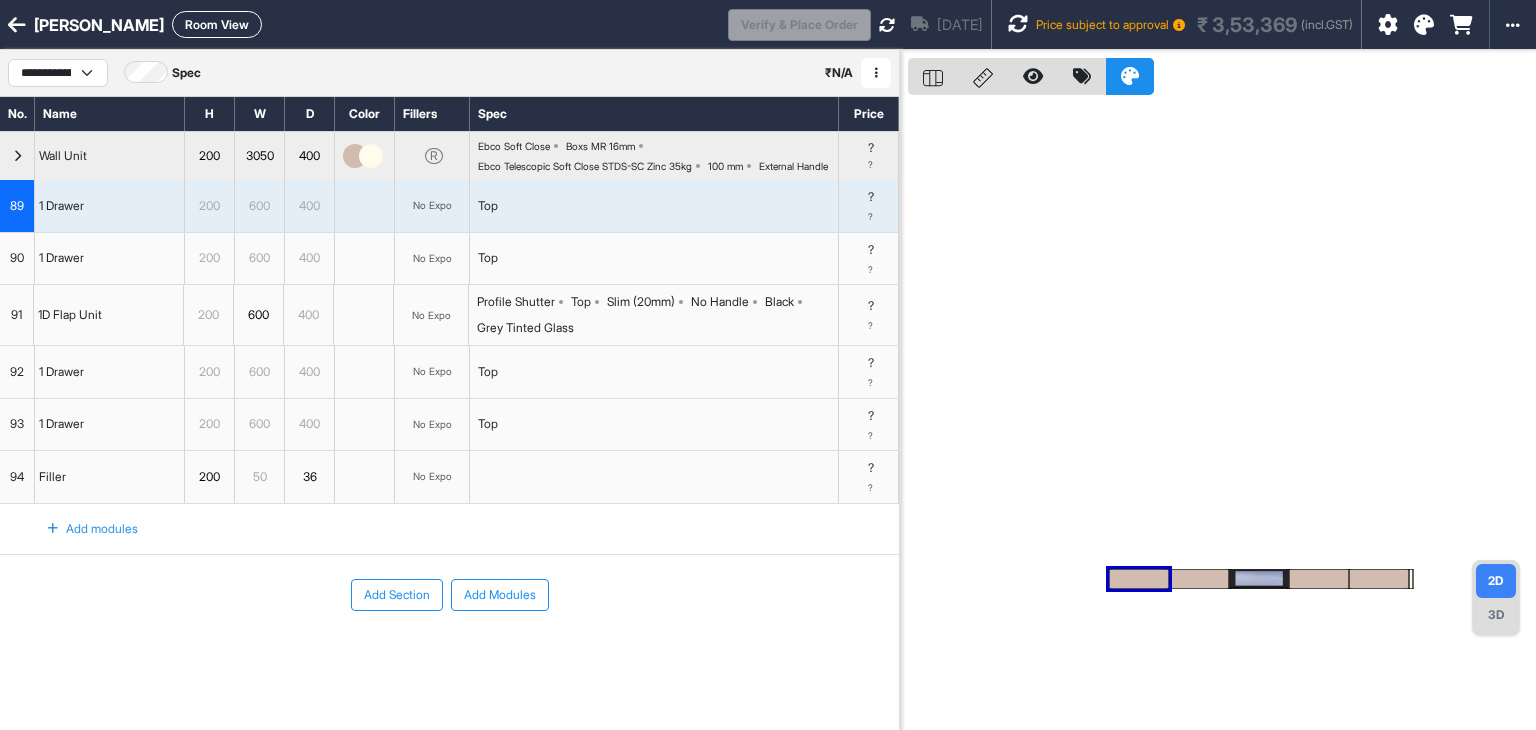 click on "Add modules" at bounding box center [81, 529] 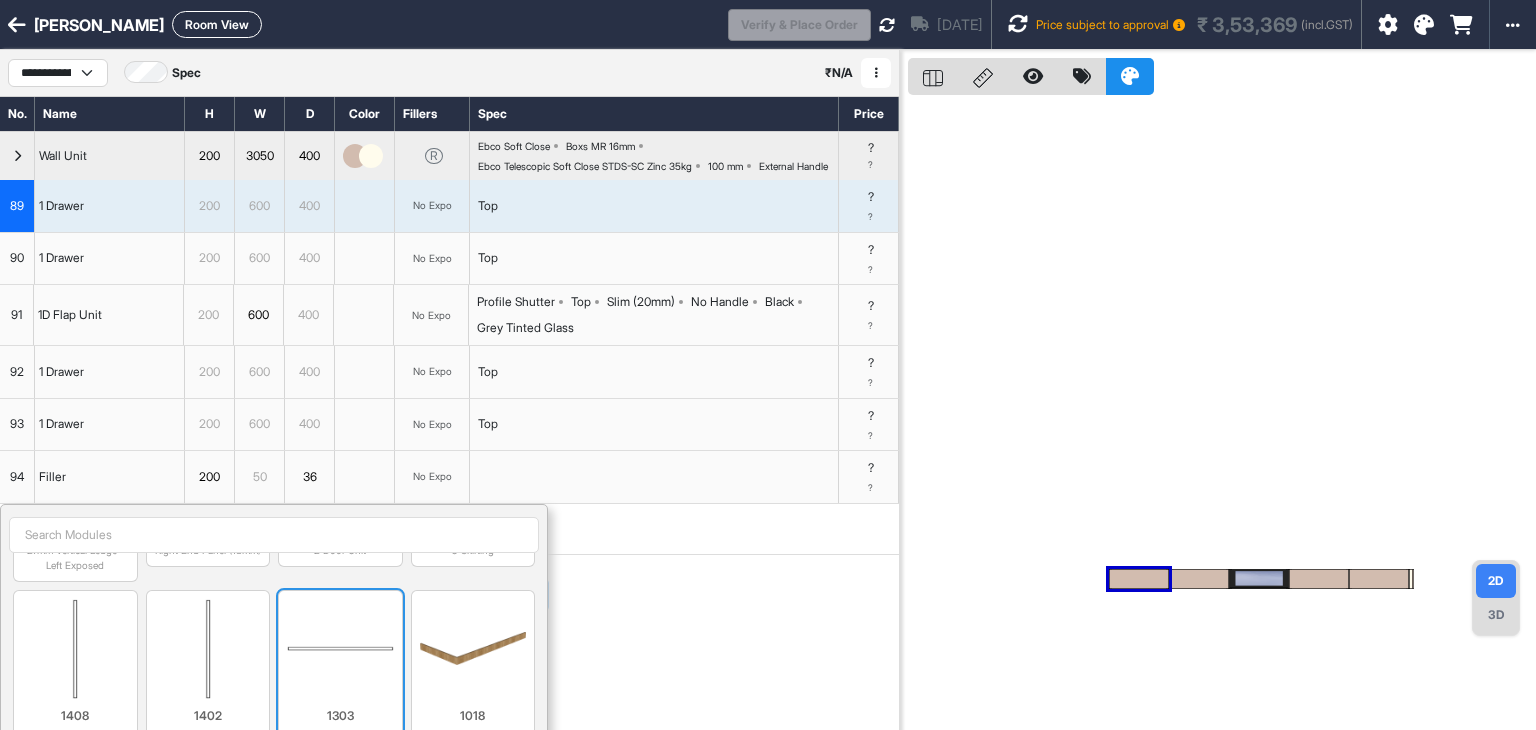 scroll, scrollTop: 800, scrollLeft: 0, axis: vertical 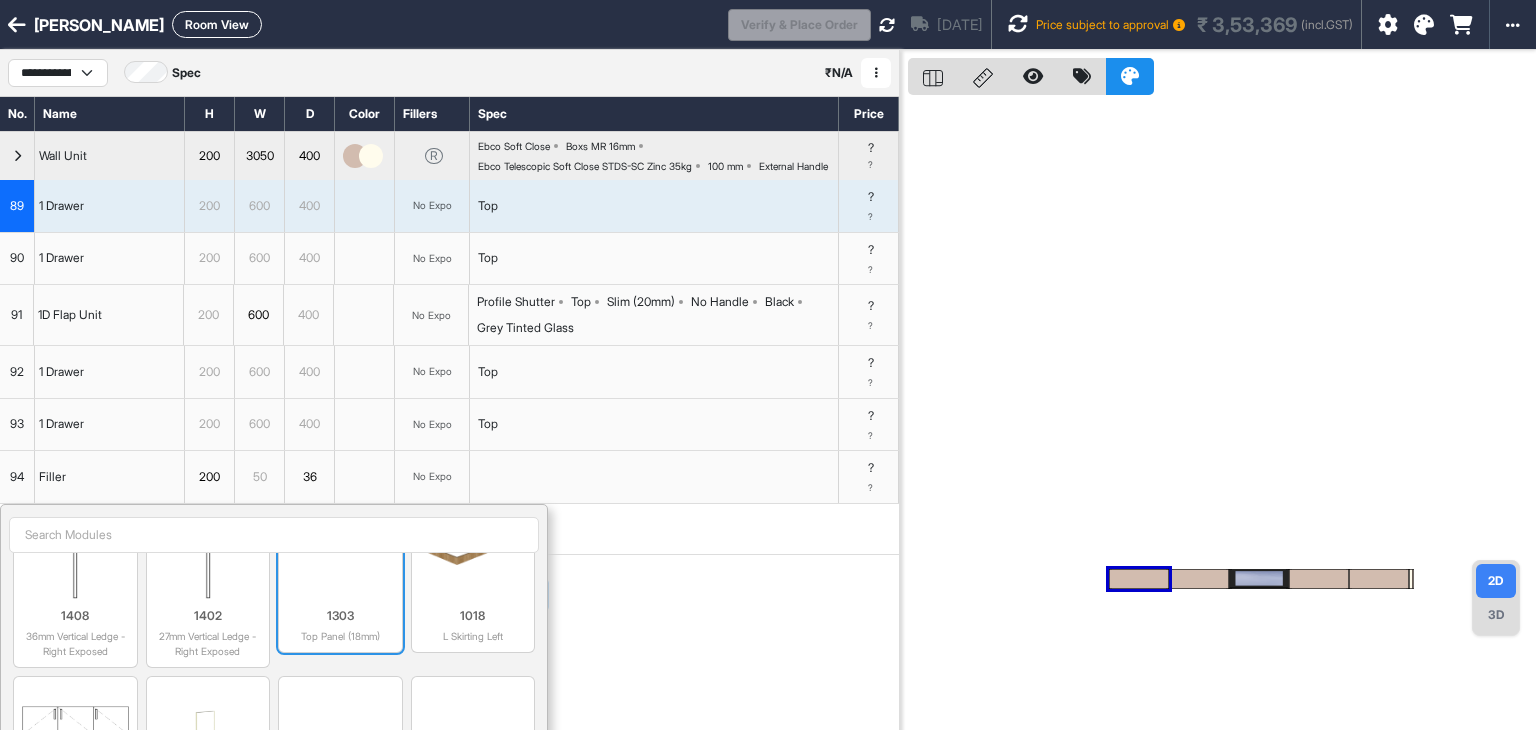 click at bounding box center (340, 549) 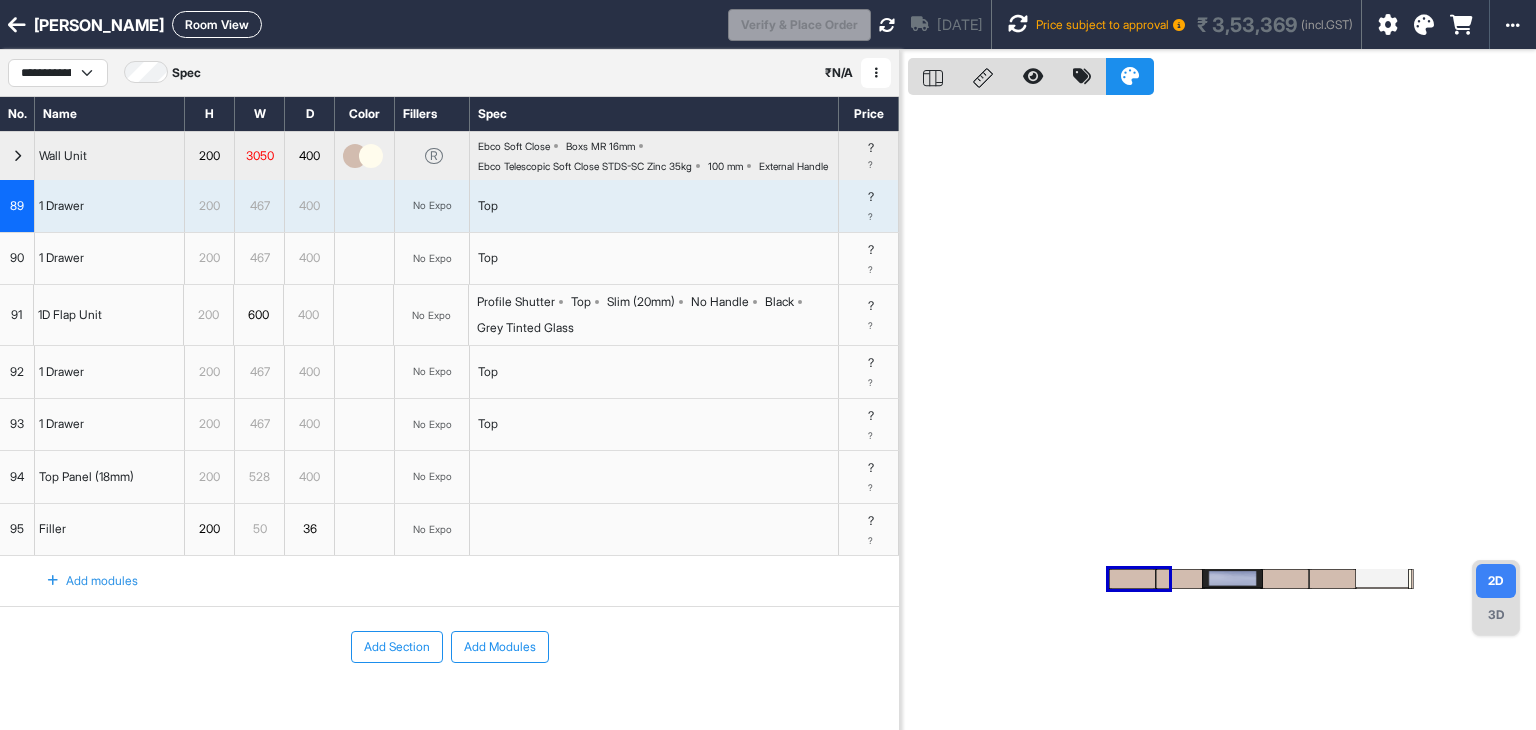 drag, startPoint x: 12, startPoint y: 497, endPoint x: 19, endPoint y: 573, distance: 76.321686 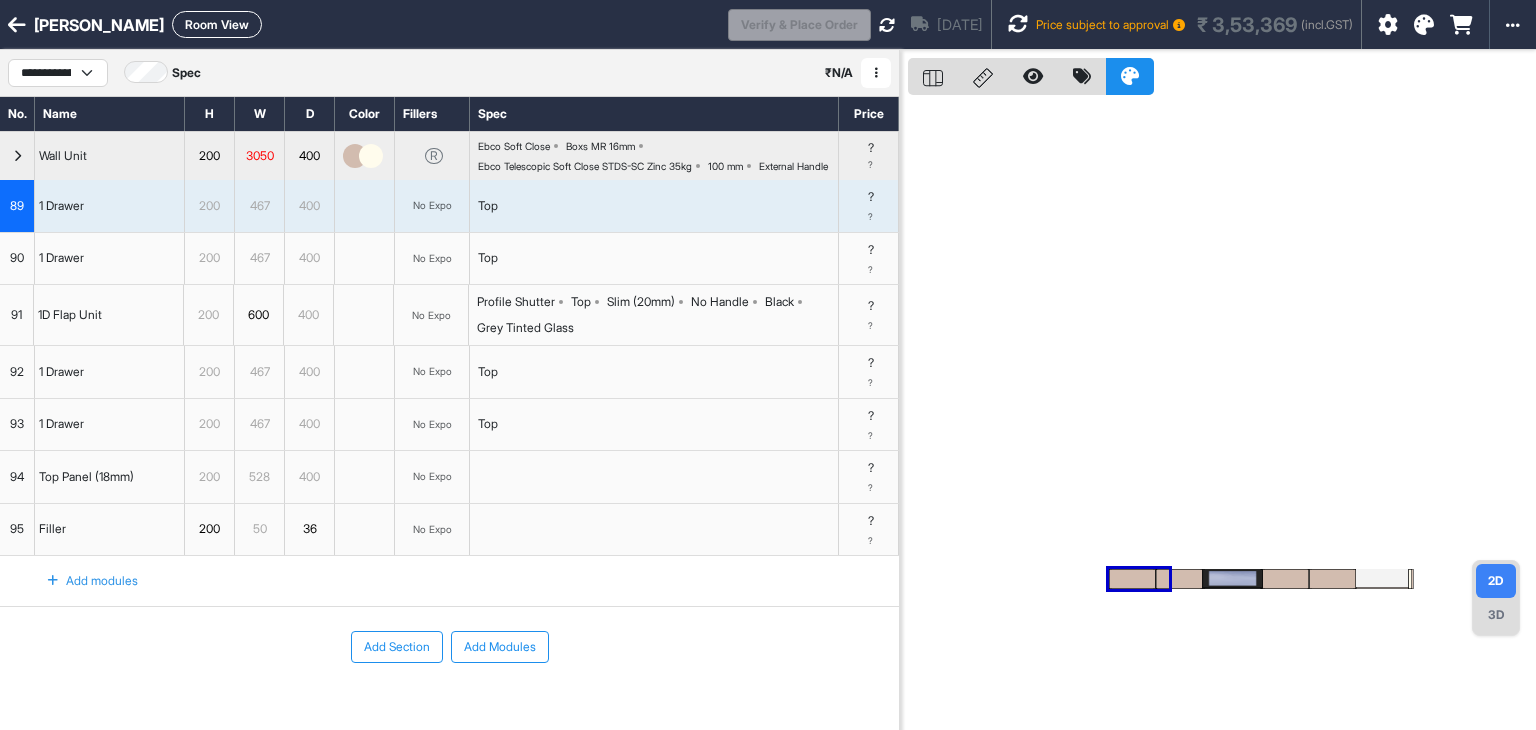 click on "528" at bounding box center (259, 477) 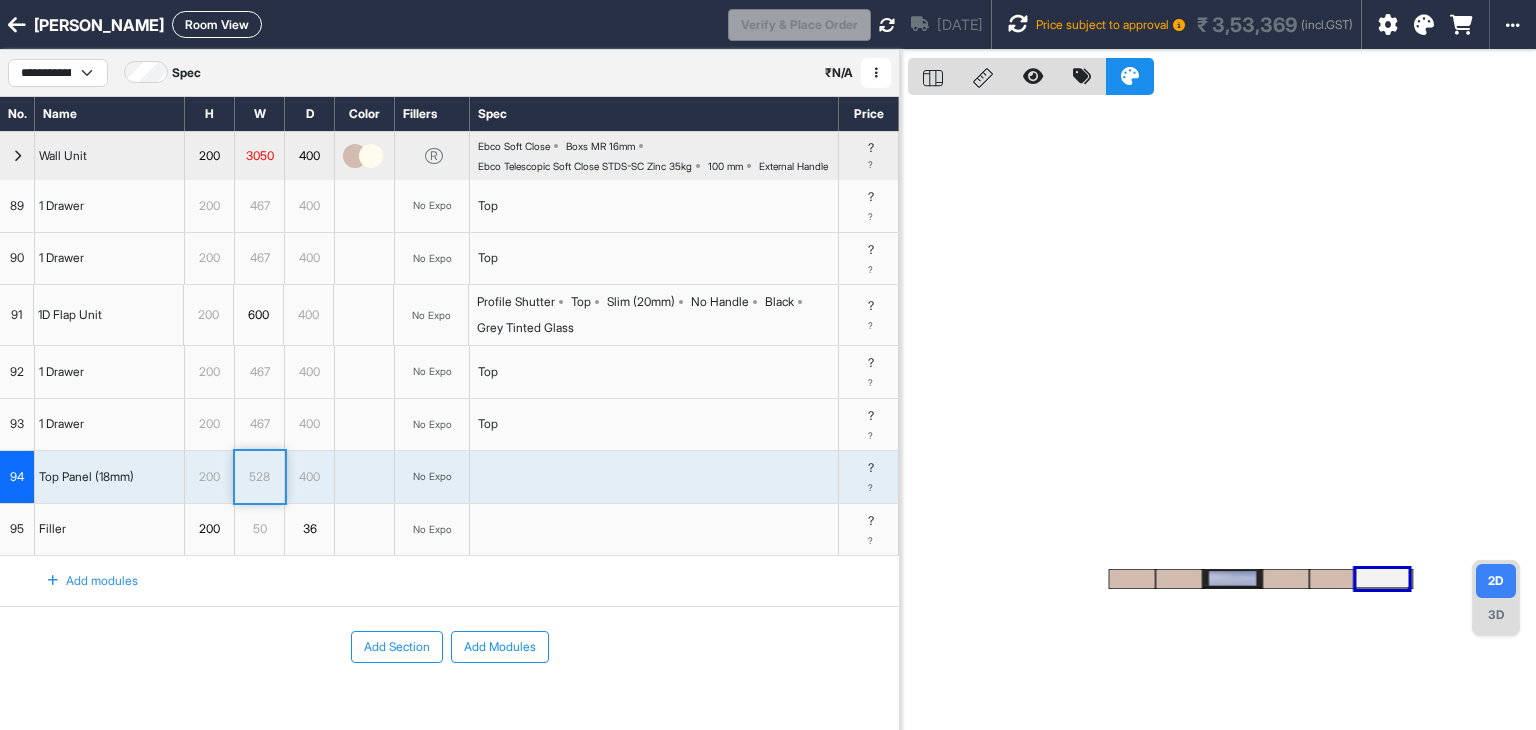 click on "528" at bounding box center (259, 477) 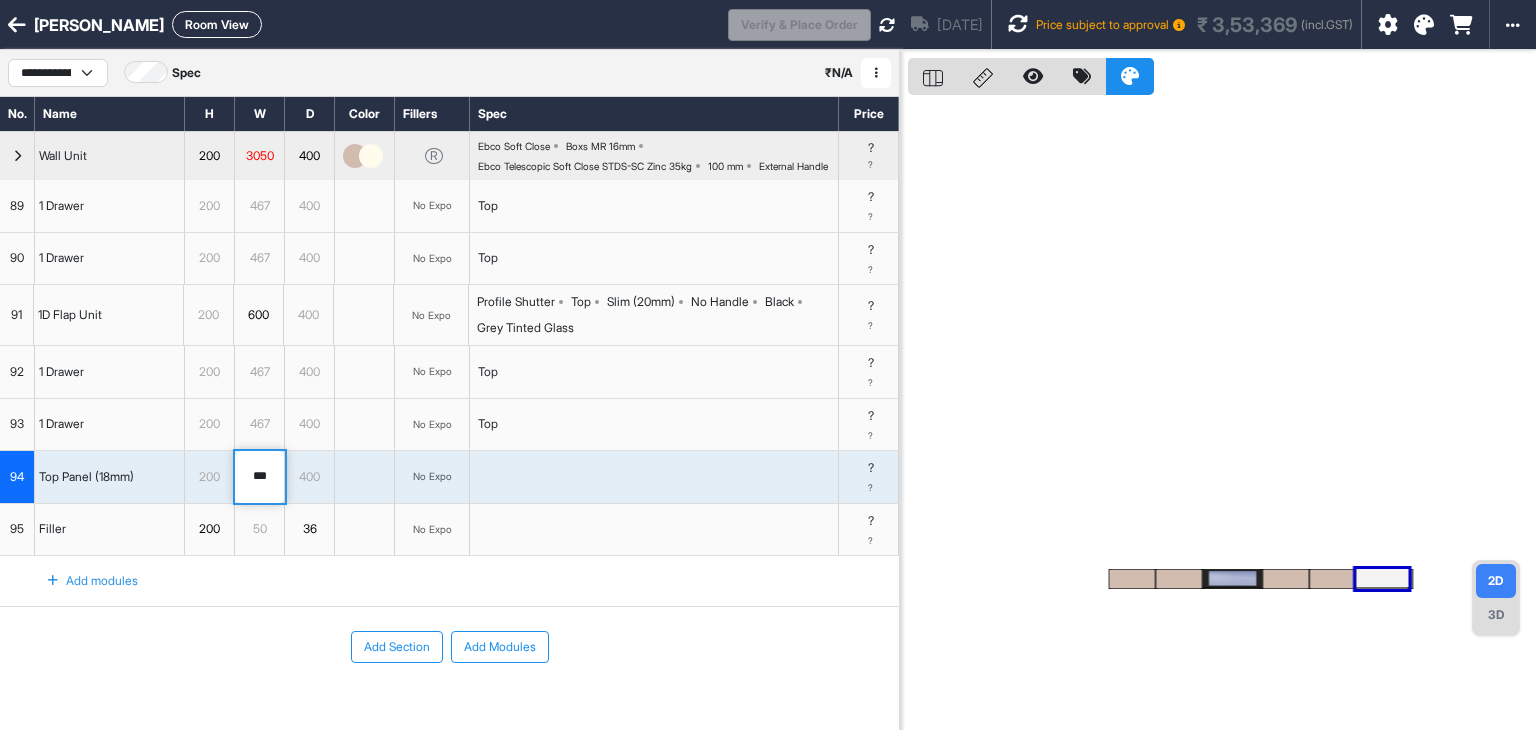 drag, startPoint x: 277, startPoint y: 496, endPoint x: 88, endPoint y: 477, distance: 189.95262 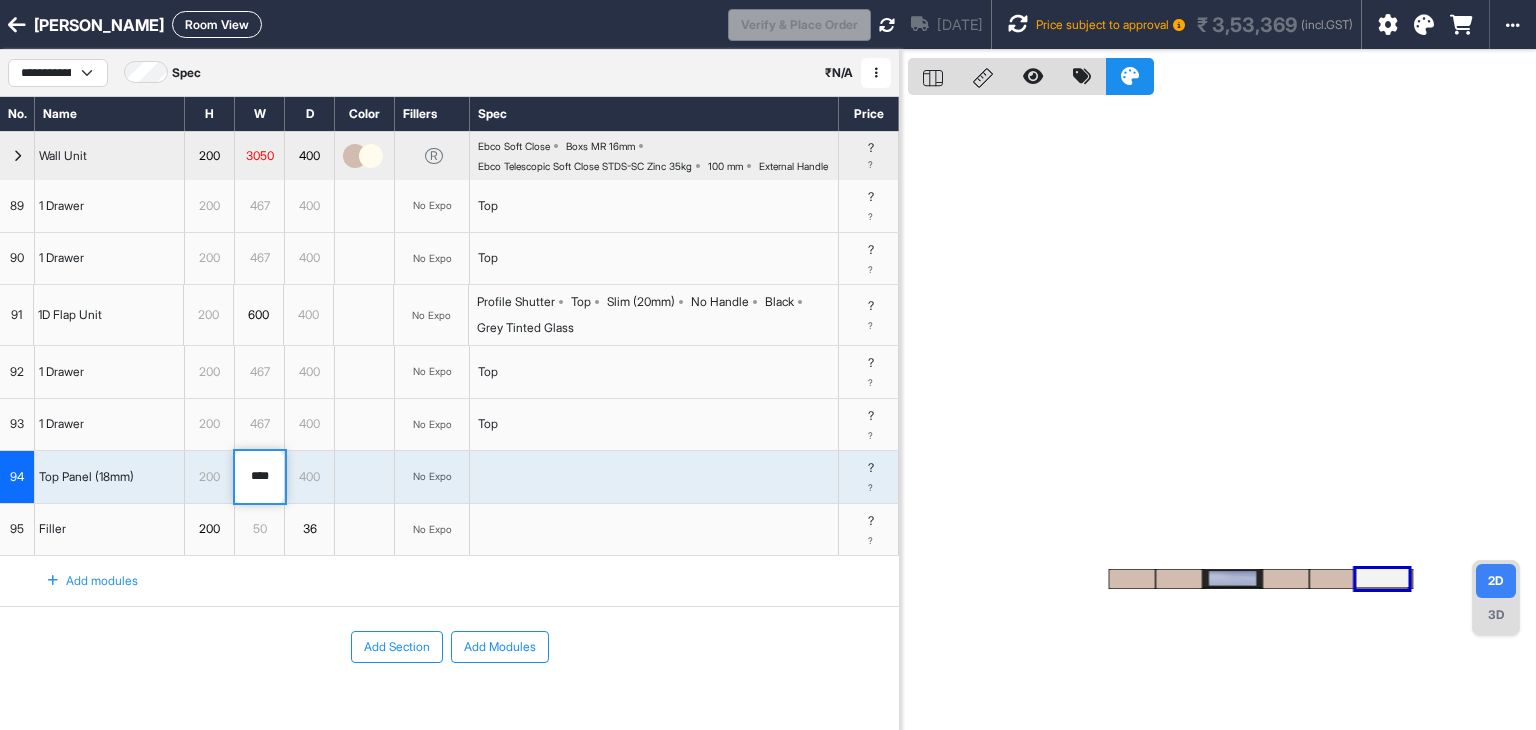 type on "****" 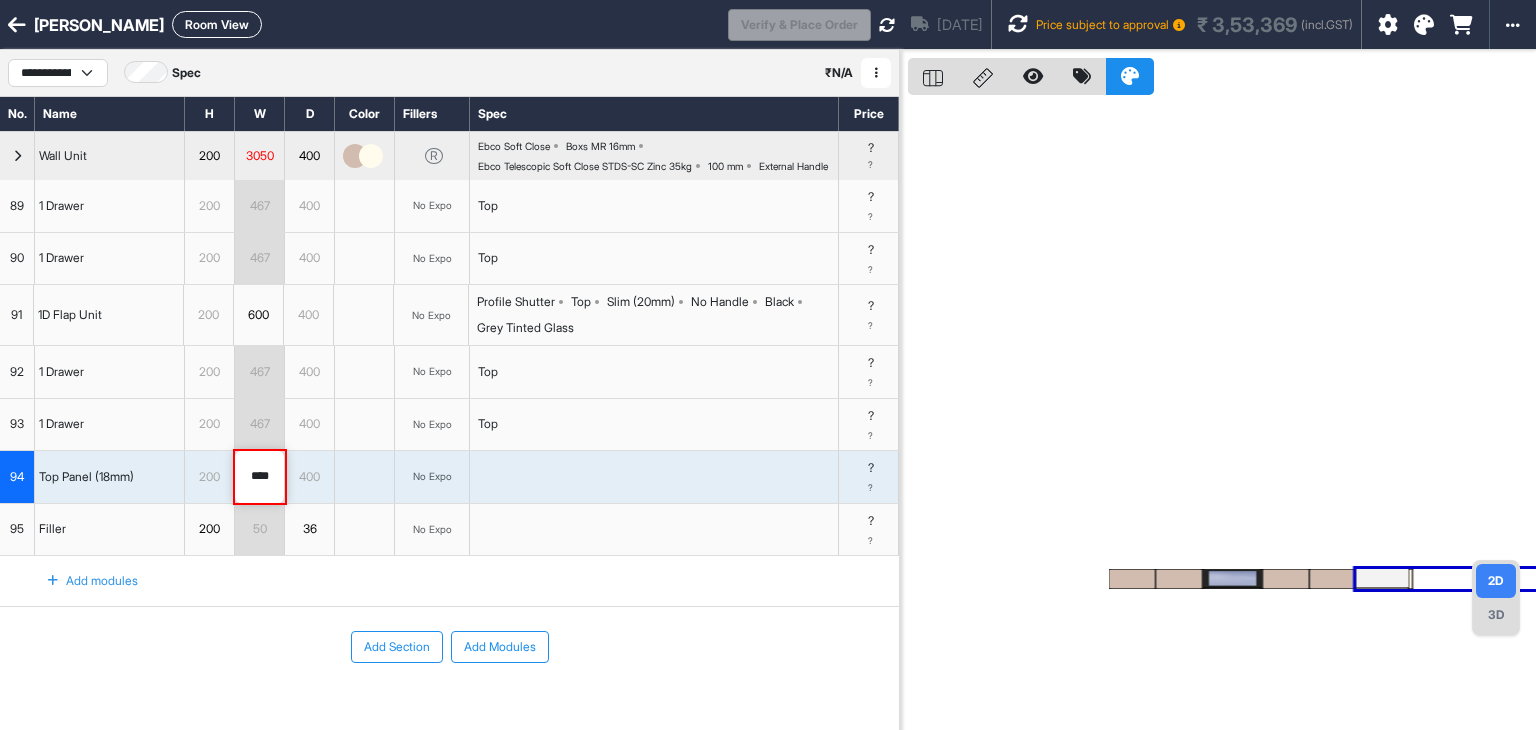 click on "Top Panel (18mm)" at bounding box center (110, 477) 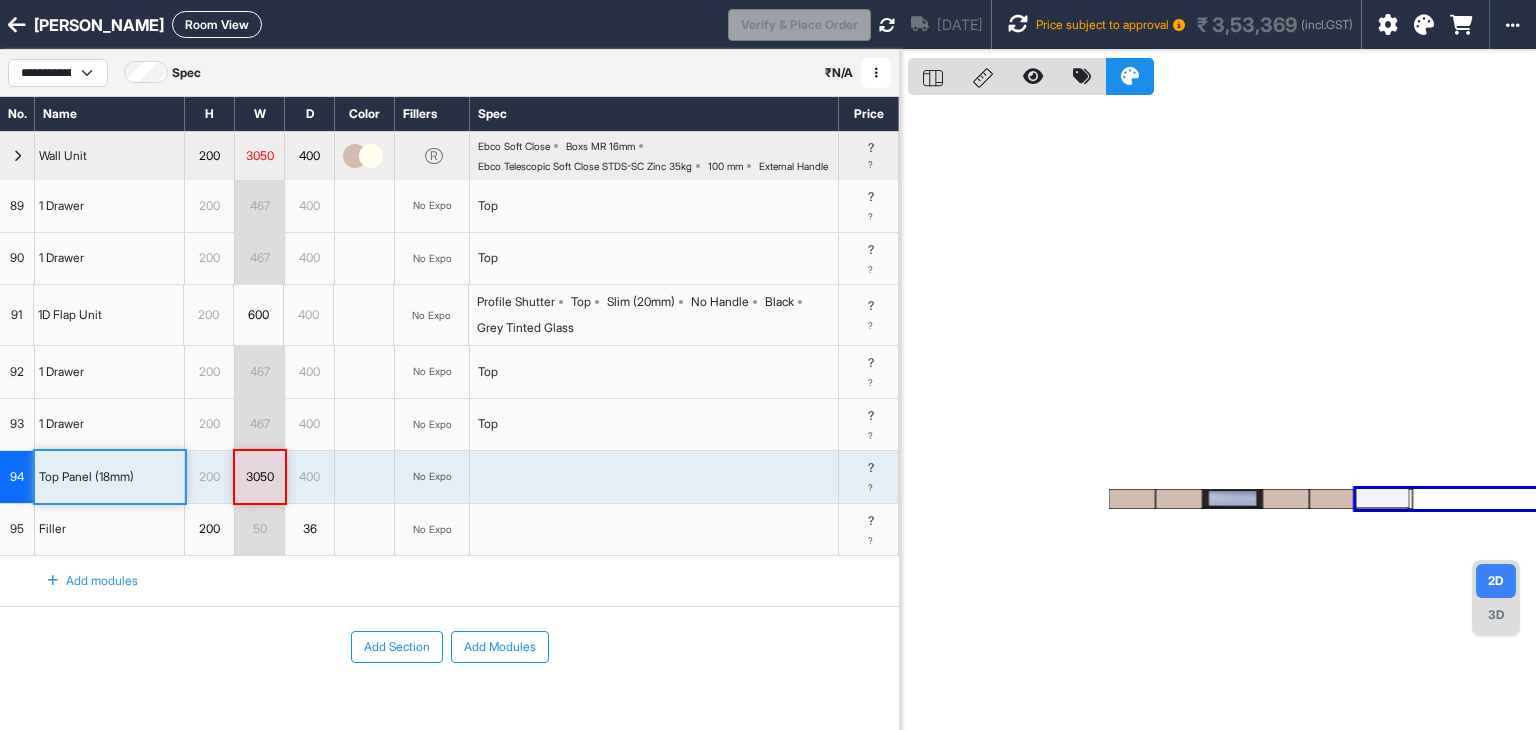 click on "3D" at bounding box center [1496, 615] 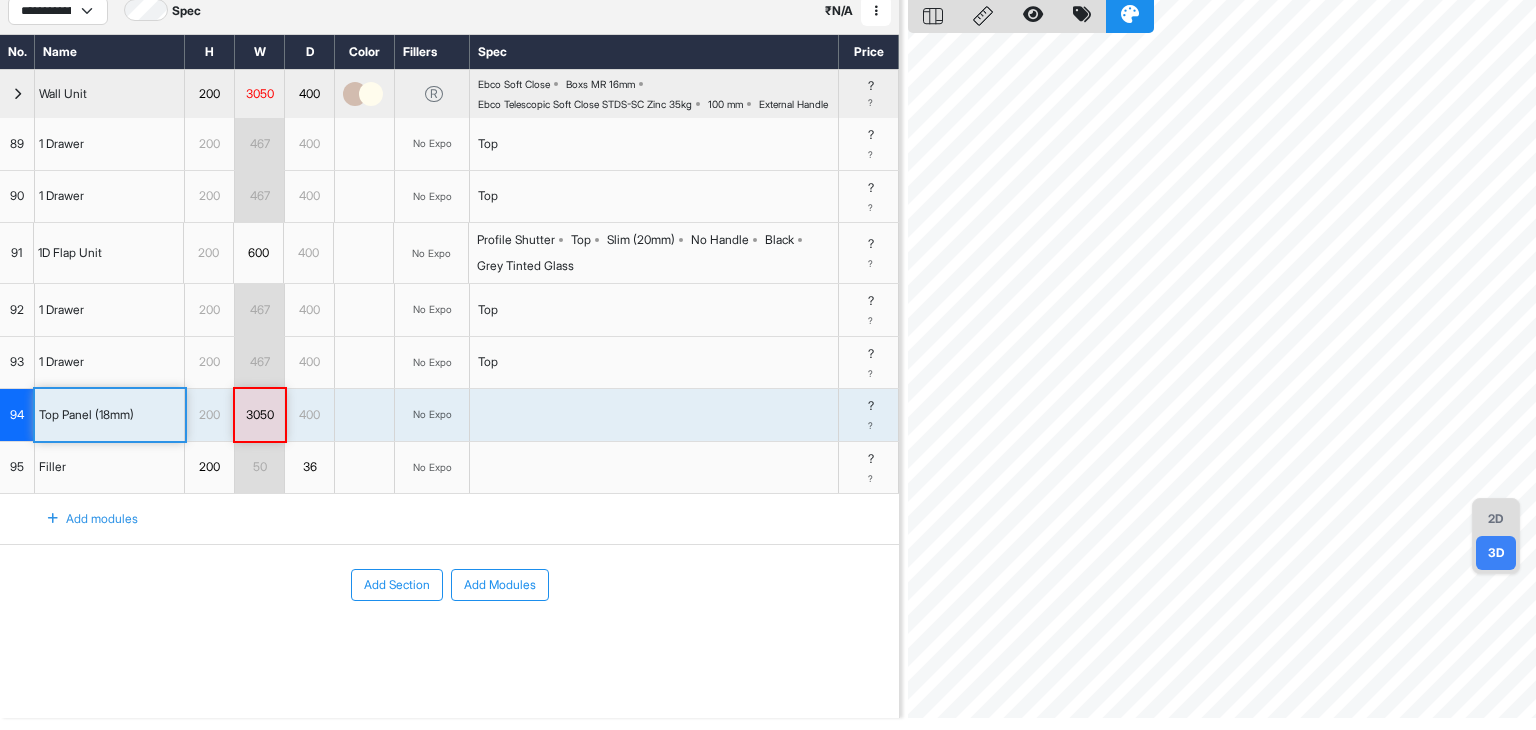scroll, scrollTop: 95, scrollLeft: 0, axis: vertical 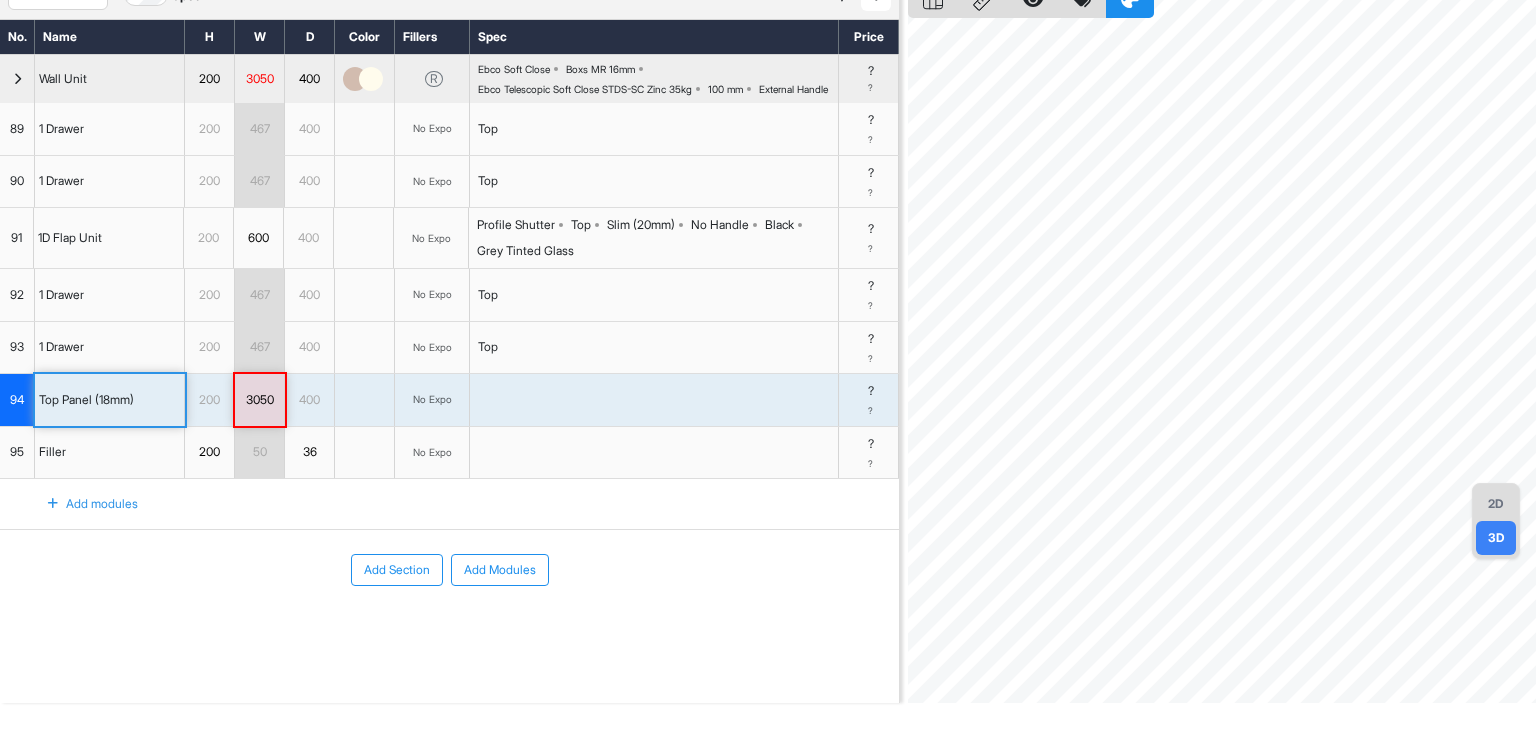 click on "2D" at bounding box center [1496, 504] 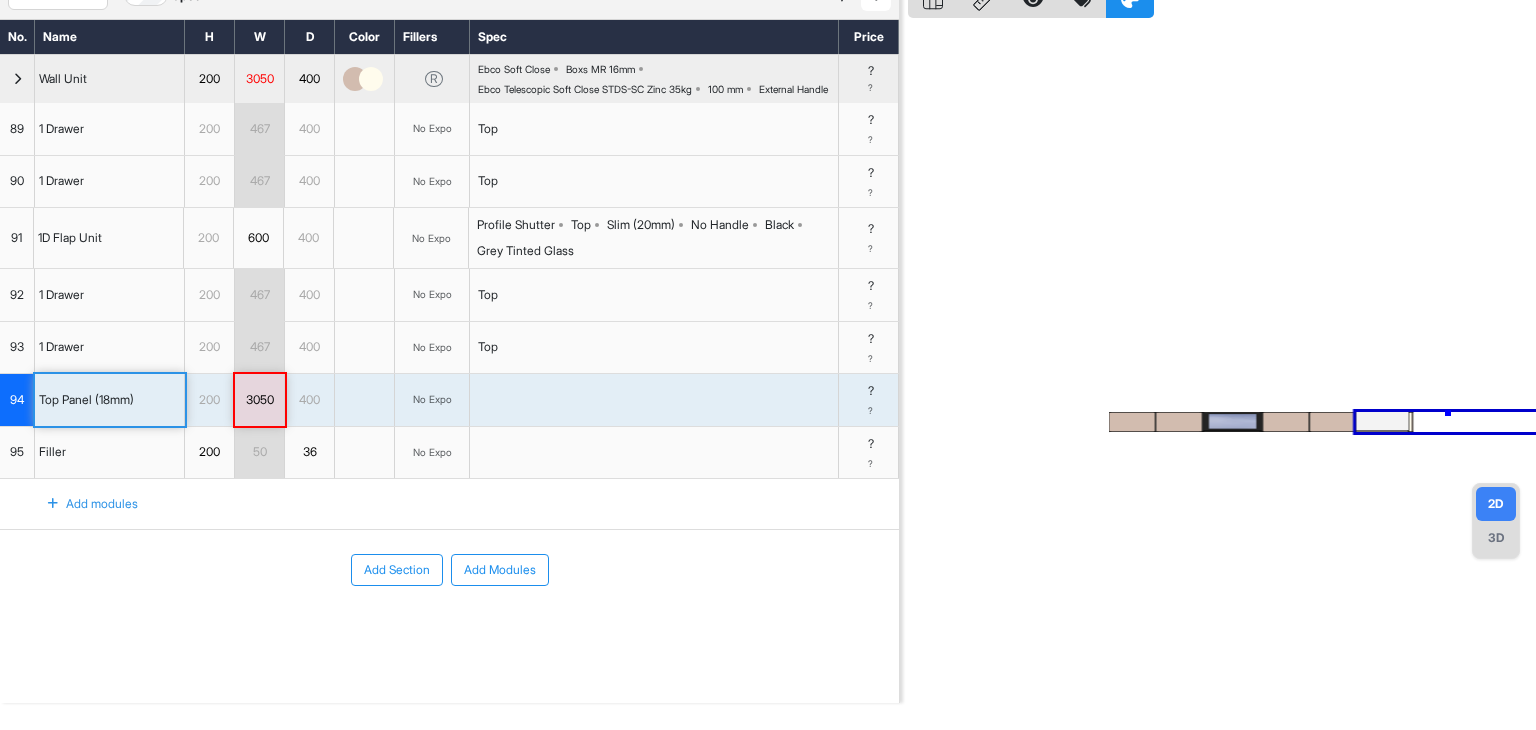 drag, startPoint x: 1448, startPoint y: 395, endPoint x: 1399, endPoint y: 349, distance: 67.20863 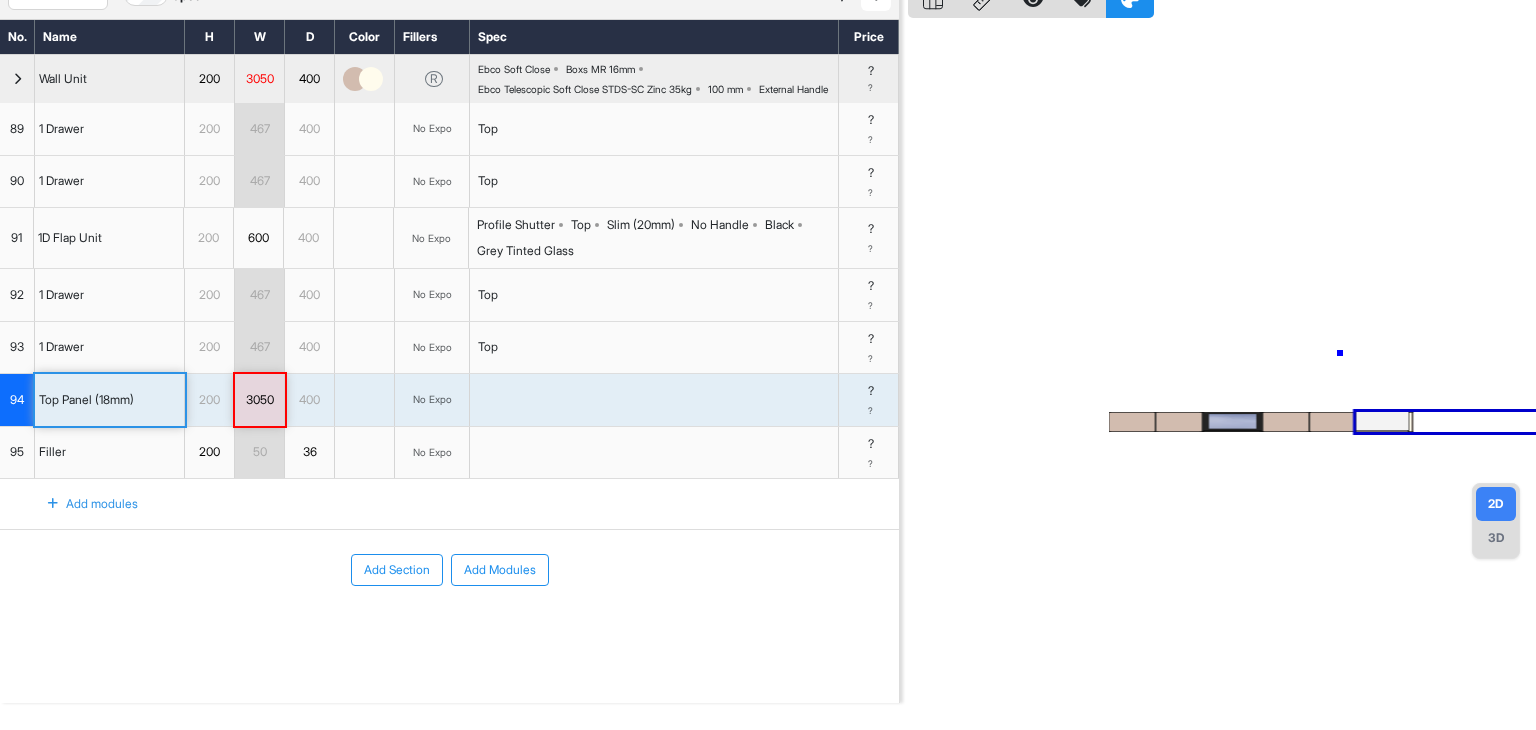 click at bounding box center (1222, 338) 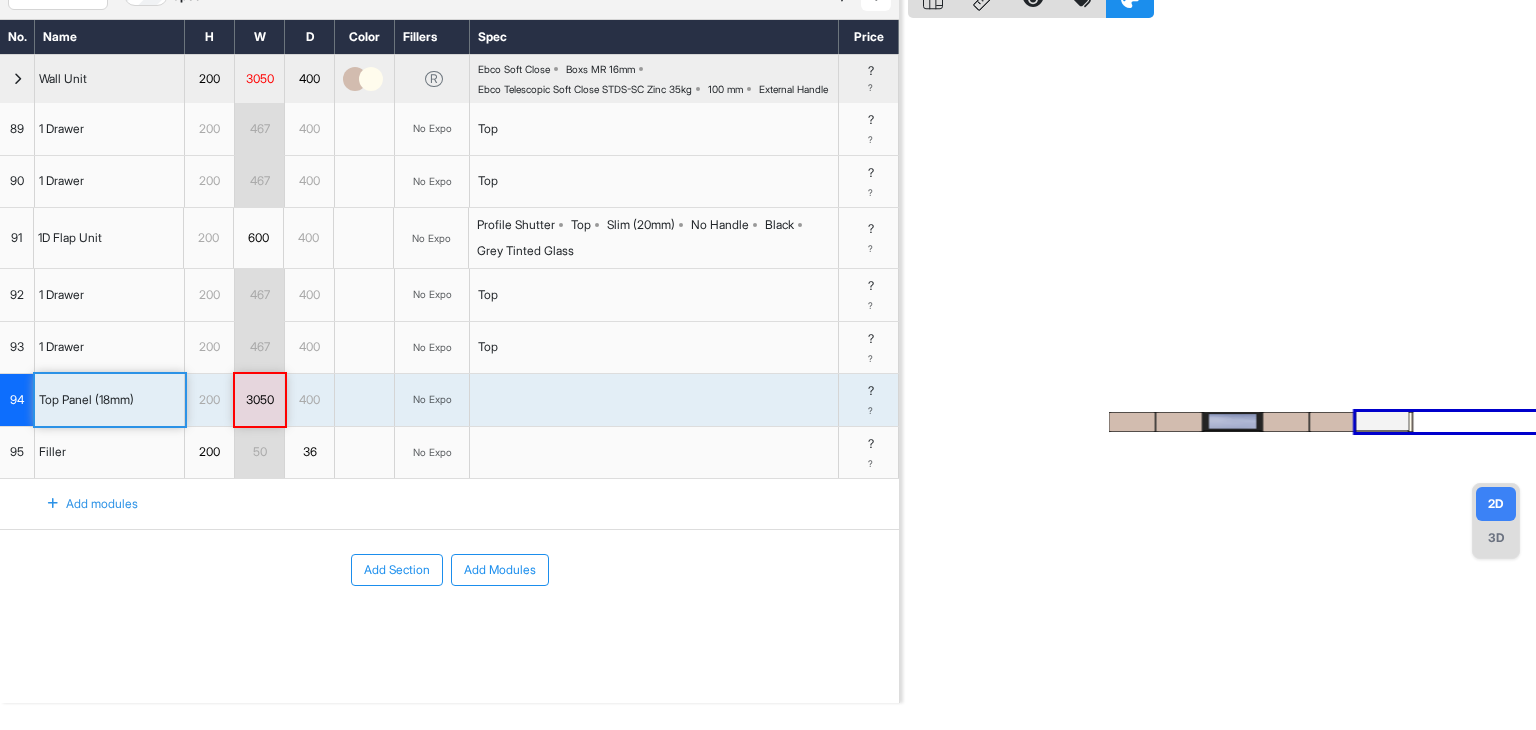 click on "No Expo" at bounding box center (432, 400) 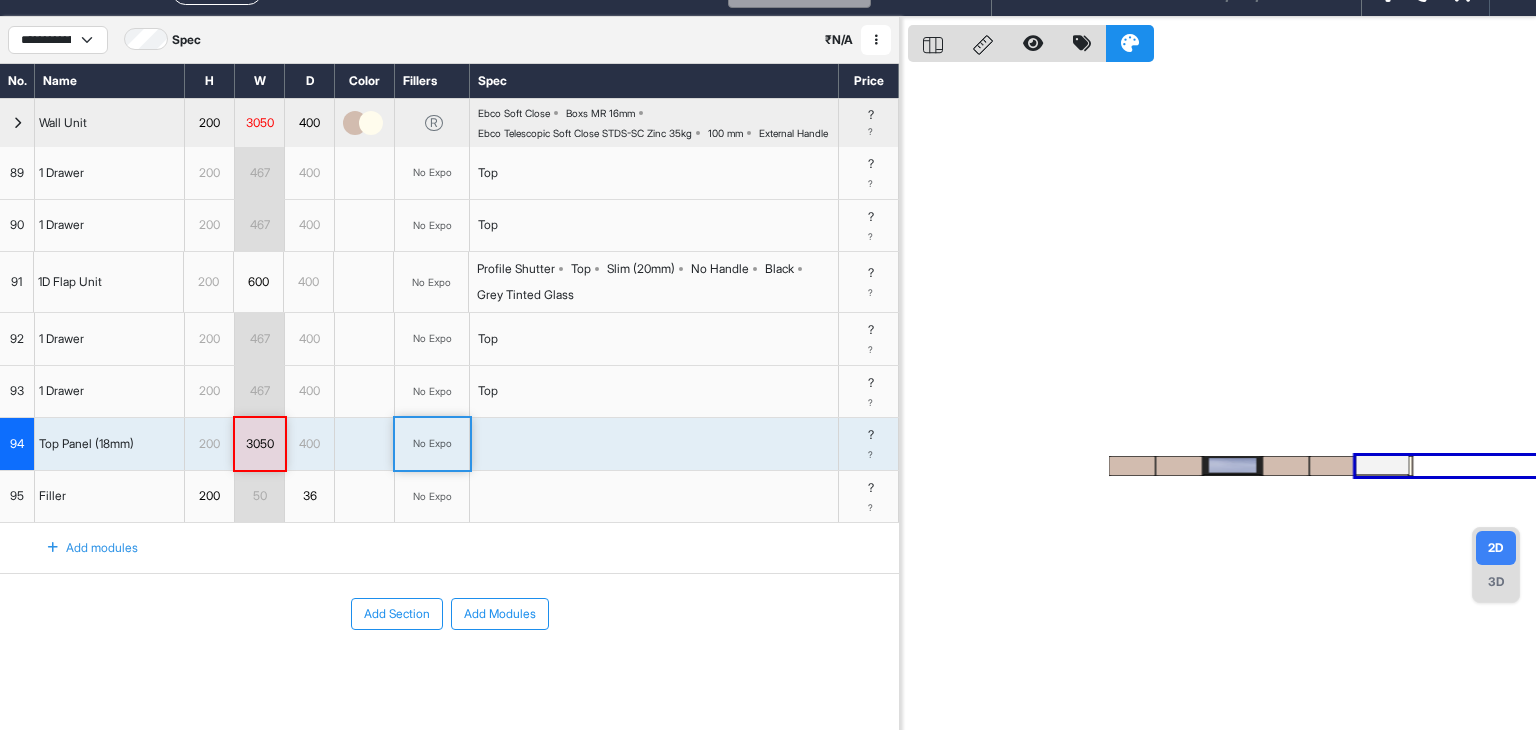 scroll, scrollTop: 0, scrollLeft: 0, axis: both 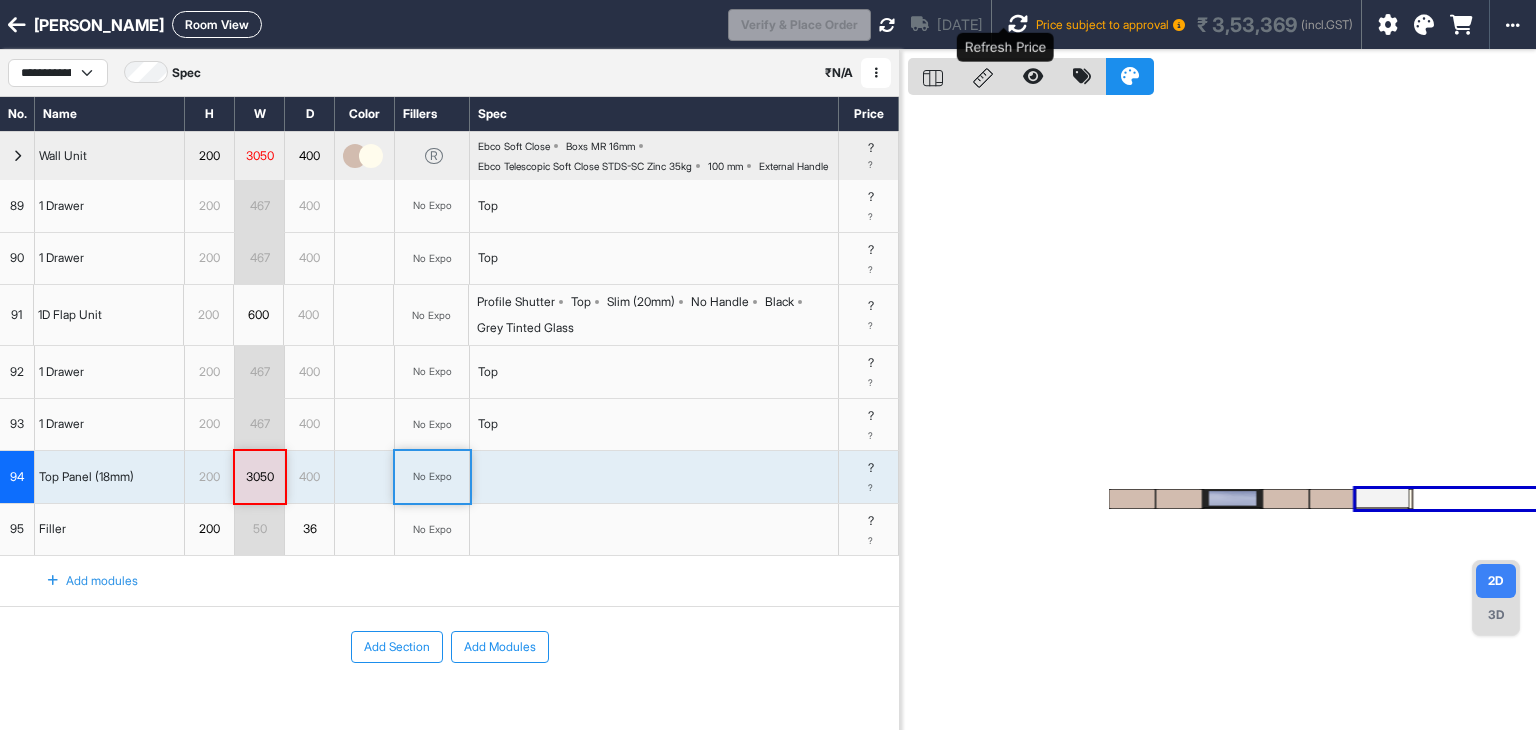 click at bounding box center [1018, 24] 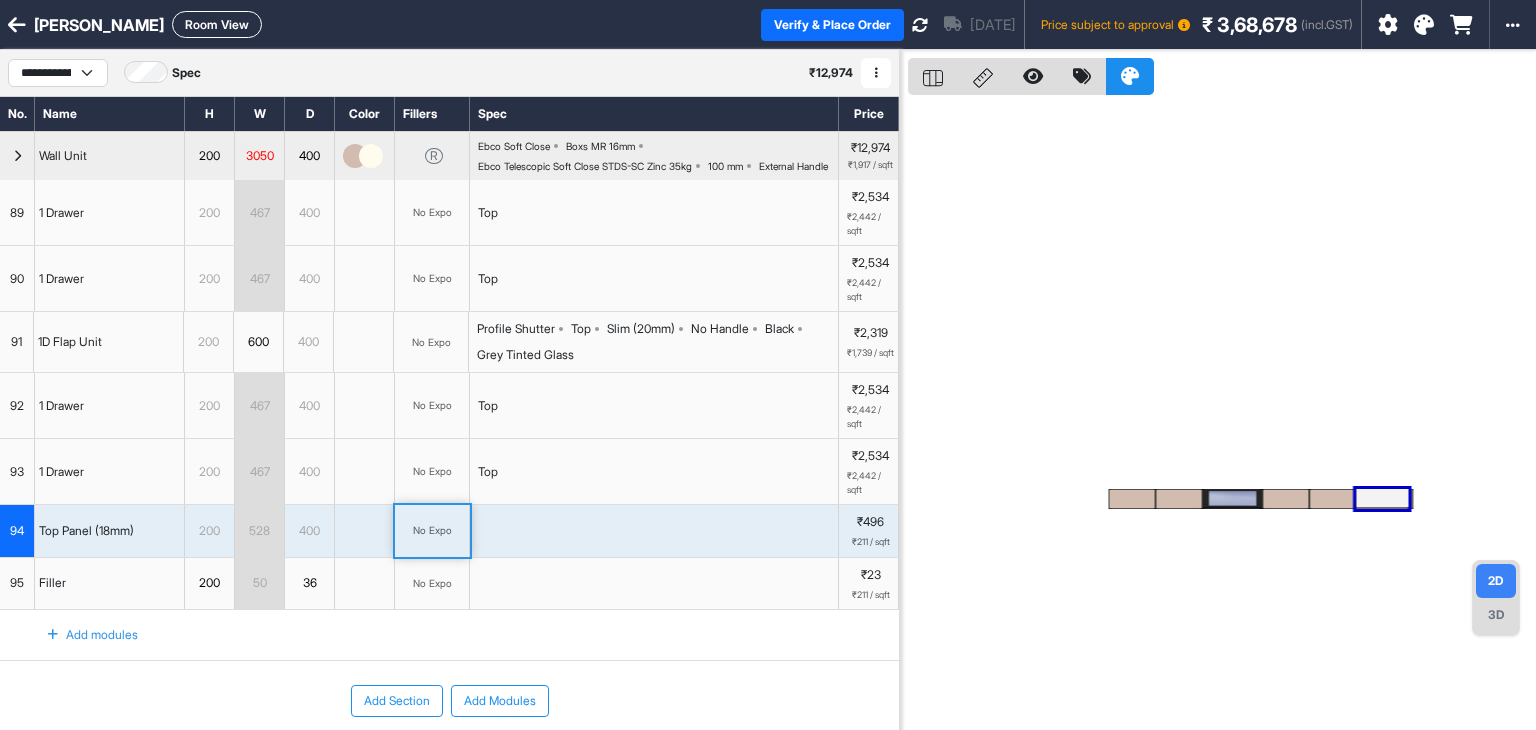 click on "Room View" at bounding box center [217, 24] 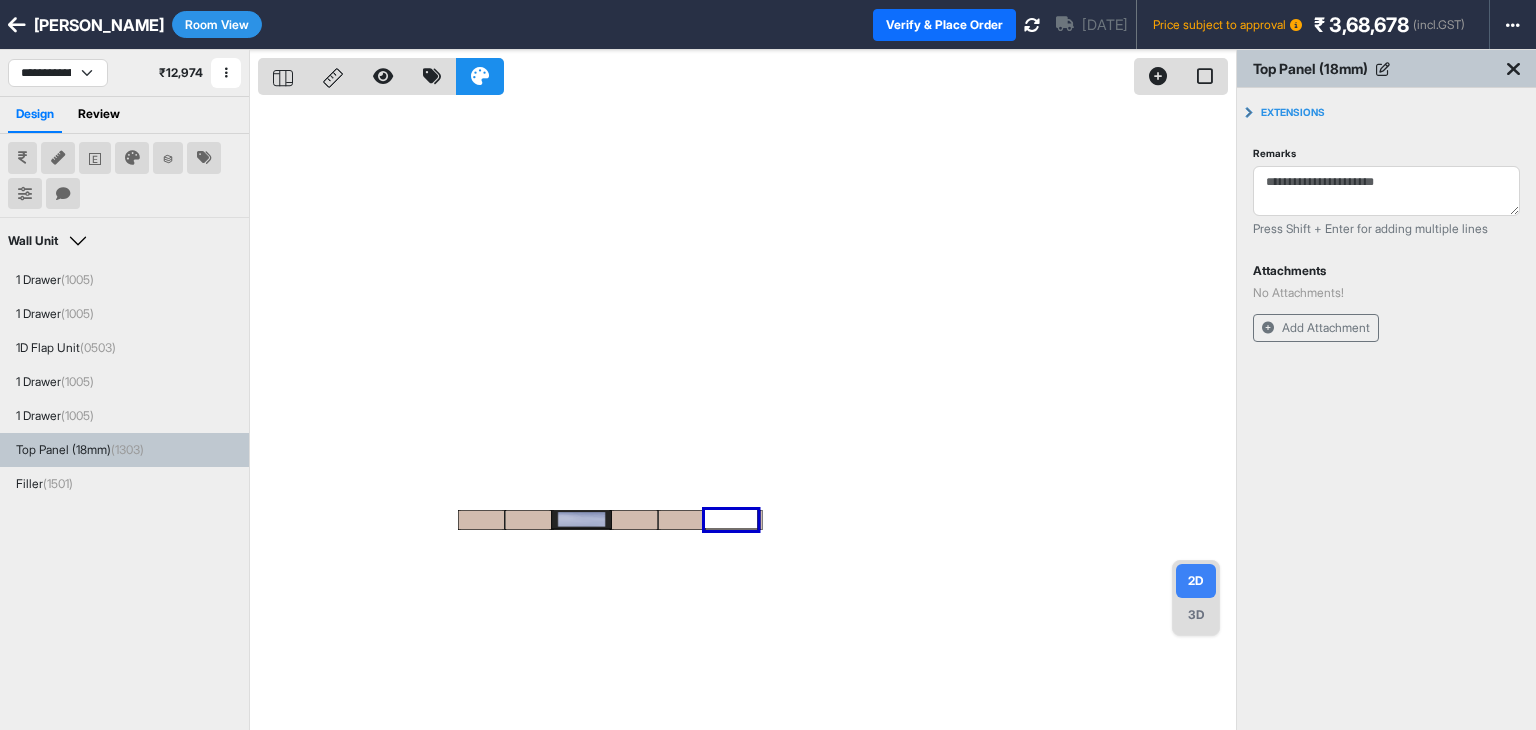 click on "3D" at bounding box center (1196, 615) 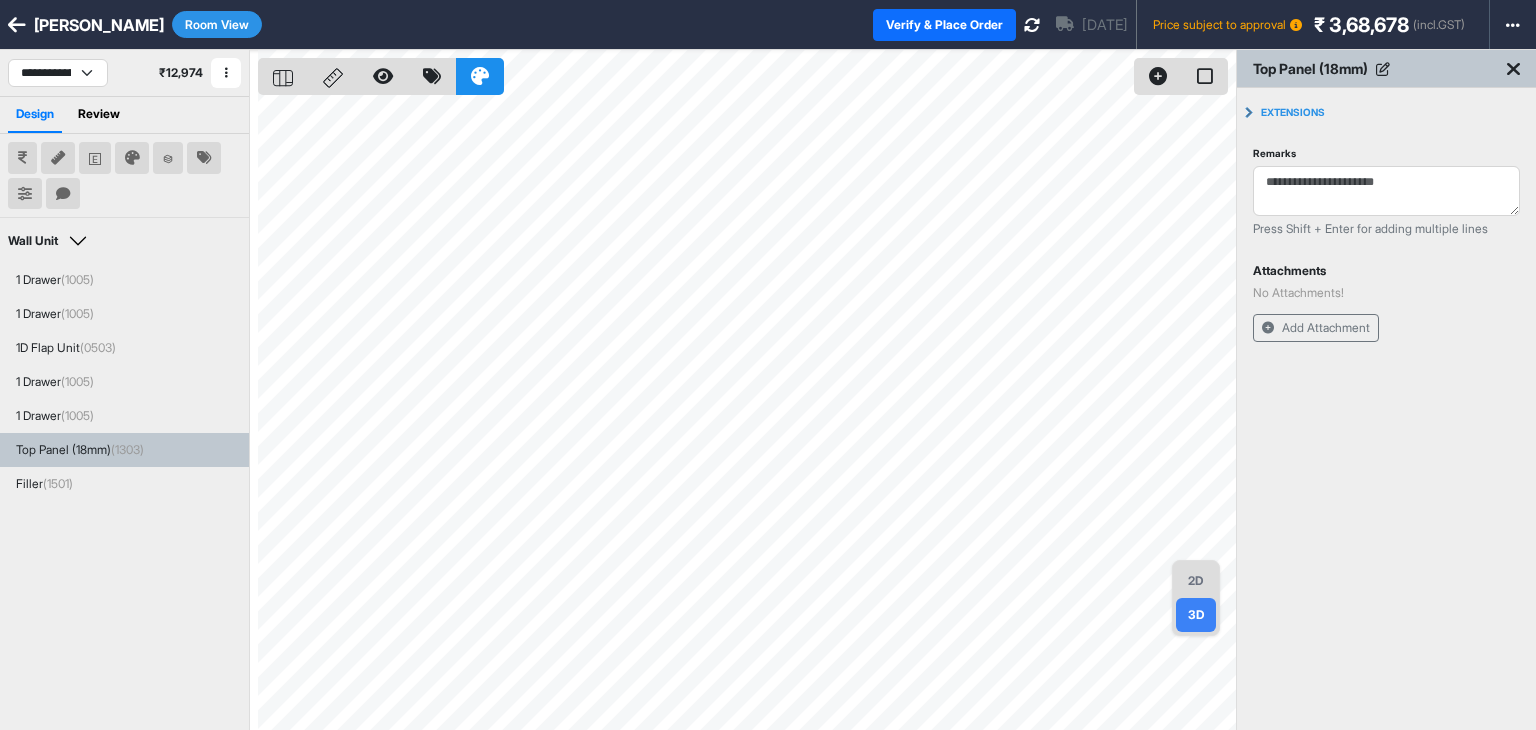 click on "2D" at bounding box center [1196, 581] 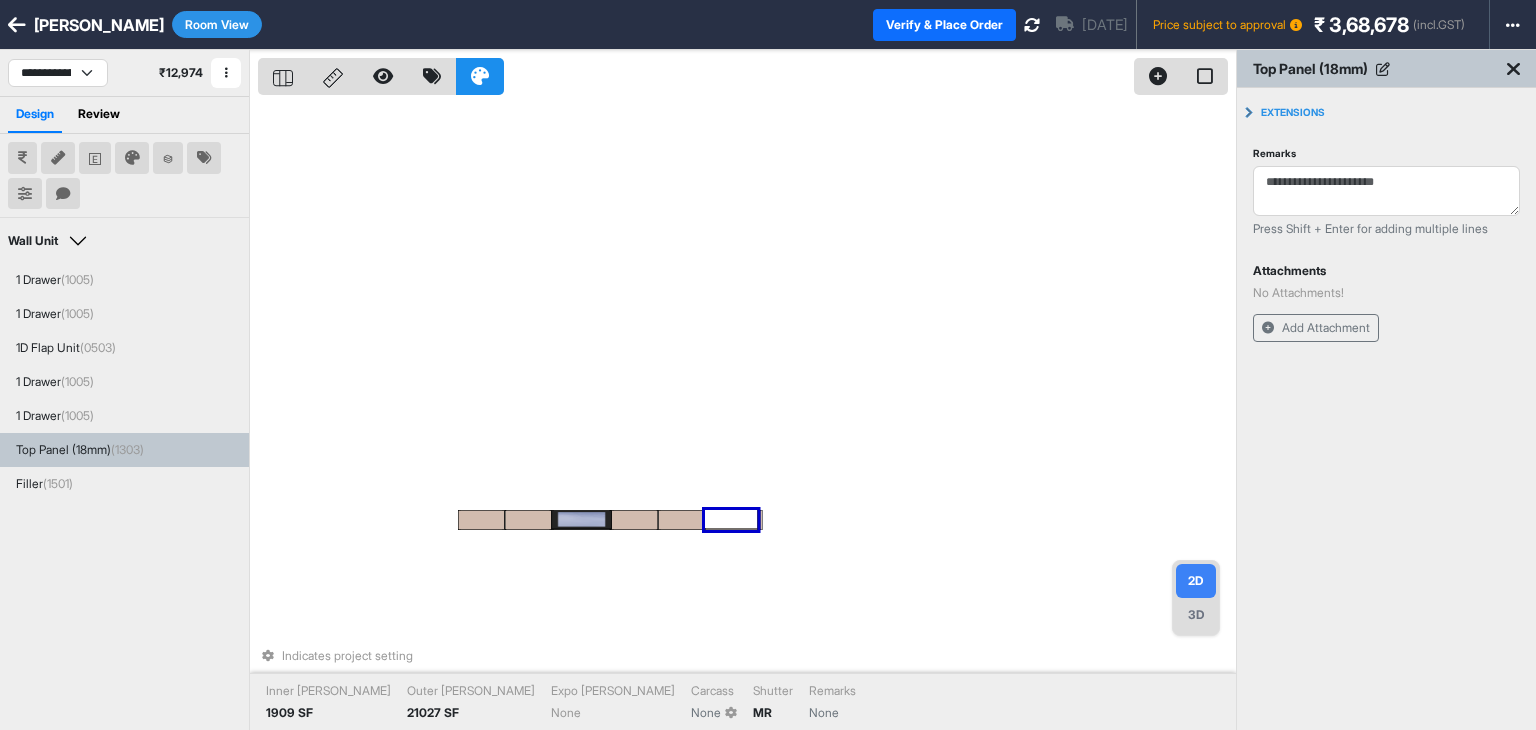 click at bounding box center [731, 520] 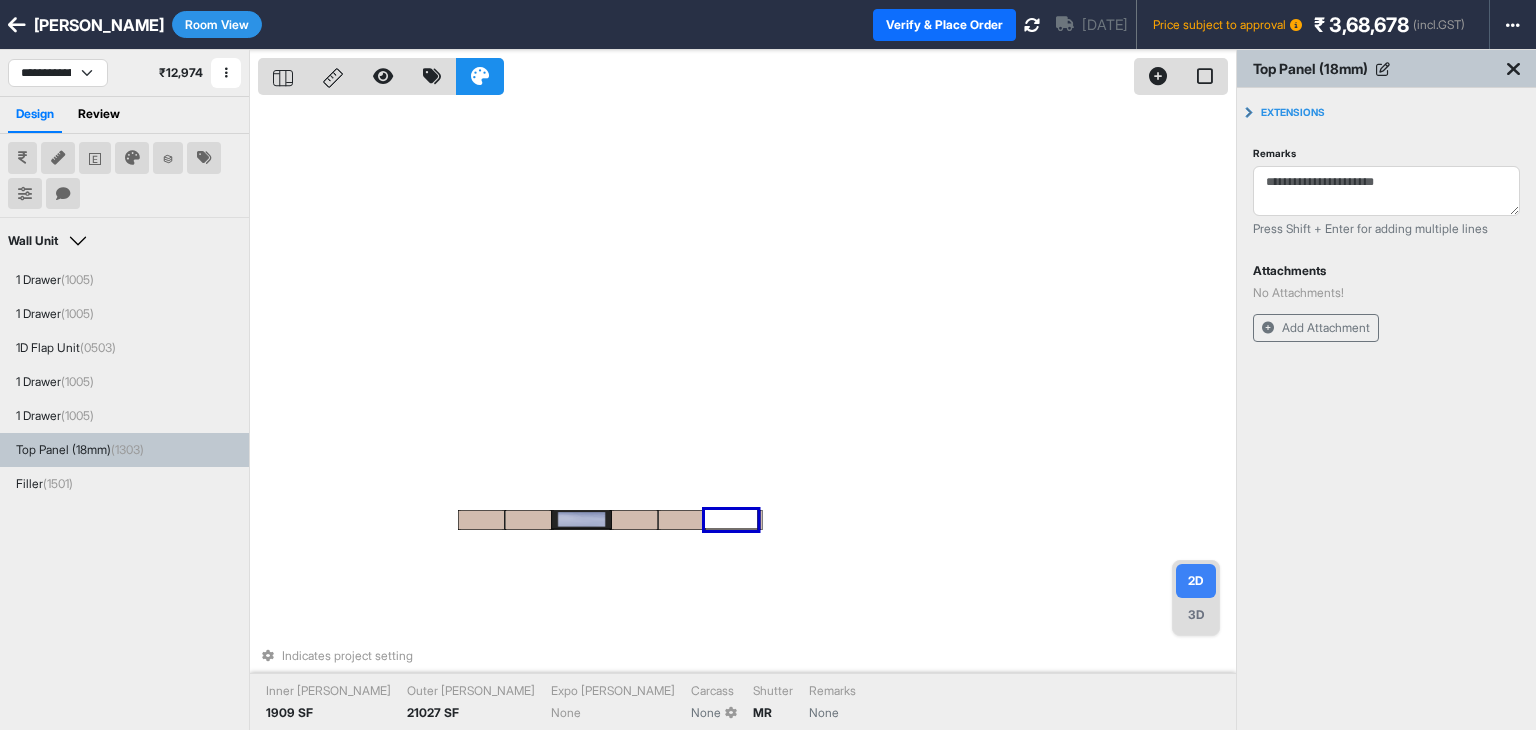 drag, startPoint x: 737, startPoint y: 521, endPoint x: 743, endPoint y: 334, distance: 187.09624 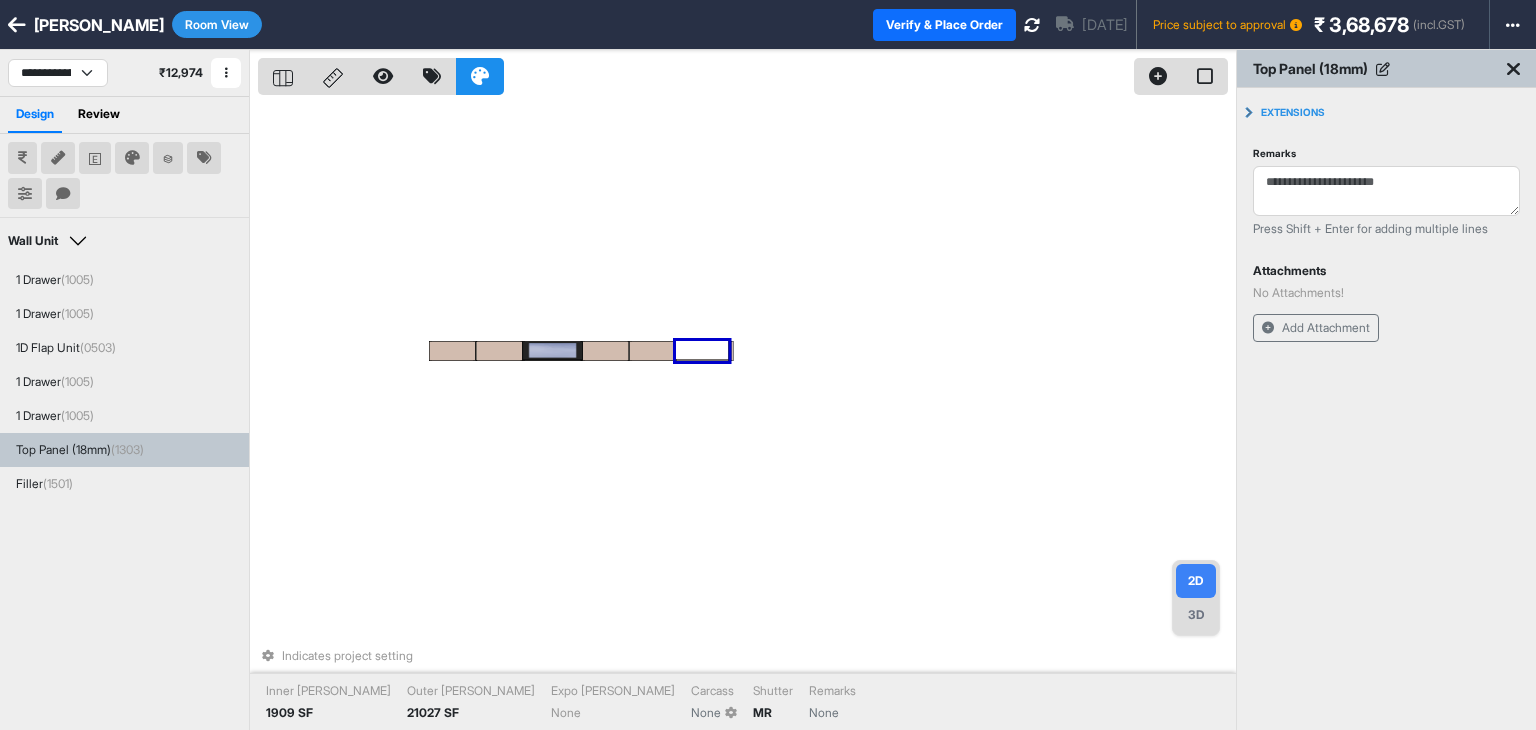 drag, startPoint x: 744, startPoint y: 605, endPoint x: 717, endPoint y: 414, distance: 192.89894 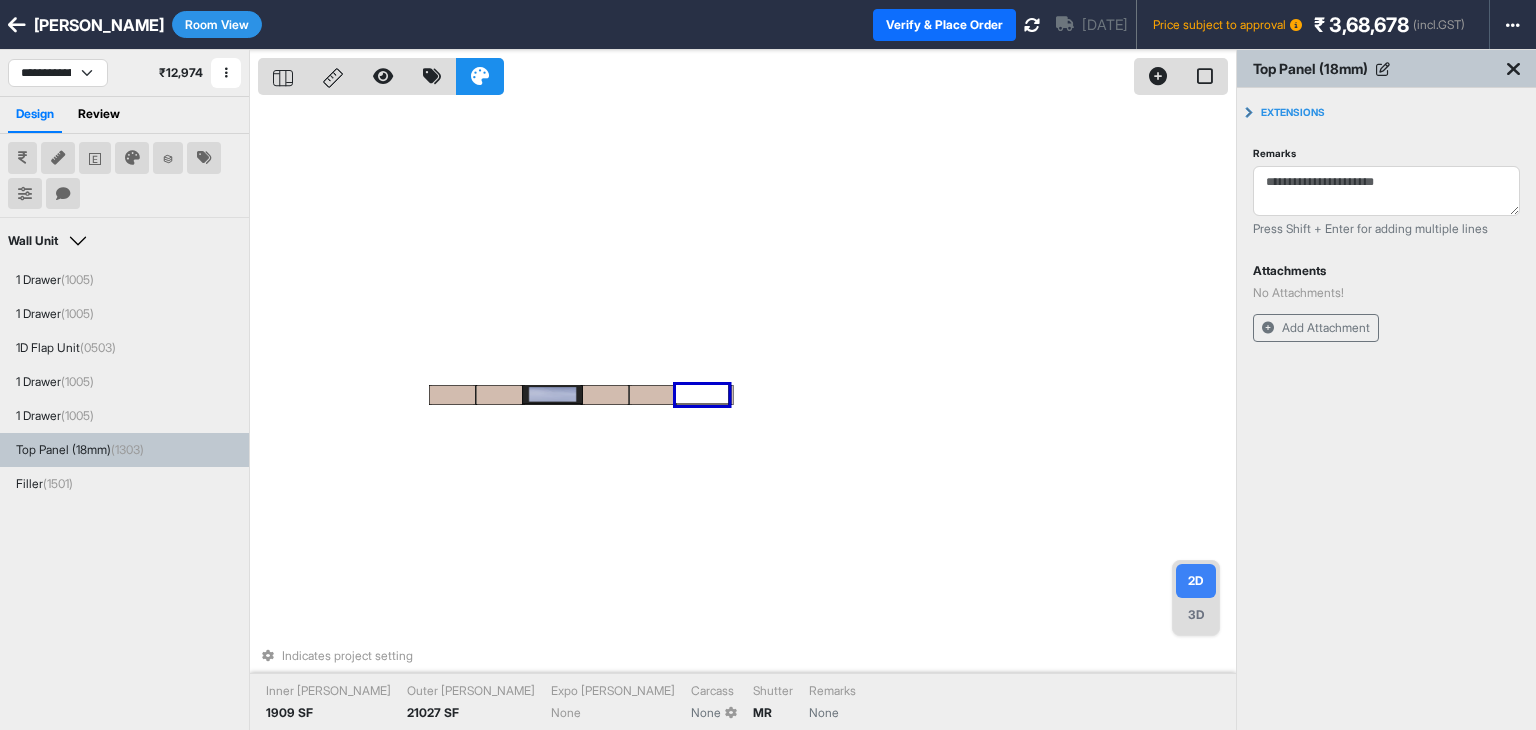 click on "3D" at bounding box center [1196, 615] 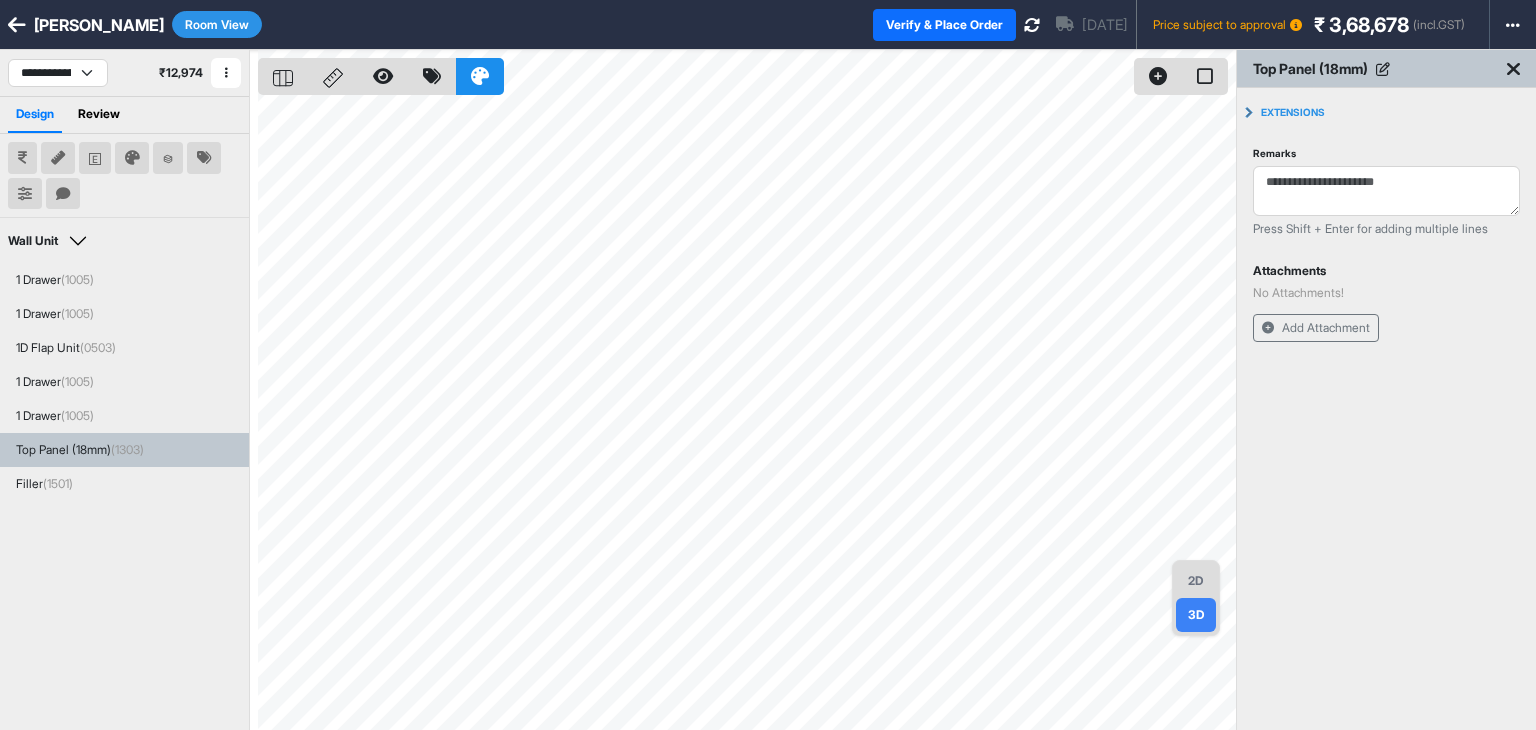 click on "Room View" at bounding box center [217, 24] 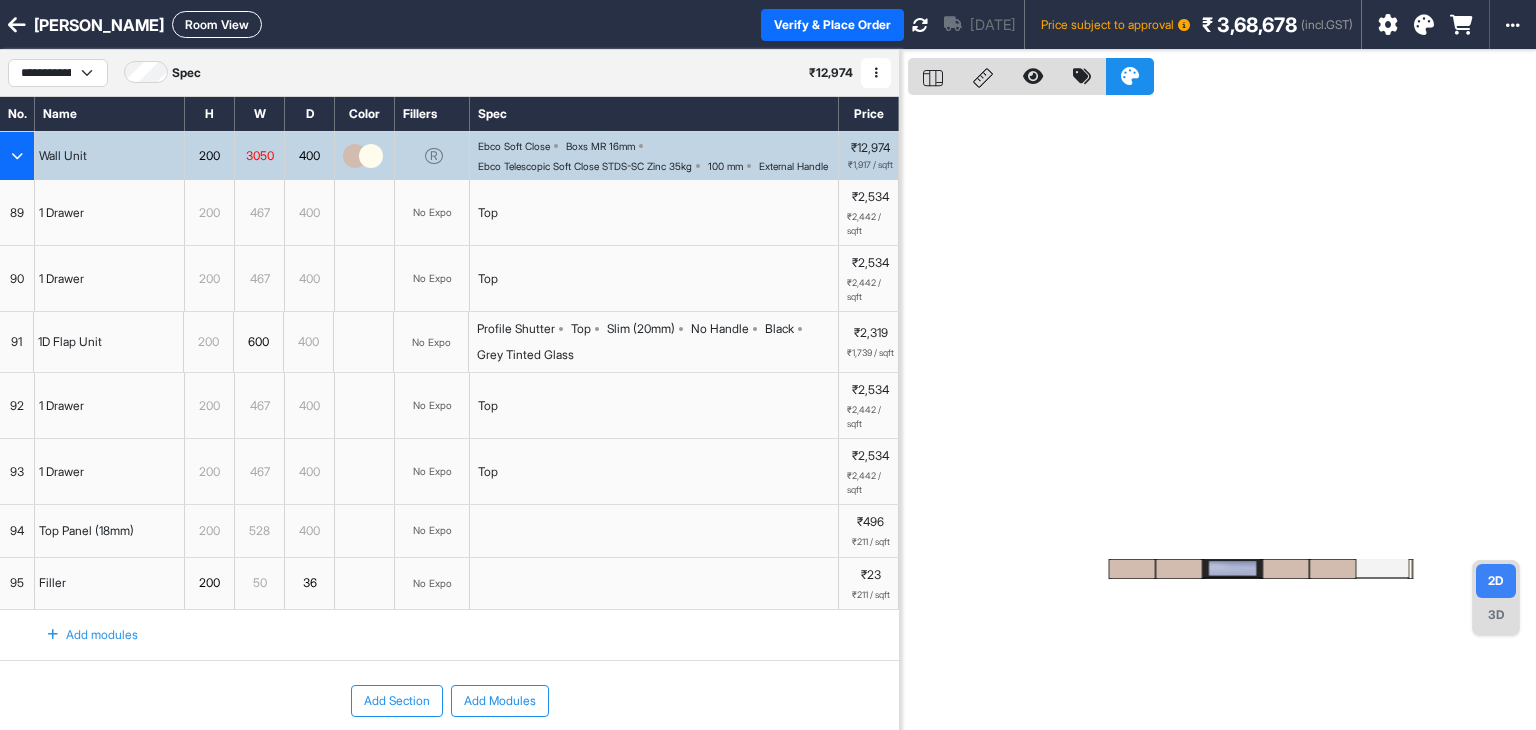 click on "94" at bounding box center (17, 531) 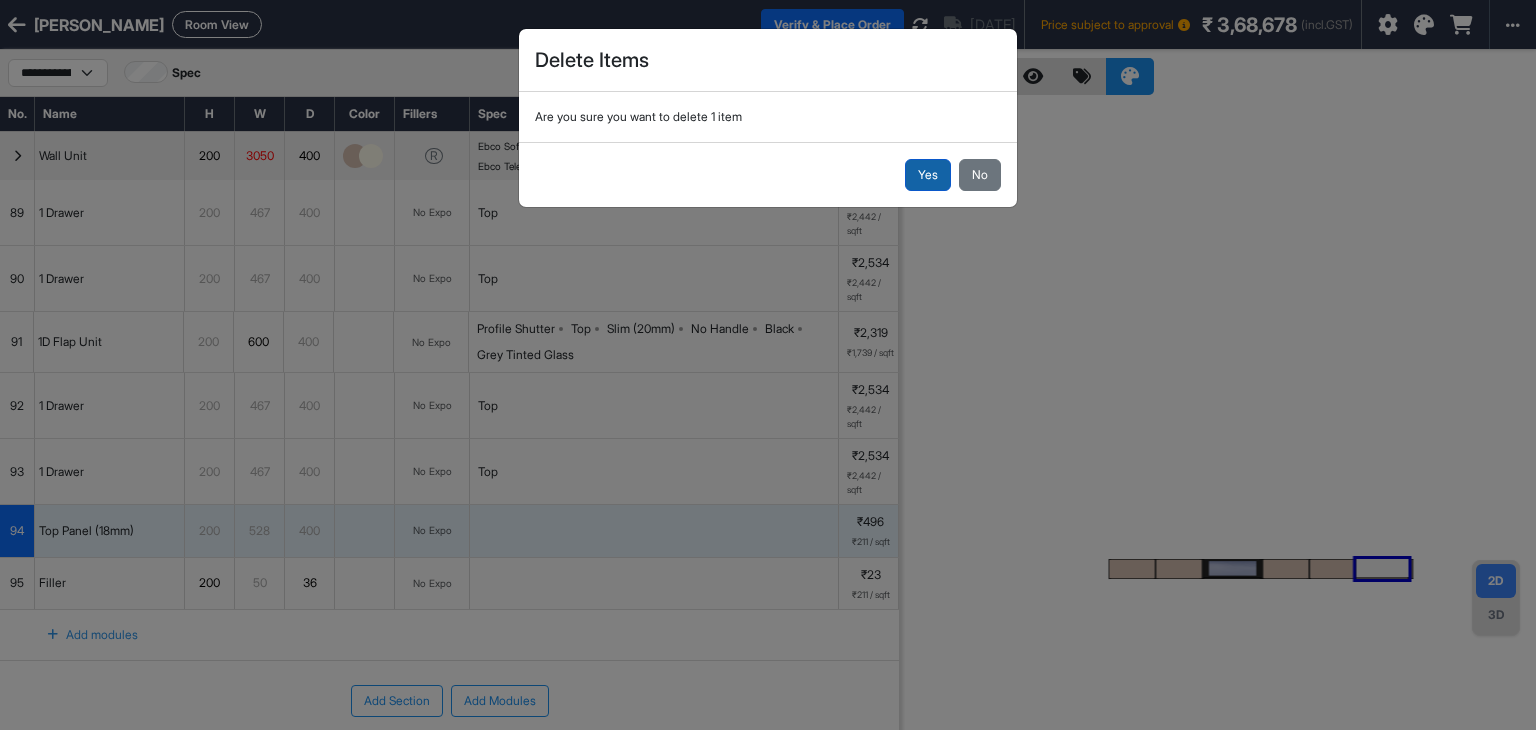 click on "Yes" at bounding box center (928, 175) 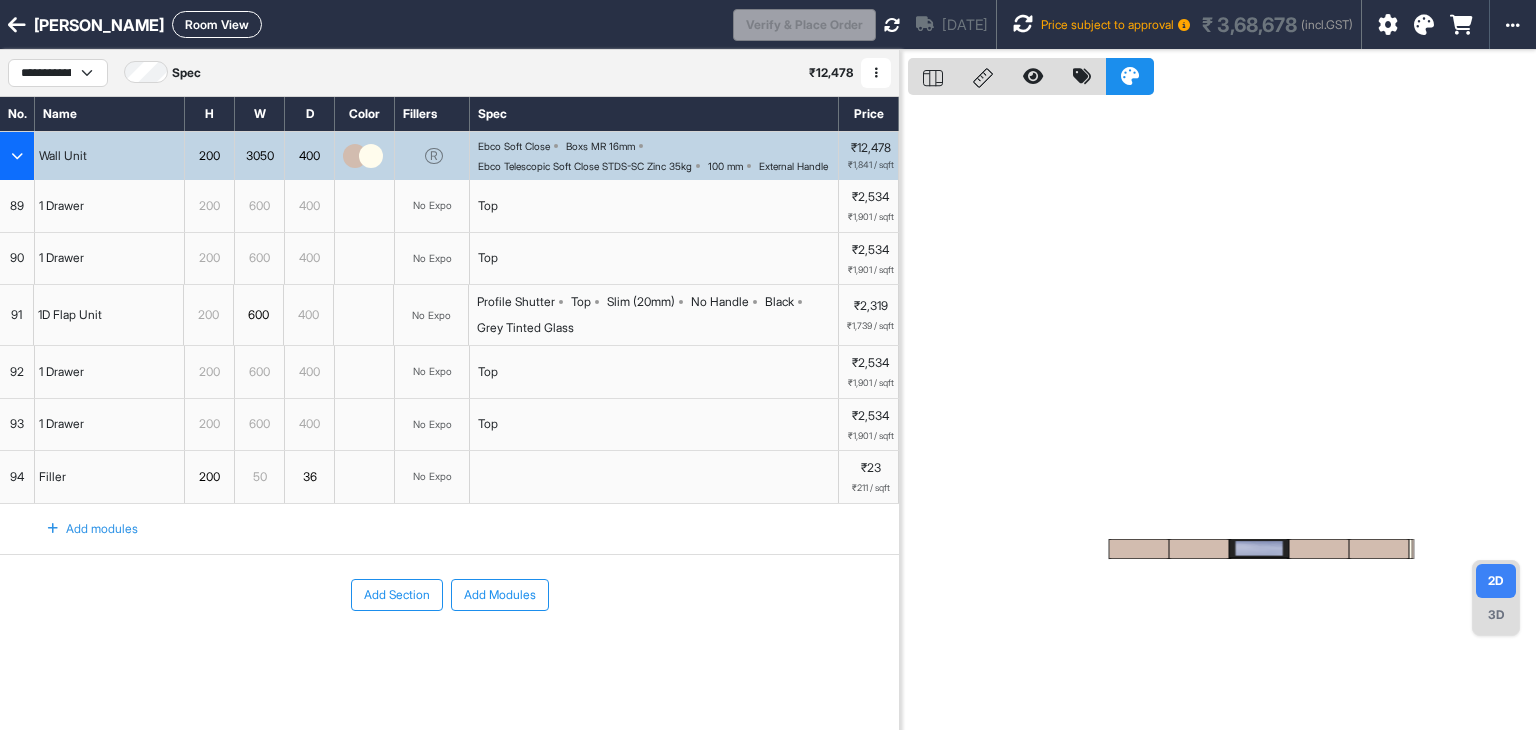 click on "Add Modules" at bounding box center [500, 595] 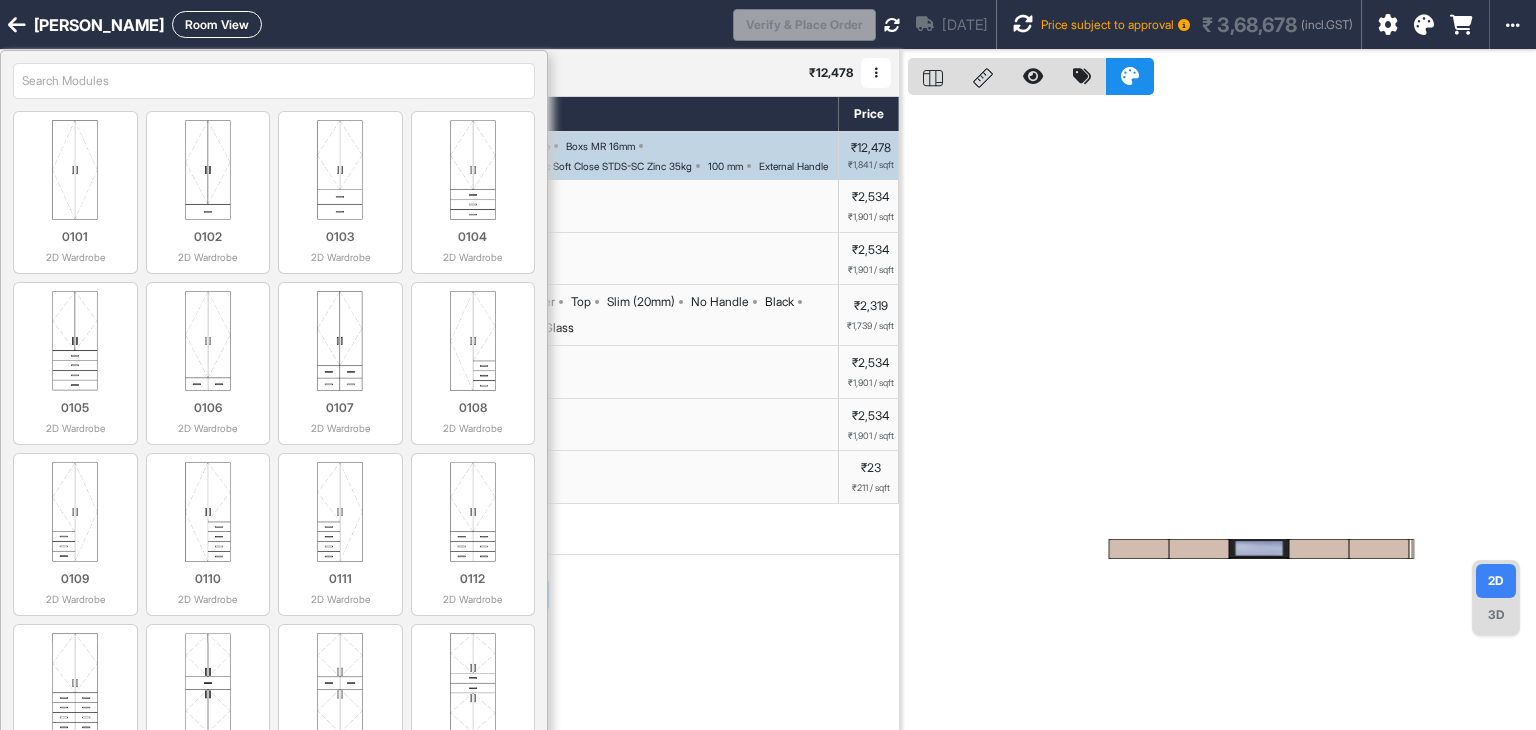 click at bounding box center [274, 81] 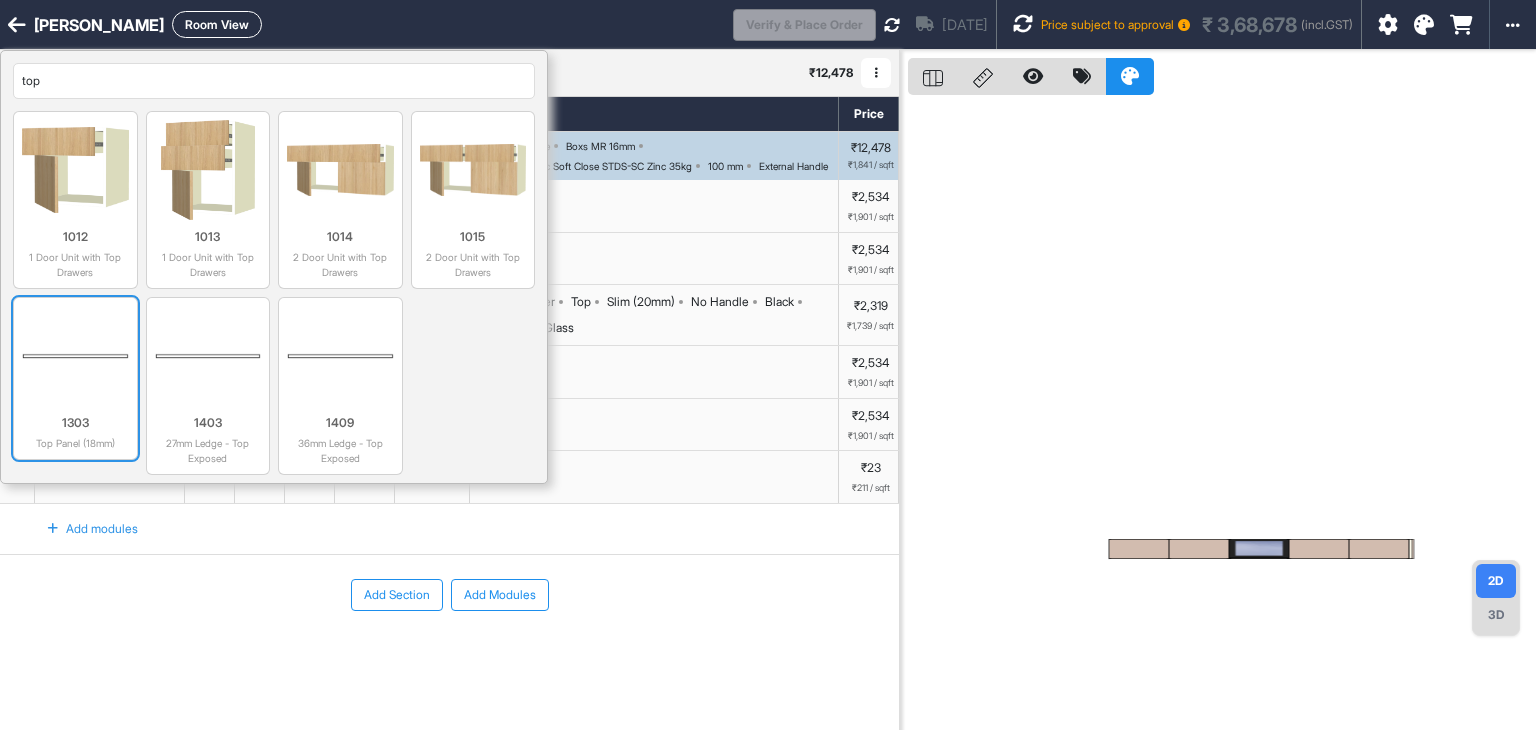 type on "top" 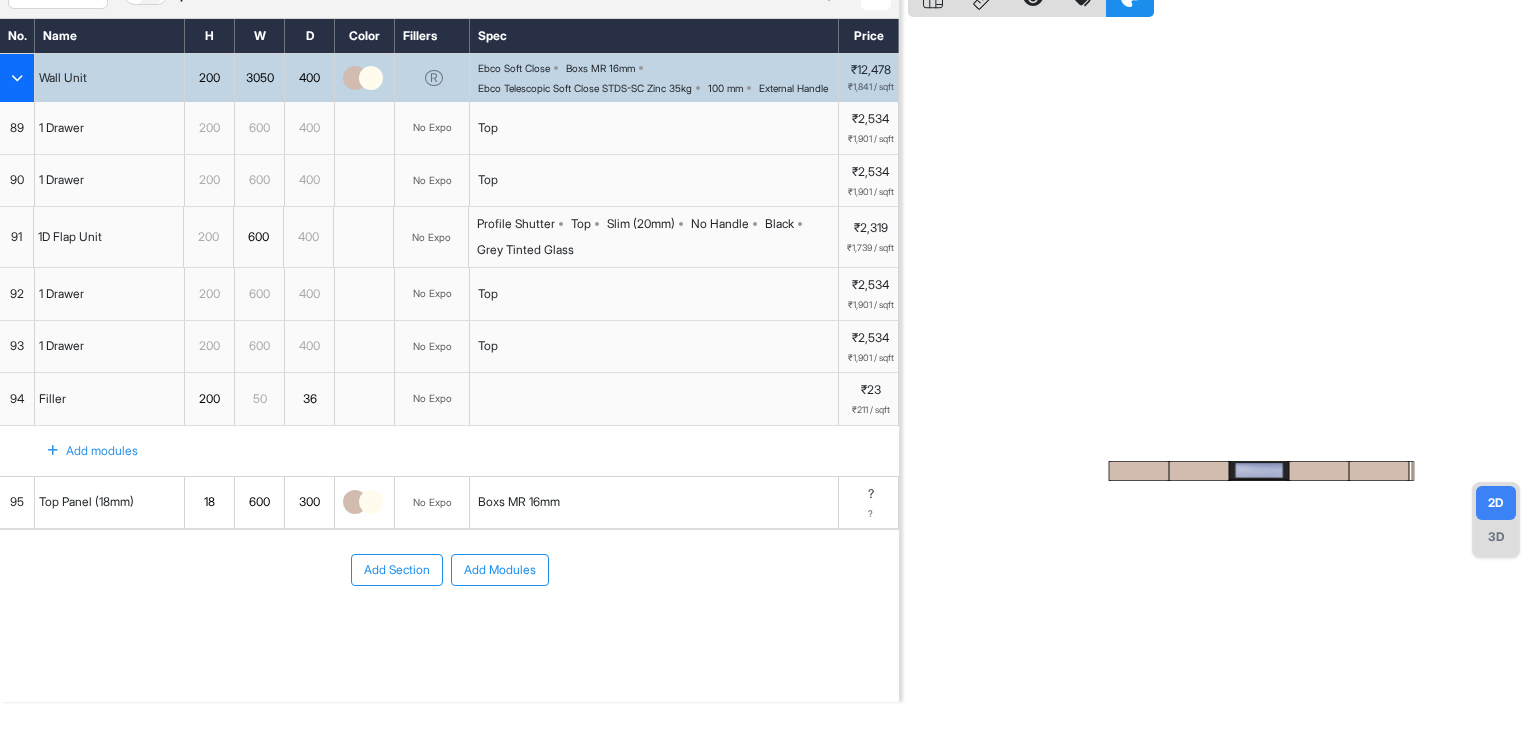 scroll, scrollTop: 155, scrollLeft: 0, axis: vertical 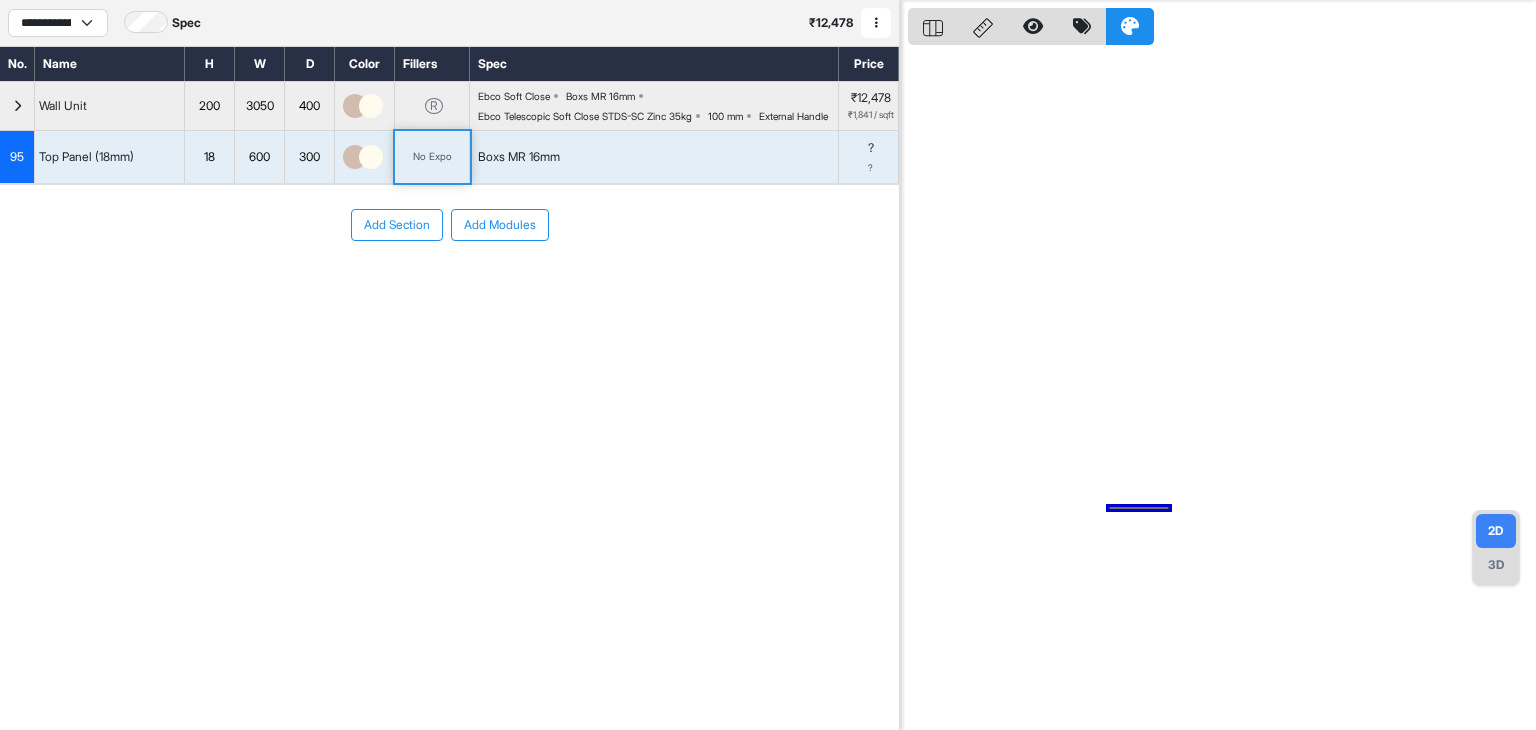 click on "No. Name H W D Color Fillers Spec Price Wall Unit 200 3050 400 R Ebco Soft Close Boxs MR 16mm Ebco Telescopic Soft Close STDS-SC Zinc 35kg 100 mm External Handle ₹12,478 ₹1,841 / sqft 95 Top Panel (18mm) 18 600 300 No Expo Boxs MR 16mm ? ?
To pick up a draggable item, press the space bar.
While dragging, use the arrow keys to move the item.
Press space again to drop the item in its new position, or press escape to cancel.
Add Section Add Modules" at bounding box center [449, 338] 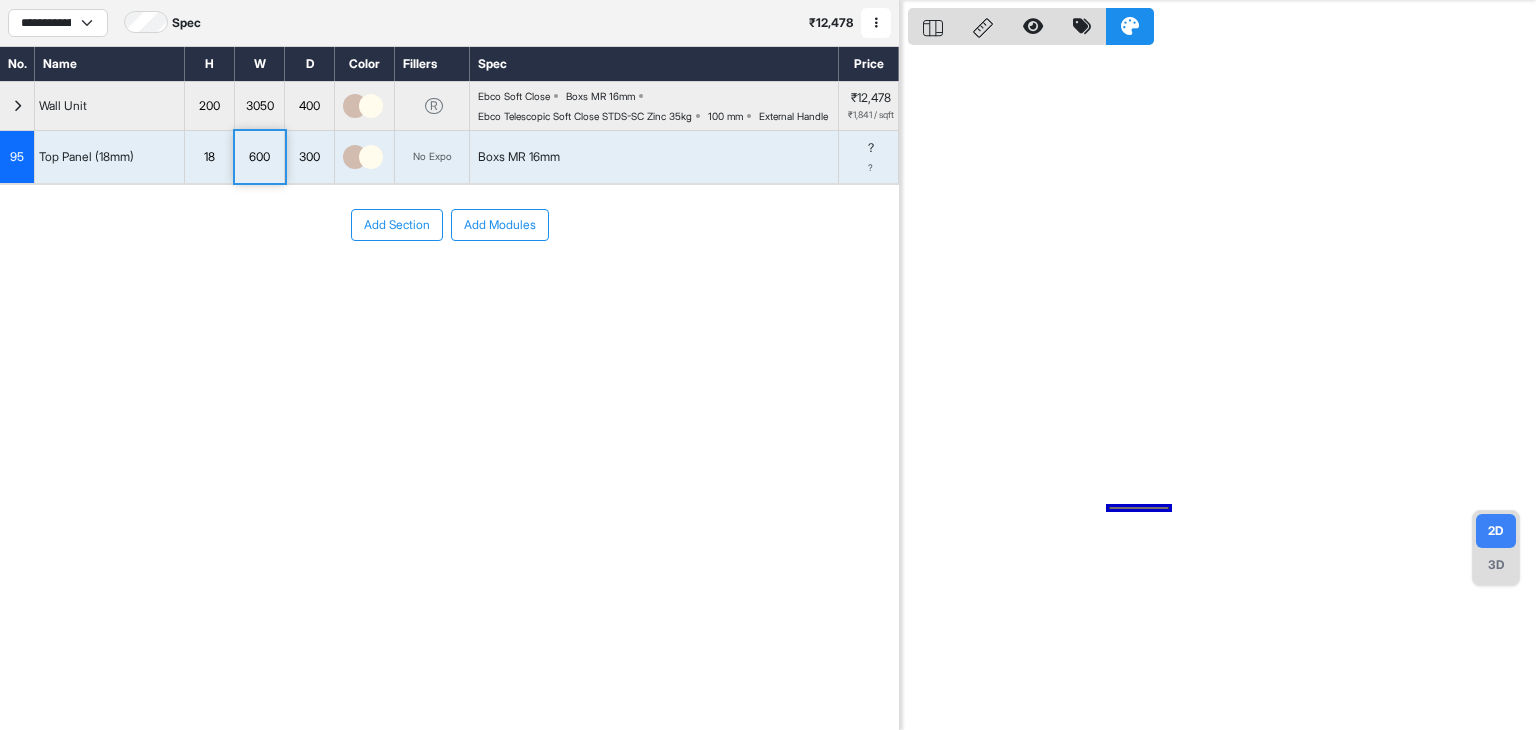 click on "600" at bounding box center (259, 157) 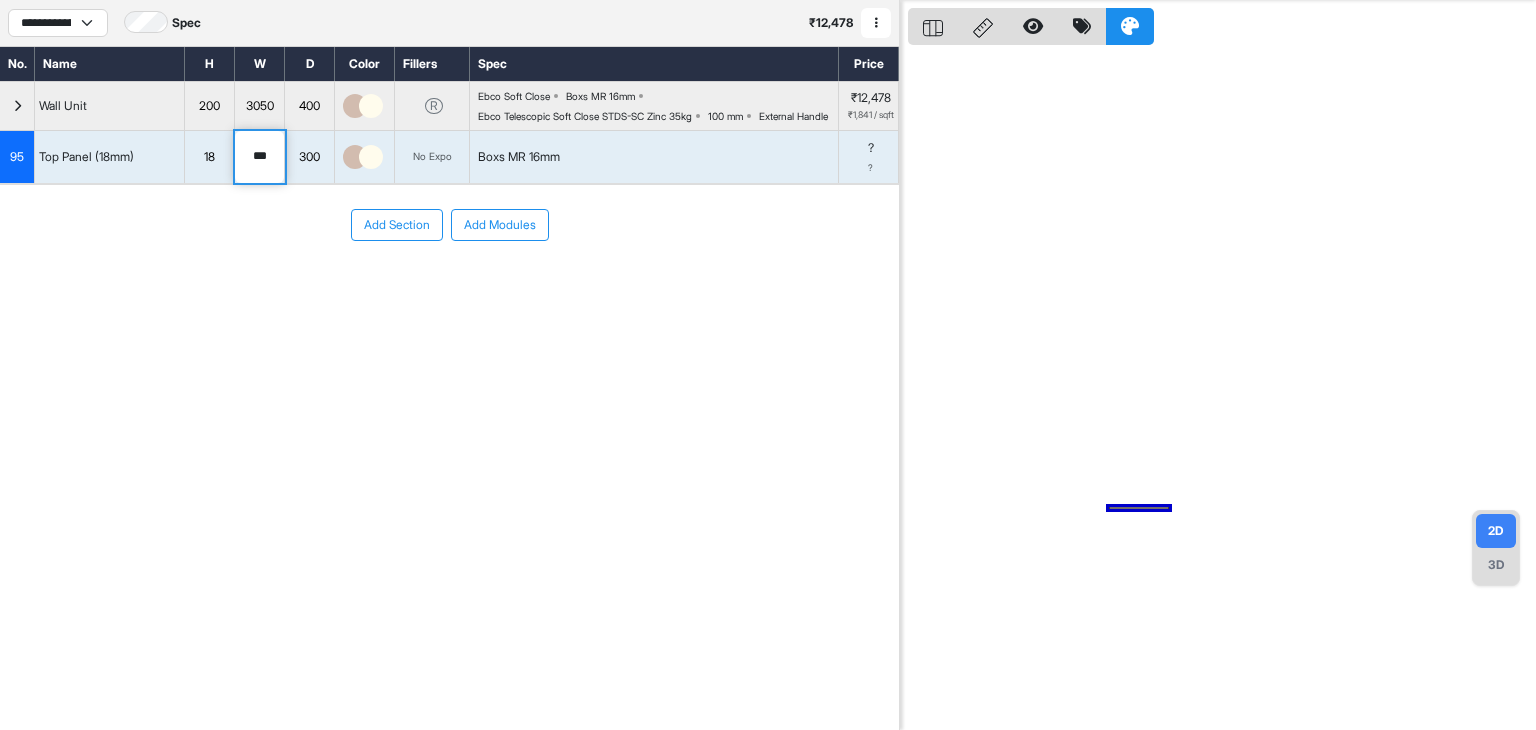 drag, startPoint x: 273, startPoint y: 177, endPoint x: 175, endPoint y: 173, distance: 98.0816 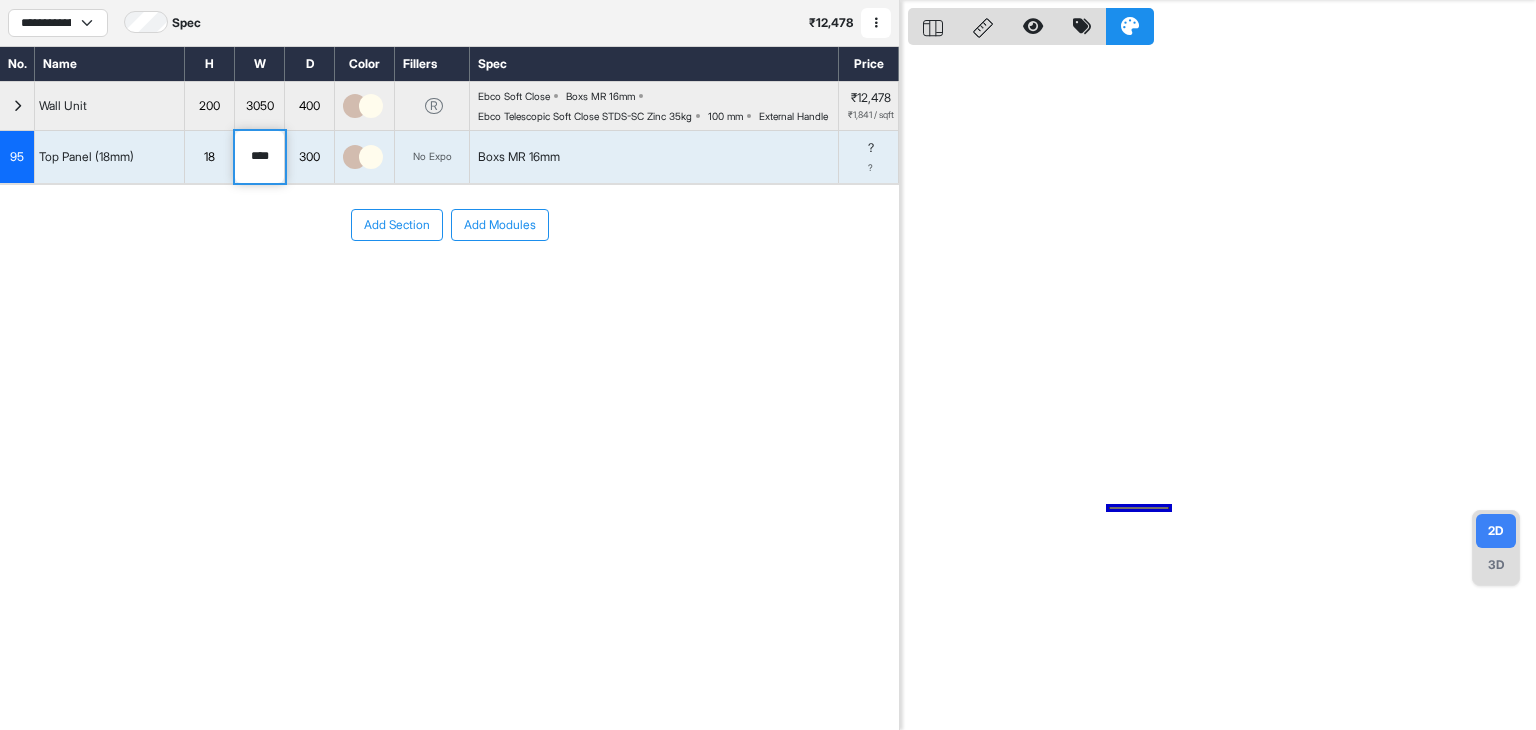type on "****" 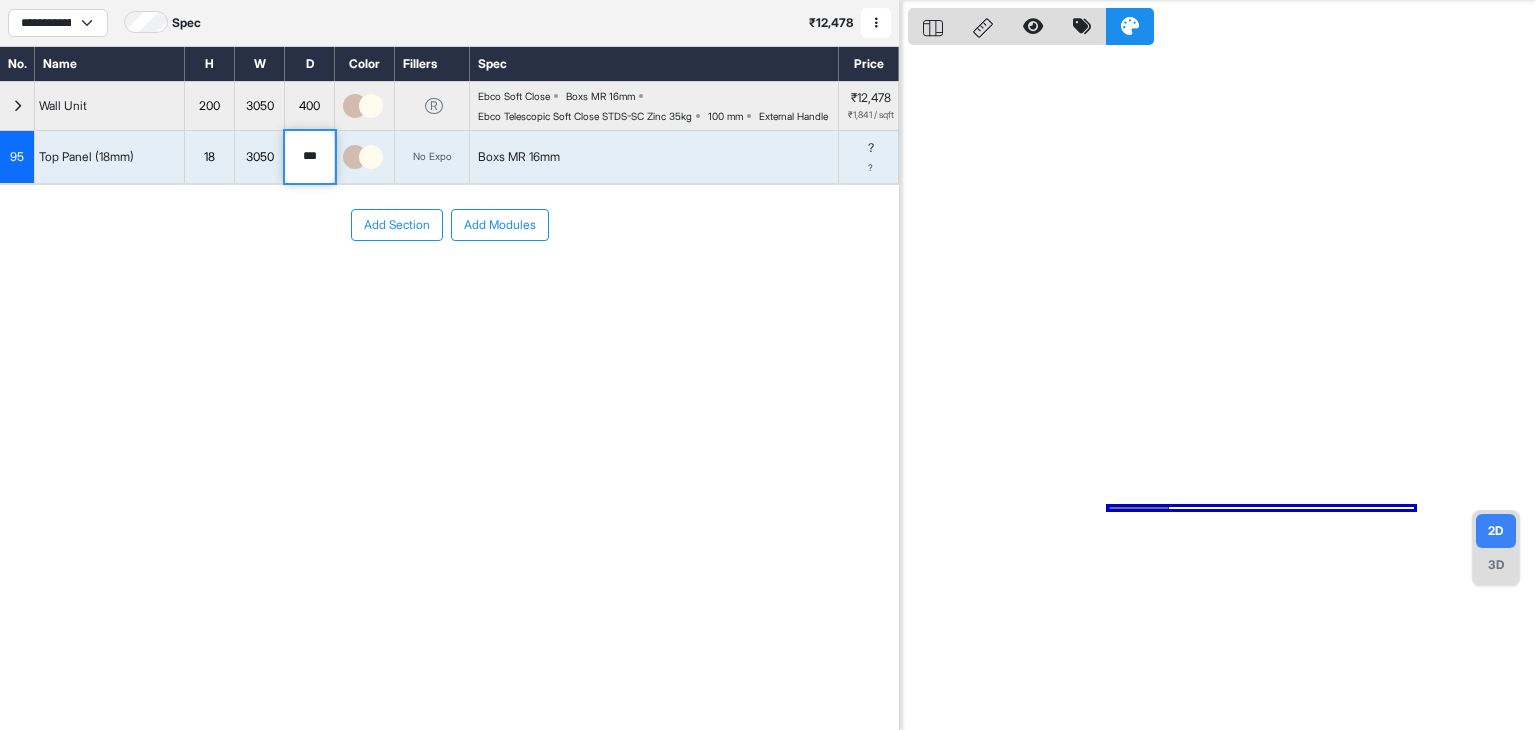 drag, startPoint x: 323, startPoint y: 175, endPoint x: 214, endPoint y: 165, distance: 109.457756 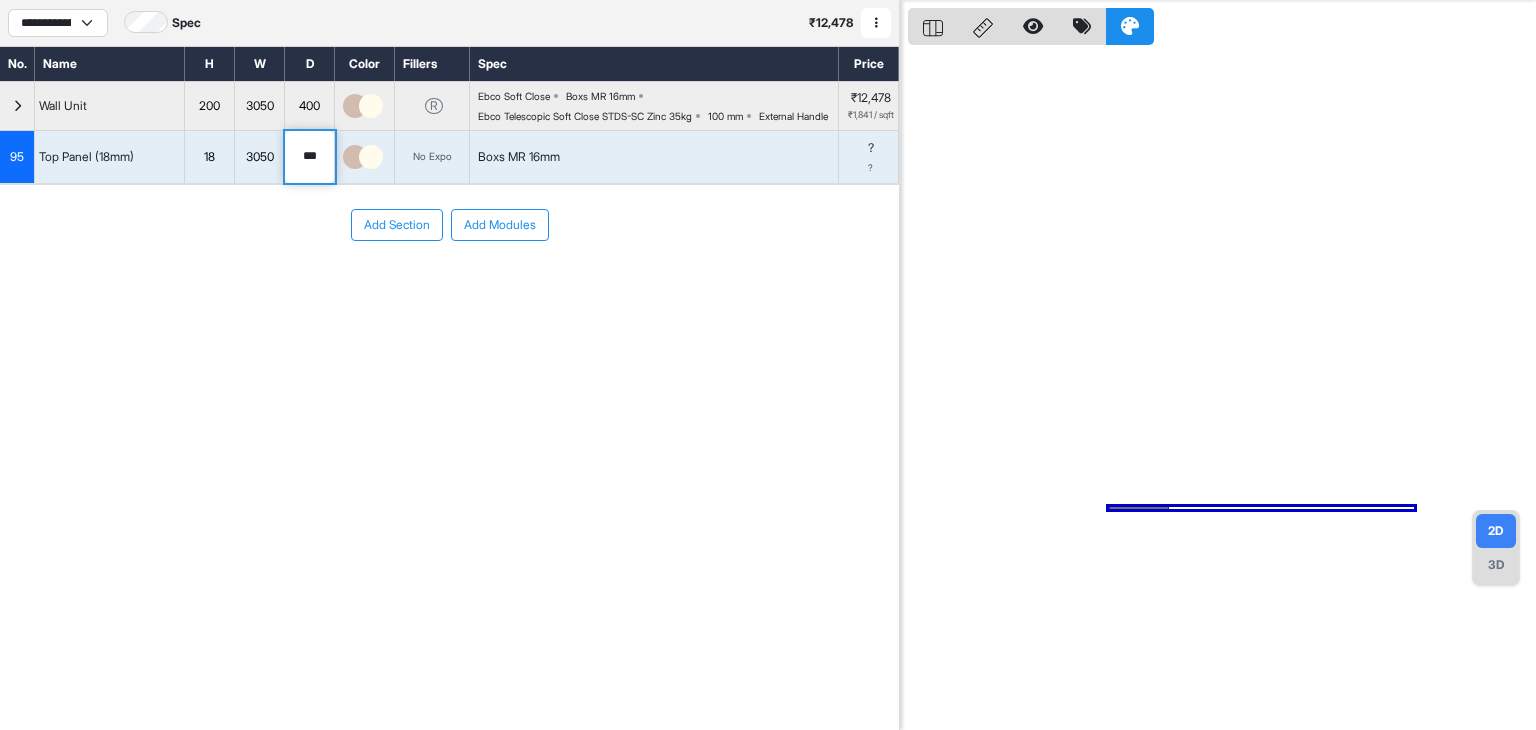 type on "***" 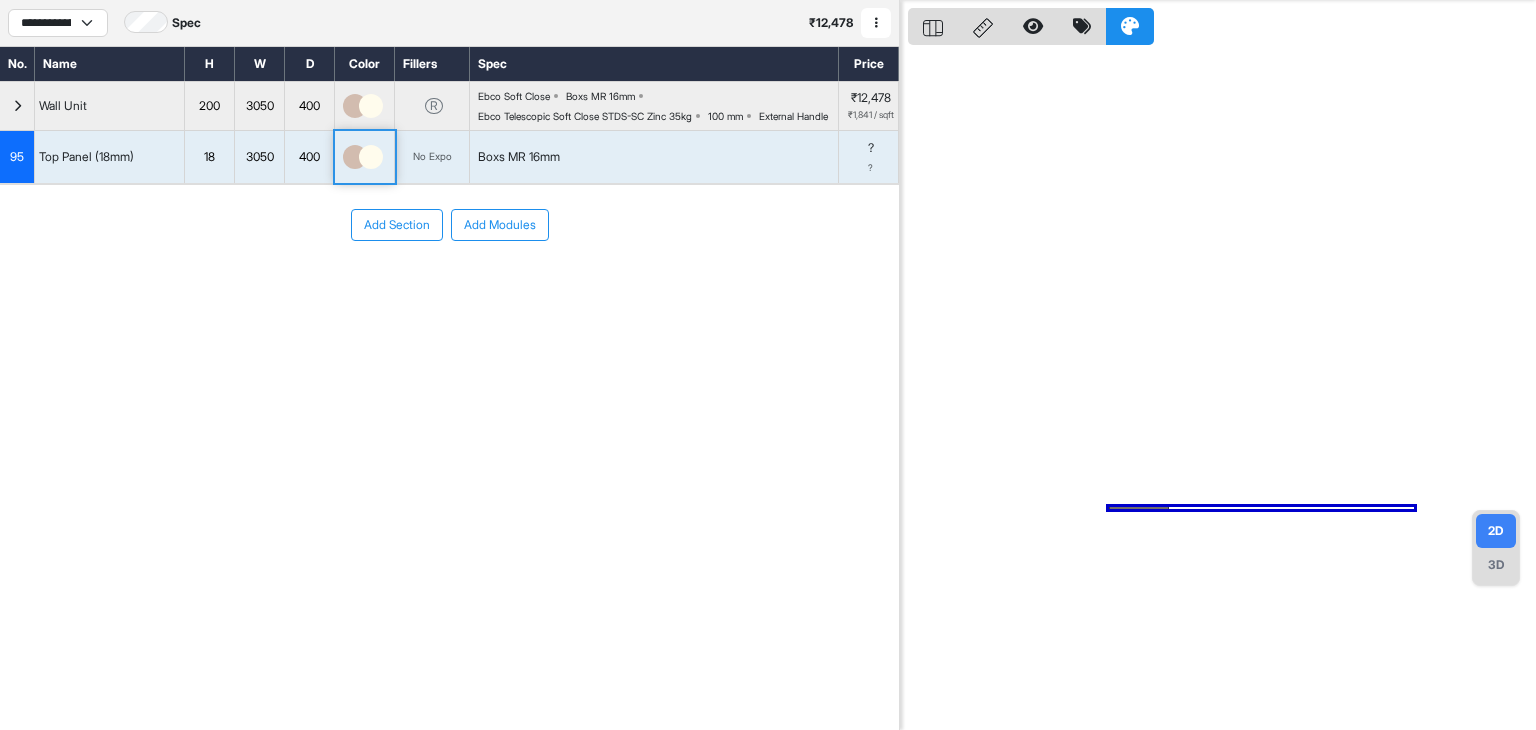 click at bounding box center (355, 157) 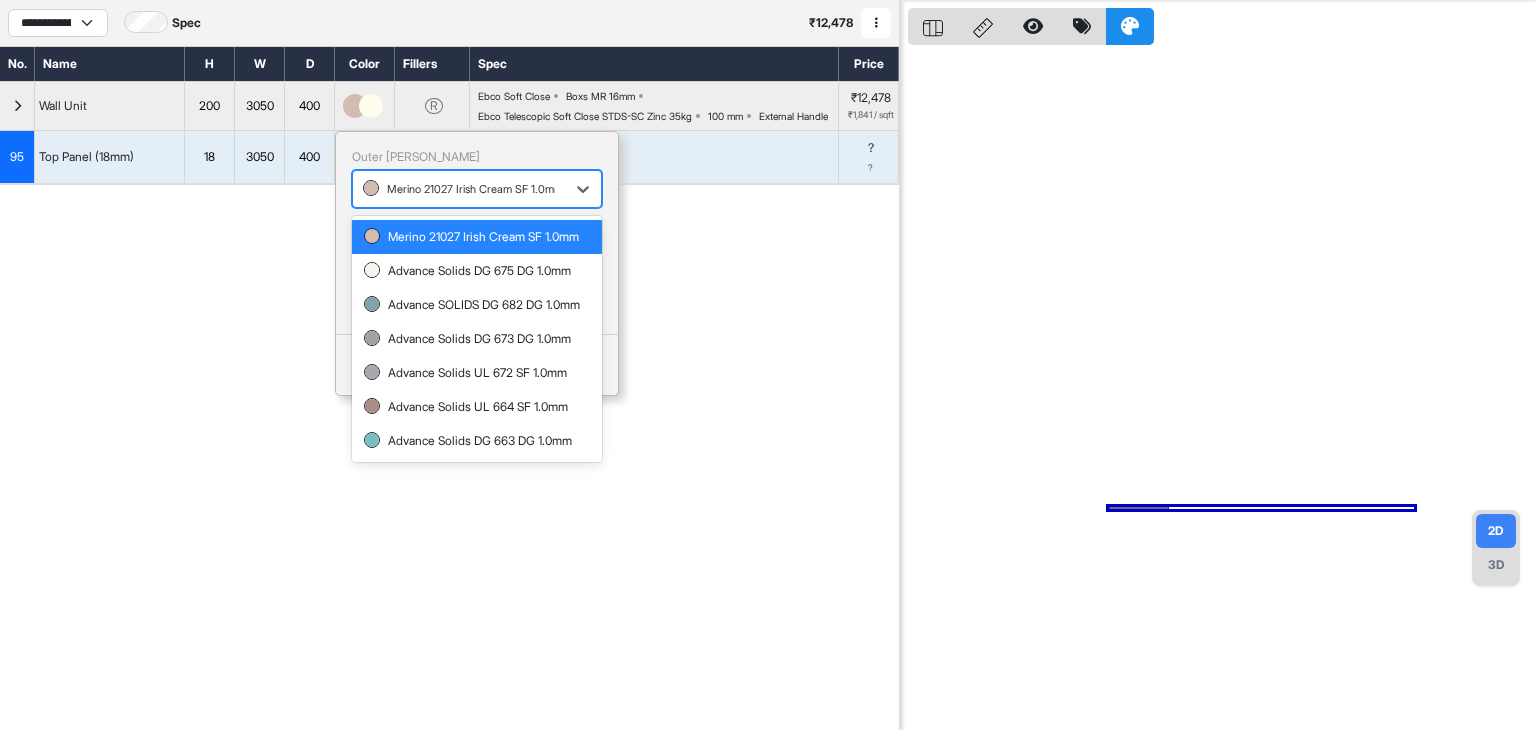 click at bounding box center (459, 189) 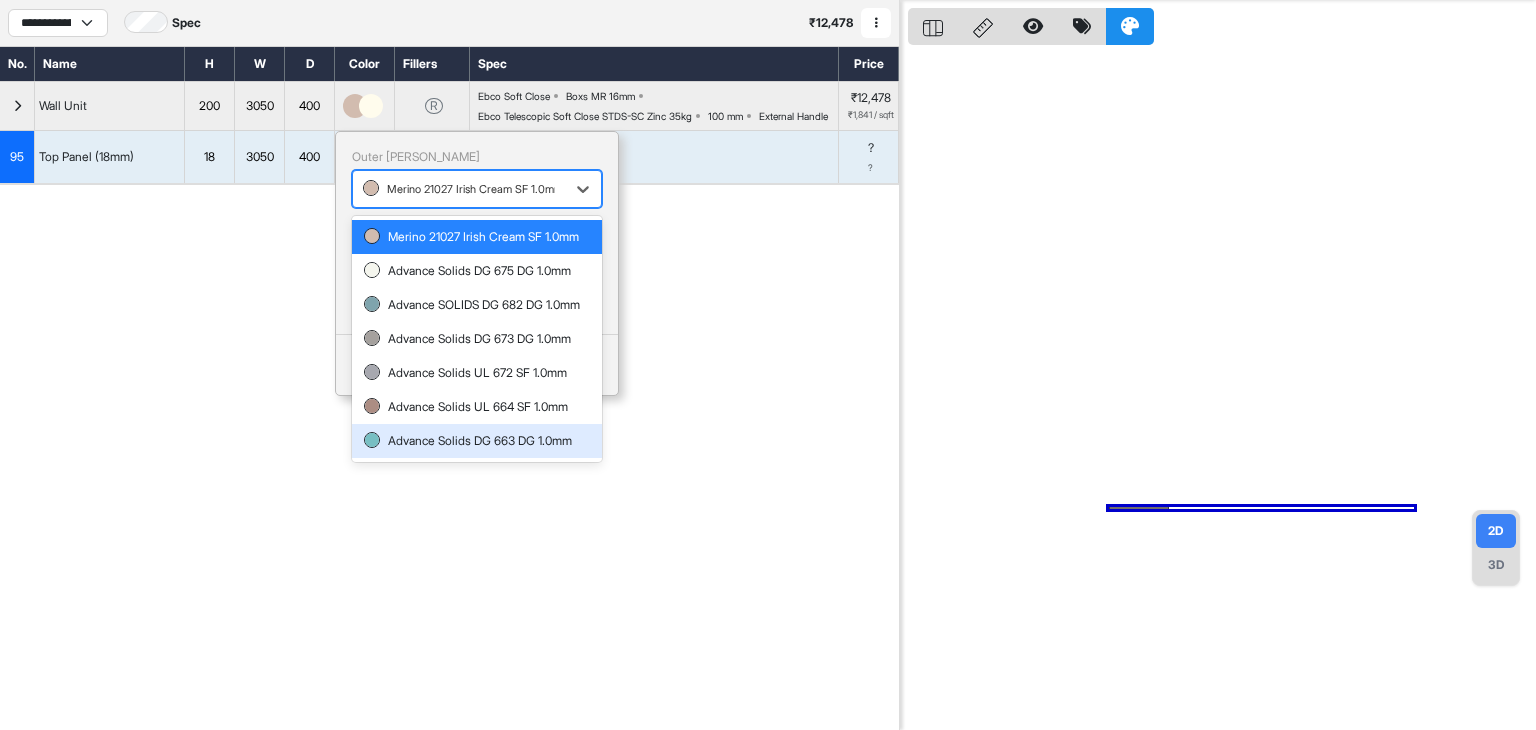 click on "No. Name H W D Color Fillers Spec Price Wall Unit 200 3050 400 R Ebco Soft Close Boxs MR 16mm Ebco Telescopic Soft Close STDS-SC Zinc 35kg 100 mm External Handle ₹12,478 ₹1,841 / sqft 95 Top Panel (18mm) 18 3050 400 Outer Lam 7 results available. Use Up and Down to choose options, press Enter to select the currently focused option, press Escape to exit the menu, press Tab to select the option and exit the menu. Merino 21027 Irish Cream SF 1.0mm Merino 21027 Irish Cream SF 1.0mm Advance Solids DG 675 DG 1.0mm Advance SOLIDS DG 682 DG 1.0mm Advance Solids DG 673 DG 1.0mm Advance Solids UL 672 SF 1.0mm Advance Solids UL 664 SF 1.0mm Advance Solids DG 663 DG 1.0mm Inner Lam Virgo Liner 1909 Half White SF 0.7mm Click here to add colors Done No Expo Boxs MR 16mm ? ?
To pick up a draggable item, press the space bar.
While dragging, use the arrow keys to move the item.
Press space again to drop the item in its new position, or press escape to cancel.
Add Section Add Modules" at bounding box center (449, 338) 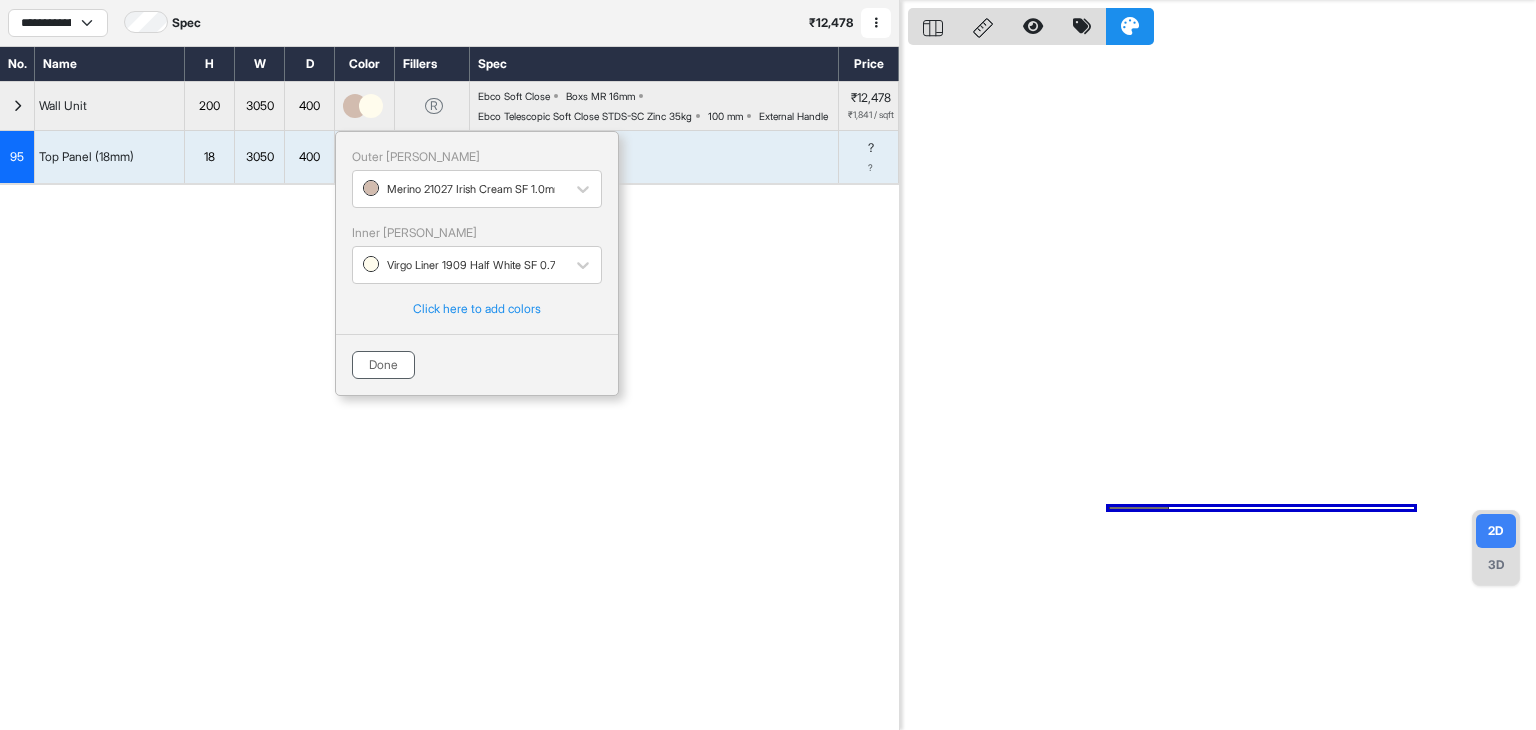 click on "Done" at bounding box center [383, 365] 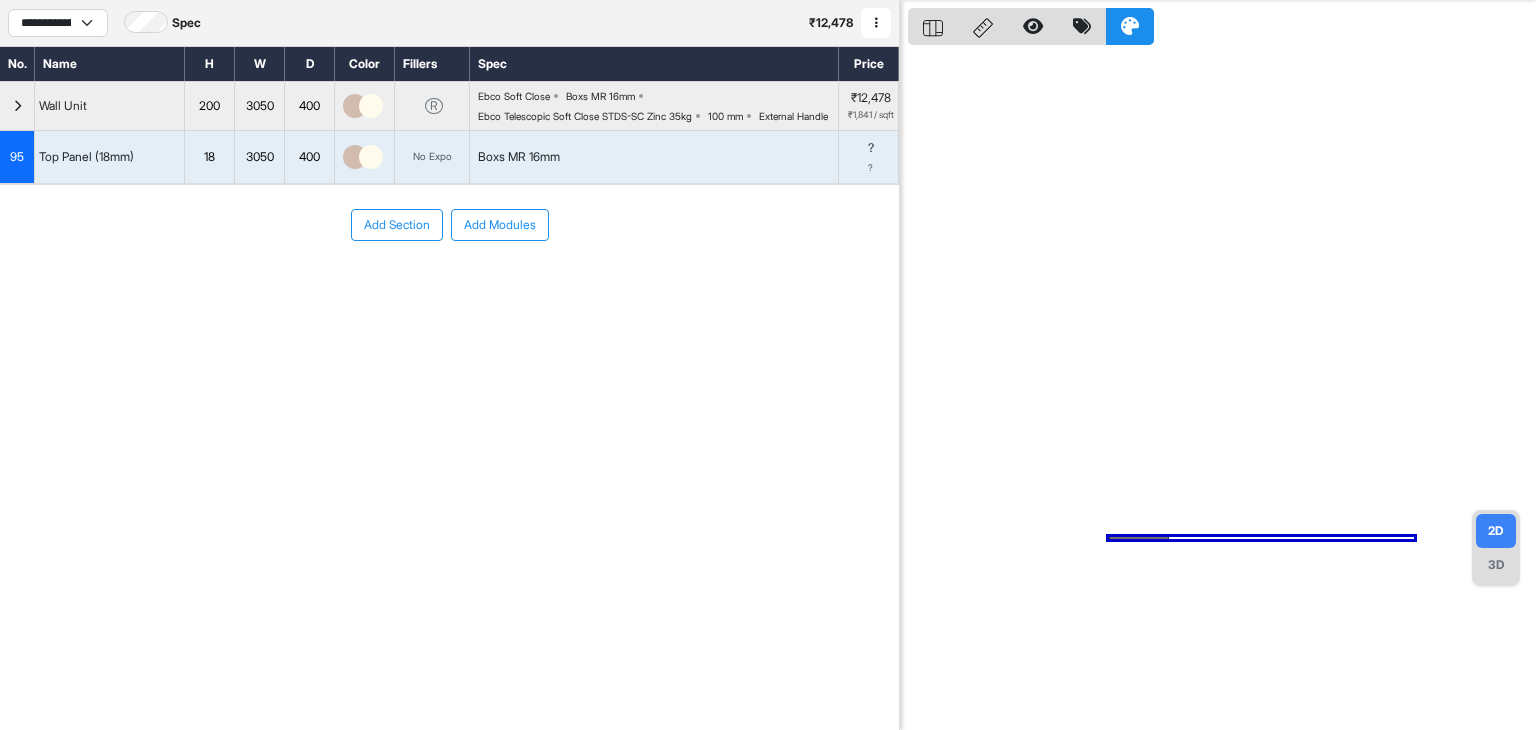 click on "3D" at bounding box center (1496, 565) 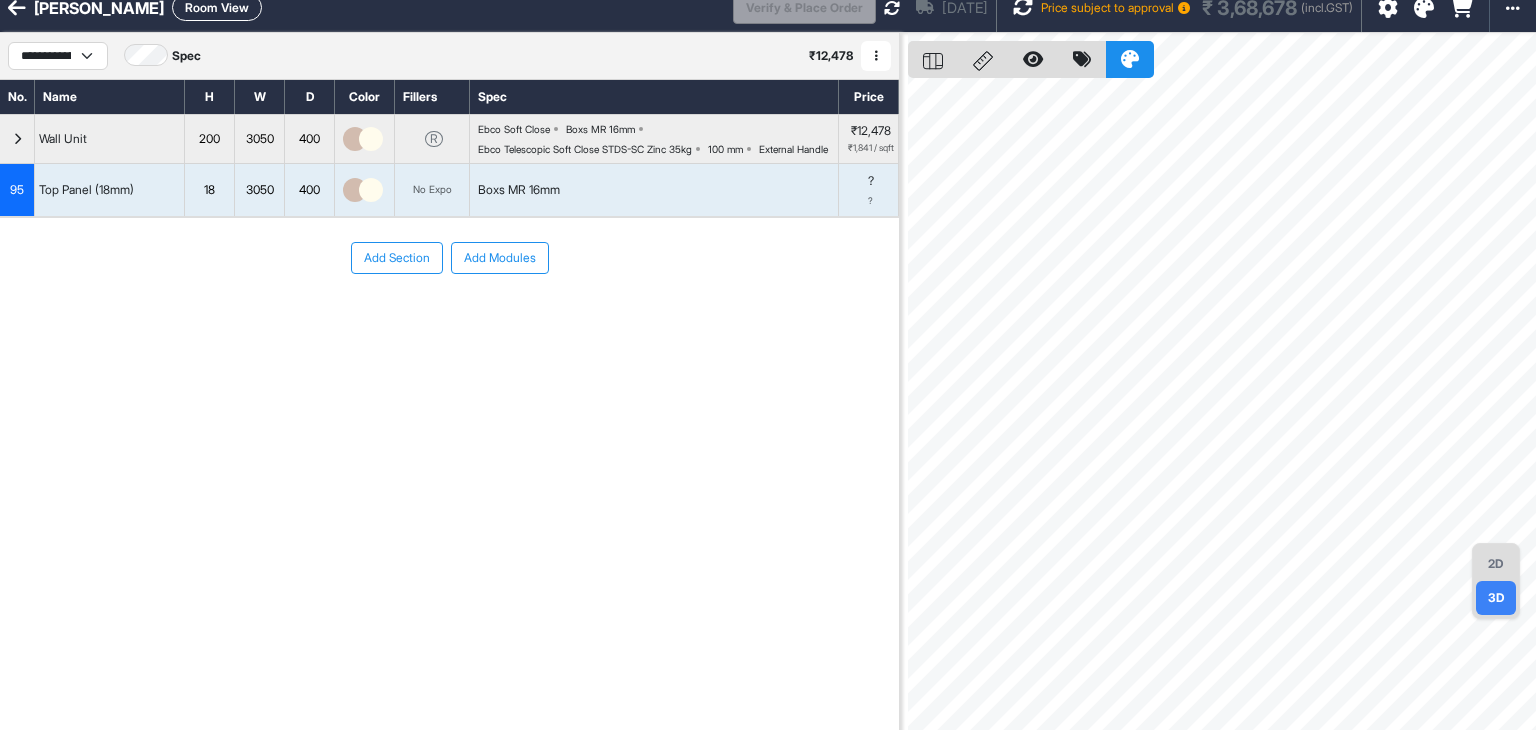scroll, scrollTop: 0, scrollLeft: 0, axis: both 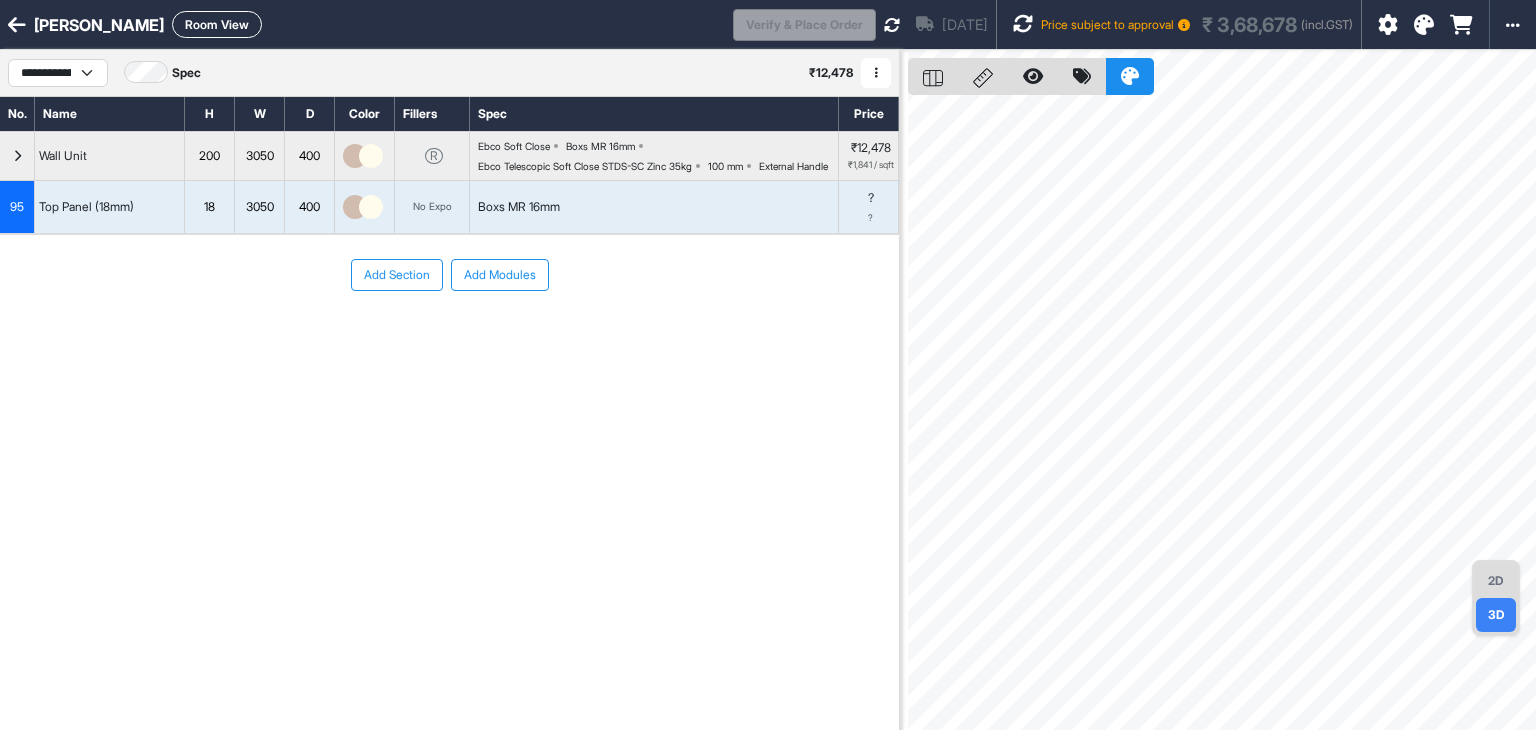 click on "Room View" at bounding box center (217, 24) 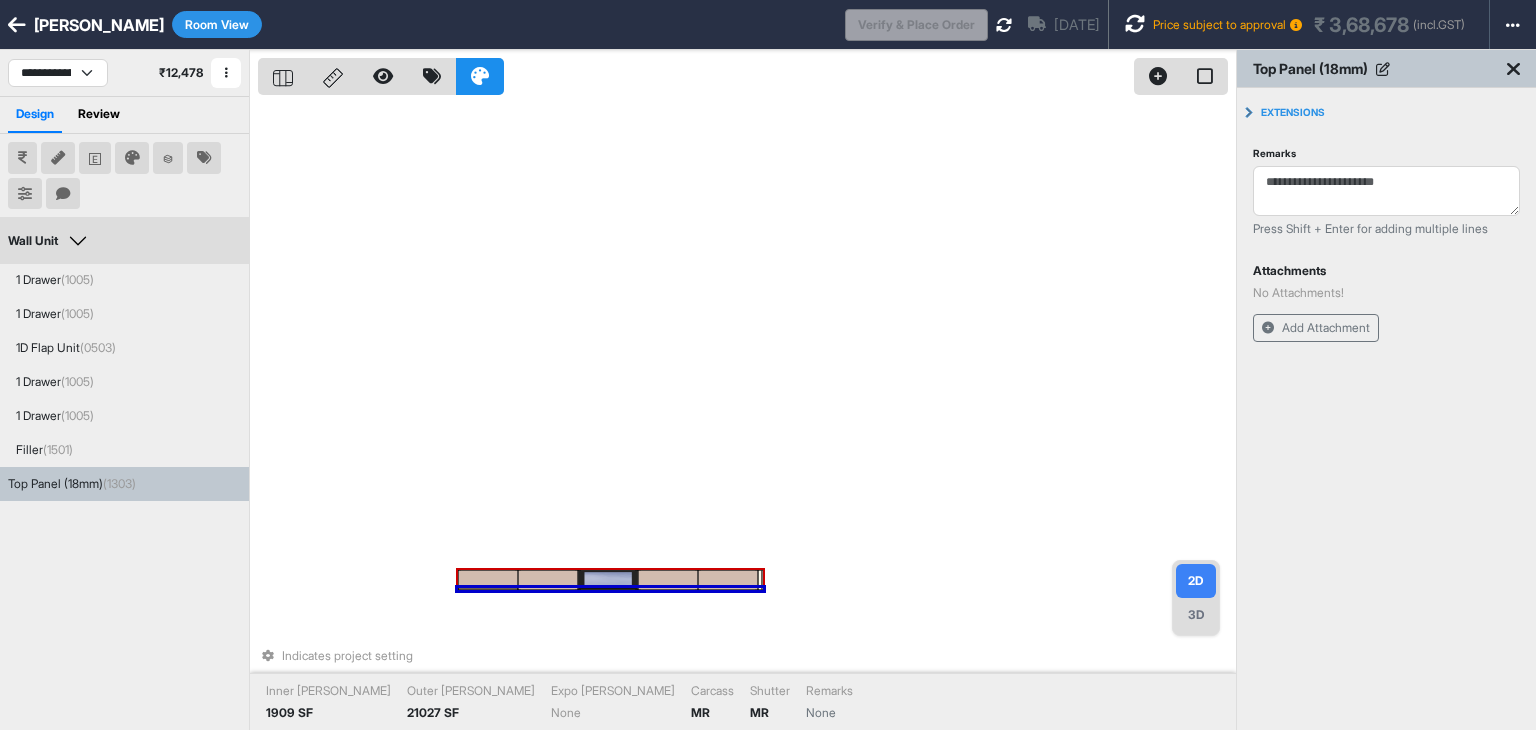 click at bounding box center [668, 580] 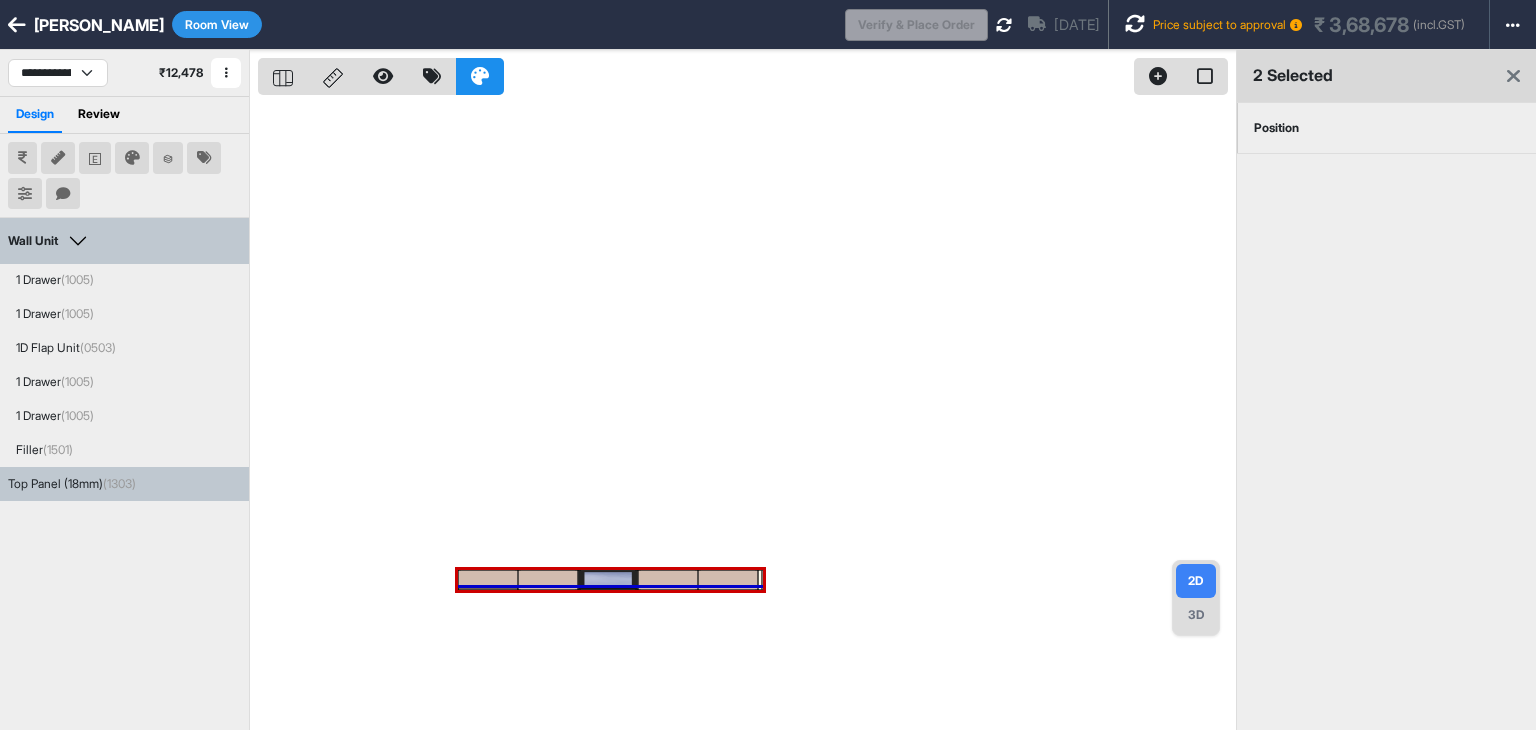 click on "Position" at bounding box center [1276, 128] 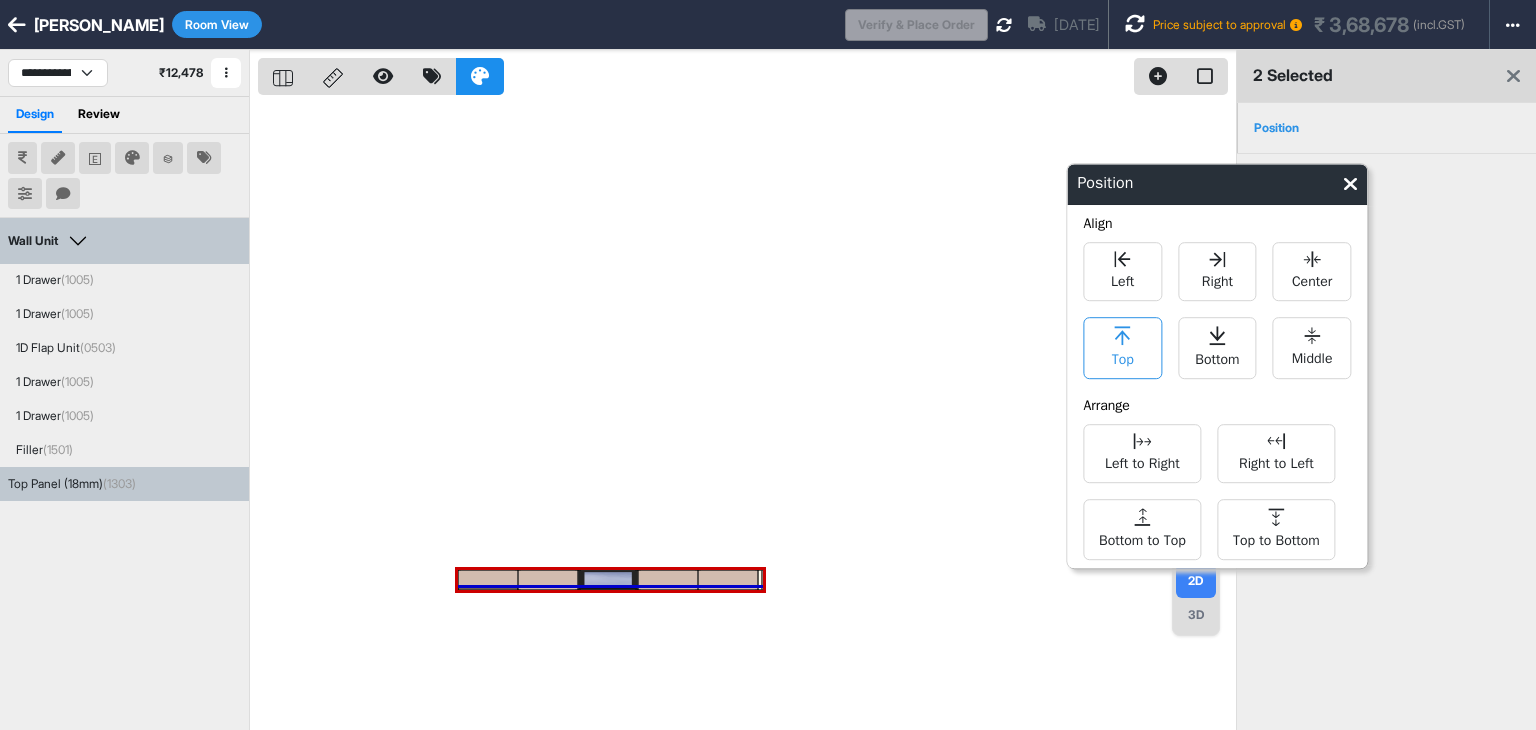 click 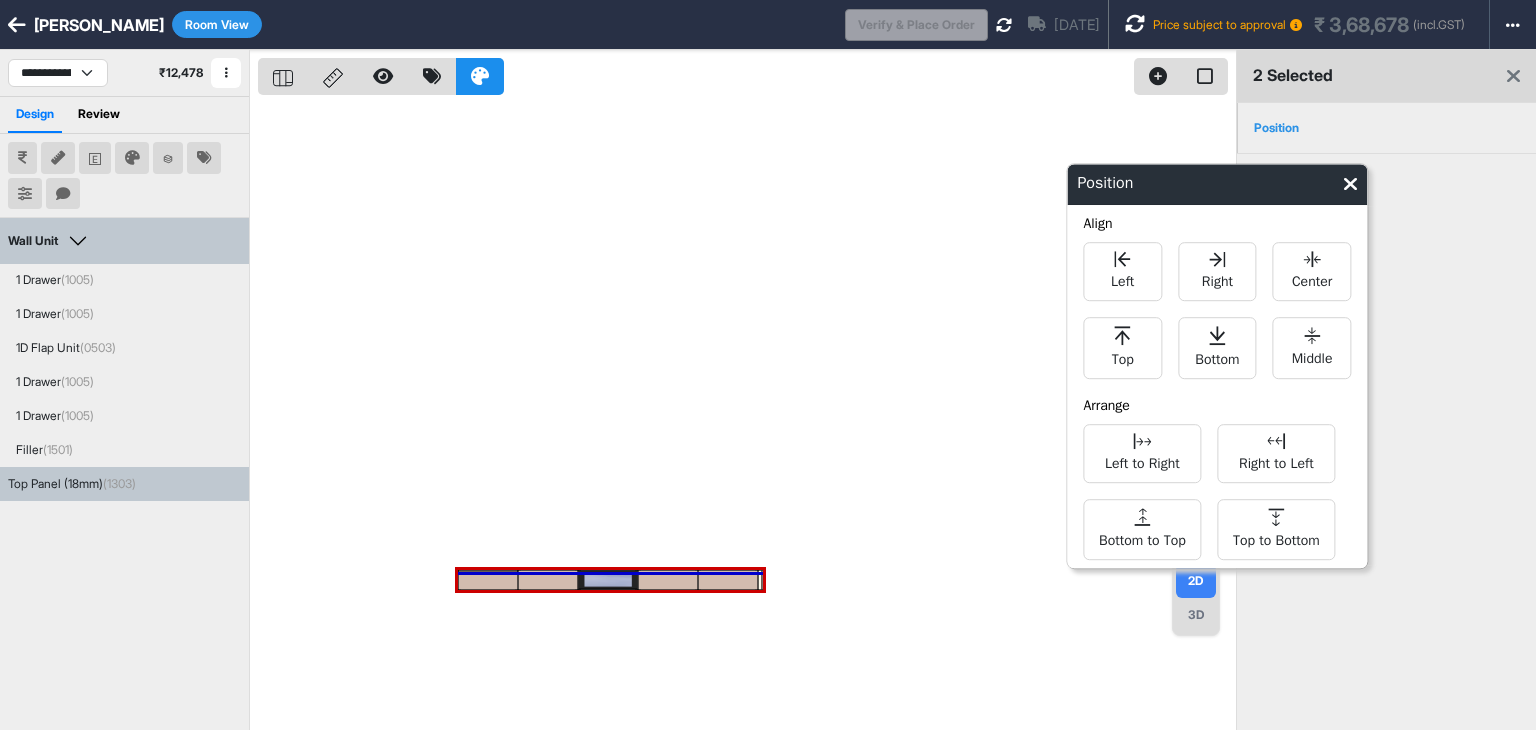 click at bounding box center [747, 415] 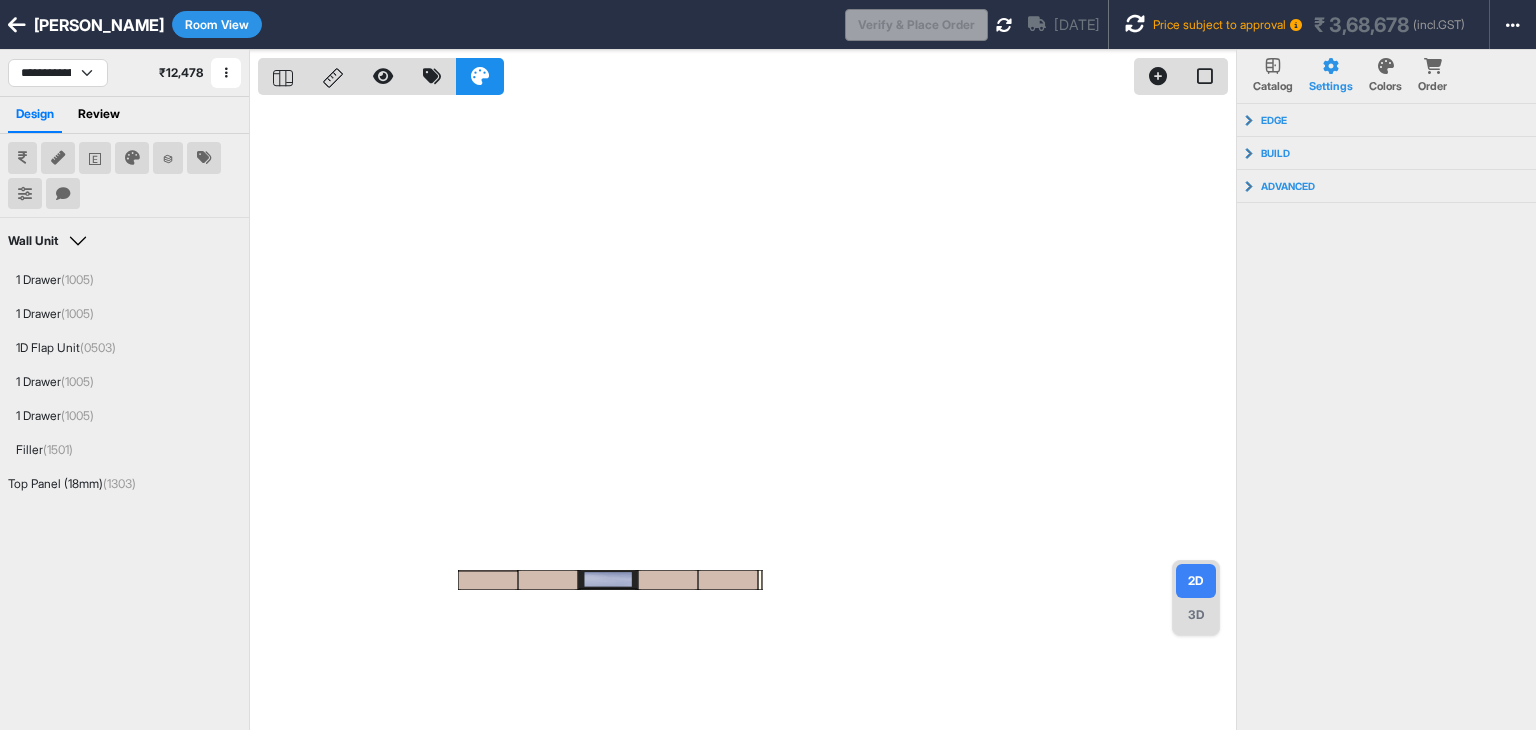 click on "3D" at bounding box center (1196, 615) 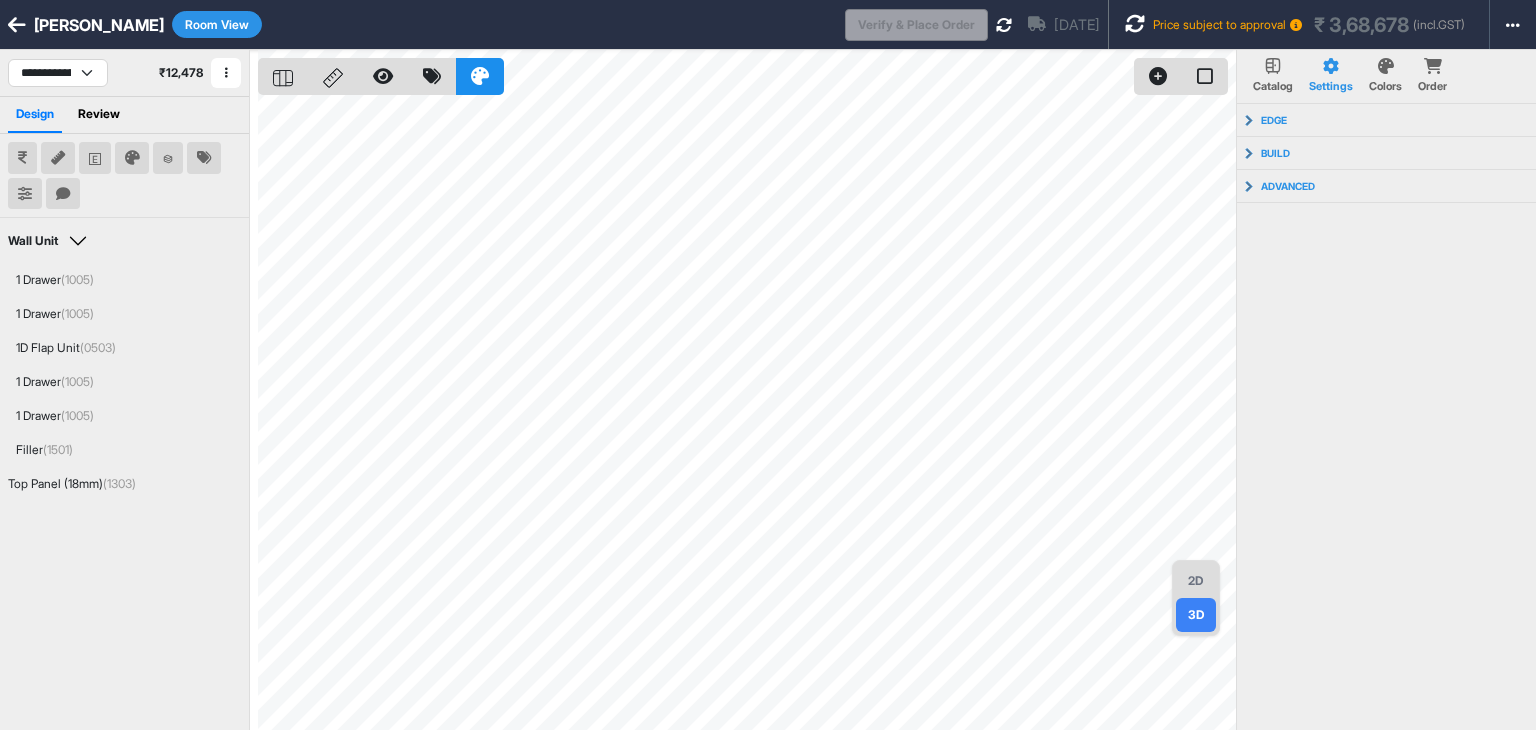 click on "2D" at bounding box center [1196, 581] 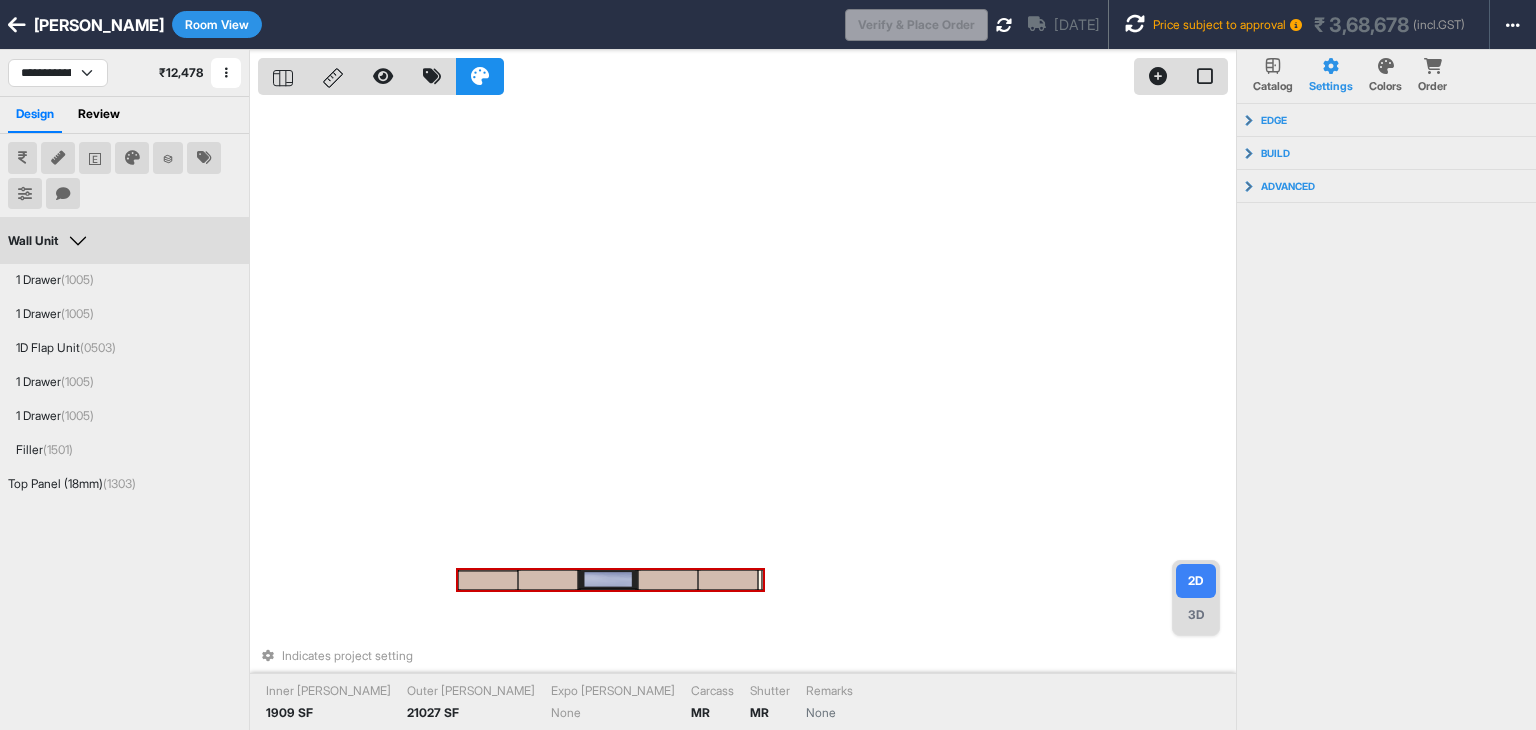 click at bounding box center [728, 580] 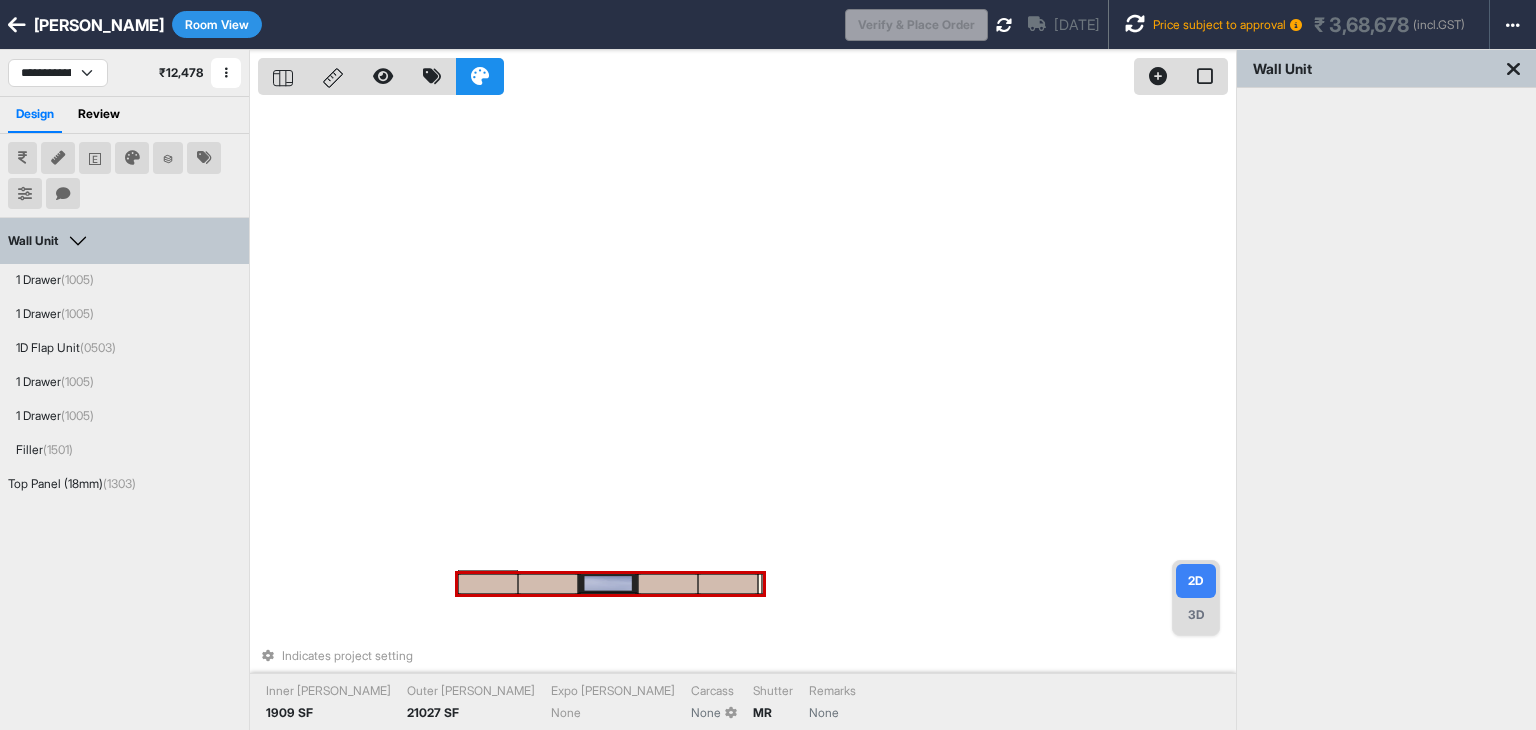 click on "Indicates project setting Inner Lam 1909 SF Outer Lam 21027 SF Expo Lam None Carcass None Shutter MR Remarks None" at bounding box center [747, 415] 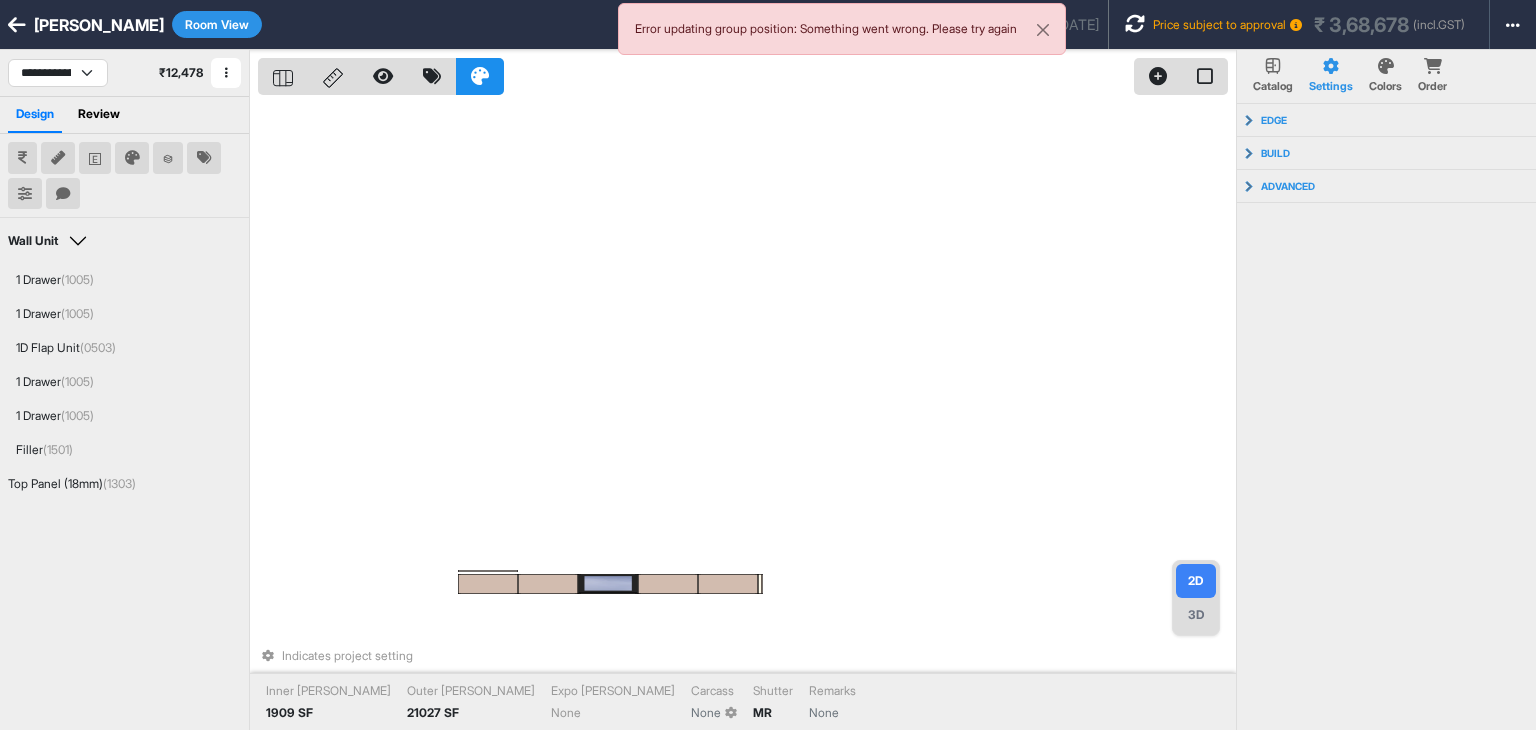 click on "3D" at bounding box center (1196, 615) 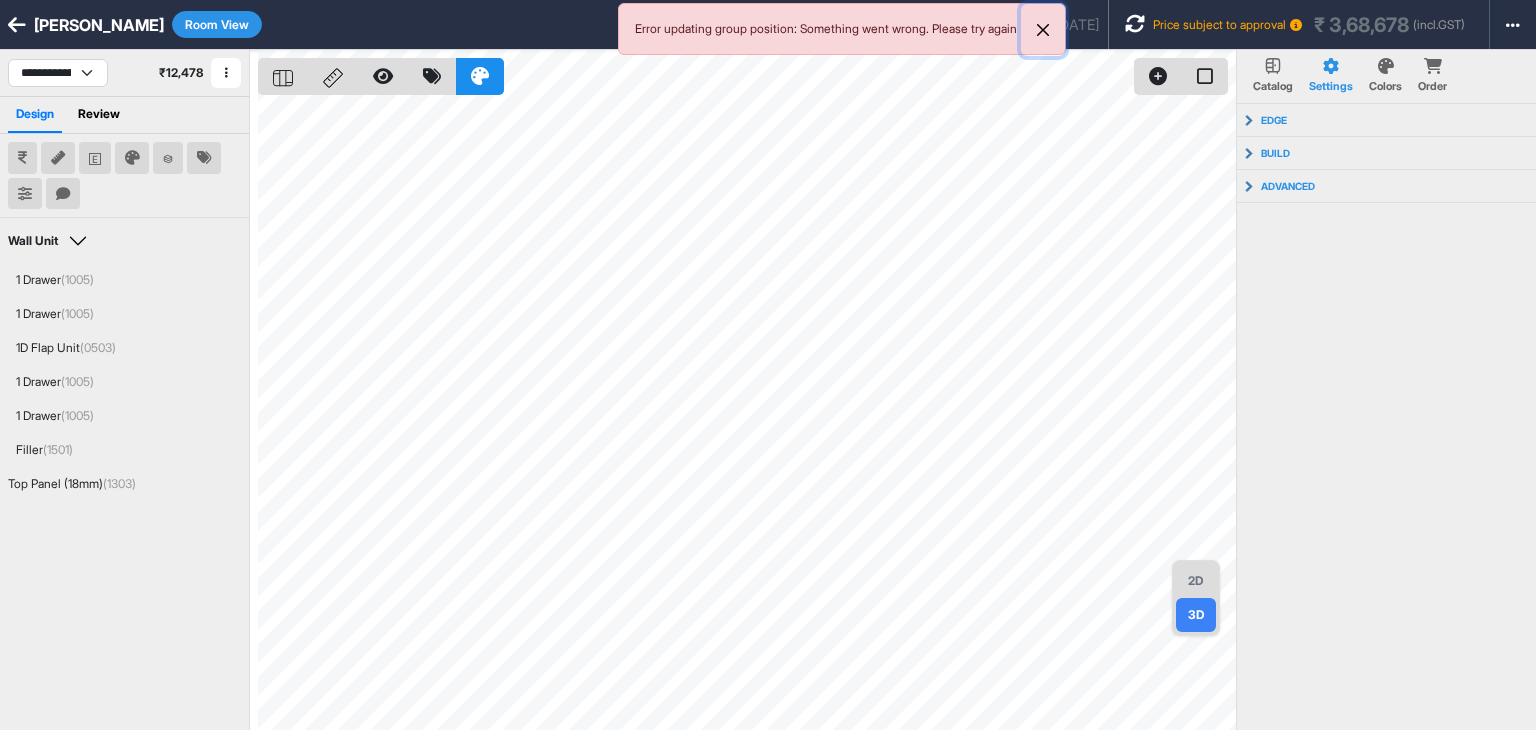 click at bounding box center [1043, 30] 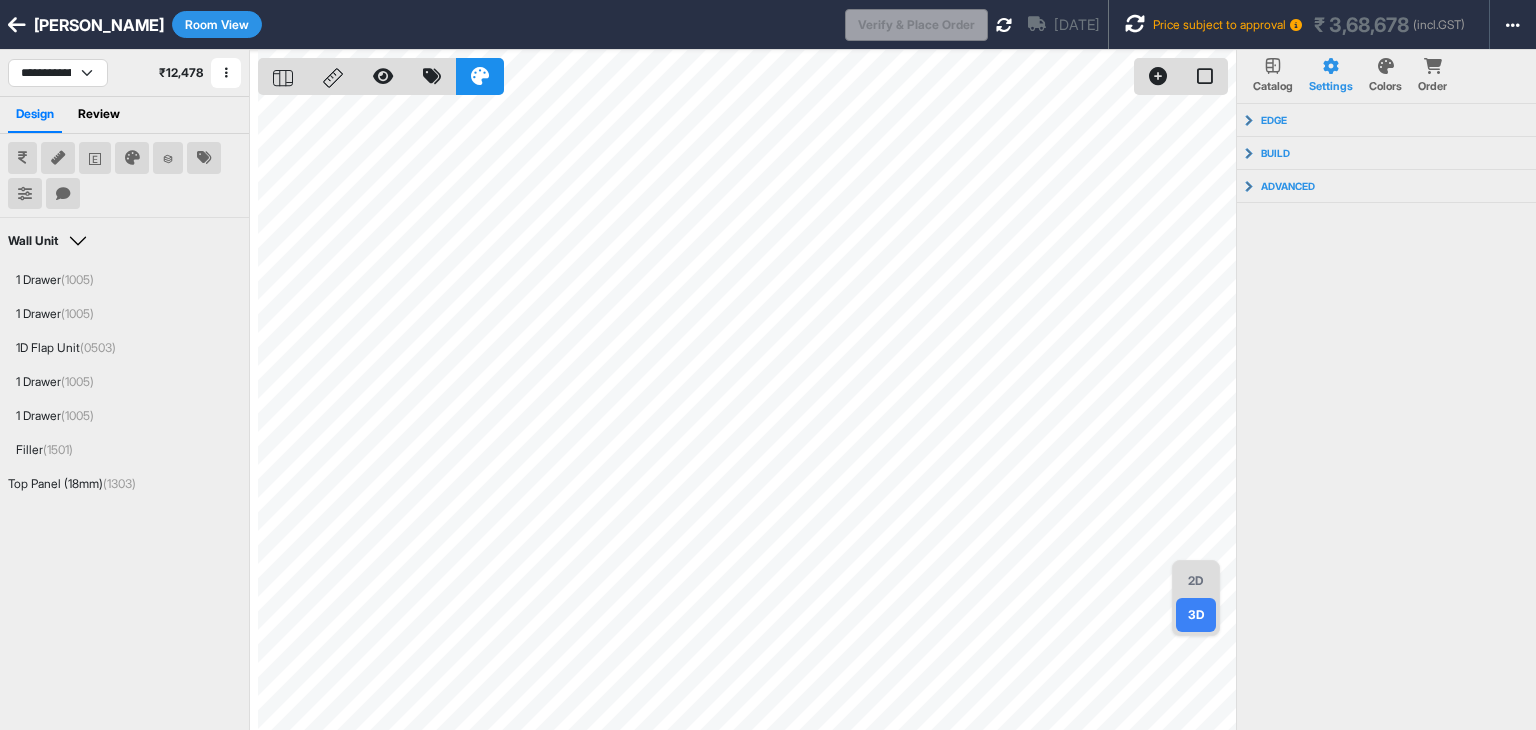 click on "Room View" at bounding box center (217, 24) 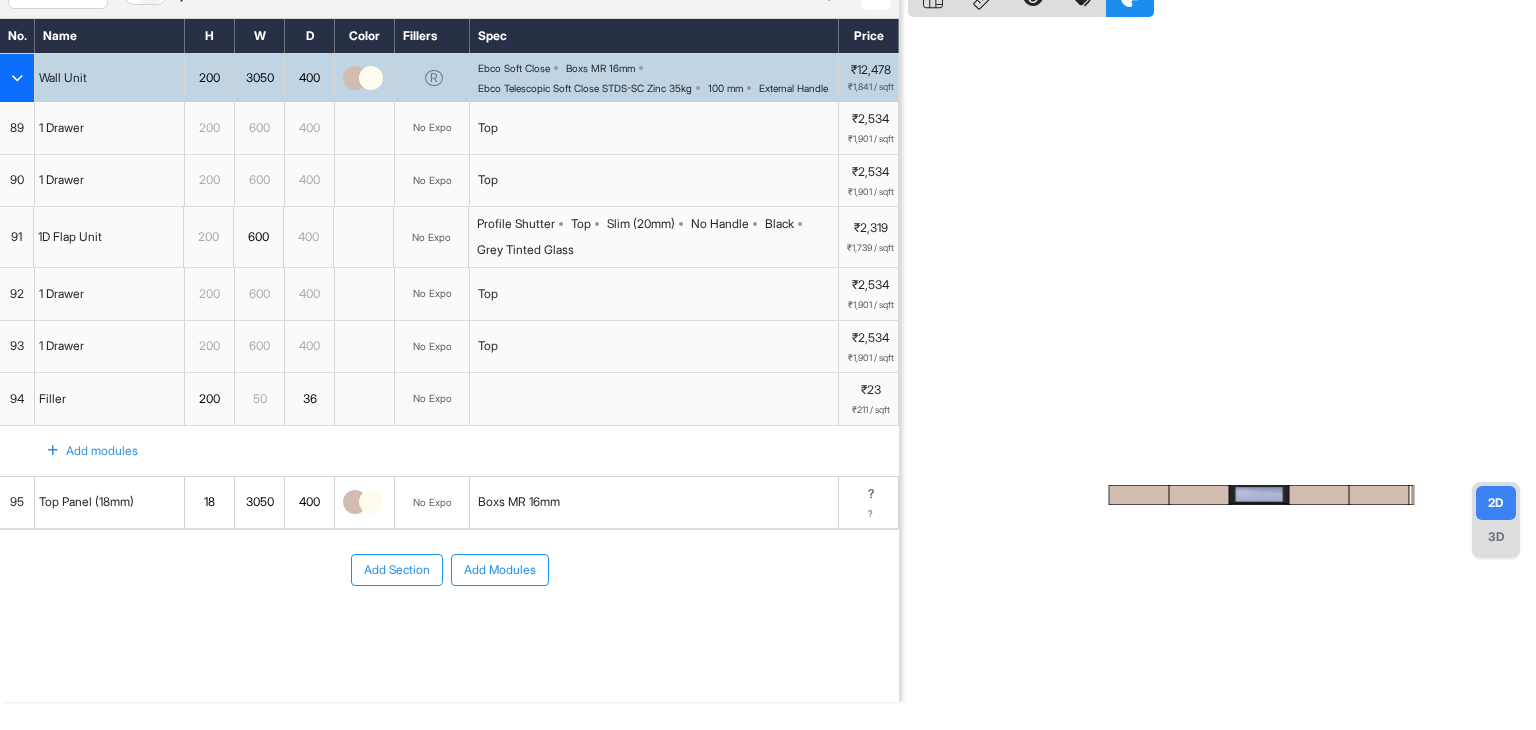 click on "3050" at bounding box center [259, 502] 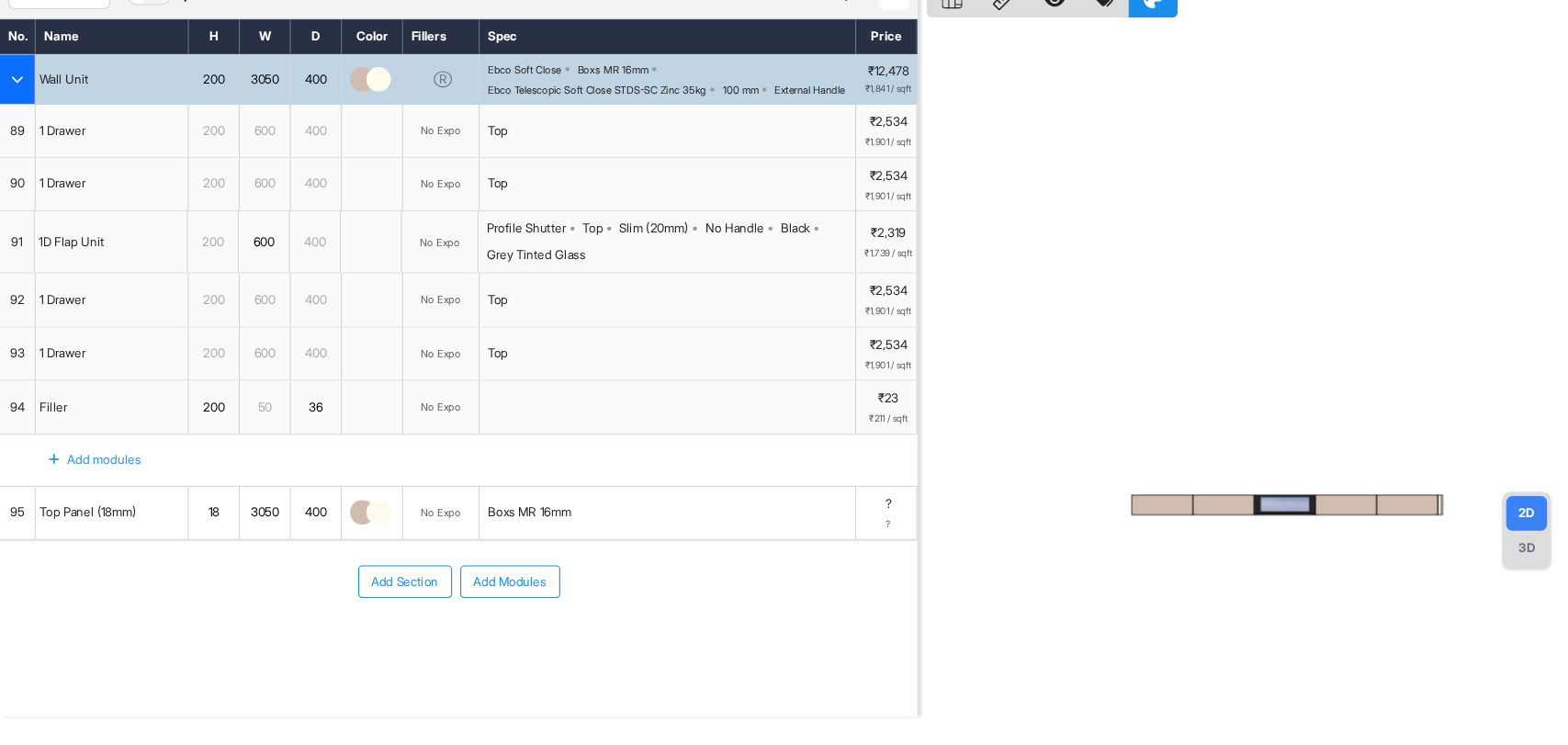 scroll, scrollTop: 46, scrollLeft: 0, axis: vertical 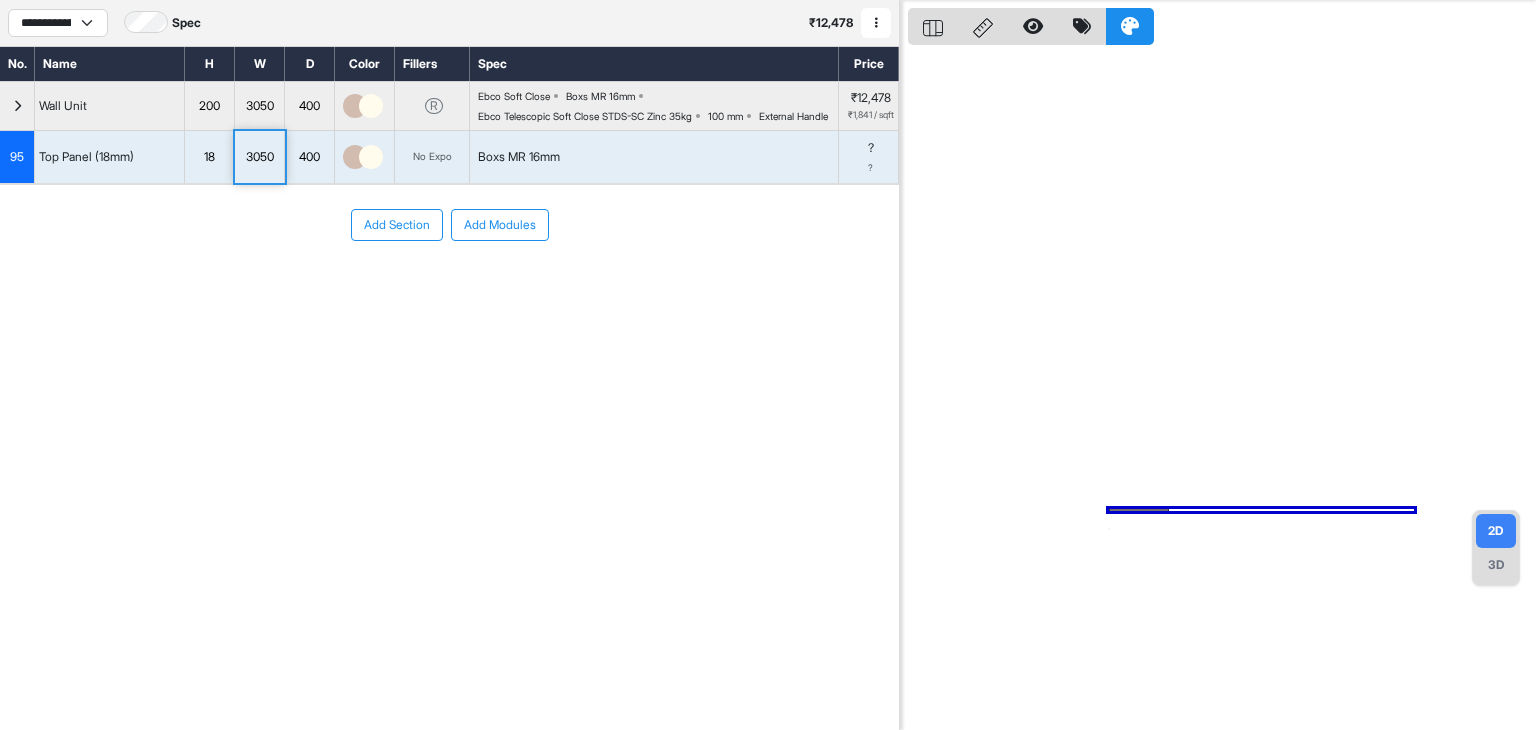 click on "No. Name H W D Color Fillers Spec Price Wall Unit 200 3050 400 R Ebco Soft Close Boxs MR 16mm Ebco Telescopic Soft Close STDS-SC Zinc 35kg 100 mm External Handle ₹12,478 ₹1,841 / sqft 95 Top Panel (18mm) 18 3050 400 No Expo Boxs MR 16mm ? ?
To pick up a draggable item, press the space bar.
While dragging, use the arrow keys to move the item.
Press space again to drop the item in its new position, or press escape to cancel.
Add Section Add Modules" at bounding box center (449, 338) 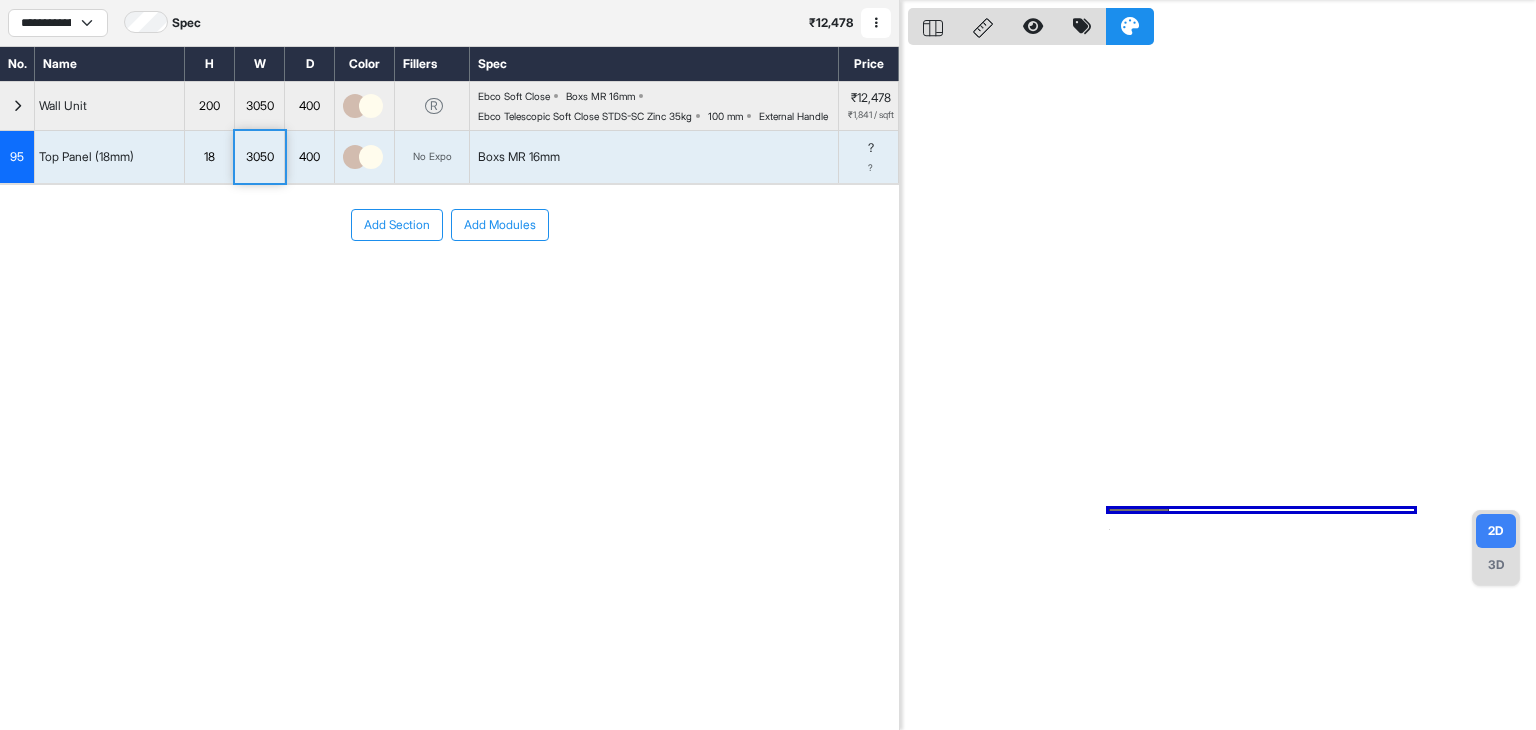 click on "3050" at bounding box center [259, 157] 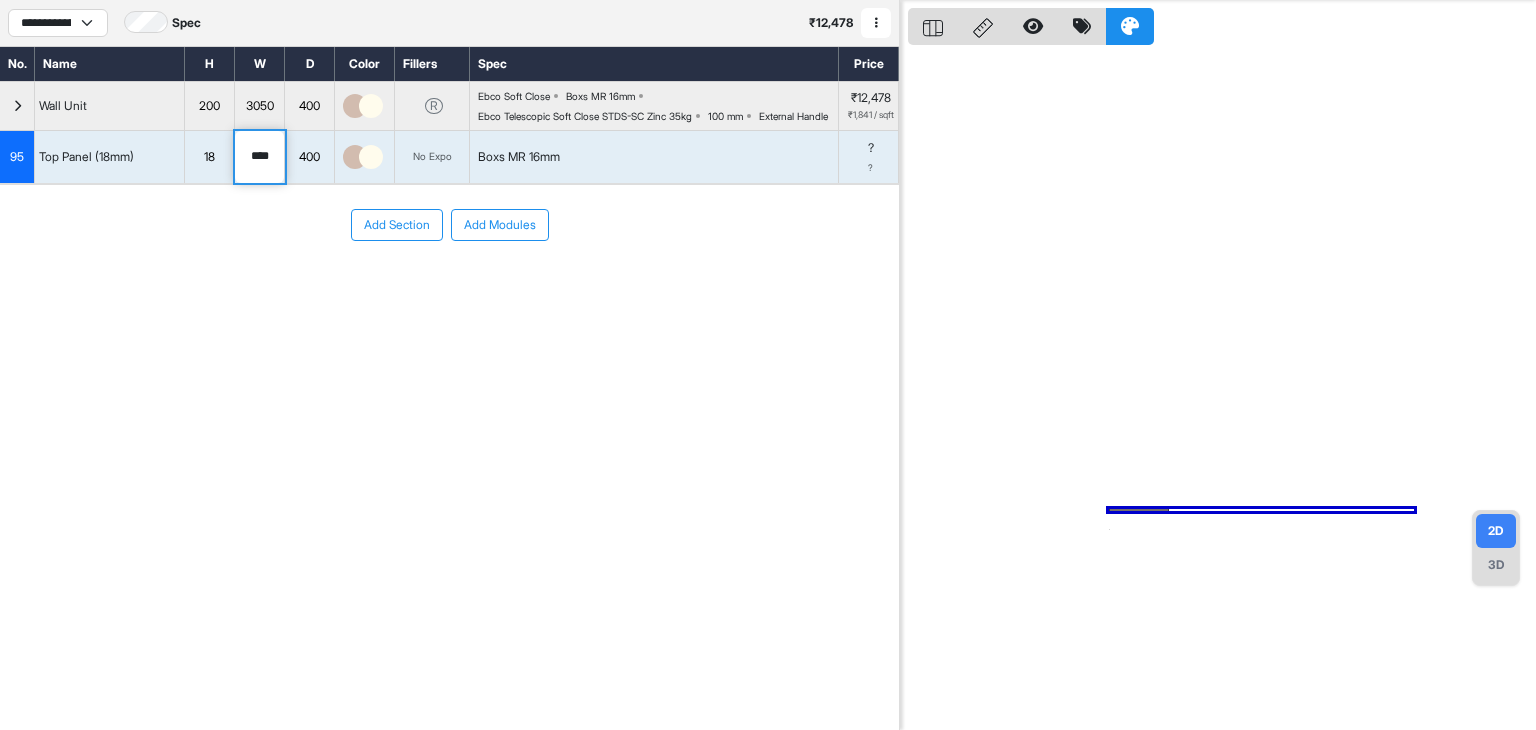 drag, startPoint x: 281, startPoint y: 176, endPoint x: 201, endPoint y: 175, distance: 80.00625 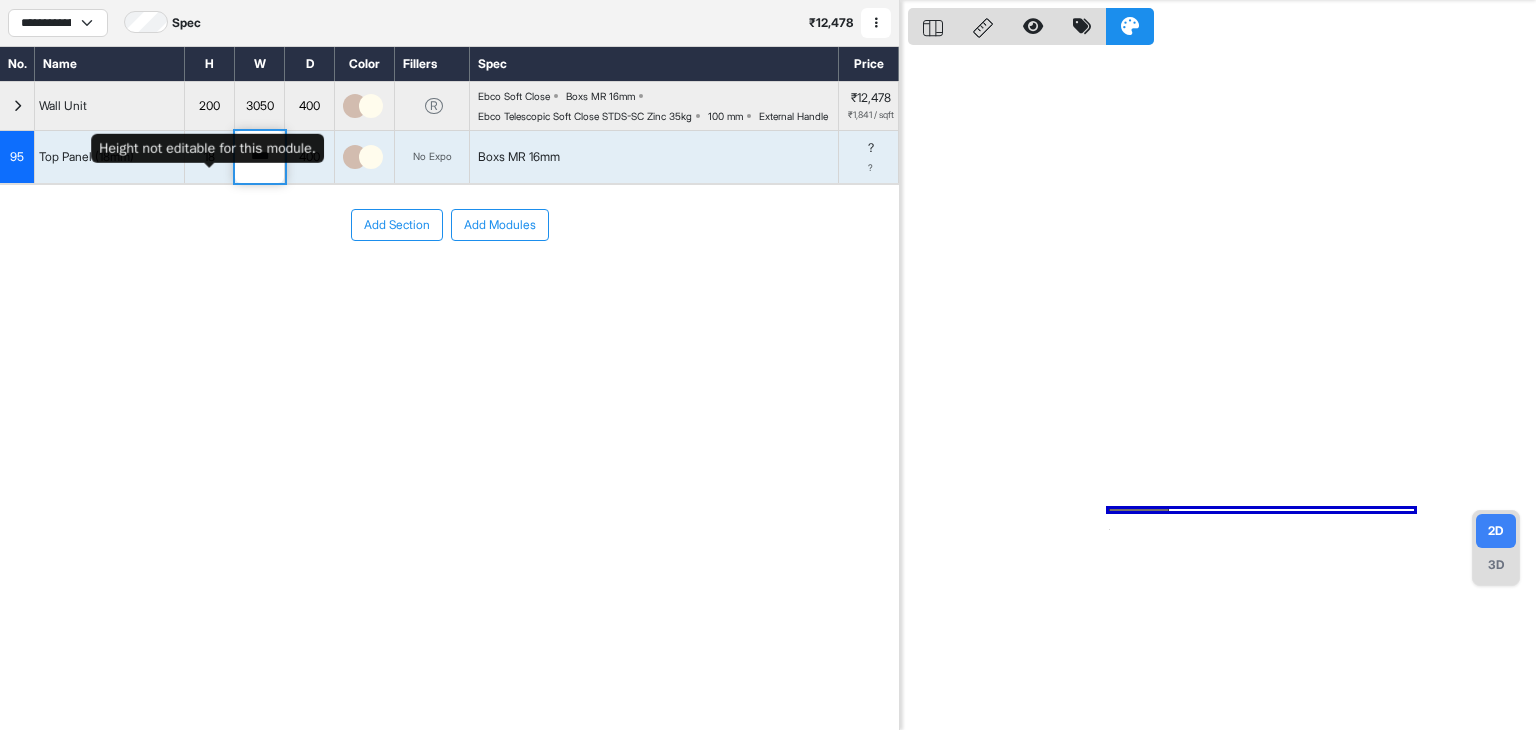 type on "****" 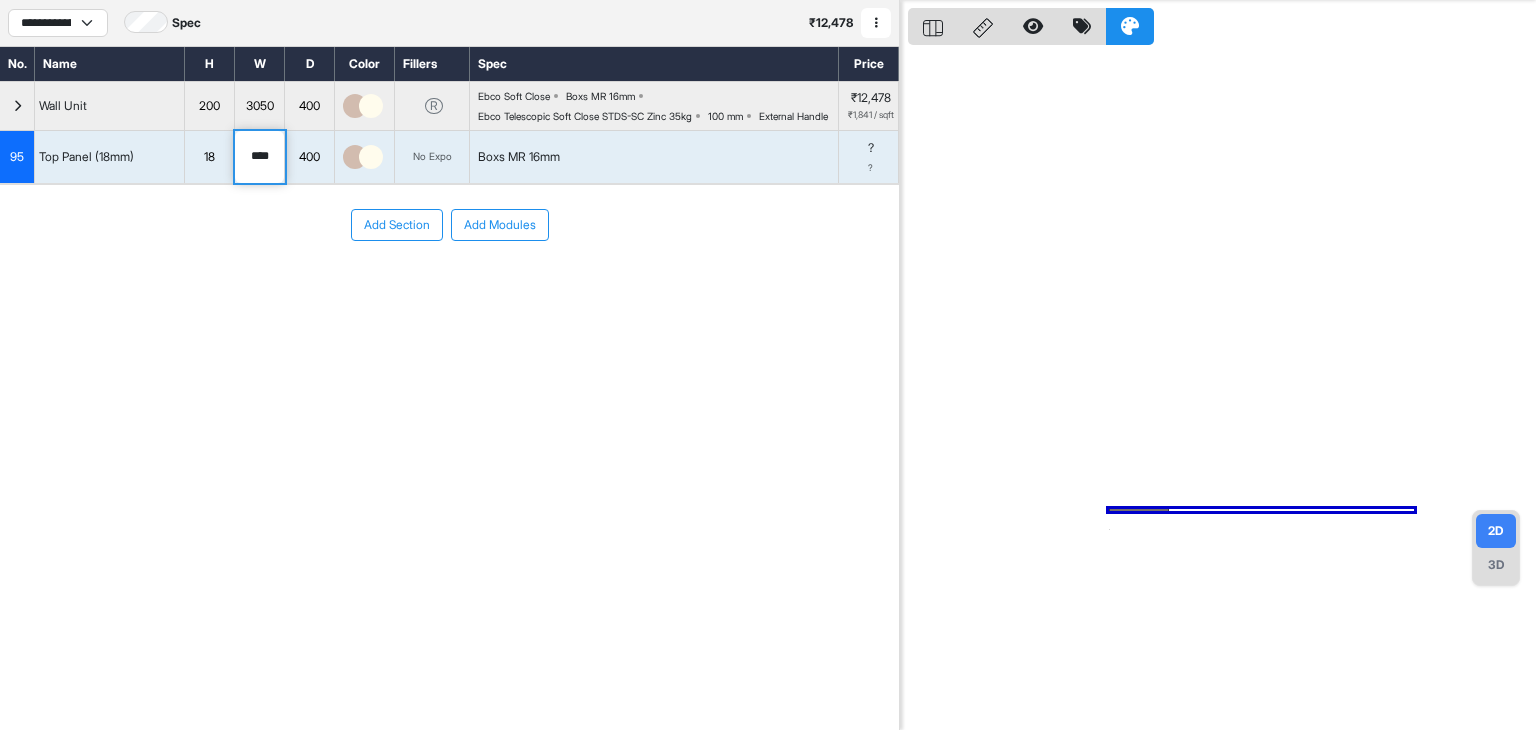 click on "Add Section Add Modules" at bounding box center (449, 285) 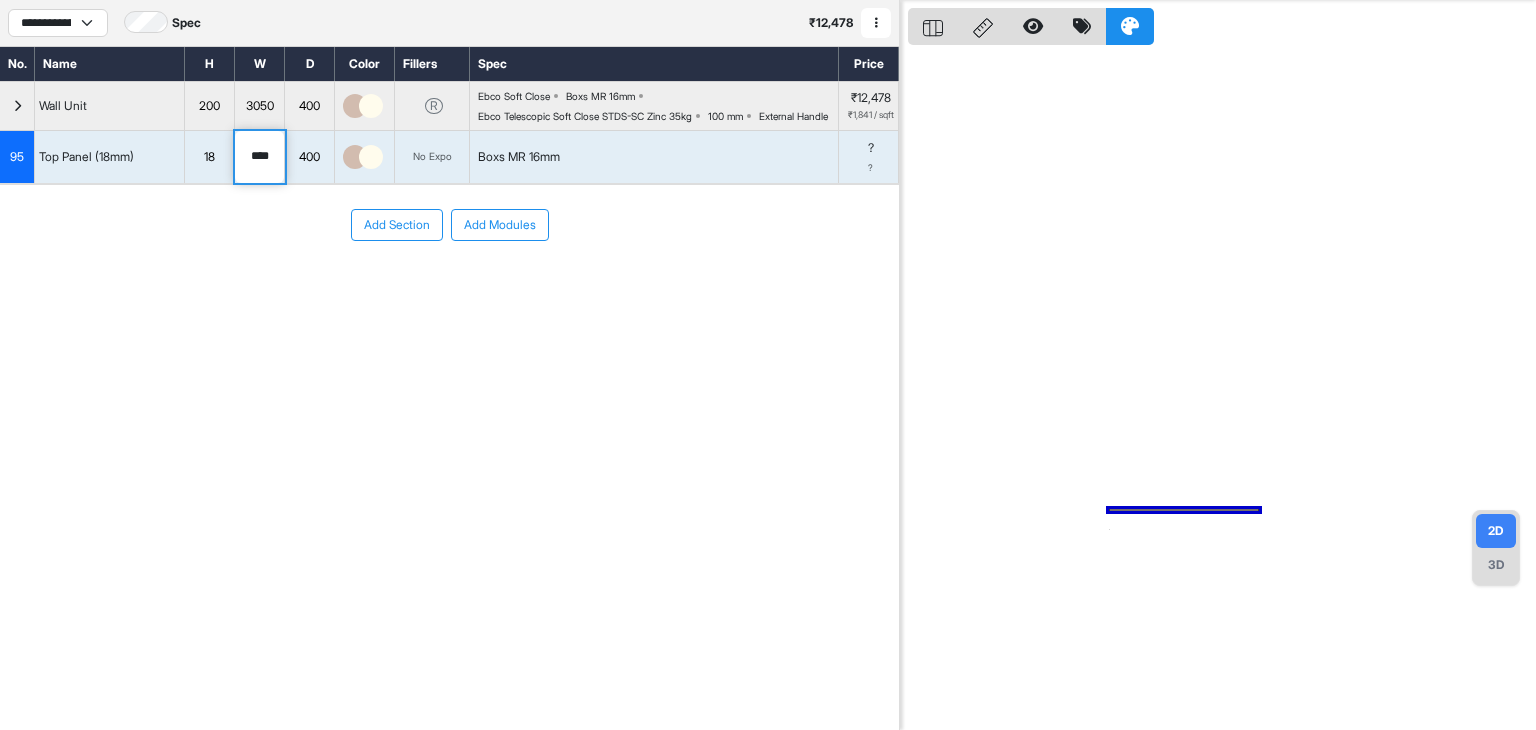 click on "95" at bounding box center [17, 157] 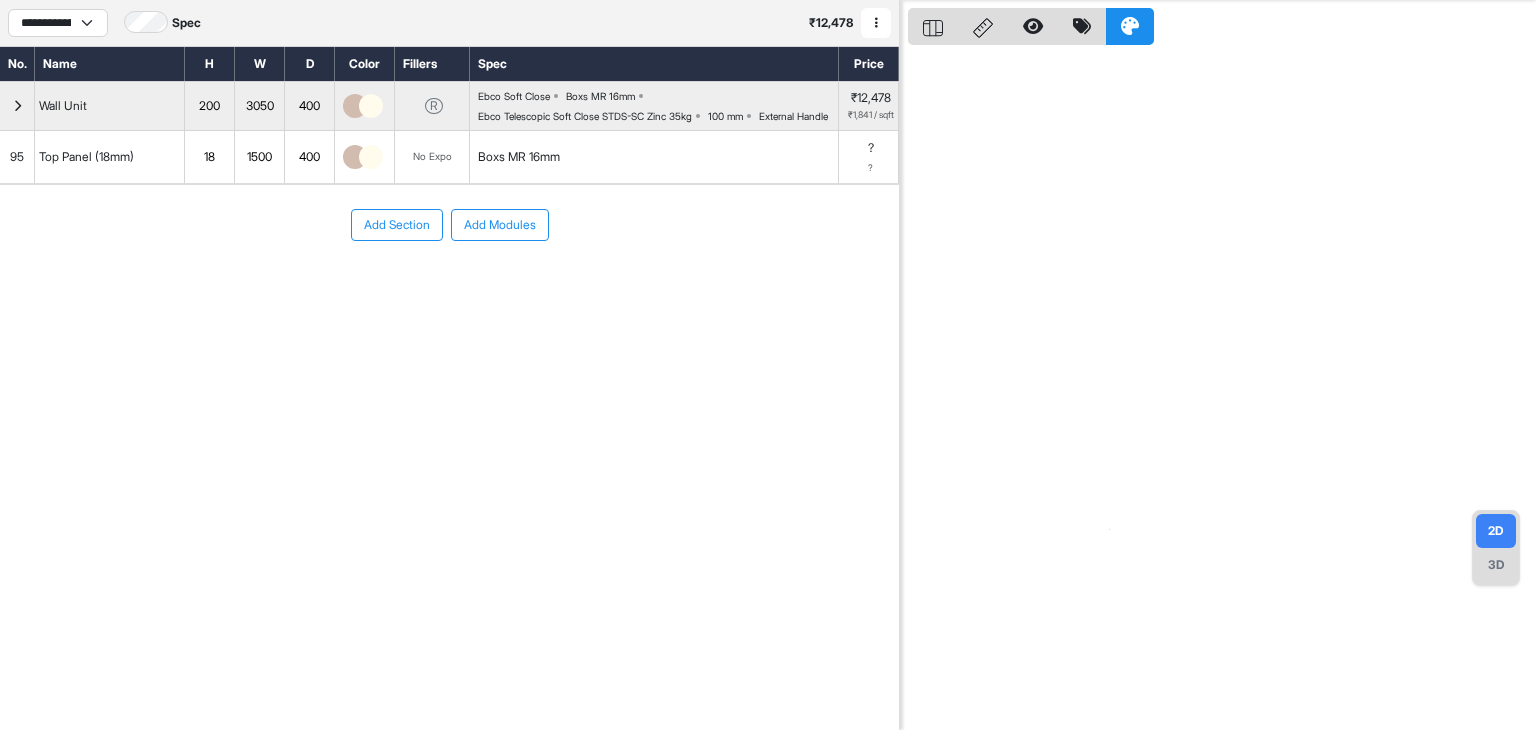 click on "95" at bounding box center [17, 157] 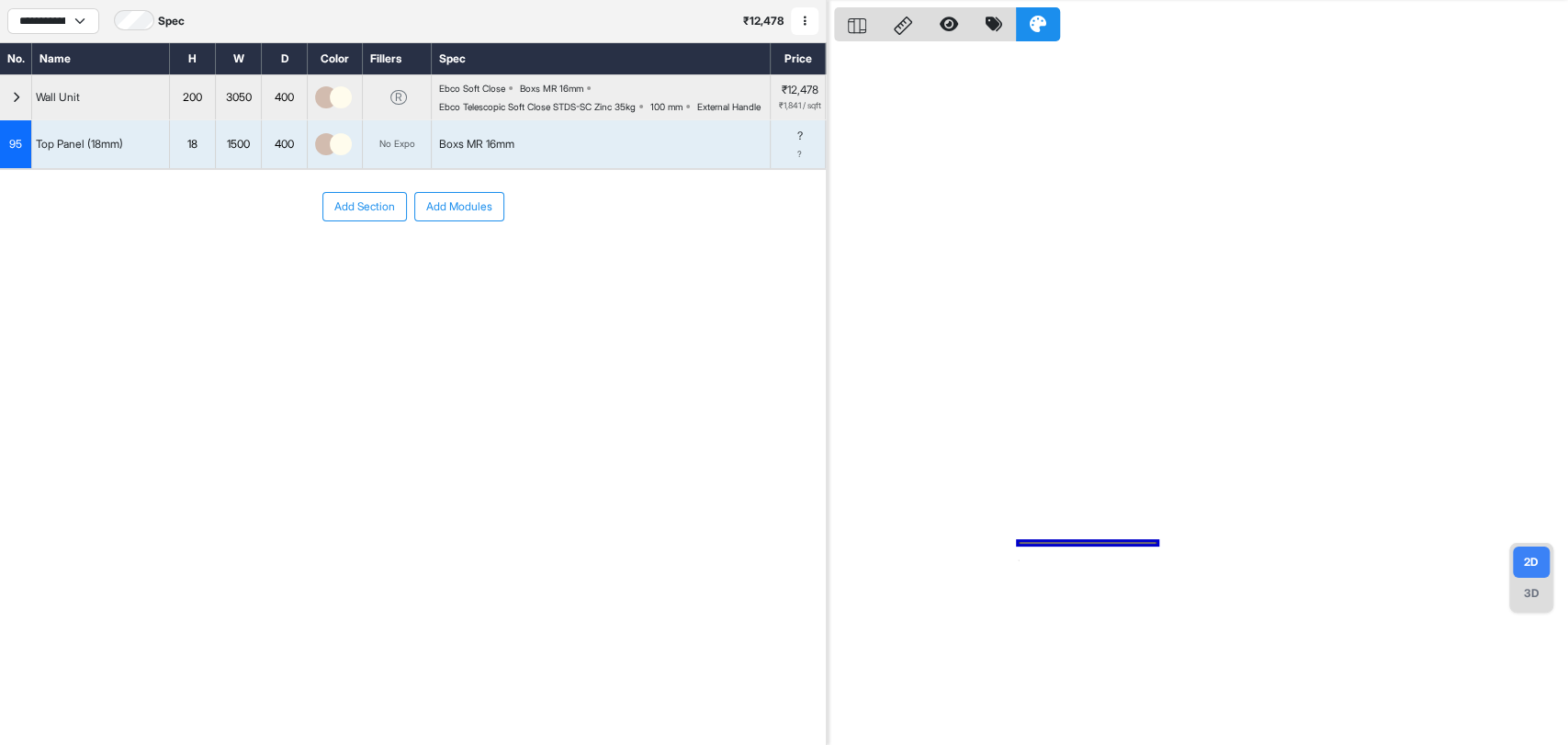 scroll, scrollTop: 45, scrollLeft: 0, axis: vertical 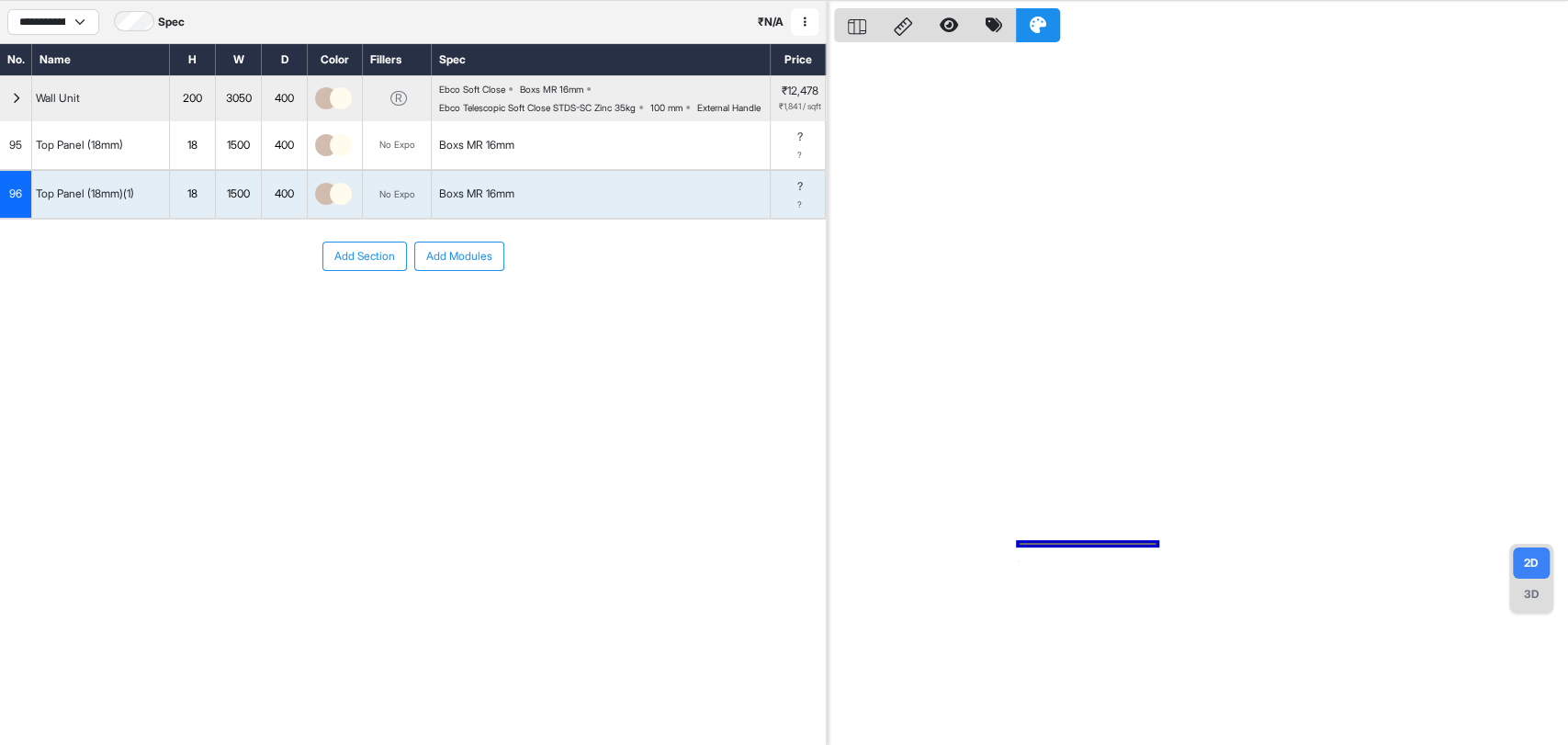 click on "1500" at bounding box center [238, 145] 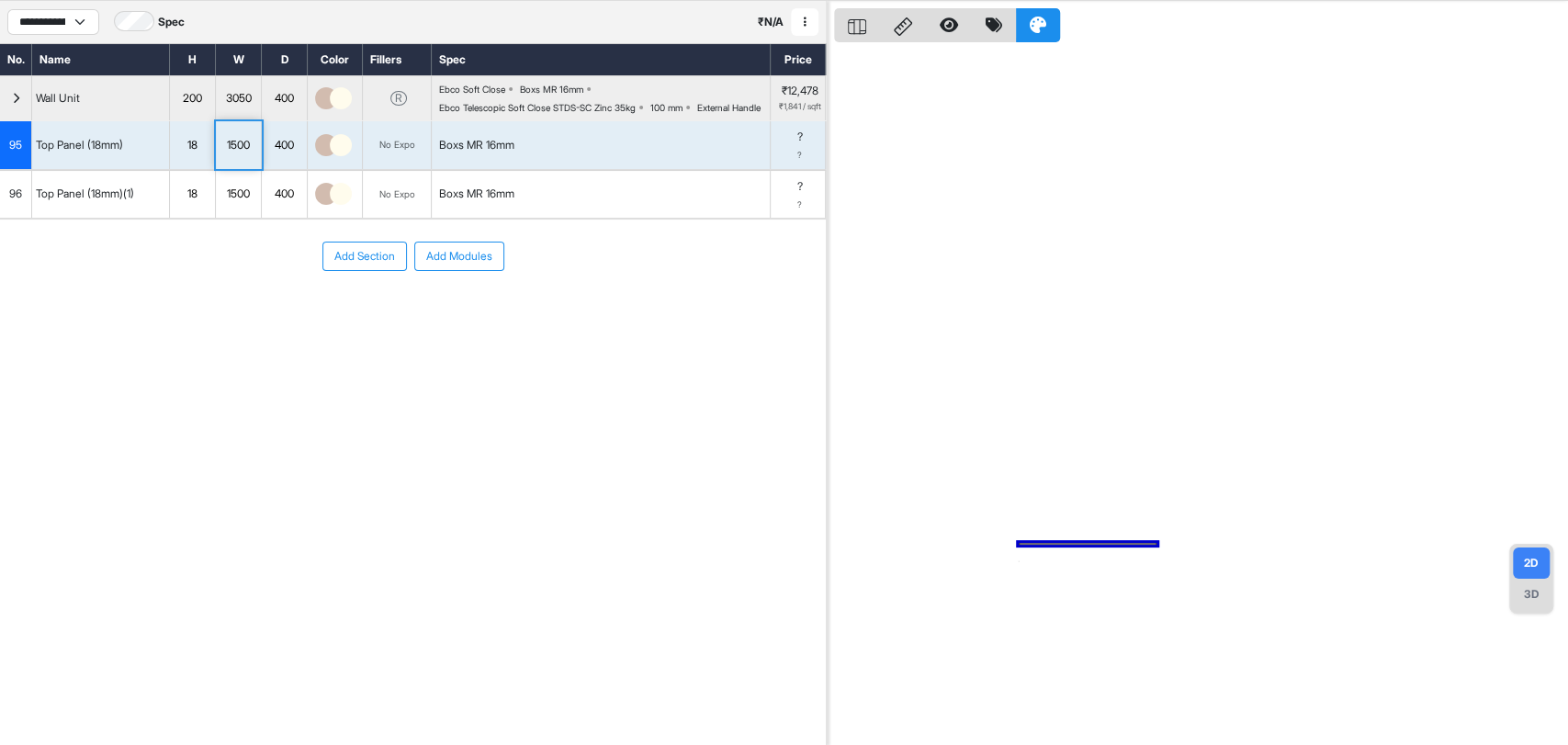 click on "1500" at bounding box center (238, 145) 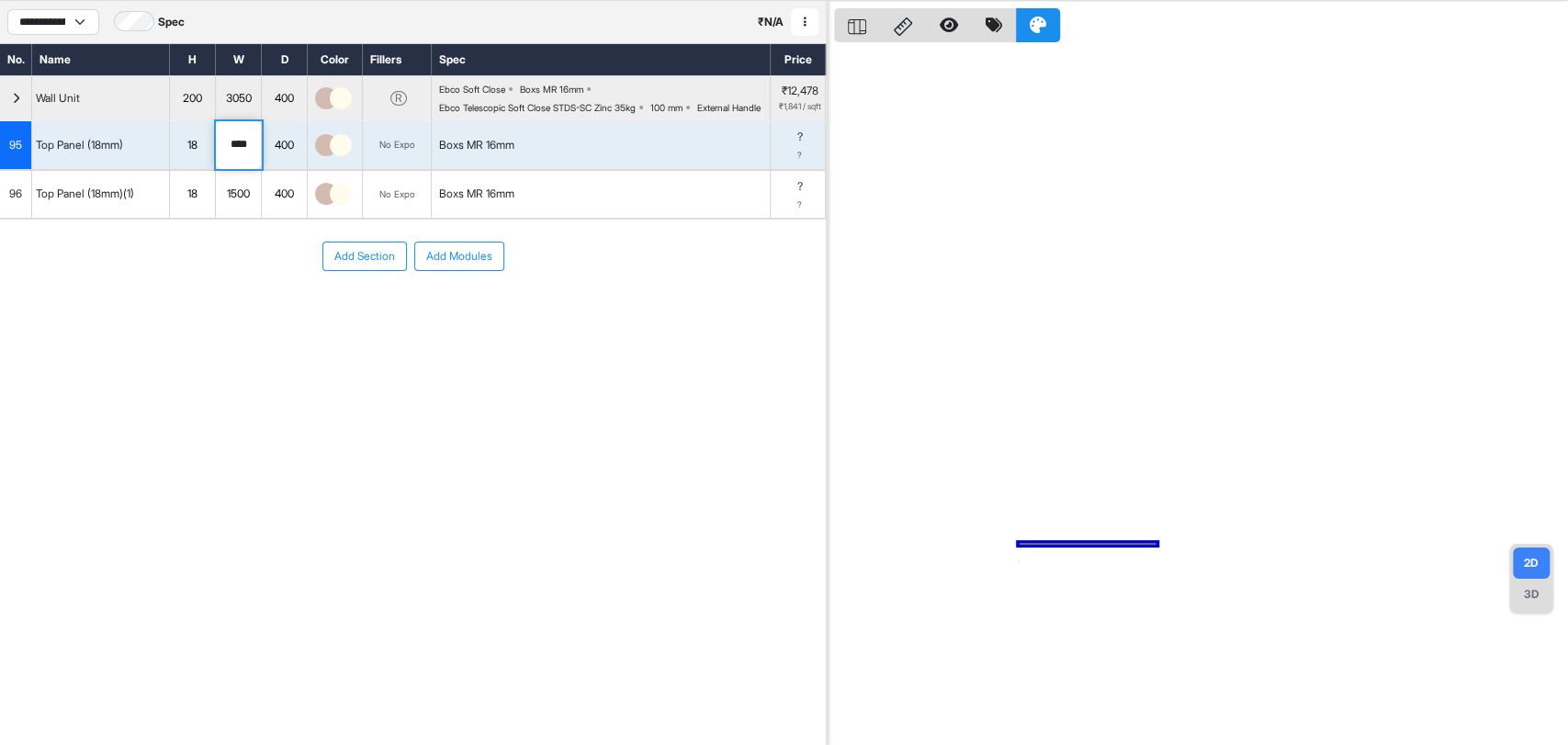drag, startPoint x: 254, startPoint y: 165, endPoint x: 132, endPoint y: 160, distance: 122.10242 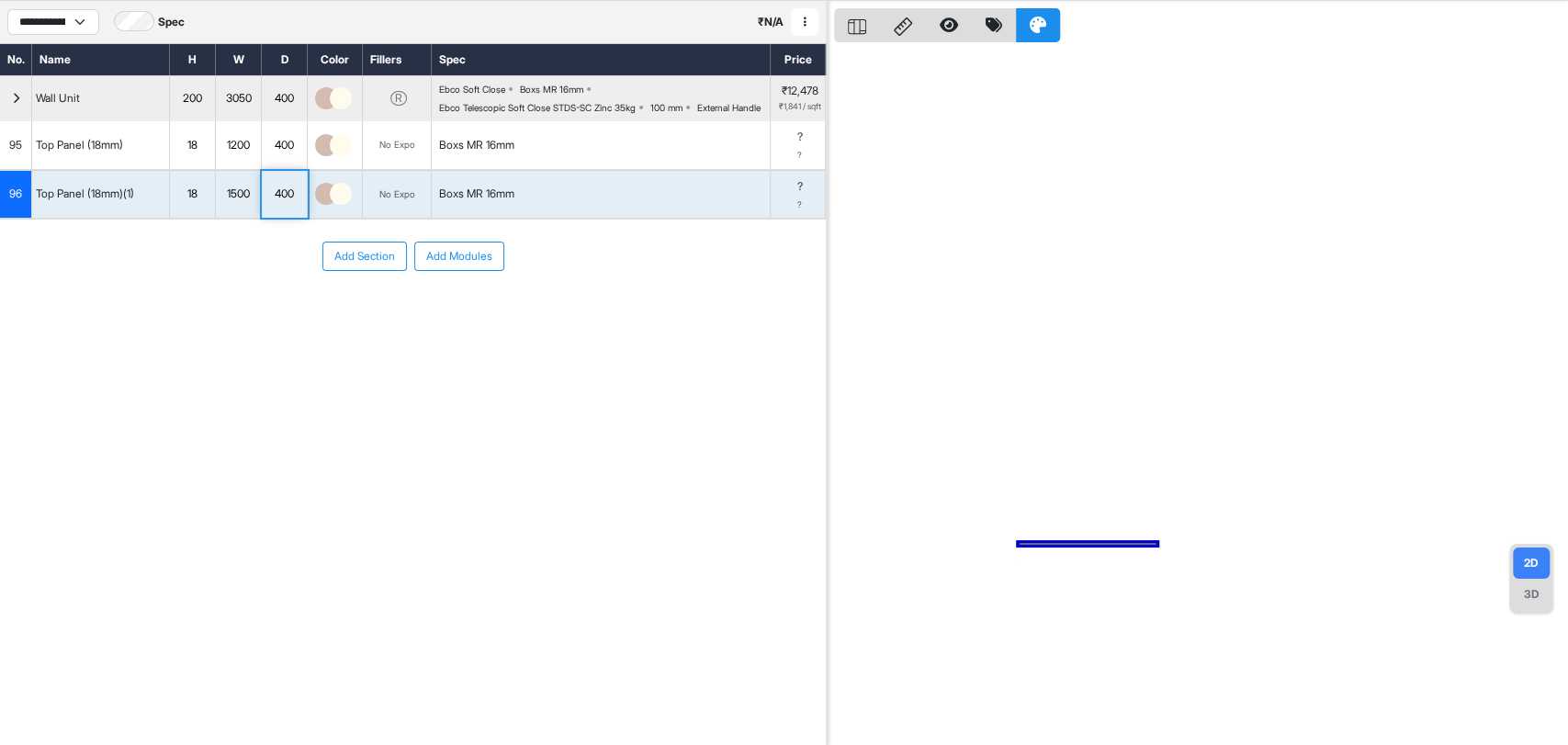 click on "1500" at bounding box center (238, 194) 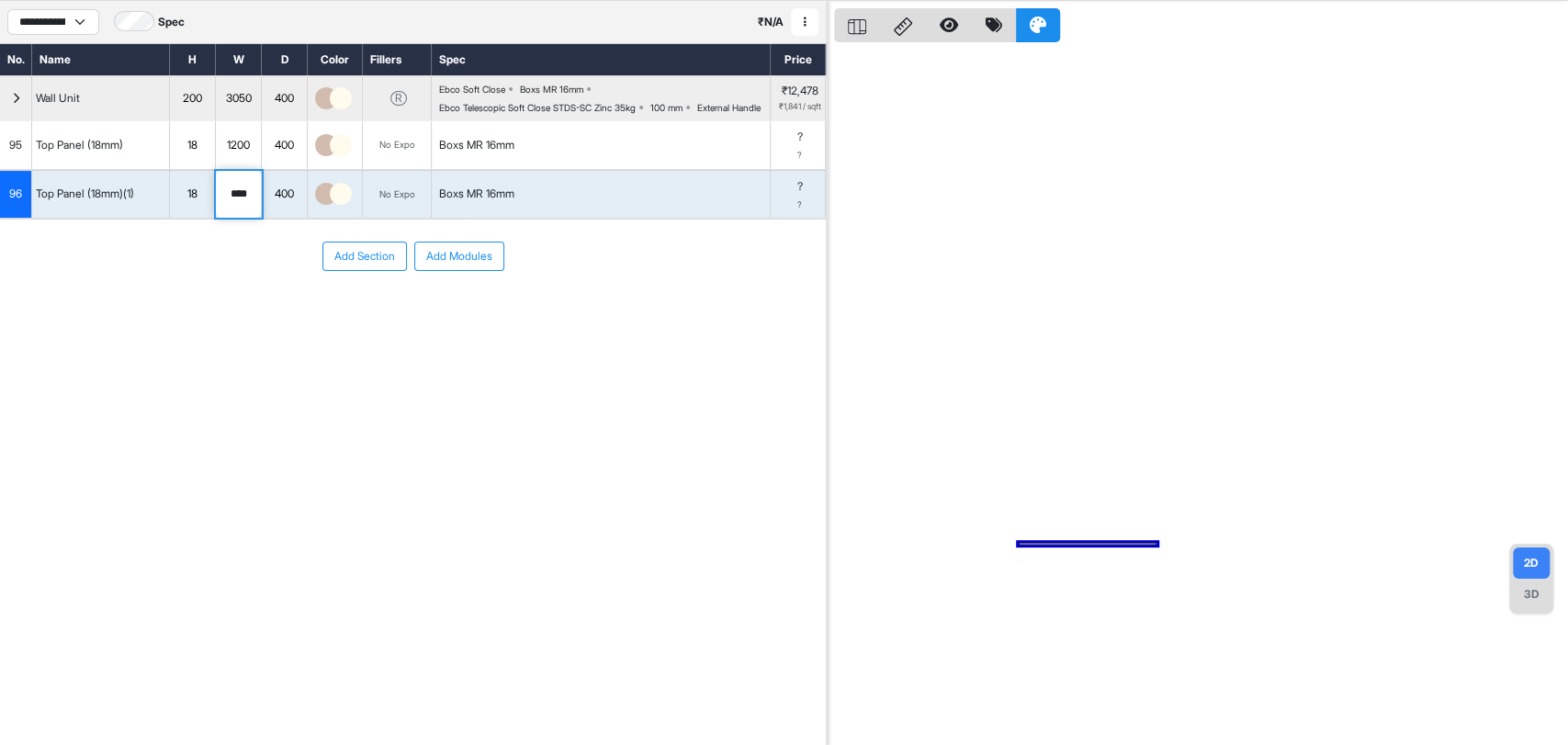 drag, startPoint x: 253, startPoint y: 208, endPoint x: 91, endPoint y: 207, distance: 162.00309 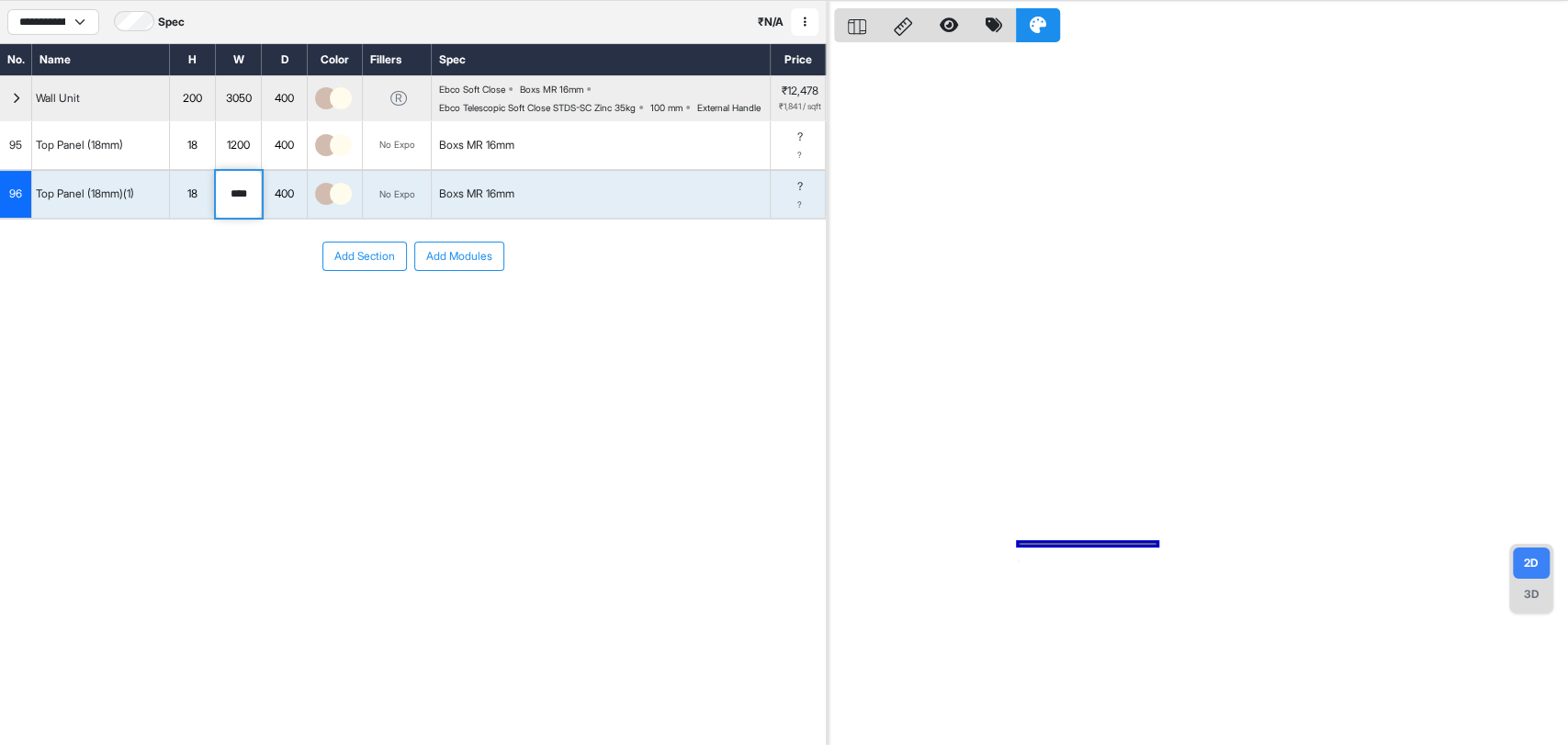 type on "****" 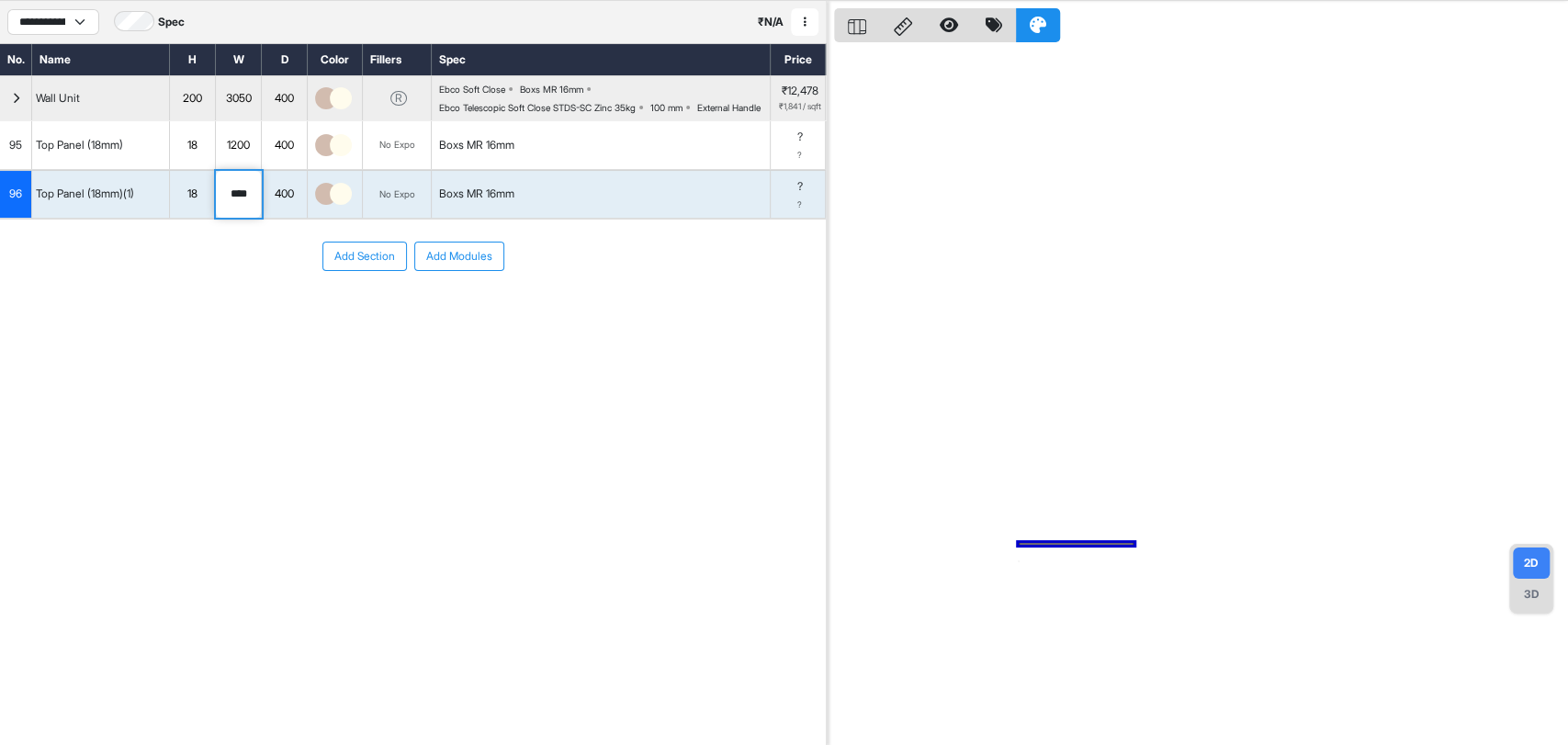 click on "96" at bounding box center [16, 195] 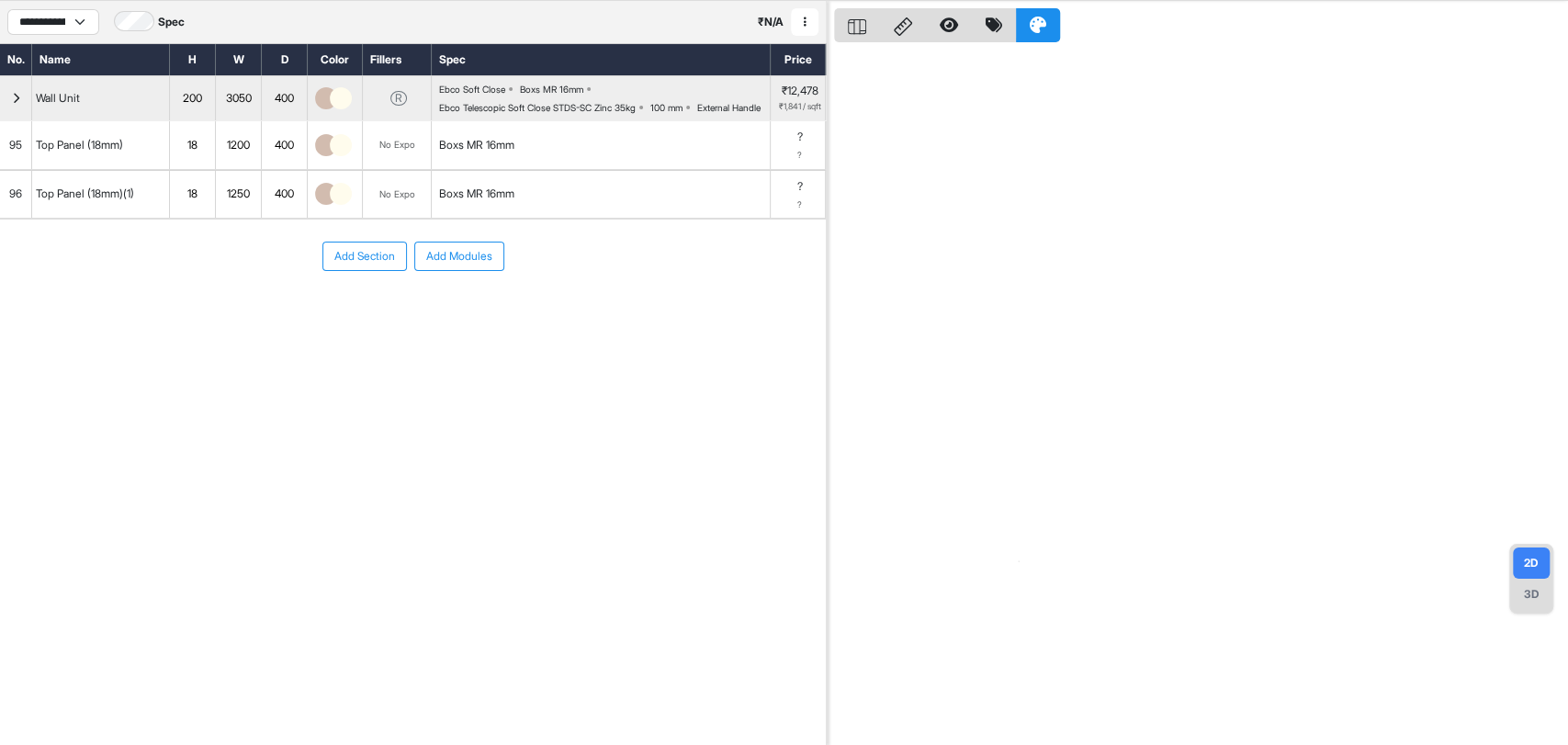 click on "96" at bounding box center [16, 195] 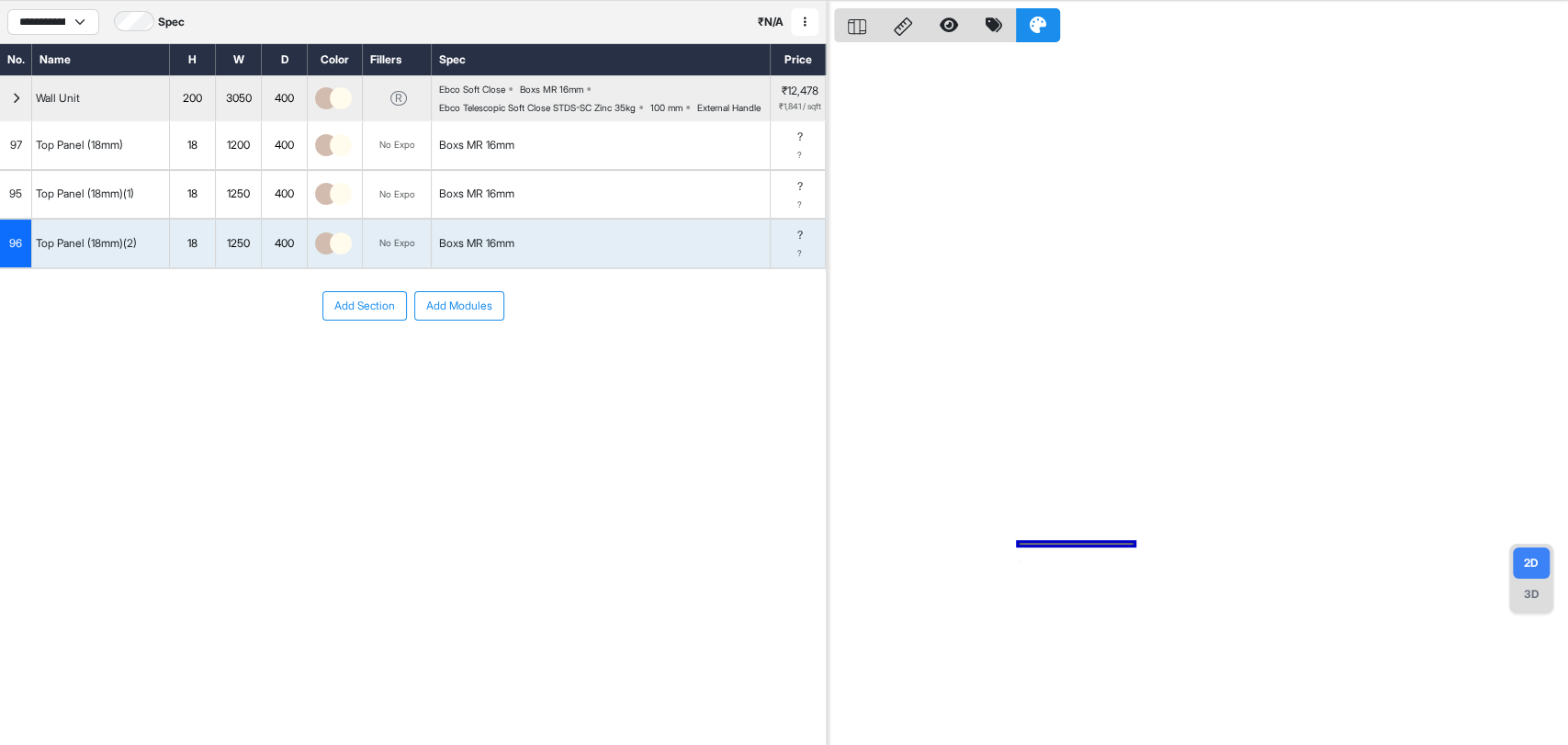 click on "1250" at bounding box center [238, 243] 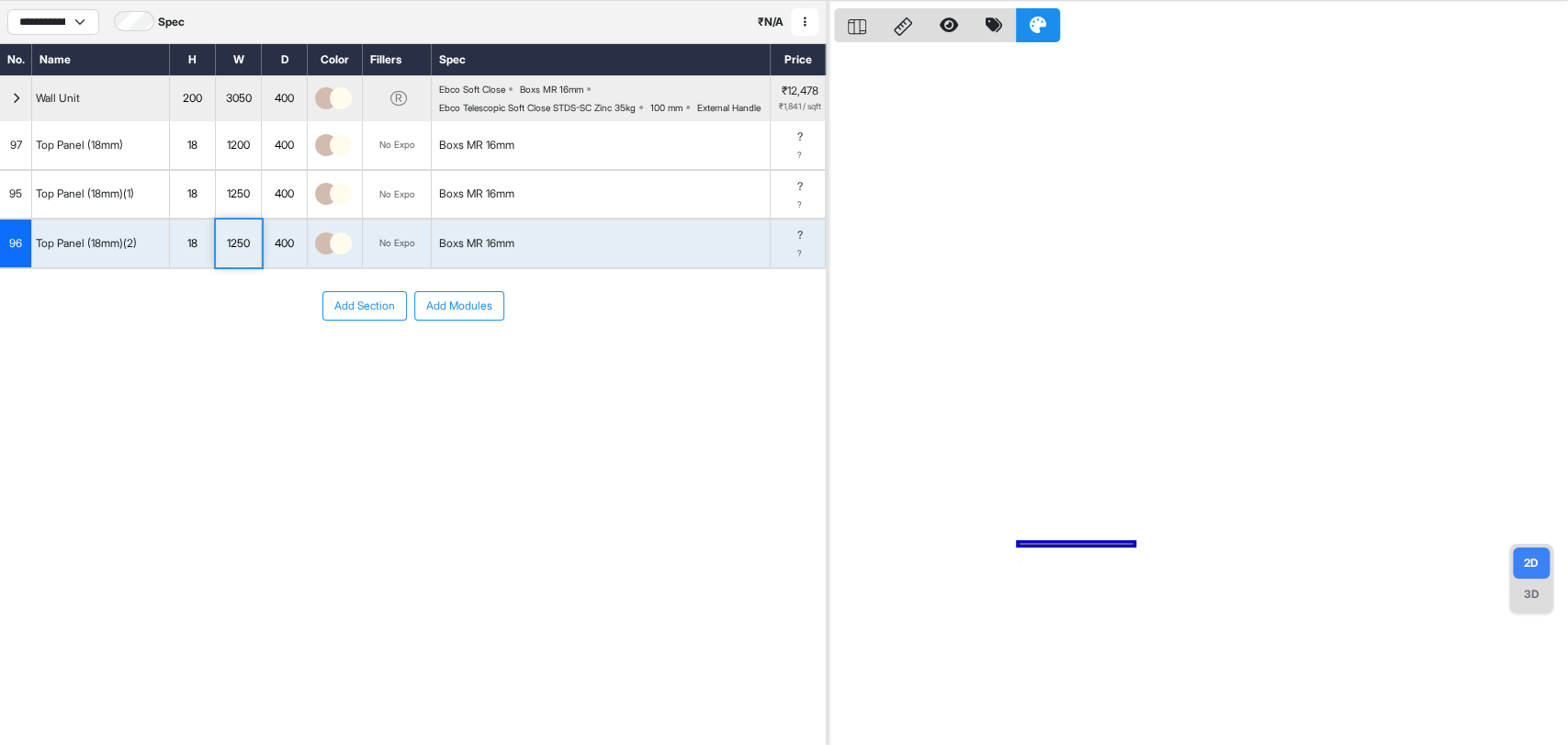 click on "1250" at bounding box center [238, 243] 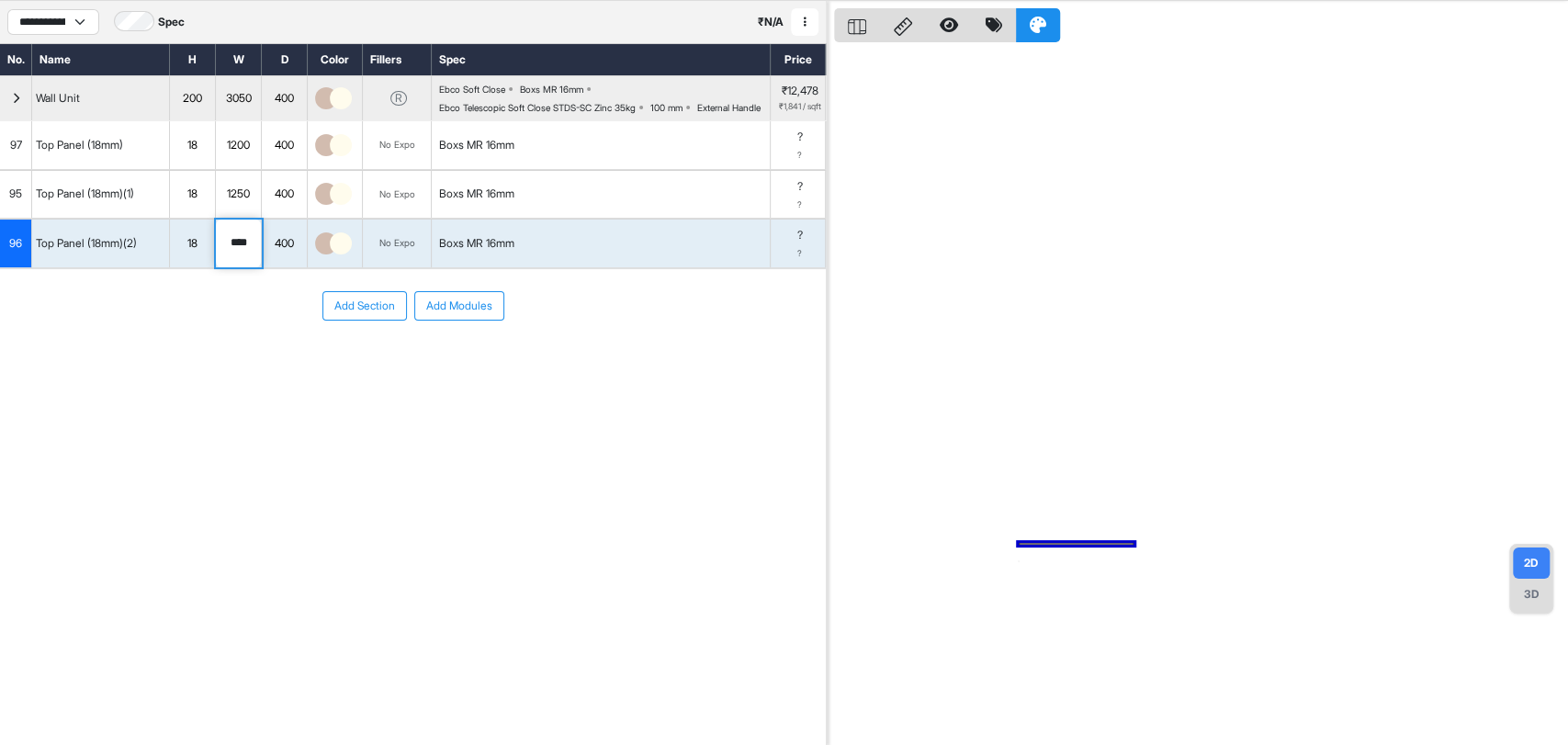 drag, startPoint x: 251, startPoint y: 257, endPoint x: 145, endPoint y: 262, distance: 106.11786 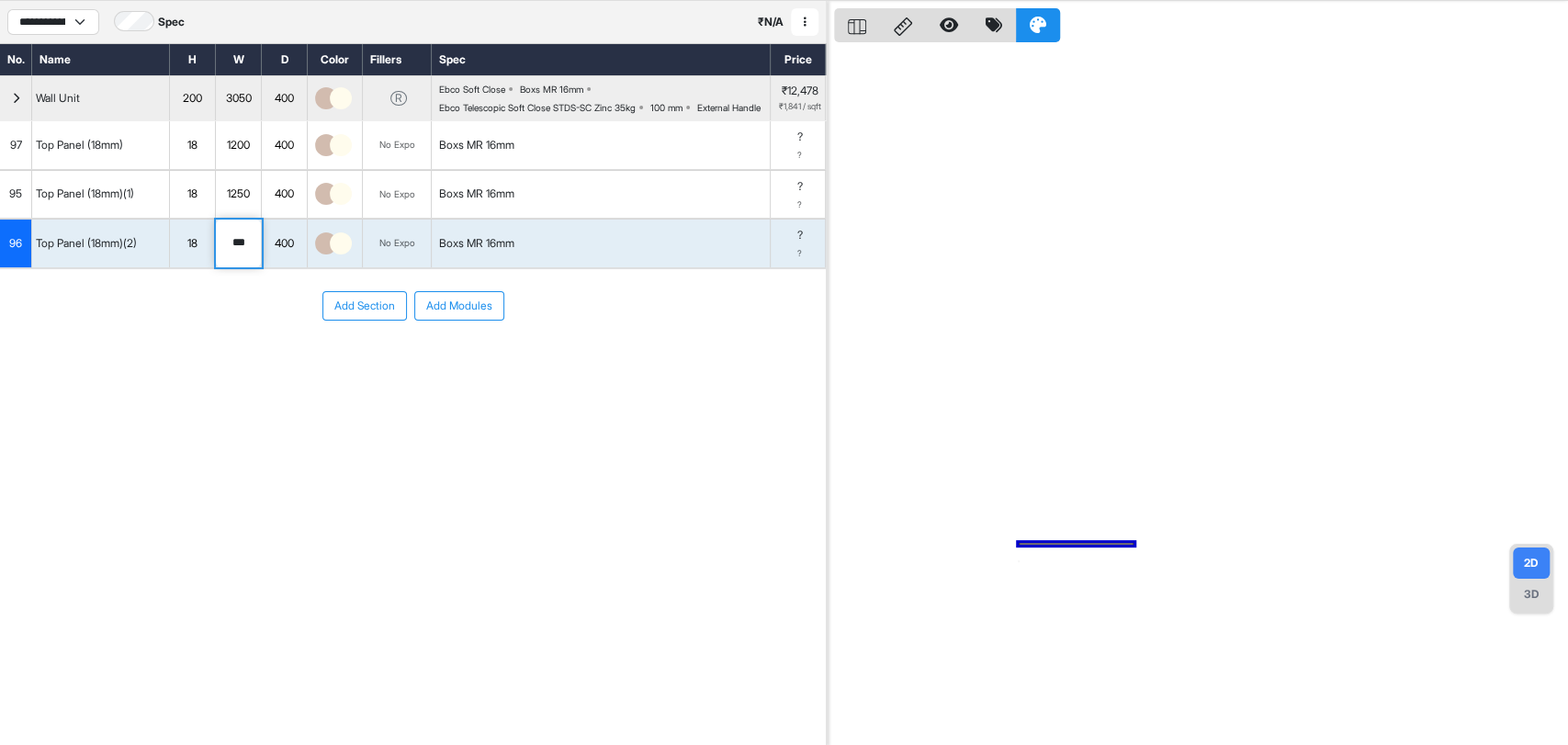 type on "***" 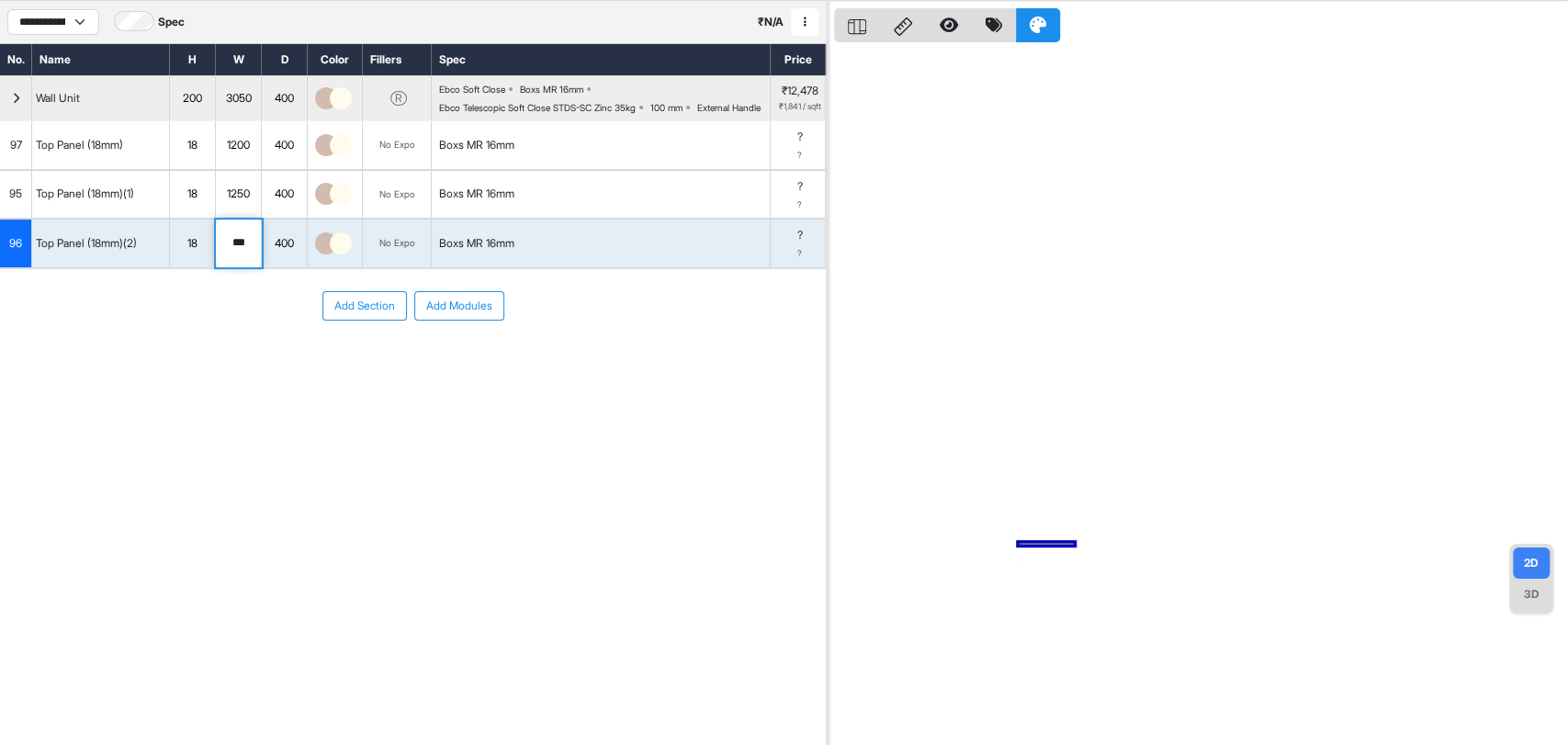 click on "3D" at bounding box center (1531, 594) 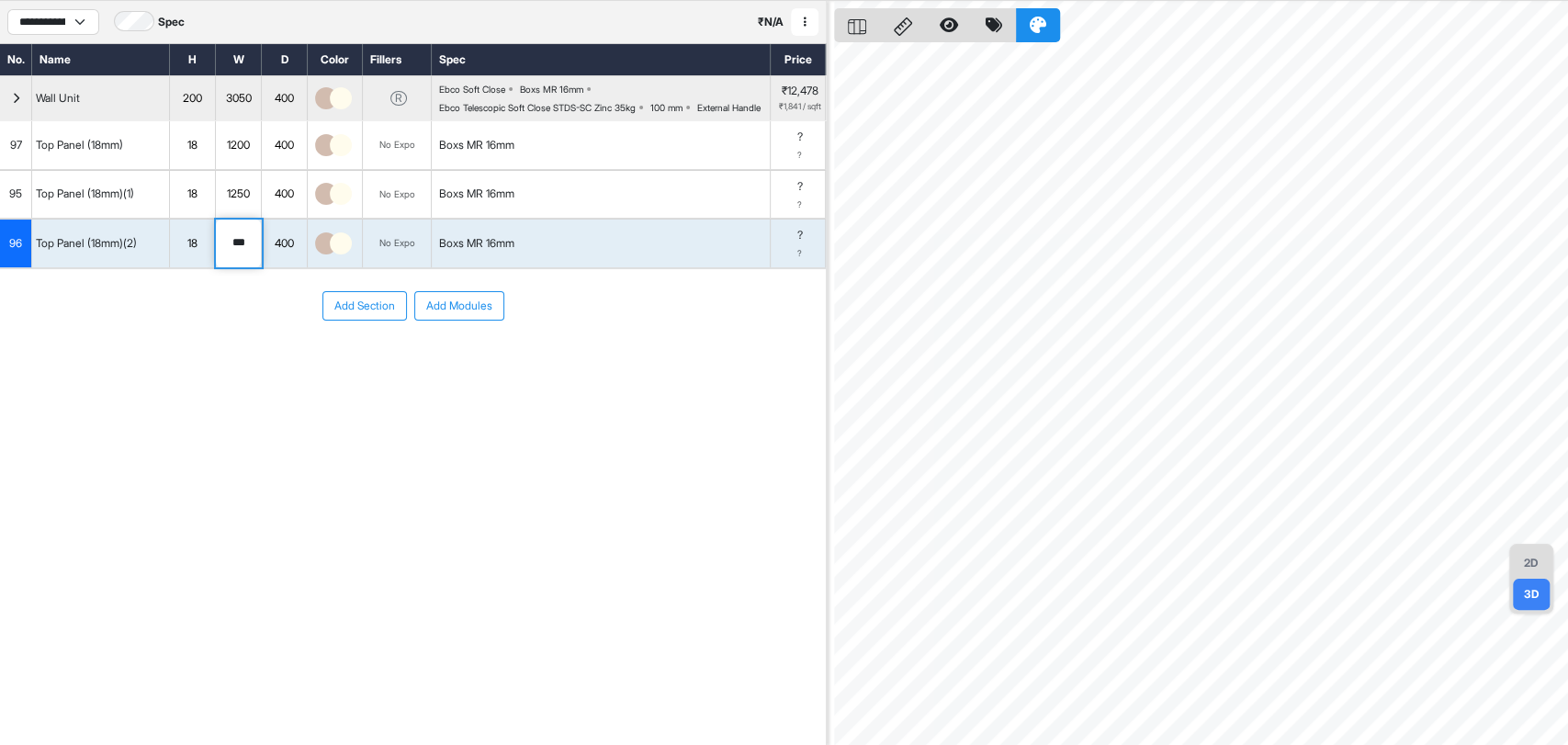click on "Add Section Add Modules" at bounding box center [412, 361] 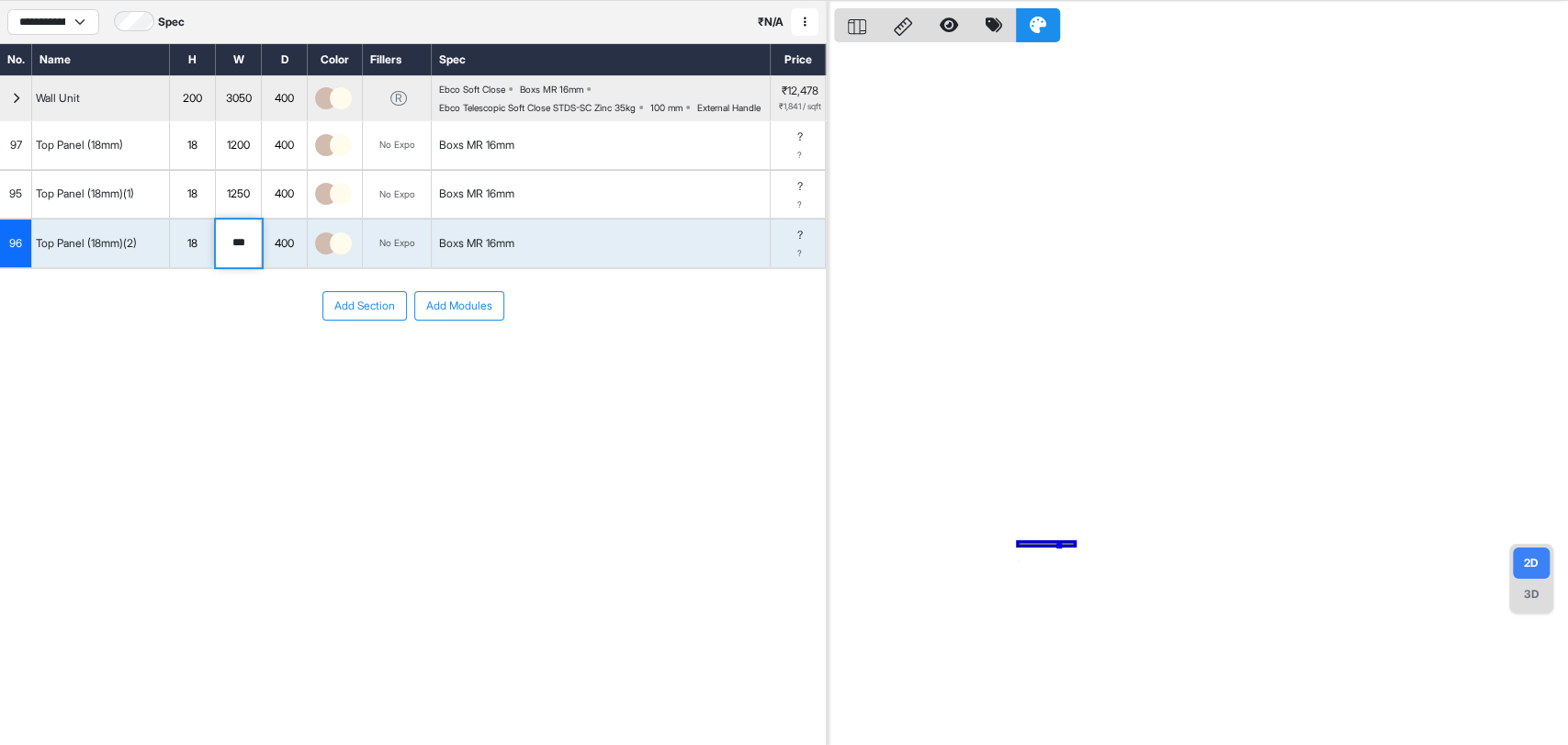 click at bounding box center (1201, 373) 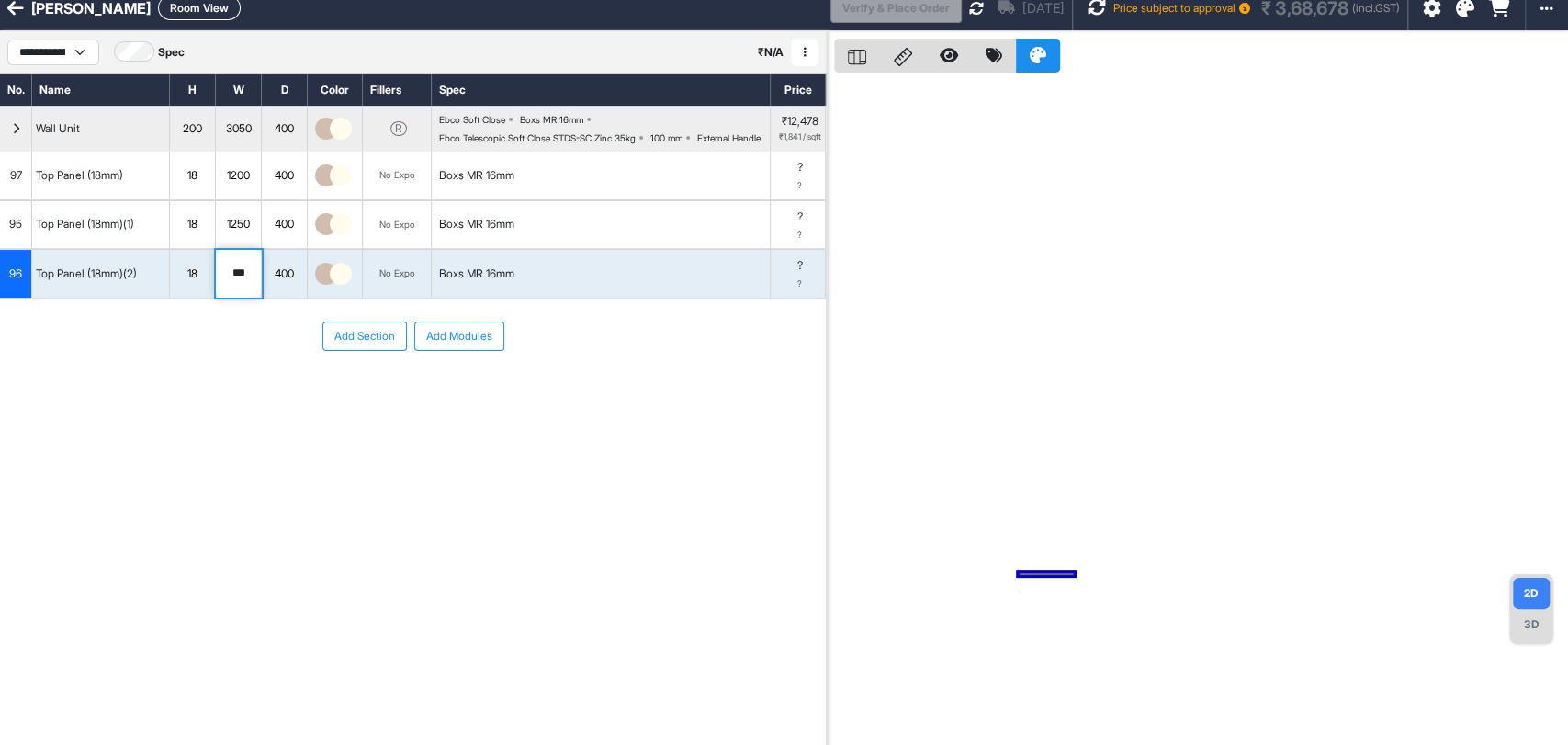 scroll, scrollTop: 0, scrollLeft: 0, axis: both 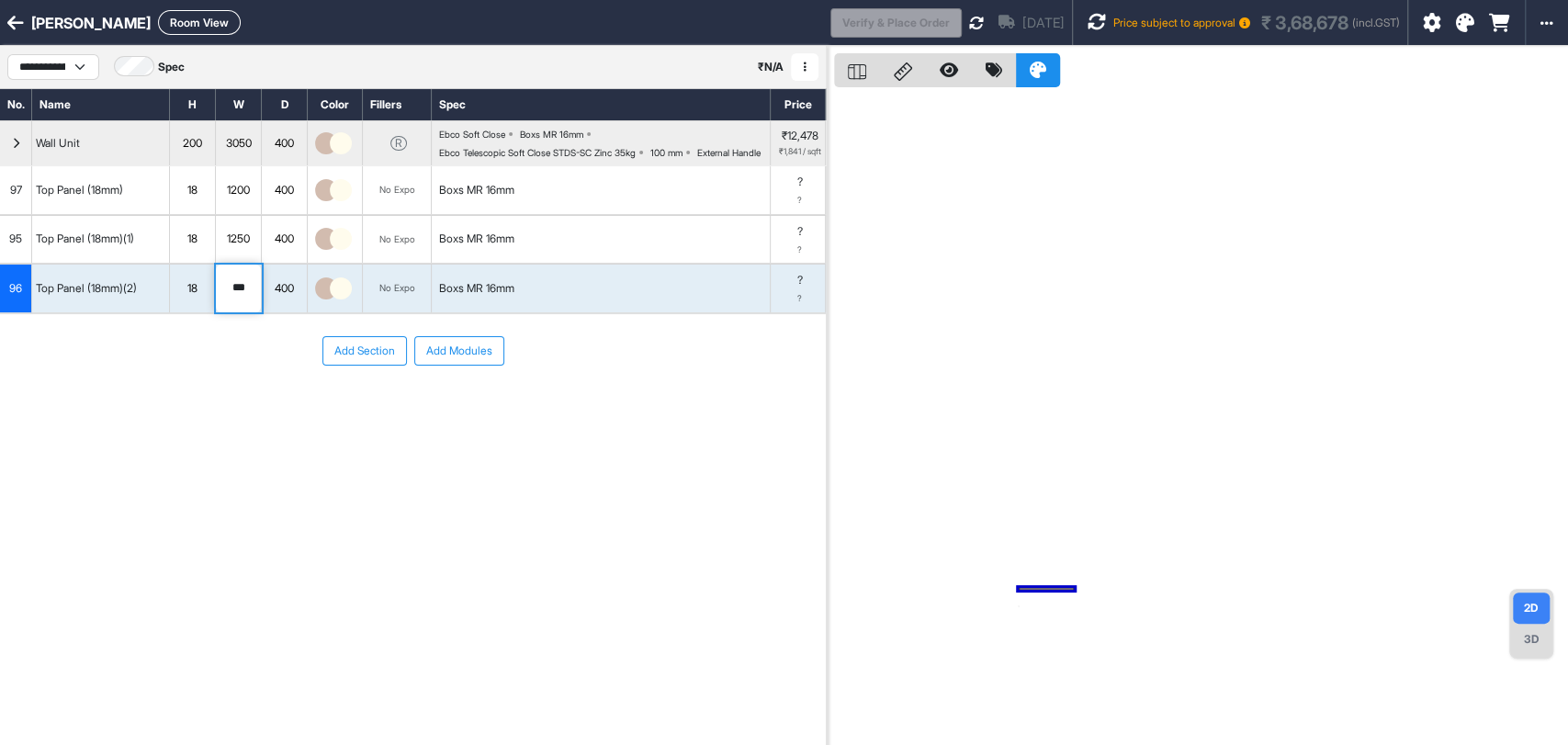 click on "Room View" at bounding box center (199, 22) 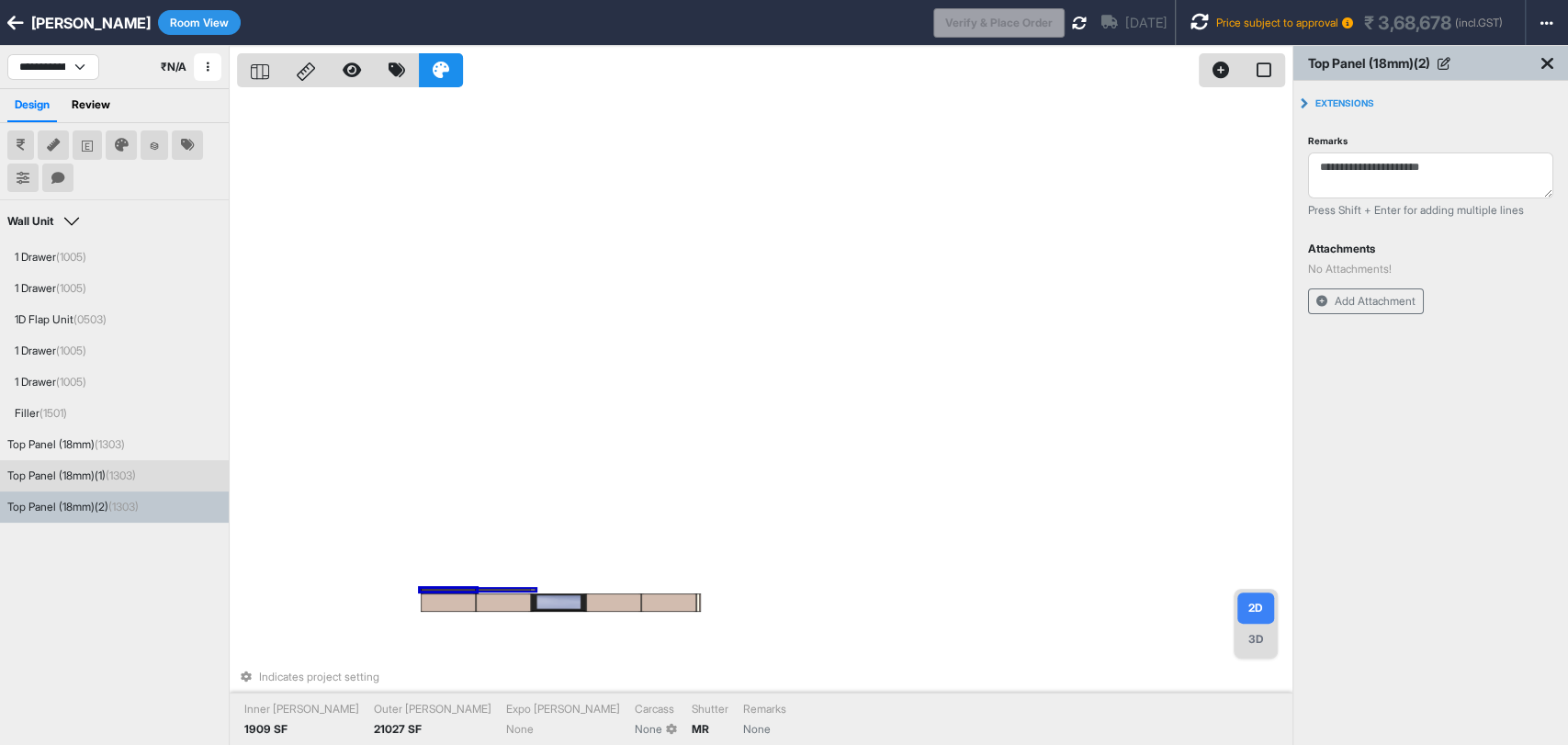 click at bounding box center (478, 590) 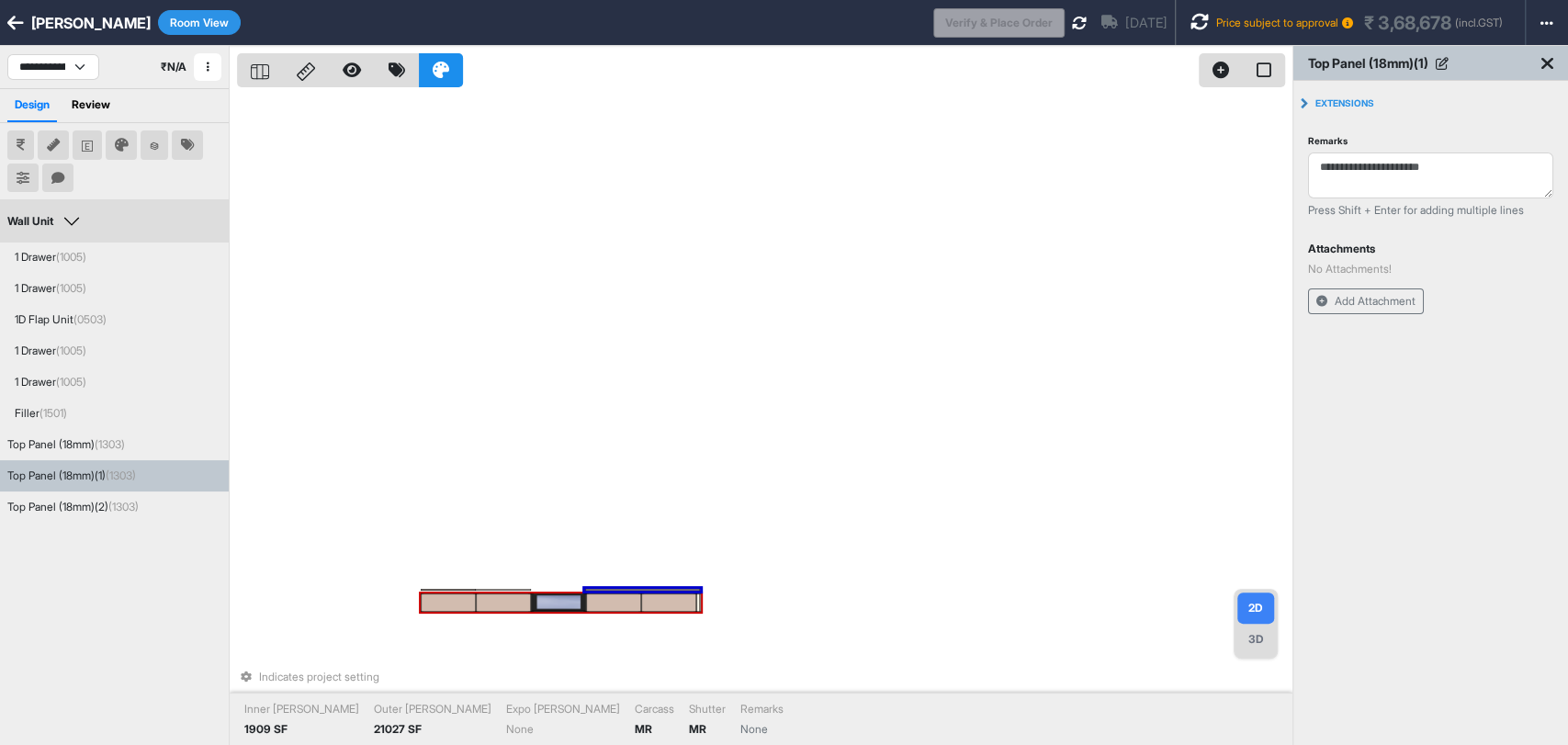 click on "Indicates project setting Inner Lam 1909 SF Outer Lam 21027 SF Expo Lam None Carcass MR Shutter MR Remarks None" at bounding box center (764, 418) 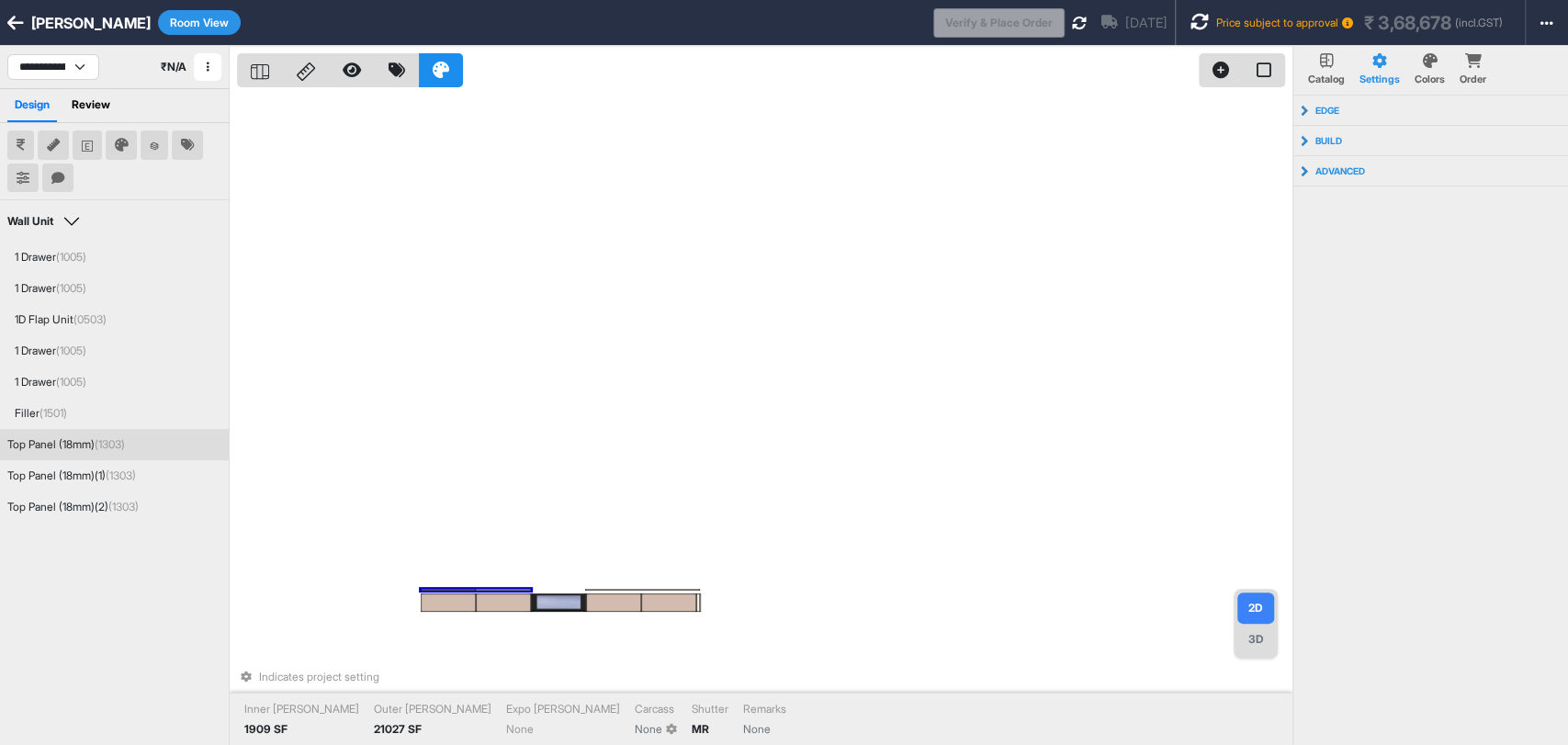 click on "Indicates project setting Inner Lam 1909 SF Outer Lam 21027 SF Expo Lam None Carcass None Shutter MR Remarks None" at bounding box center (764, 418) 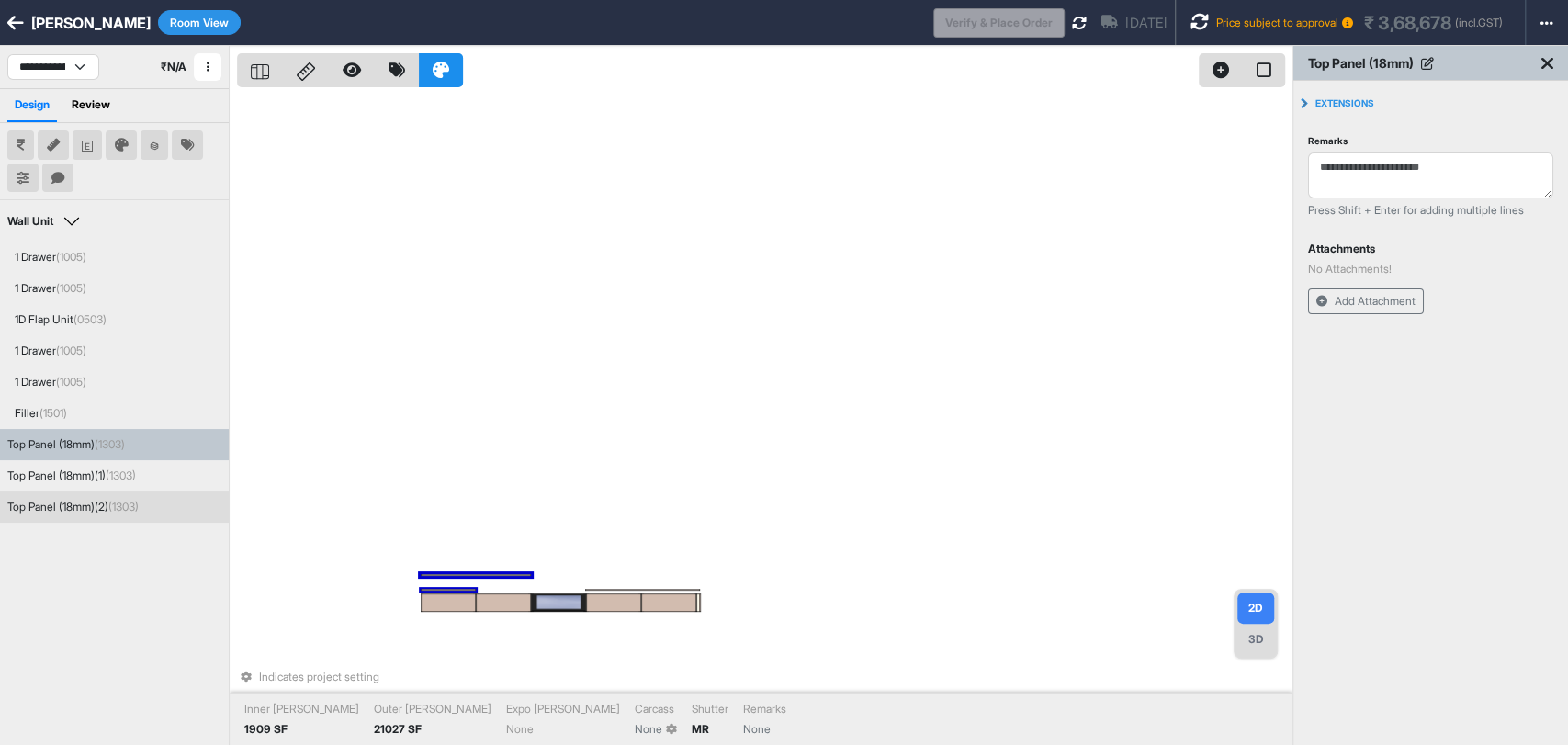 click at bounding box center [448, 590] 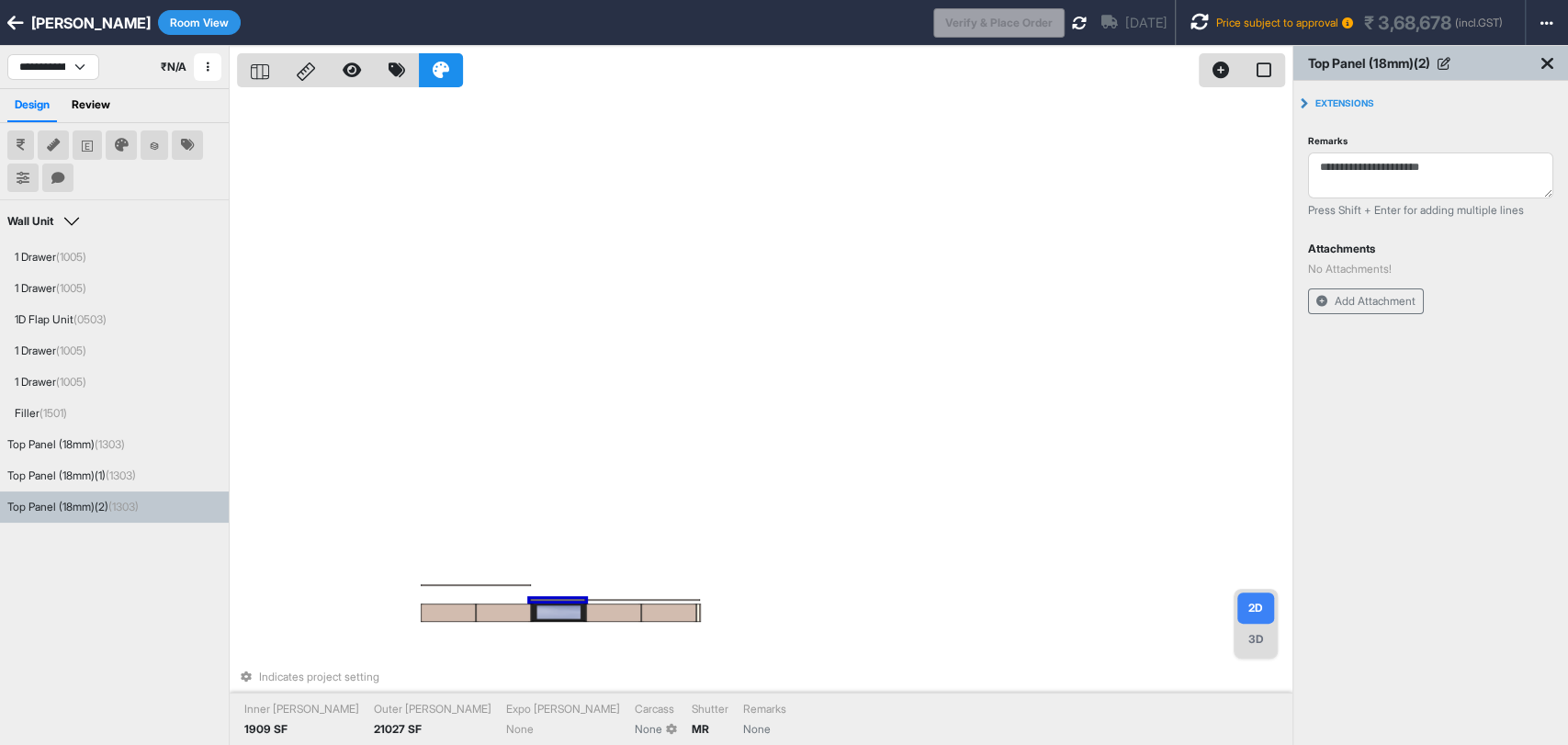 click on "Indicates project setting Inner Lam 1909 SF Outer Lam 21027 SF Expo Lam None Carcass None Shutter MR Remarks None" at bounding box center (764, 418) 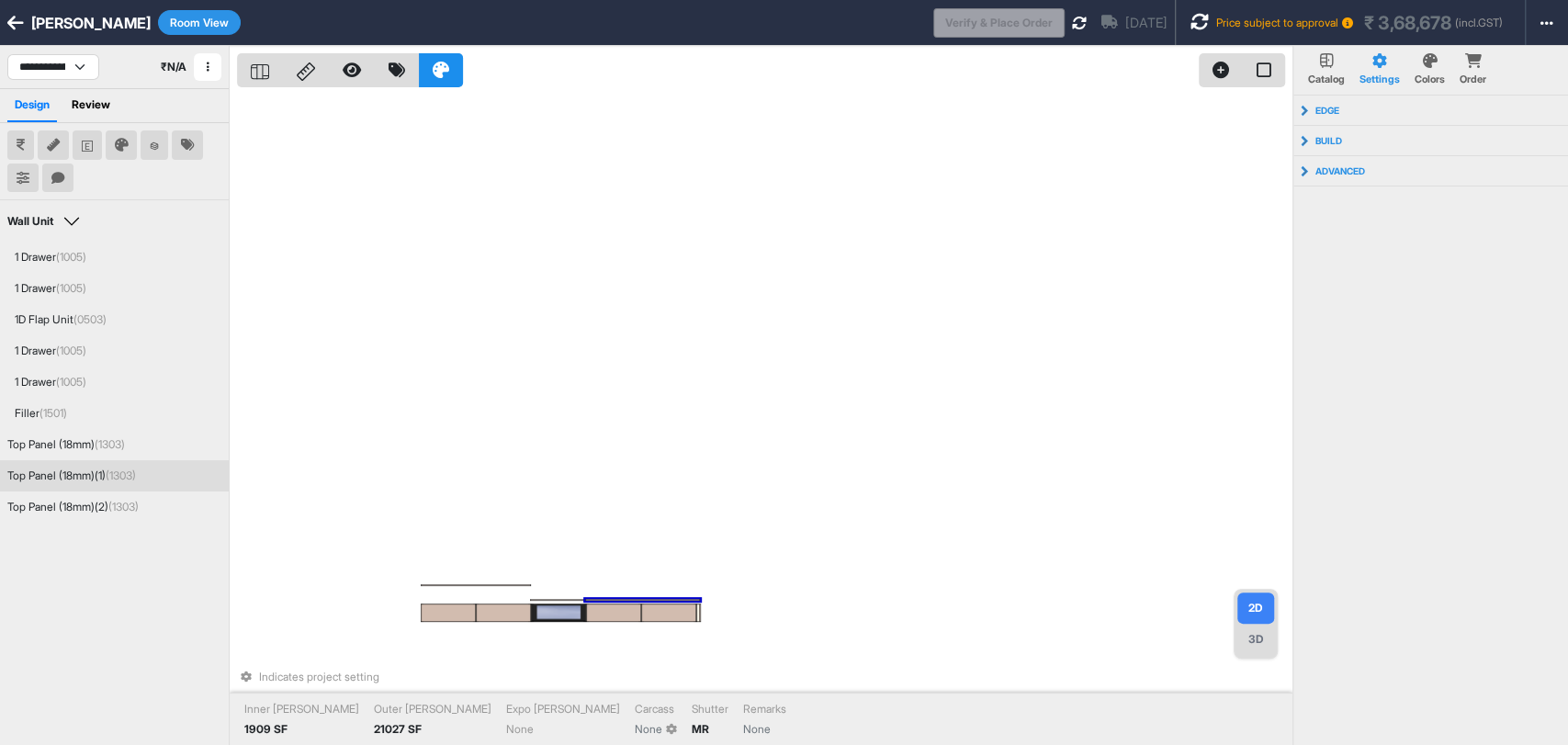 click at bounding box center [642, 600] 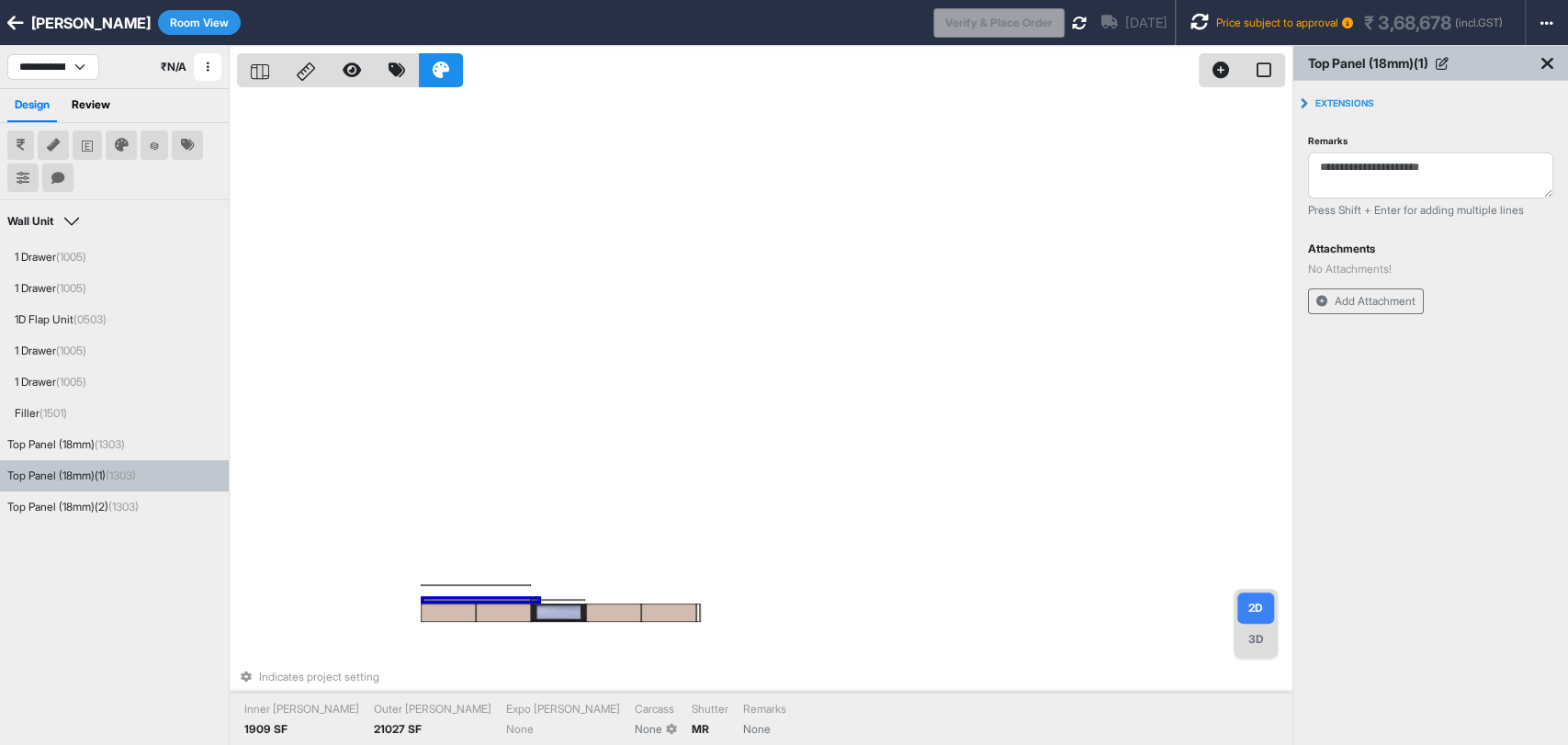 click on "Indicates project setting Inner Lam 1909 SF Outer Lam 21027 SF Expo Lam None Carcass None Shutter MR Remarks None" at bounding box center (764, 418) 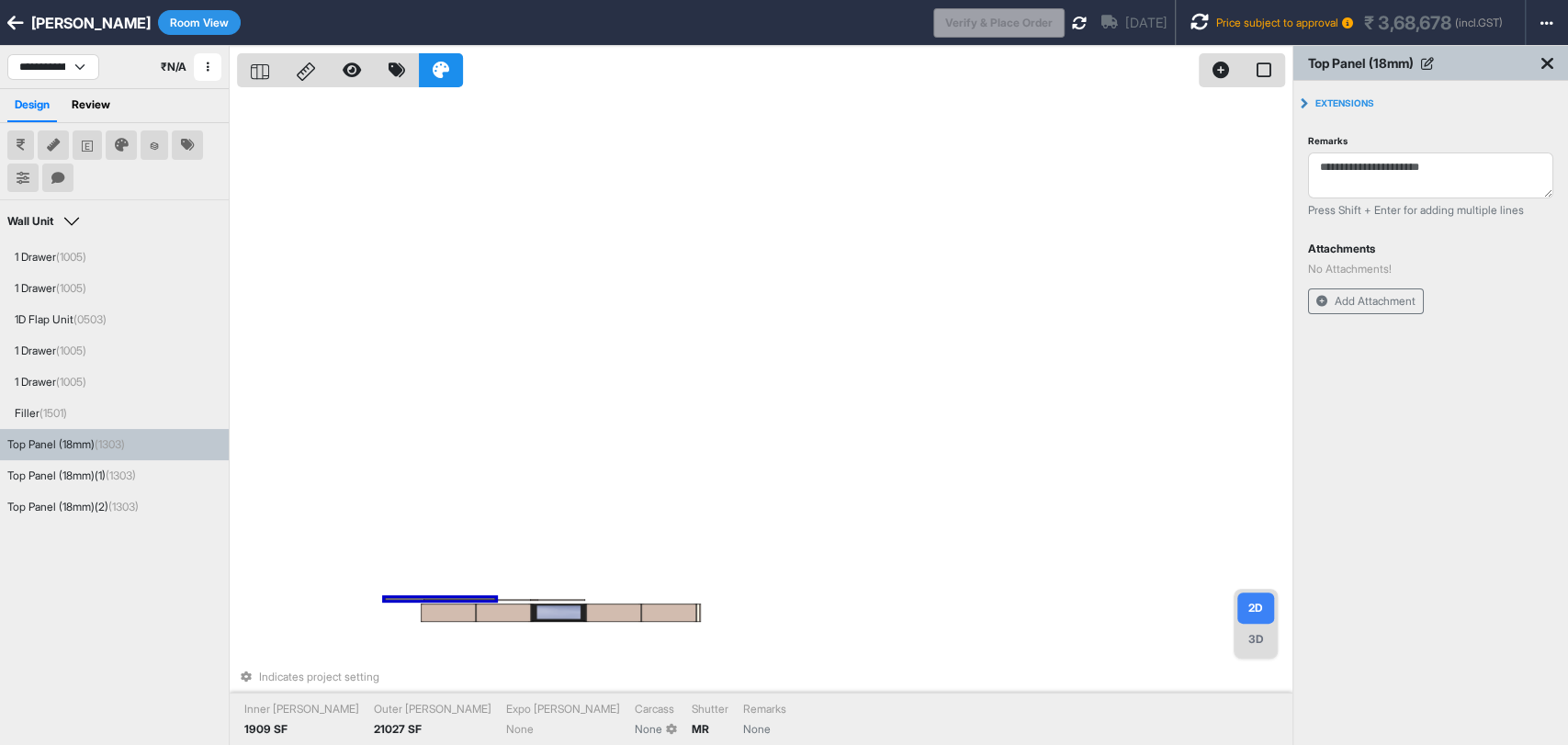 click on "Indicates project setting Inner Lam 1909 SF Outer Lam 21027 SF Expo Lam None Carcass None Shutter MR Remarks None" at bounding box center [764, 418] 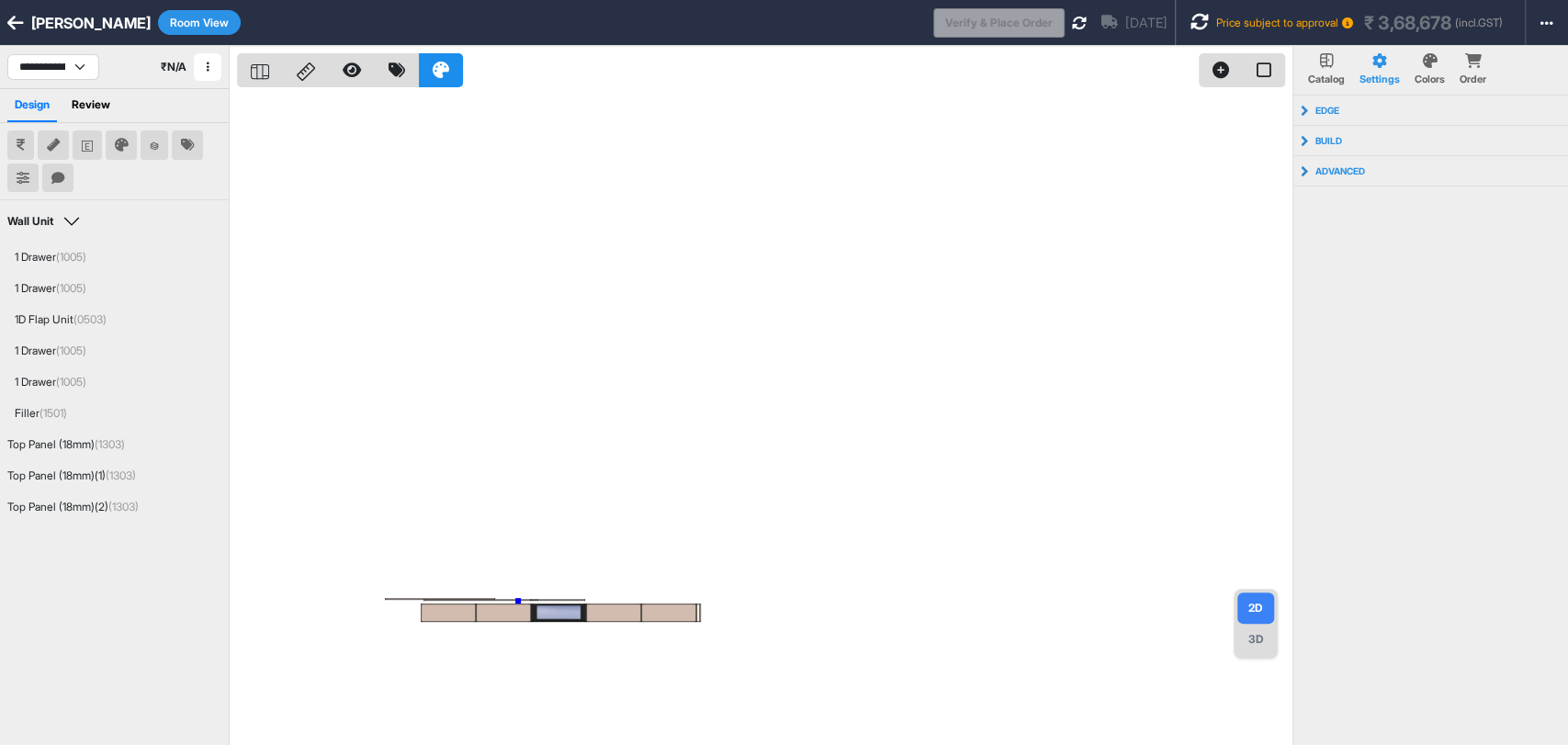 click at bounding box center (764, 418) 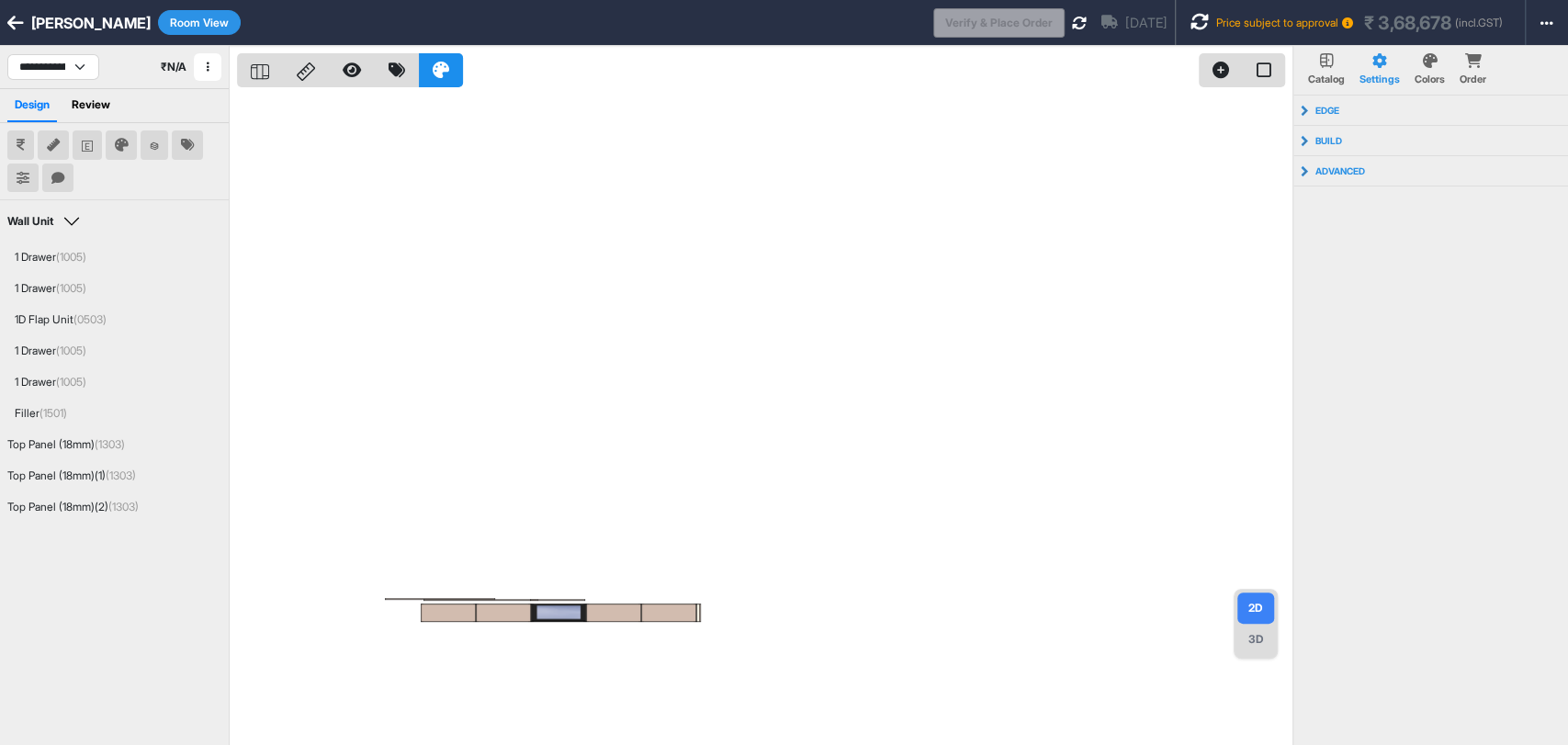 click at bounding box center (764, 418) 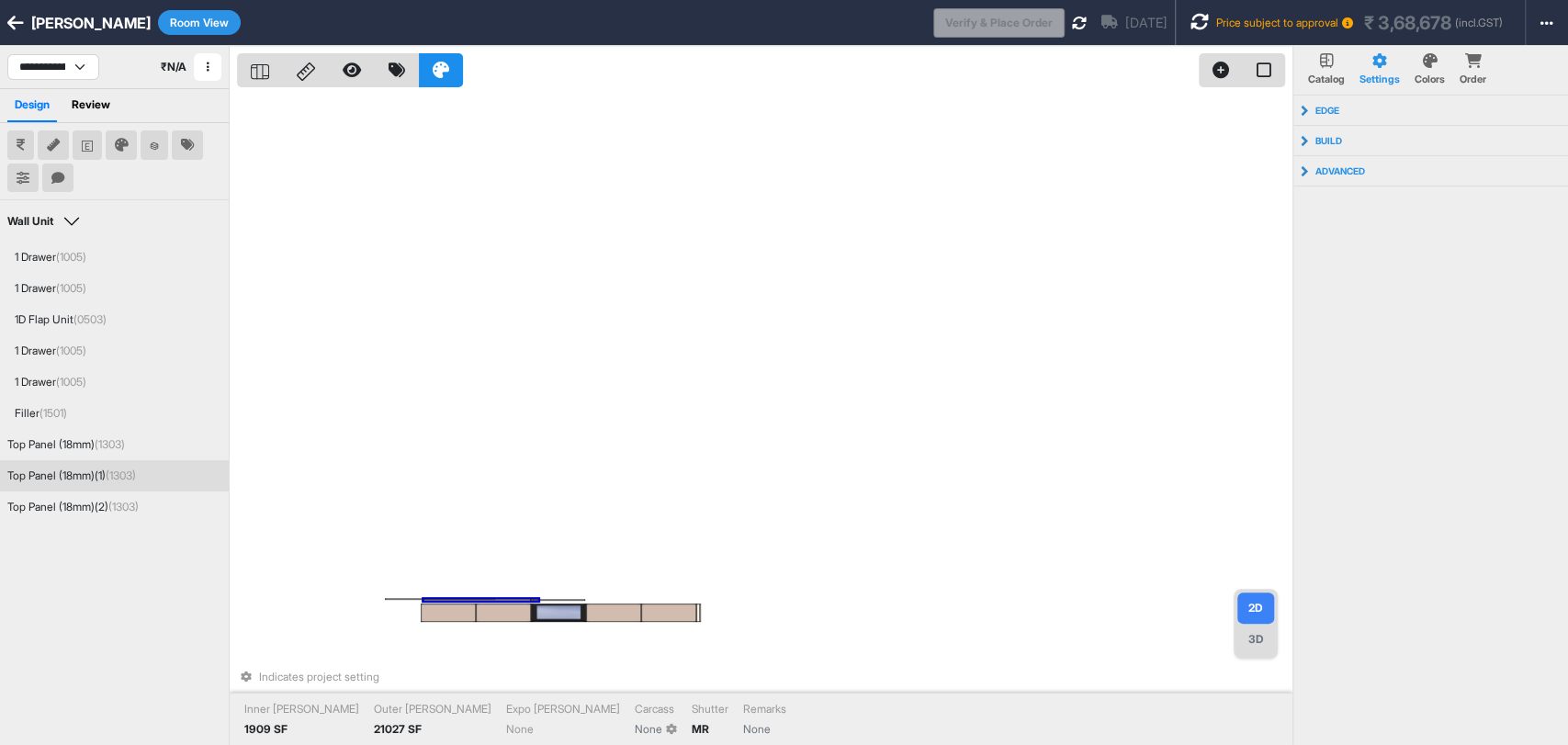 click at bounding box center [480, 600] 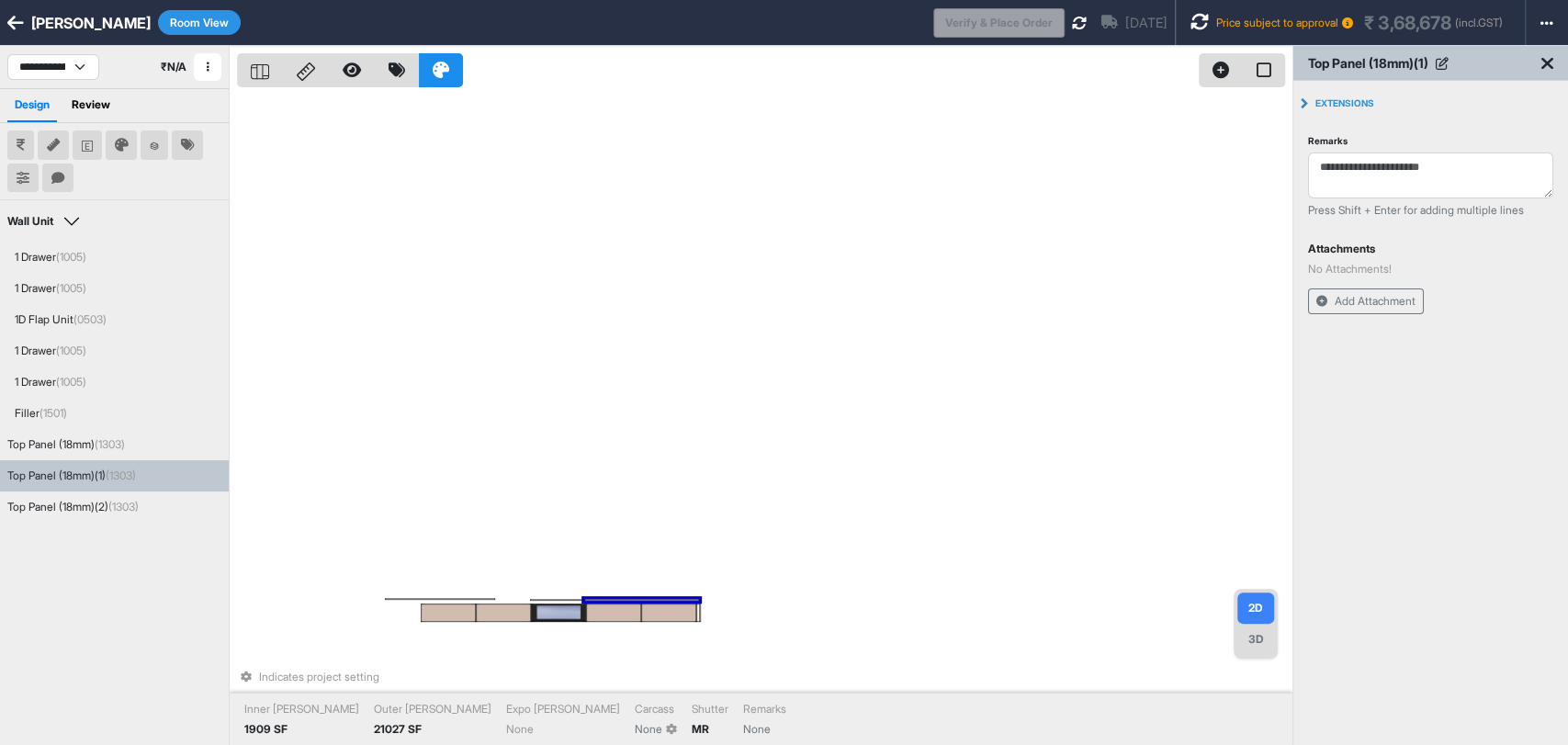 click on "Indicates project setting Inner Lam 1909 SF Outer Lam 21027 SF Expo Lam None Carcass None Shutter MR Remarks None" at bounding box center (764, 418) 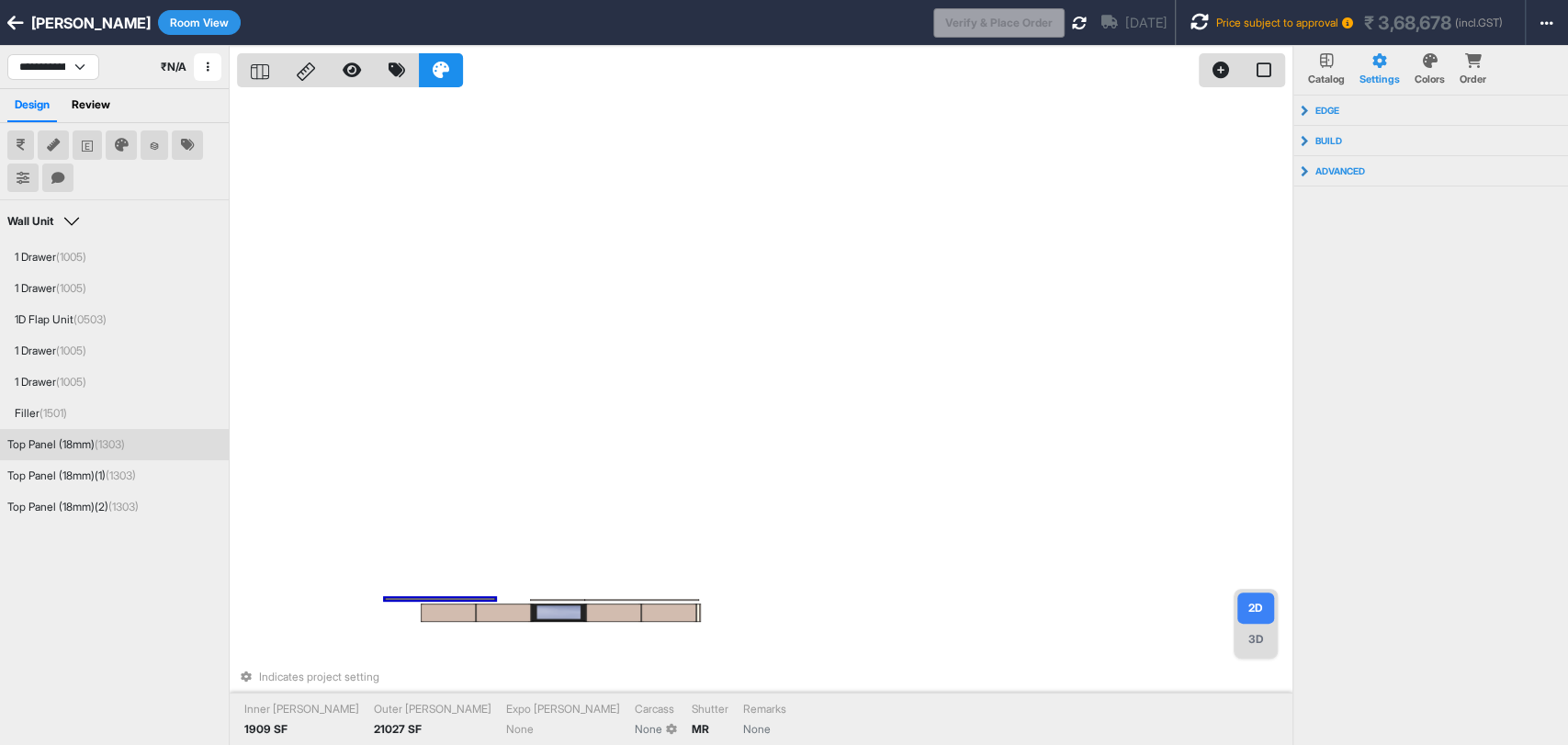 click at bounding box center (440, 599) 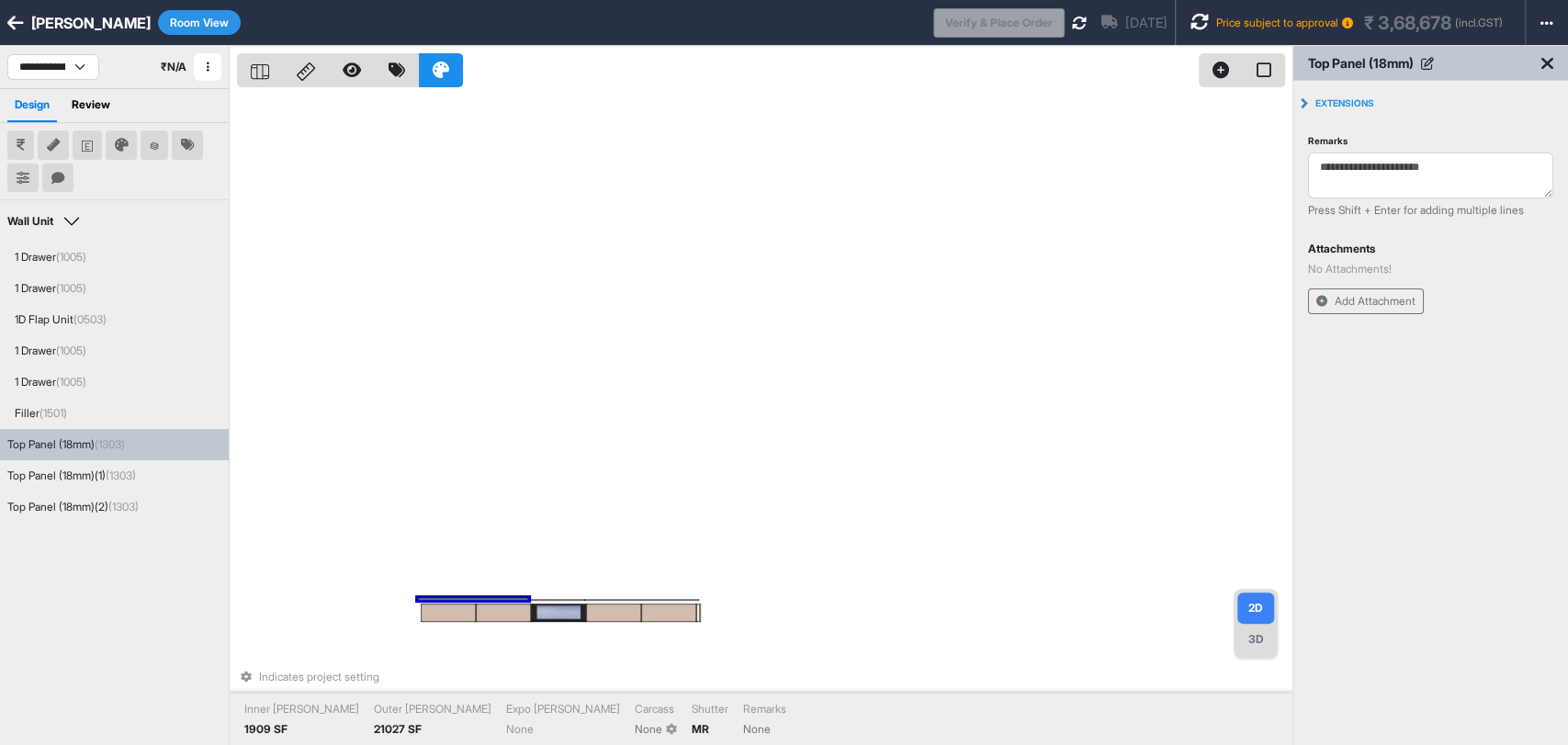 click on "Indicates project setting Inner Lam 1909 SF Outer Lam 21027 SF Expo Lam None Carcass None Shutter MR Remarks None" at bounding box center [764, 418] 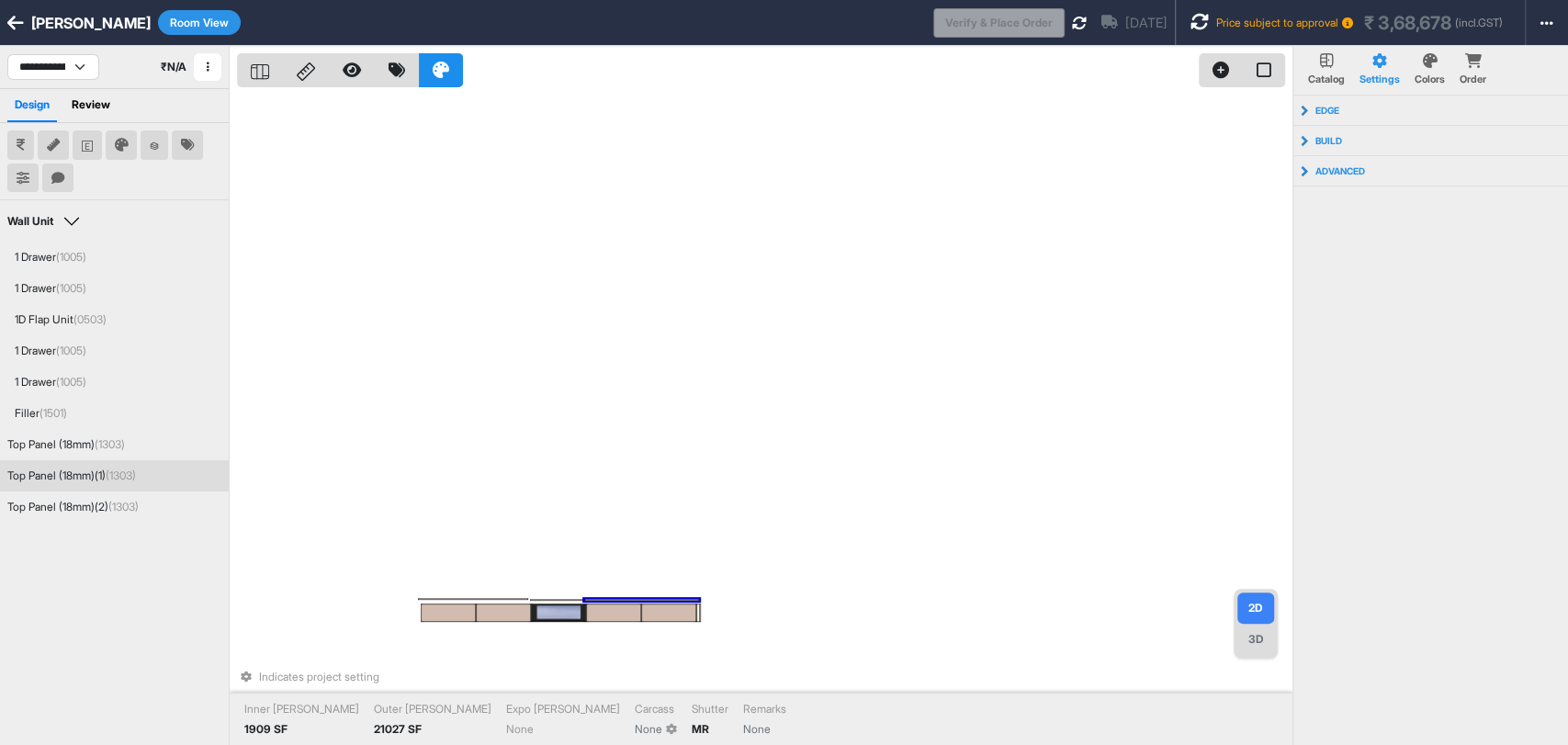 click on "Indicates project setting Inner Lam 1909 SF Outer Lam 21027 SF Expo Lam None Carcass None Shutter MR Remarks None" at bounding box center (764, 418) 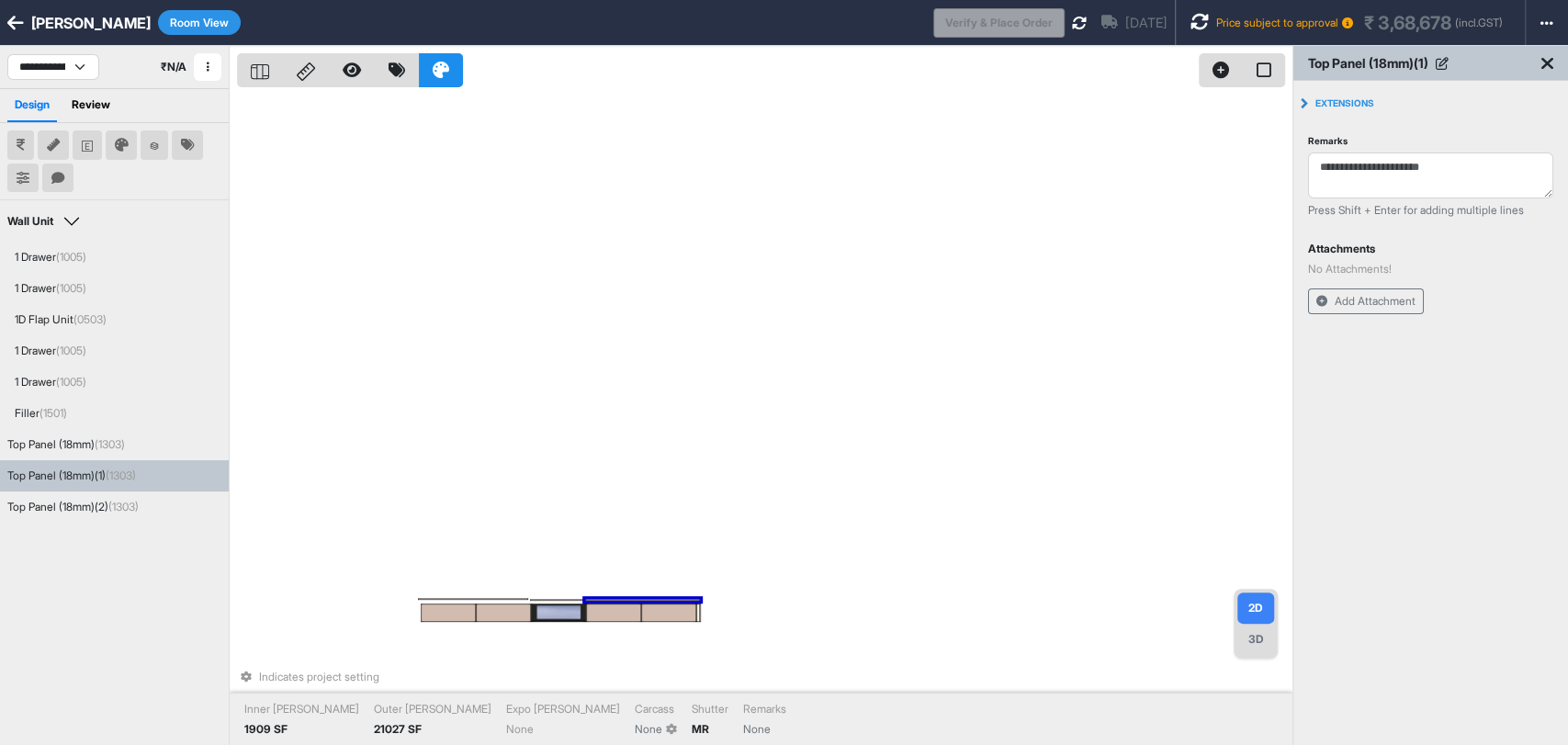 click on "Indicates project setting Inner Lam 1909 SF Outer Lam 21027 SF Expo Lam None Carcass None Shutter MR Remarks None" at bounding box center [764, 418] 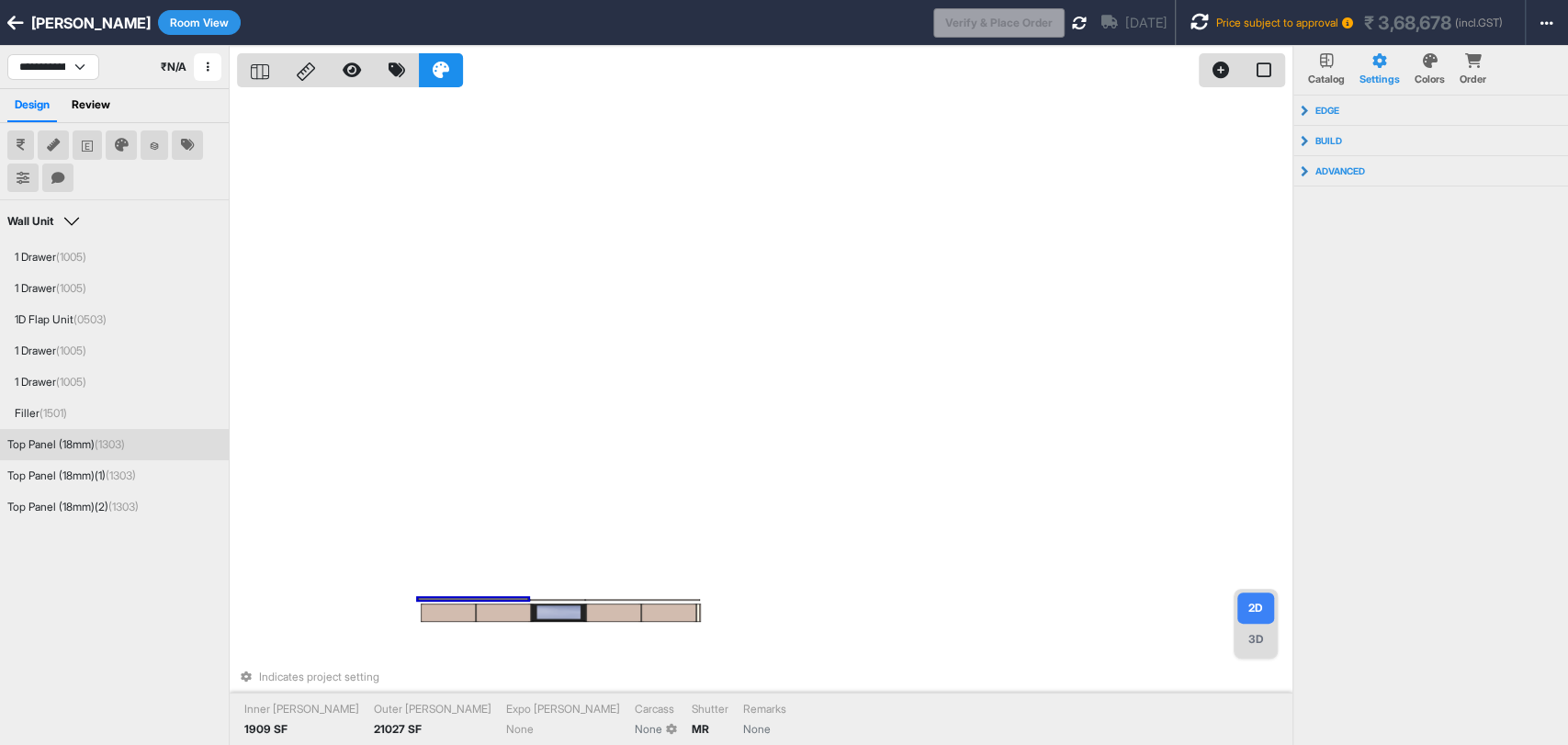 click at bounding box center [473, 599] 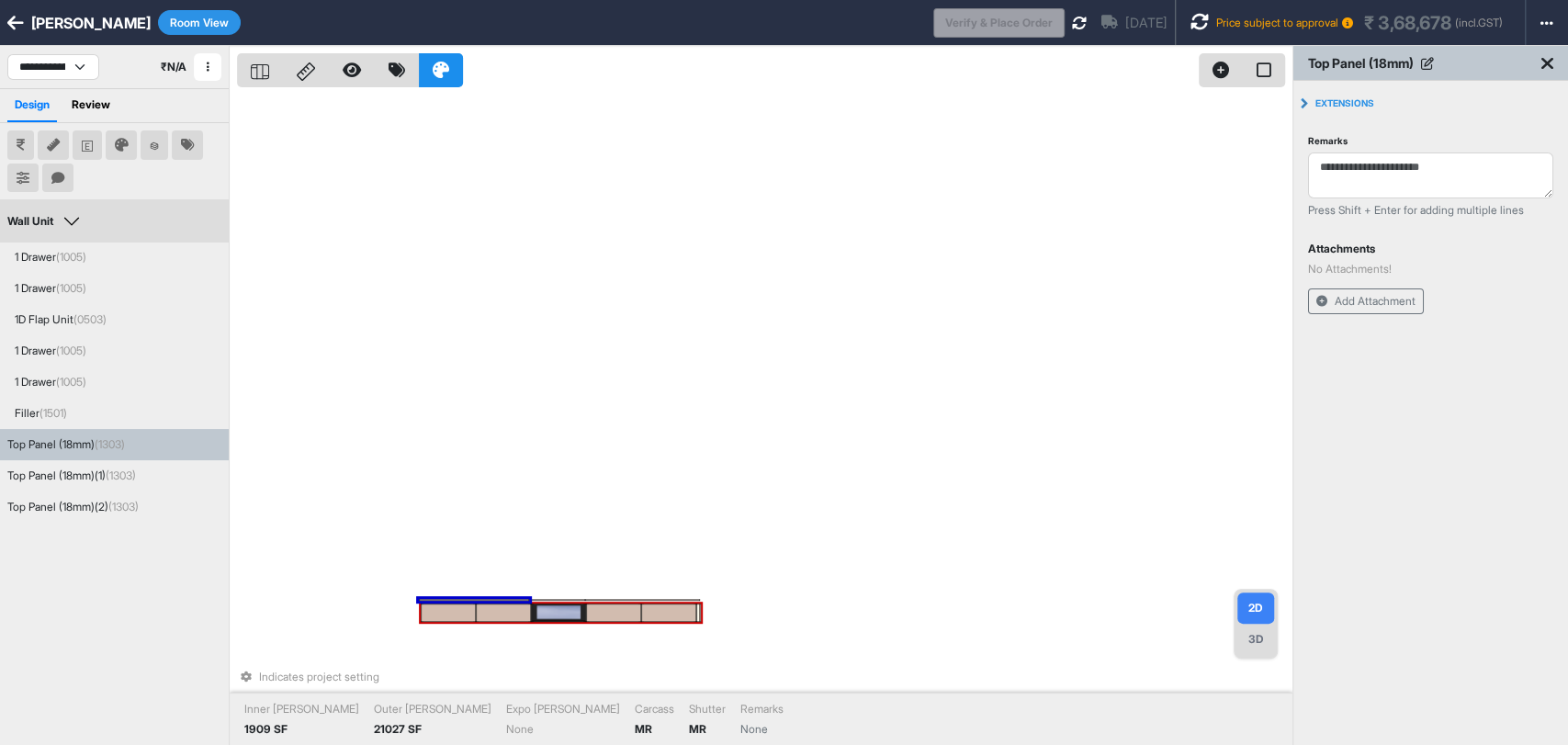 click on "Inner Lam 1909 SF Outer Lam 21027 SF Expo Lam None Carcass MR Shutter MR Remarks None" at bounding box center [761, 718] 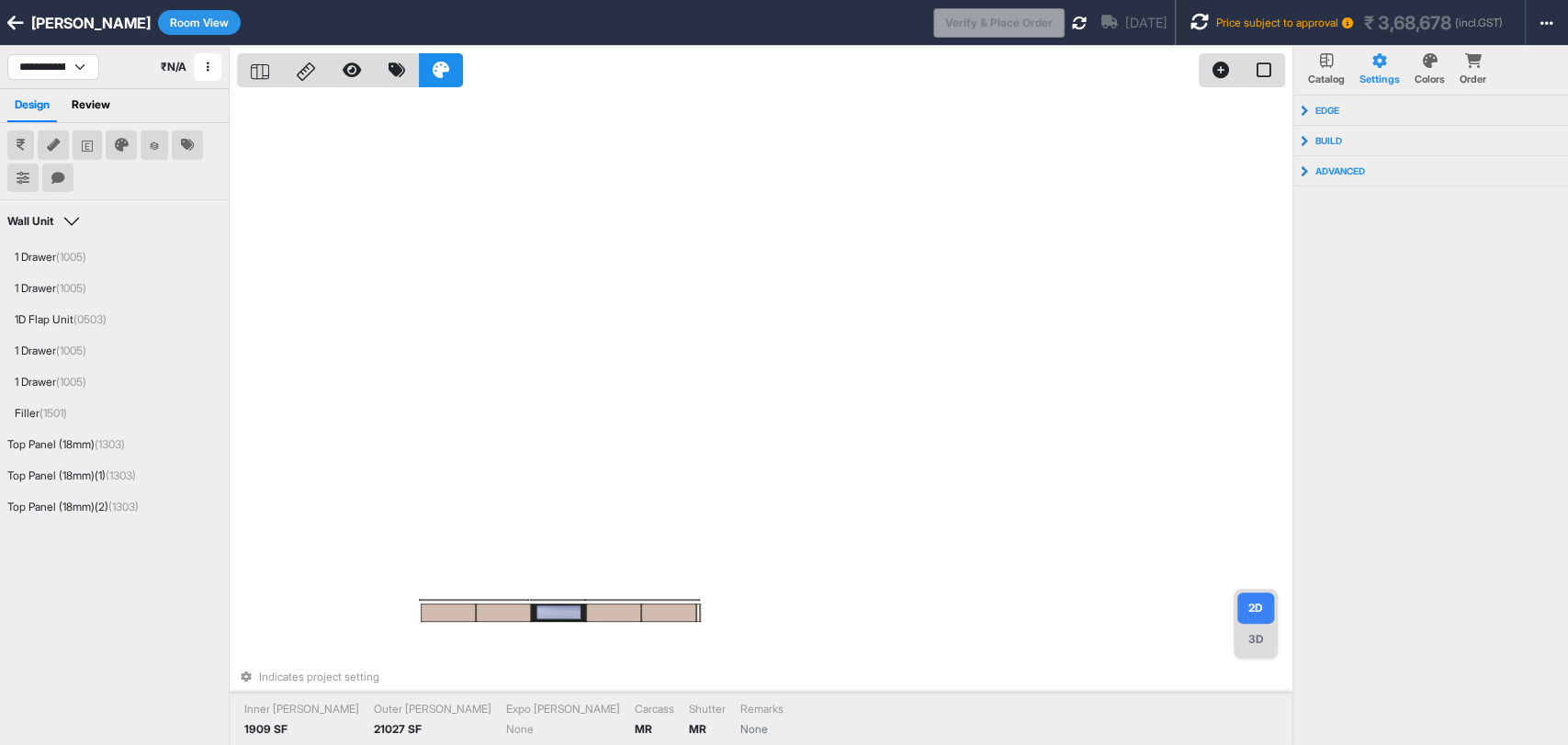 click on "3D" at bounding box center [1256, 639] 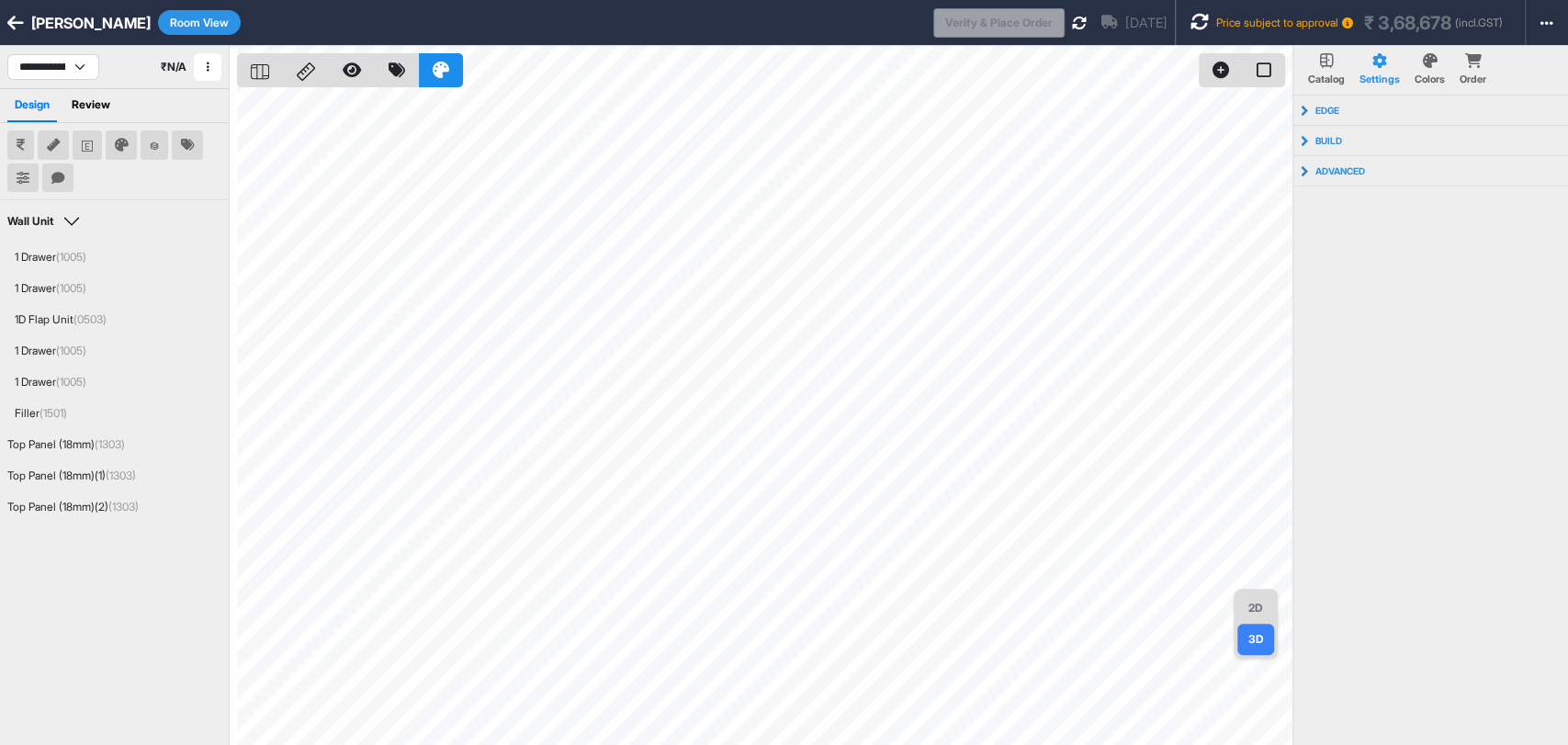 click on "2D" at bounding box center [1256, 608] 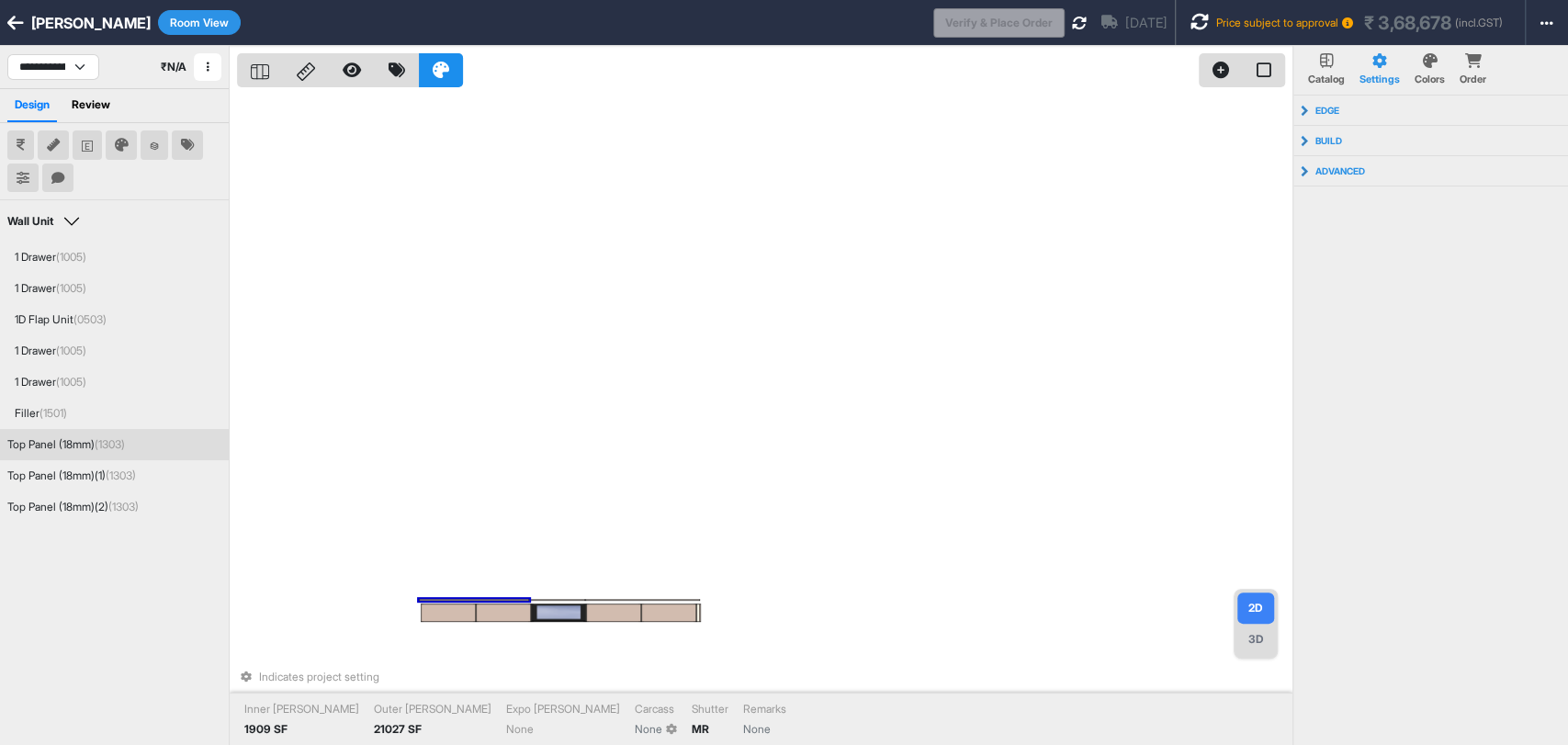 click at bounding box center [474, 600] 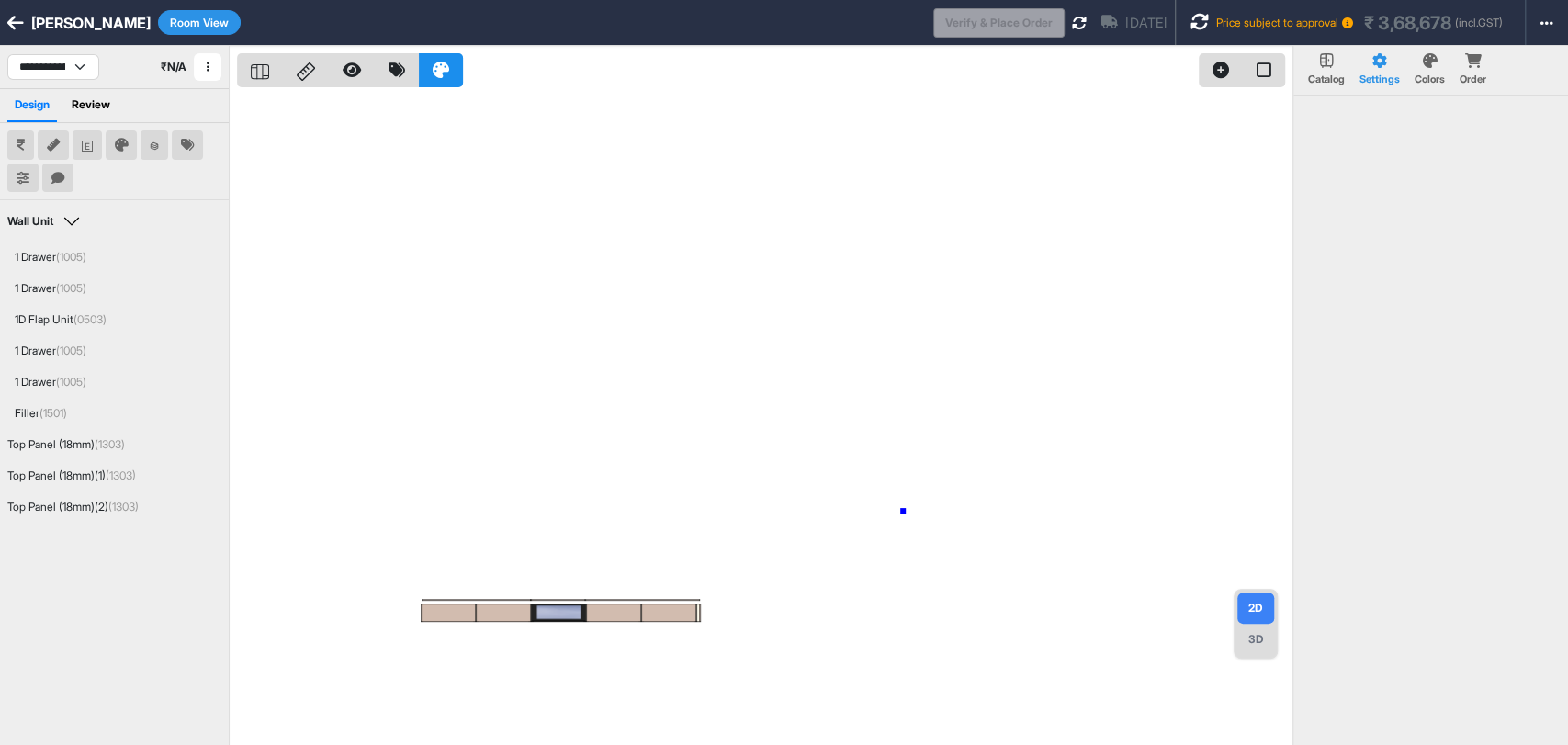 click at bounding box center [764, 418] 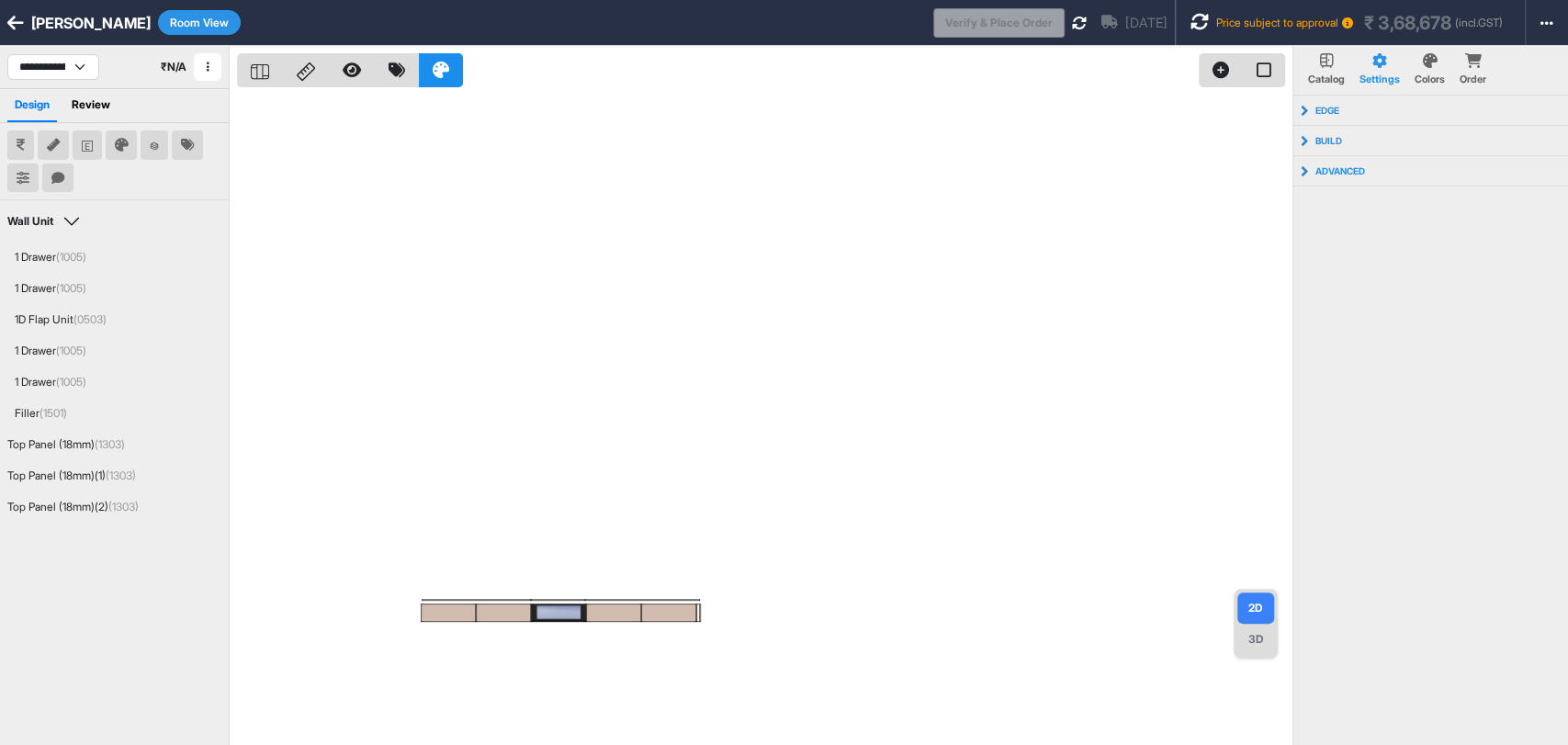 click on "3D" at bounding box center (1256, 639) 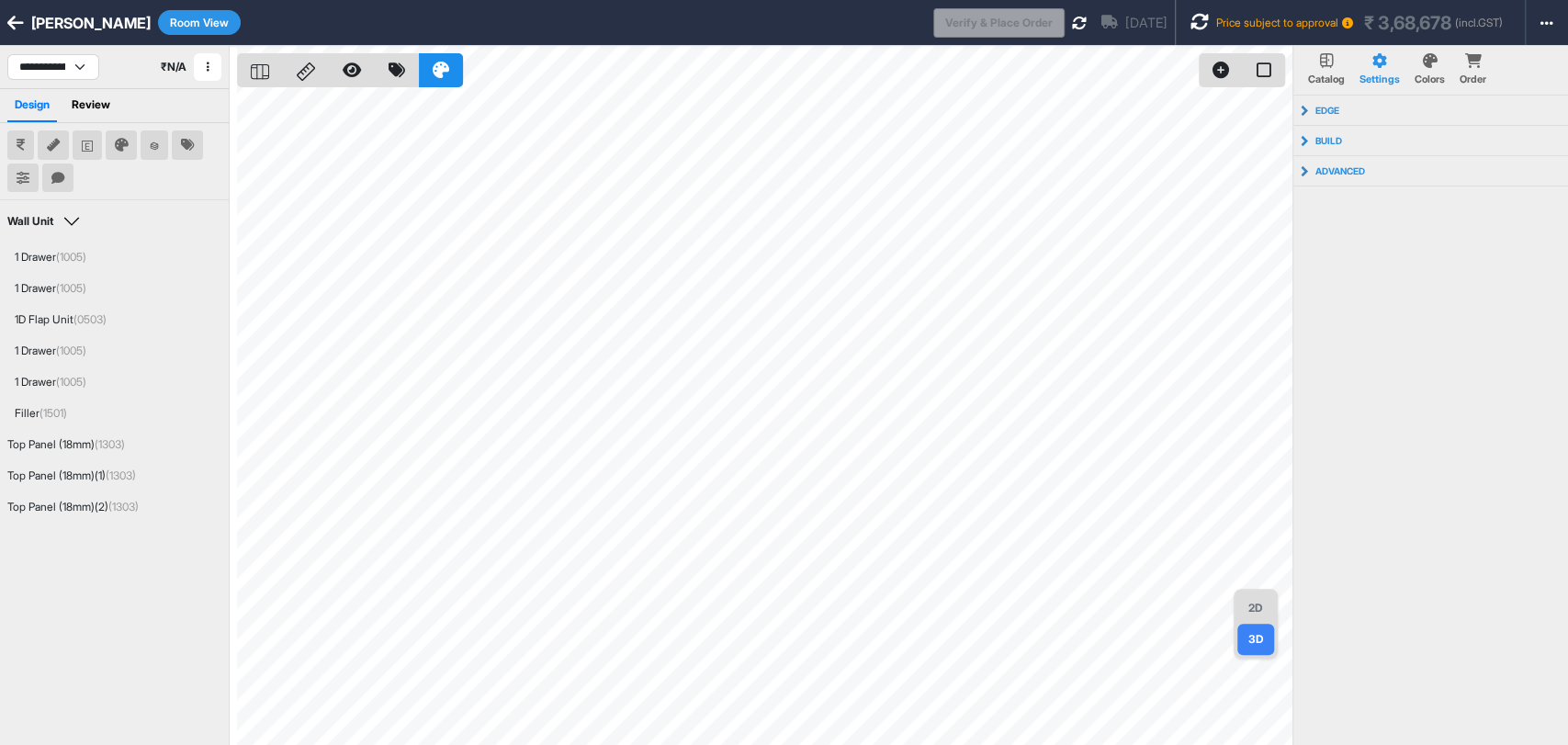 click on "2D" at bounding box center (1256, 608) 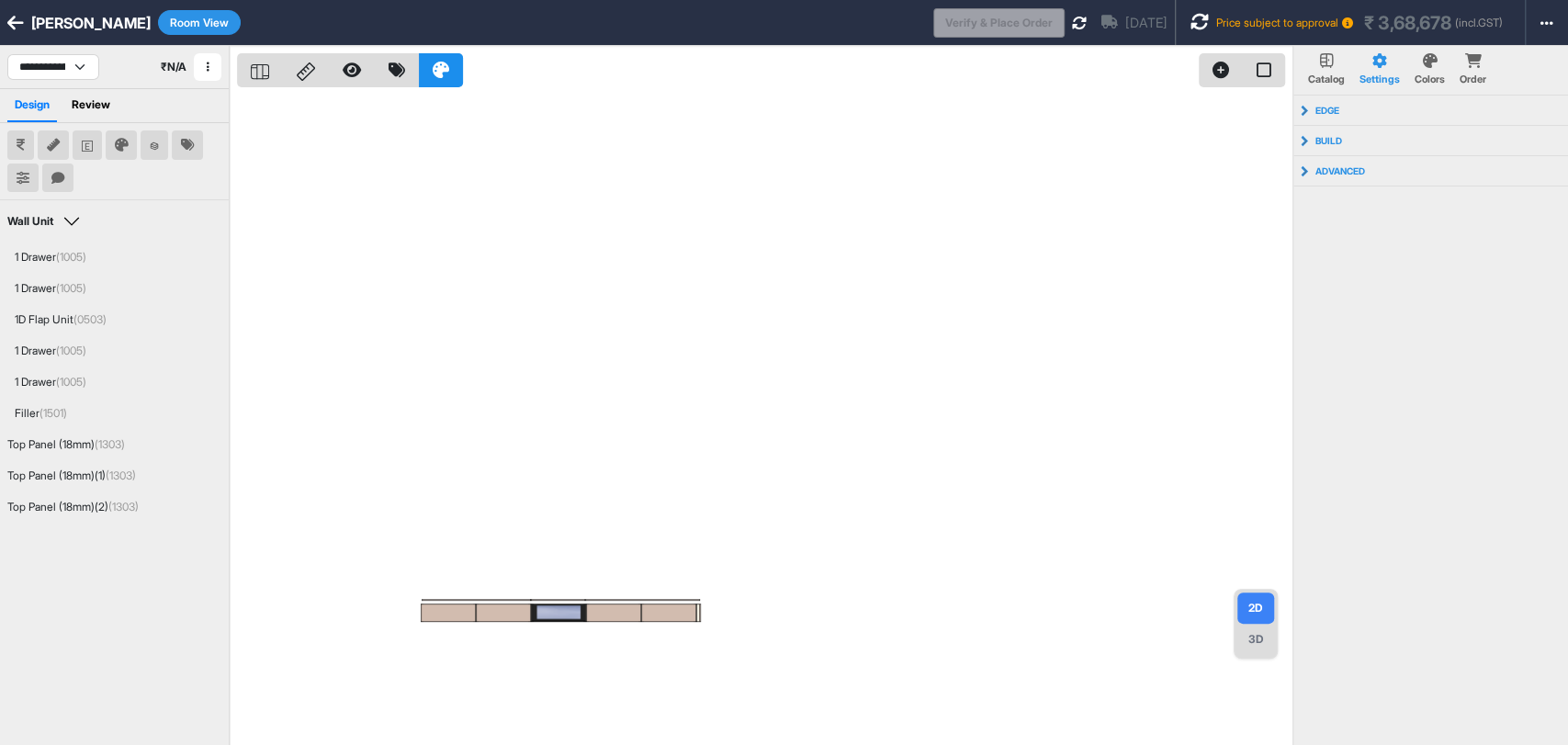 click on "Room View" at bounding box center (199, 22) 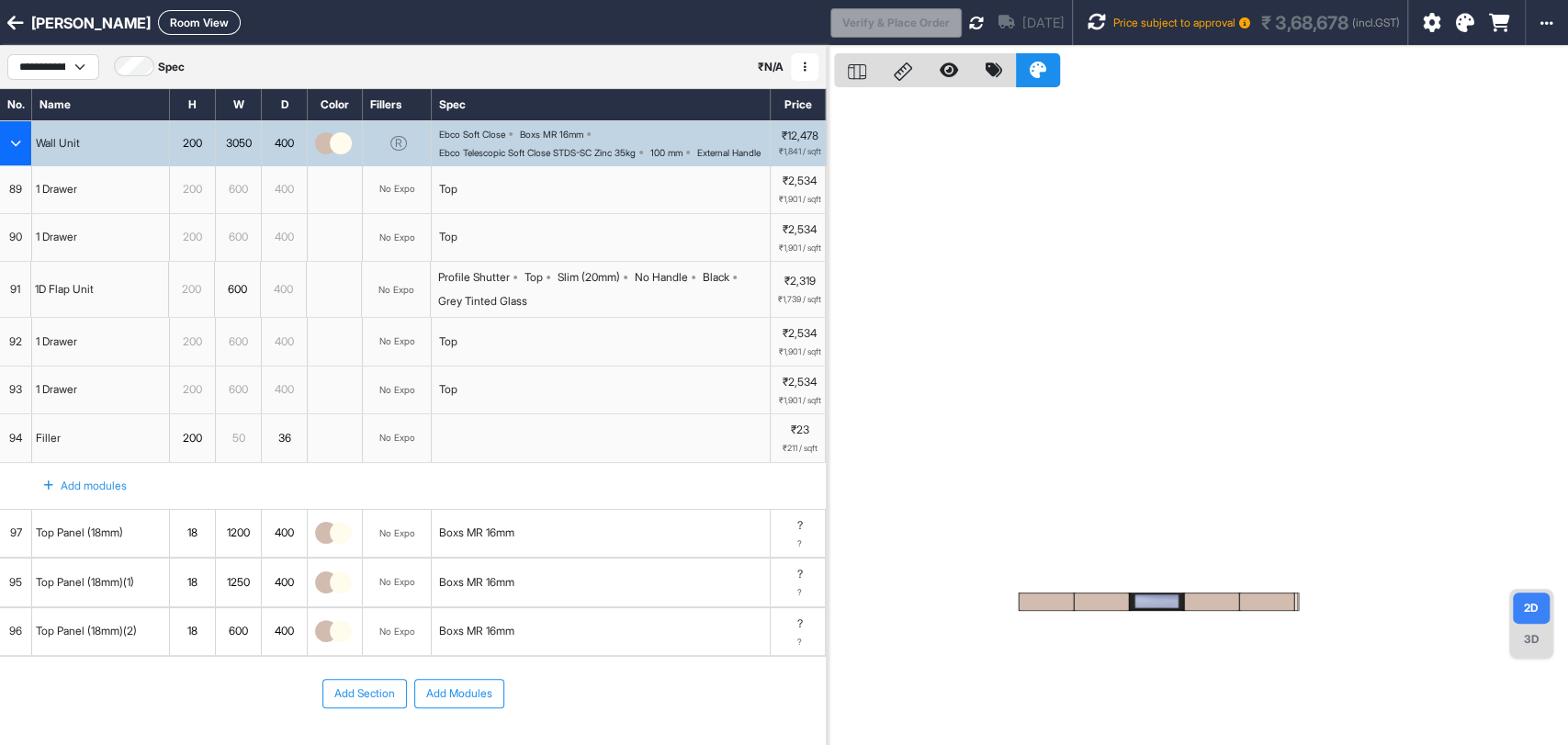 click at bounding box center [1465, 23] 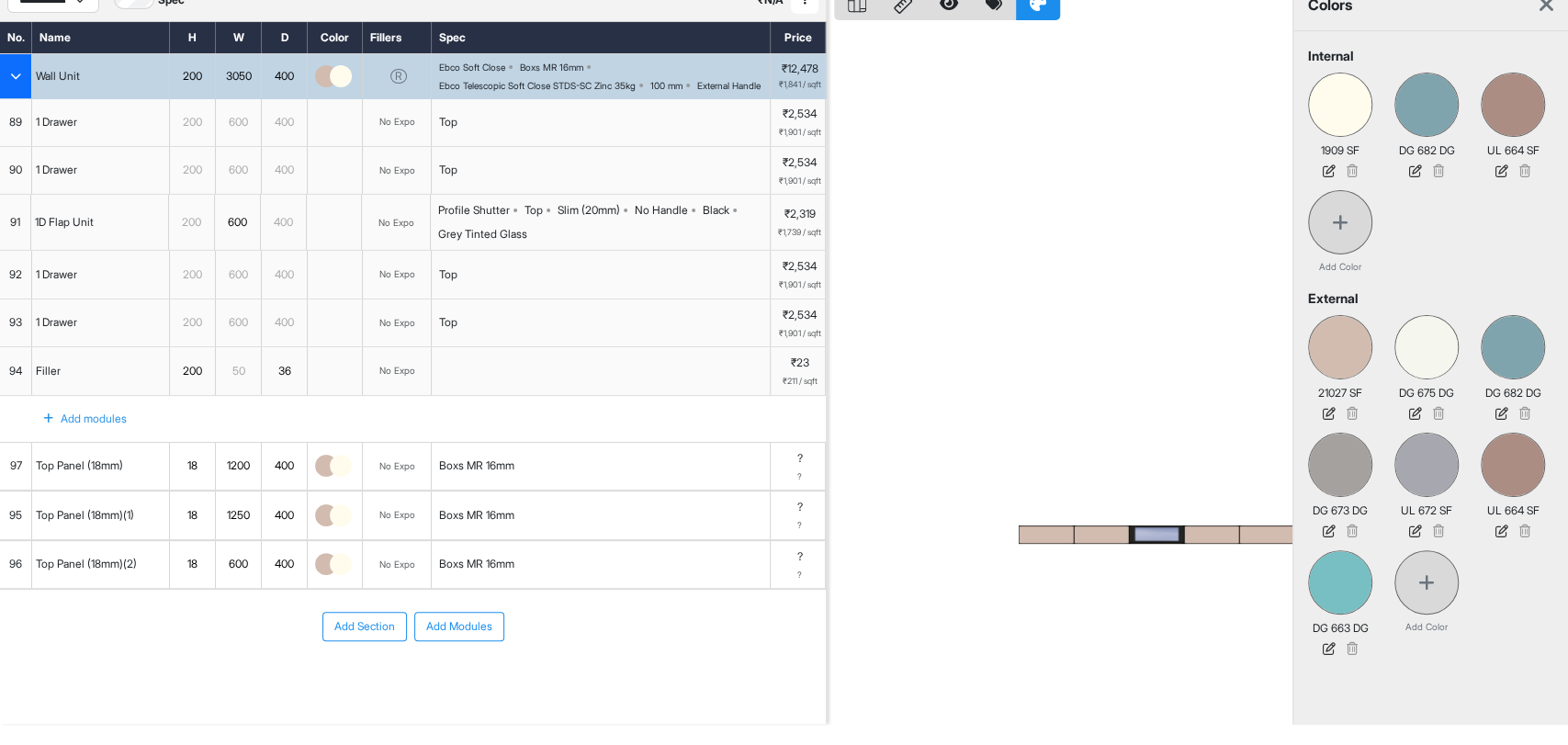 scroll, scrollTop: 102, scrollLeft: 0, axis: vertical 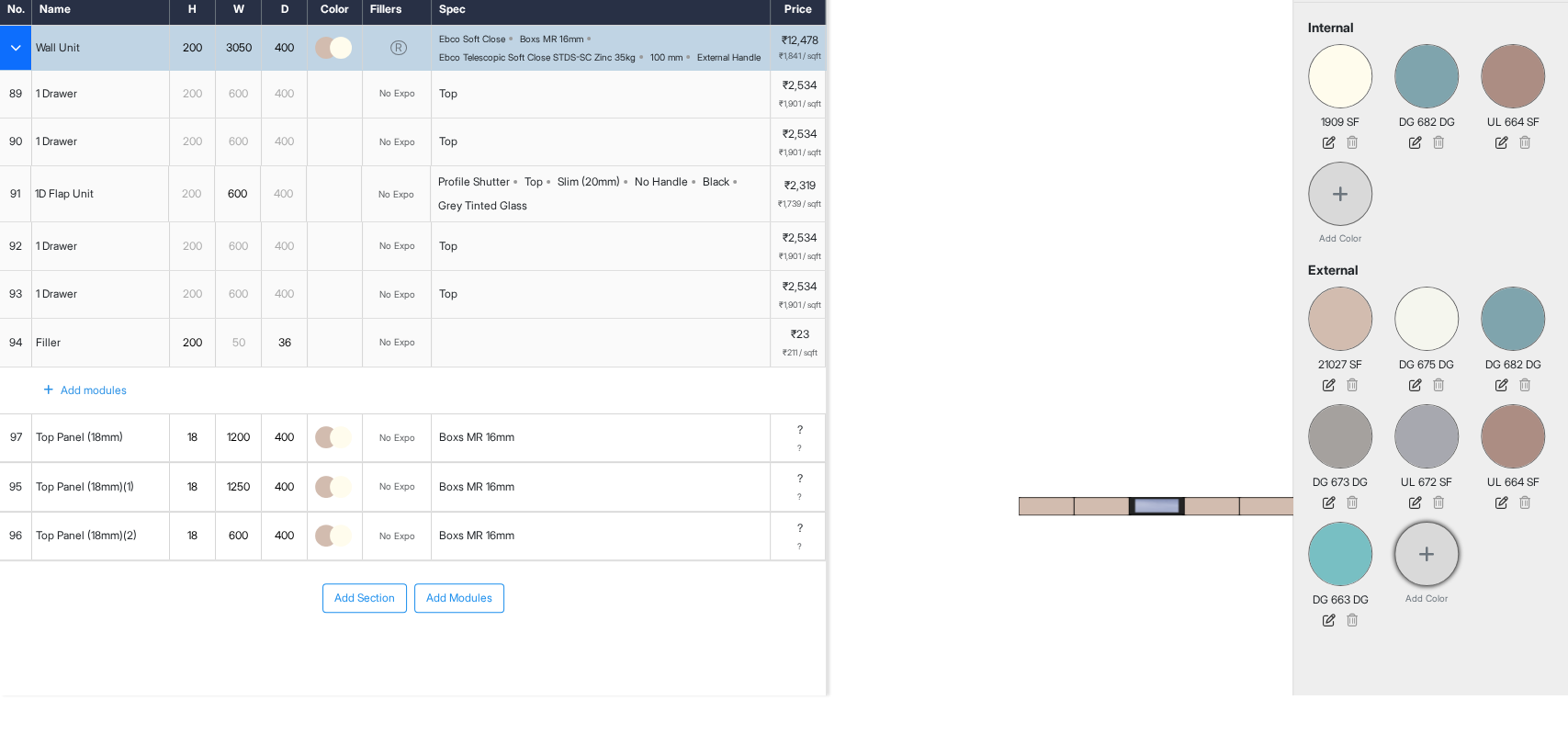 click at bounding box center (1427, 554) 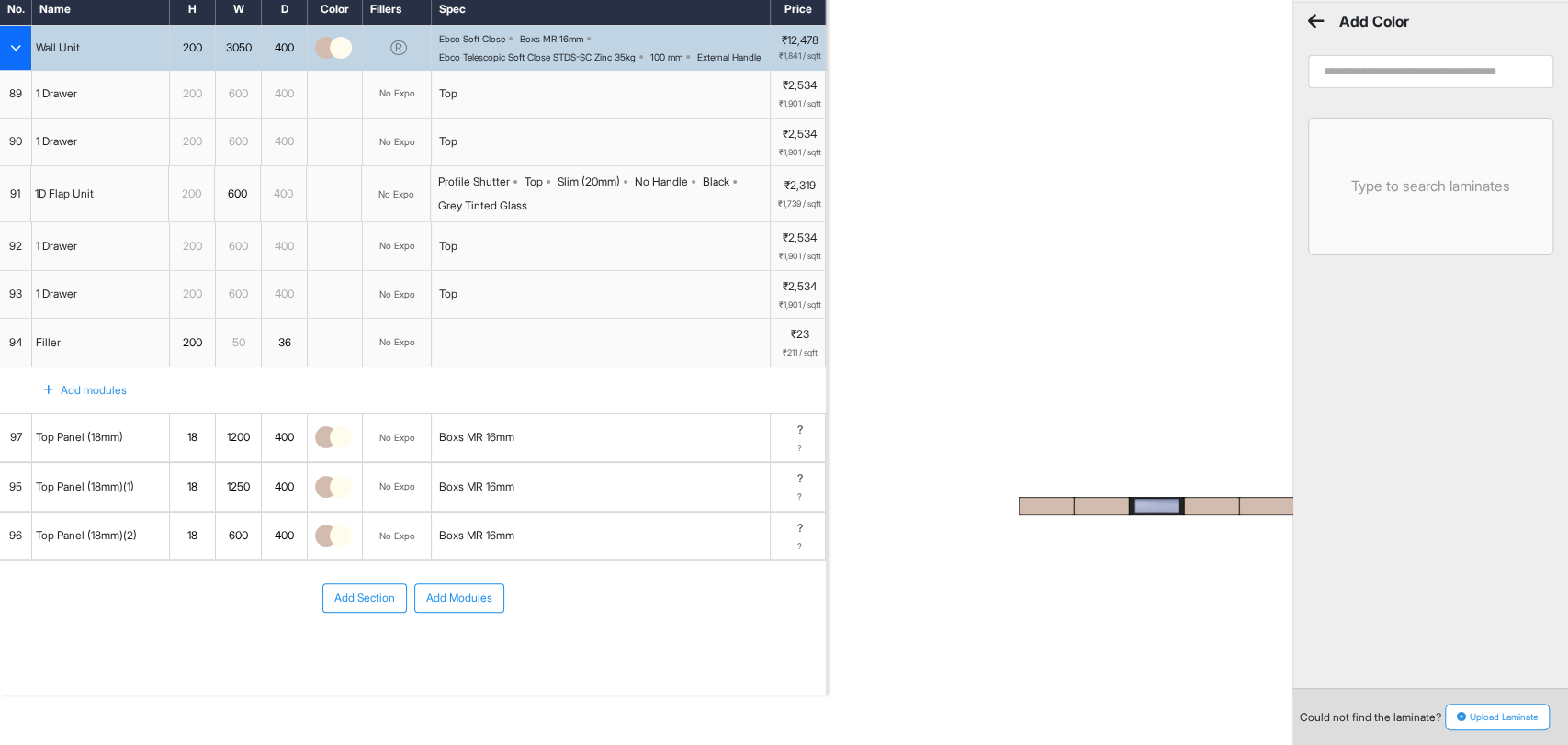 click at bounding box center [1430, 72] 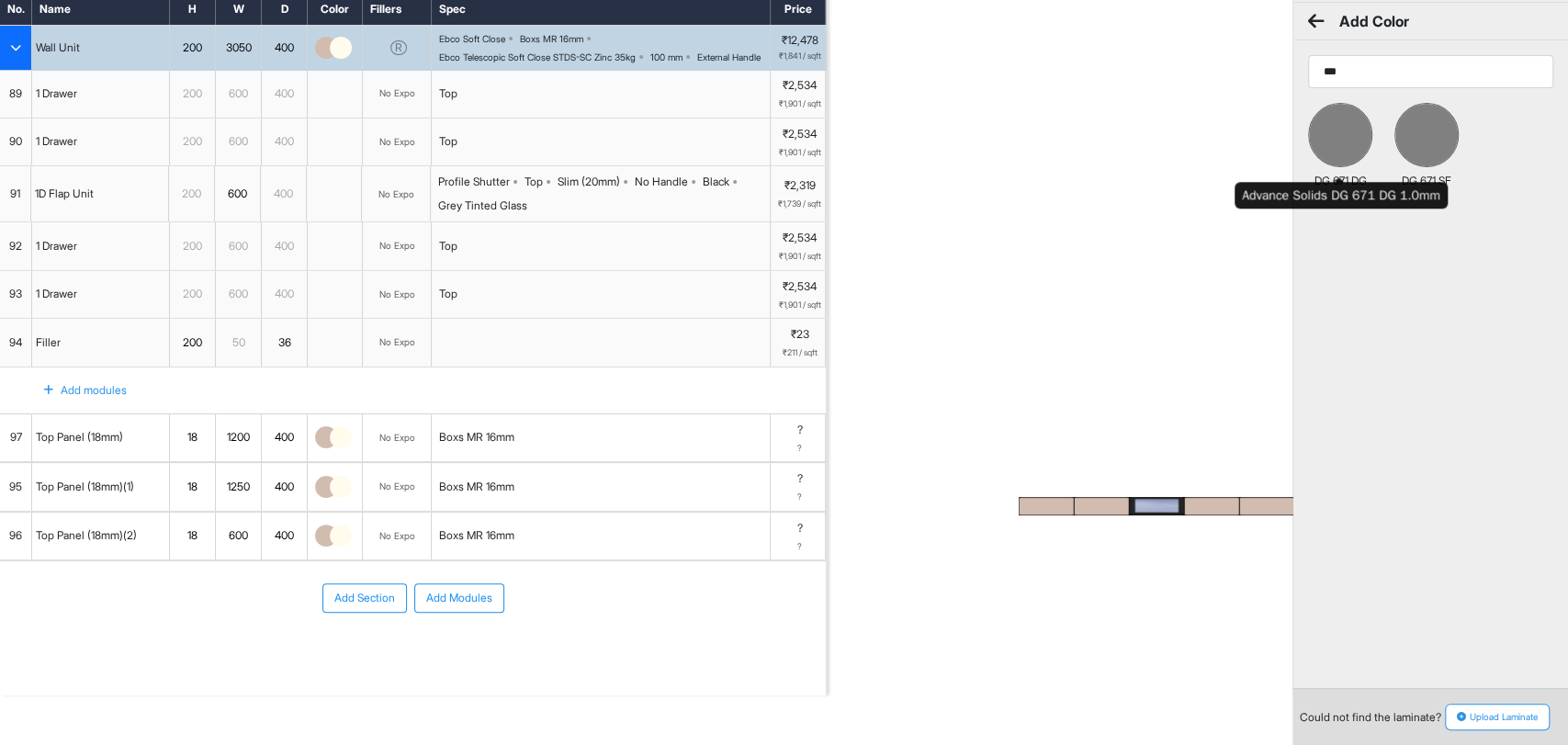 type on "***" 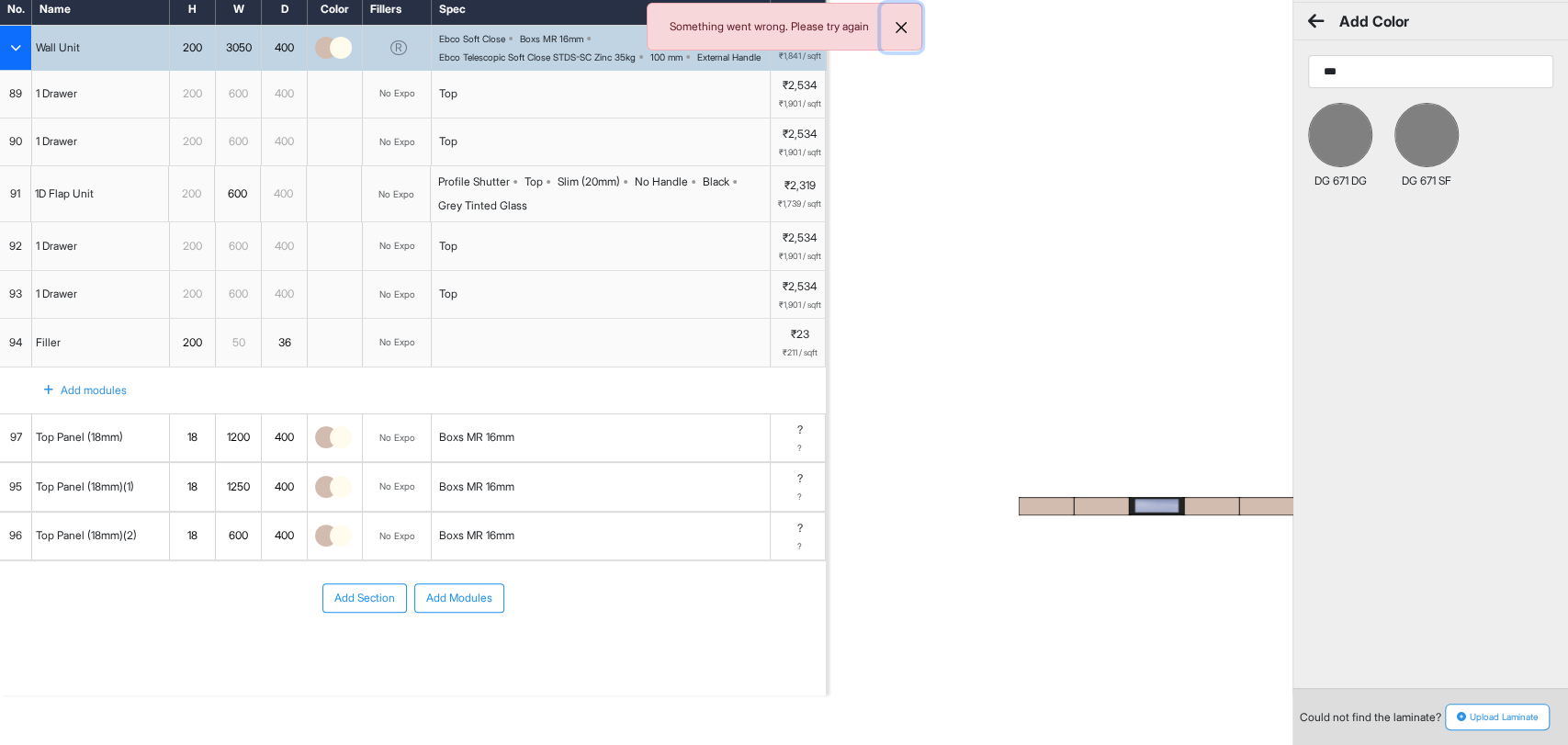 click at bounding box center (901, 28) 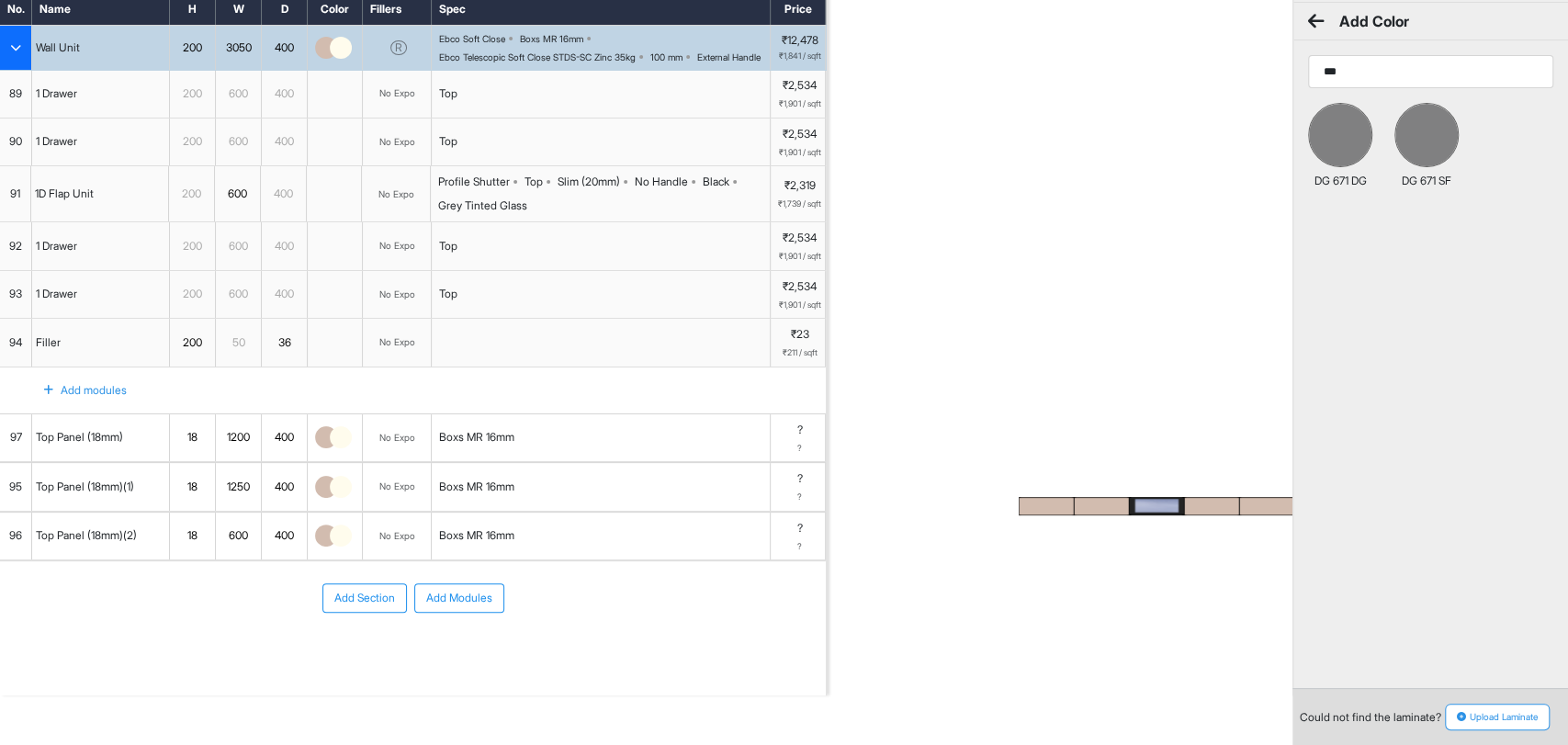 click on "DG 671 SF" at bounding box center (1427, 146) 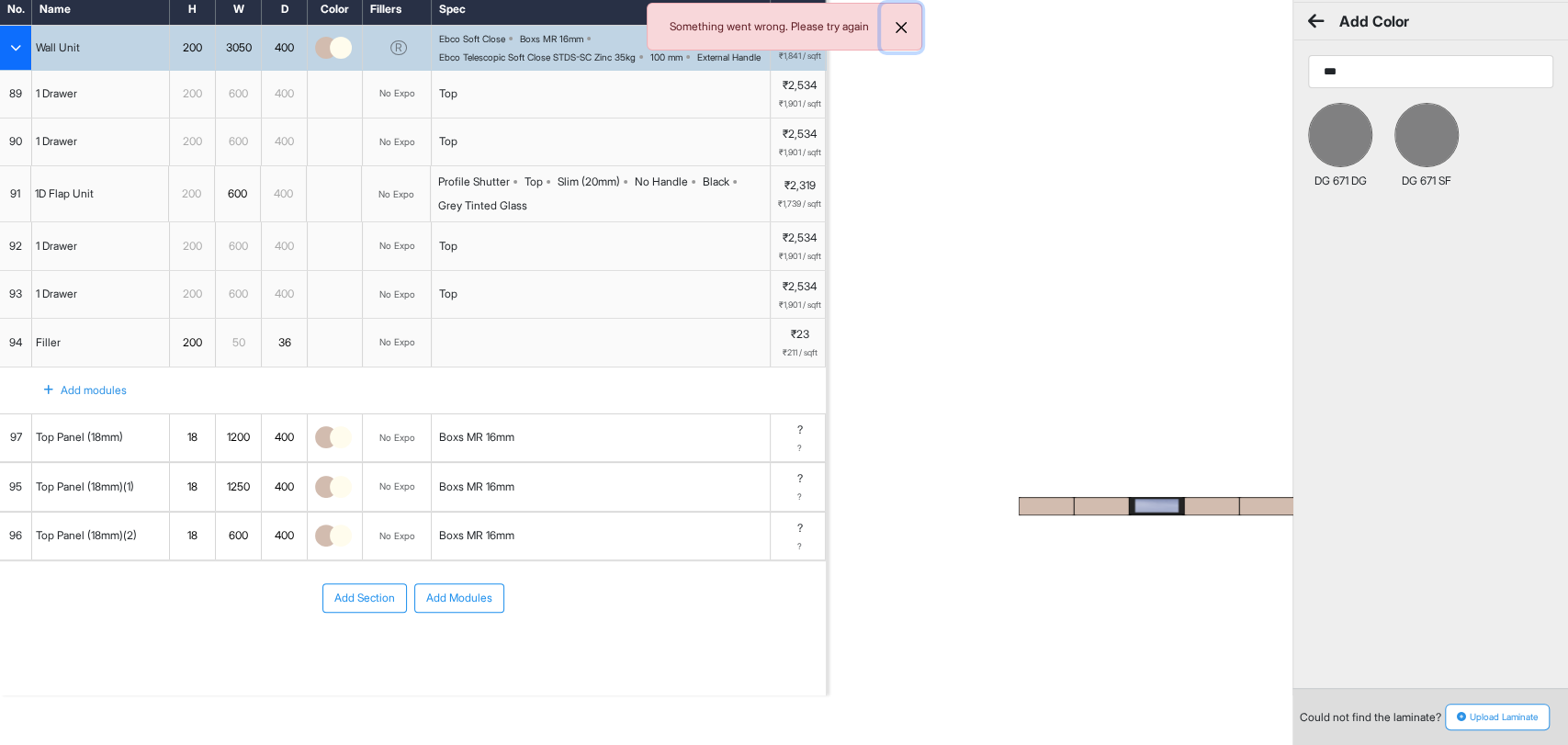 click at bounding box center [901, 28] 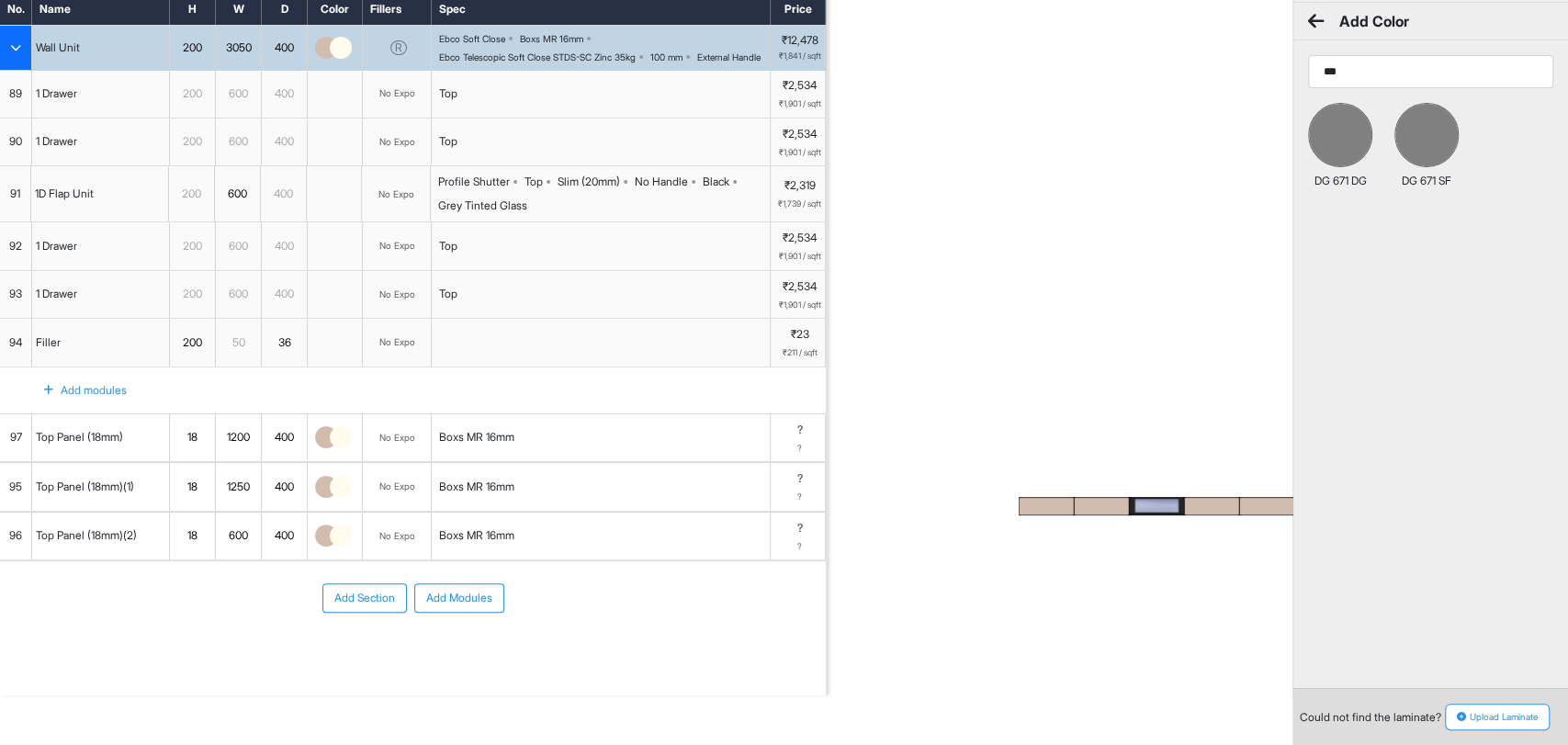 click at bounding box center (1316, 21) 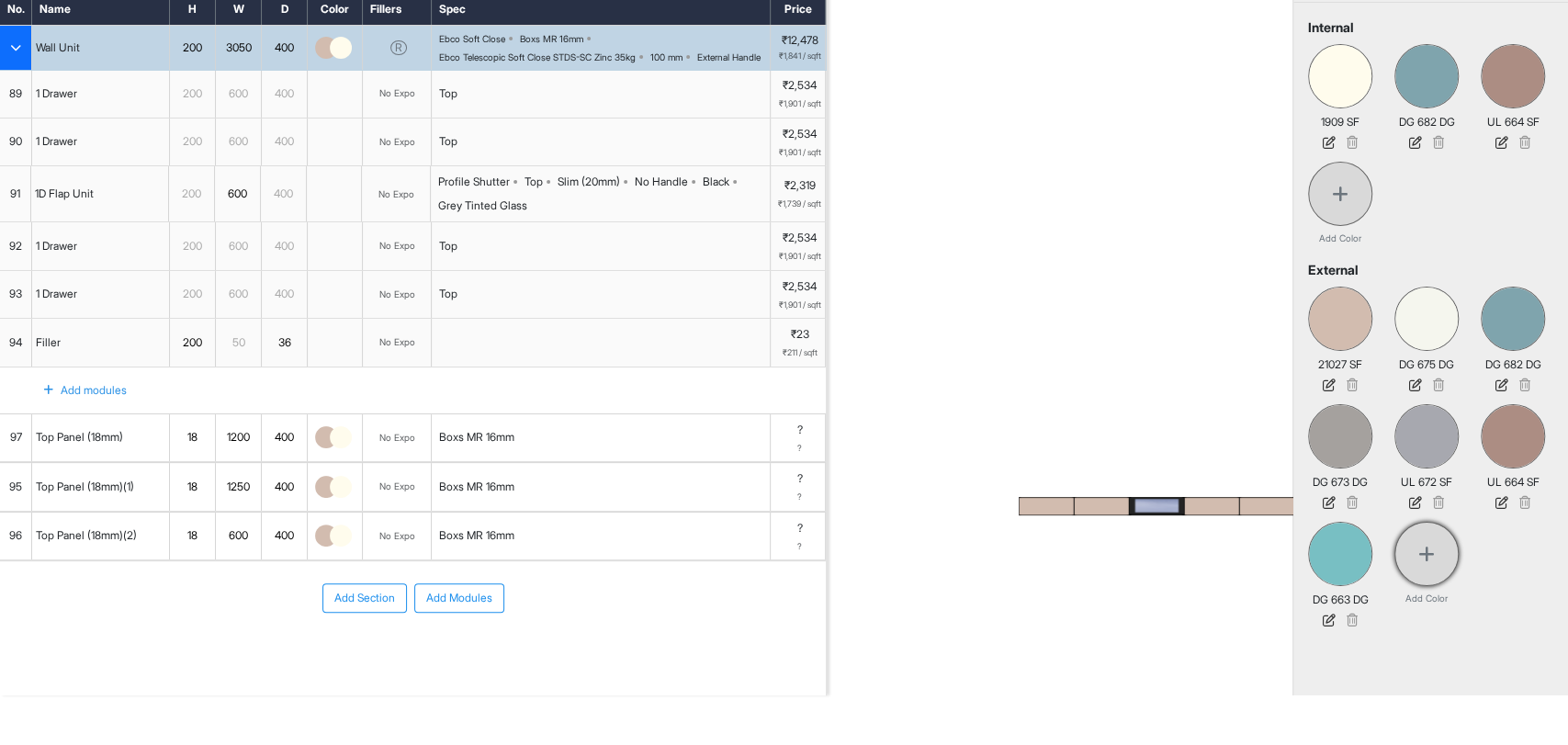 click at bounding box center (1427, 554) 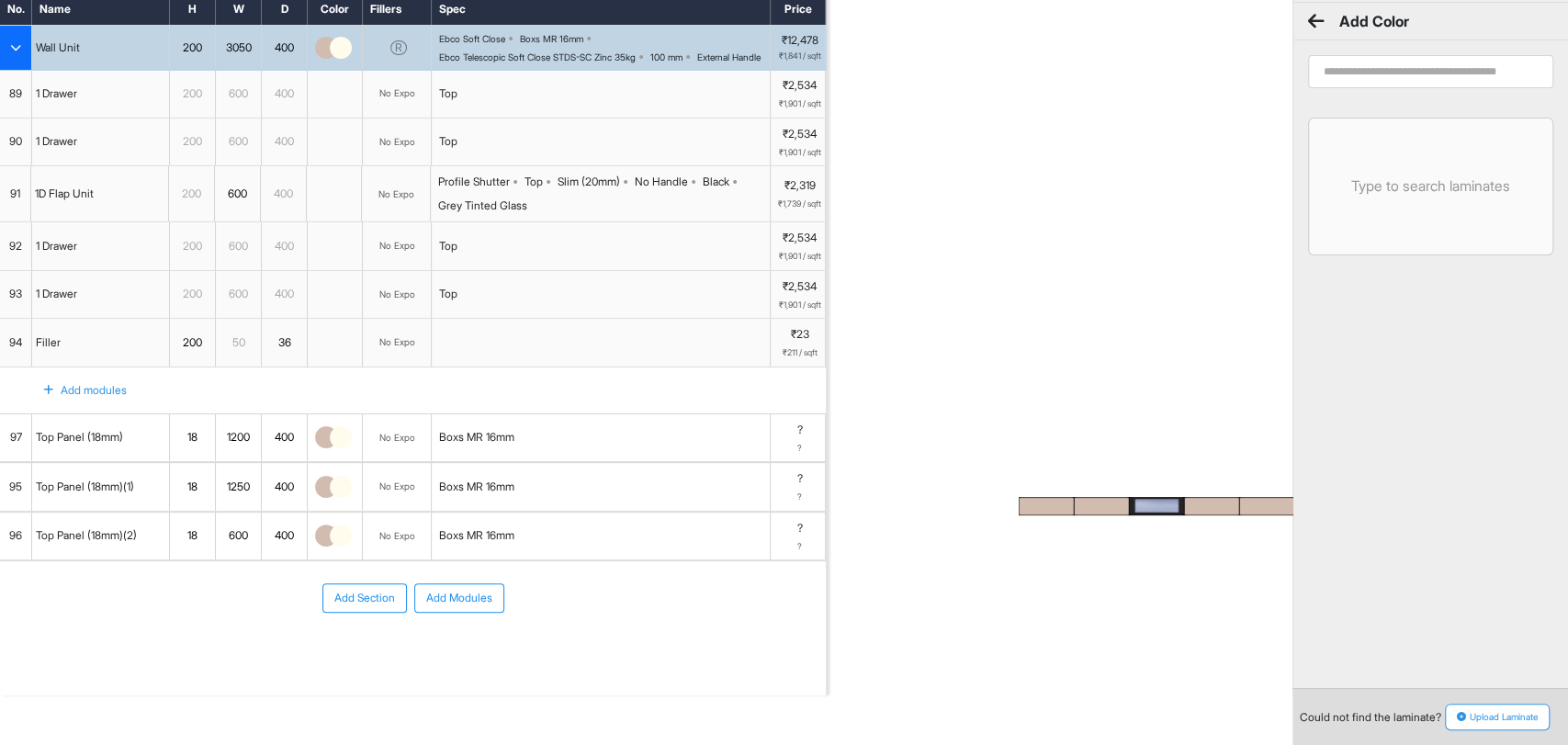 click at bounding box center (1430, 72) 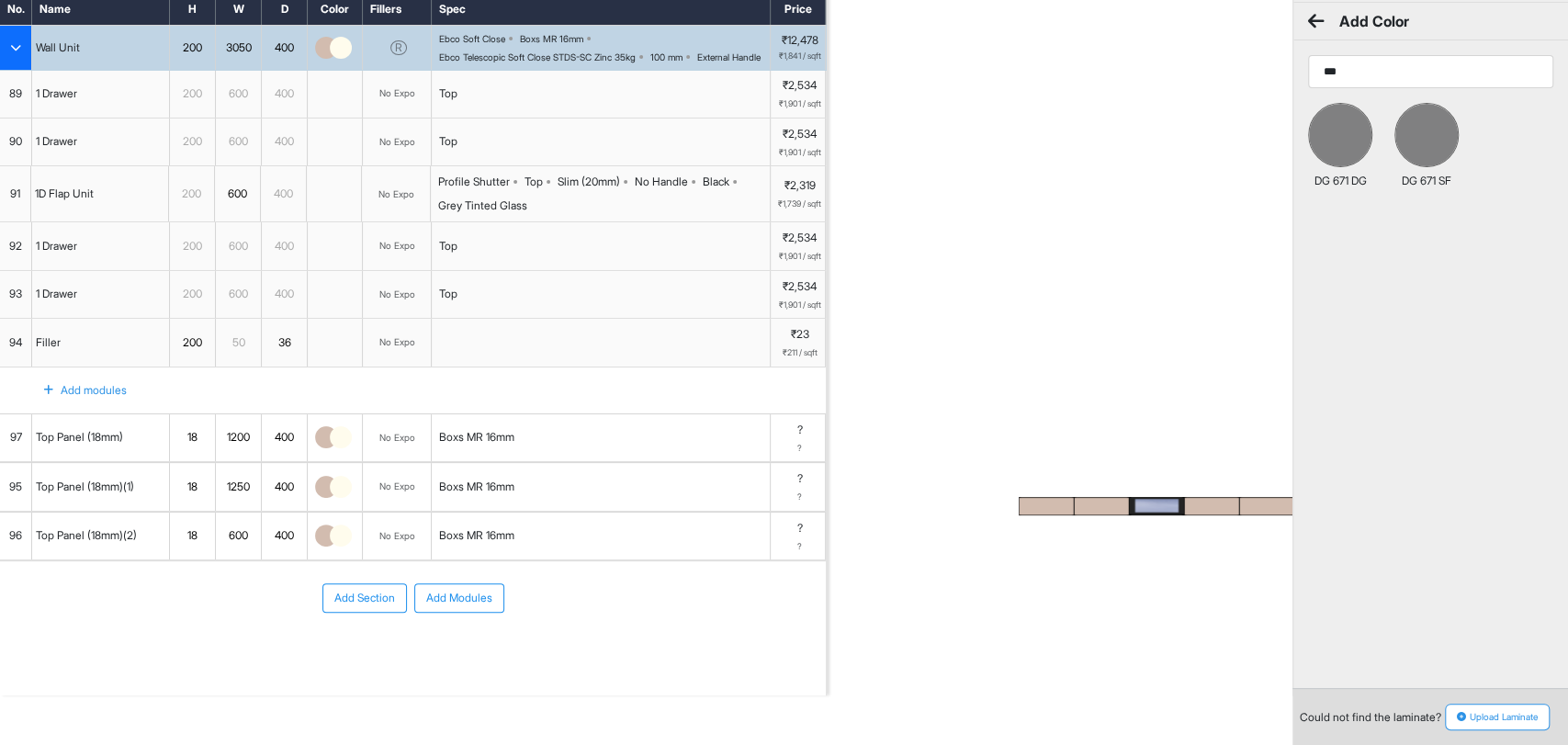 type on "***" 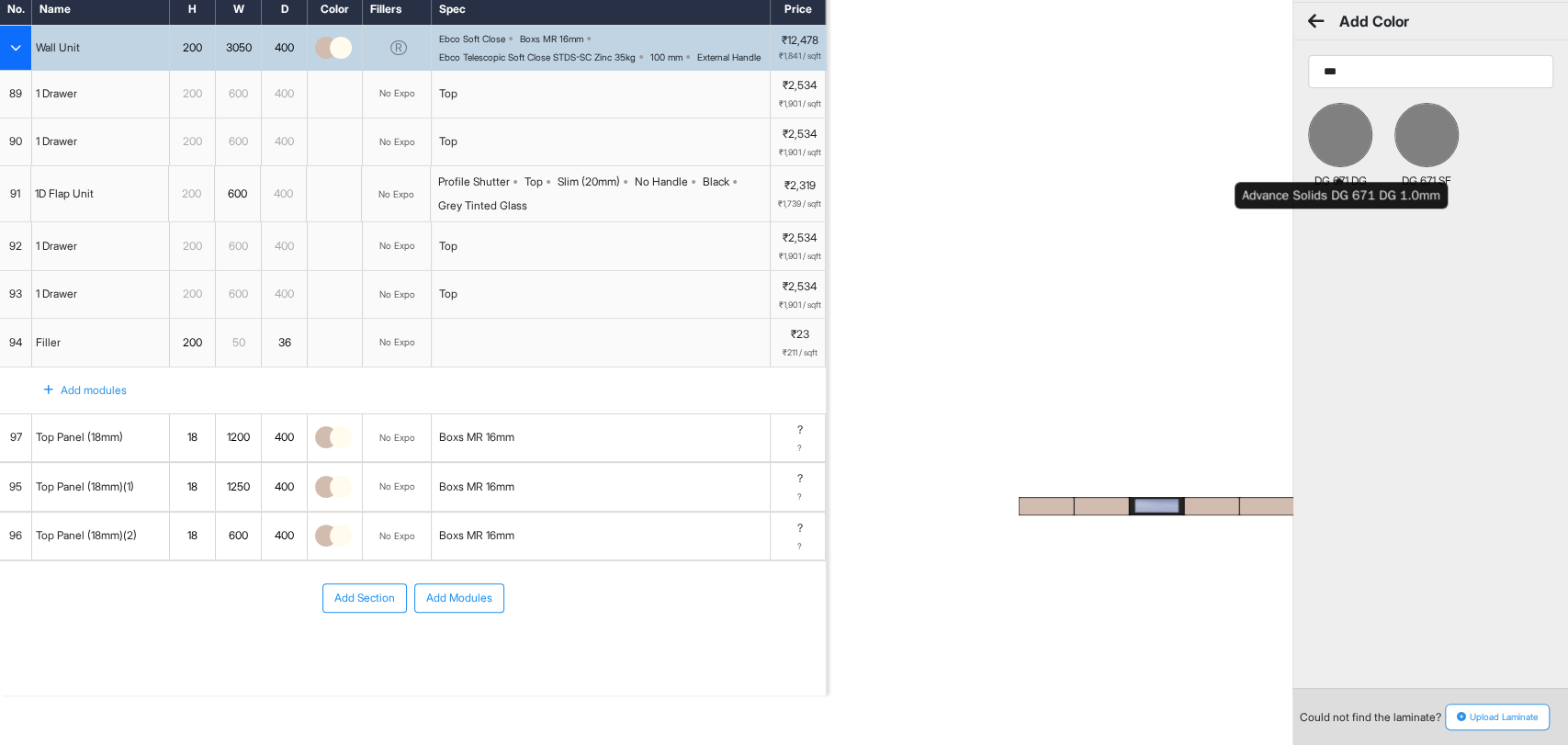 click at bounding box center [1340, 135] 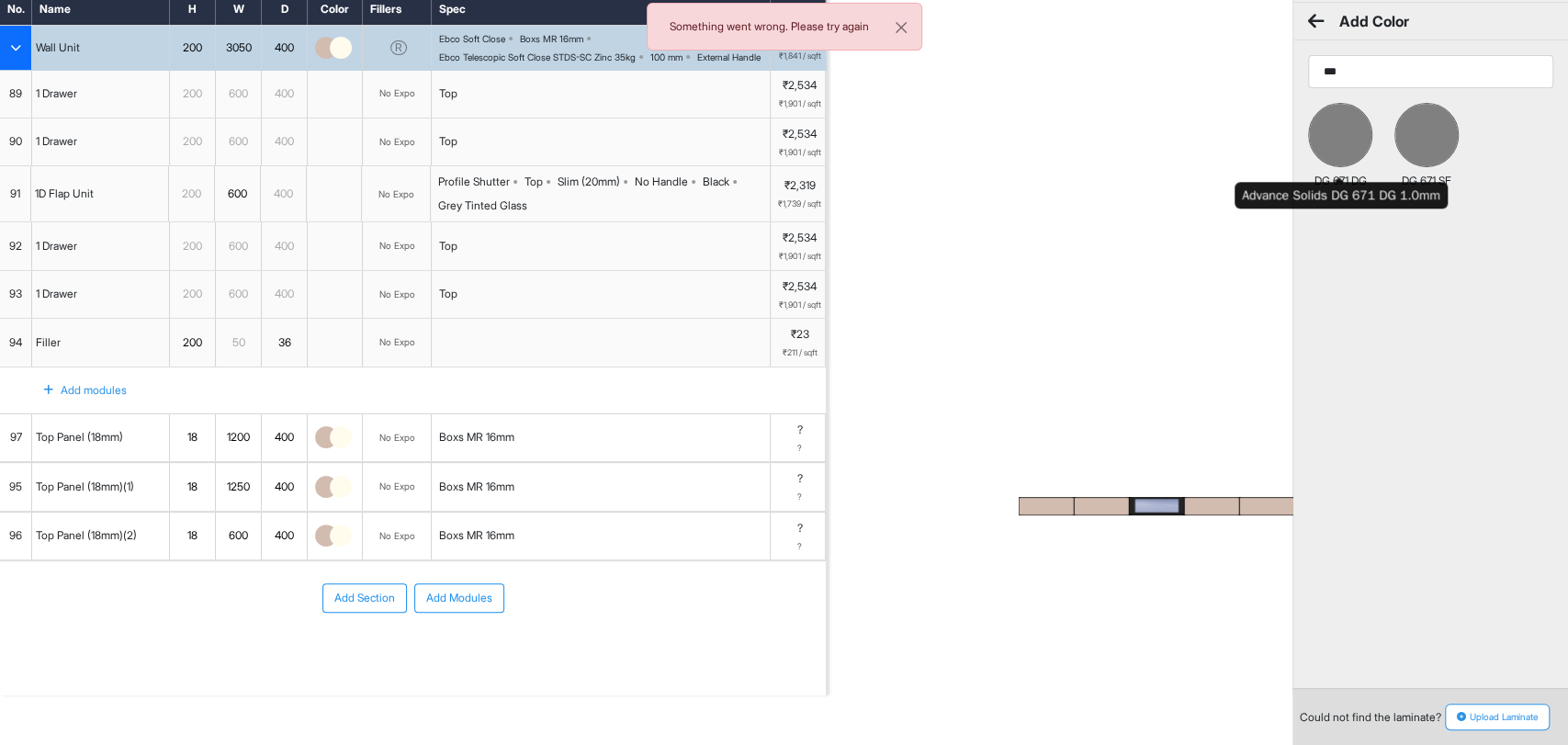 click at bounding box center (1340, 135) 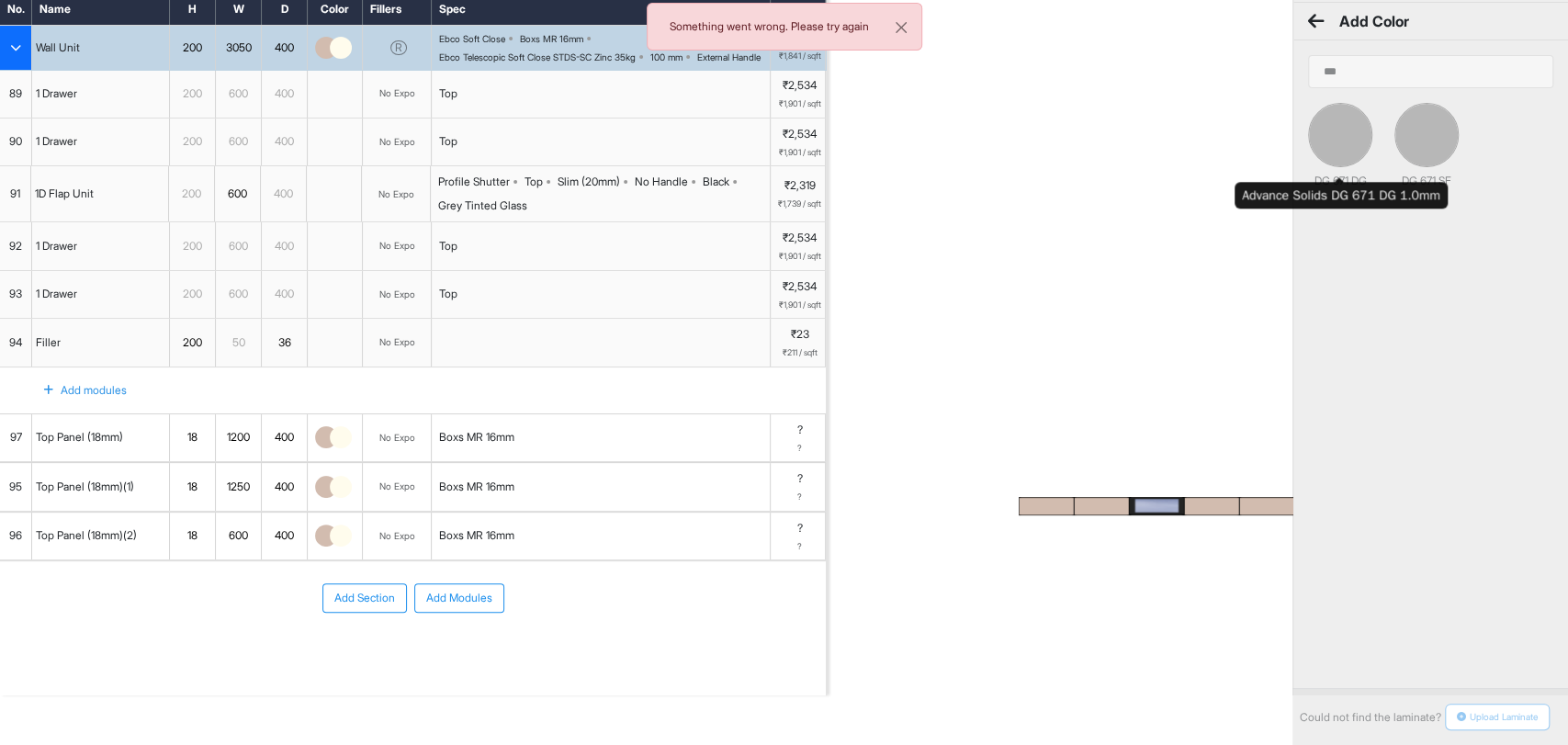click at bounding box center (1340, 135) 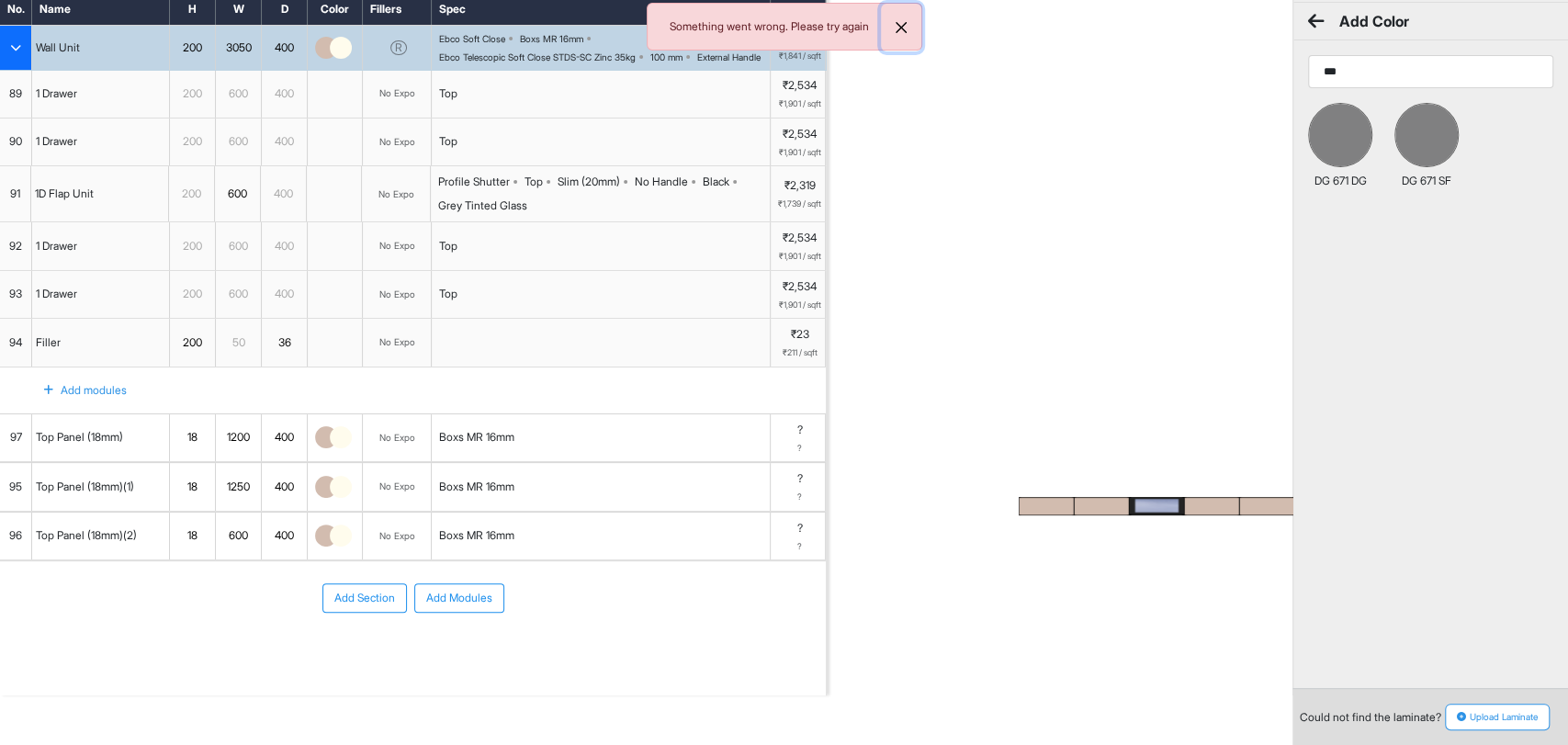 click at bounding box center (901, 28) 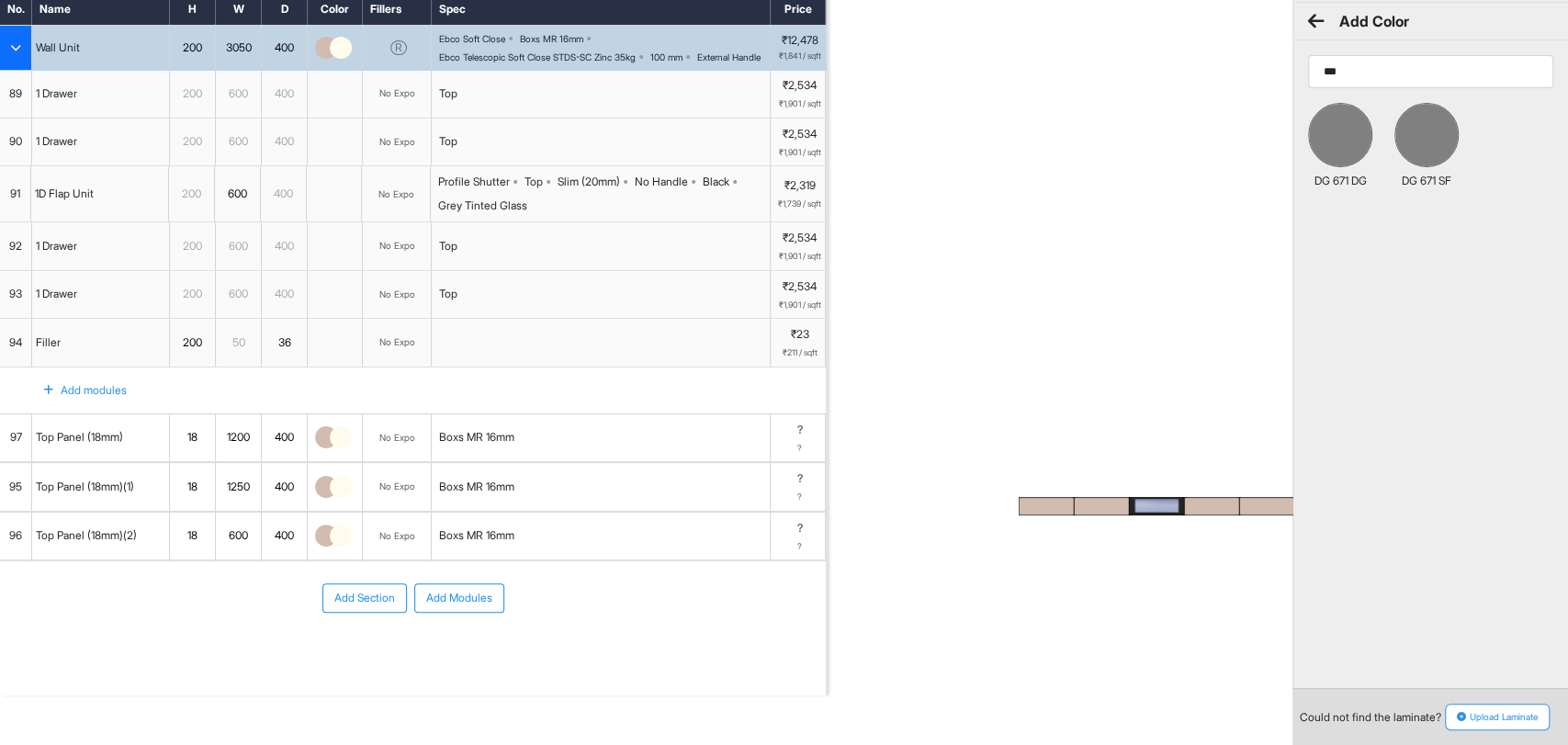 click at bounding box center [1316, 21] 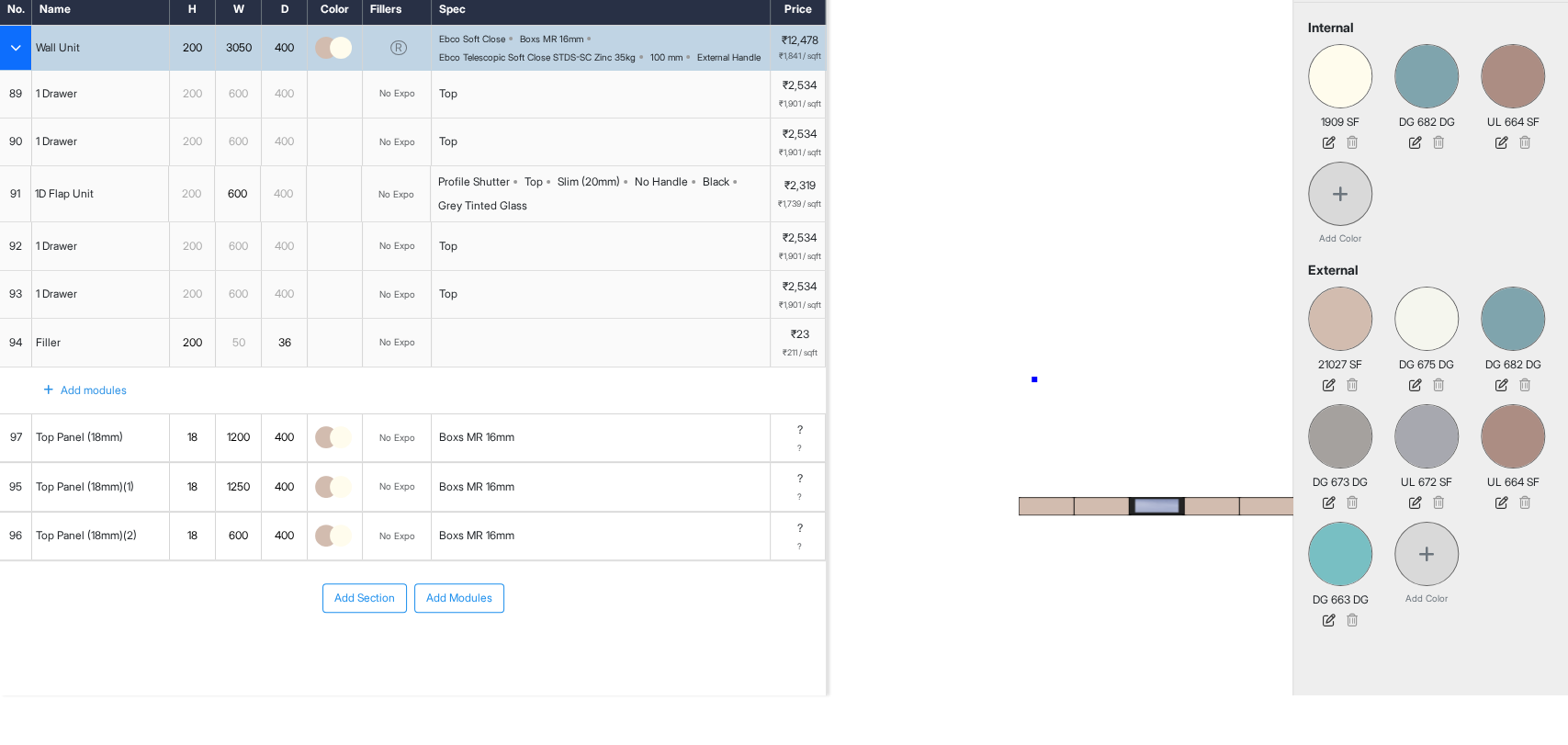 click at bounding box center [1063, 322] 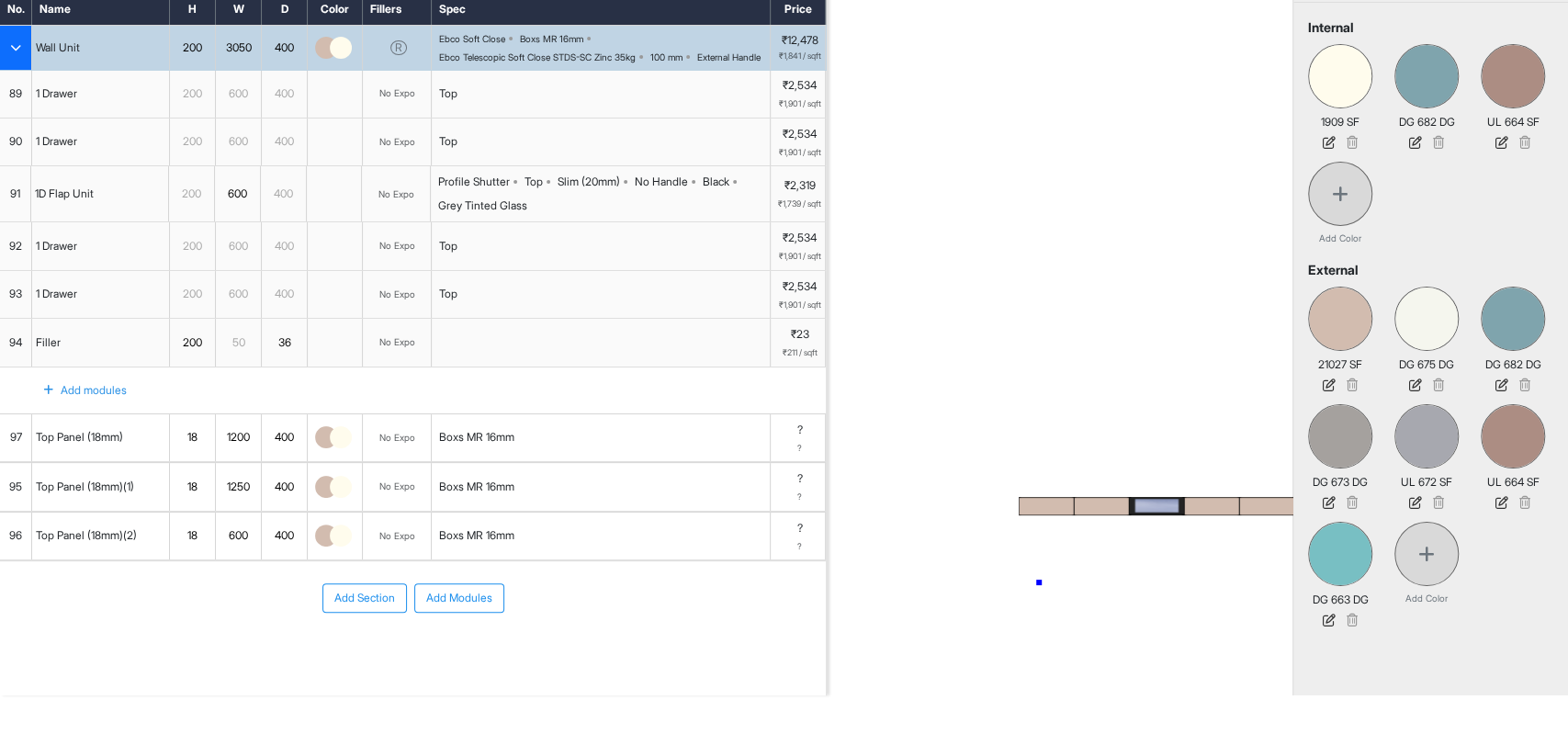 click at bounding box center [1063, 322] 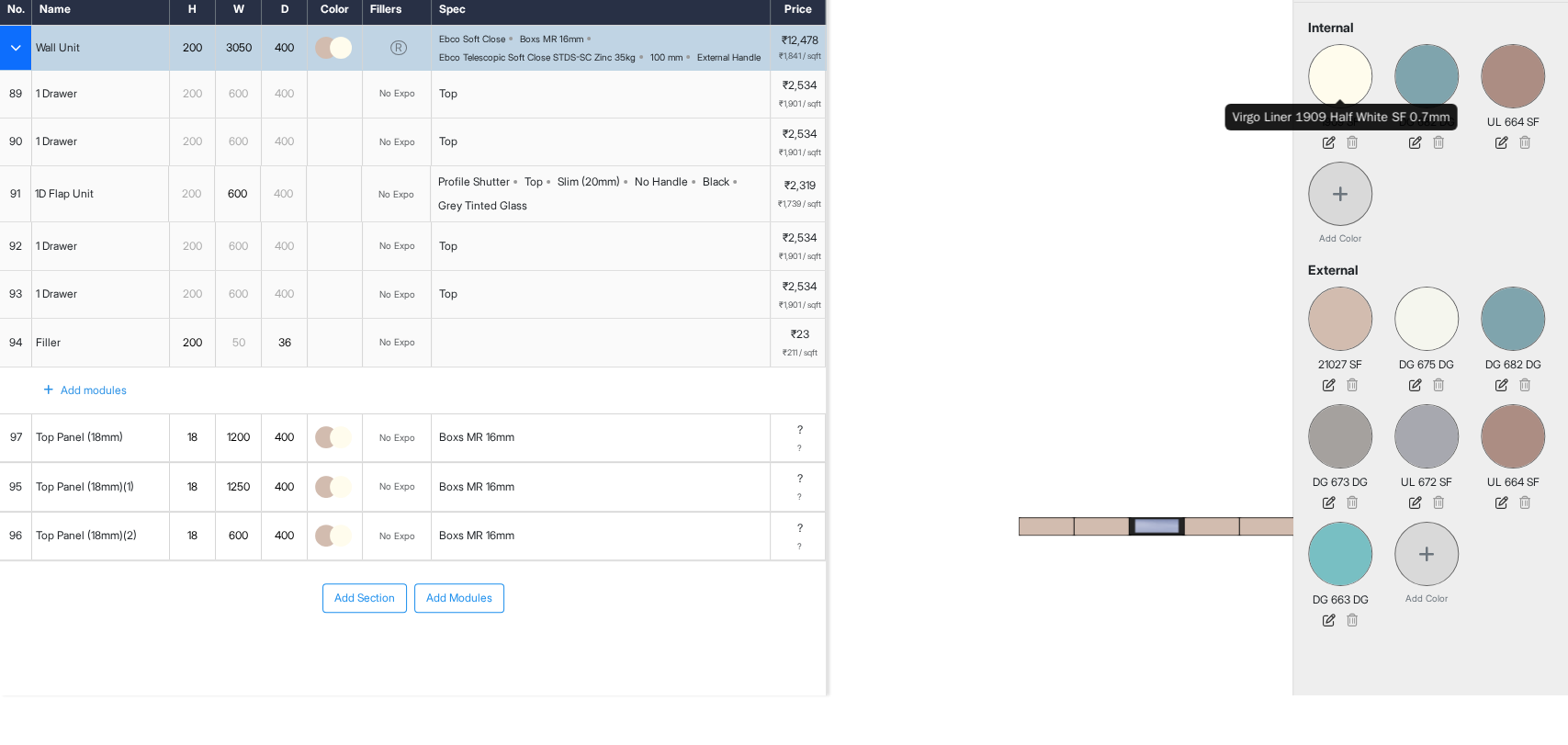scroll, scrollTop: 0, scrollLeft: 0, axis: both 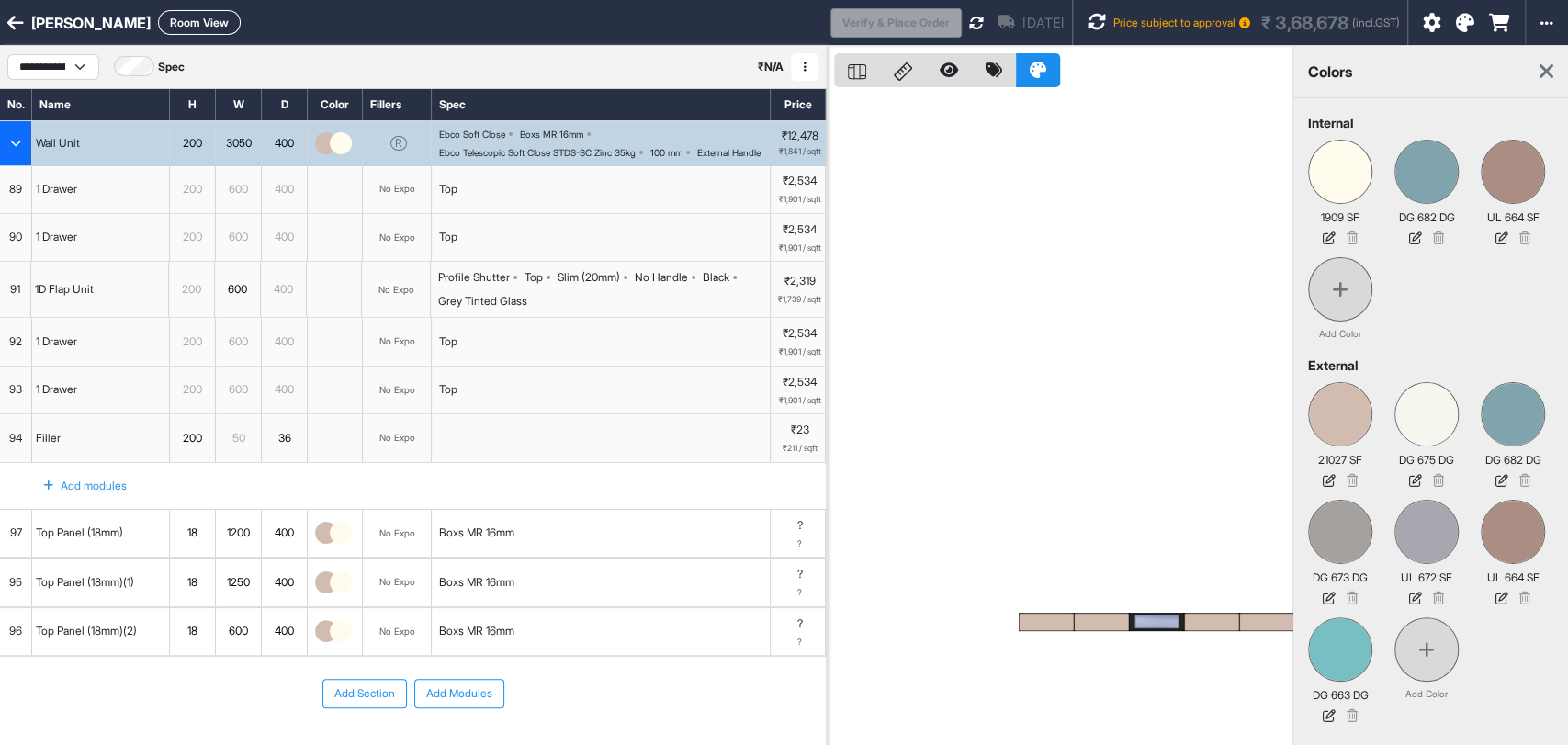 click at bounding box center (1546, 72) 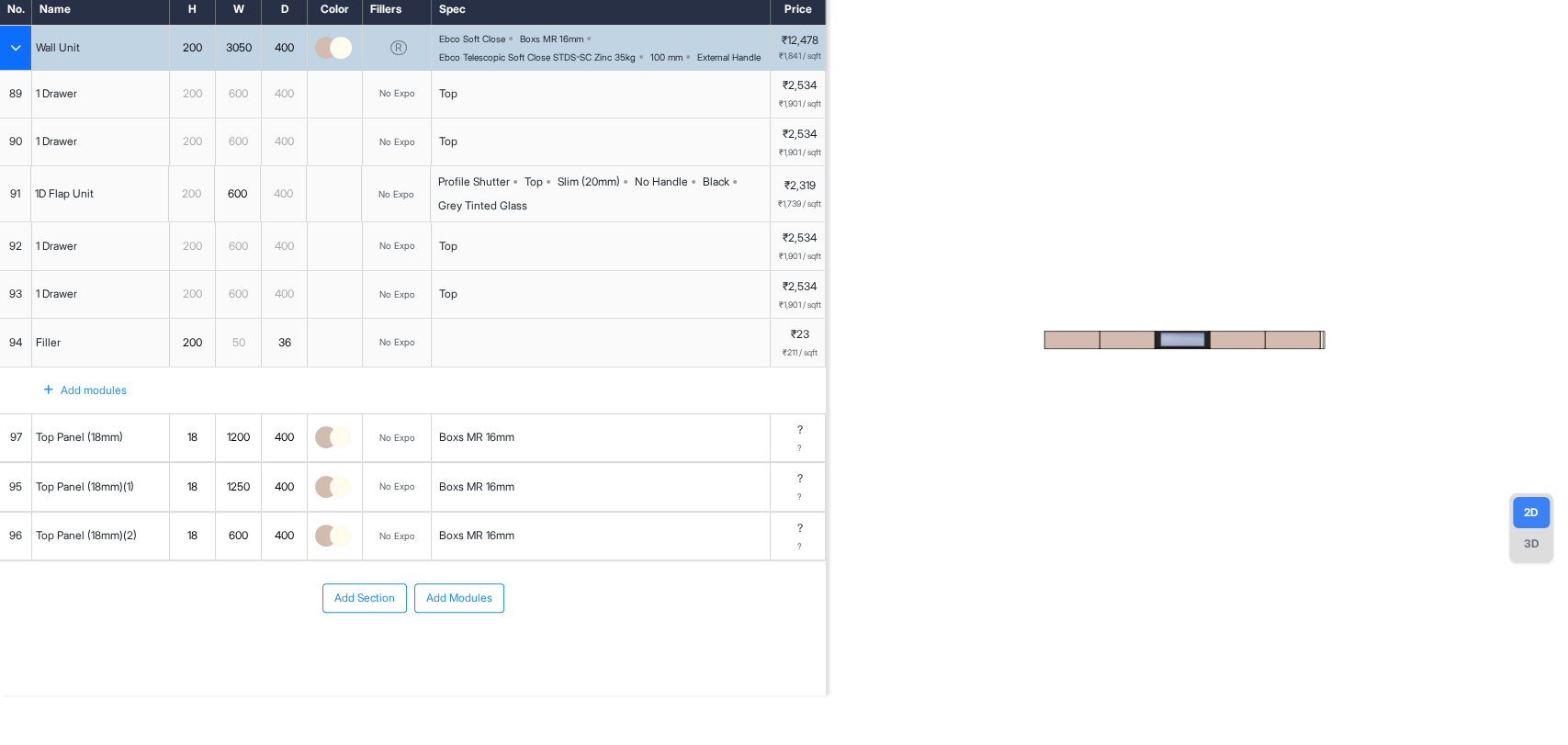 scroll, scrollTop: 0, scrollLeft: 0, axis: both 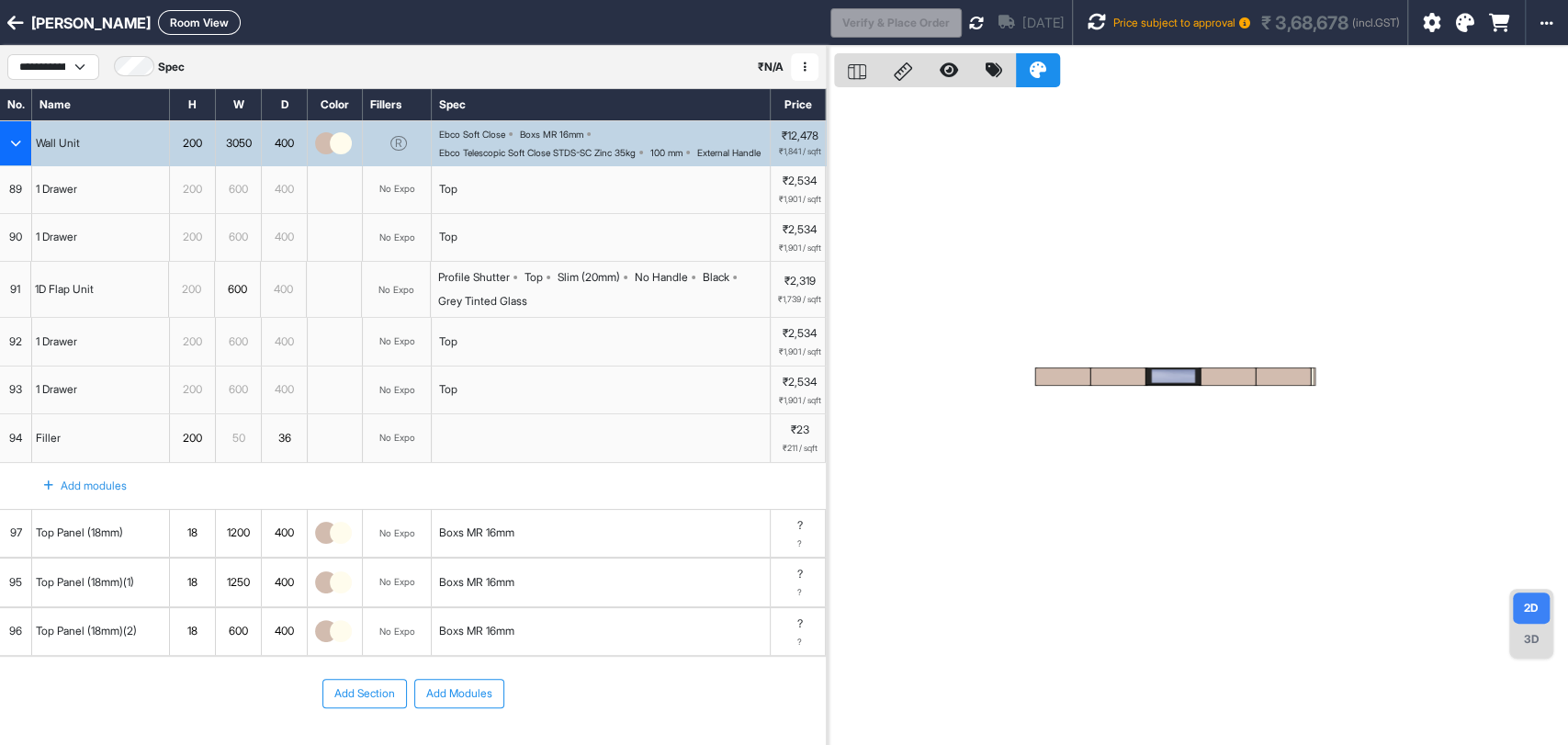drag, startPoint x: 1080, startPoint y: 433, endPoint x: 1091, endPoint y: 200, distance: 233.25951 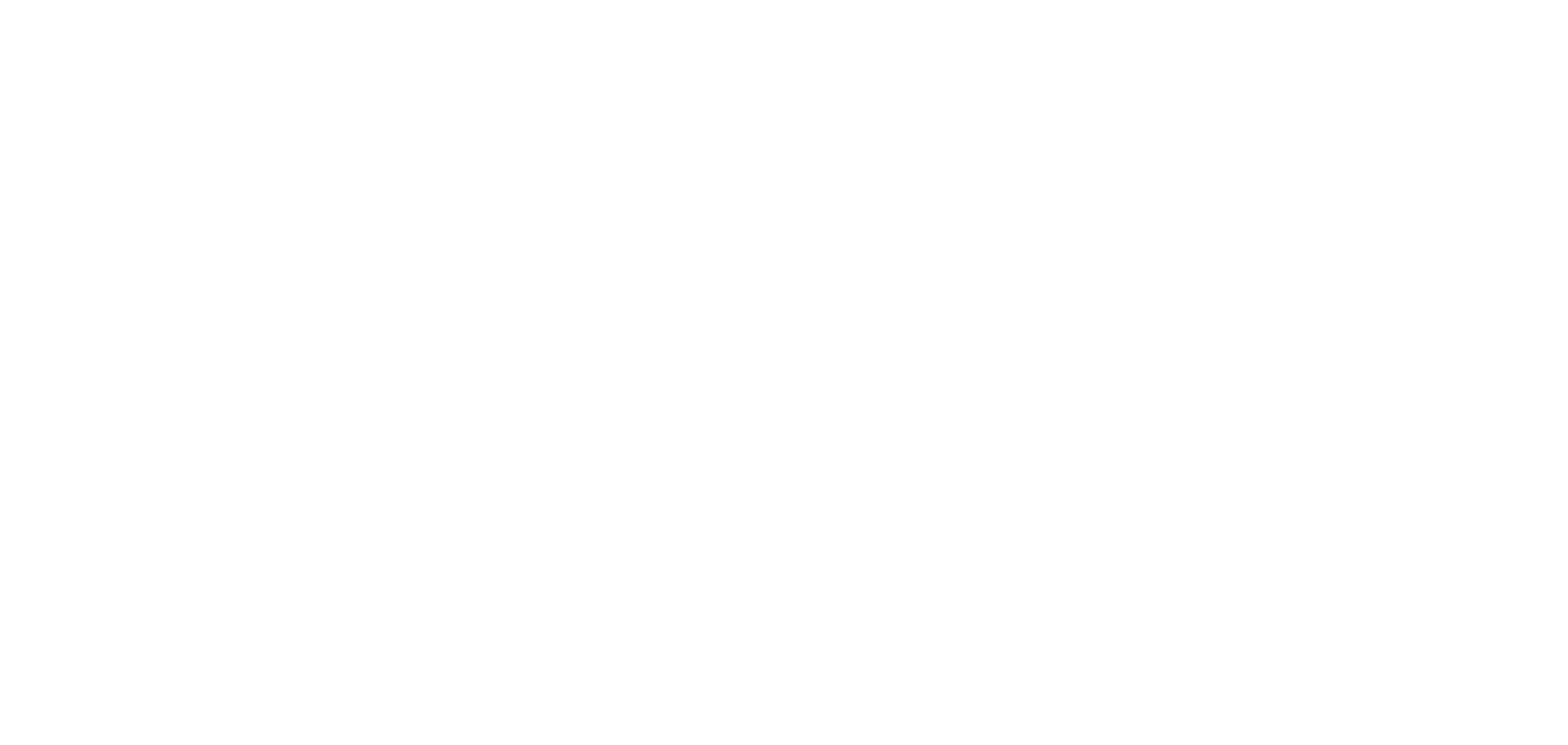 scroll, scrollTop: 0, scrollLeft: 0, axis: both 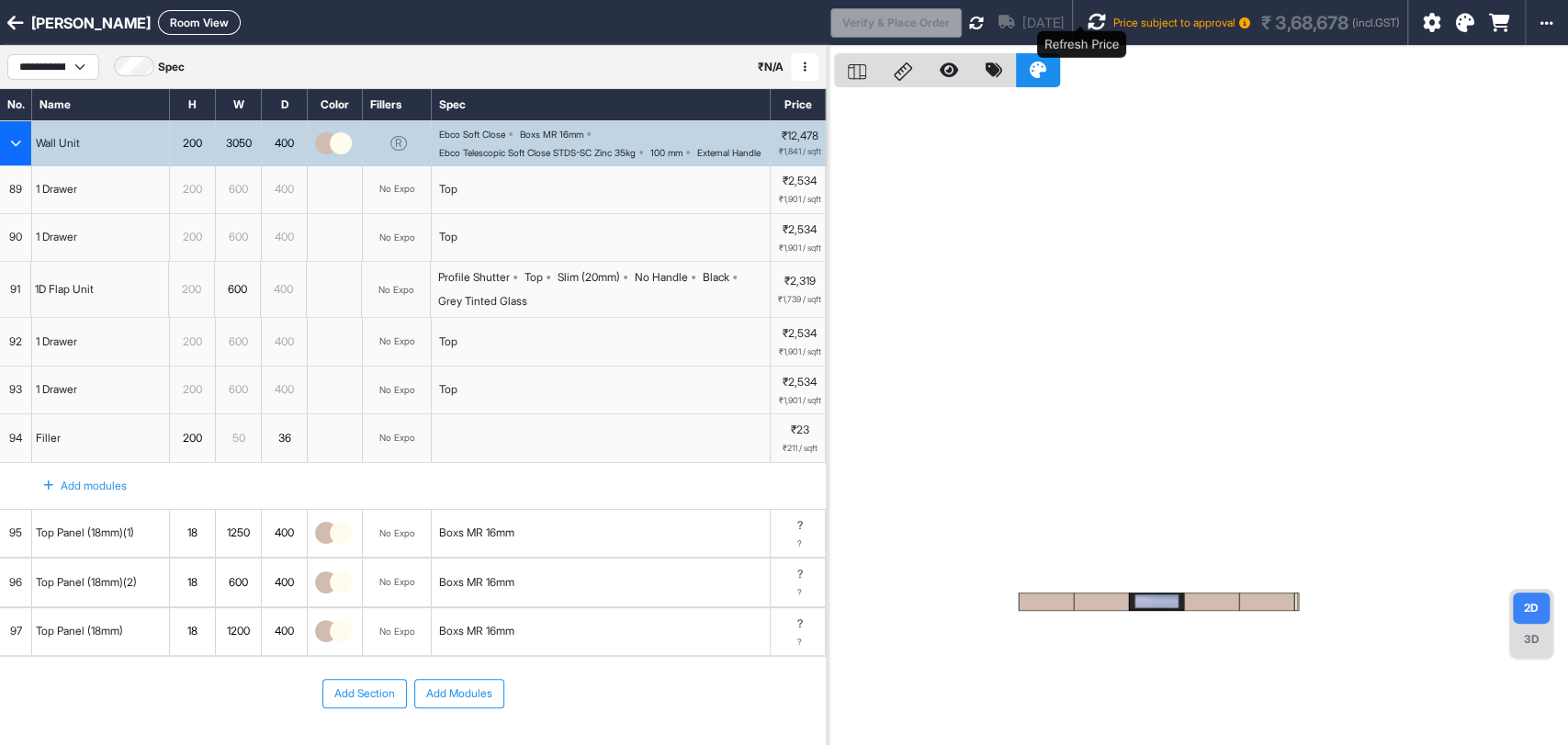 click at bounding box center (1097, 22) 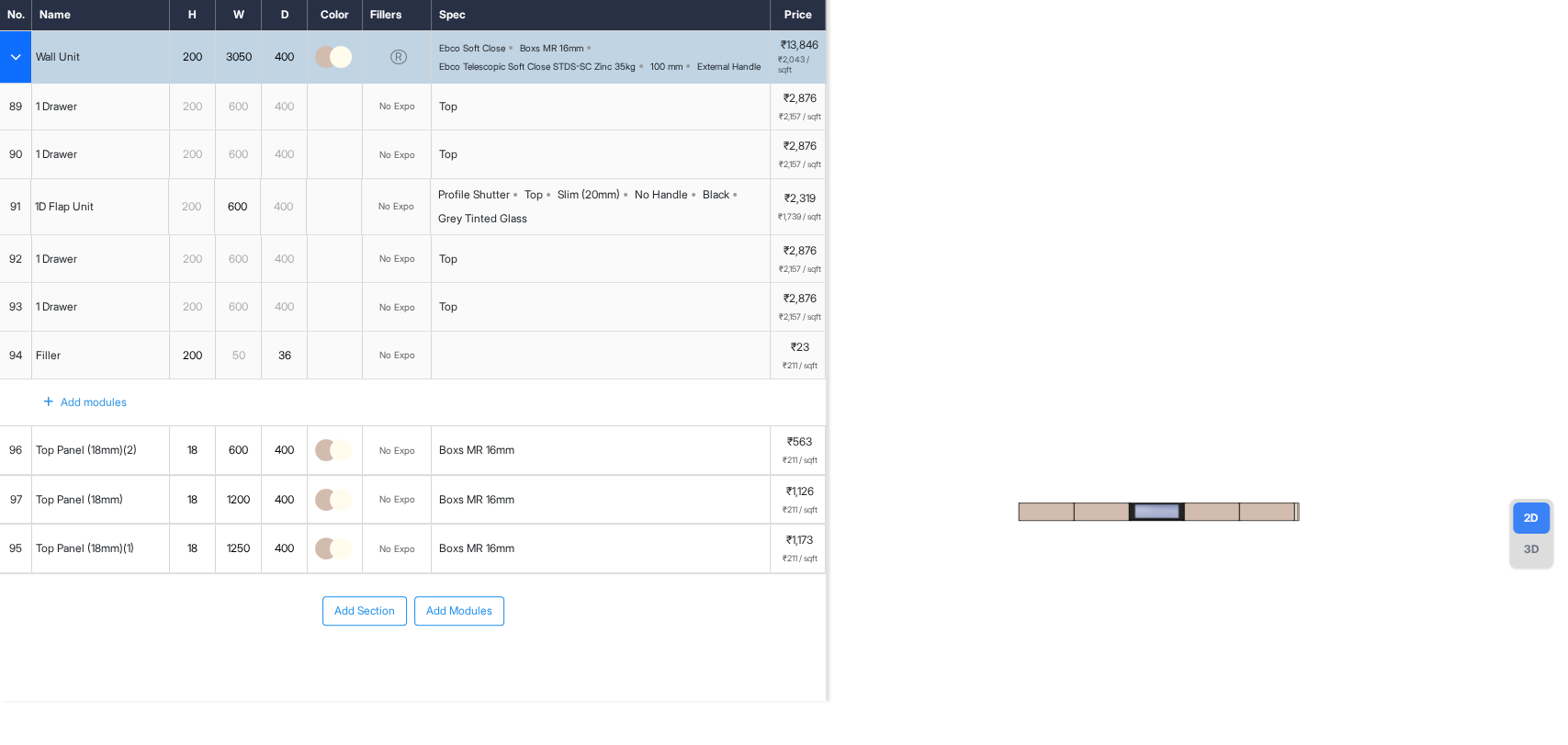scroll, scrollTop: 0, scrollLeft: 0, axis: both 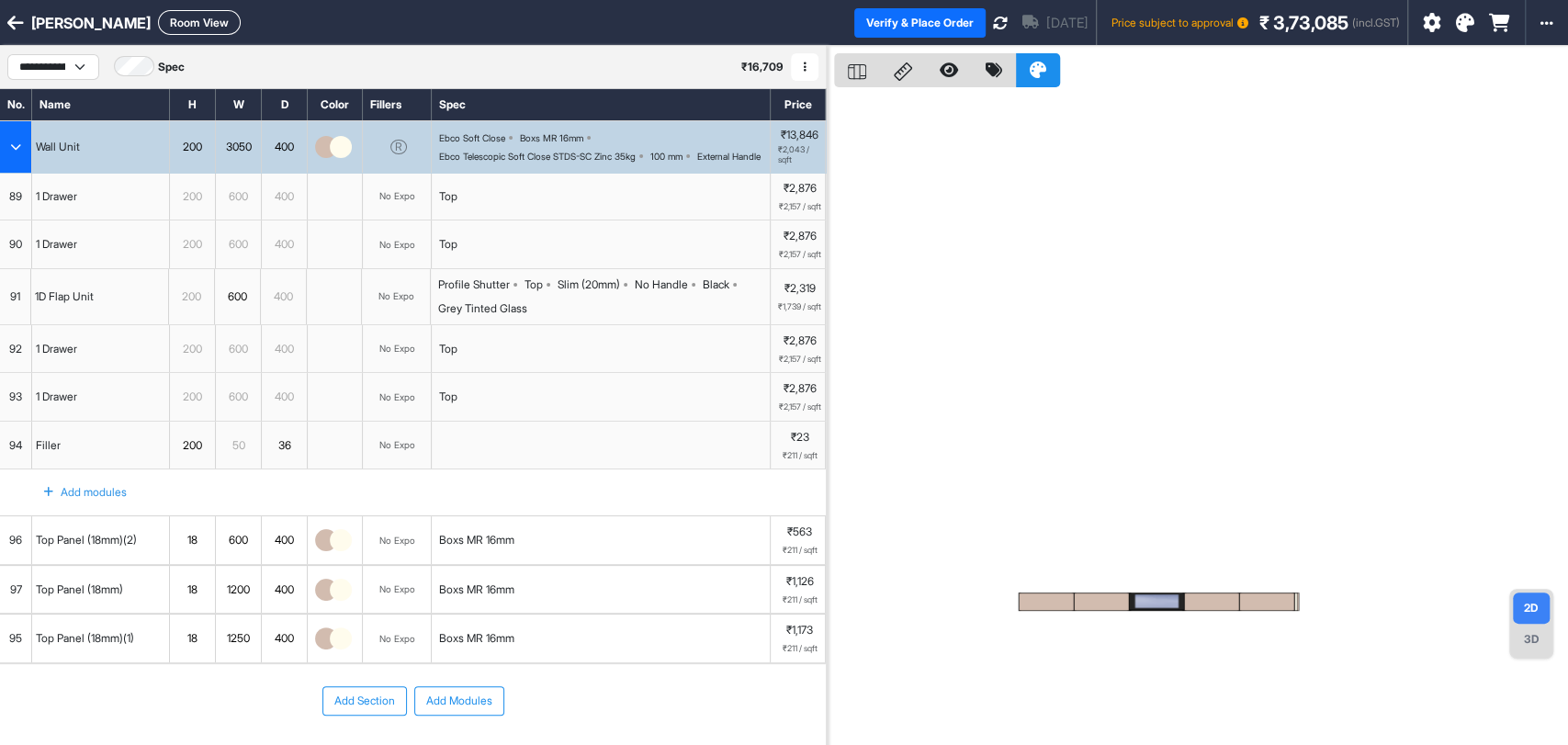 click at bounding box center (16, 147) 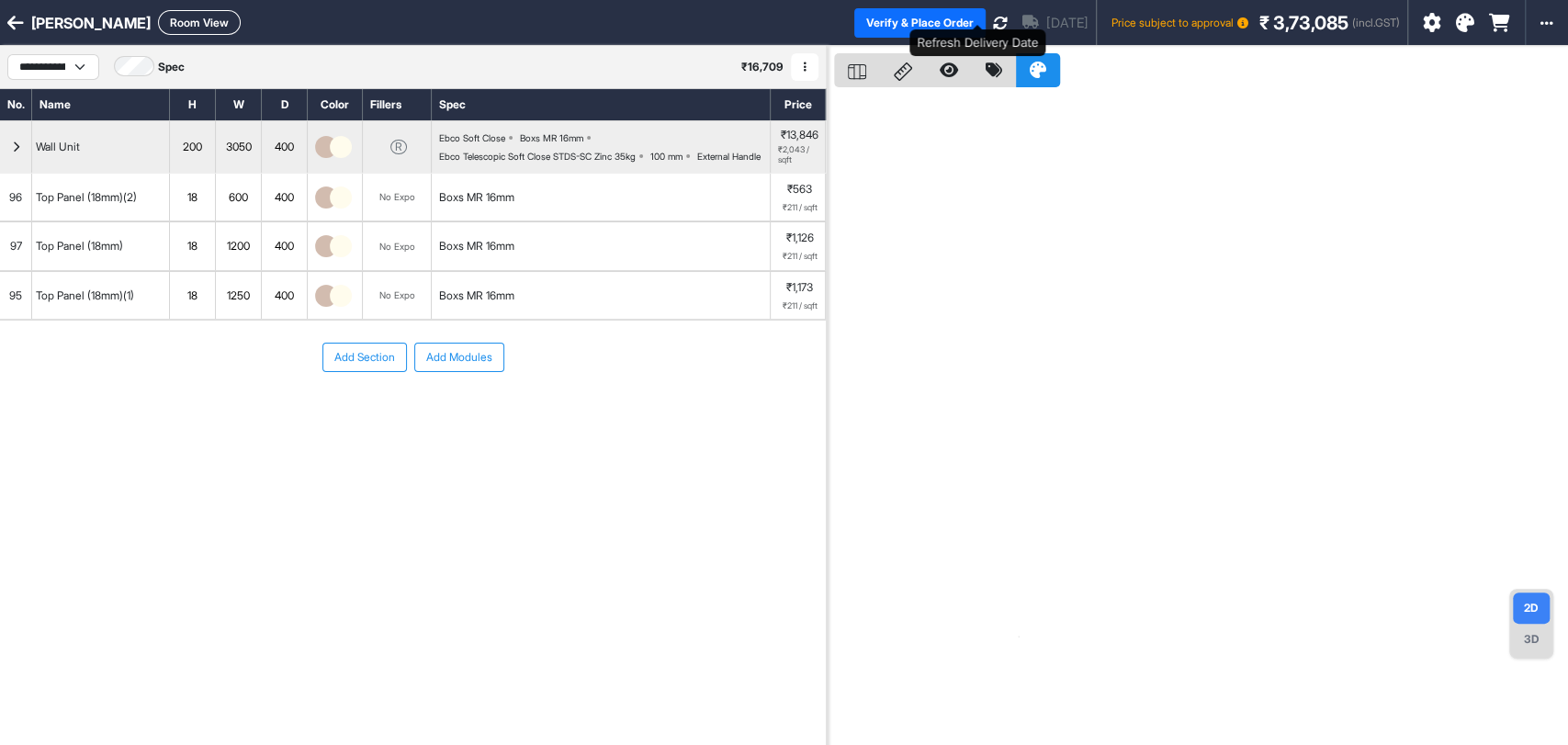 click at bounding box center (1000, 23) 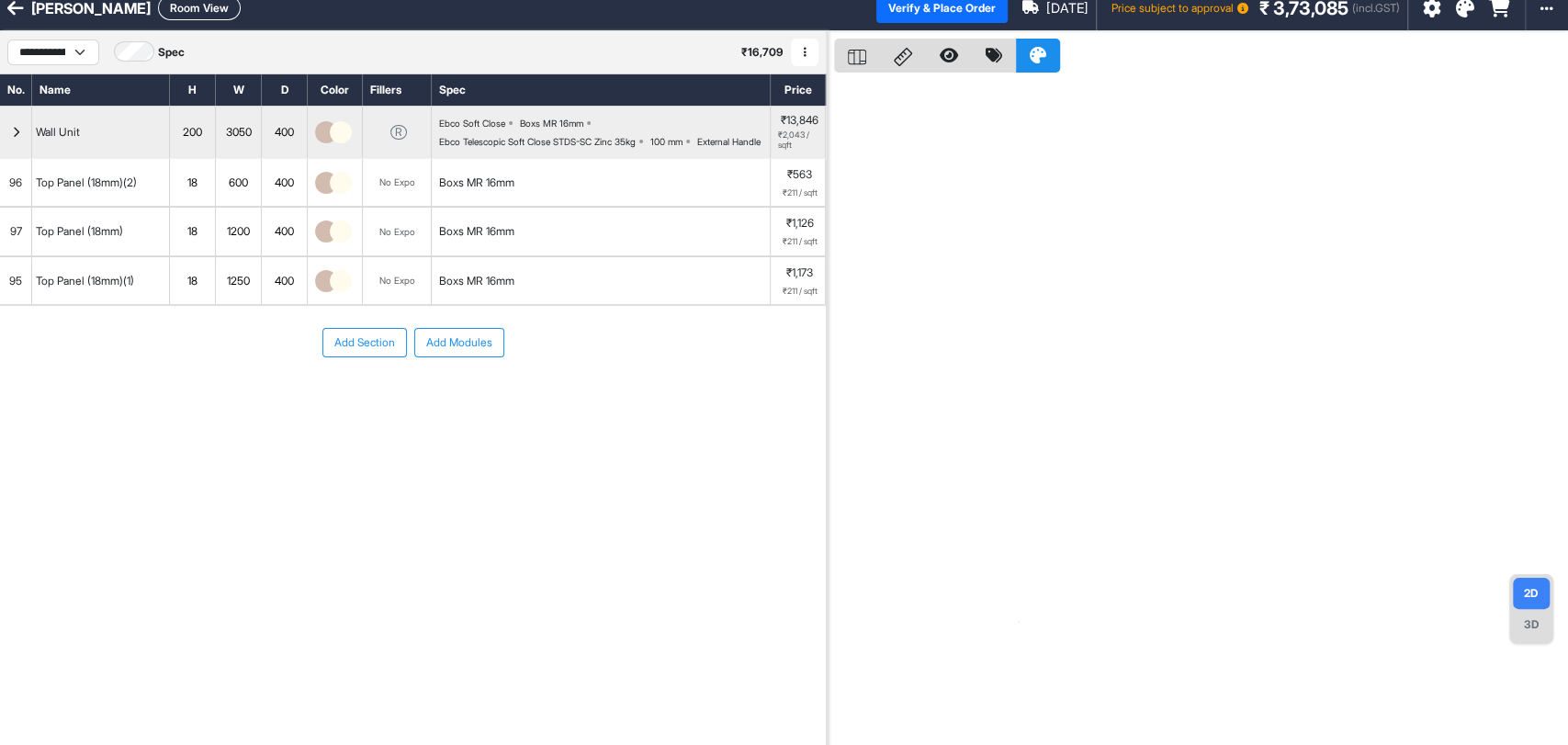 scroll, scrollTop: 0, scrollLeft: 0, axis: both 